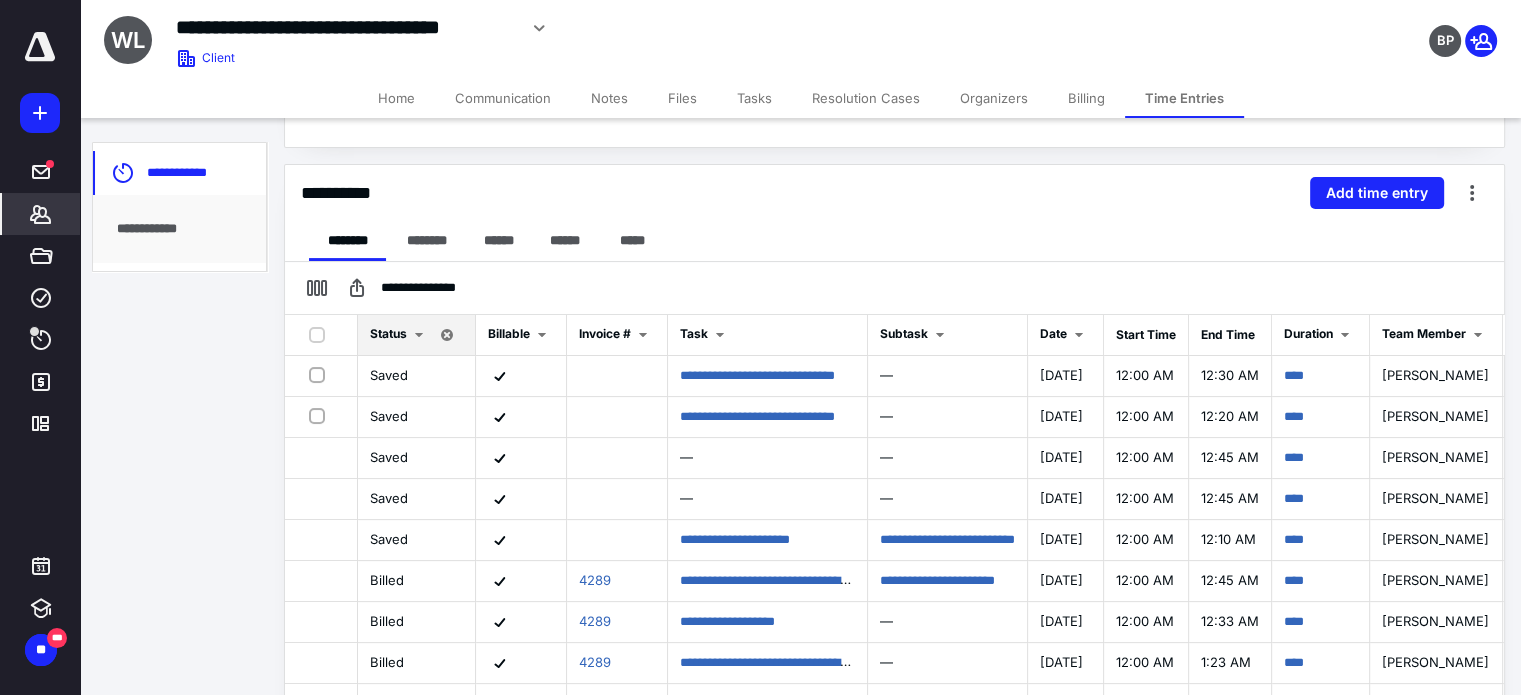 scroll, scrollTop: 0, scrollLeft: 0, axis: both 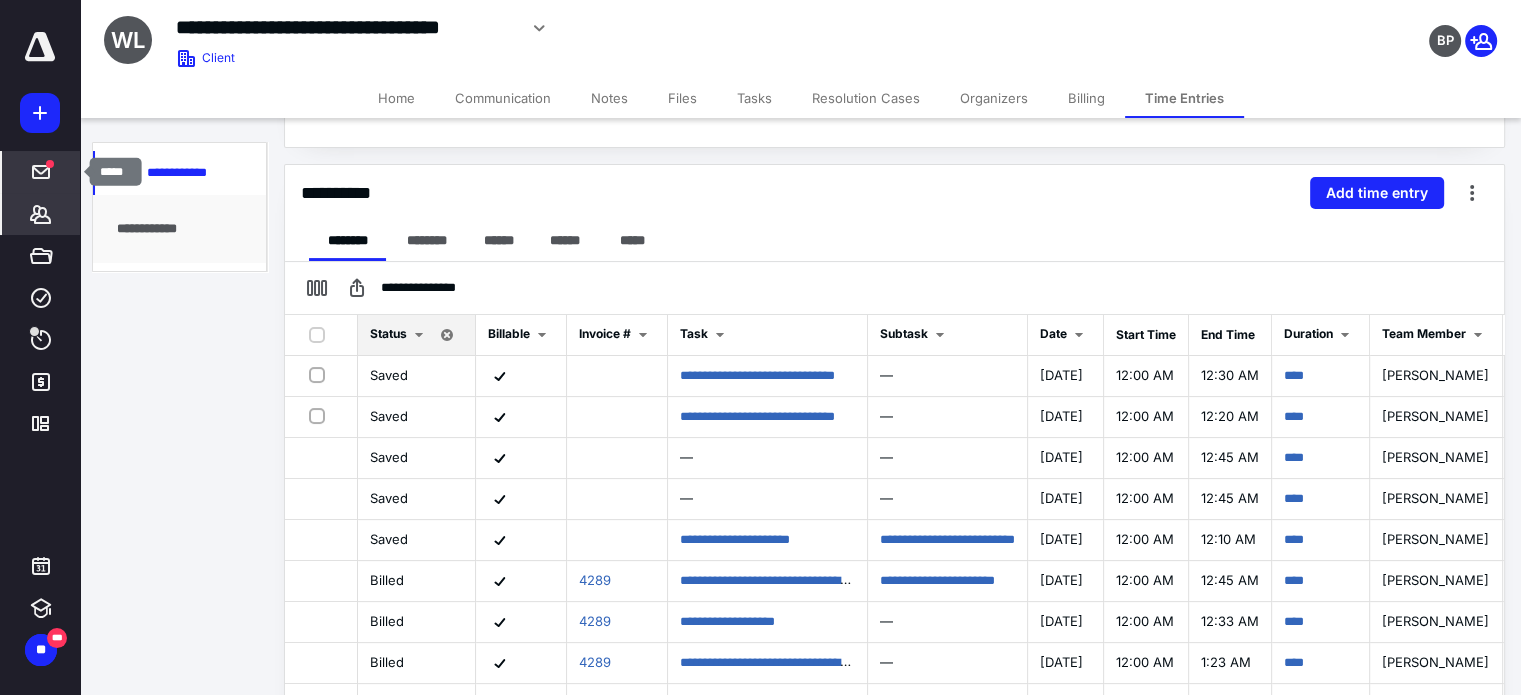 click 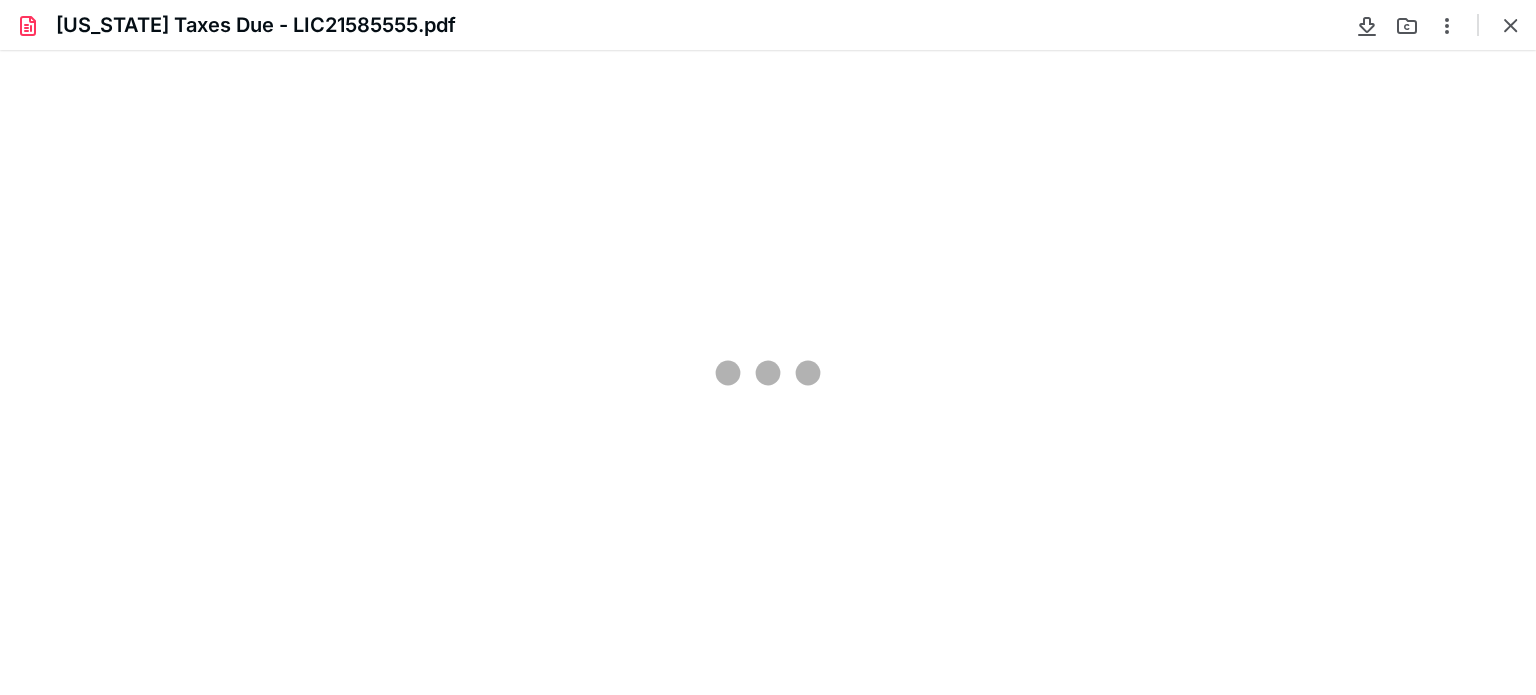 scroll, scrollTop: 0, scrollLeft: 0, axis: both 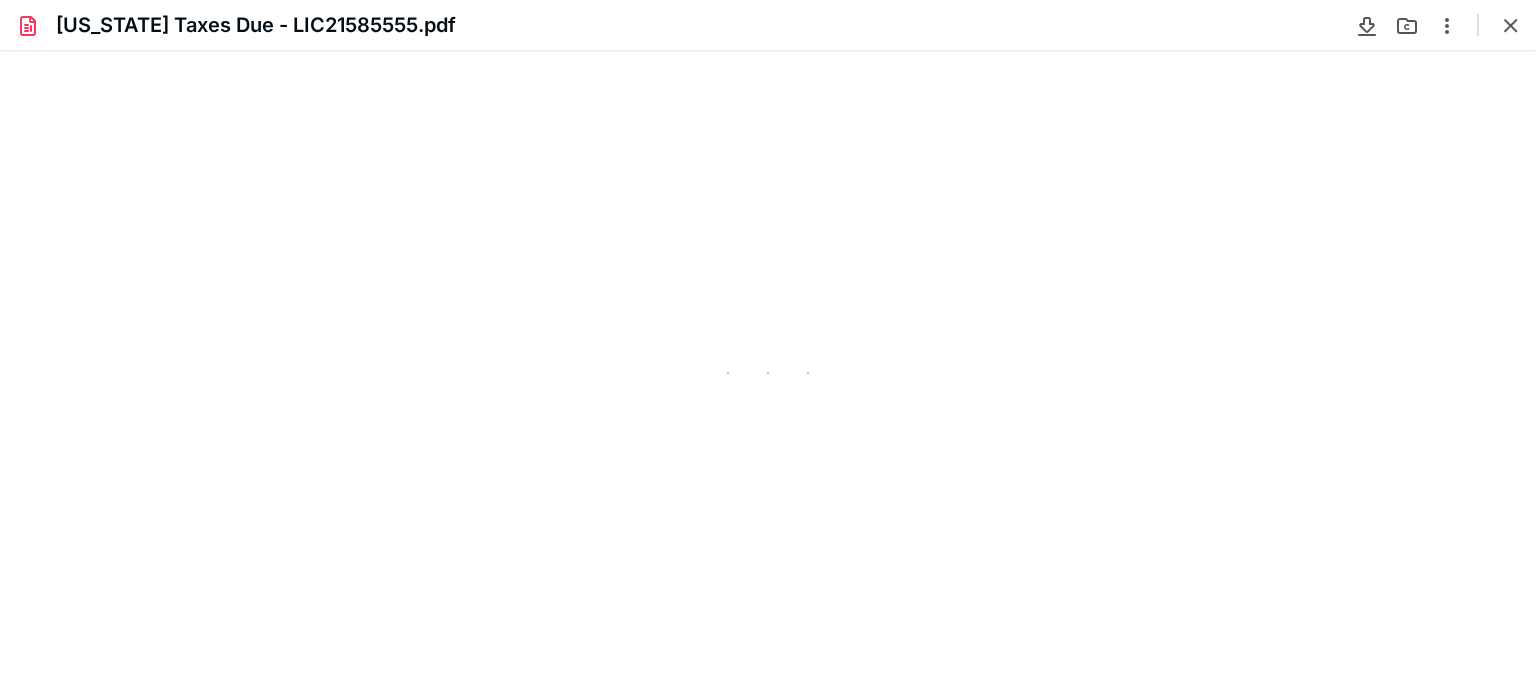type on "247" 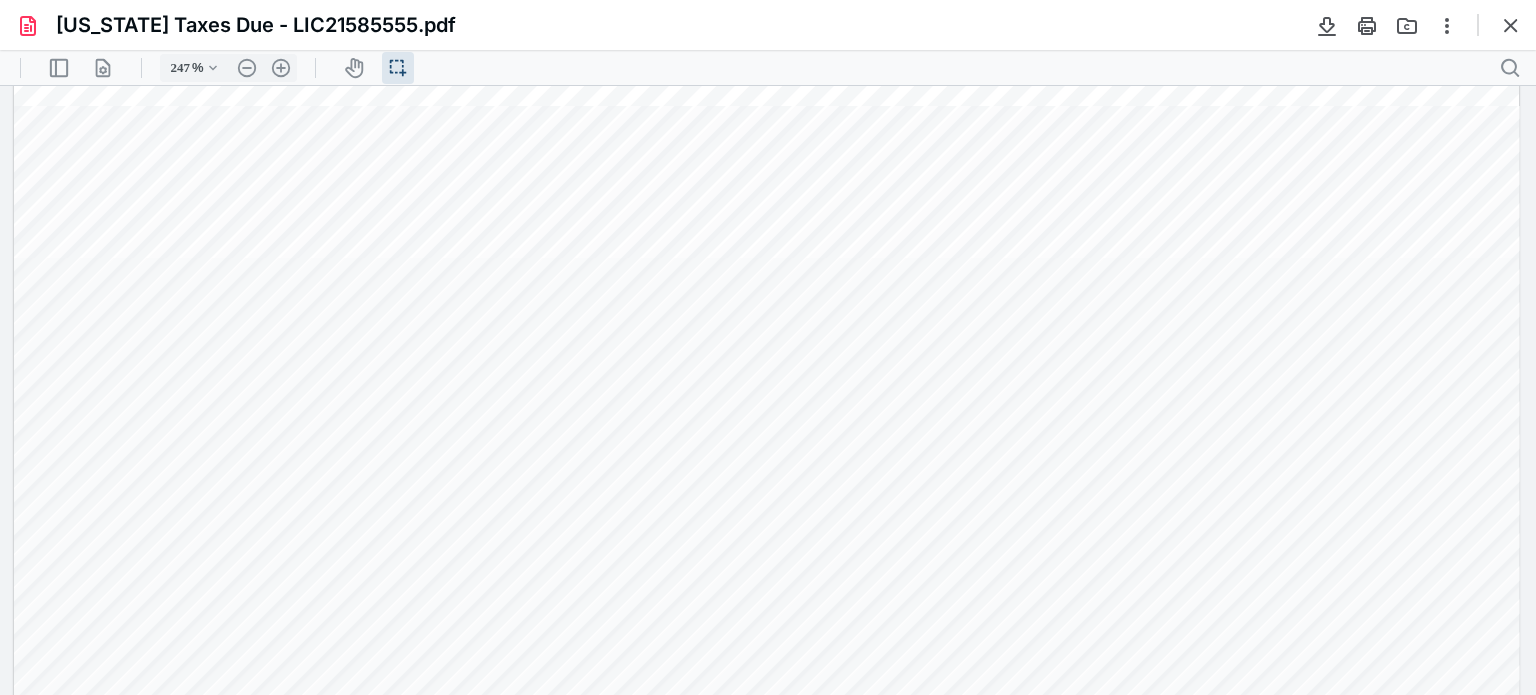 scroll, scrollTop: 0, scrollLeft: 0, axis: both 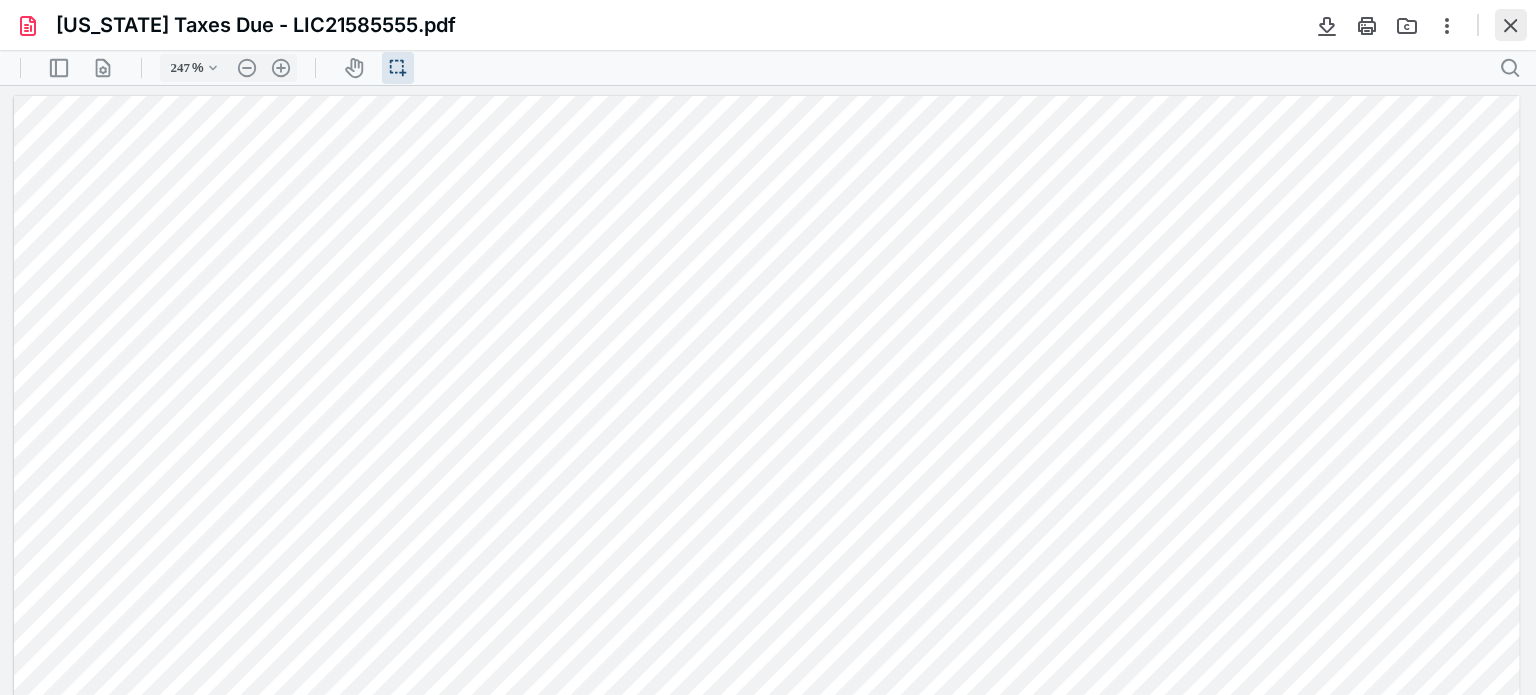 click at bounding box center [1511, 25] 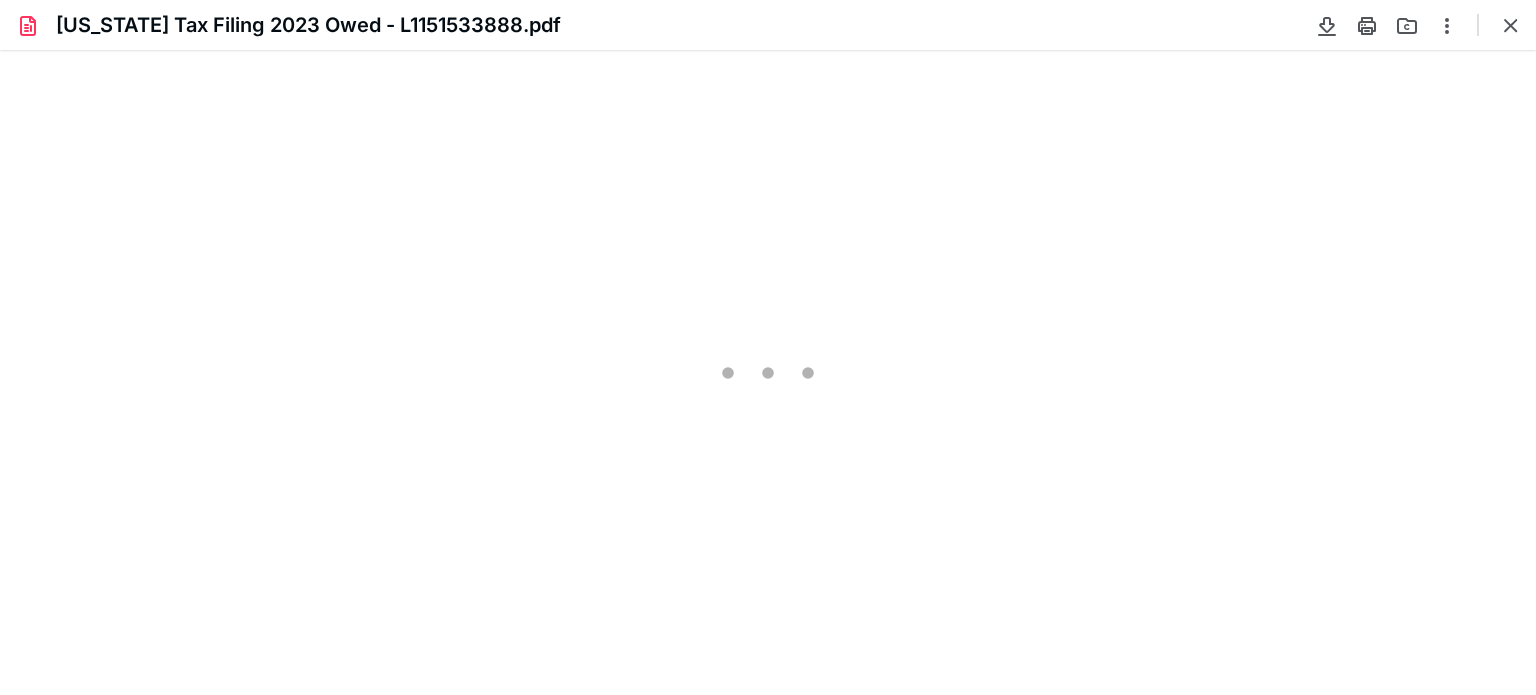 scroll, scrollTop: 0, scrollLeft: 0, axis: both 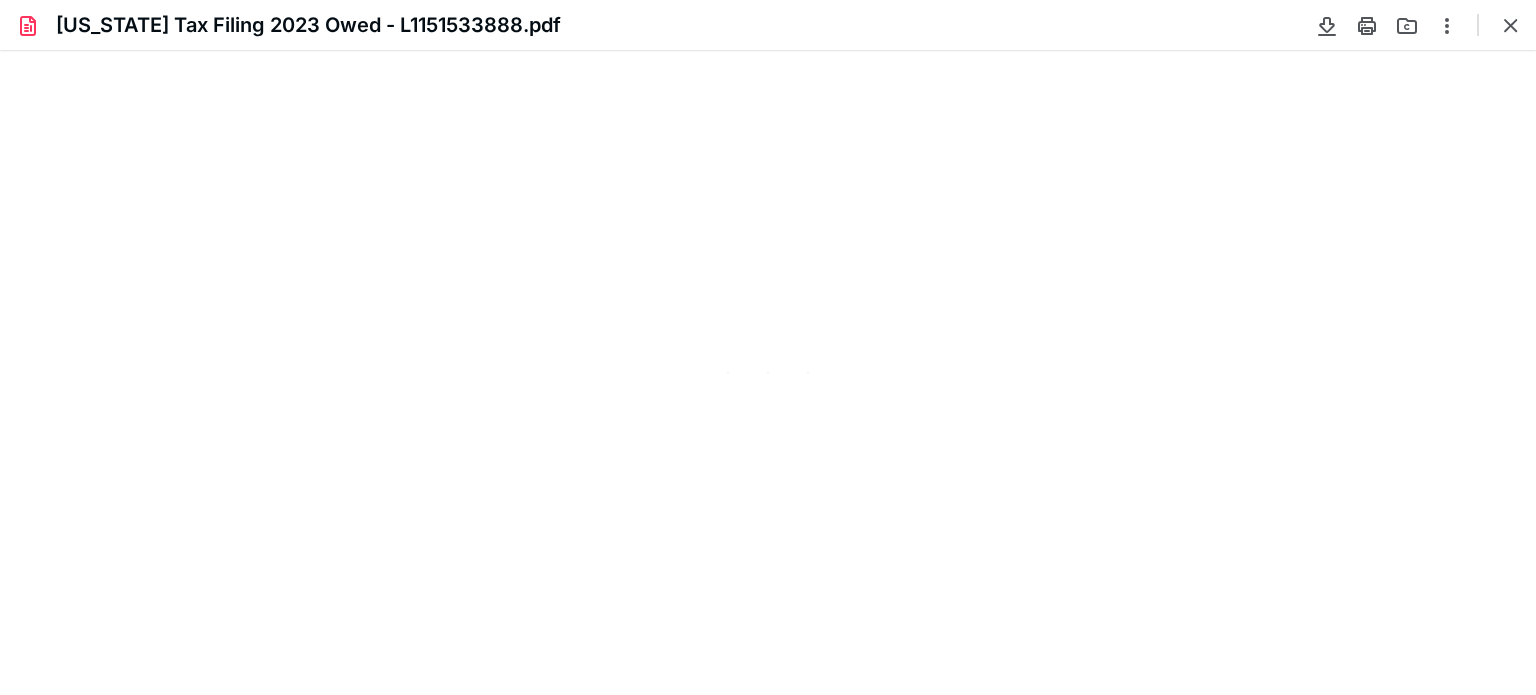 type on "247" 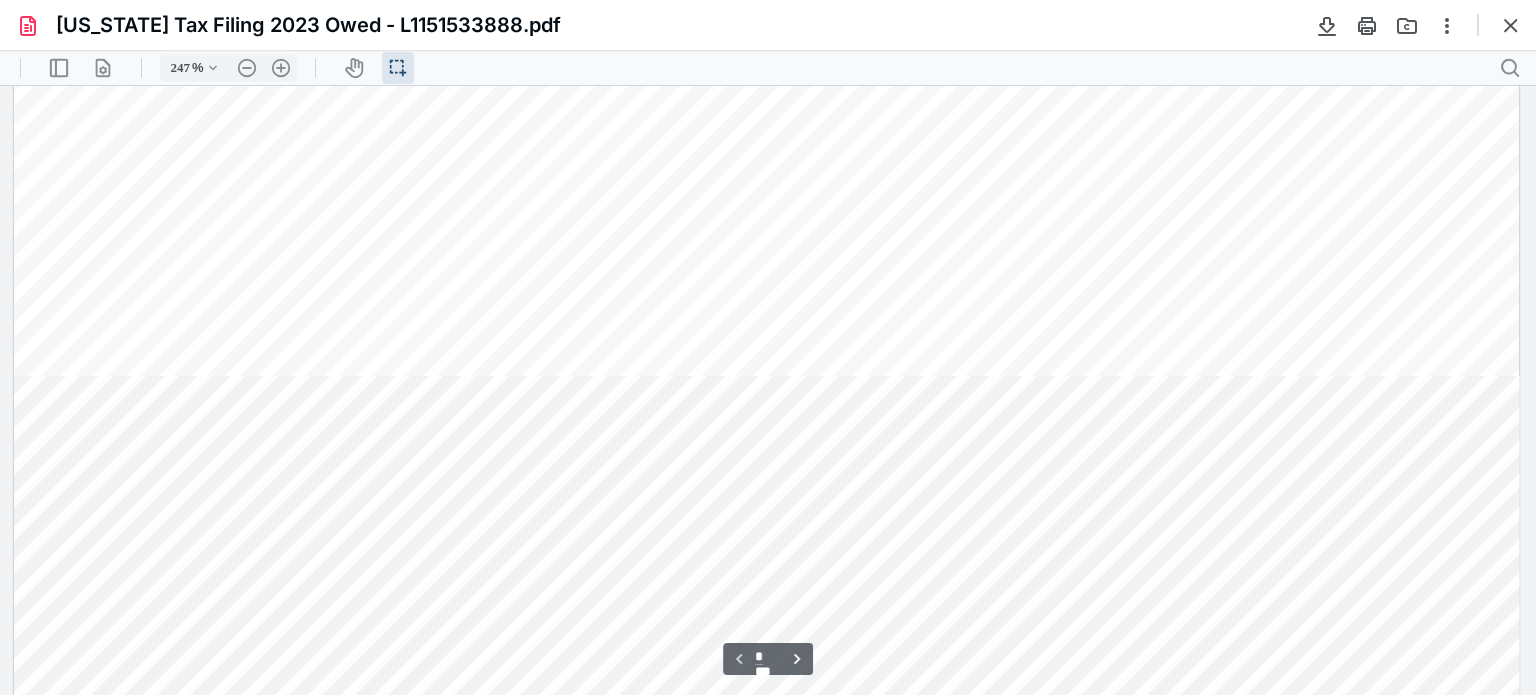 scroll, scrollTop: 0, scrollLeft: 0, axis: both 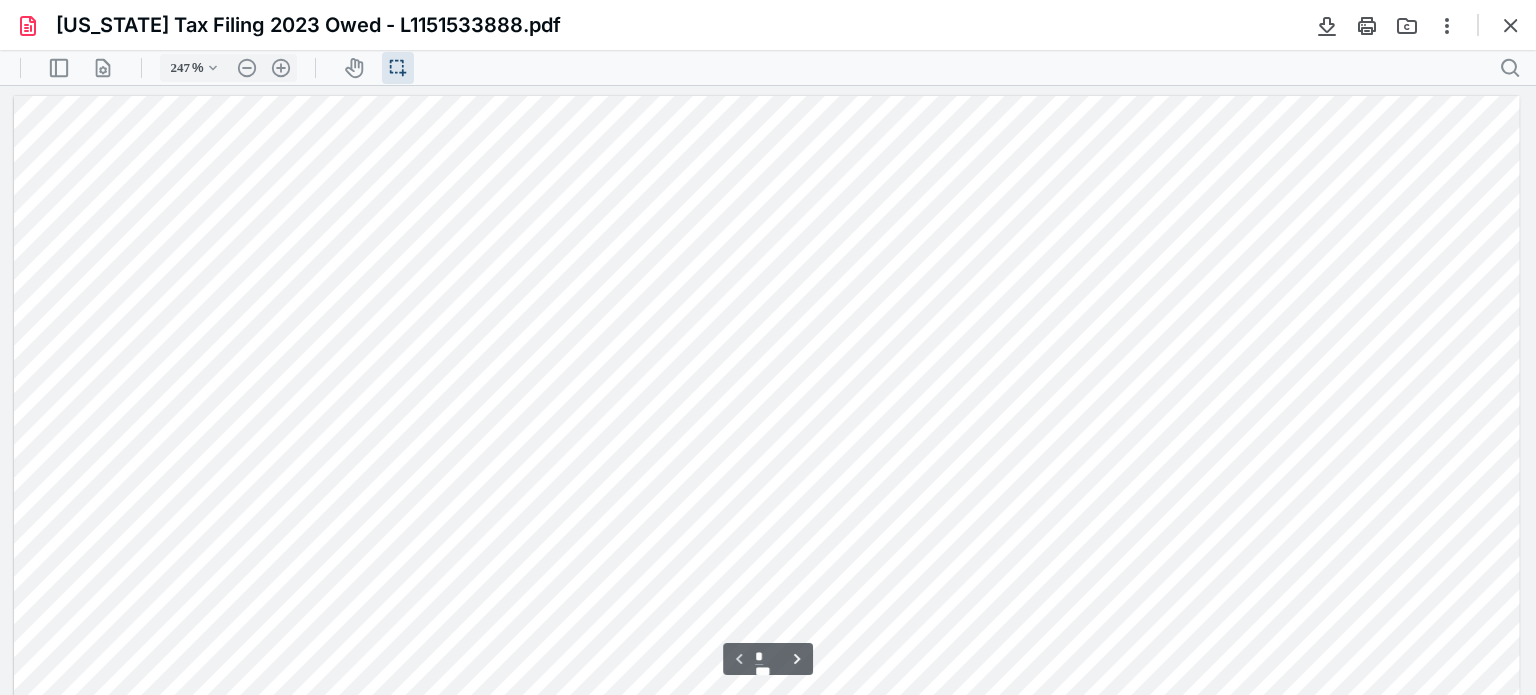 click at bounding box center [1511, 25] 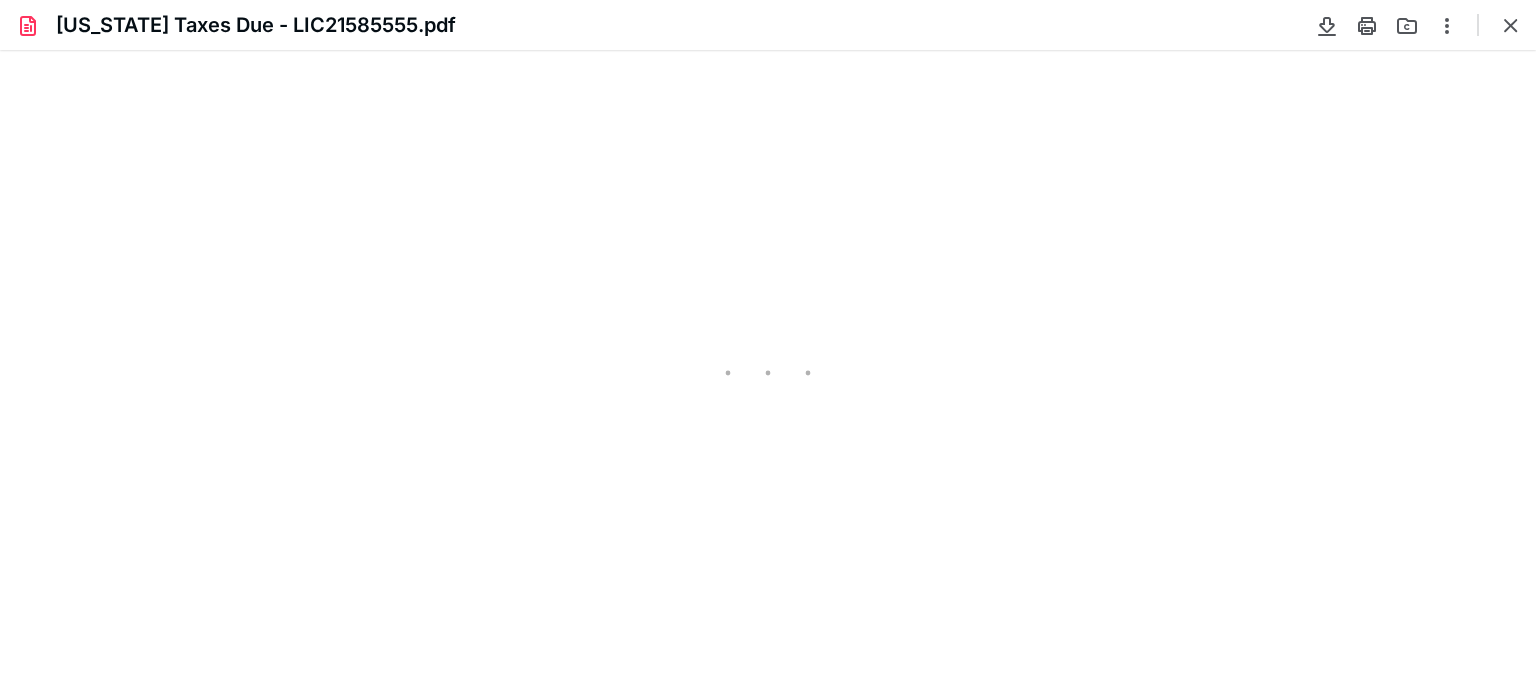 scroll, scrollTop: 0, scrollLeft: 0, axis: both 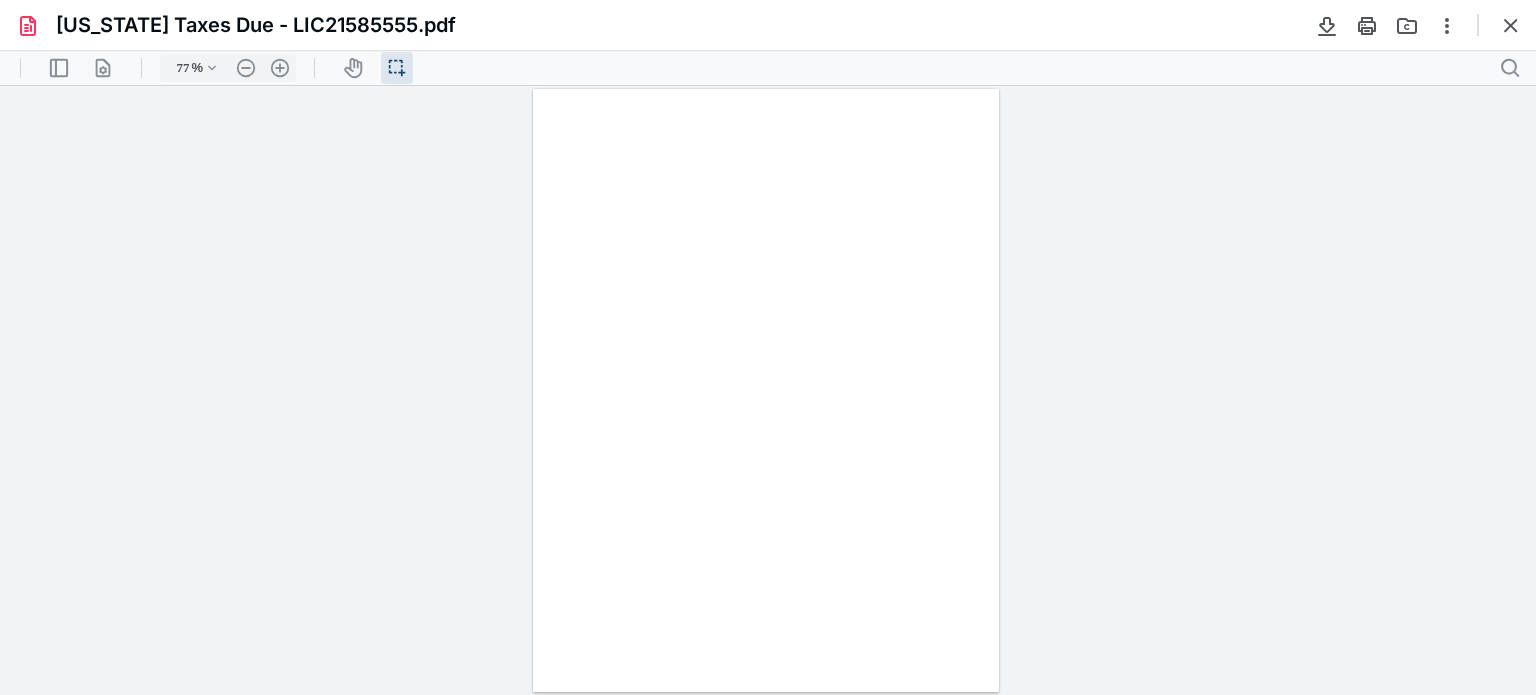 type on "247" 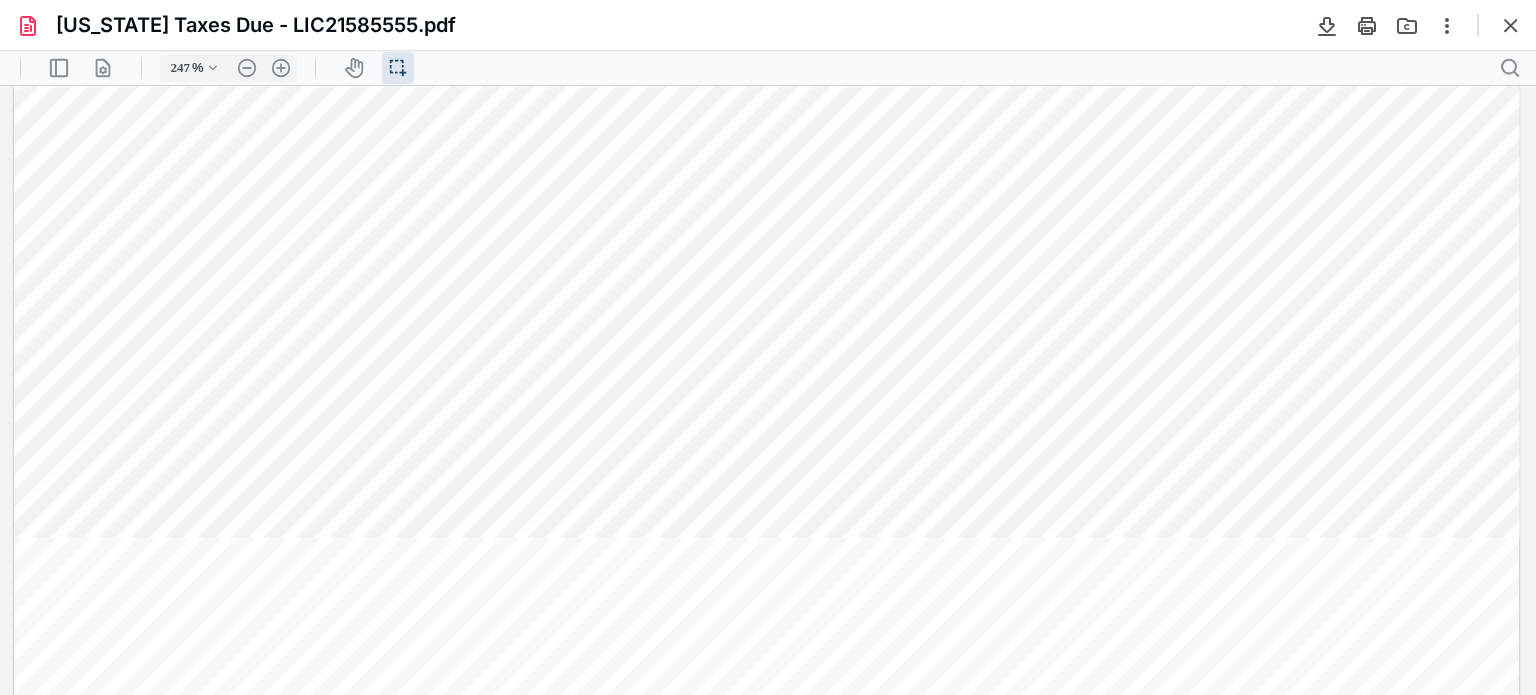 scroll, scrollTop: 500, scrollLeft: 0, axis: vertical 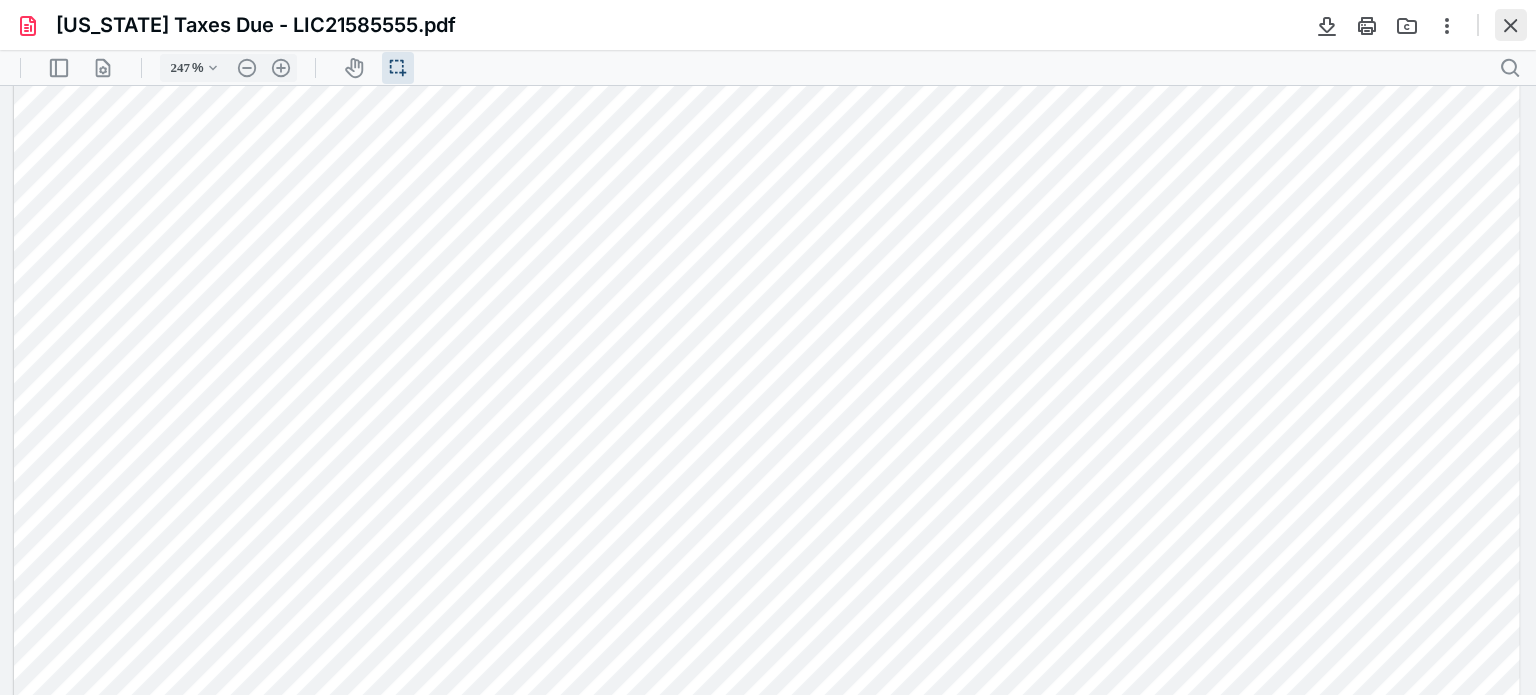 click at bounding box center [1511, 25] 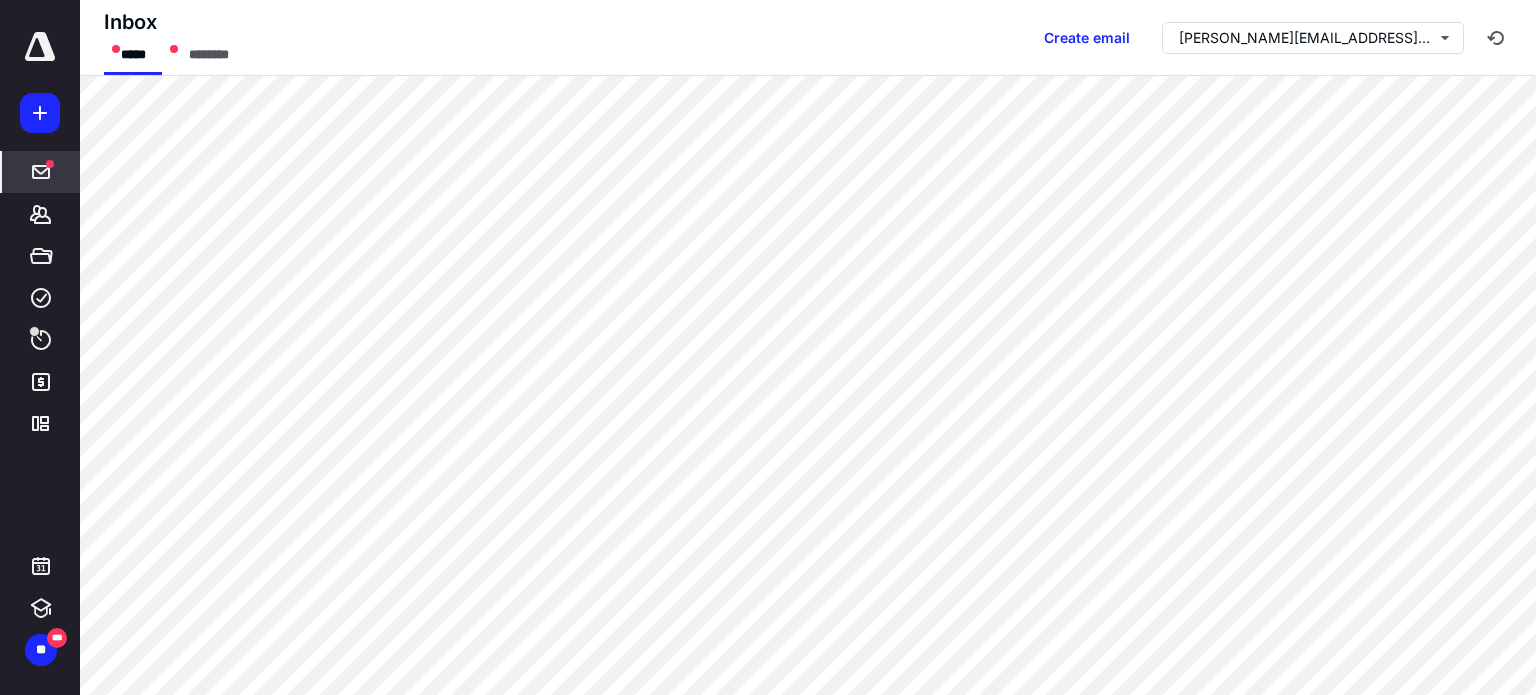 click at bounding box center [1496, 38] 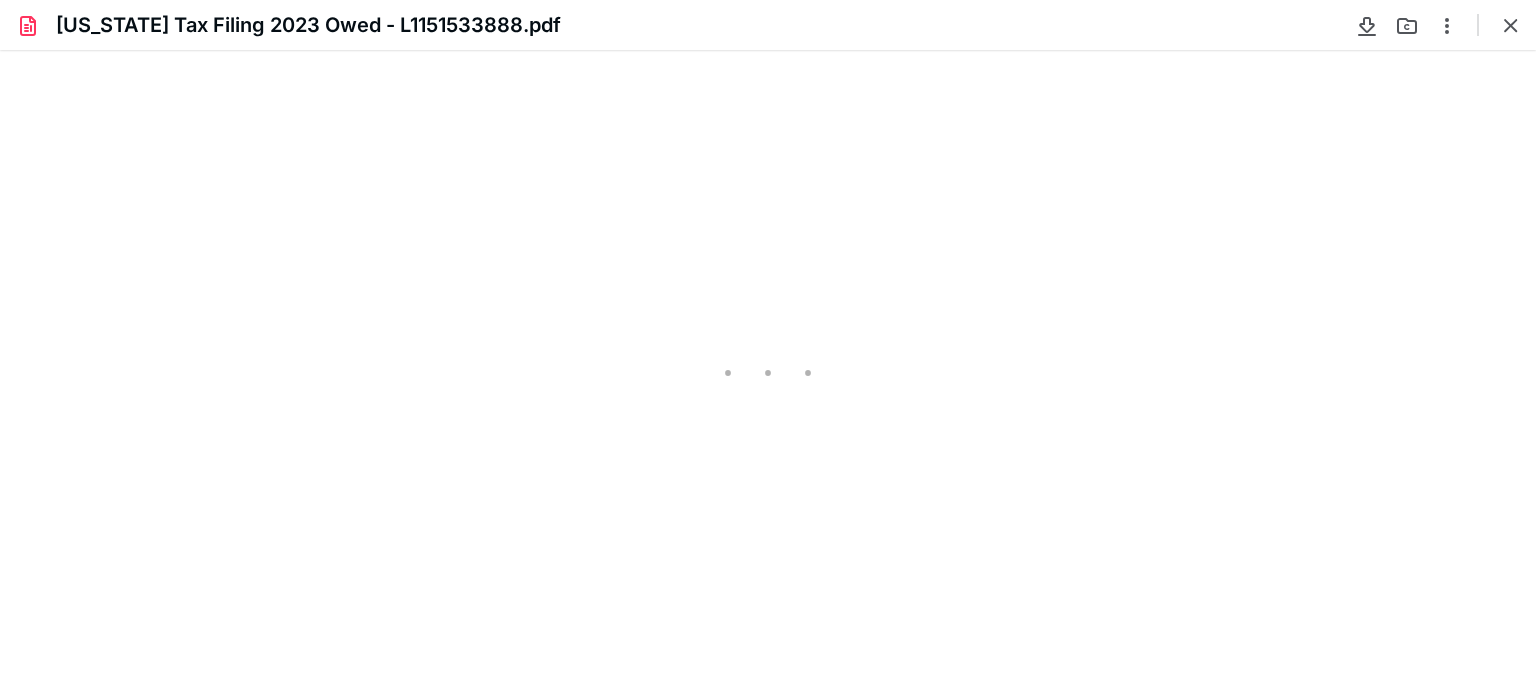 scroll, scrollTop: 0, scrollLeft: 0, axis: both 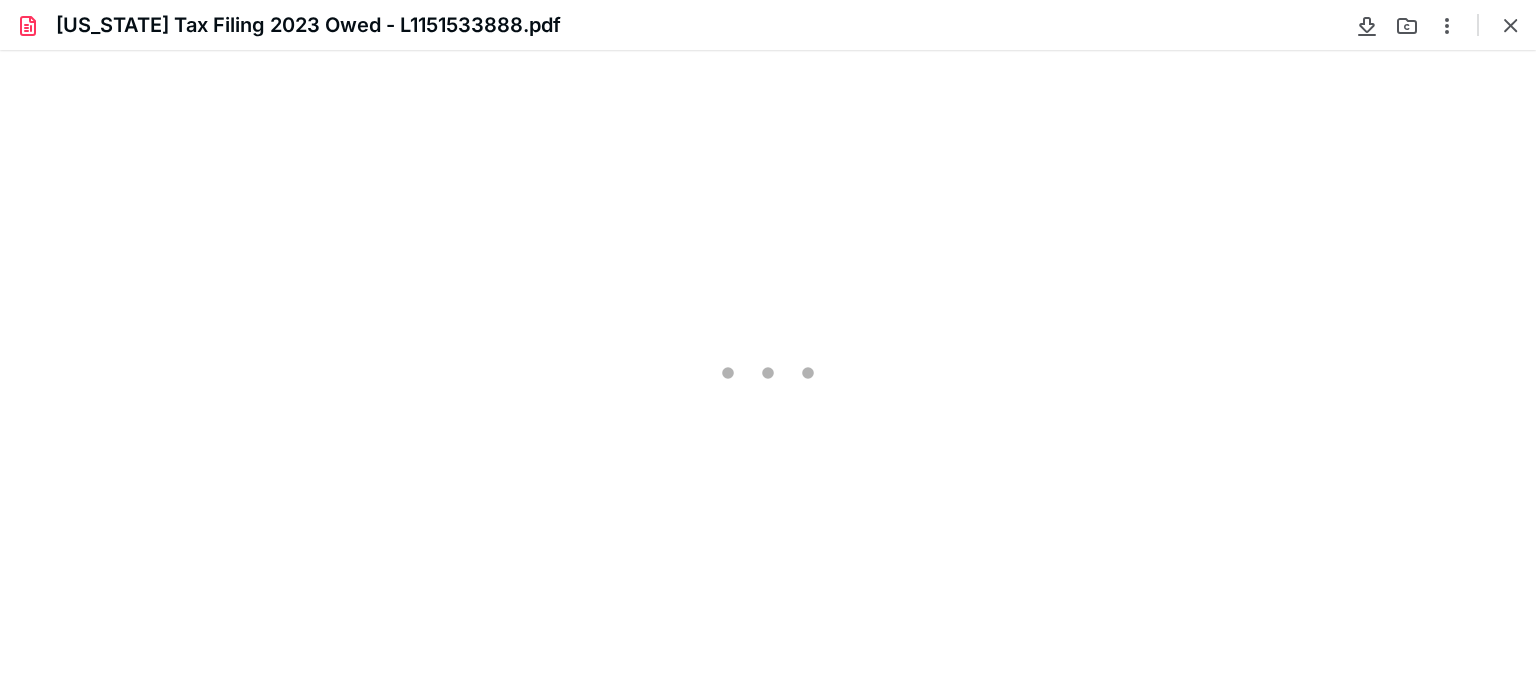 type on "245" 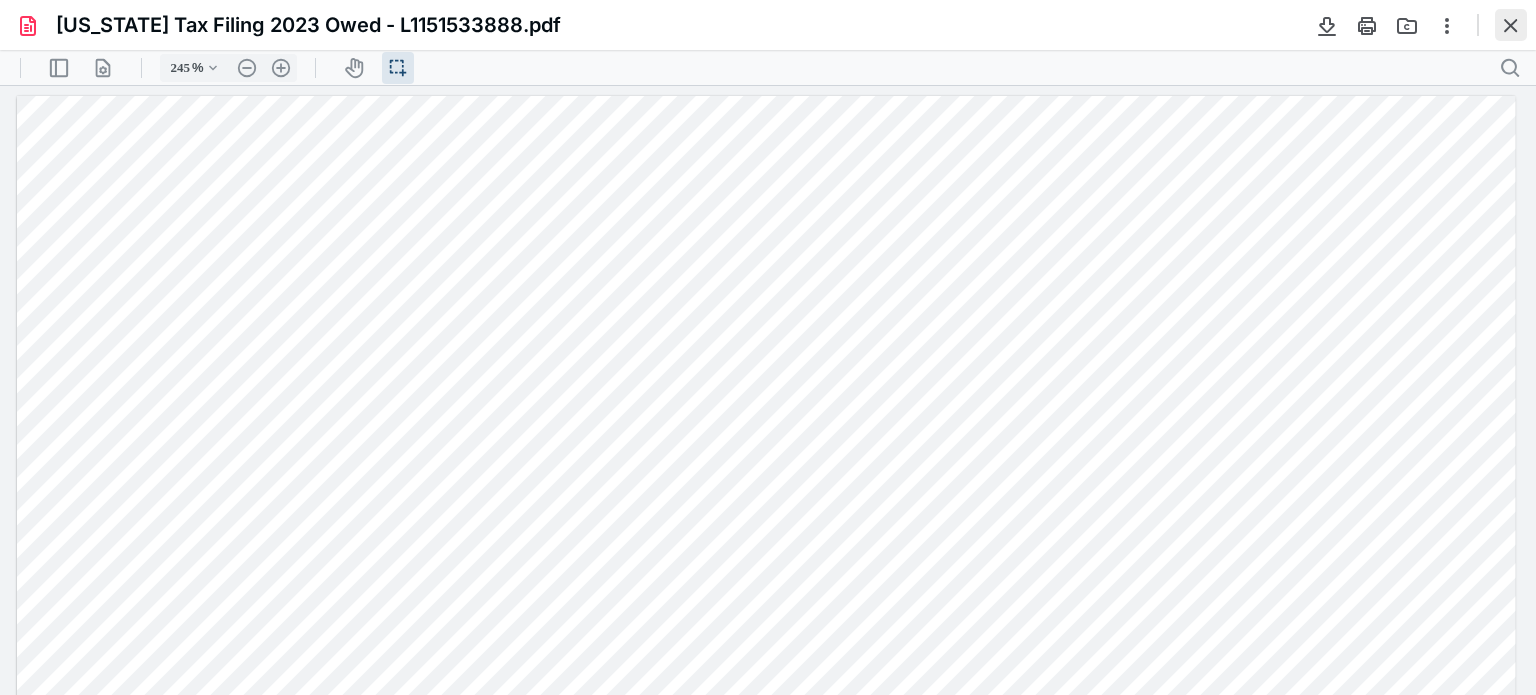 click at bounding box center [1511, 25] 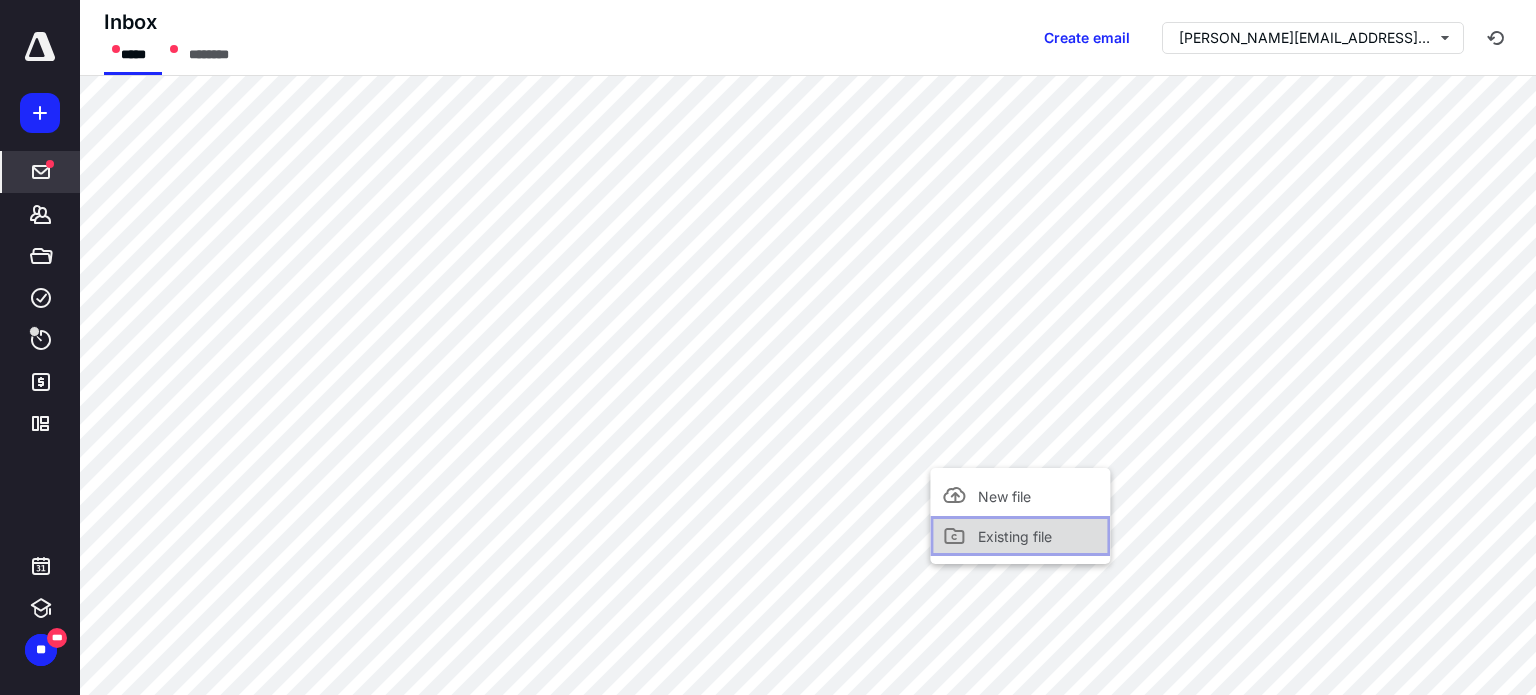 click on "Existing file" at bounding box center (1020, 536) 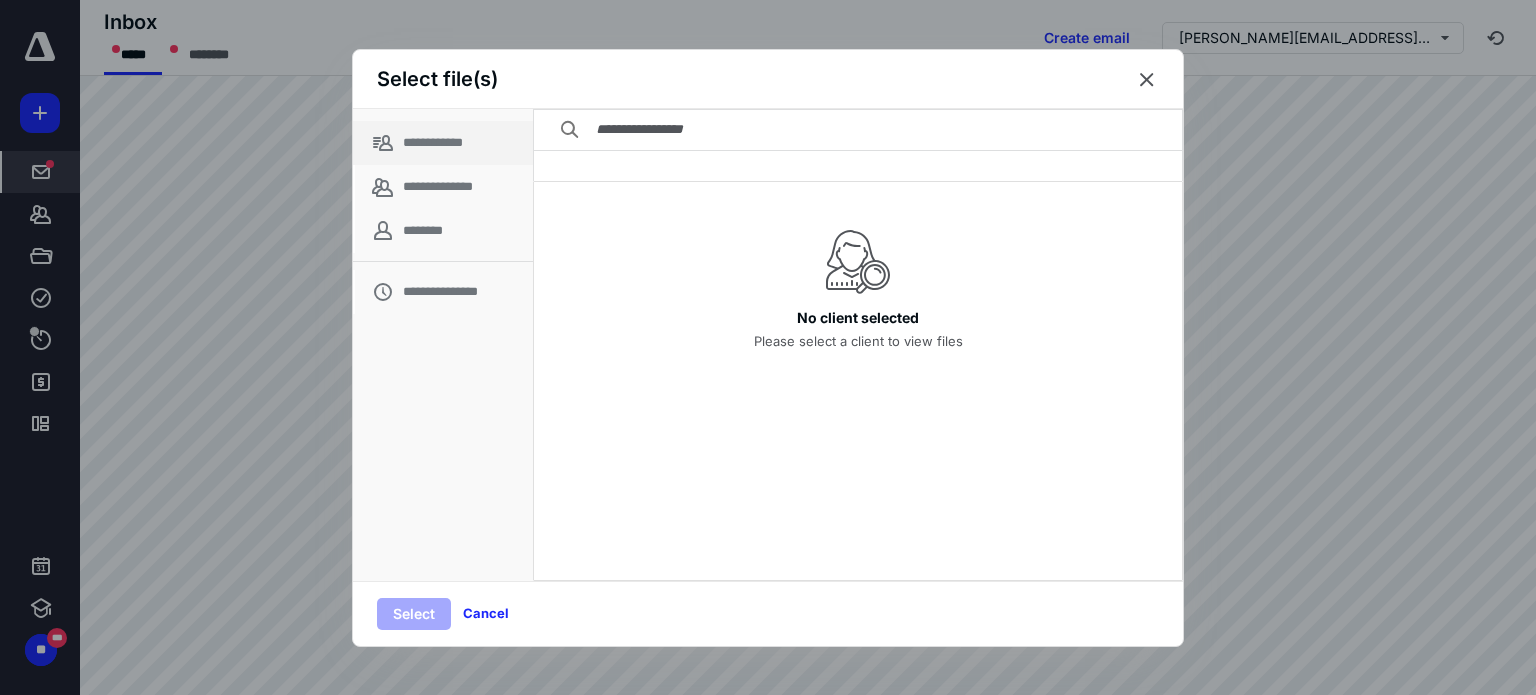 click on "**********" at bounding box center [443, 143] 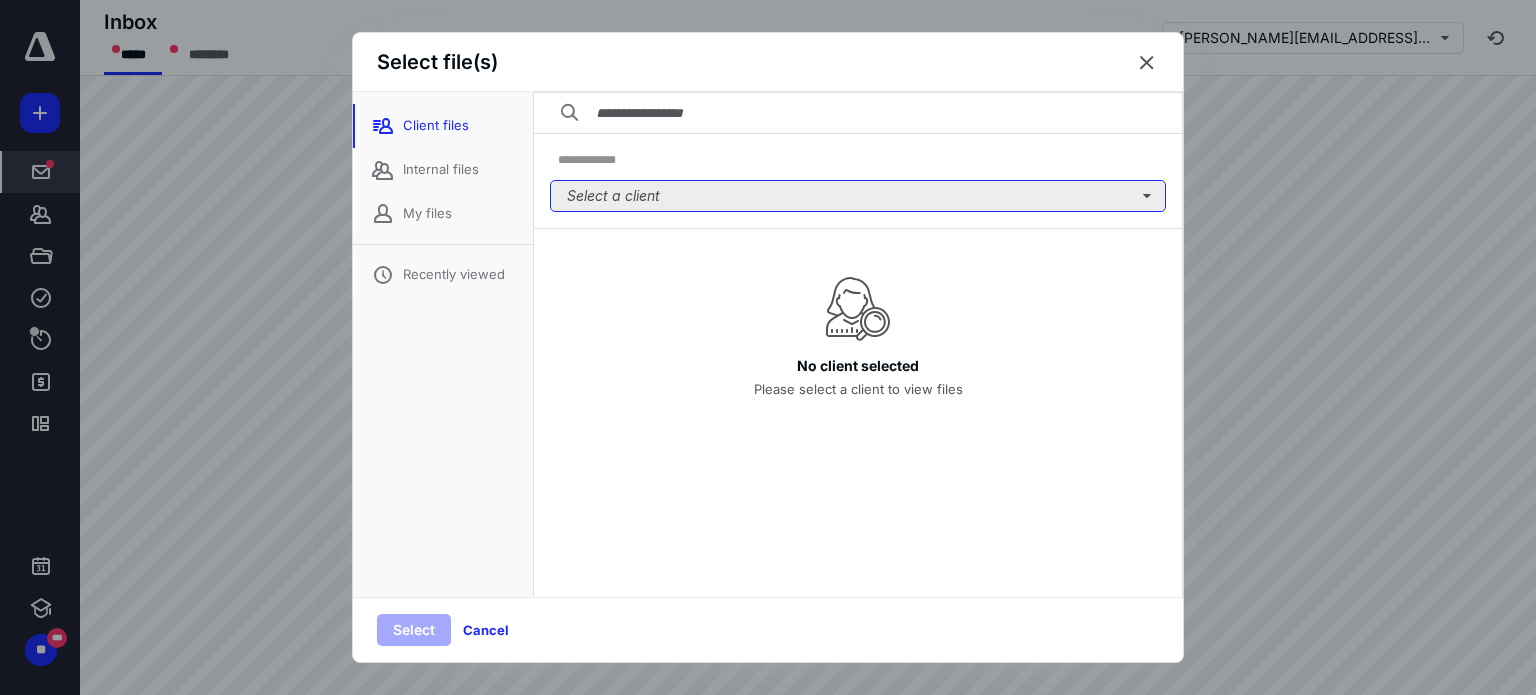 click on "Select a client" at bounding box center [858, 196] 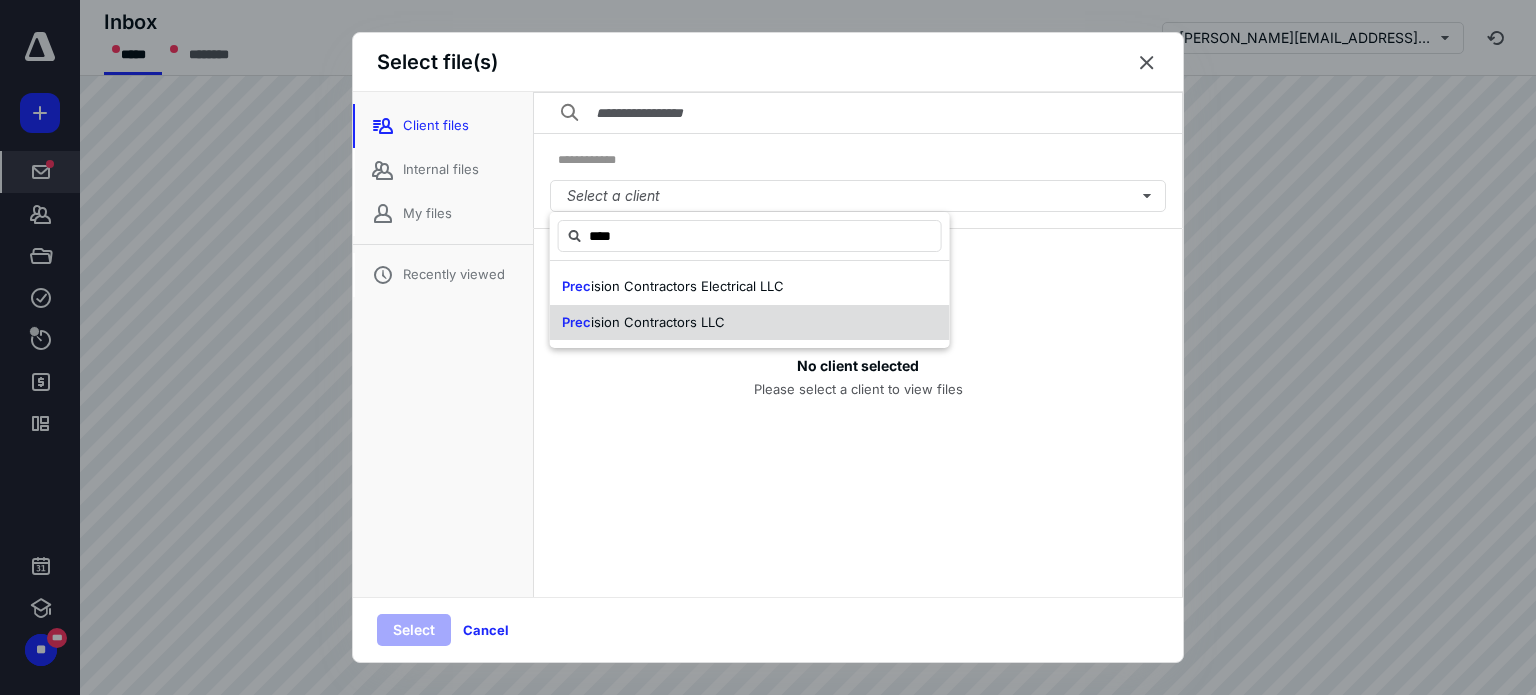 click on "ision Contractors LLC" at bounding box center (658, 322) 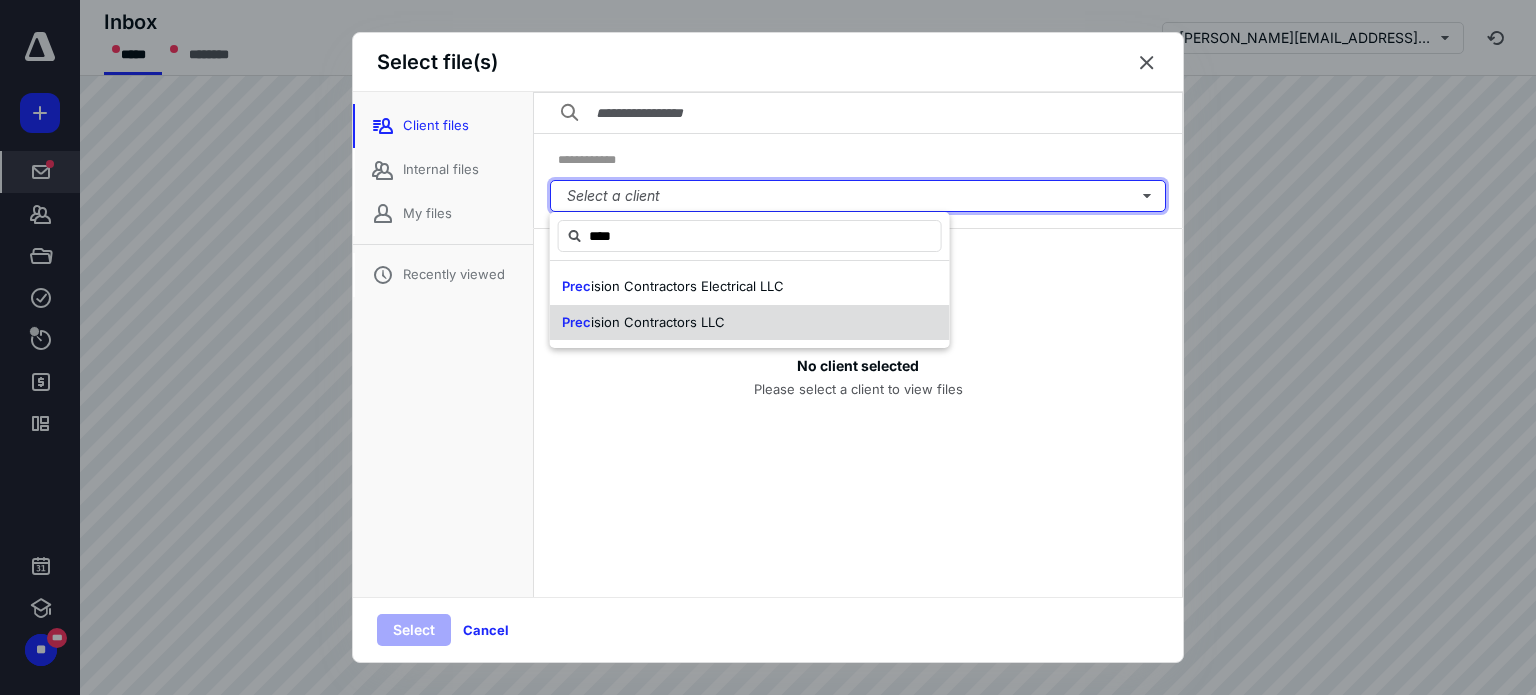 type 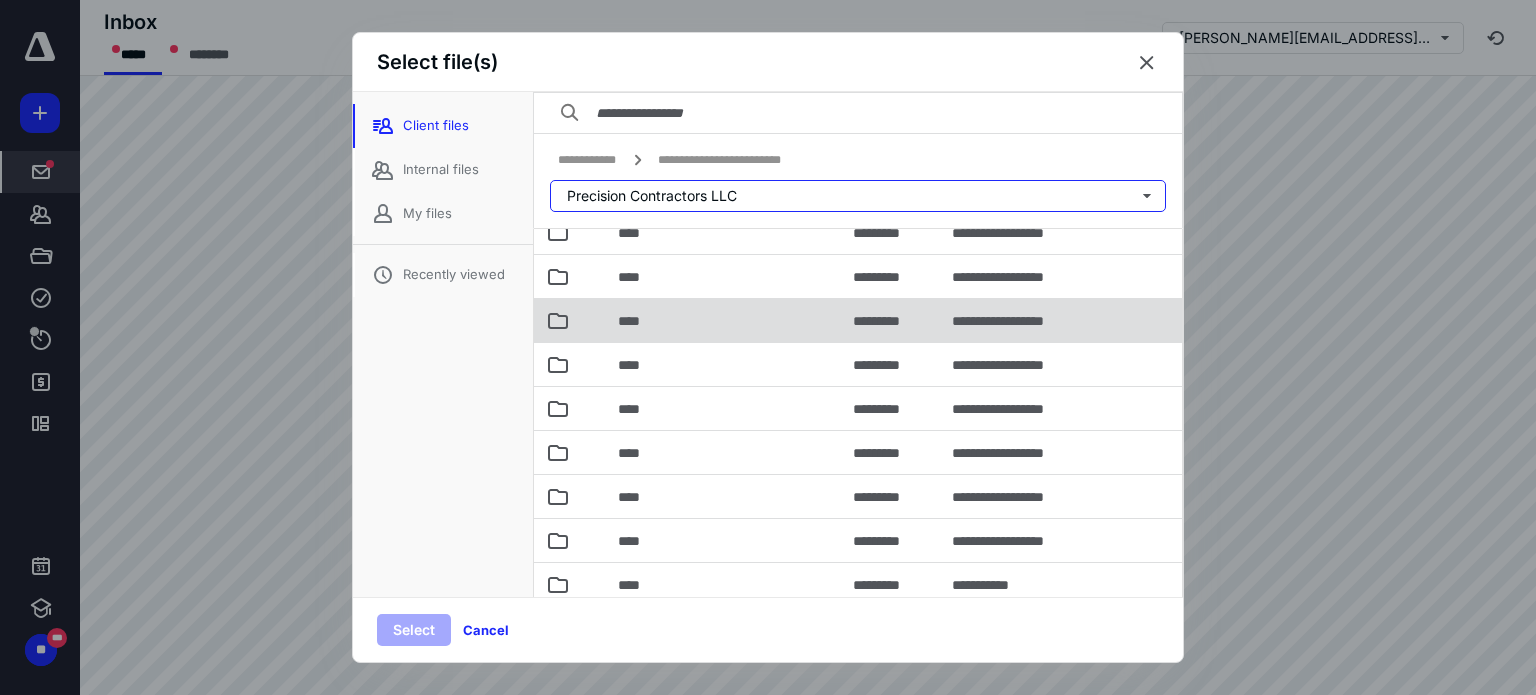 scroll, scrollTop: 300, scrollLeft: 0, axis: vertical 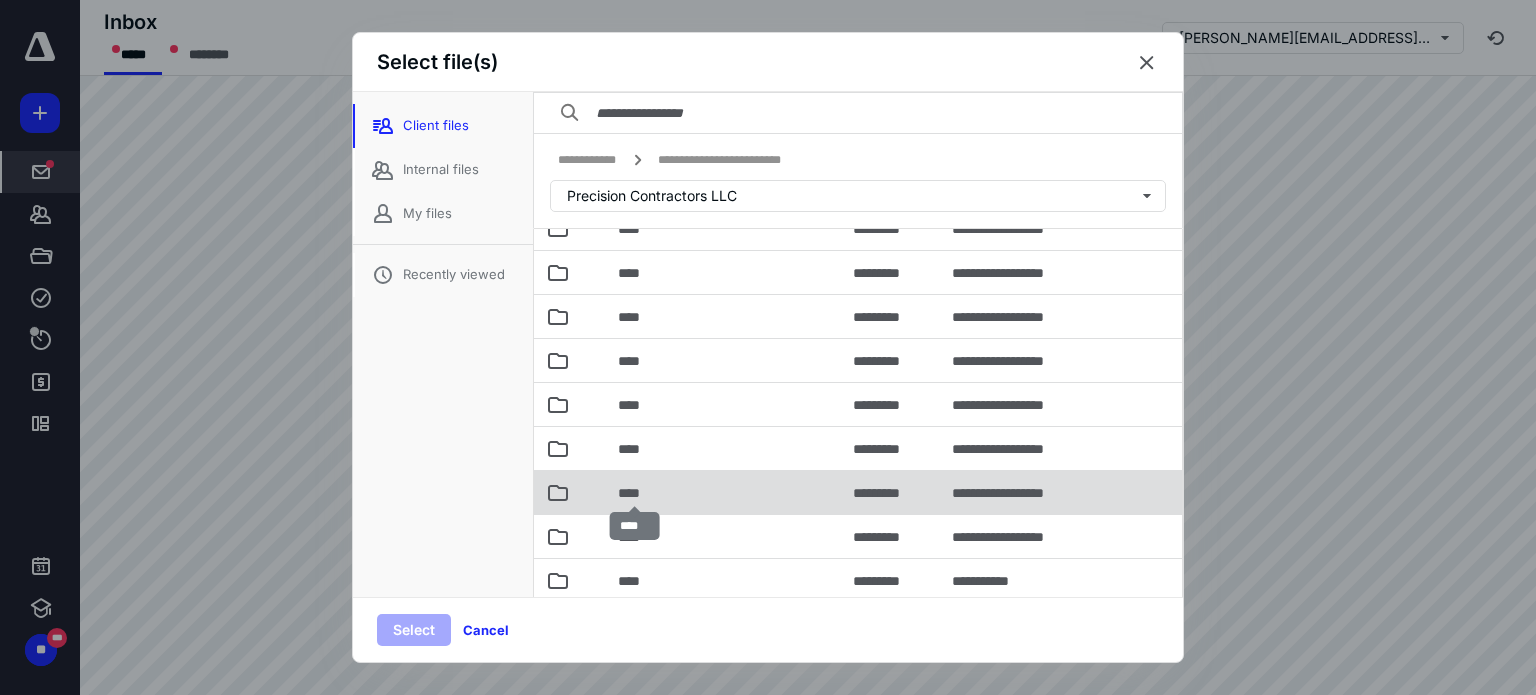 click on "****" at bounding box center [635, 493] 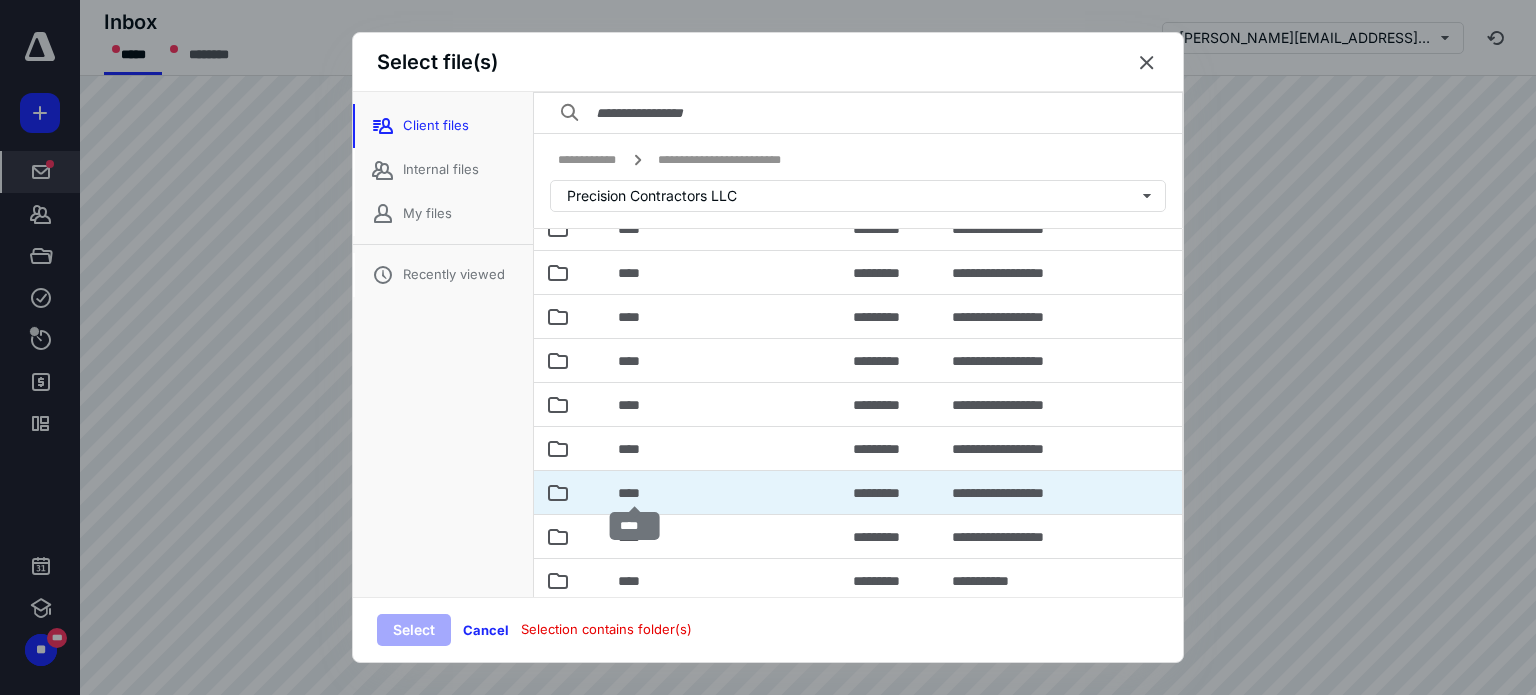 click on "****" at bounding box center (635, 493) 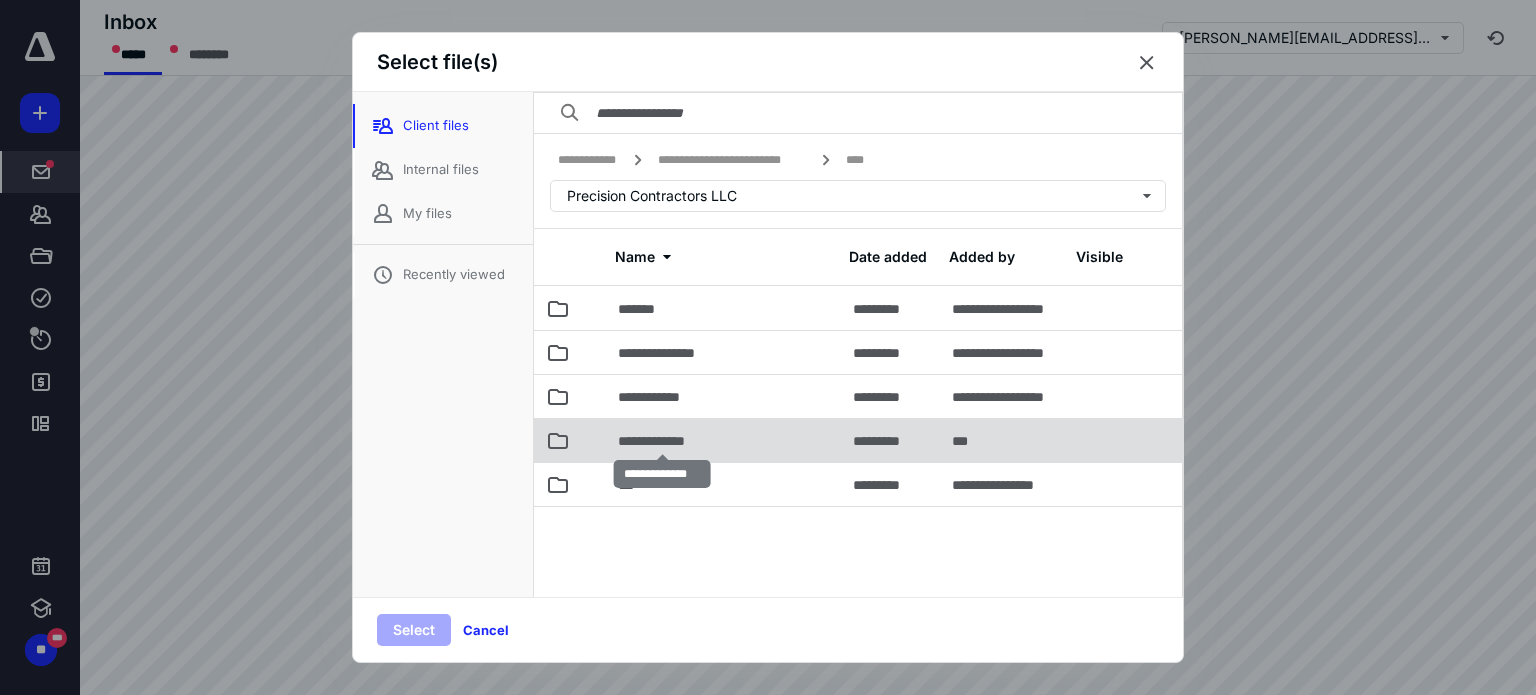 click on "**********" at bounding box center (662, 441) 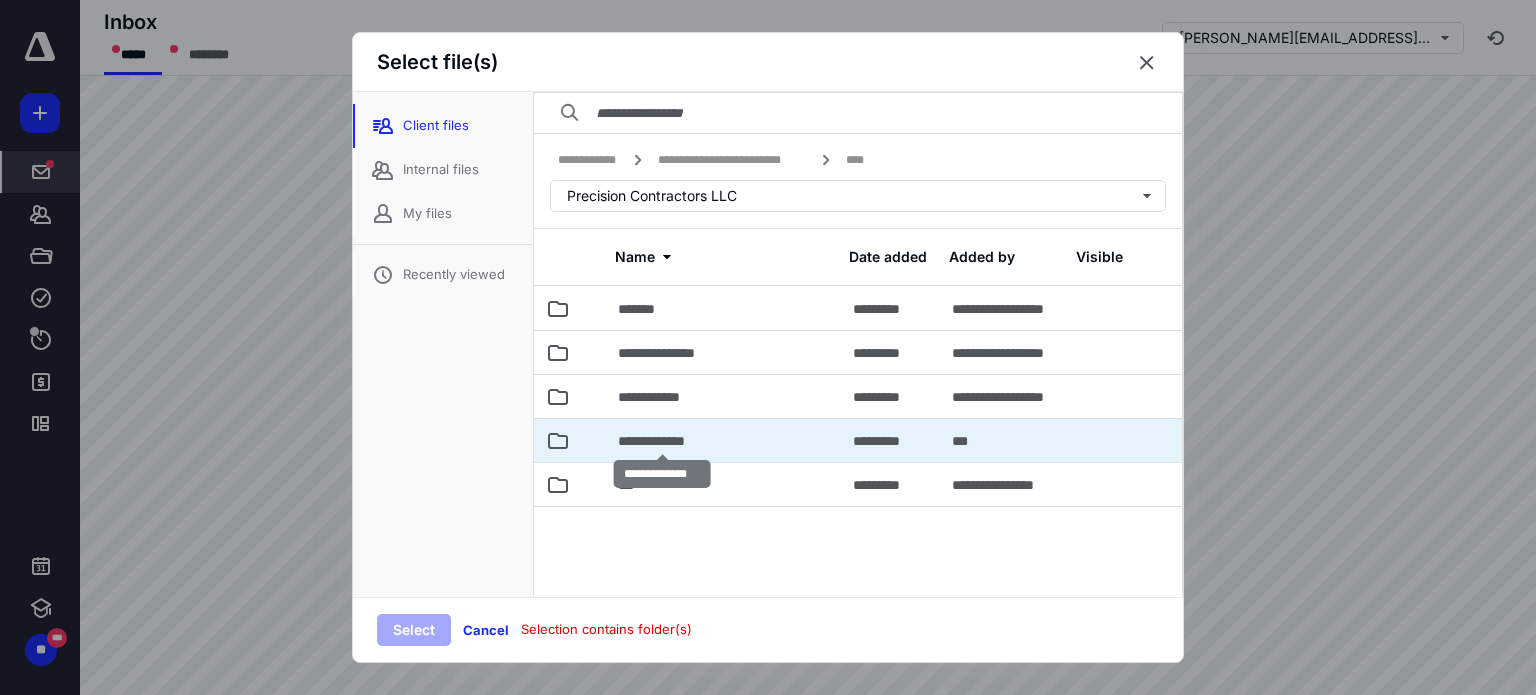 click on "**********" at bounding box center [662, 441] 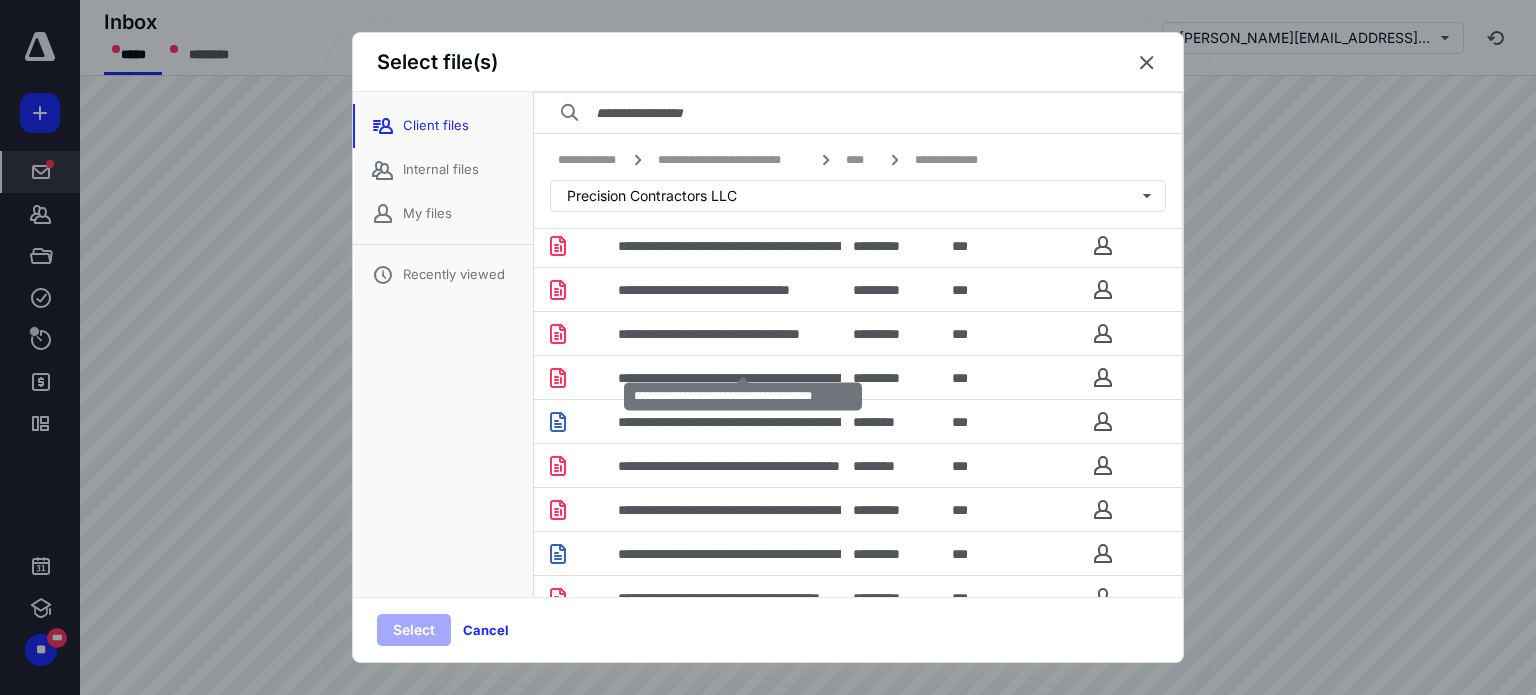 scroll, scrollTop: 200, scrollLeft: 0, axis: vertical 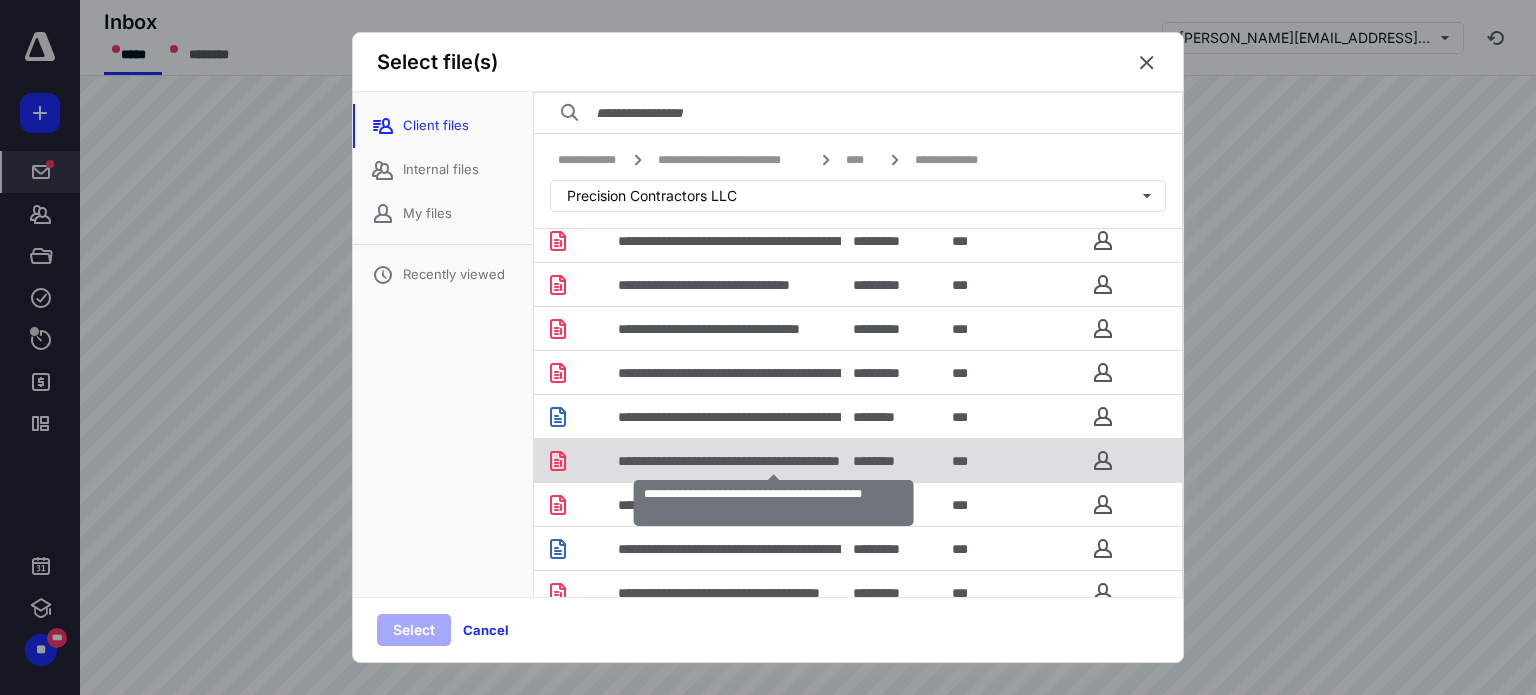 click on "**********" at bounding box center [774, 461] 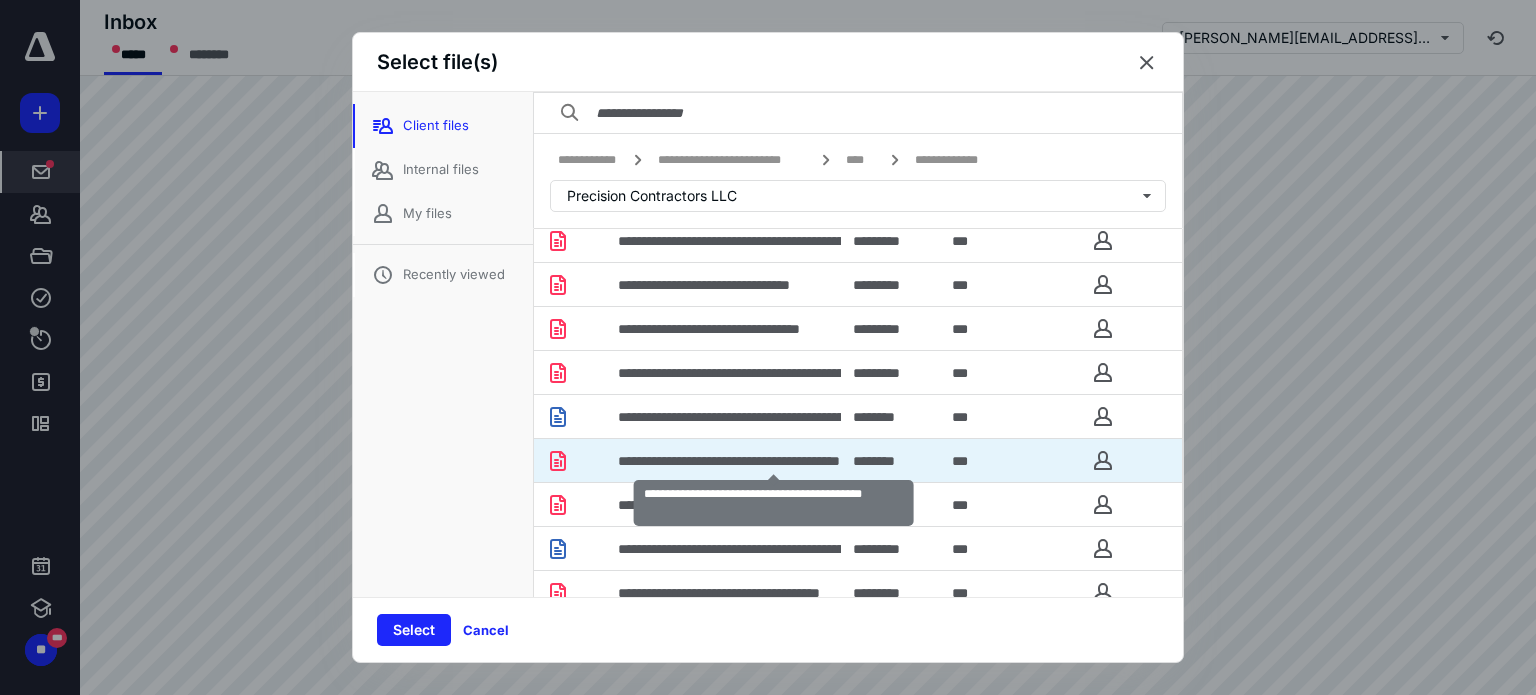 click on "**********" at bounding box center [774, 461] 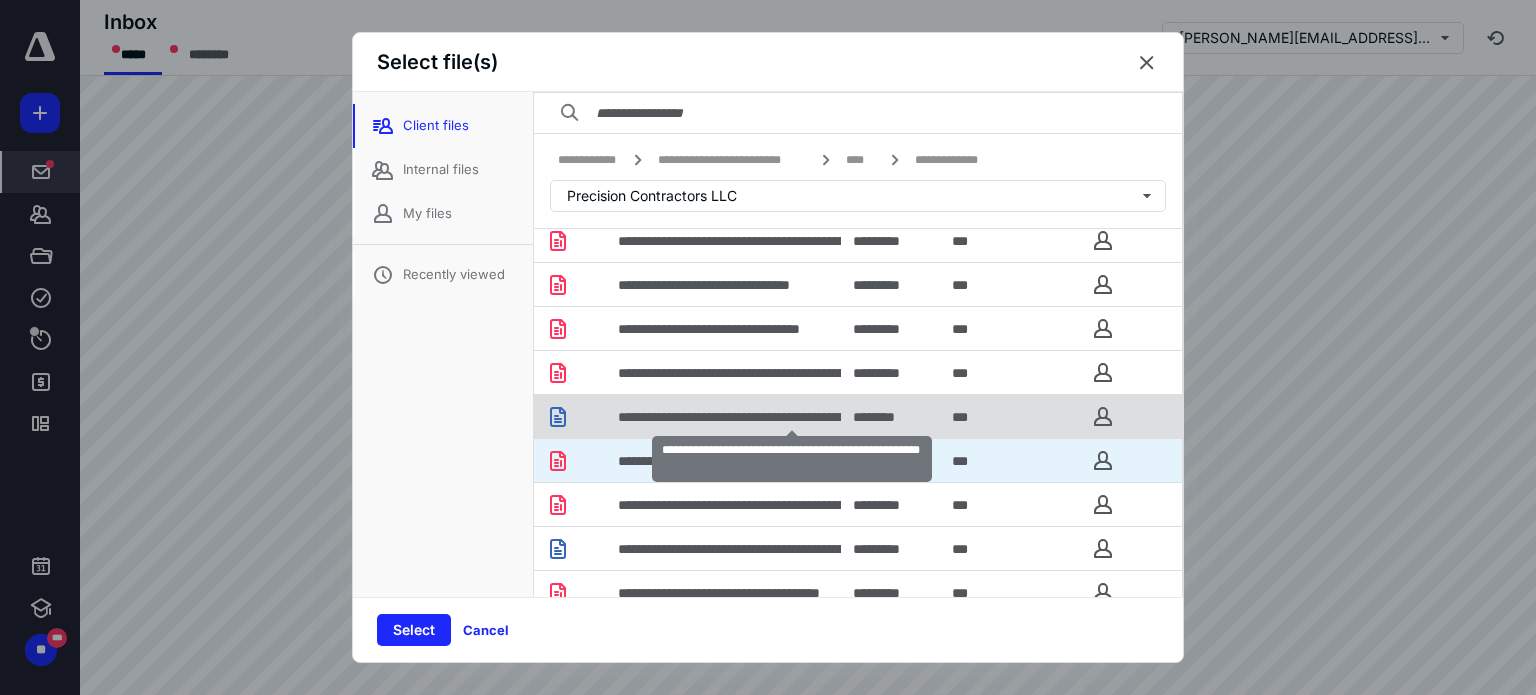 click on "**********" at bounding box center [792, 417] 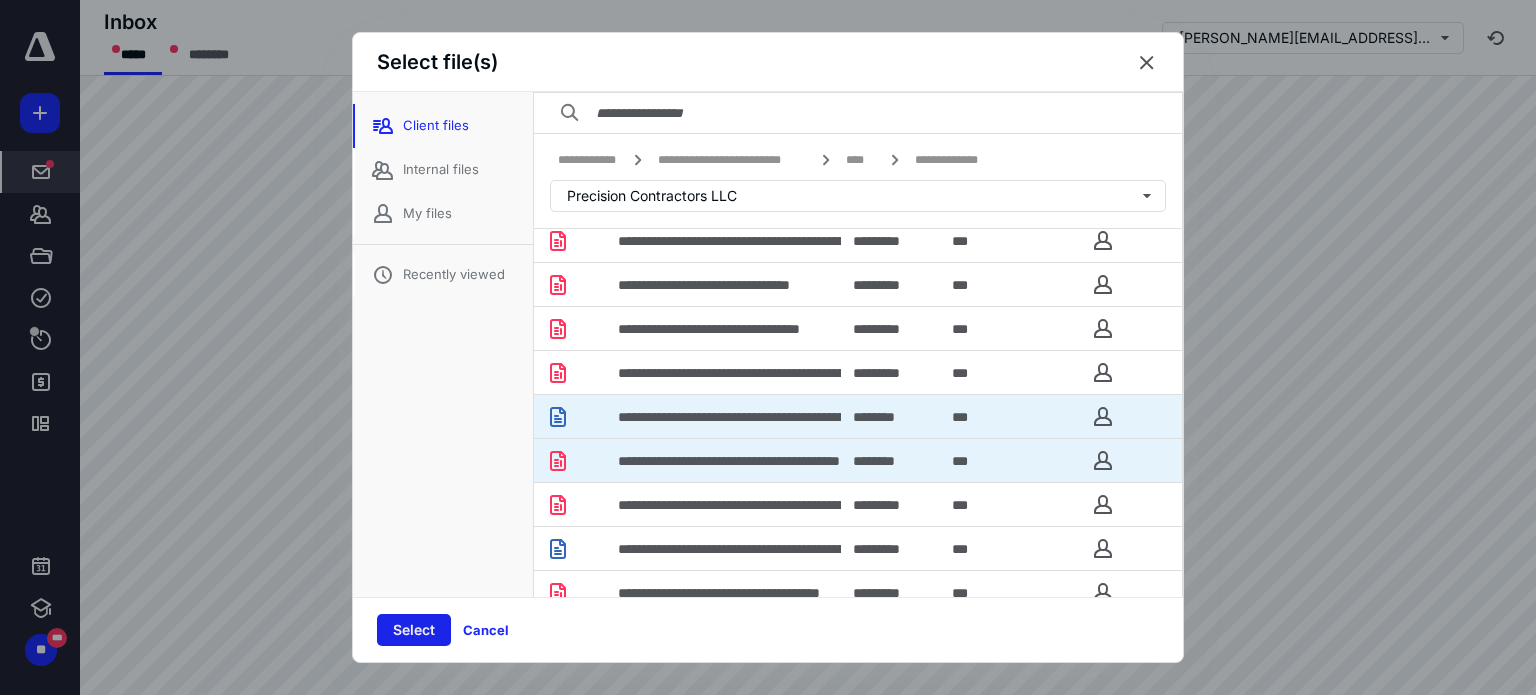 click on "Select" at bounding box center (414, 630) 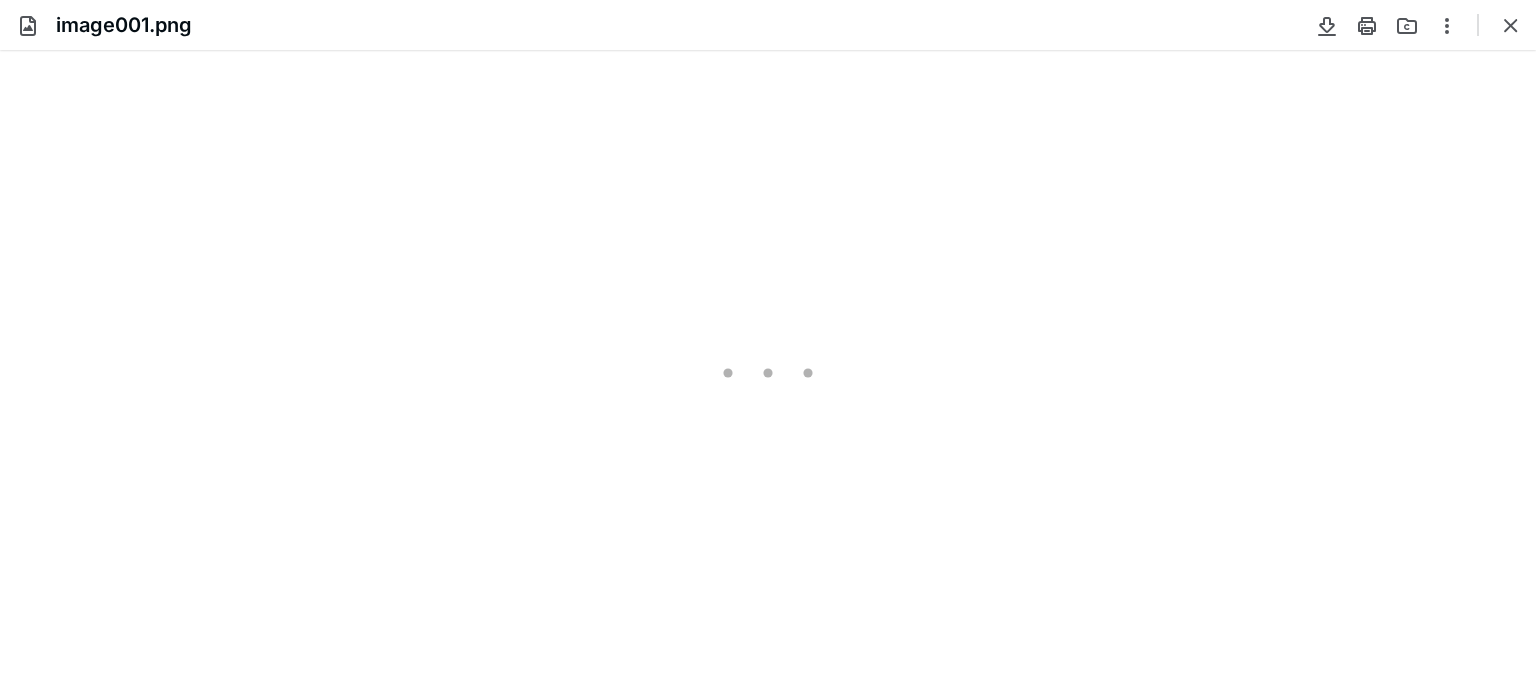 scroll, scrollTop: 0, scrollLeft: 0, axis: both 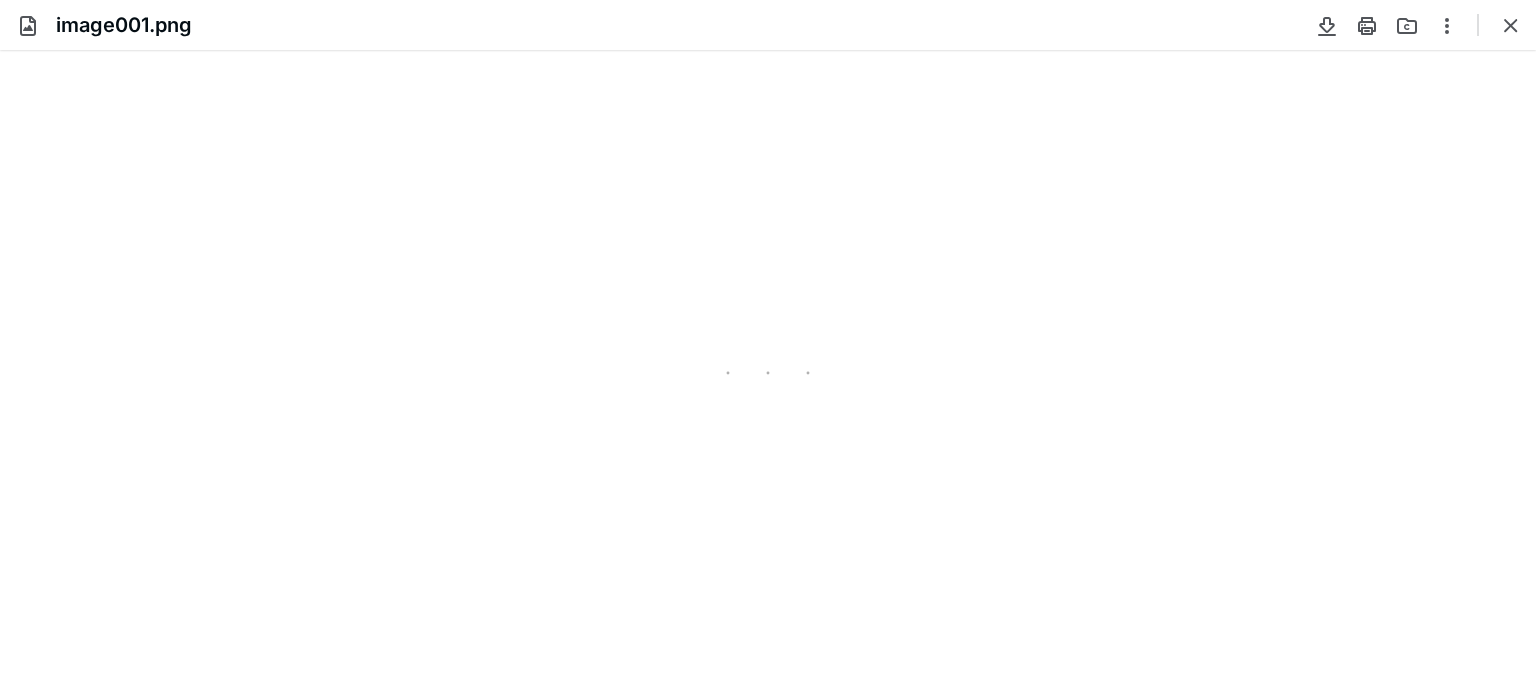 type on "247" 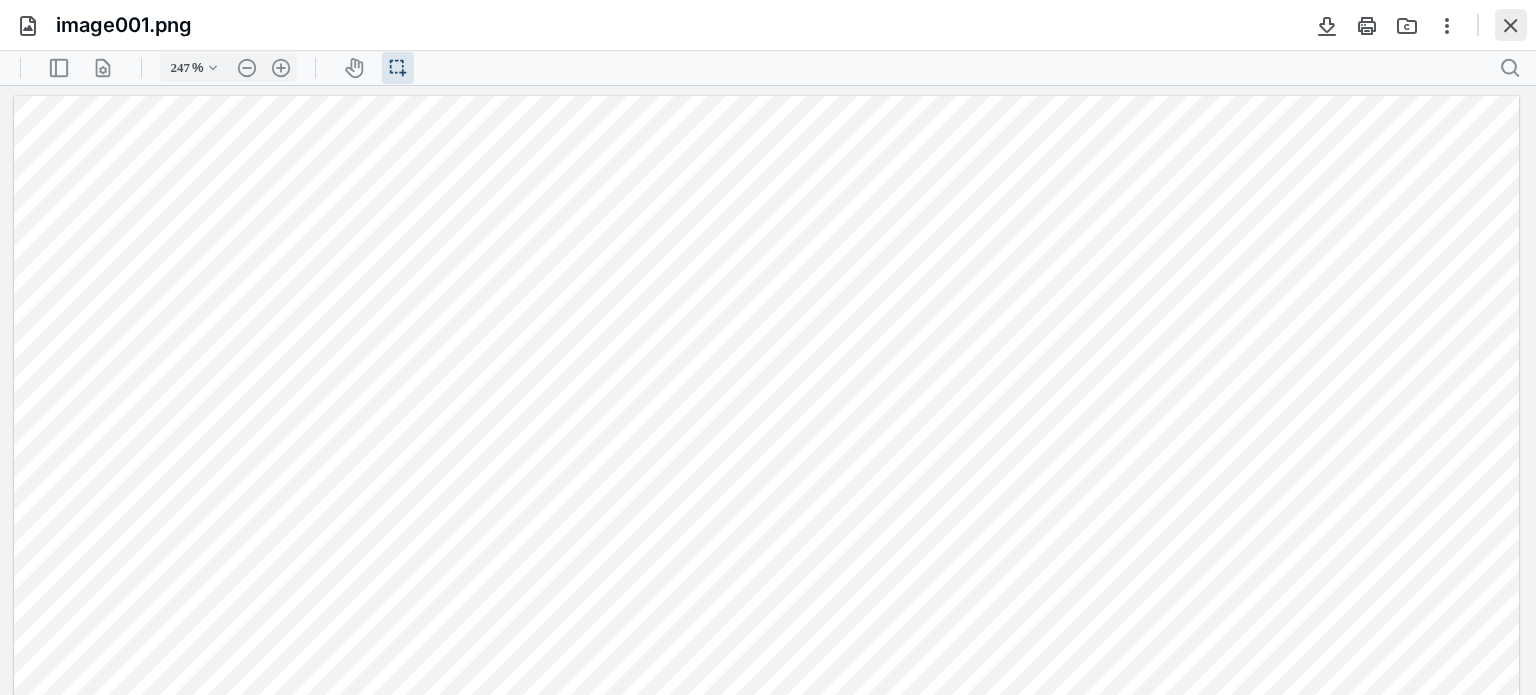 click at bounding box center (1511, 25) 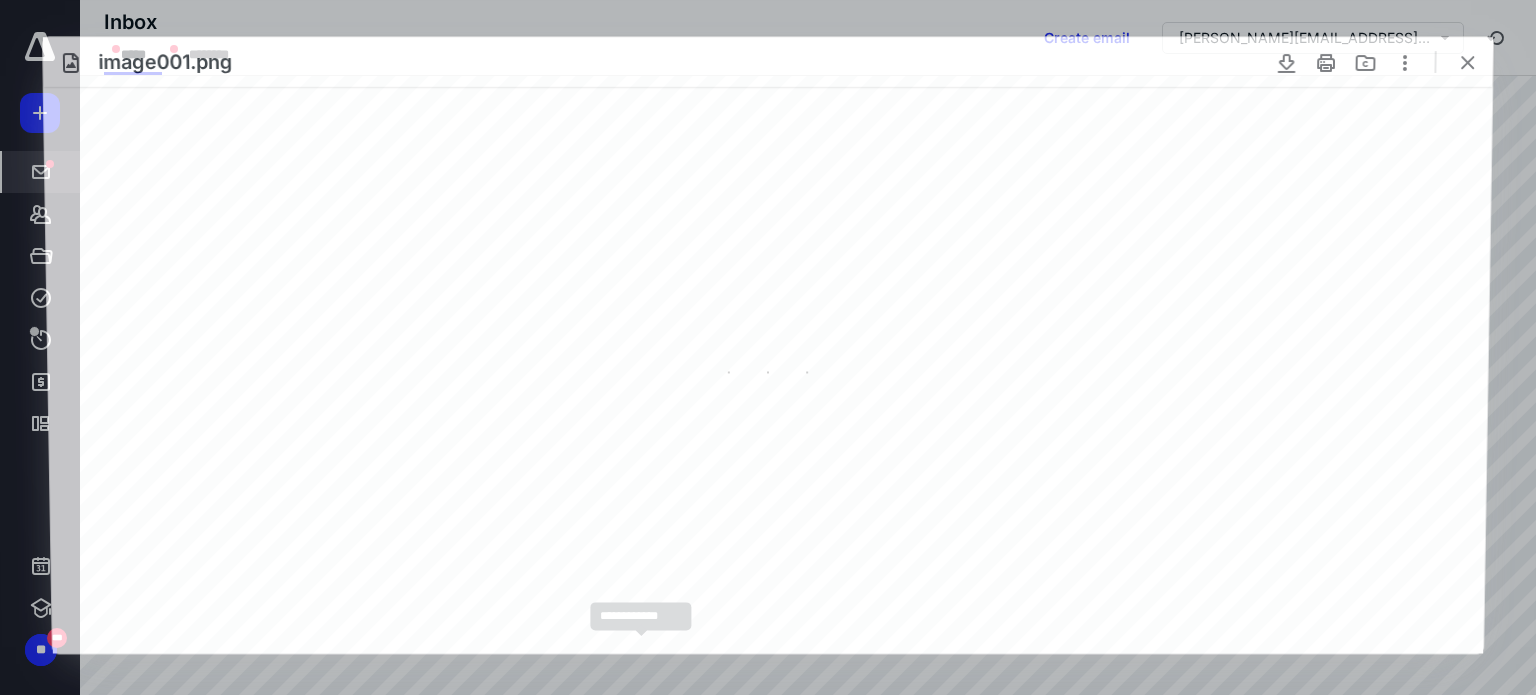 scroll, scrollTop: 0, scrollLeft: 0, axis: both 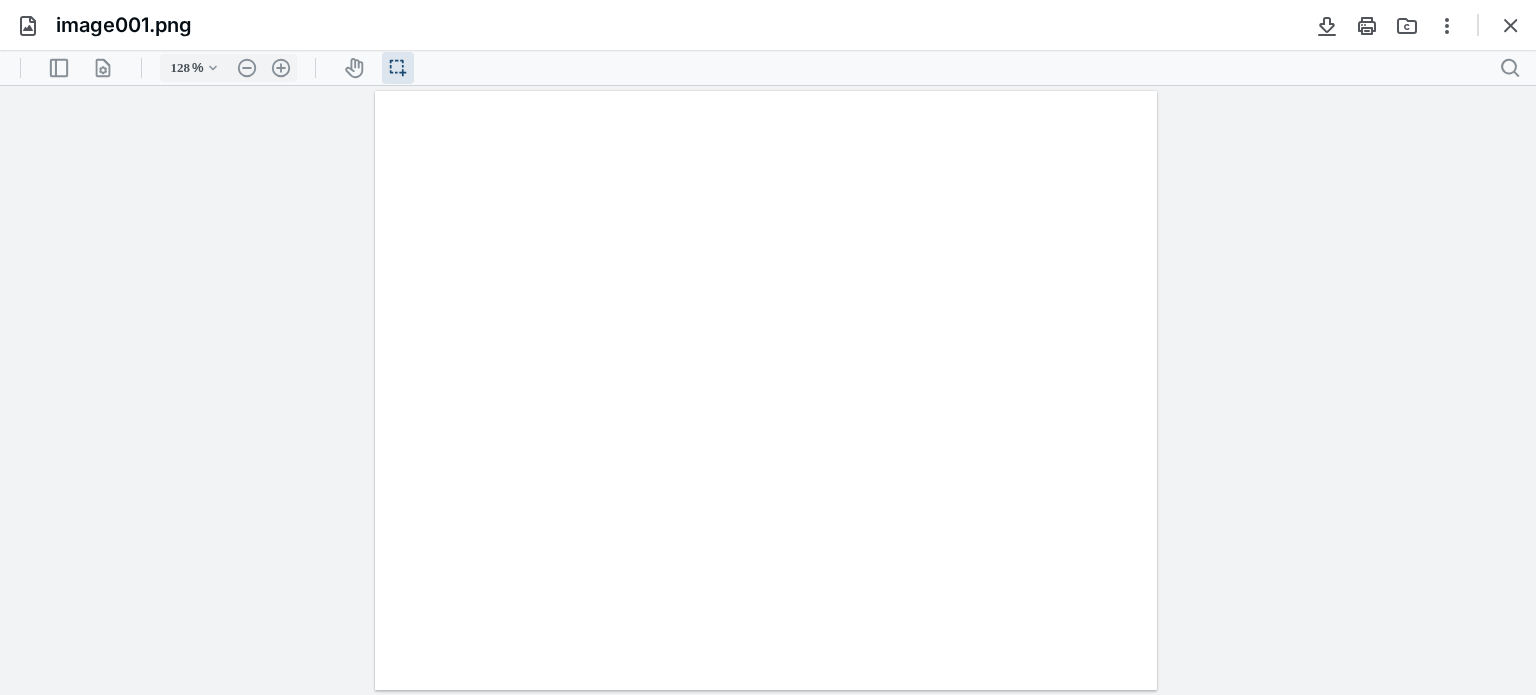 type on "247" 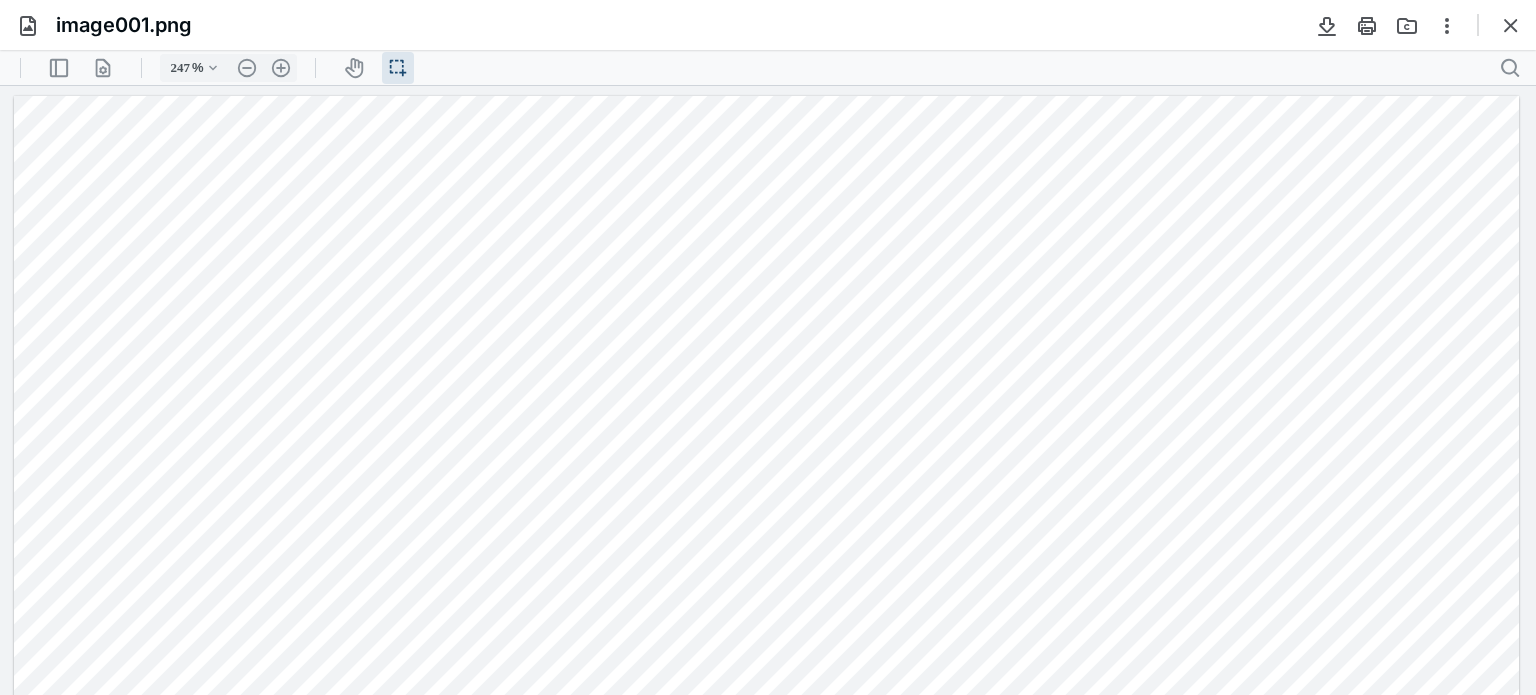 click at bounding box center [1511, 25] 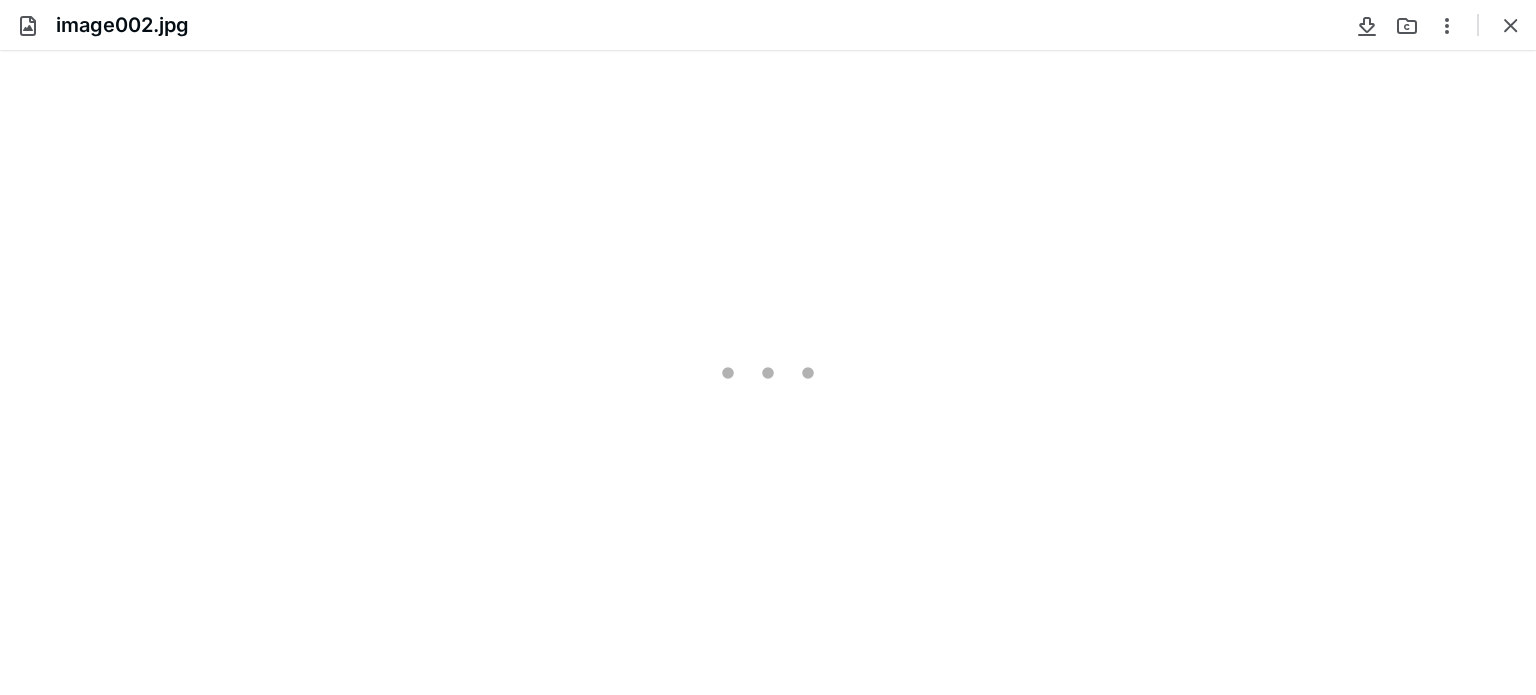scroll, scrollTop: 0, scrollLeft: 0, axis: both 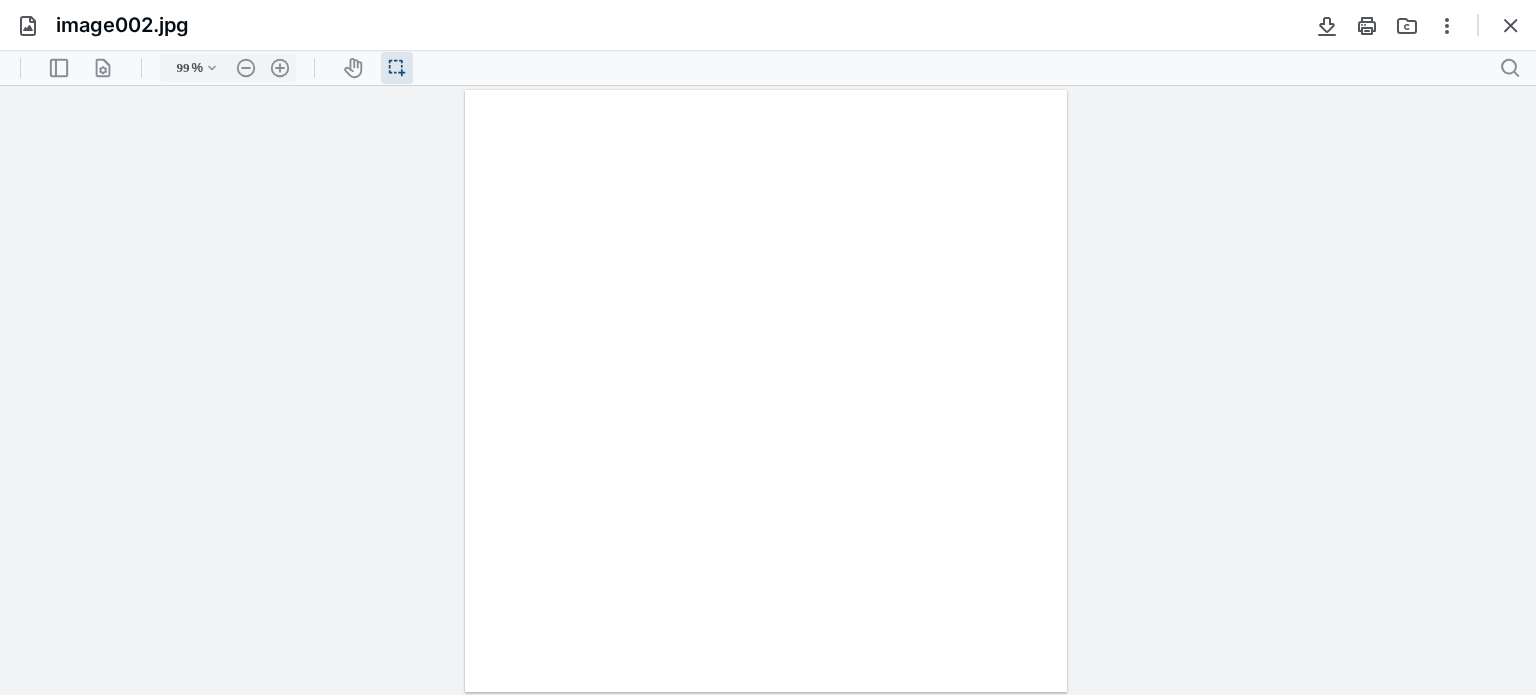 type on "245" 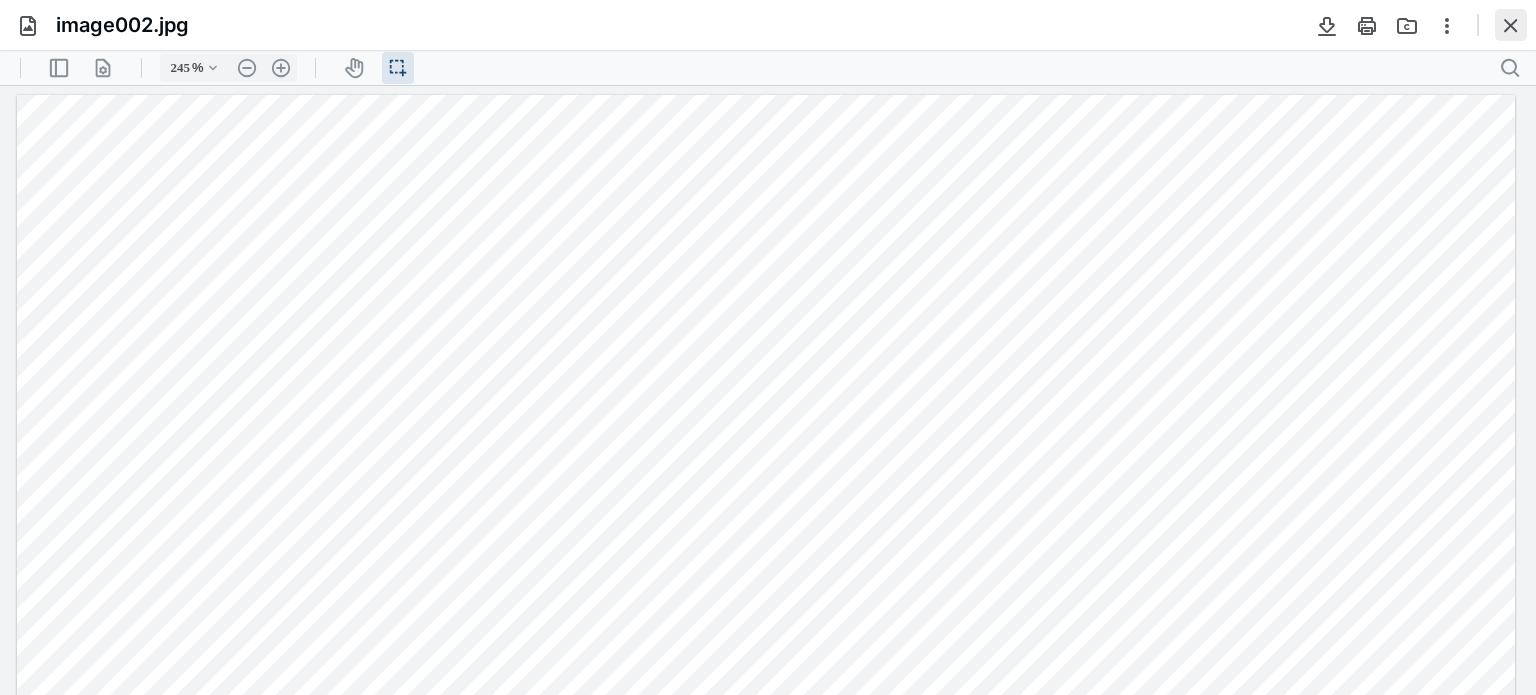 click at bounding box center (1511, 25) 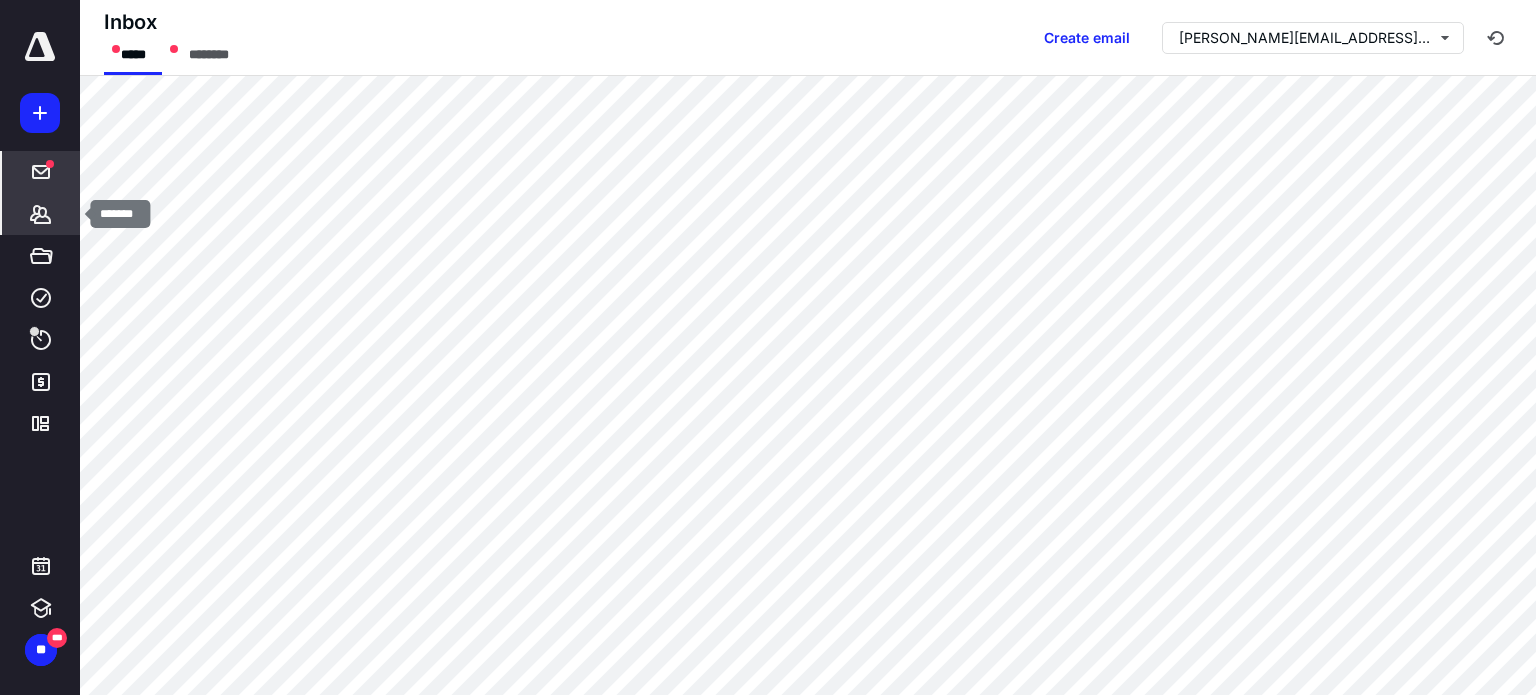 click 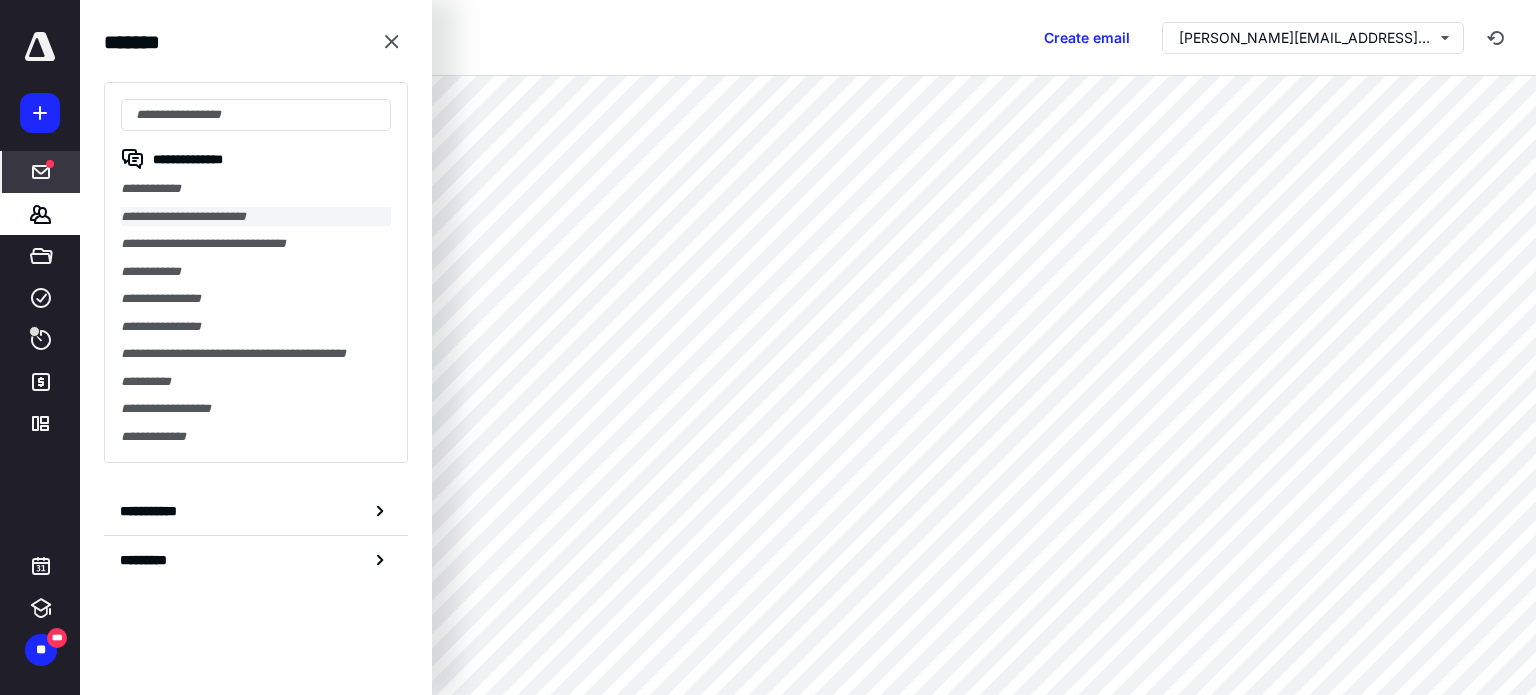 click on "**********" at bounding box center [256, 217] 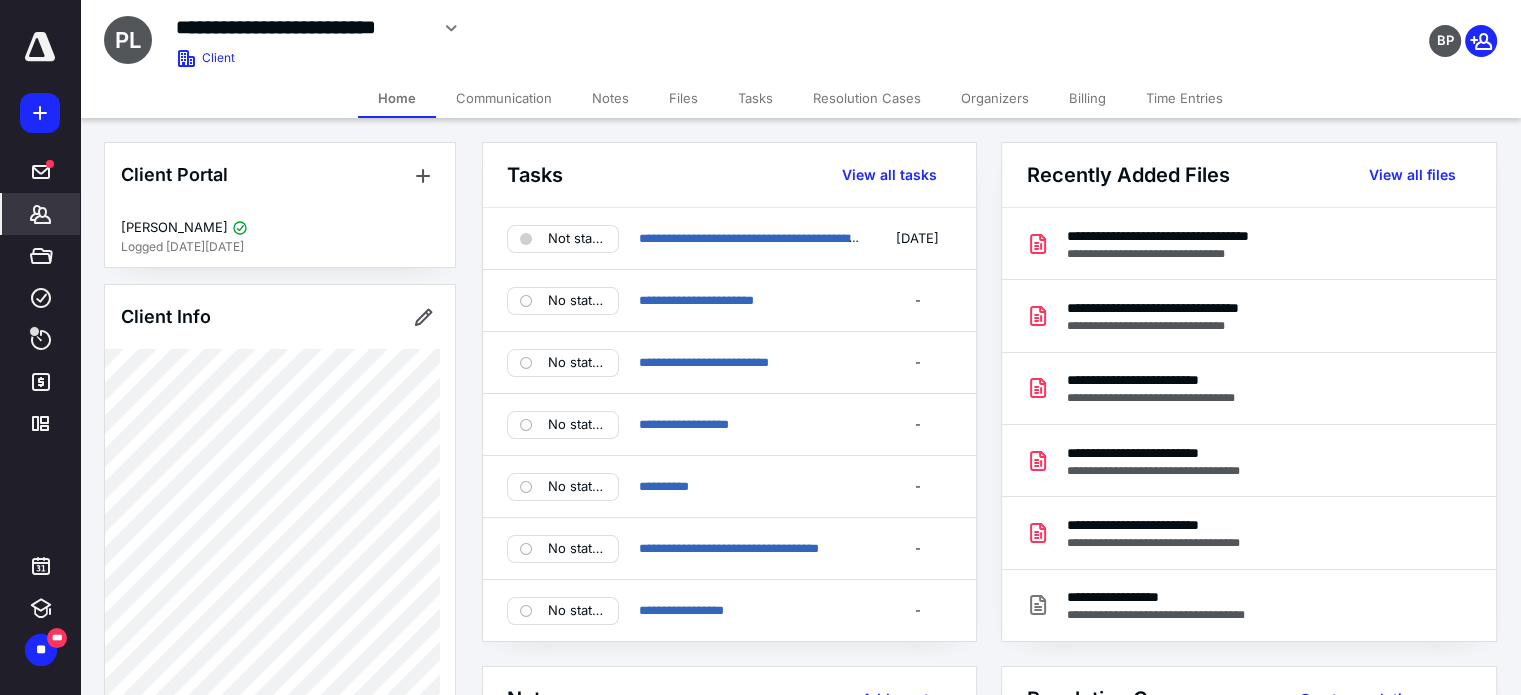 click on "Time Entries" at bounding box center [1184, 98] 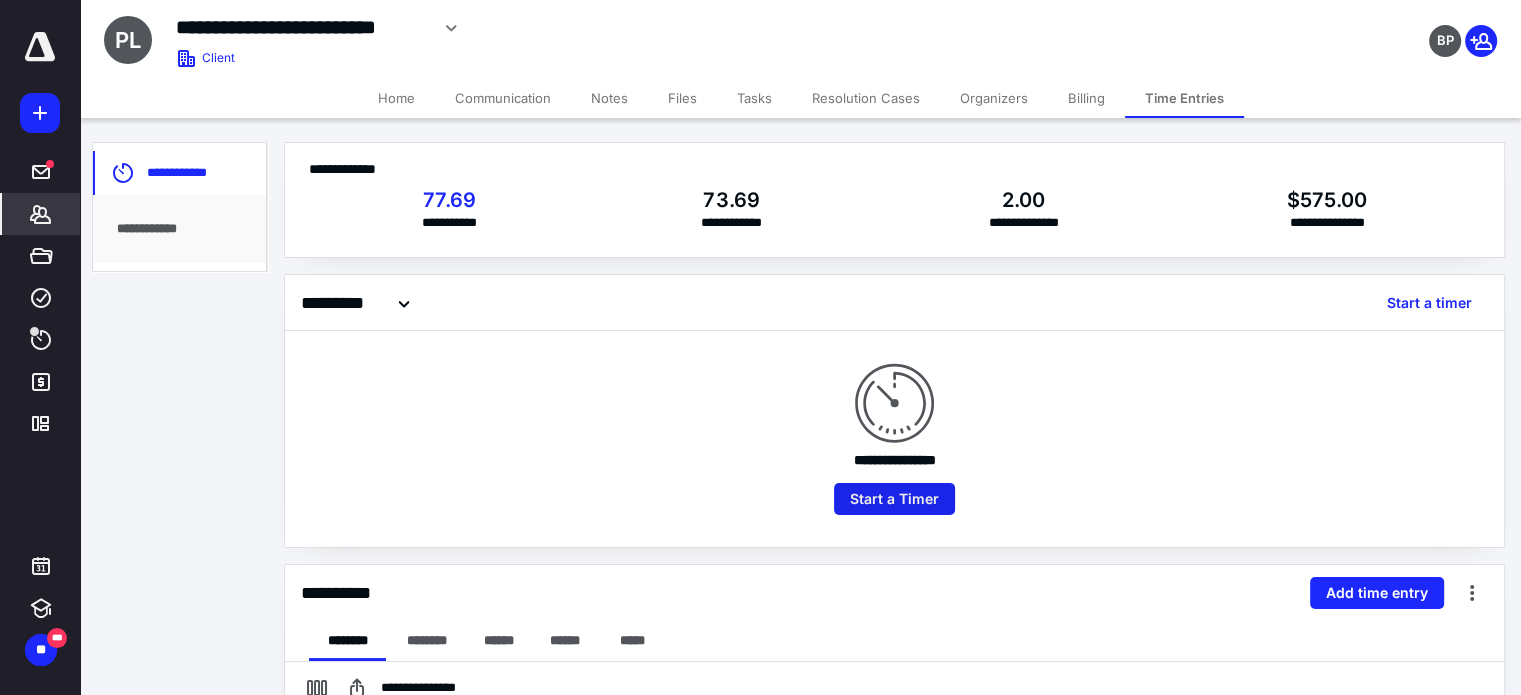 click on "Start a Timer" at bounding box center [894, 499] 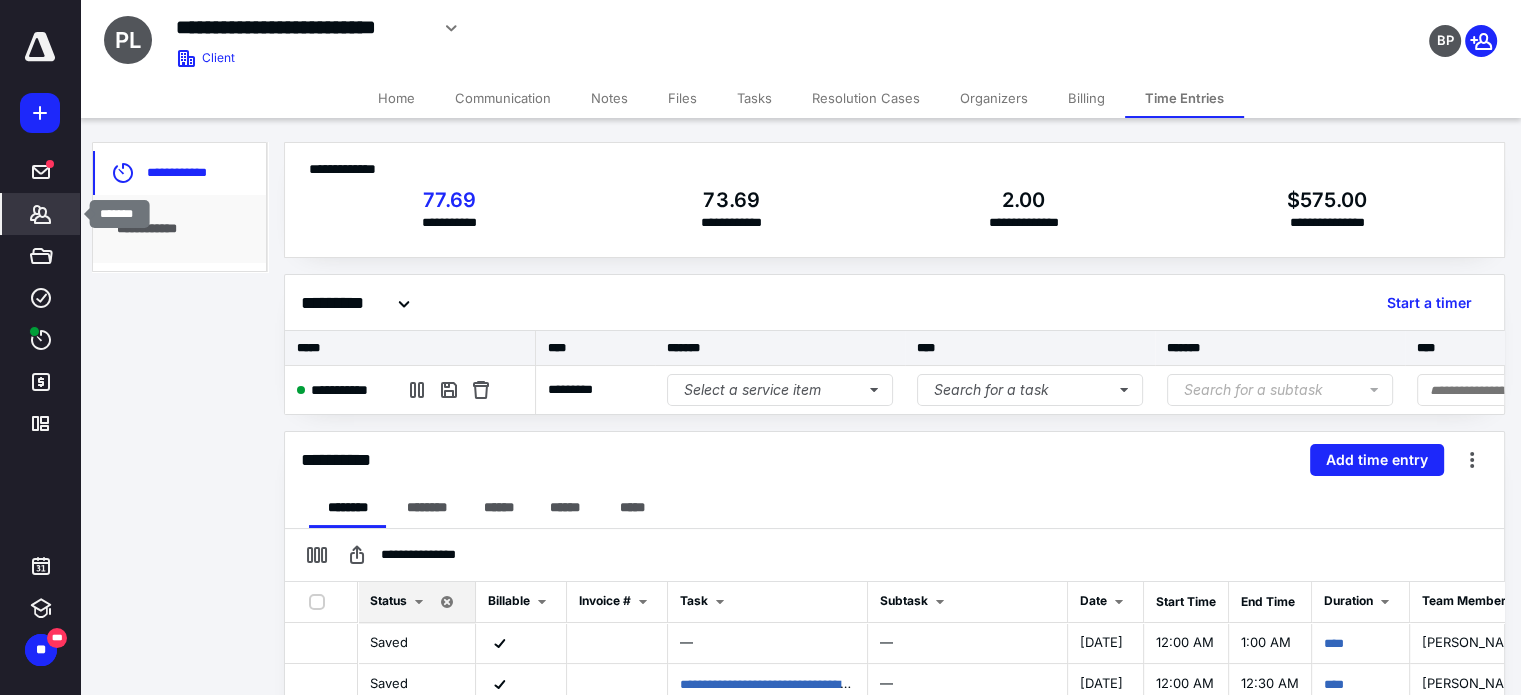 click 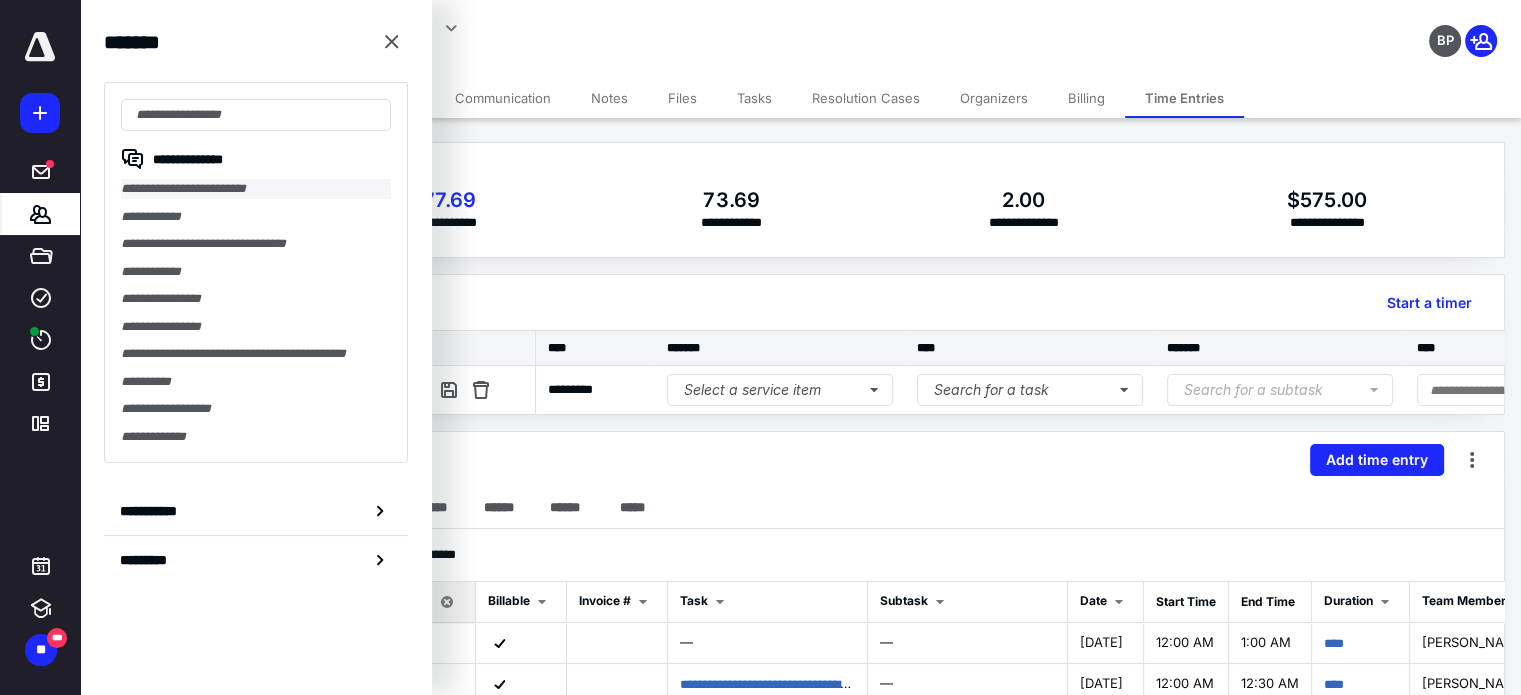 click on "**********" at bounding box center (256, 189) 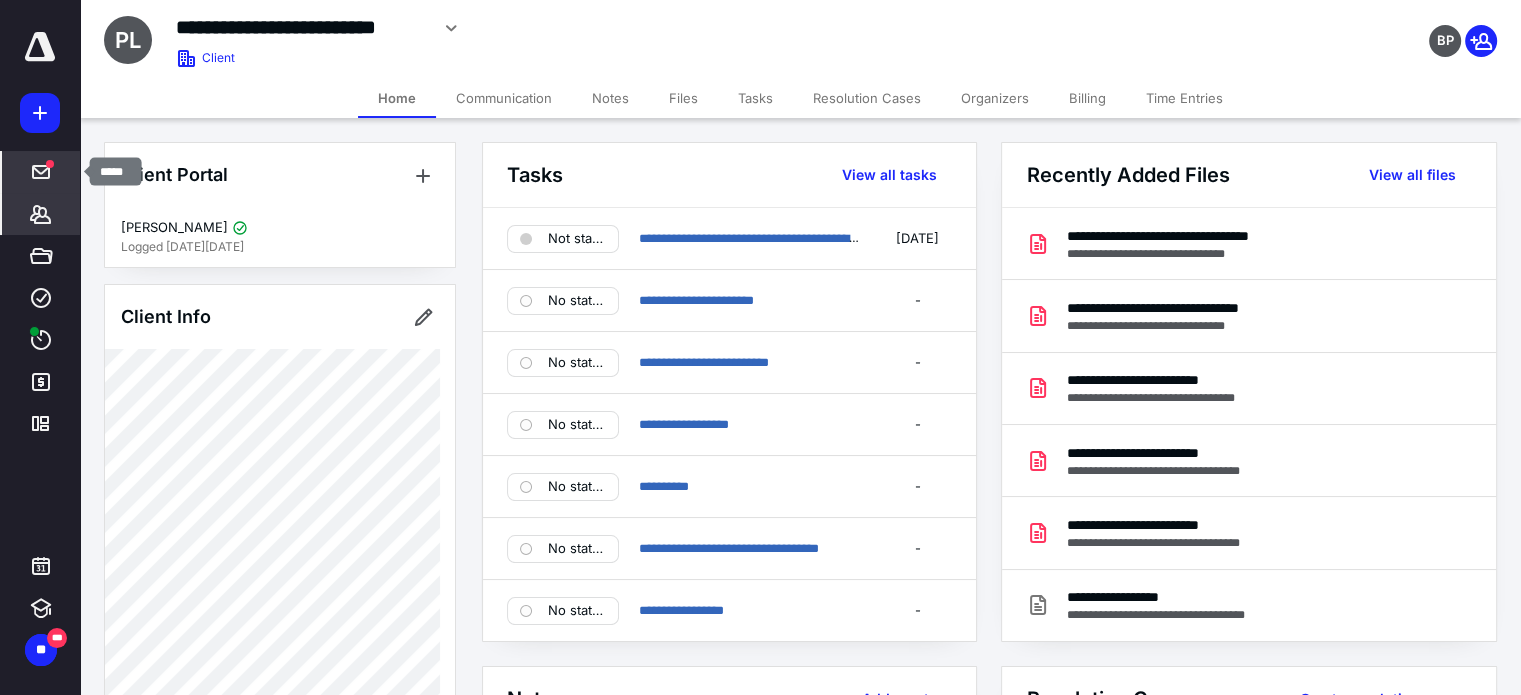 click 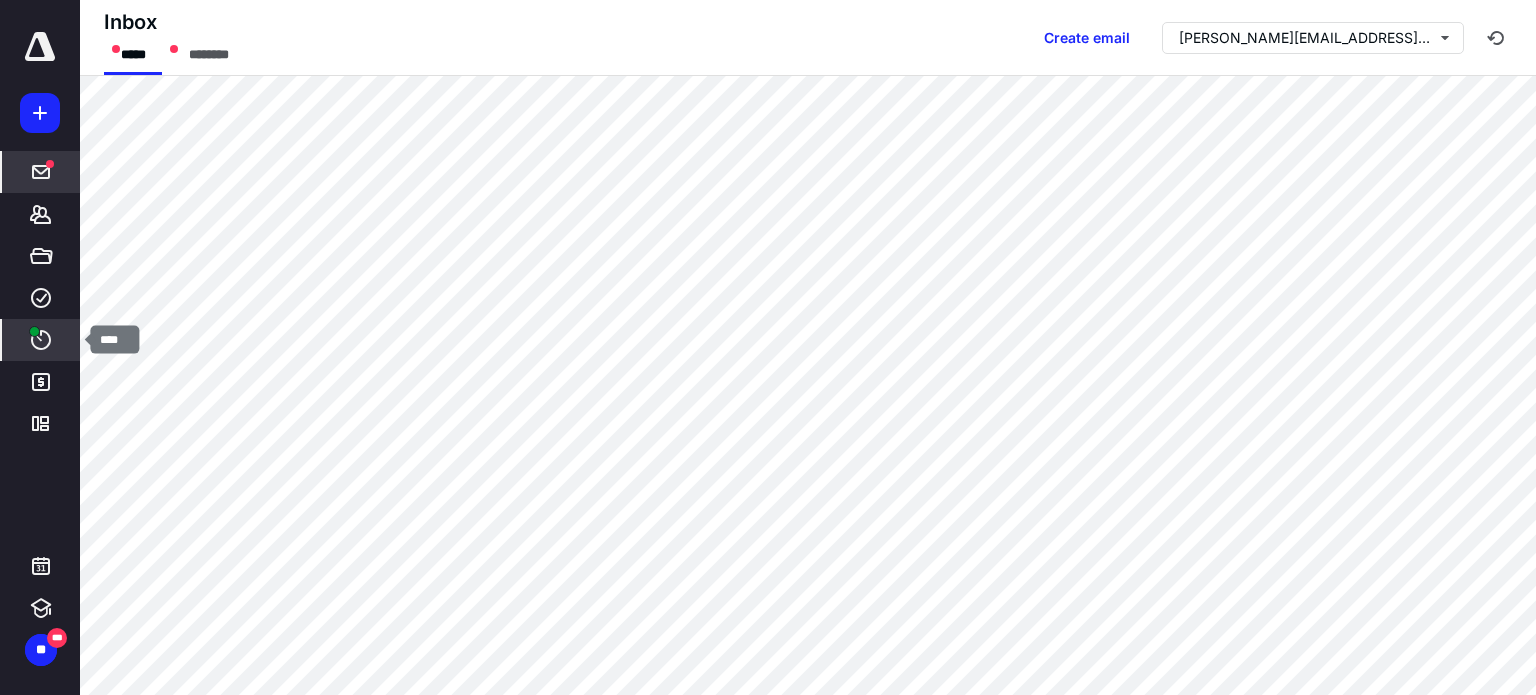 click 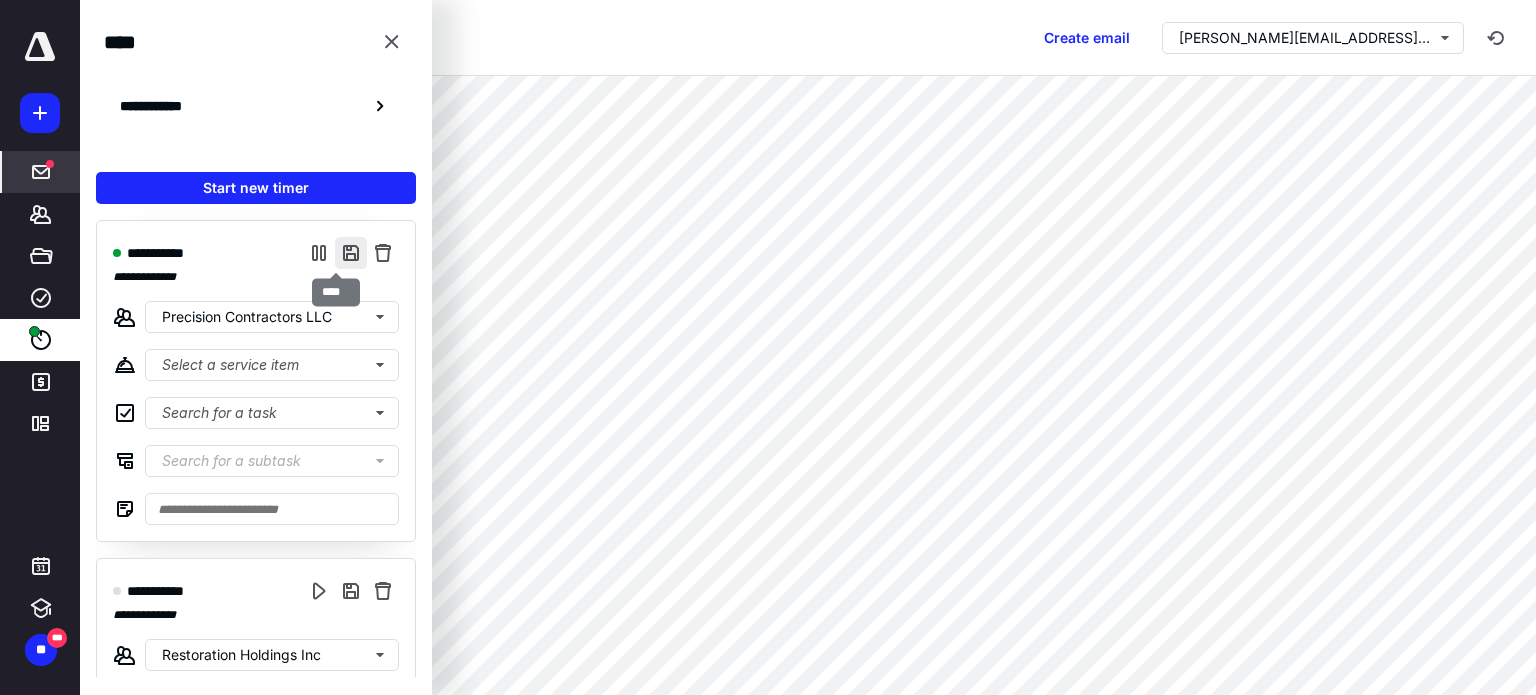click at bounding box center [351, 253] 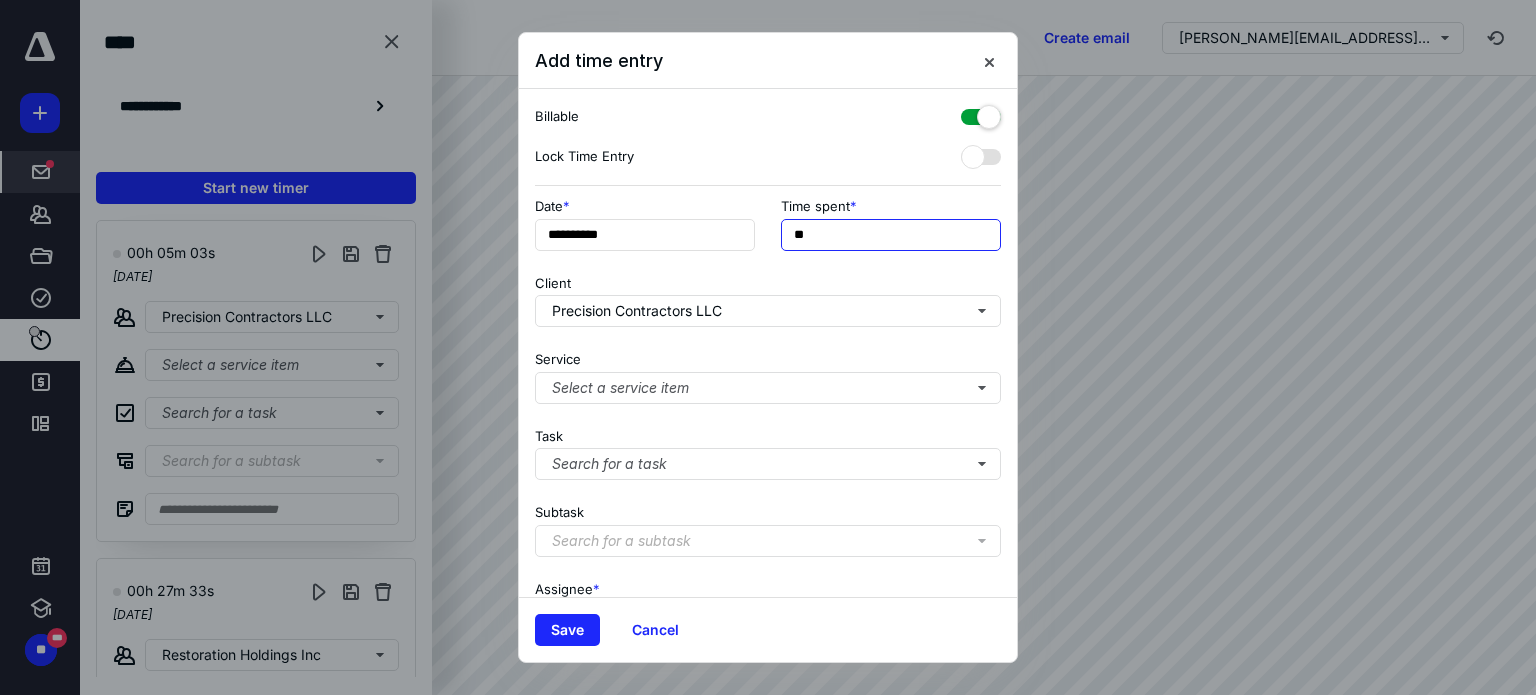 click on "**" at bounding box center [891, 235] 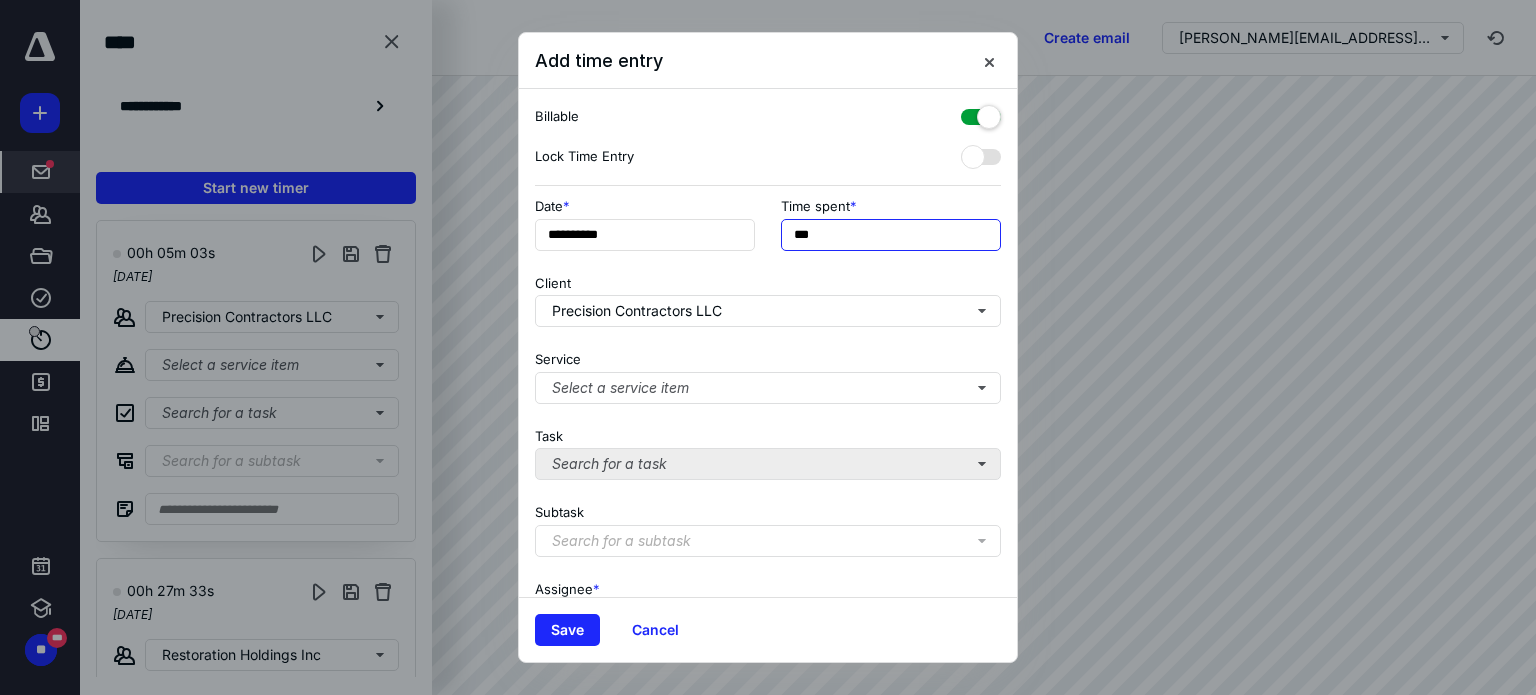 type on "***" 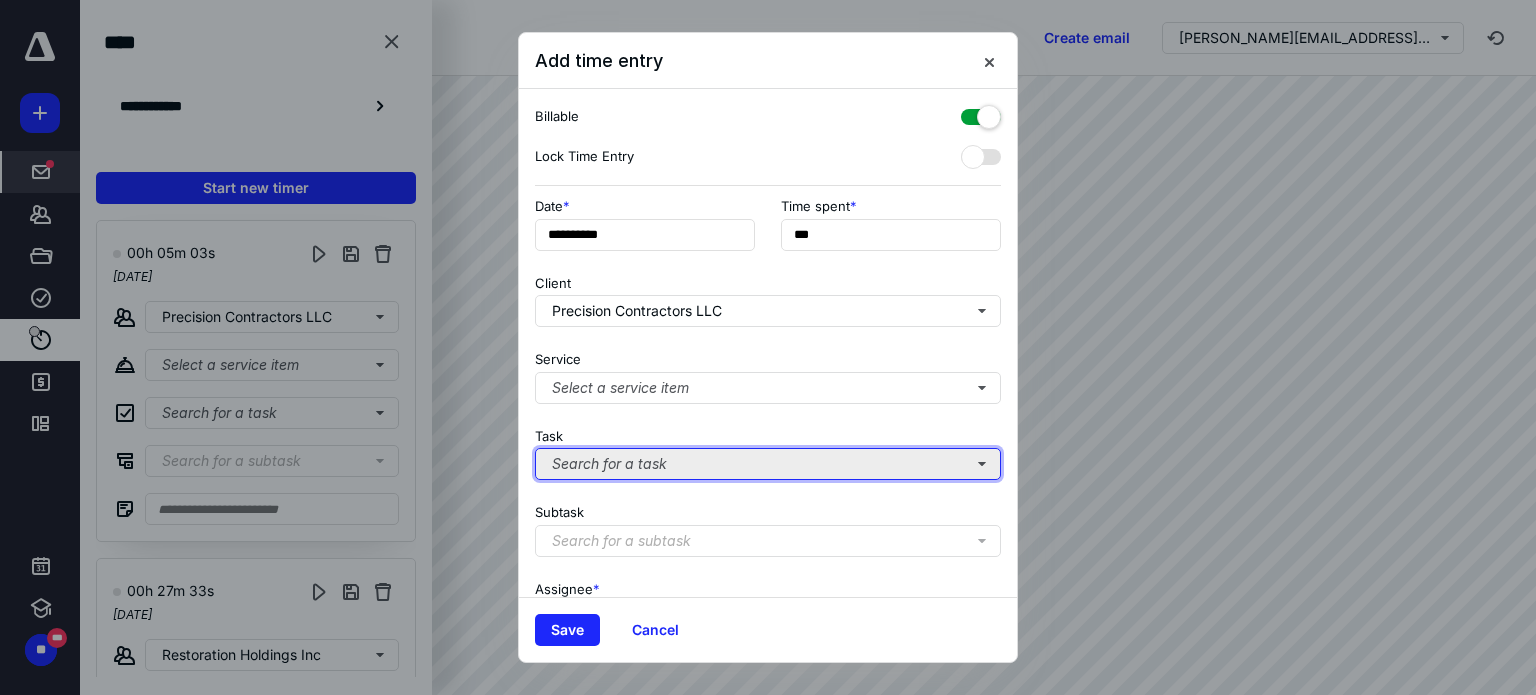 click on "Search for a task" at bounding box center (768, 464) 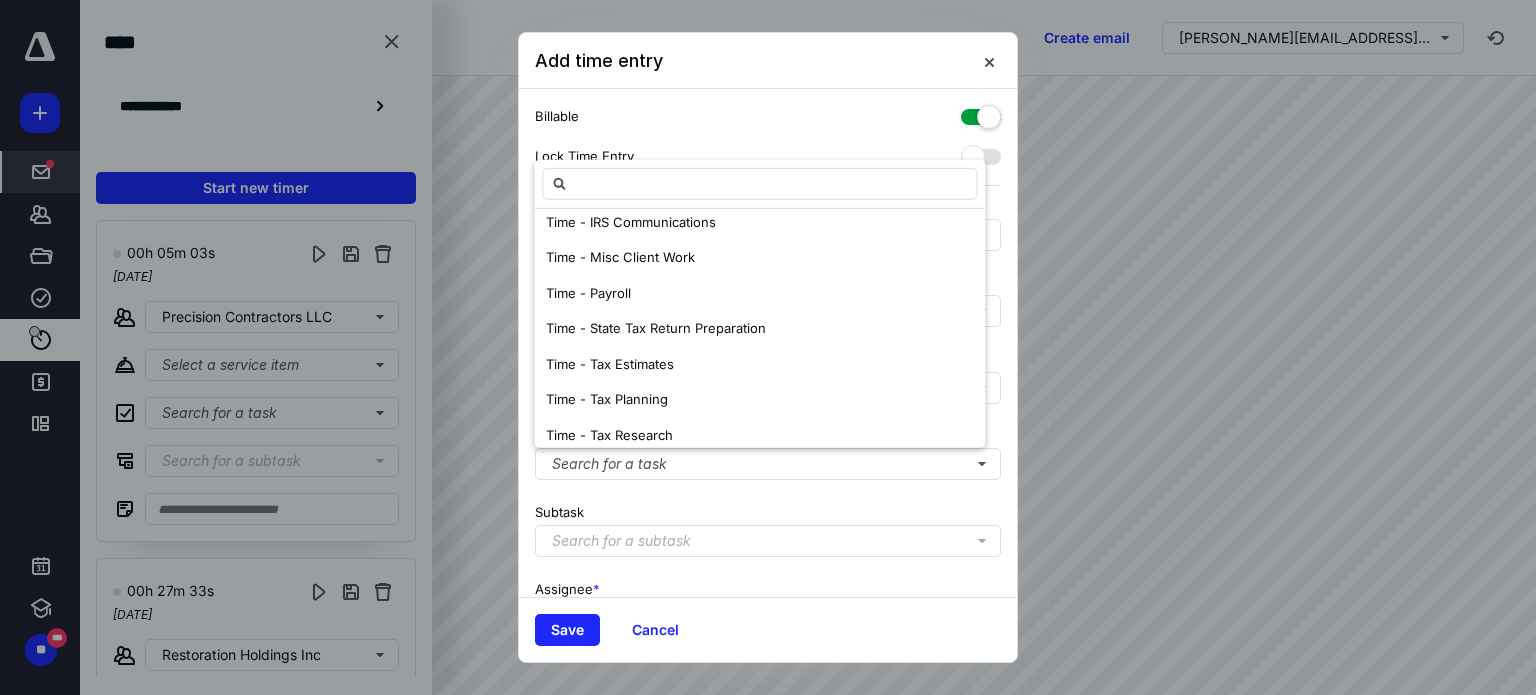 scroll, scrollTop: 273, scrollLeft: 0, axis: vertical 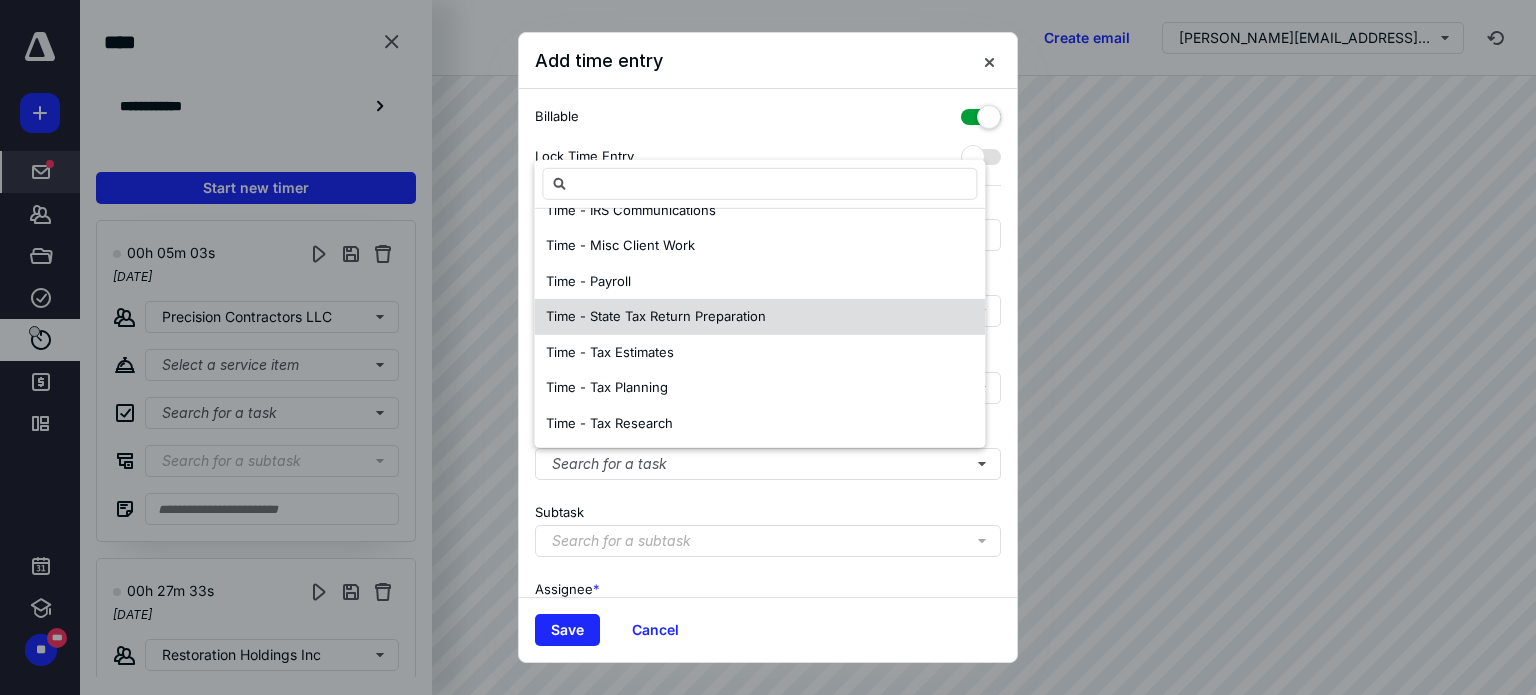 click on "Time - State Tax Return Preparation" at bounding box center [656, 316] 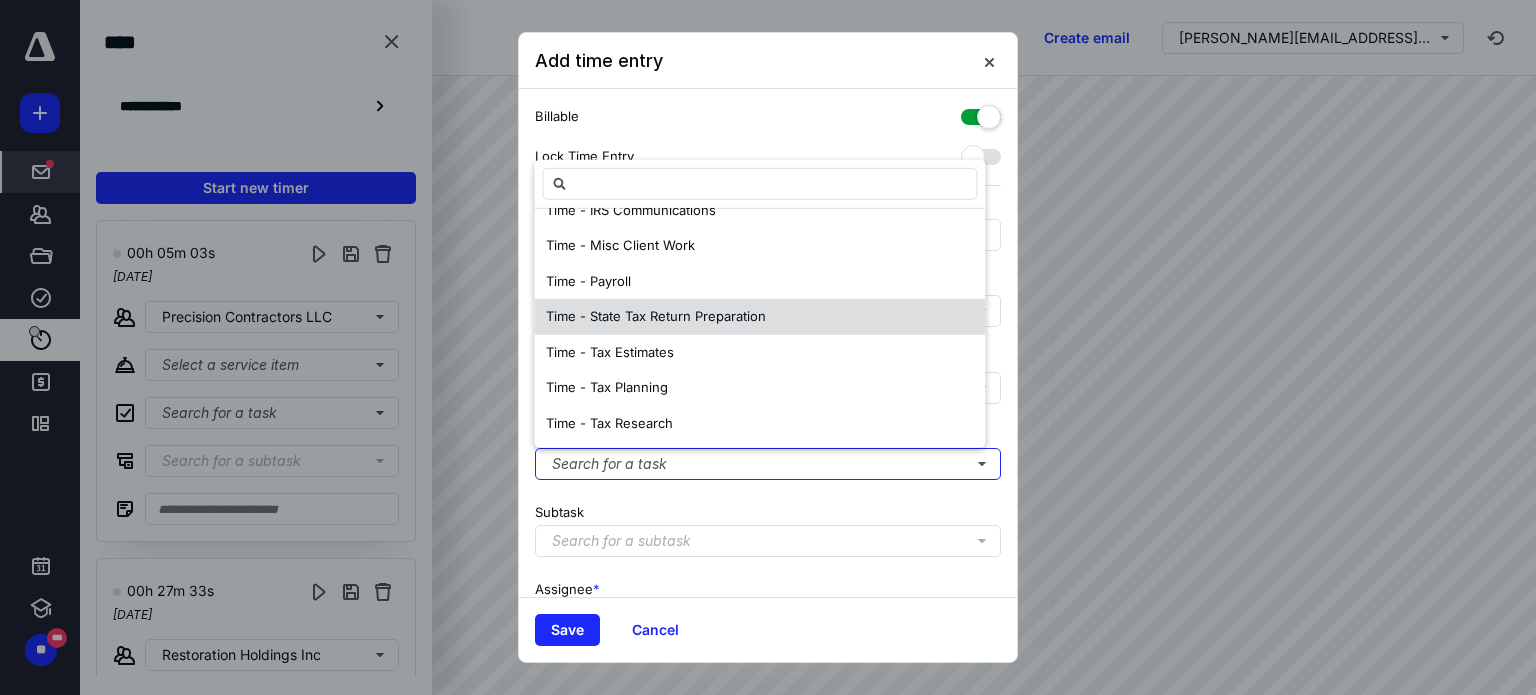 scroll, scrollTop: 0, scrollLeft: 0, axis: both 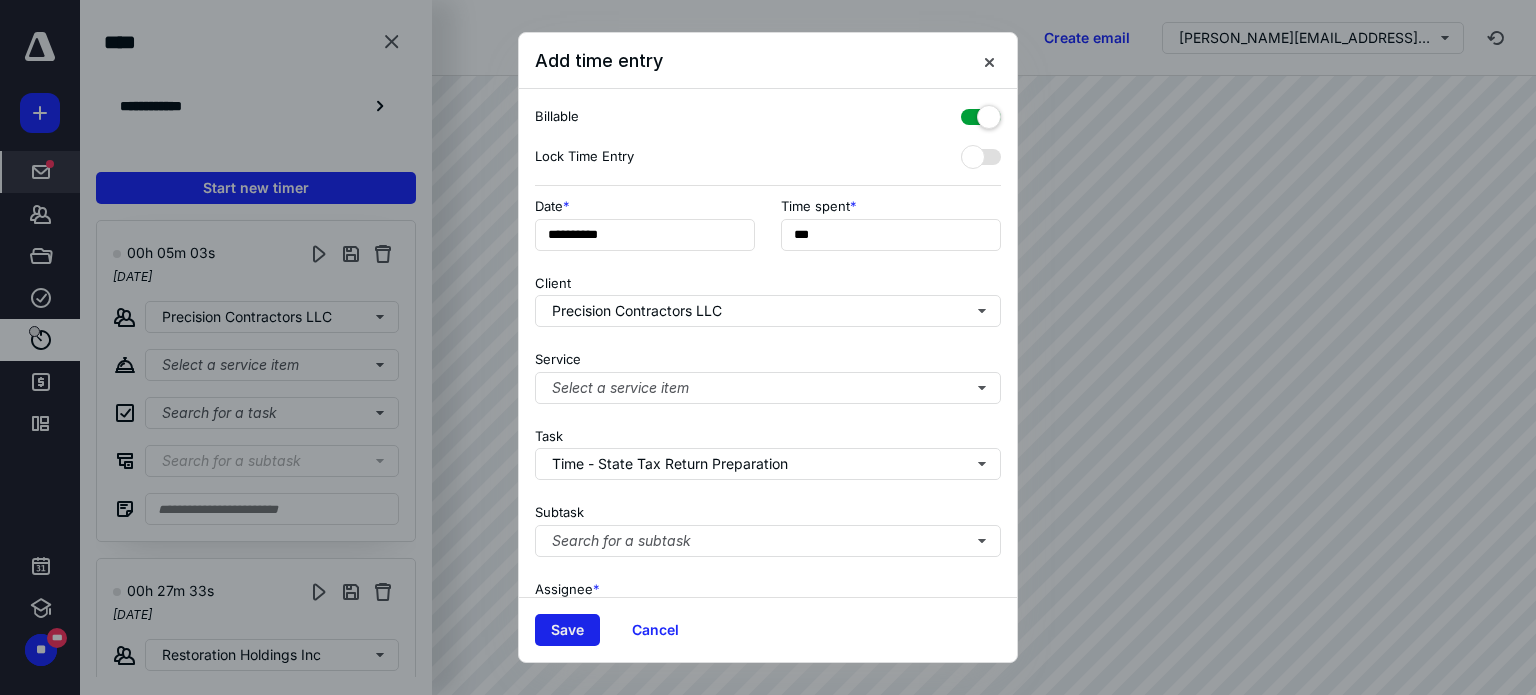 click on "Save" at bounding box center (567, 630) 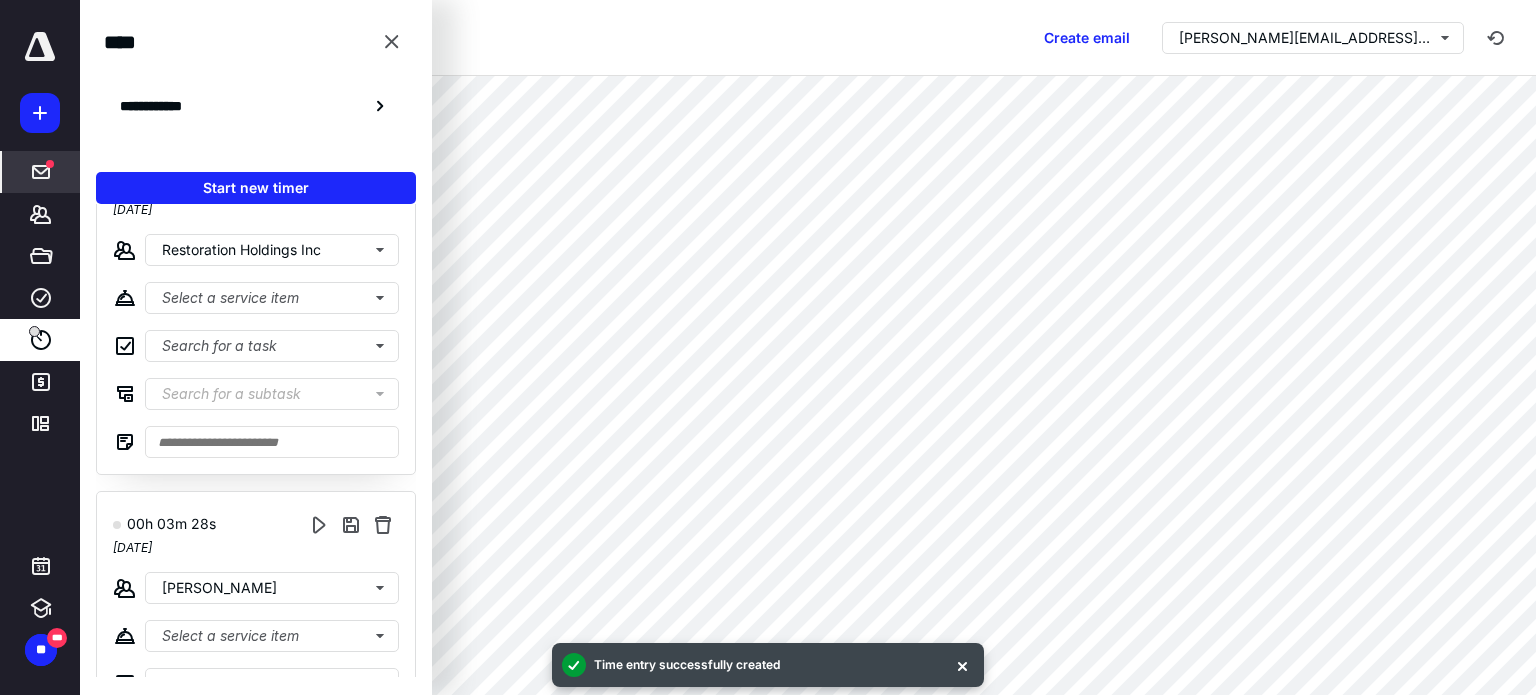 scroll, scrollTop: 100, scrollLeft: 0, axis: vertical 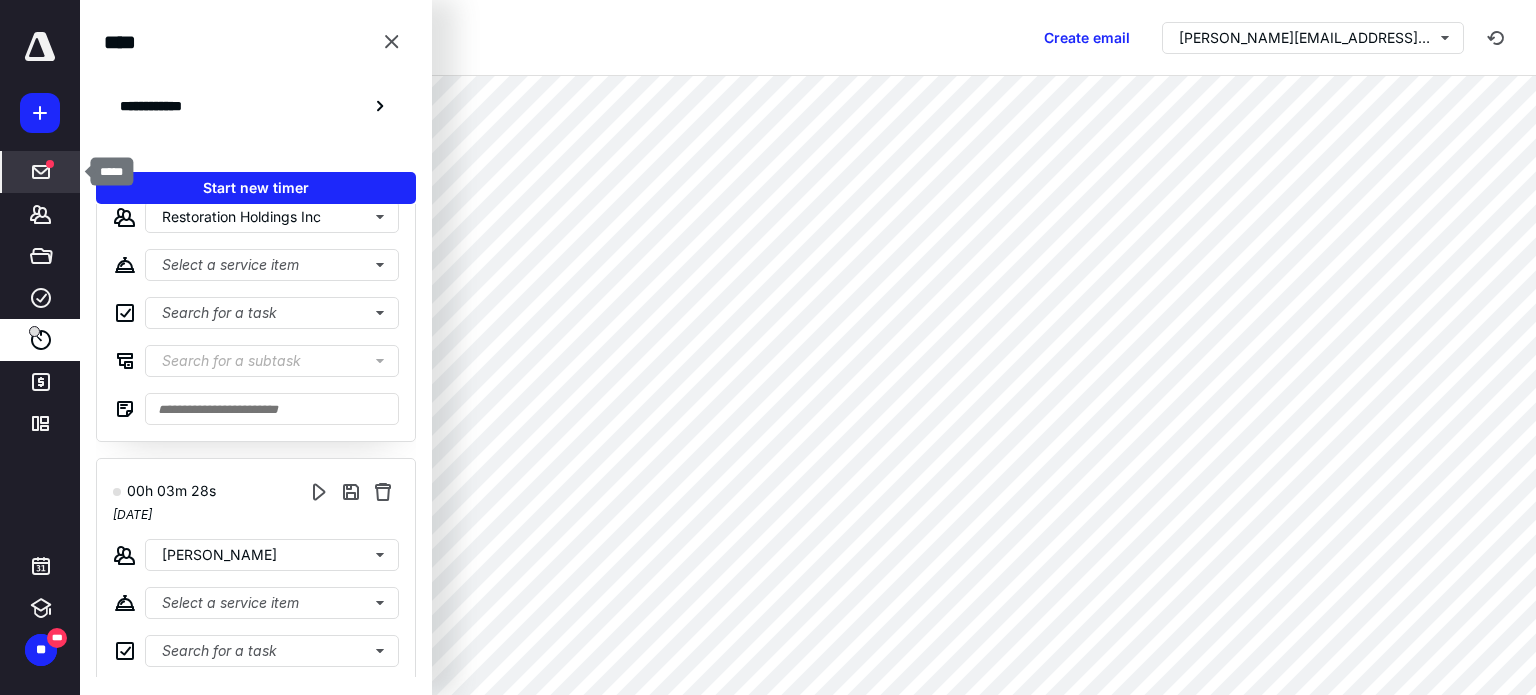 click 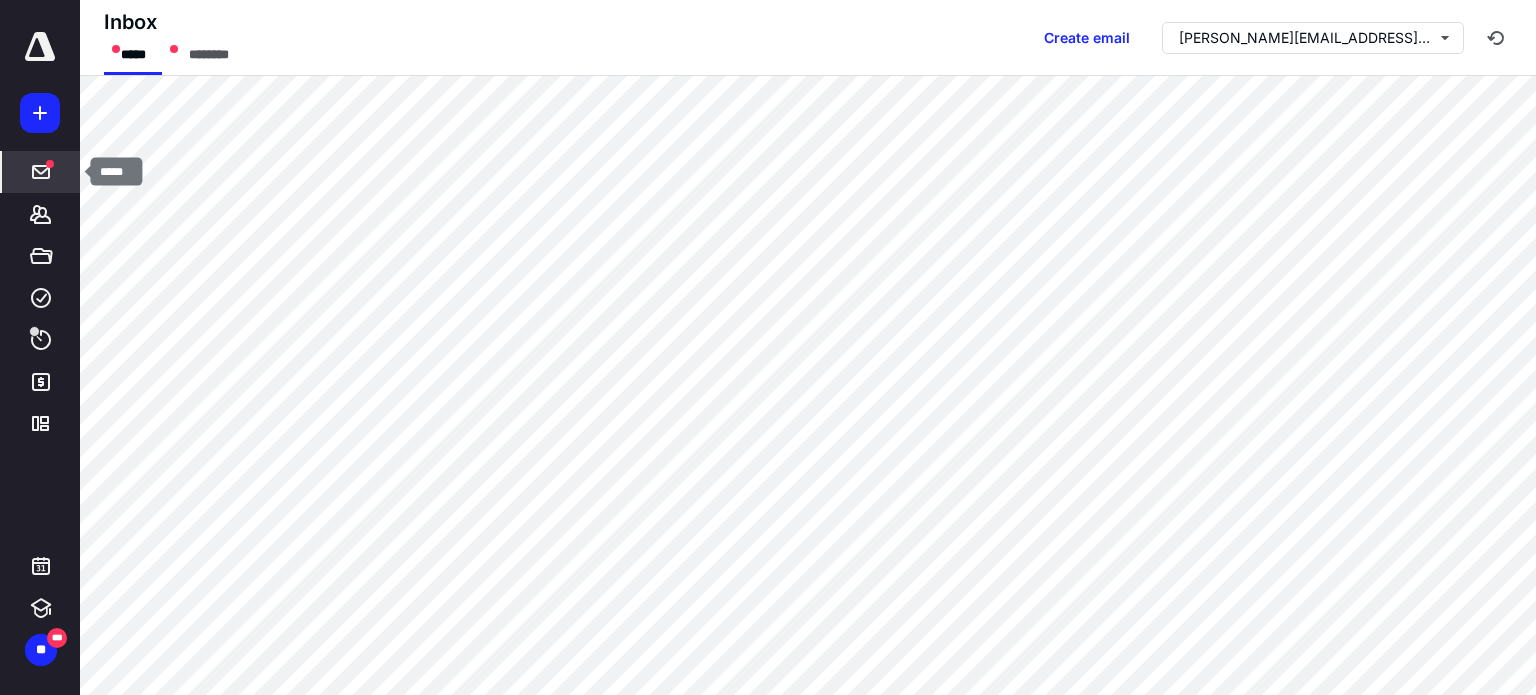 click at bounding box center (50, 164) 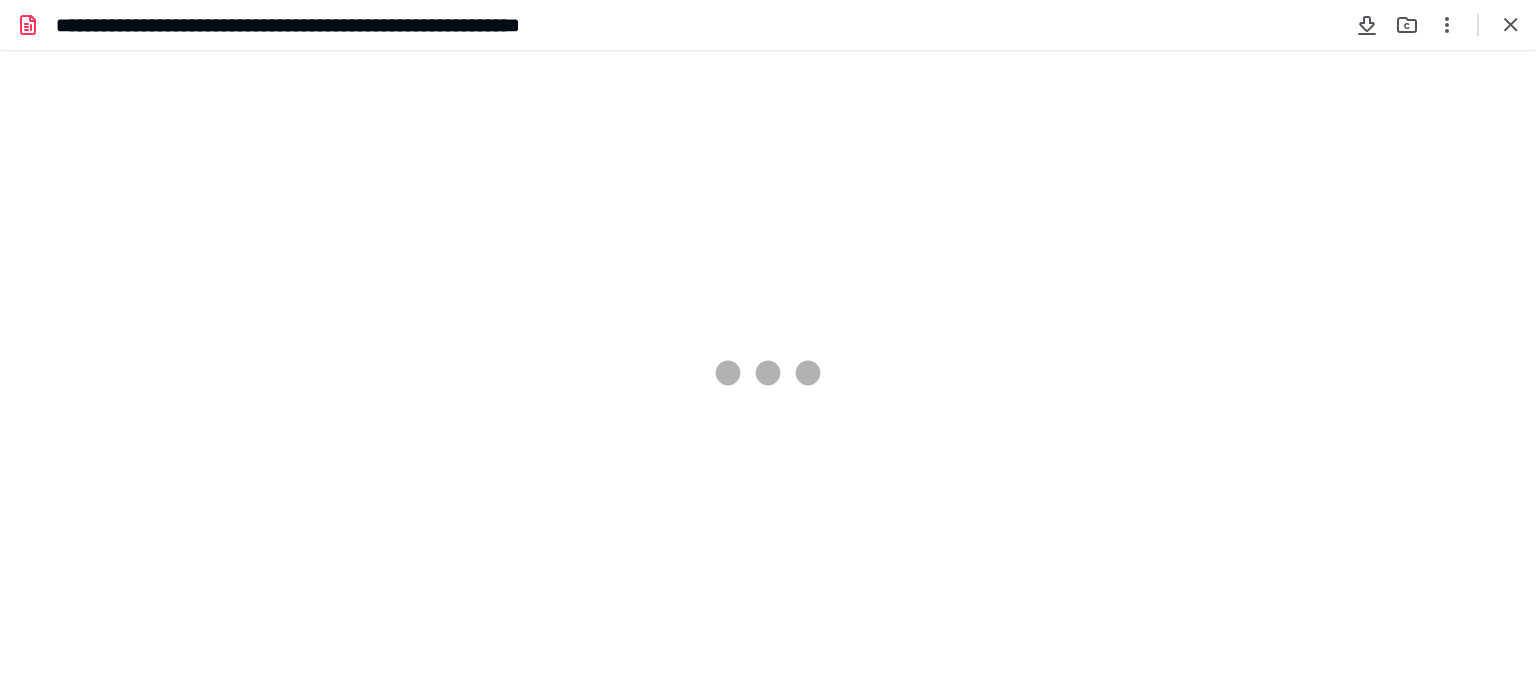 scroll, scrollTop: 0, scrollLeft: 0, axis: both 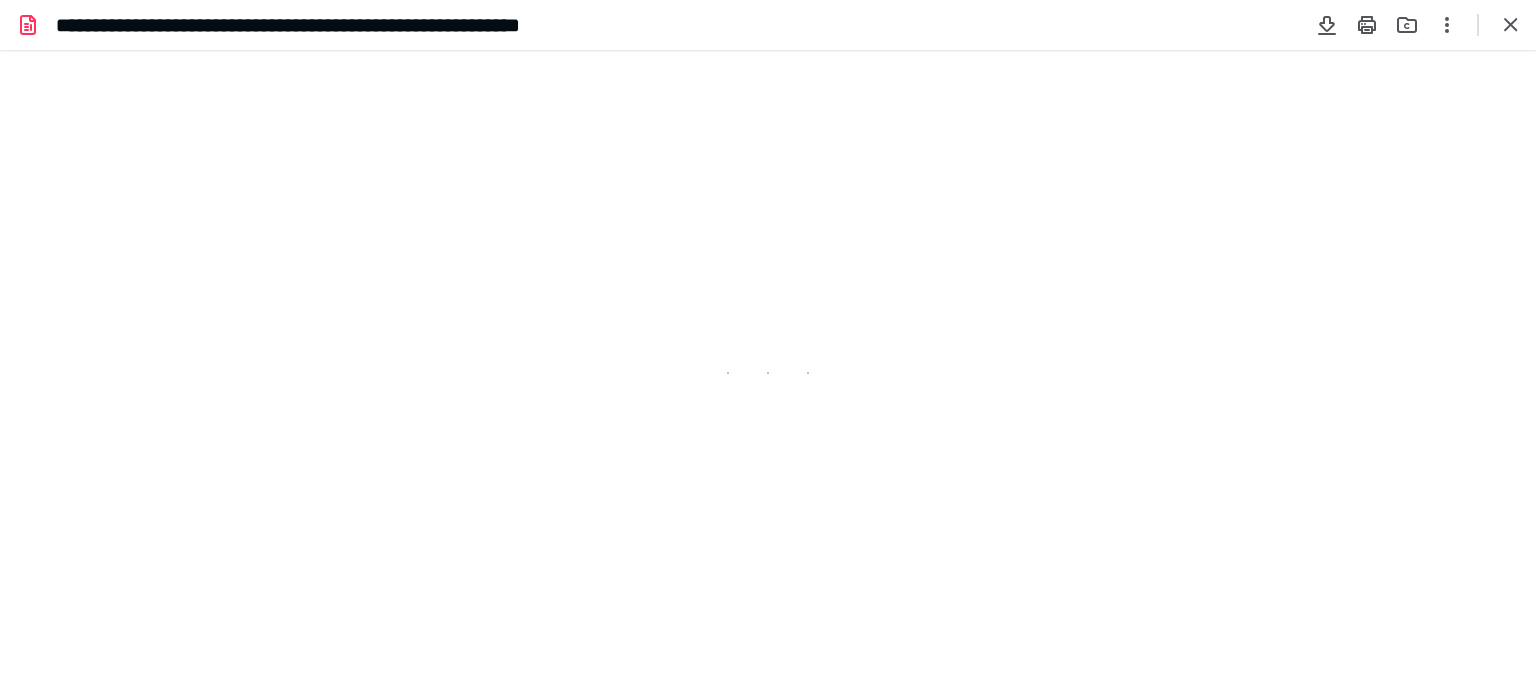type on "247" 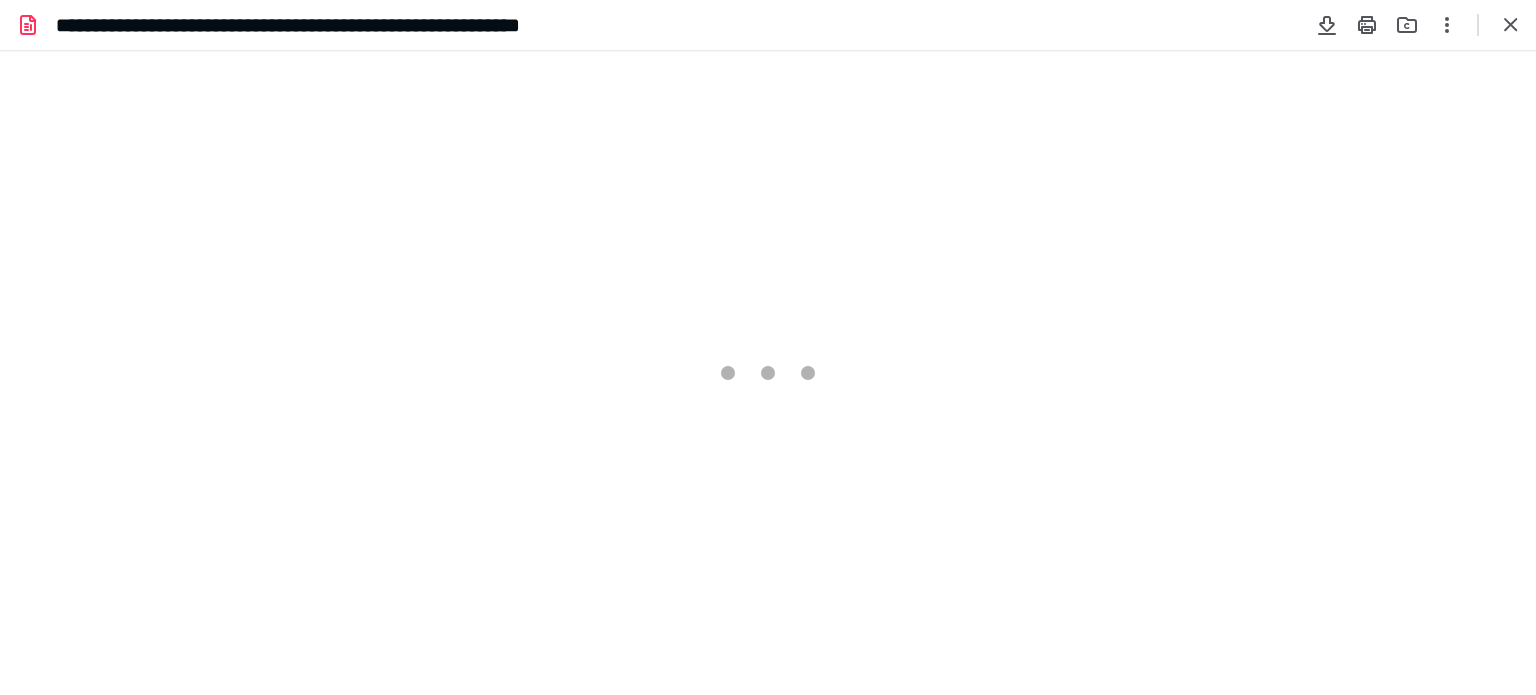 scroll, scrollTop: 46, scrollLeft: 0, axis: vertical 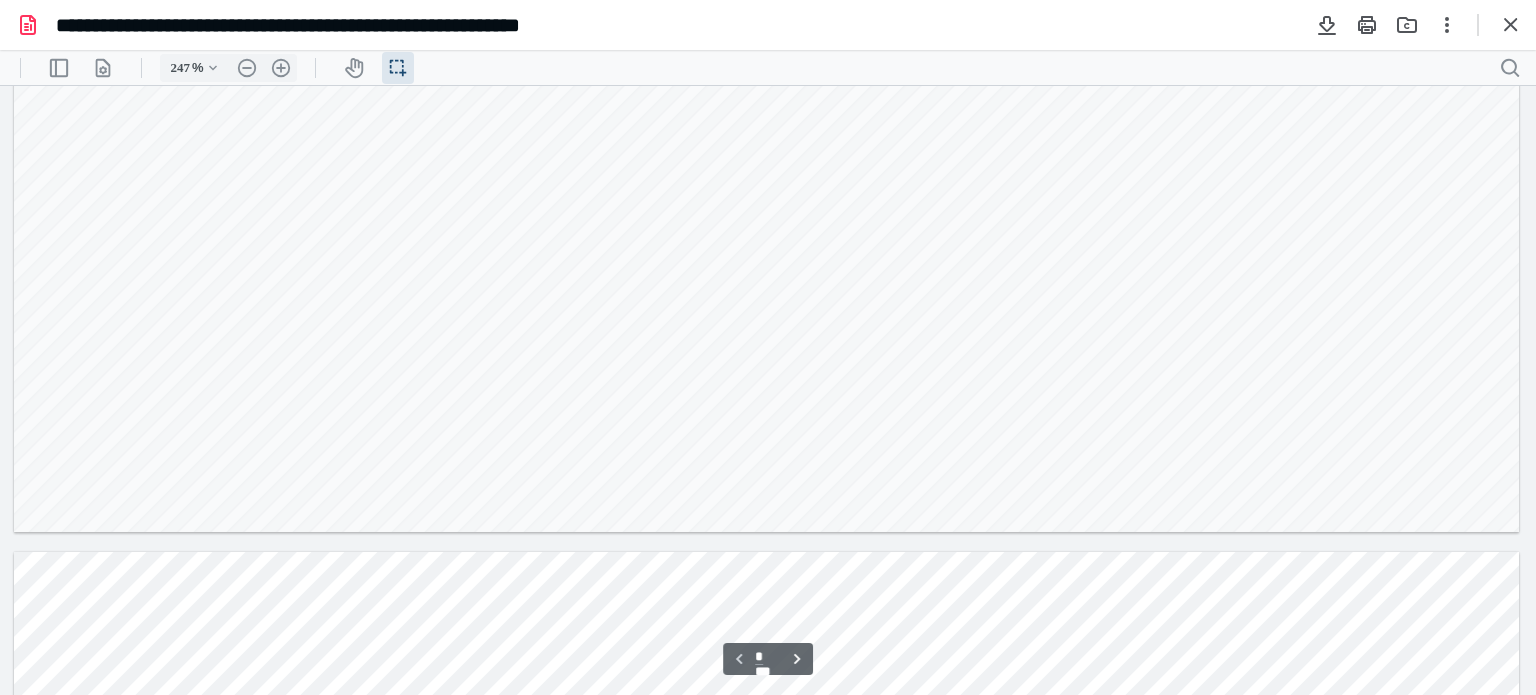 type on "*" 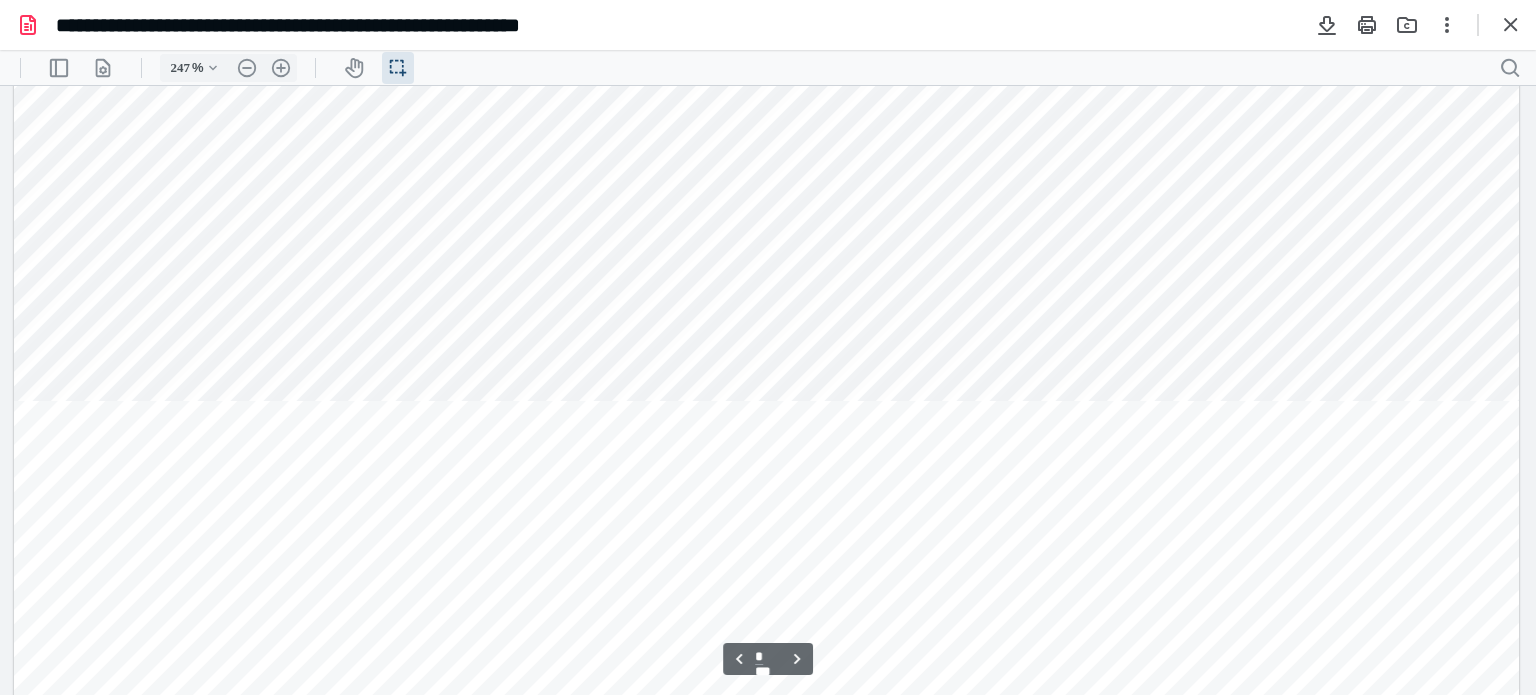scroll, scrollTop: 2646, scrollLeft: 0, axis: vertical 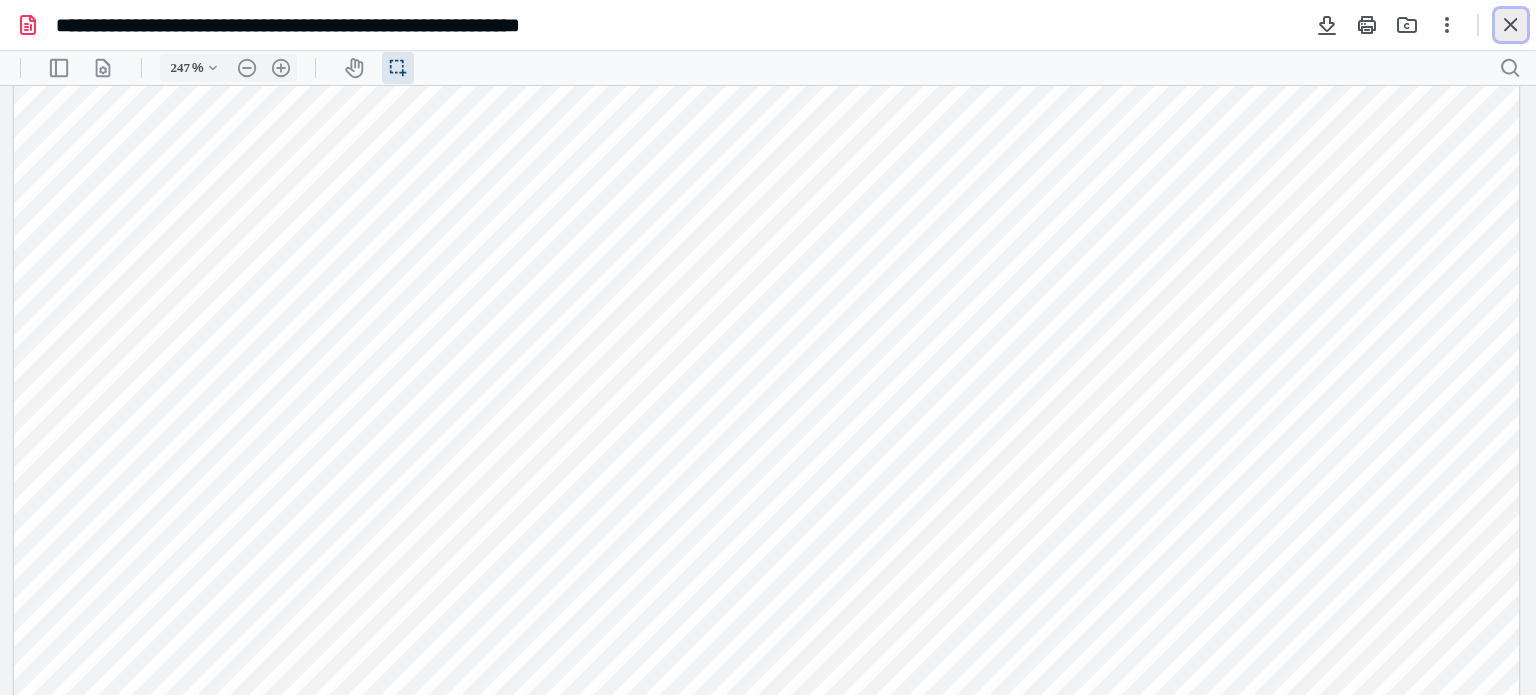 click at bounding box center [1511, 25] 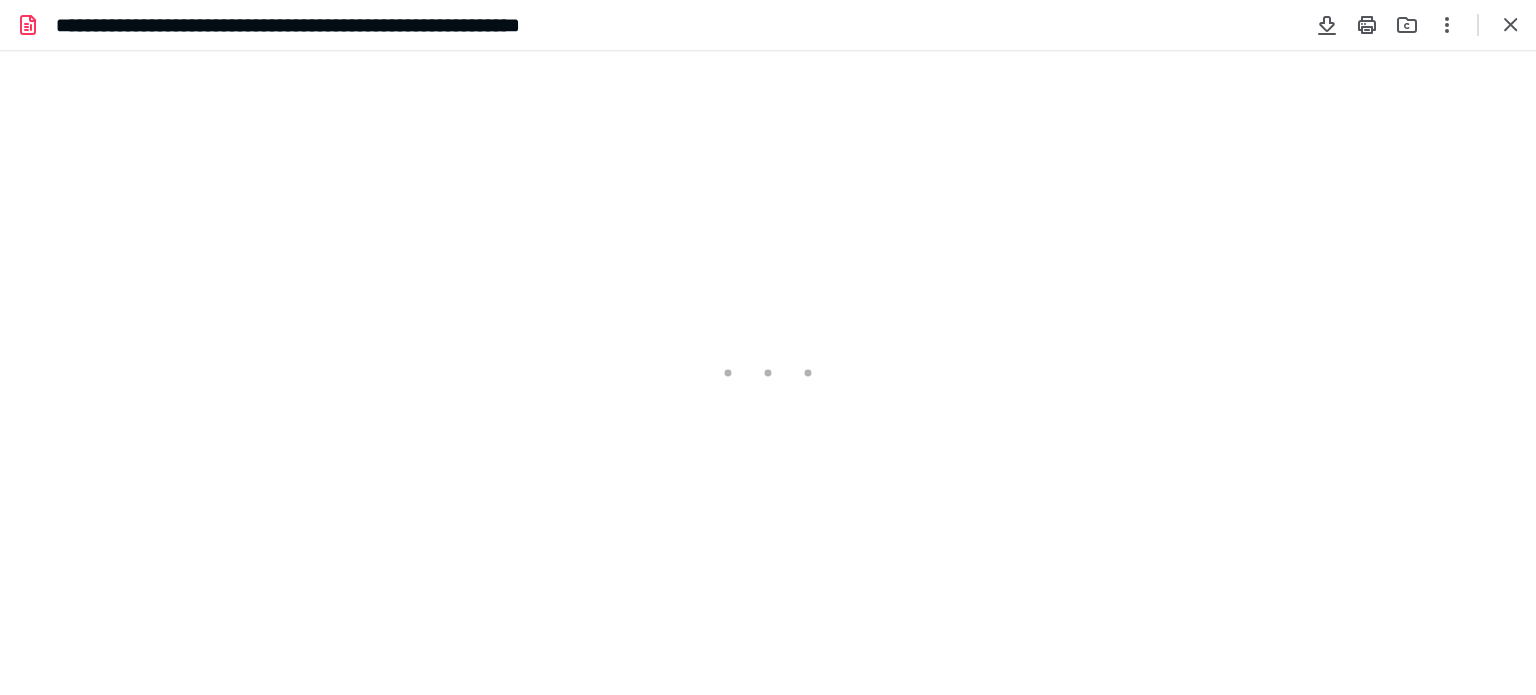 scroll, scrollTop: 0, scrollLeft: 0, axis: both 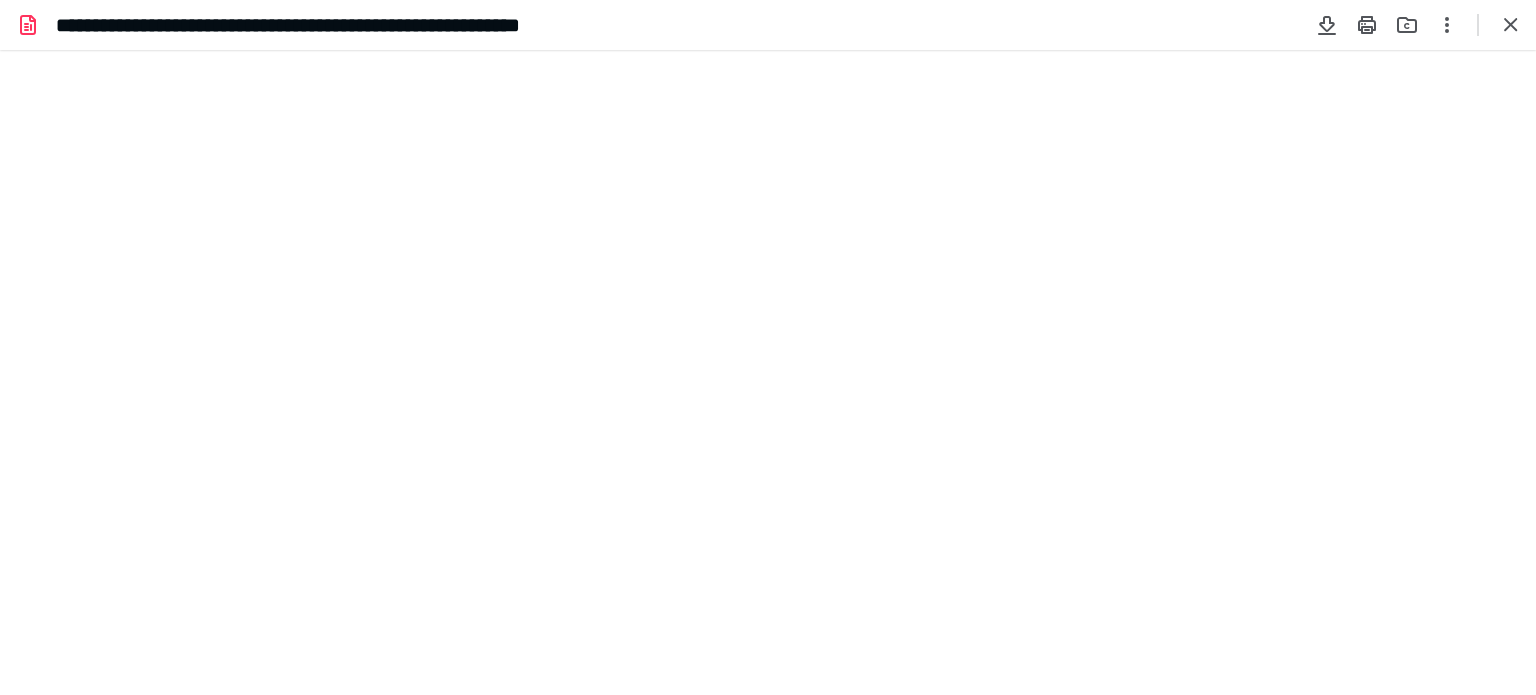 type on "247" 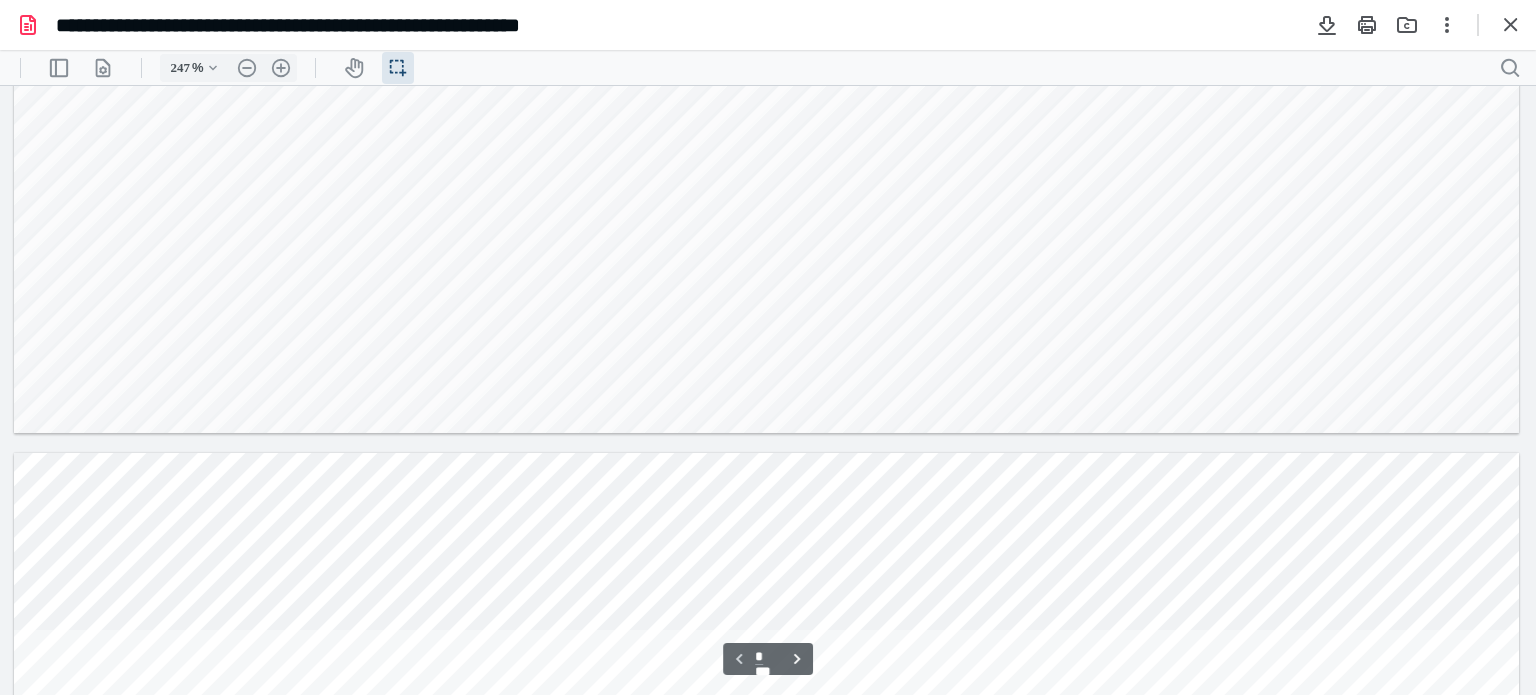 type on "*" 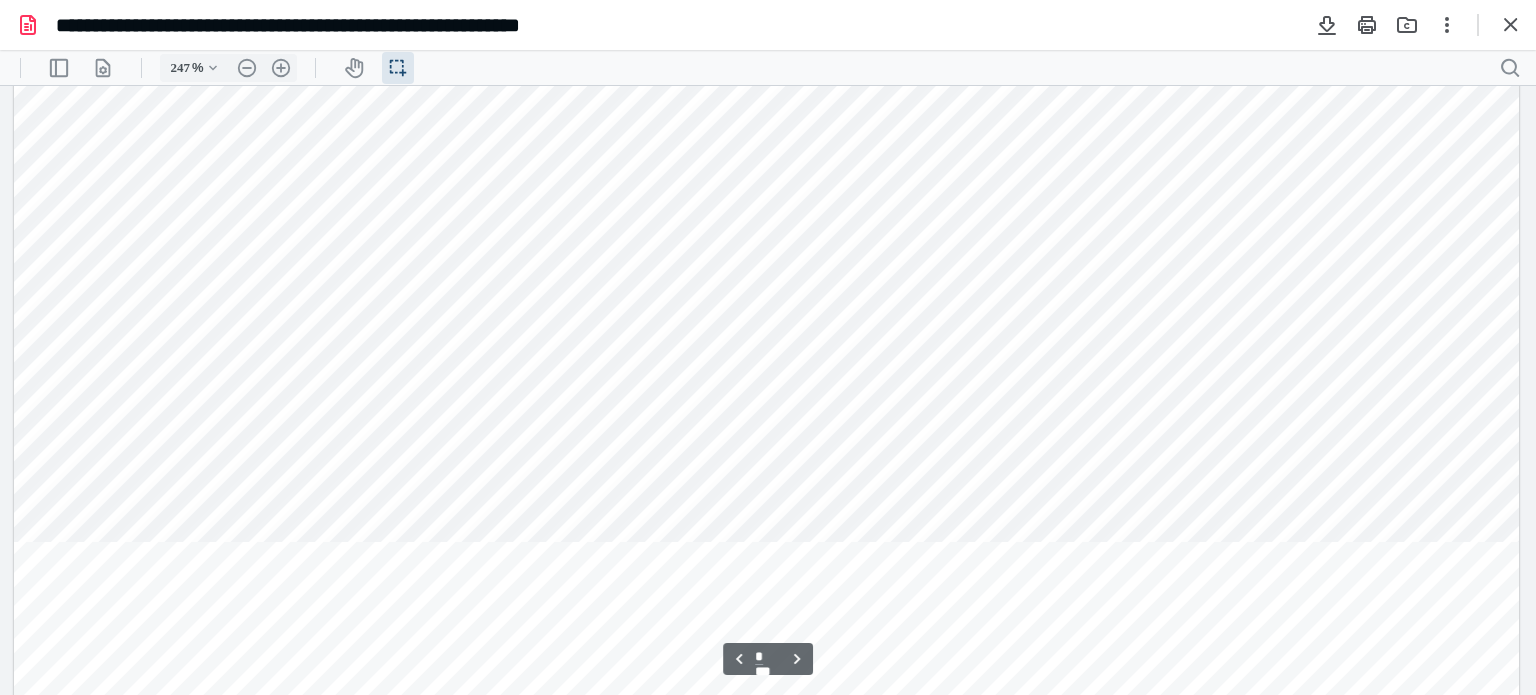 scroll, scrollTop: 2646, scrollLeft: 0, axis: vertical 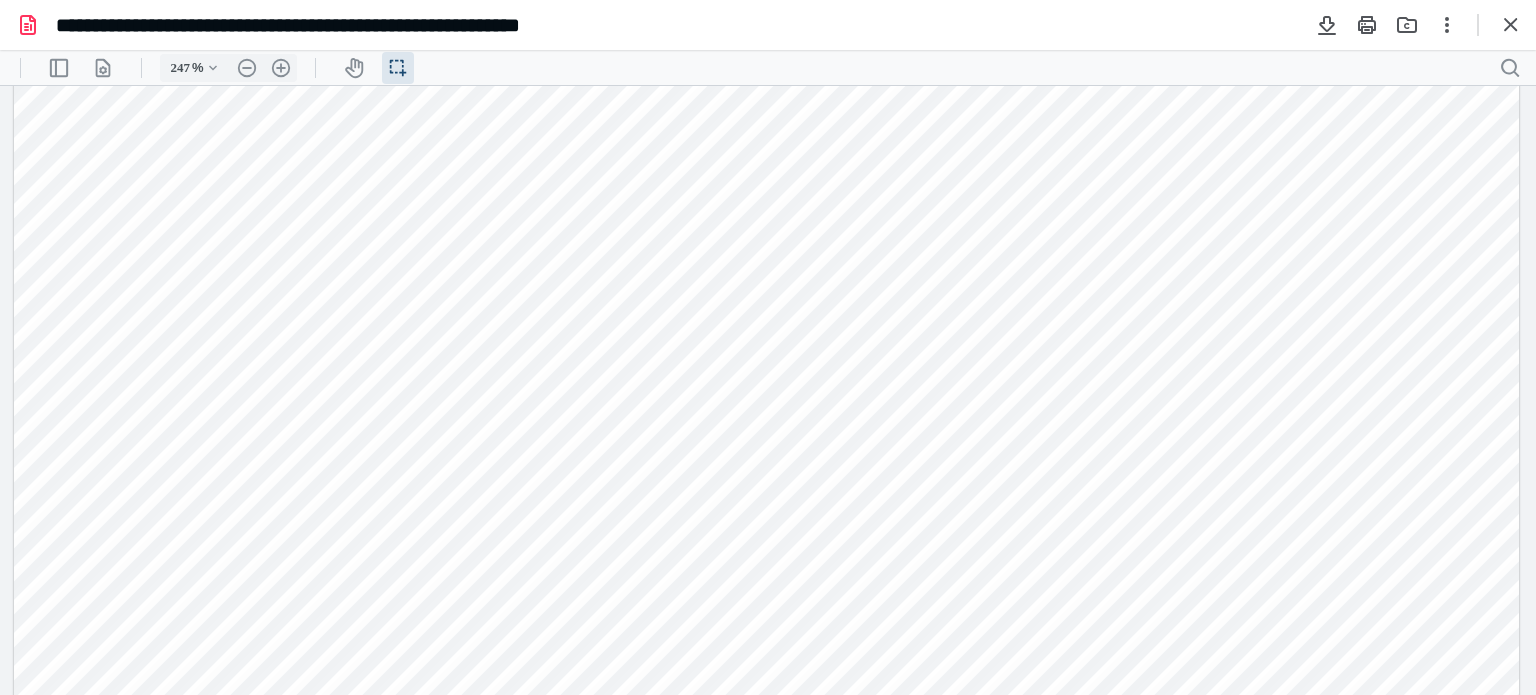 drag, startPoint x: 176, startPoint y: 322, endPoint x: 628, endPoint y: 356, distance: 453.27695 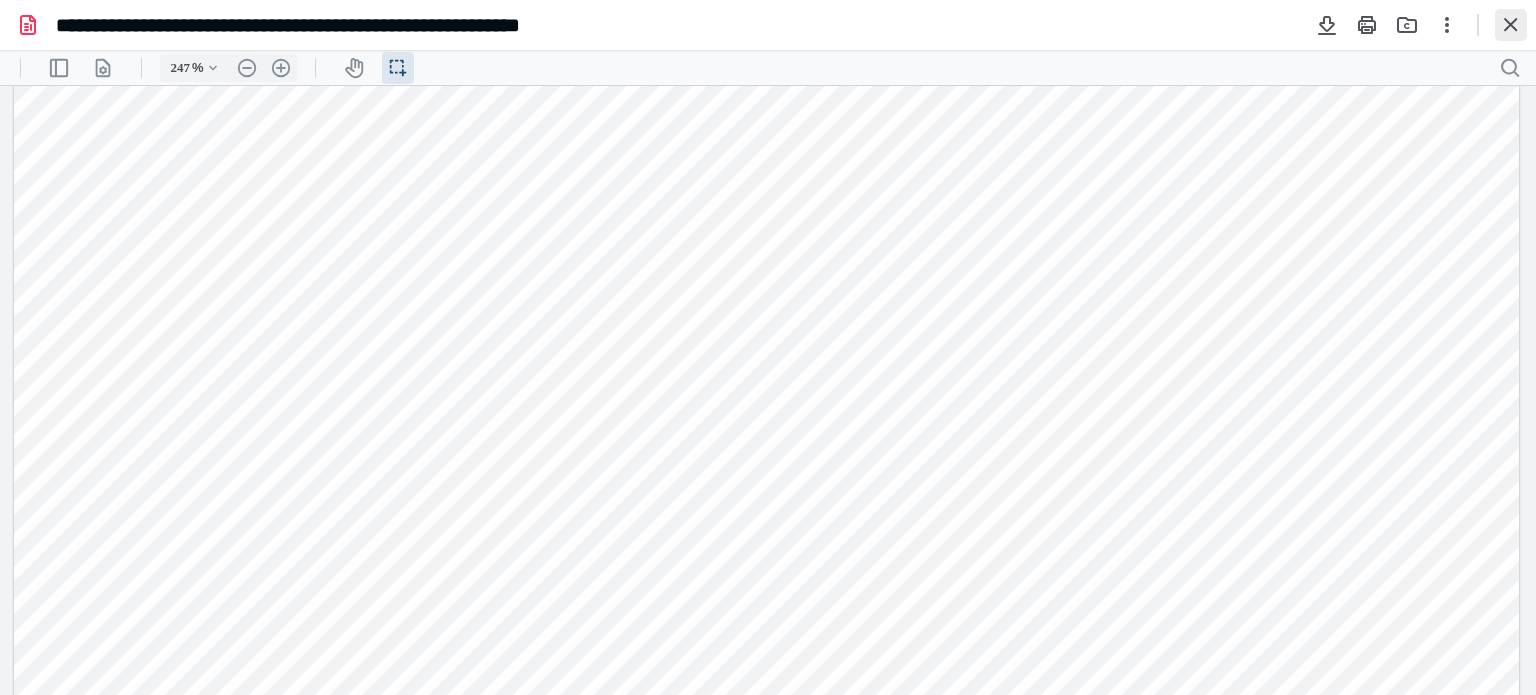 click at bounding box center (1511, 25) 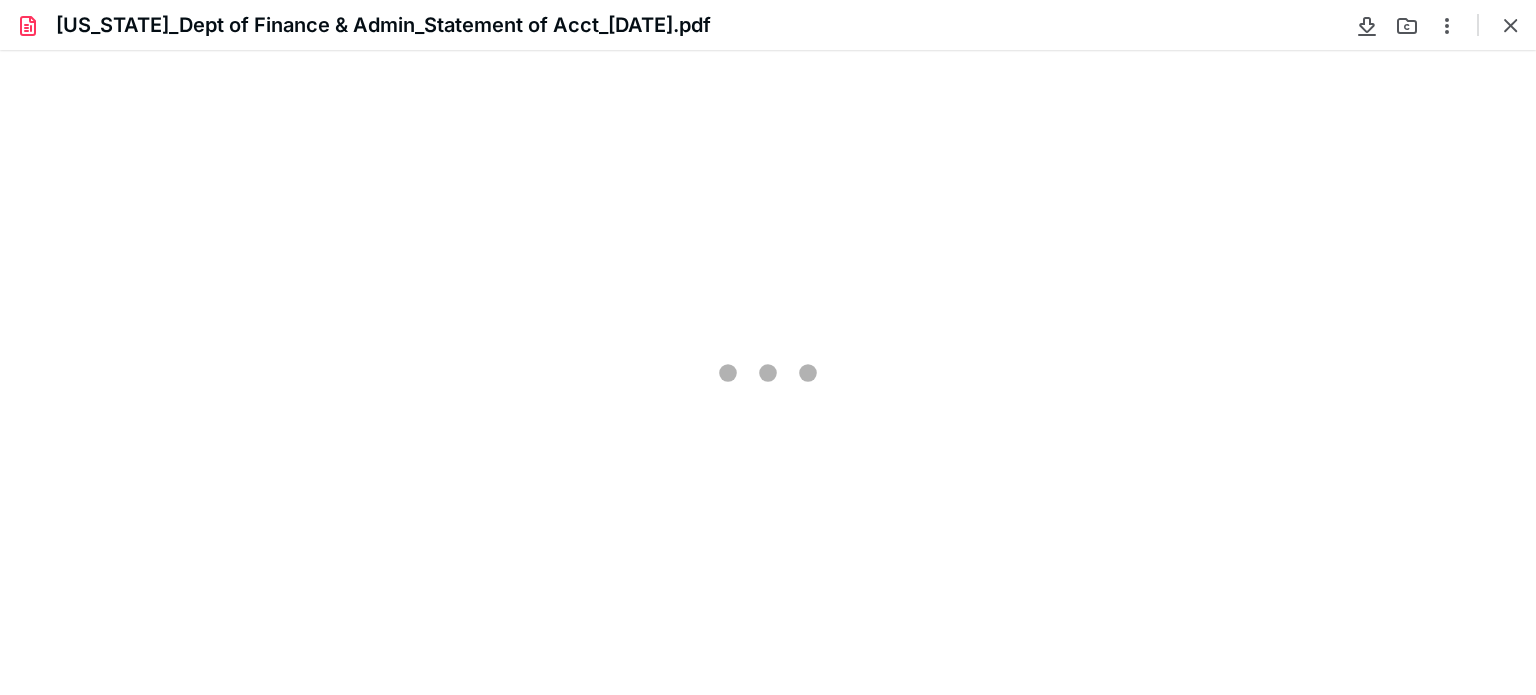 scroll, scrollTop: 0, scrollLeft: 0, axis: both 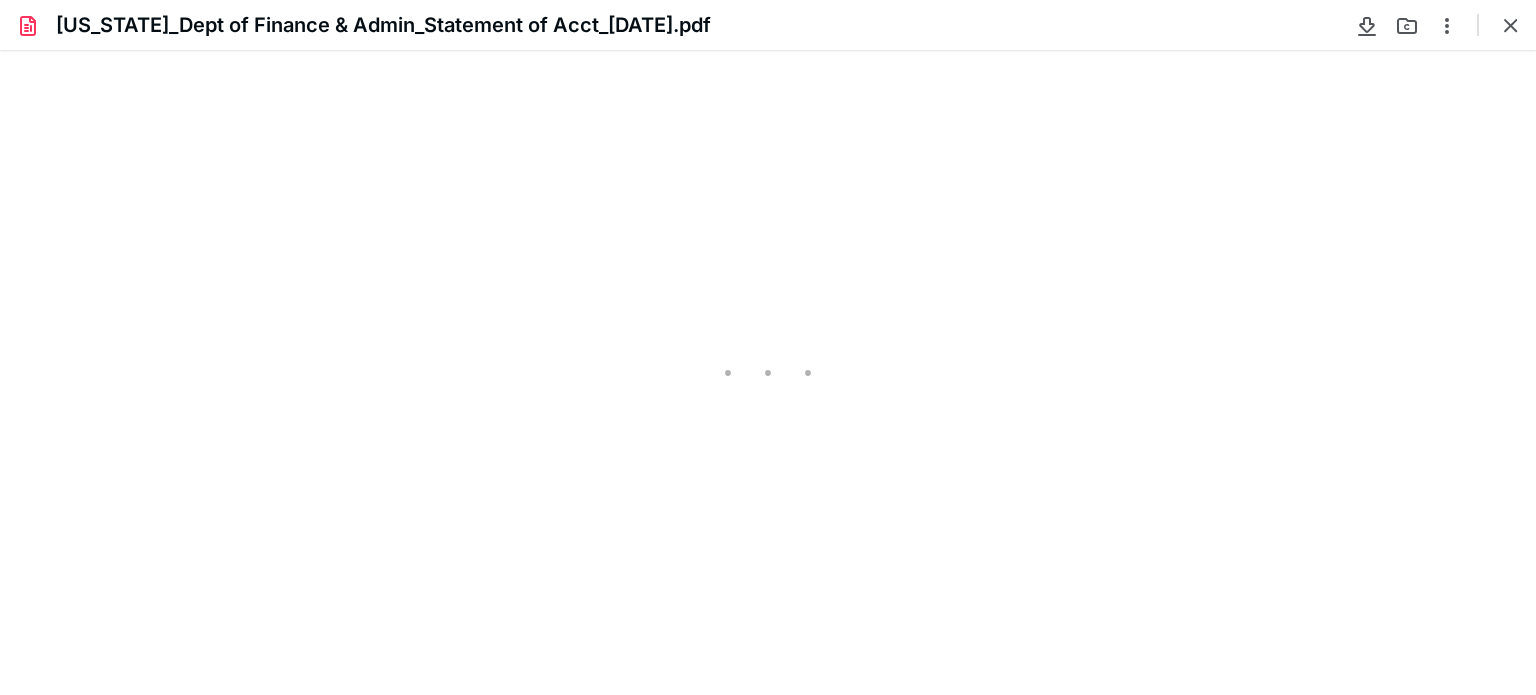 type on "245" 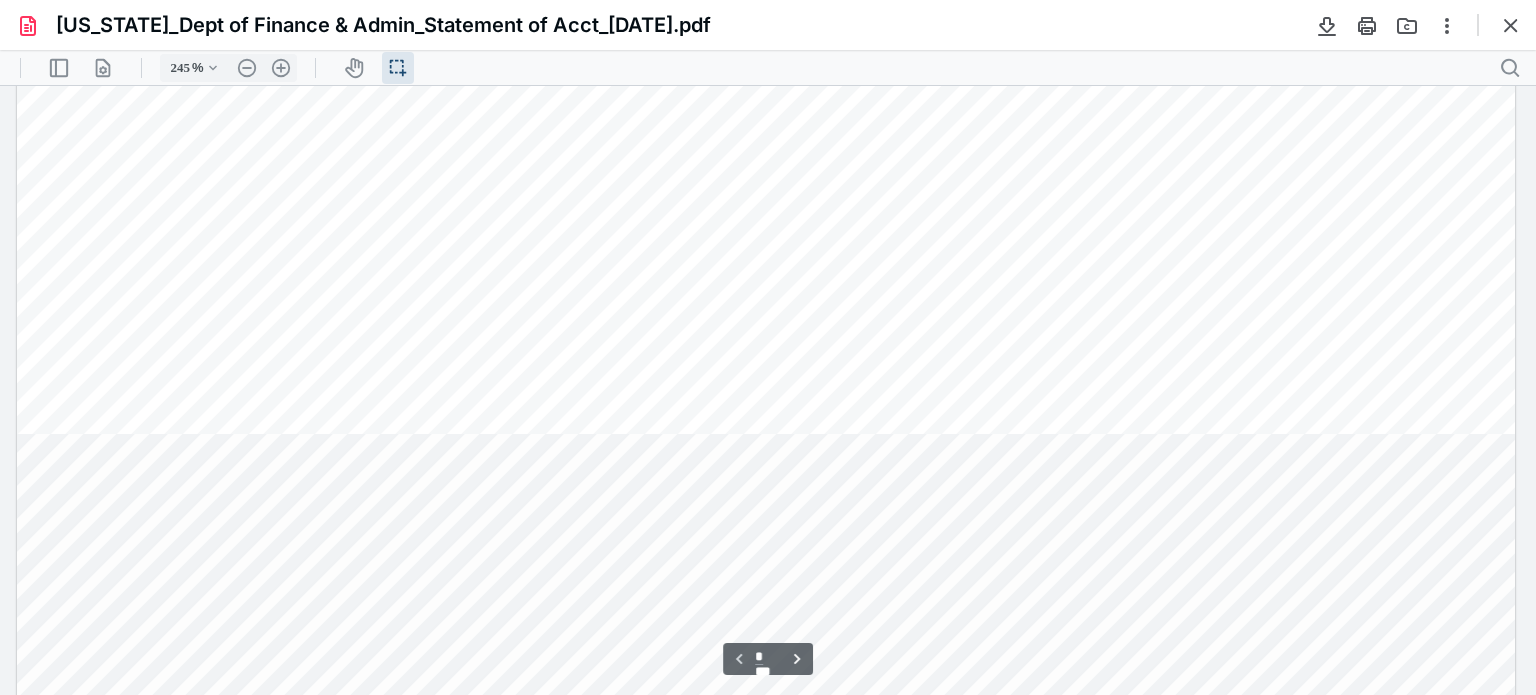 scroll, scrollTop: 56, scrollLeft: 0, axis: vertical 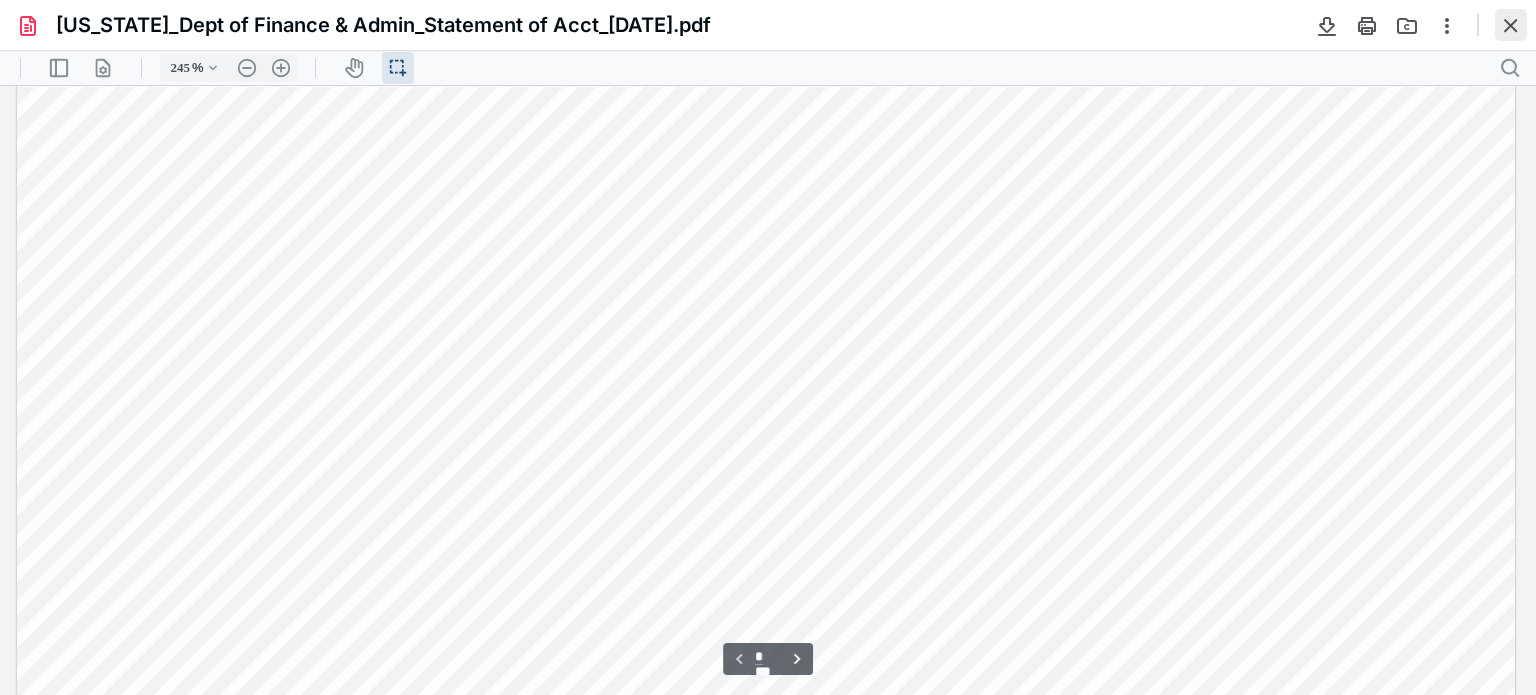 click at bounding box center (1511, 25) 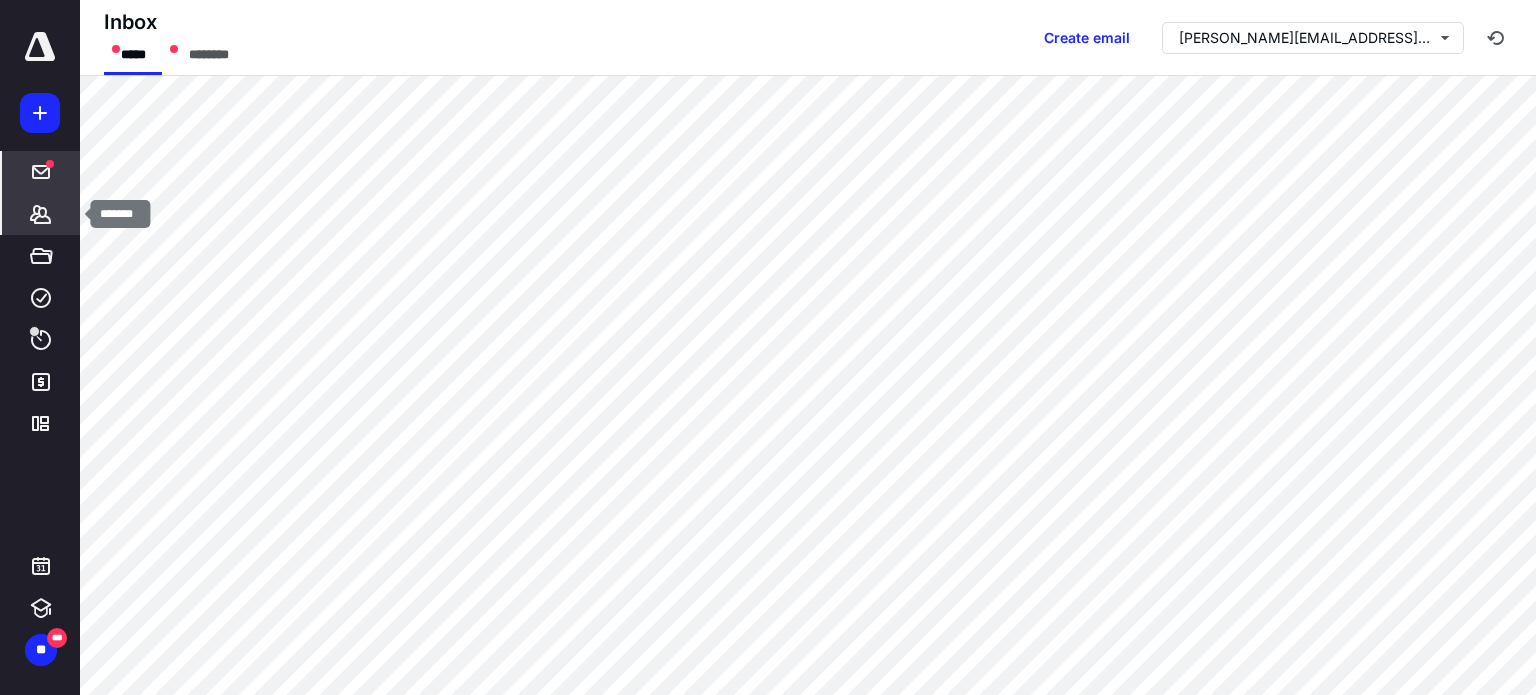click 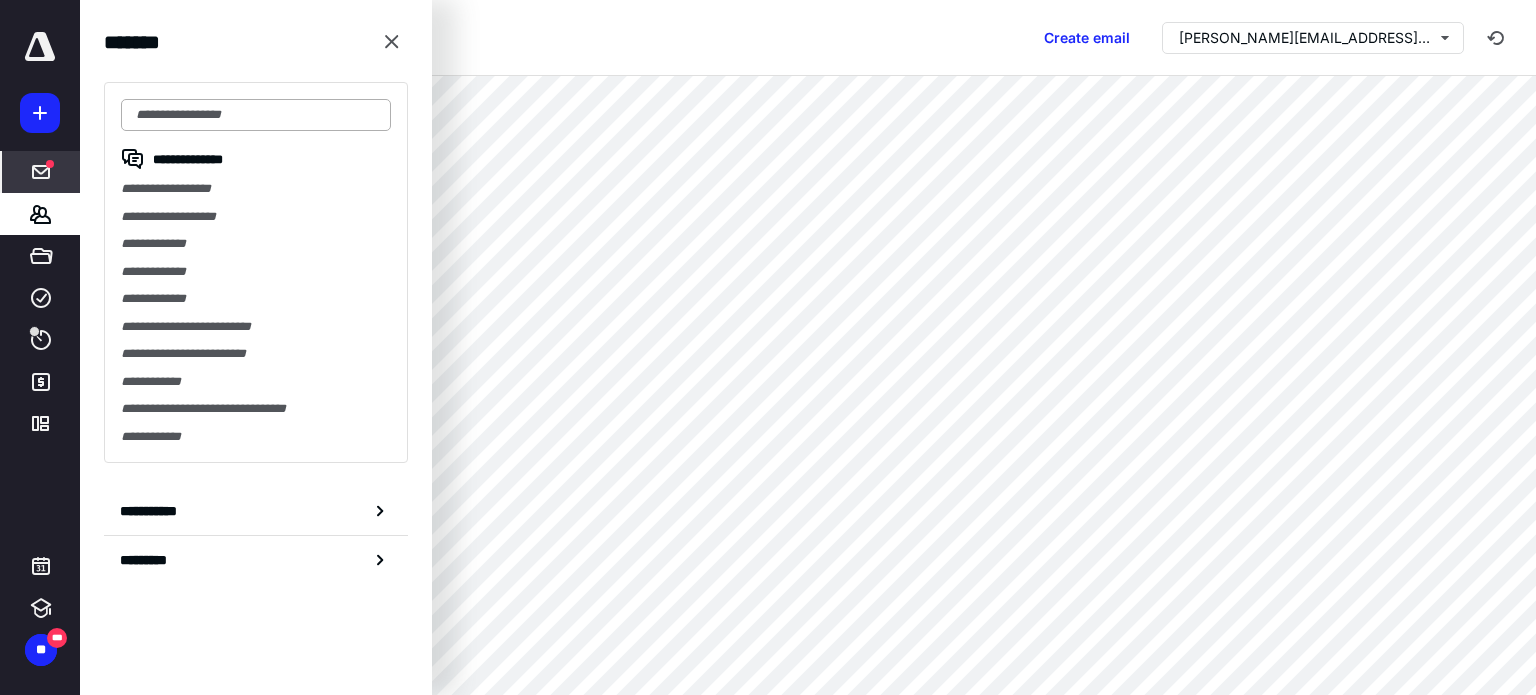 click at bounding box center [256, 115] 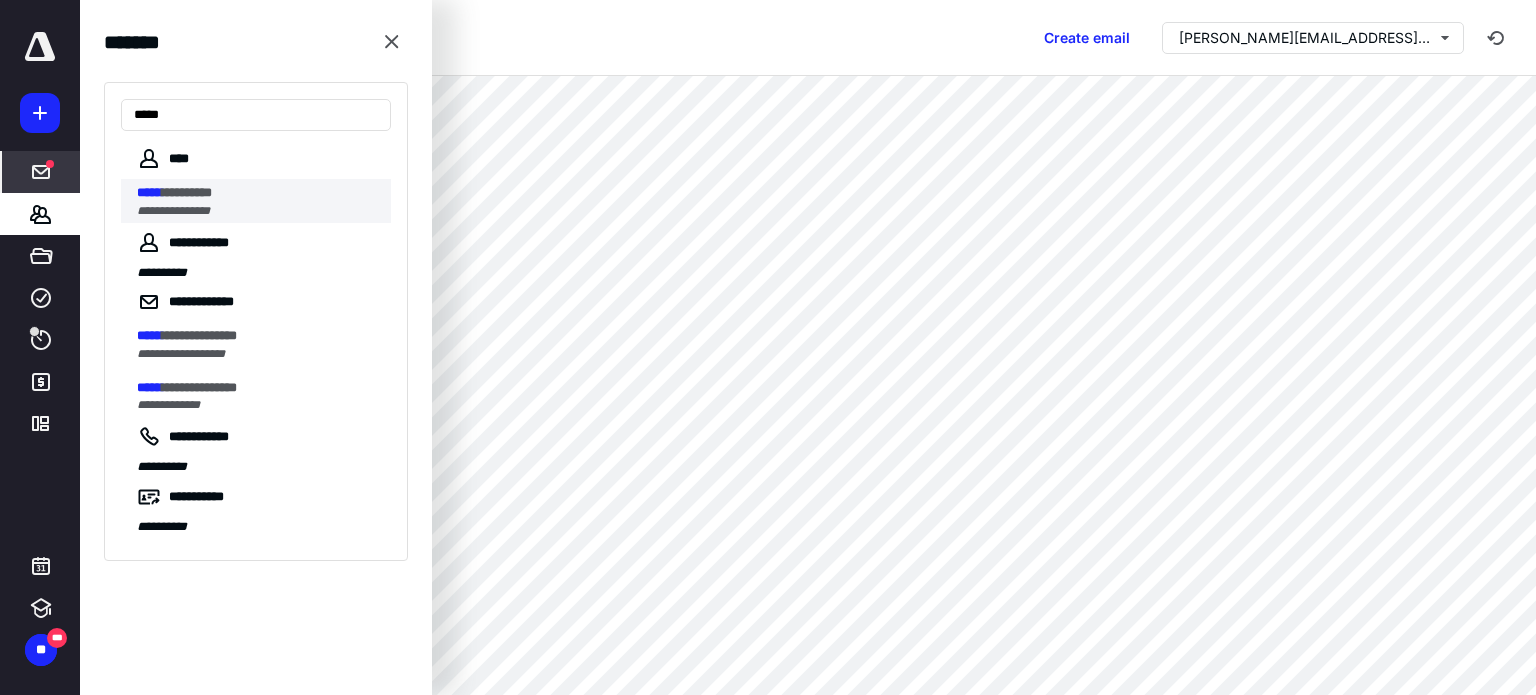 type on "*****" 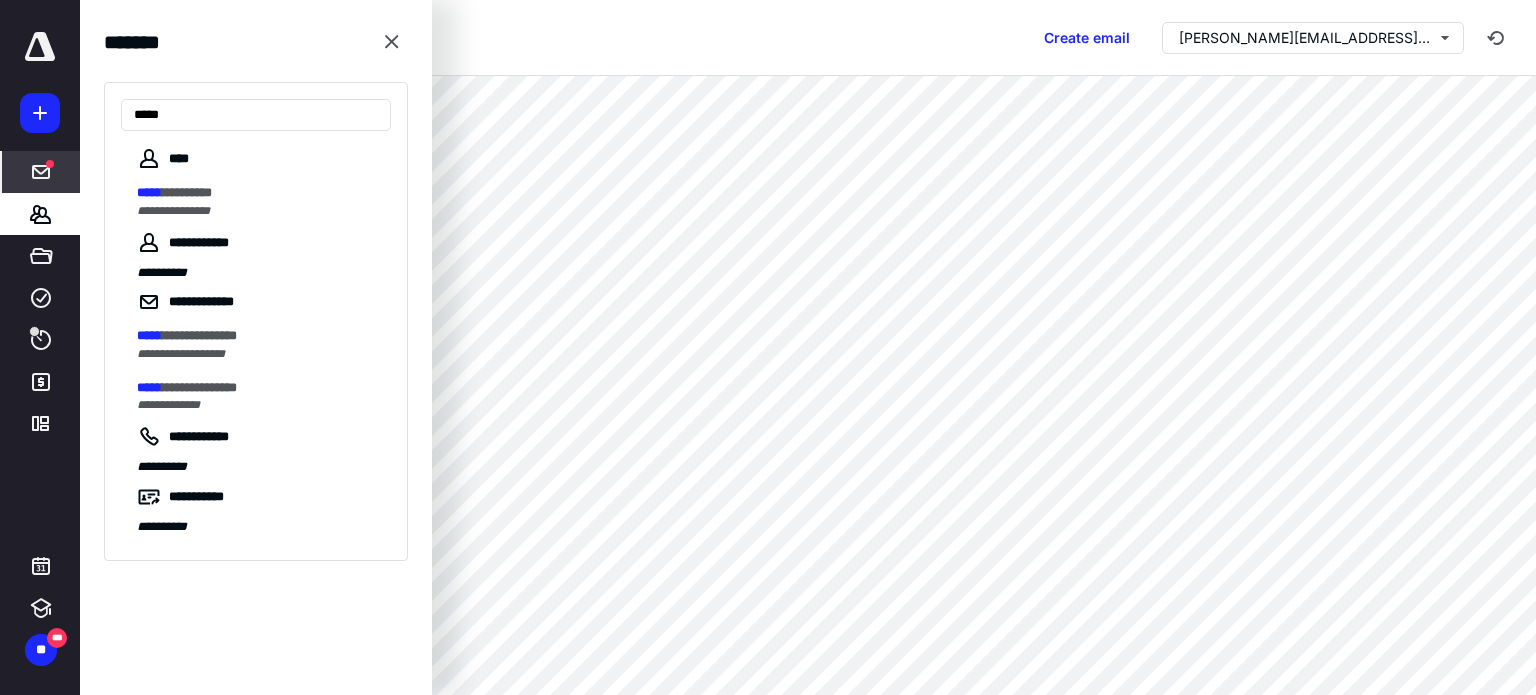 click on "*********" at bounding box center (187, 192) 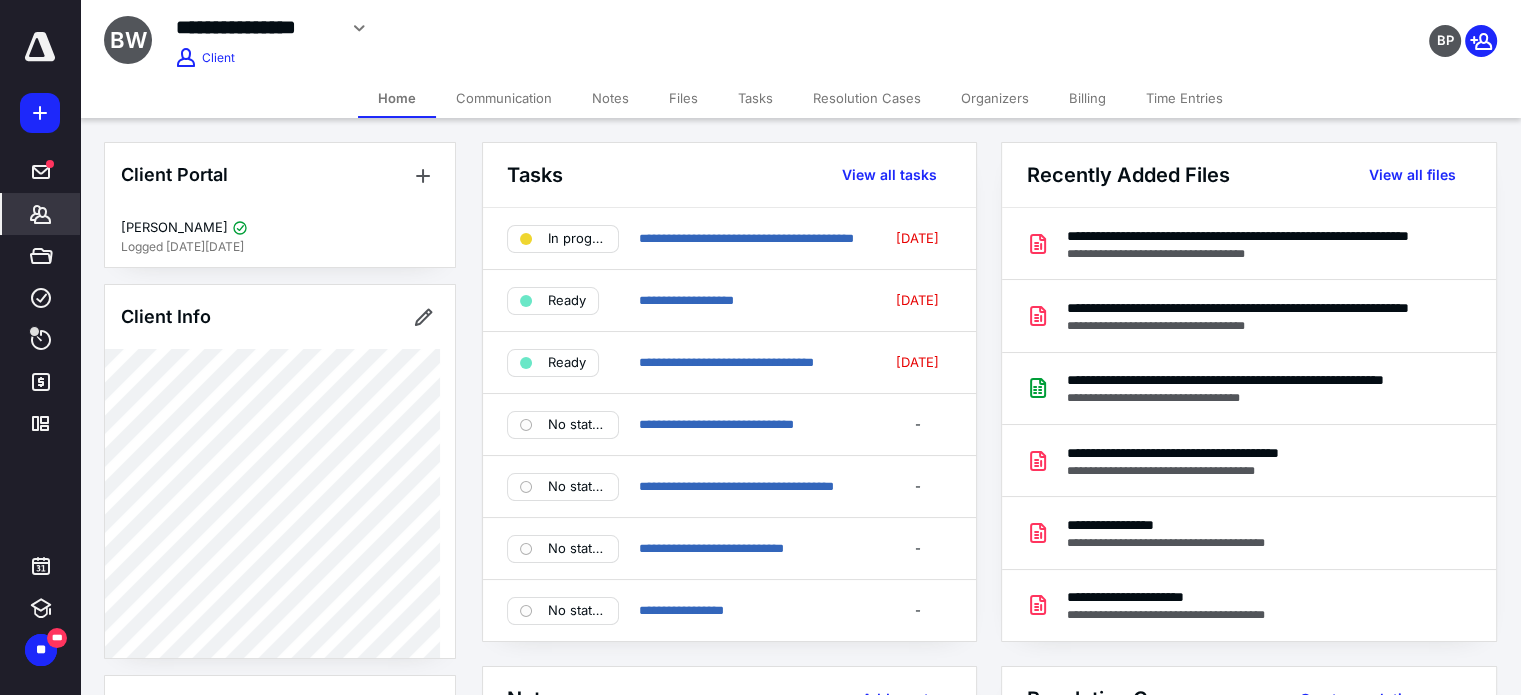 click on "Communication" at bounding box center (504, 98) 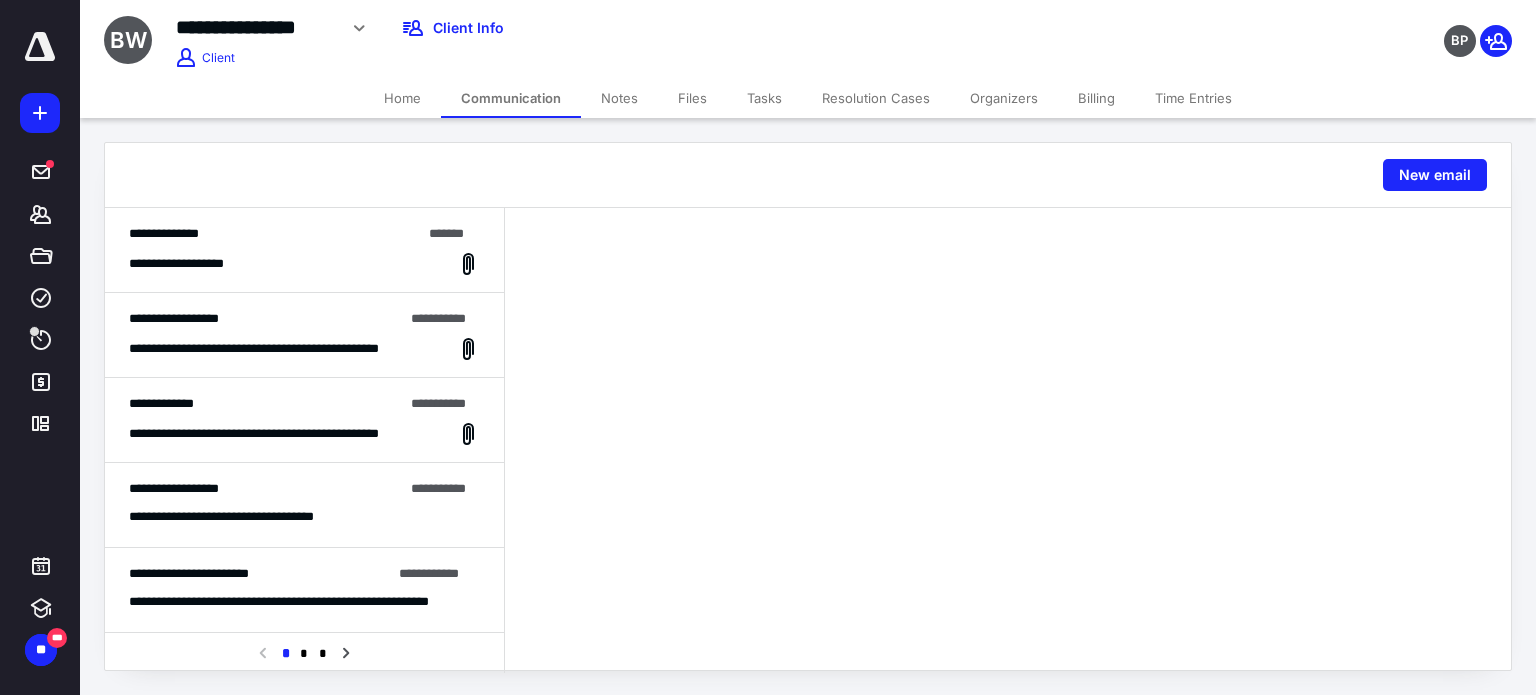 click on "**********" at bounding box center [304, 250] 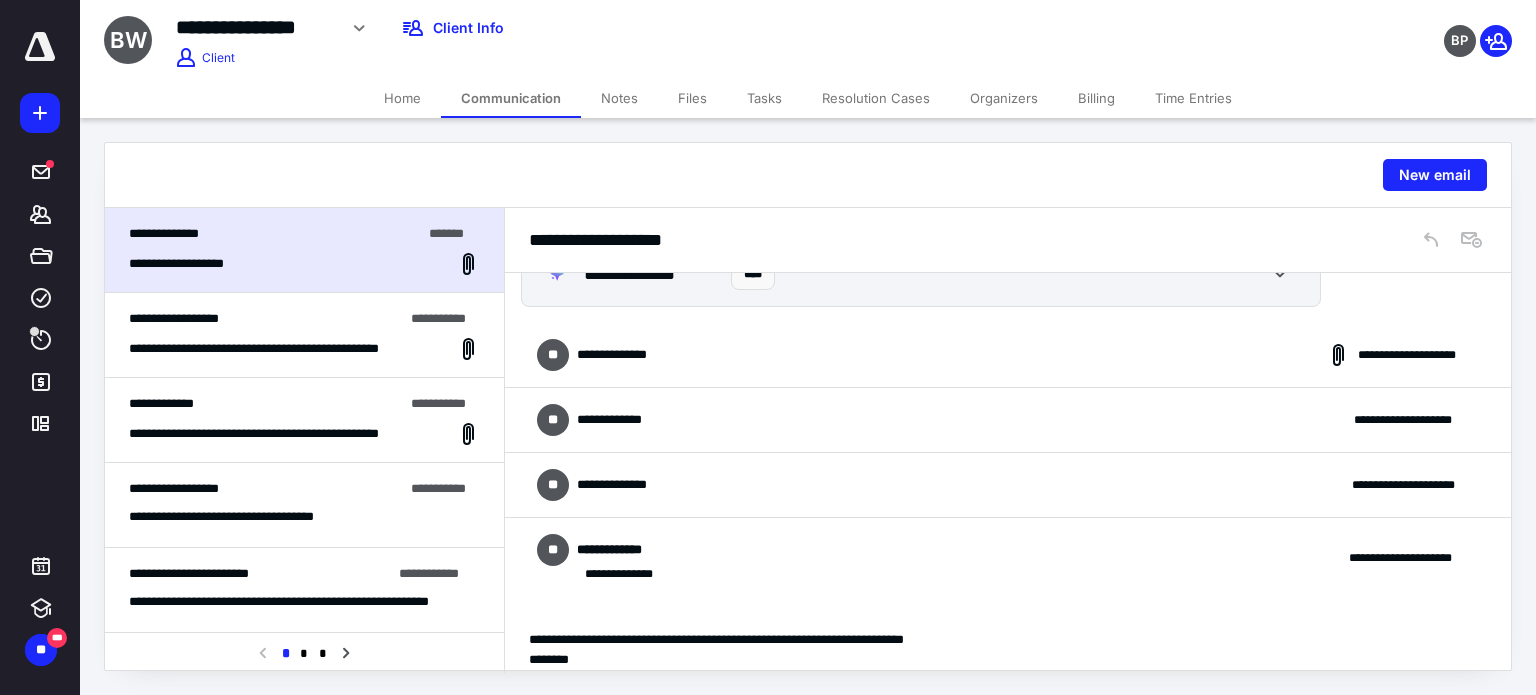 scroll, scrollTop: 0, scrollLeft: 0, axis: both 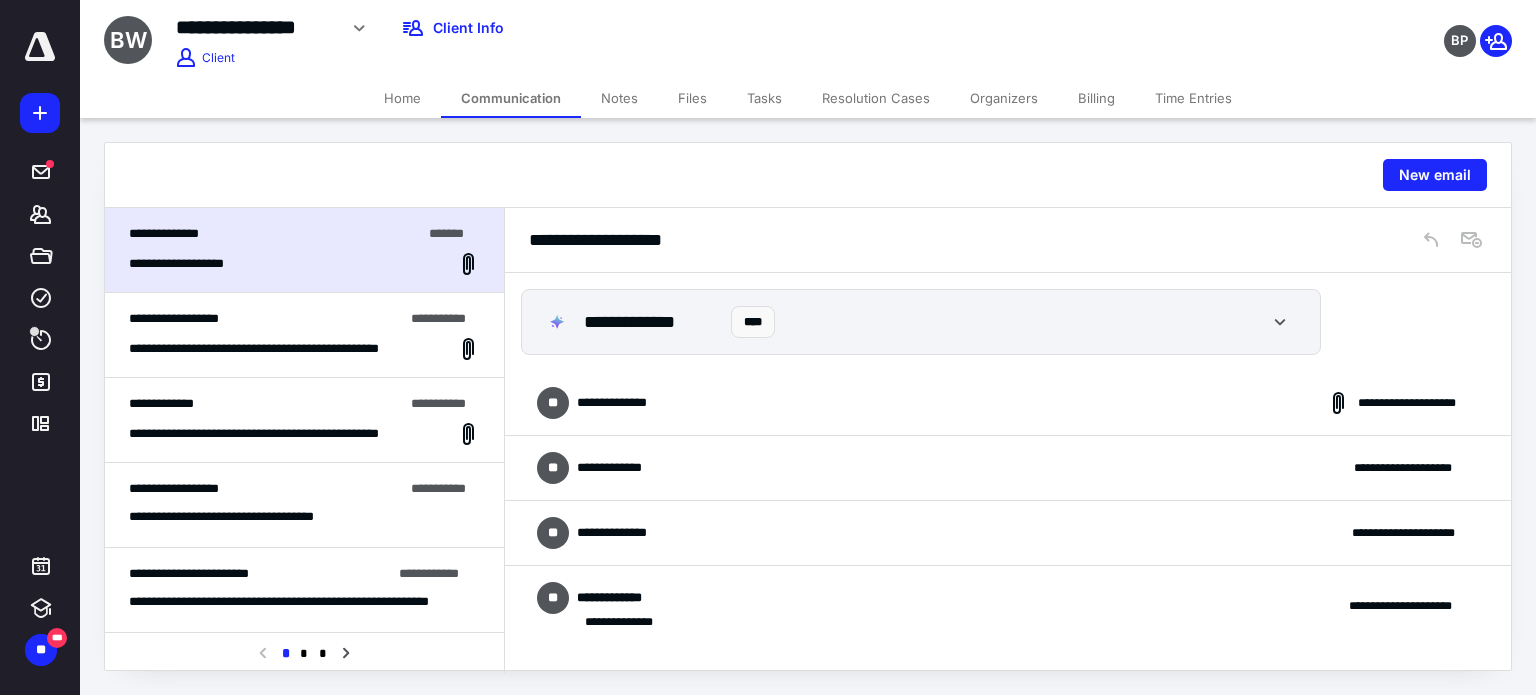 click on "**********" at bounding box center [1008, 403] 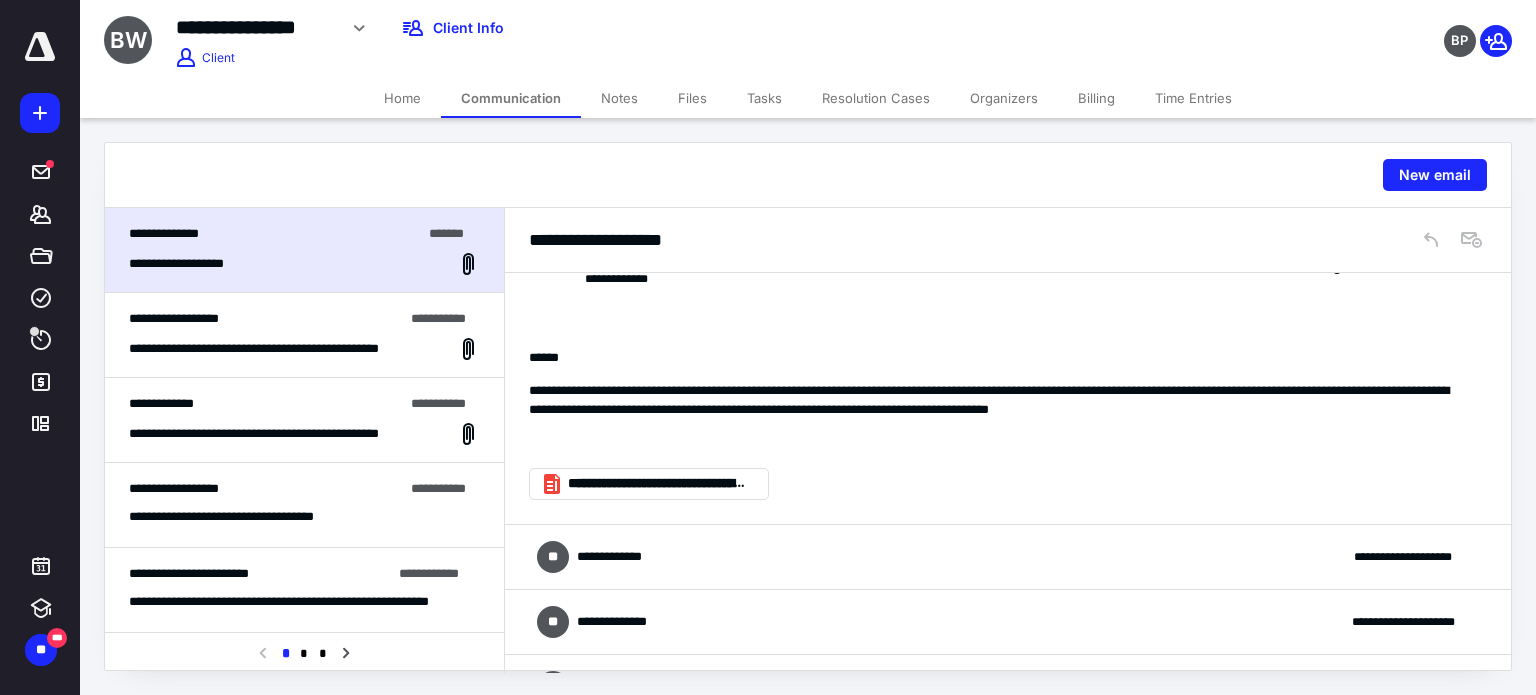 scroll, scrollTop: 300, scrollLeft: 0, axis: vertical 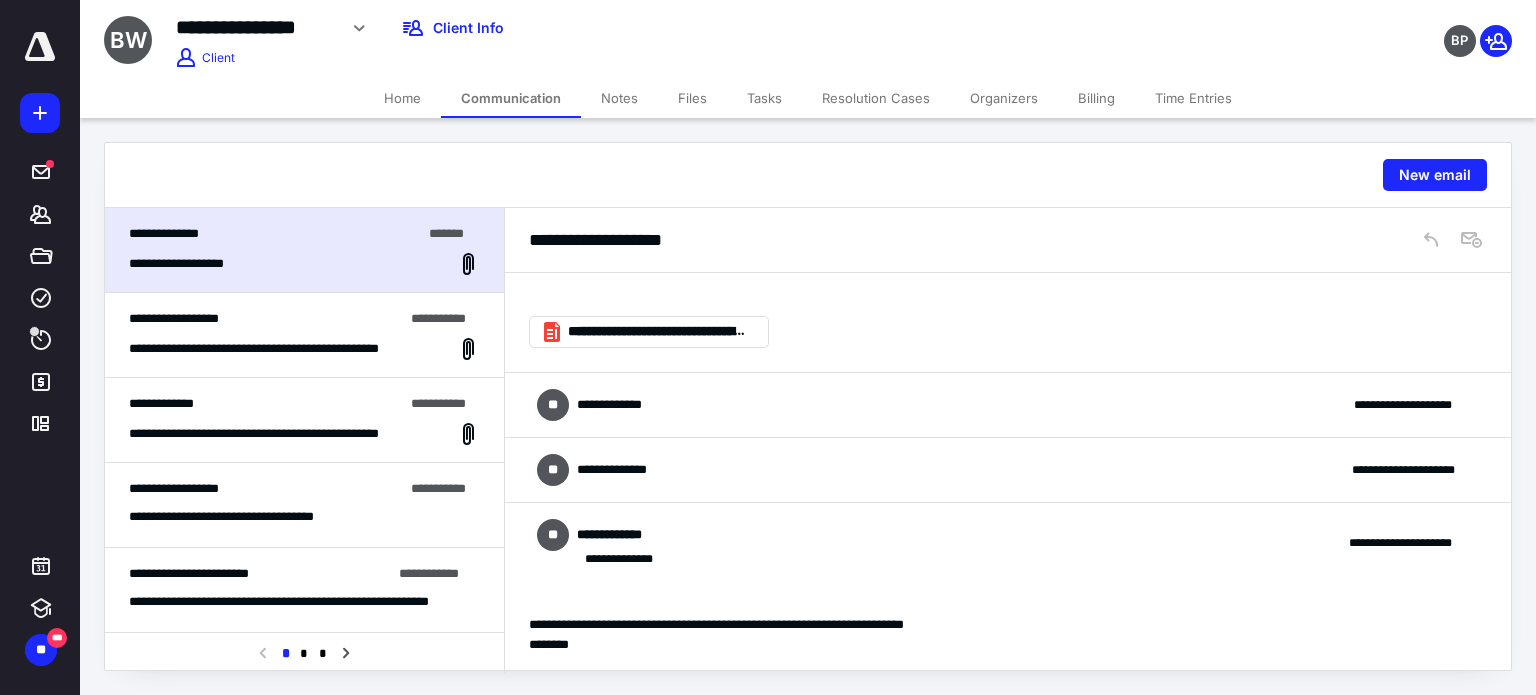 click on "**********" at bounding box center [1008, 405] 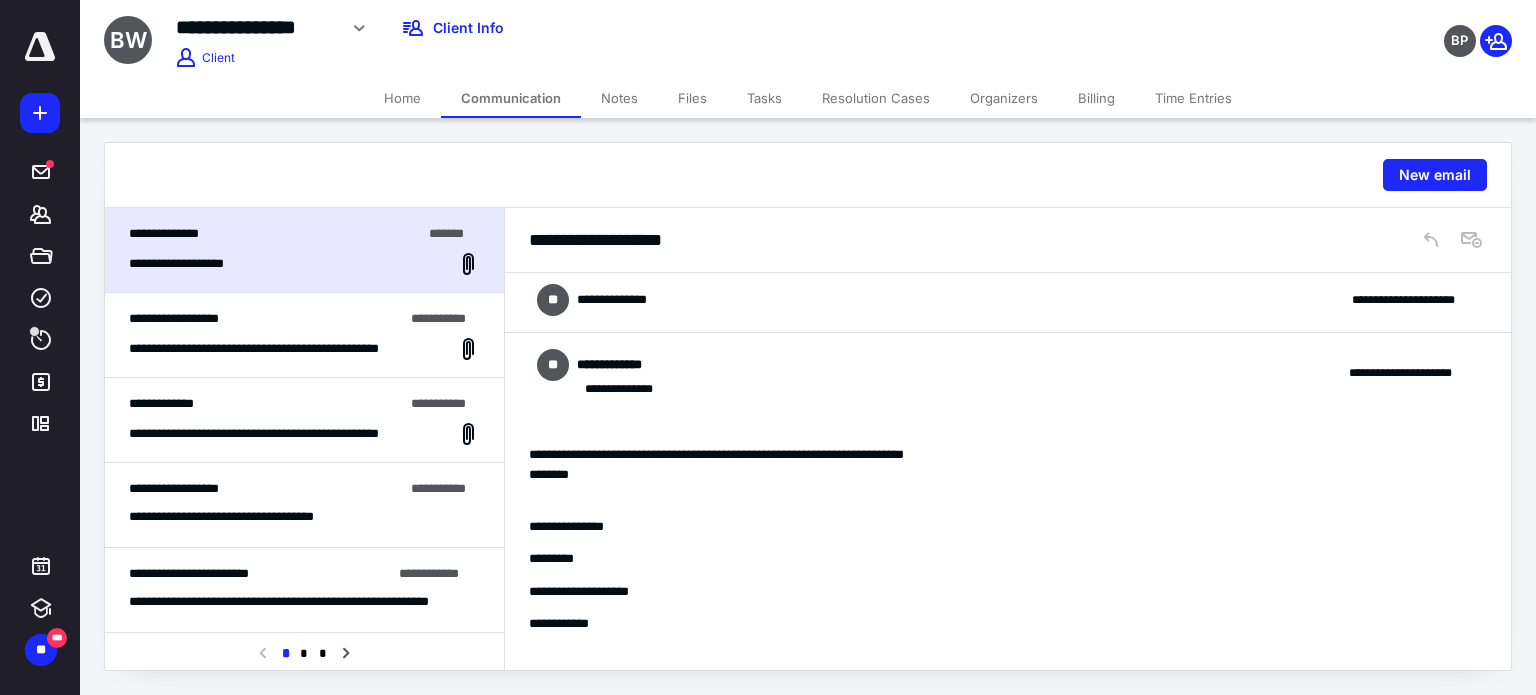 scroll, scrollTop: 892, scrollLeft: 0, axis: vertical 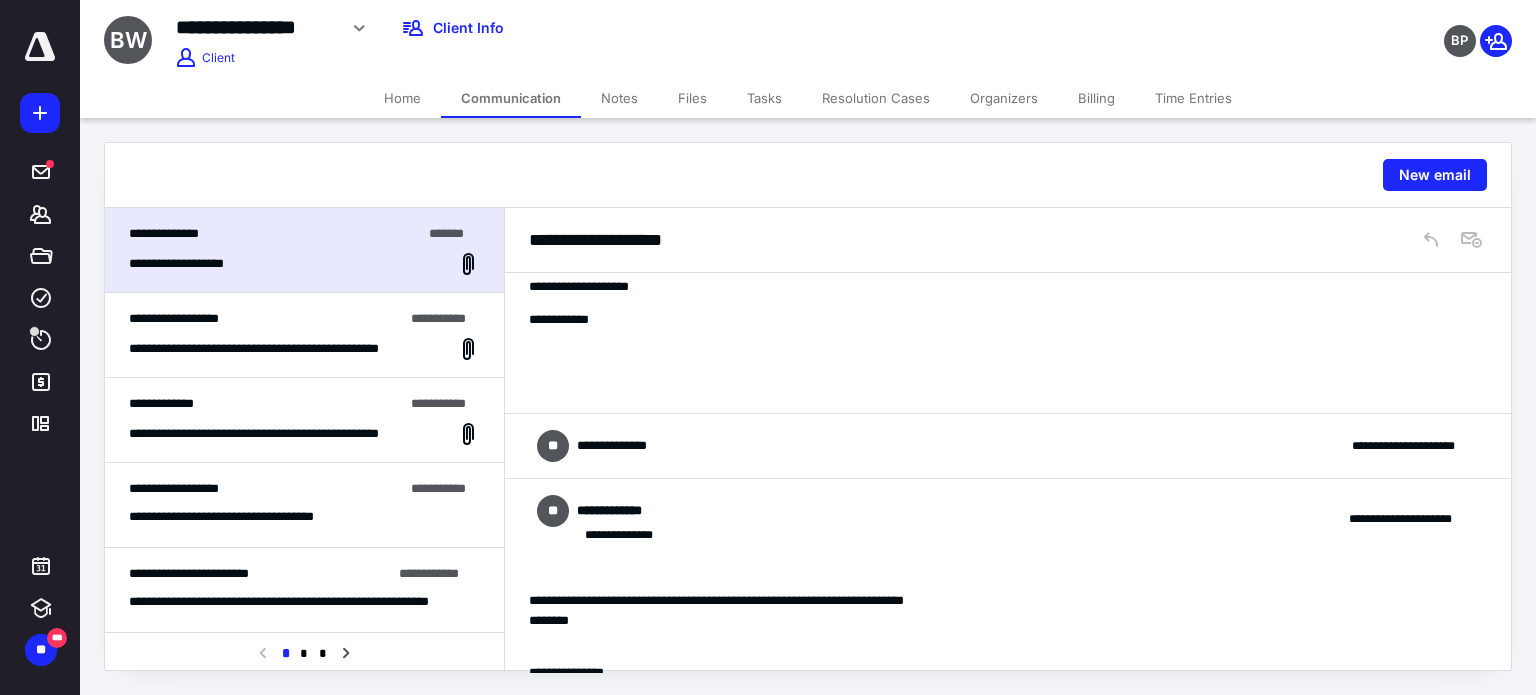 click on "**********" at bounding box center [1008, 519] 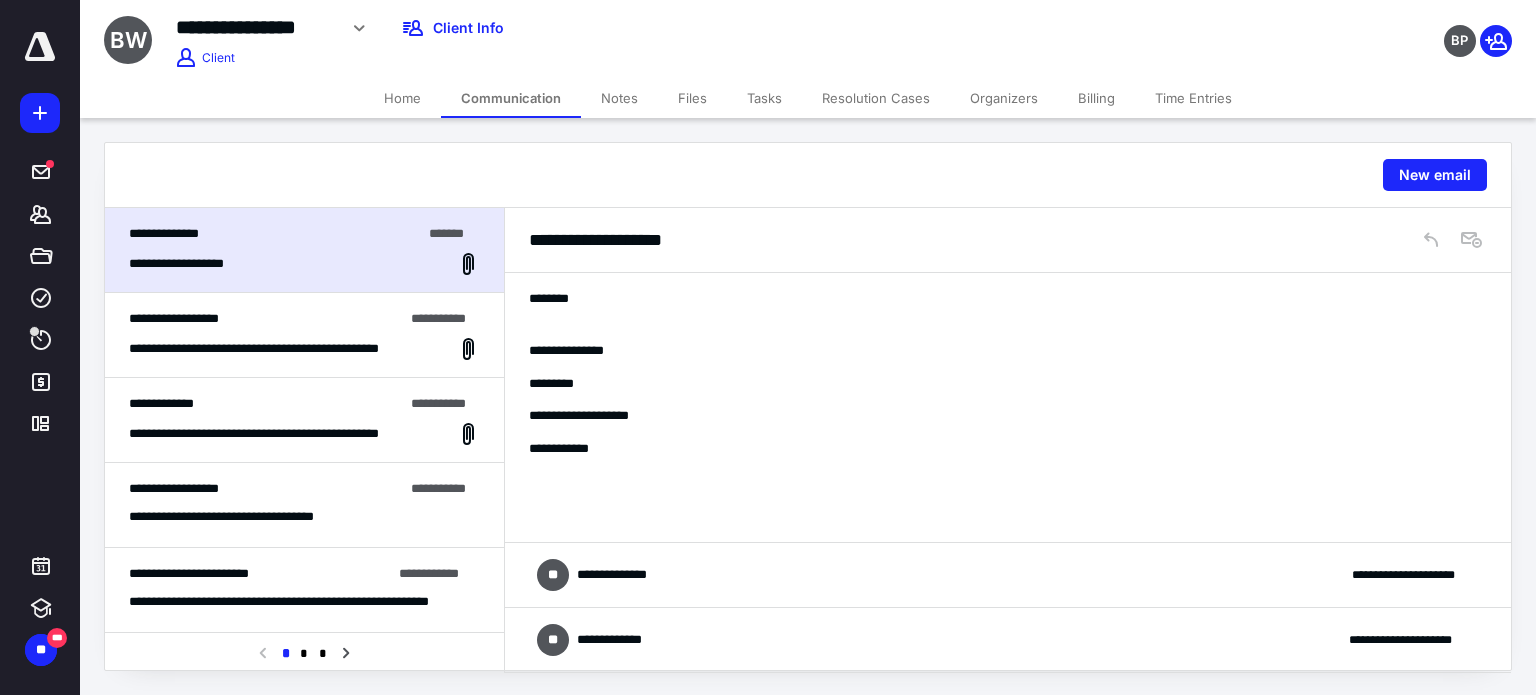scroll, scrollTop: 572, scrollLeft: 0, axis: vertical 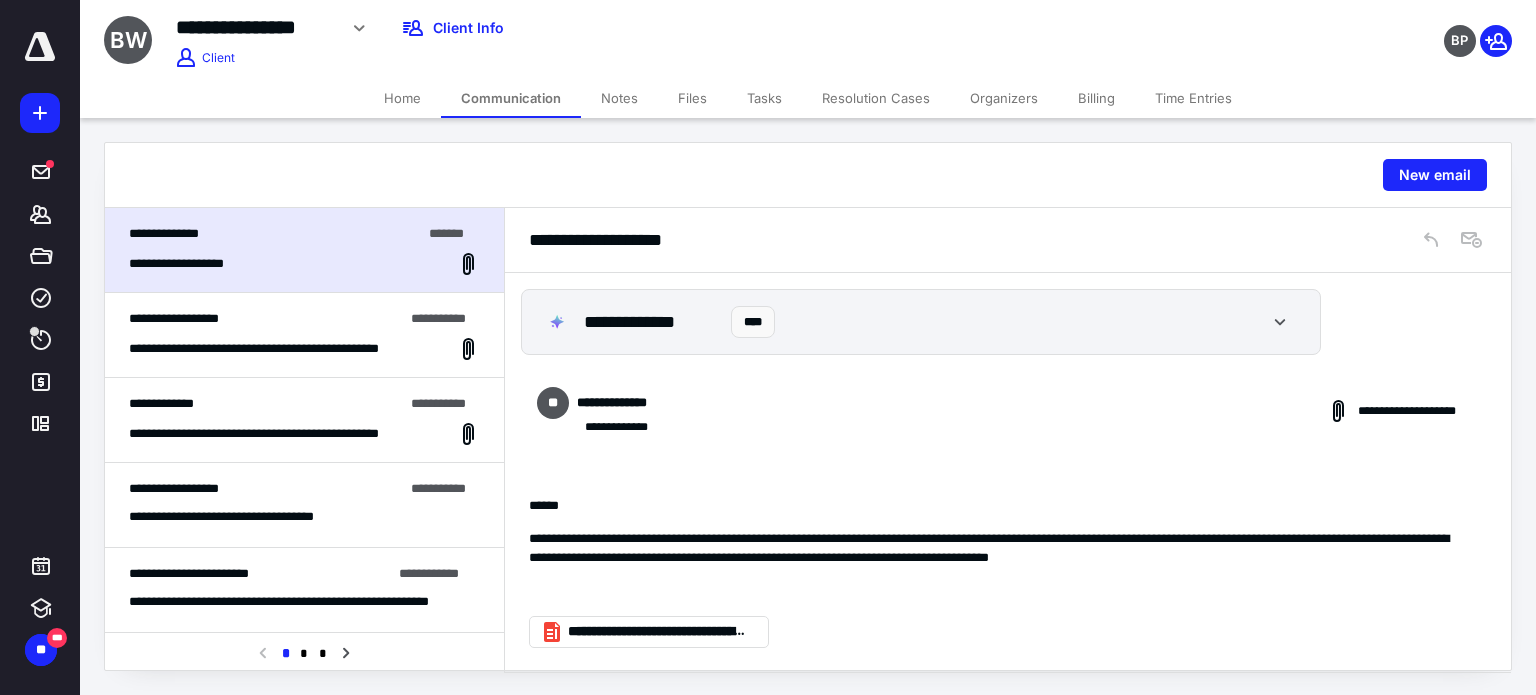 click on "**********" at bounding box center [304, 264] 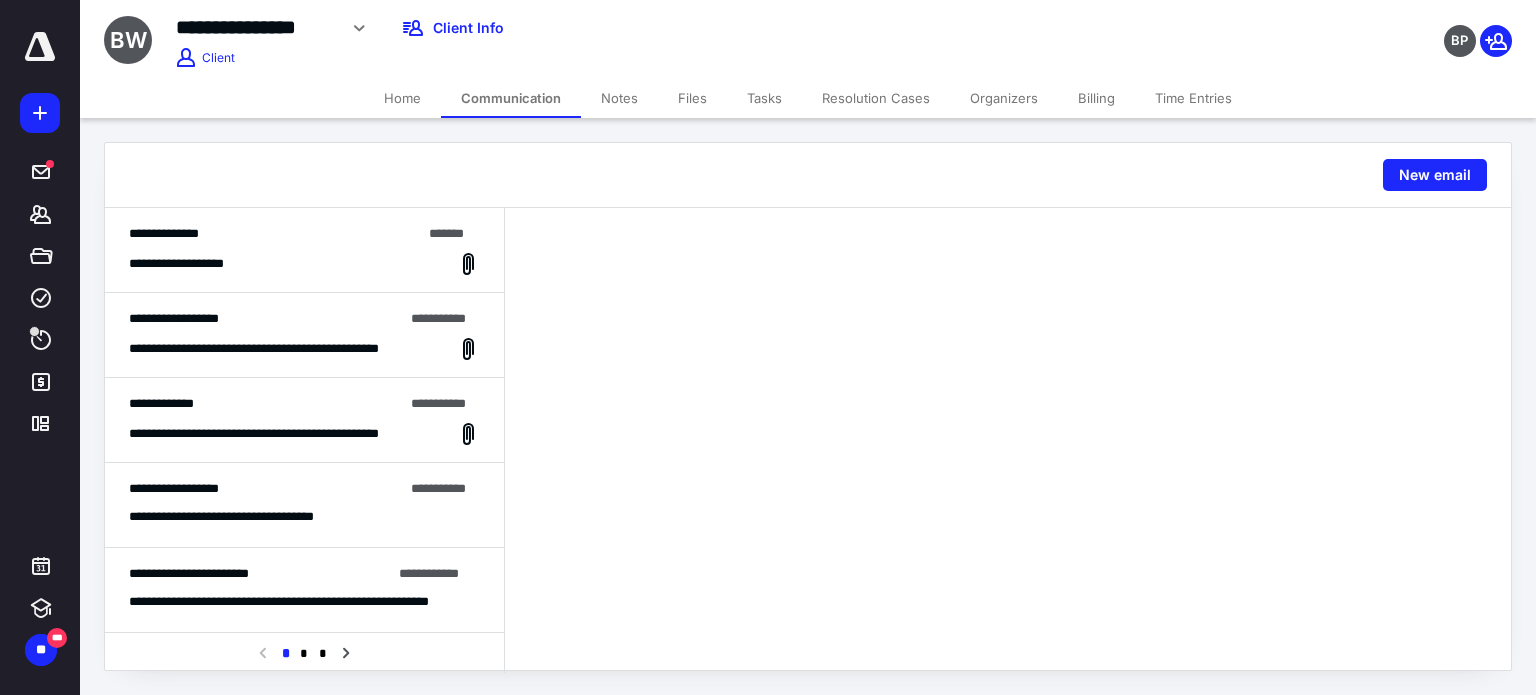 click on "**********" at bounding box center [304, 250] 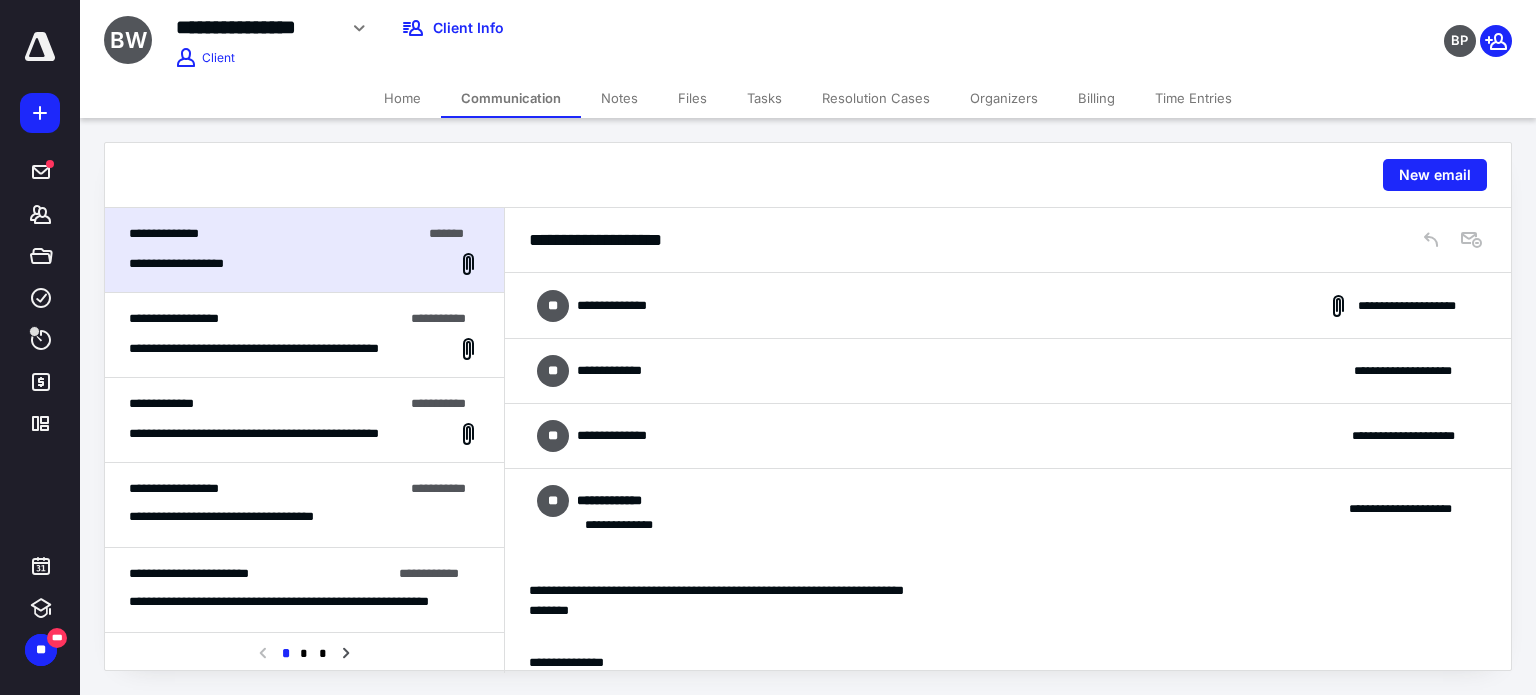scroll, scrollTop: 100, scrollLeft: 0, axis: vertical 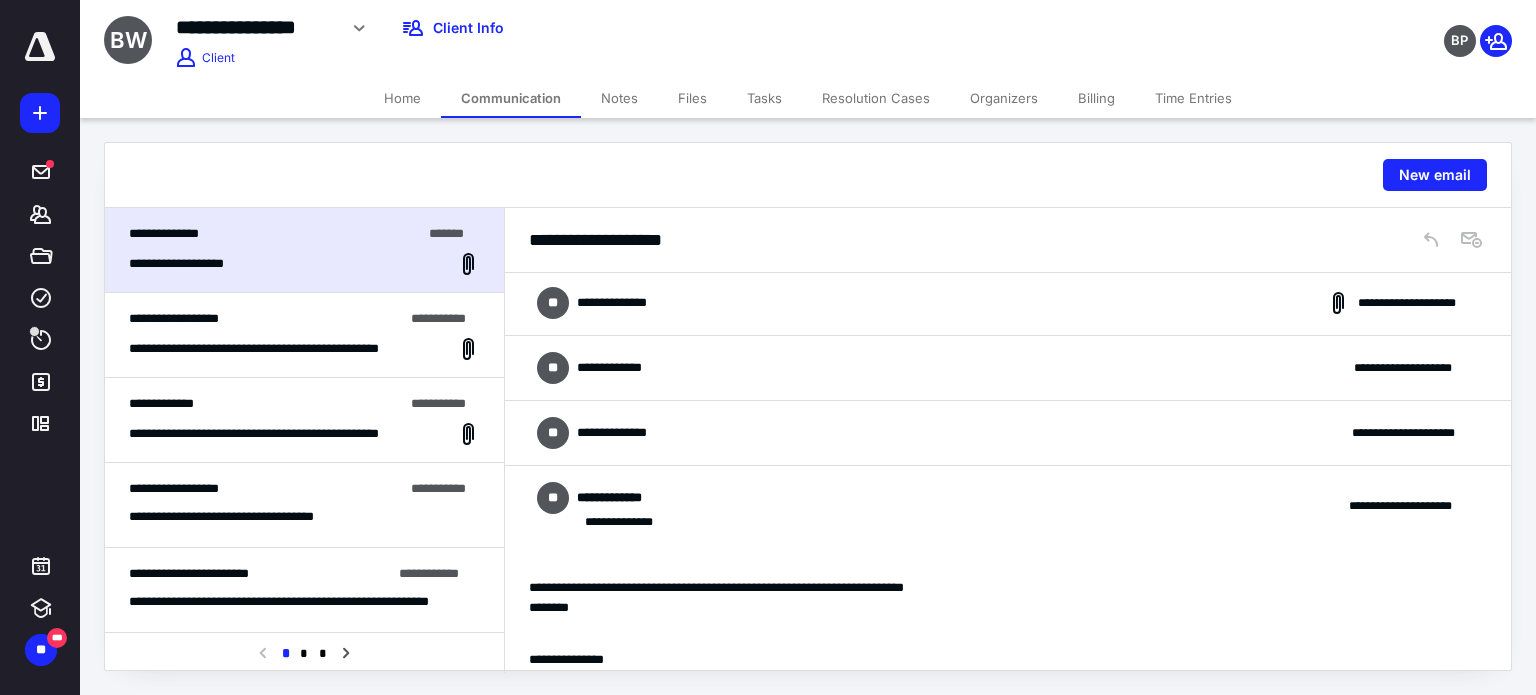 click on "**********" at bounding box center (1008, 368) 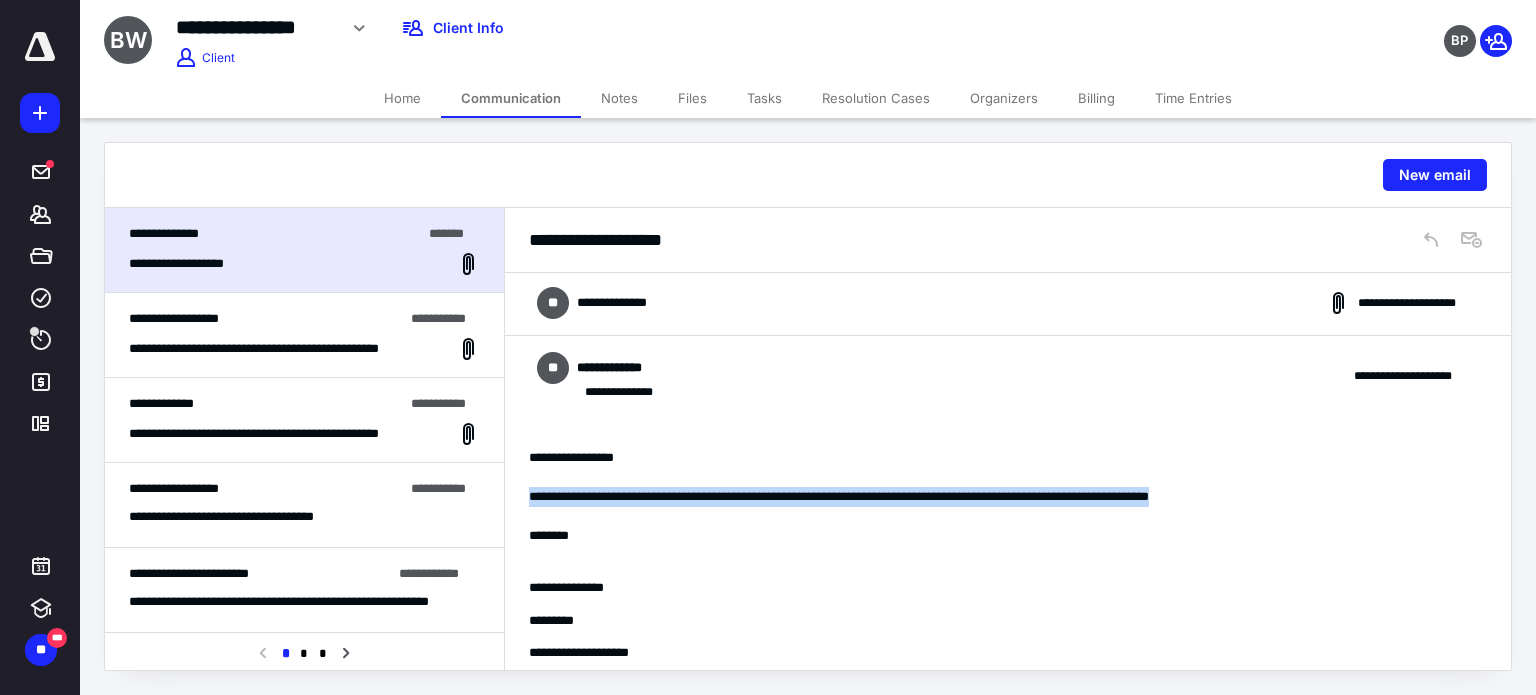 drag, startPoint x: 526, startPoint y: 491, endPoint x: 1212, endPoint y: 503, distance: 686.1049 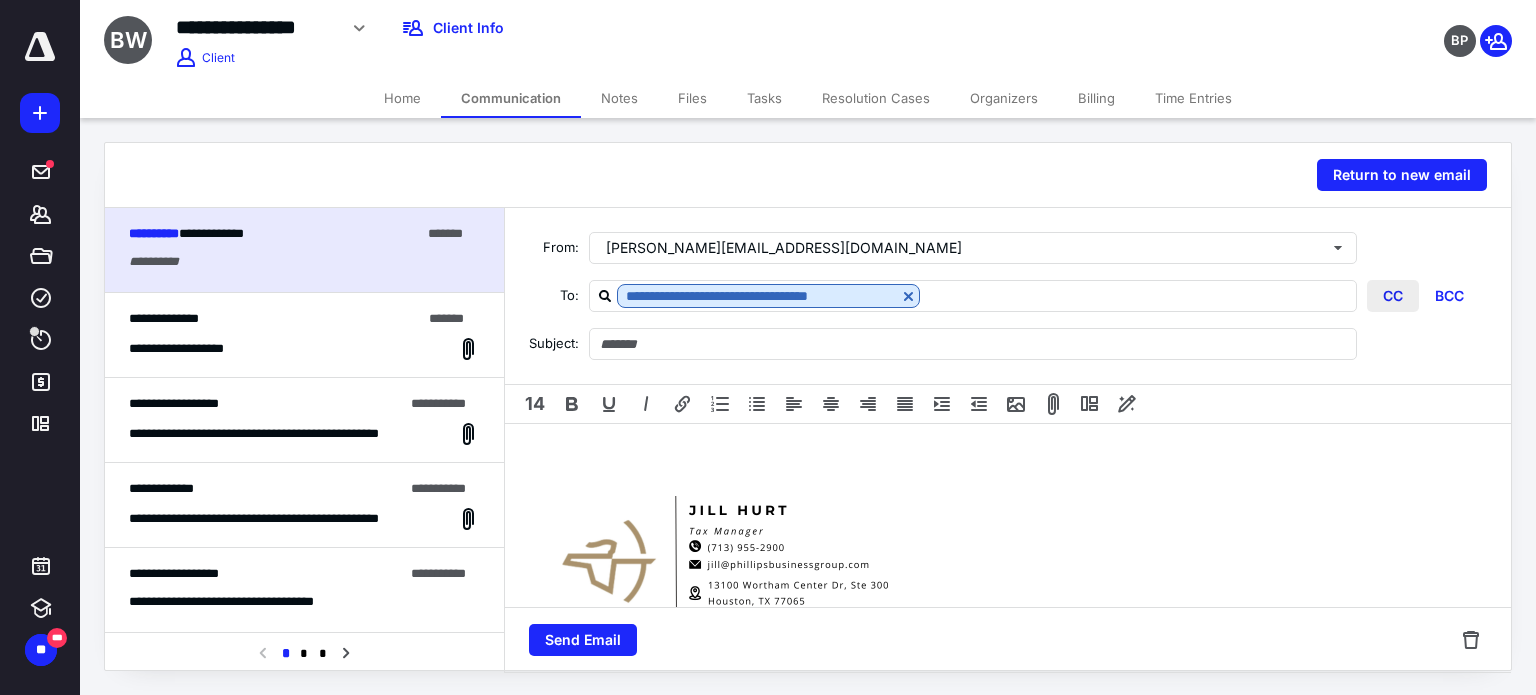 click on "CC" at bounding box center (1393, 296) 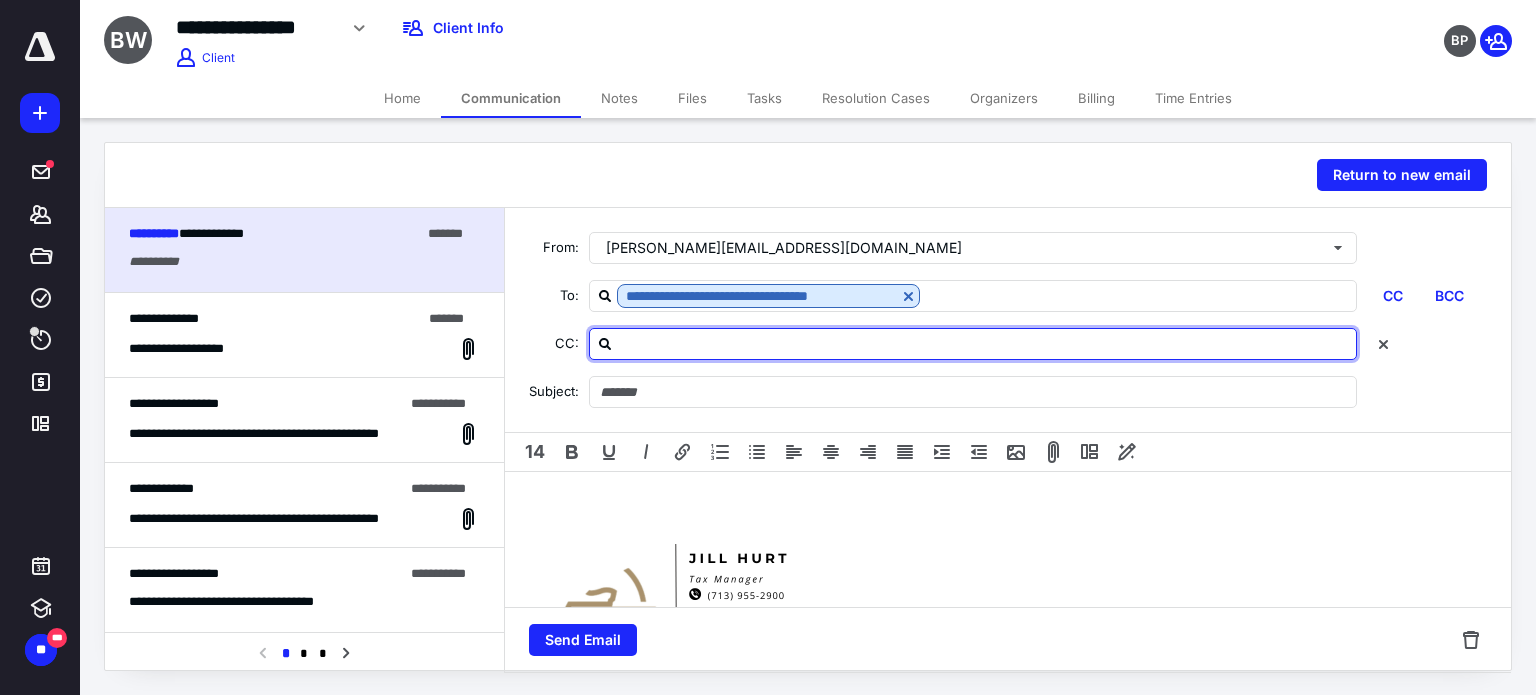 click at bounding box center (985, 343) 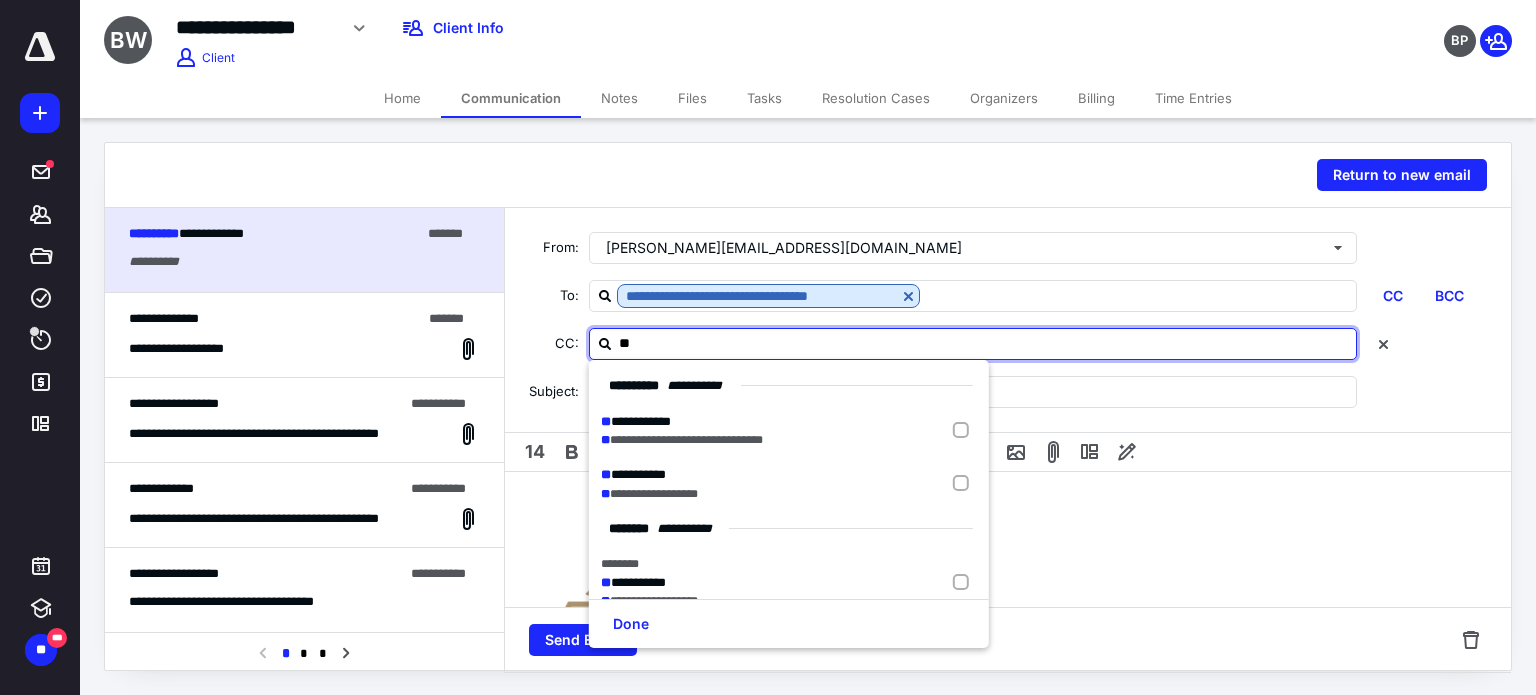 type on "***" 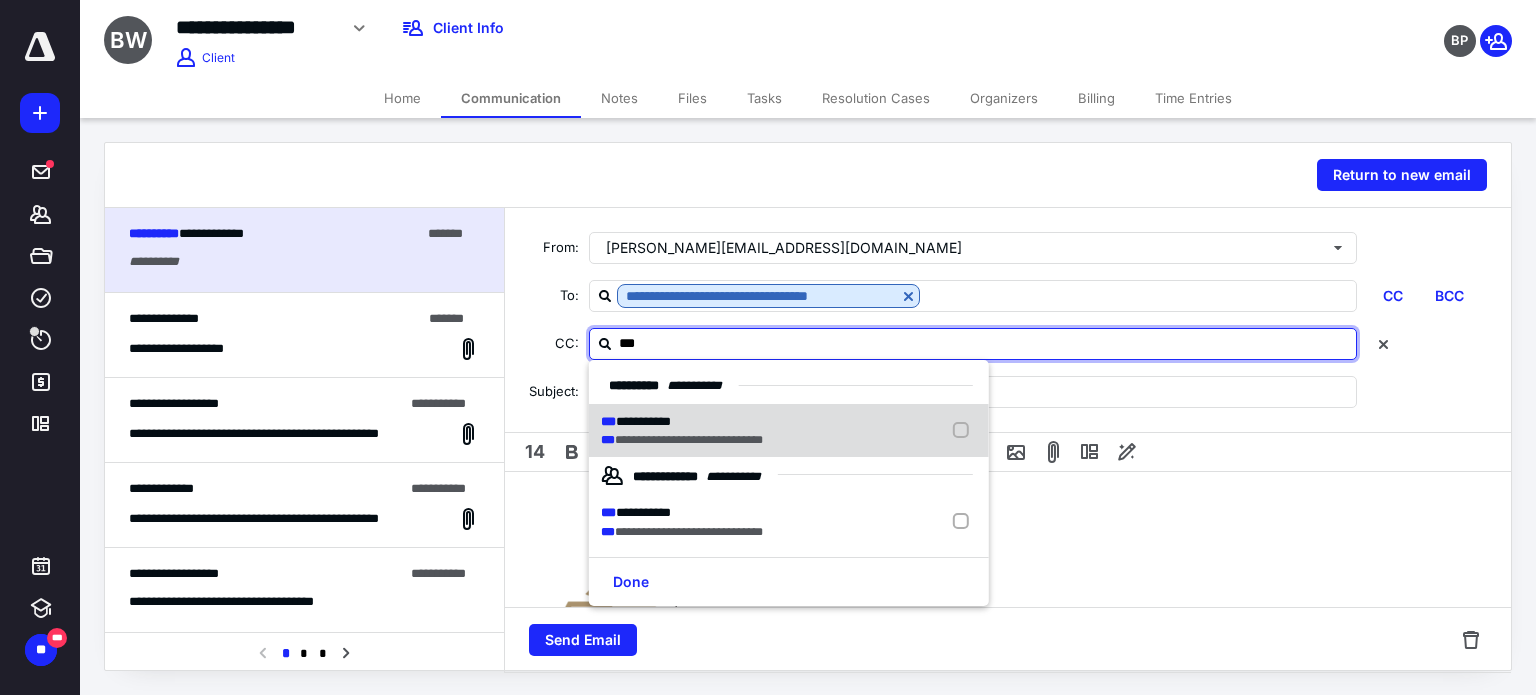 click on "**********" at bounding box center [643, 421] 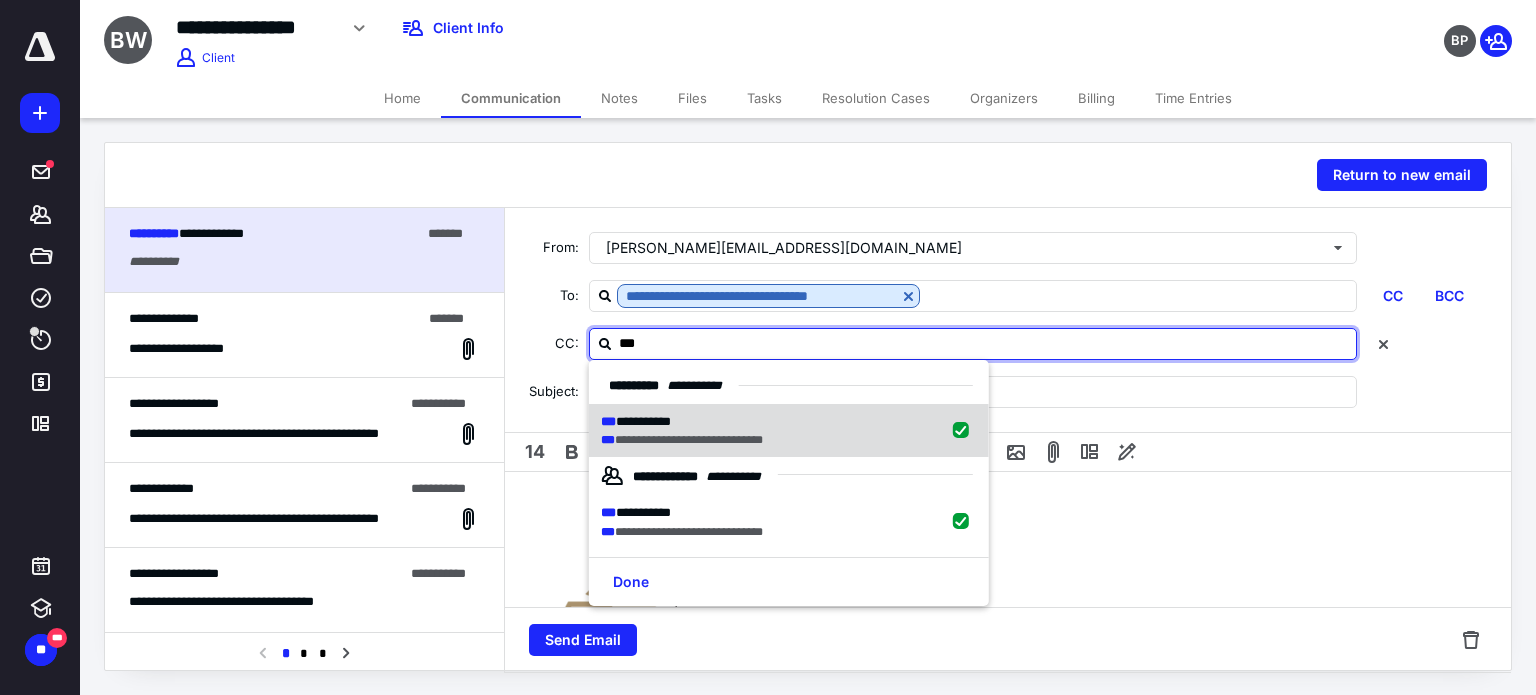 checkbox on "true" 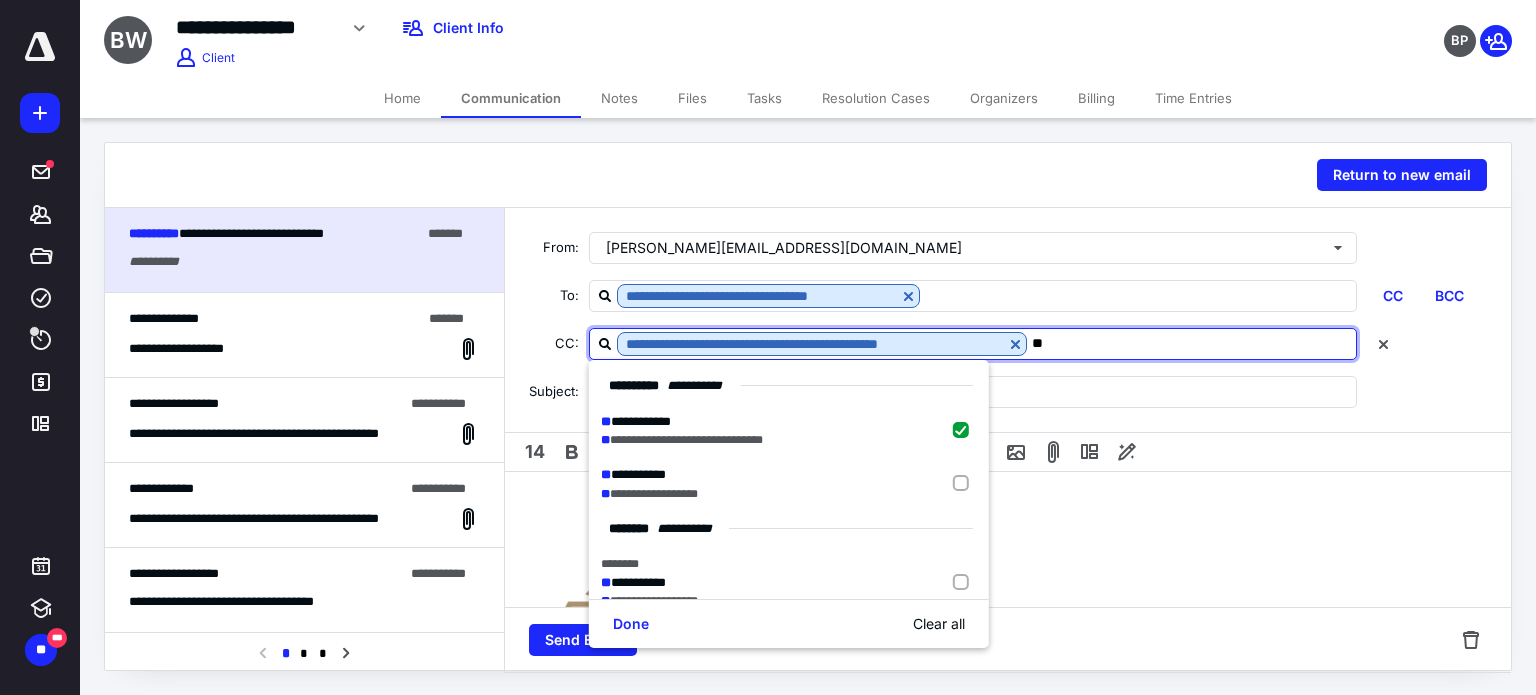type on "*" 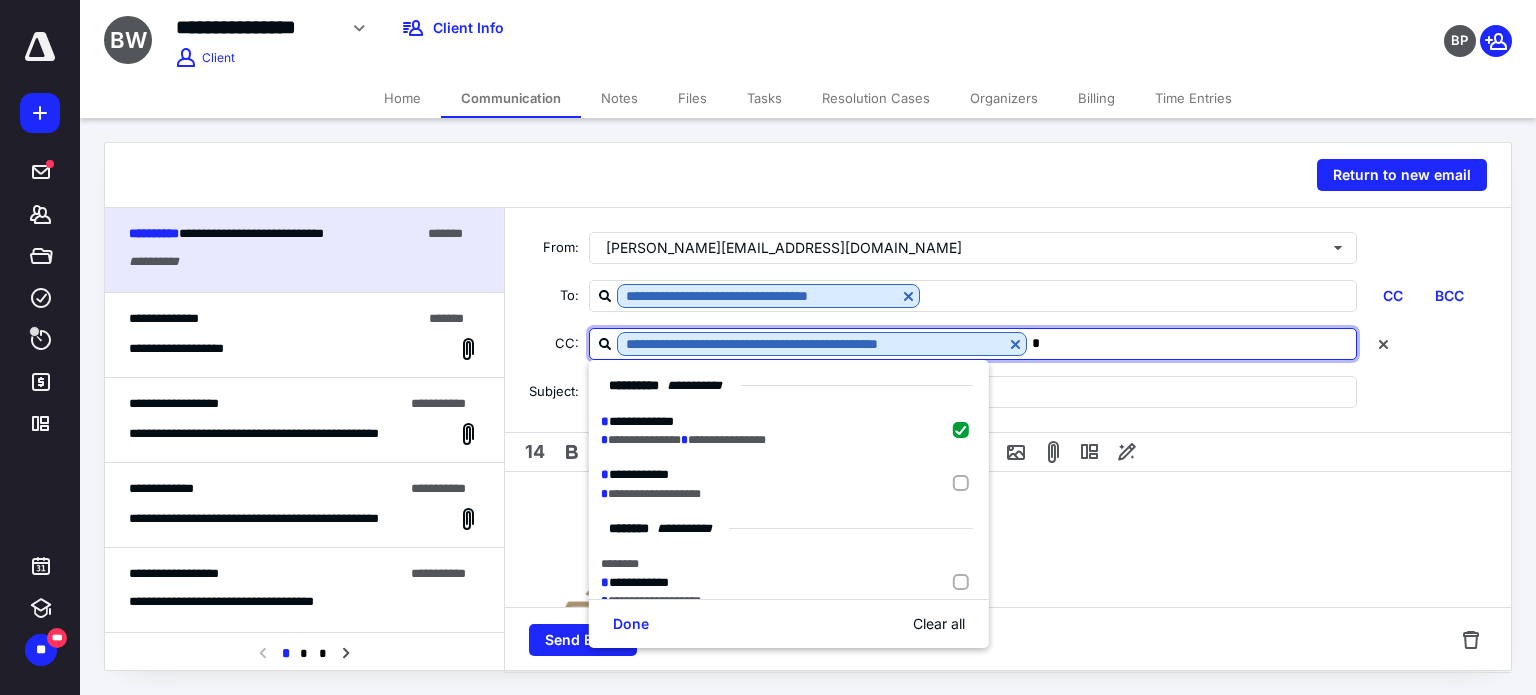 type 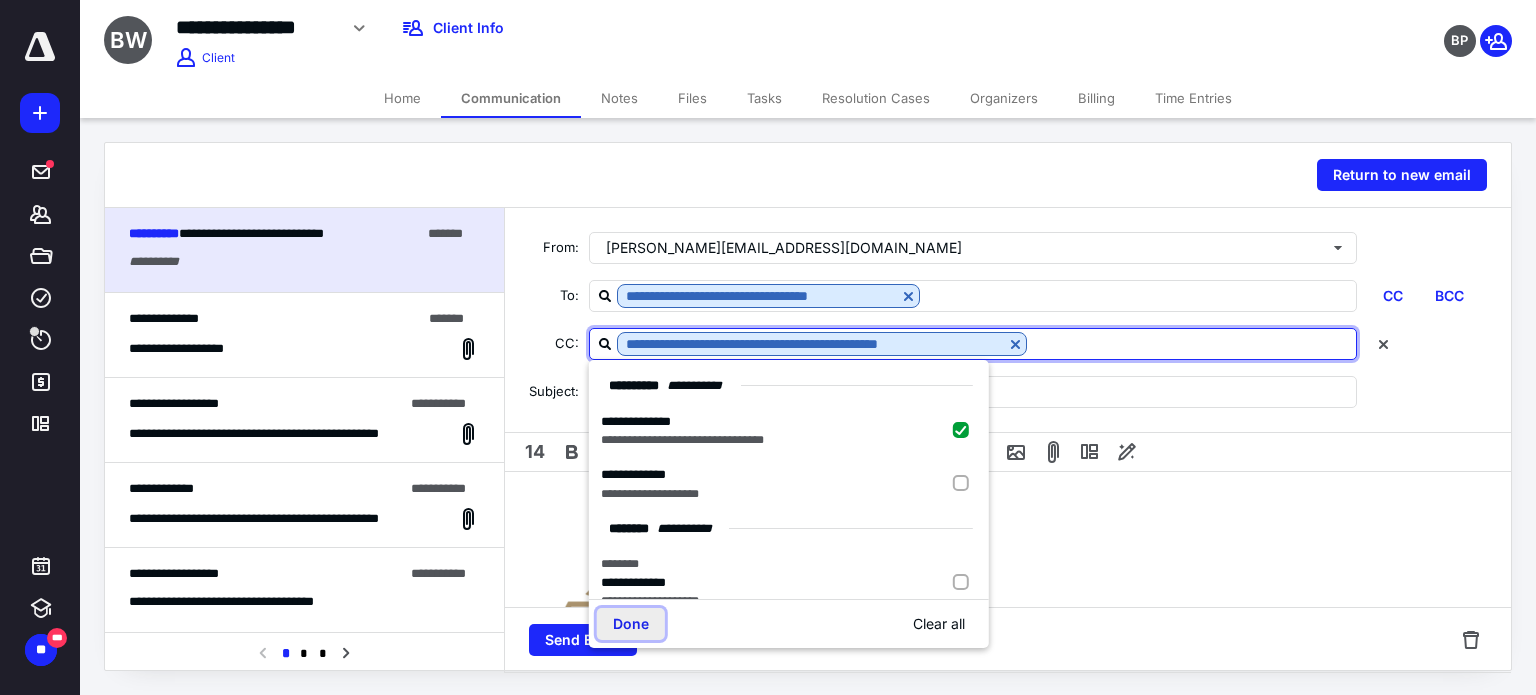 click on "Done" at bounding box center (631, 624) 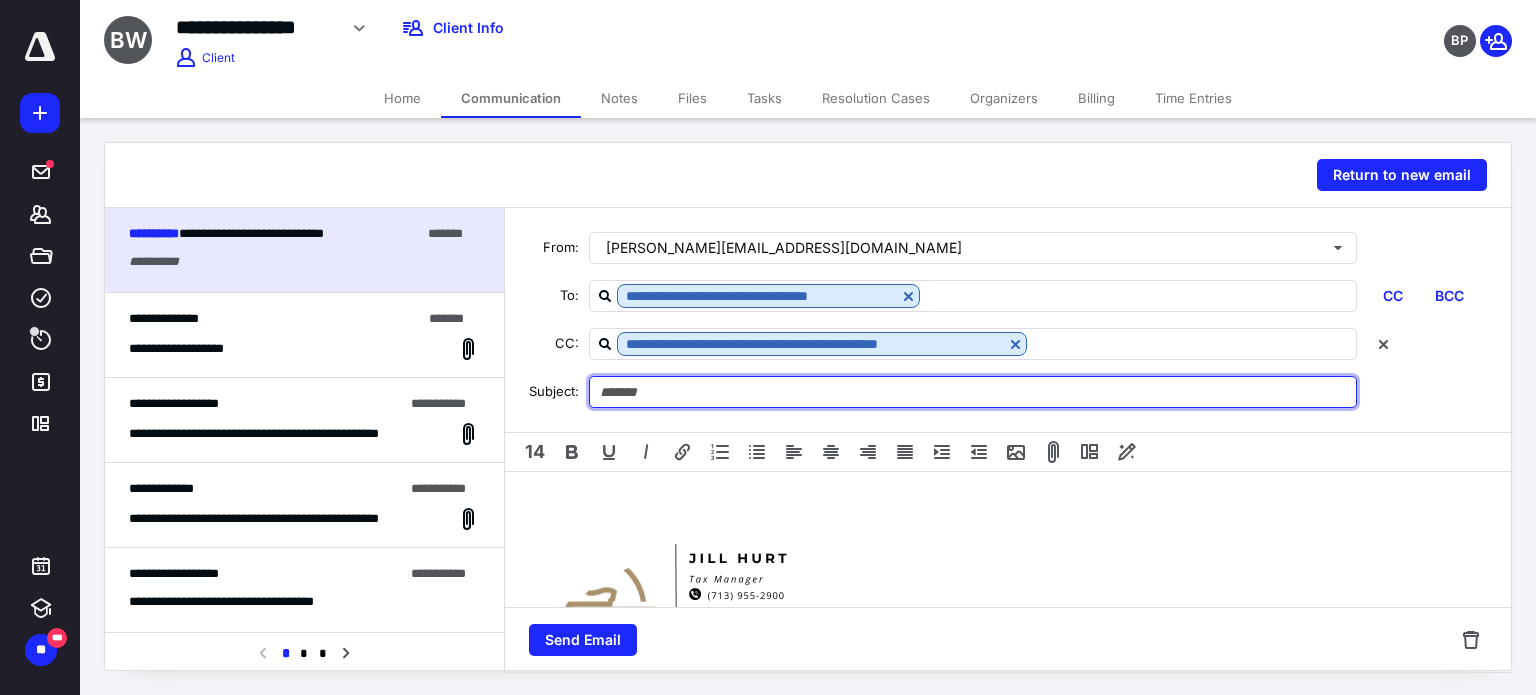 click at bounding box center (973, 392) 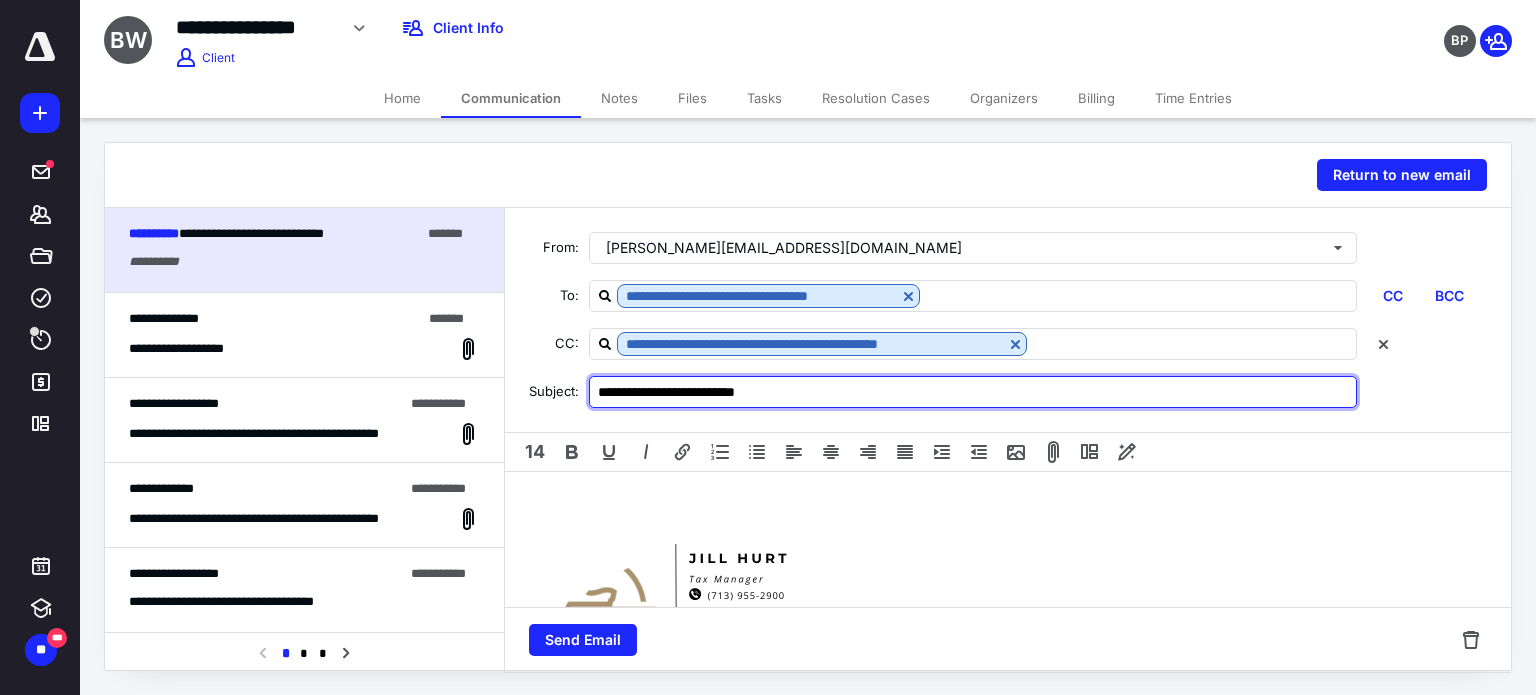 type on "**********" 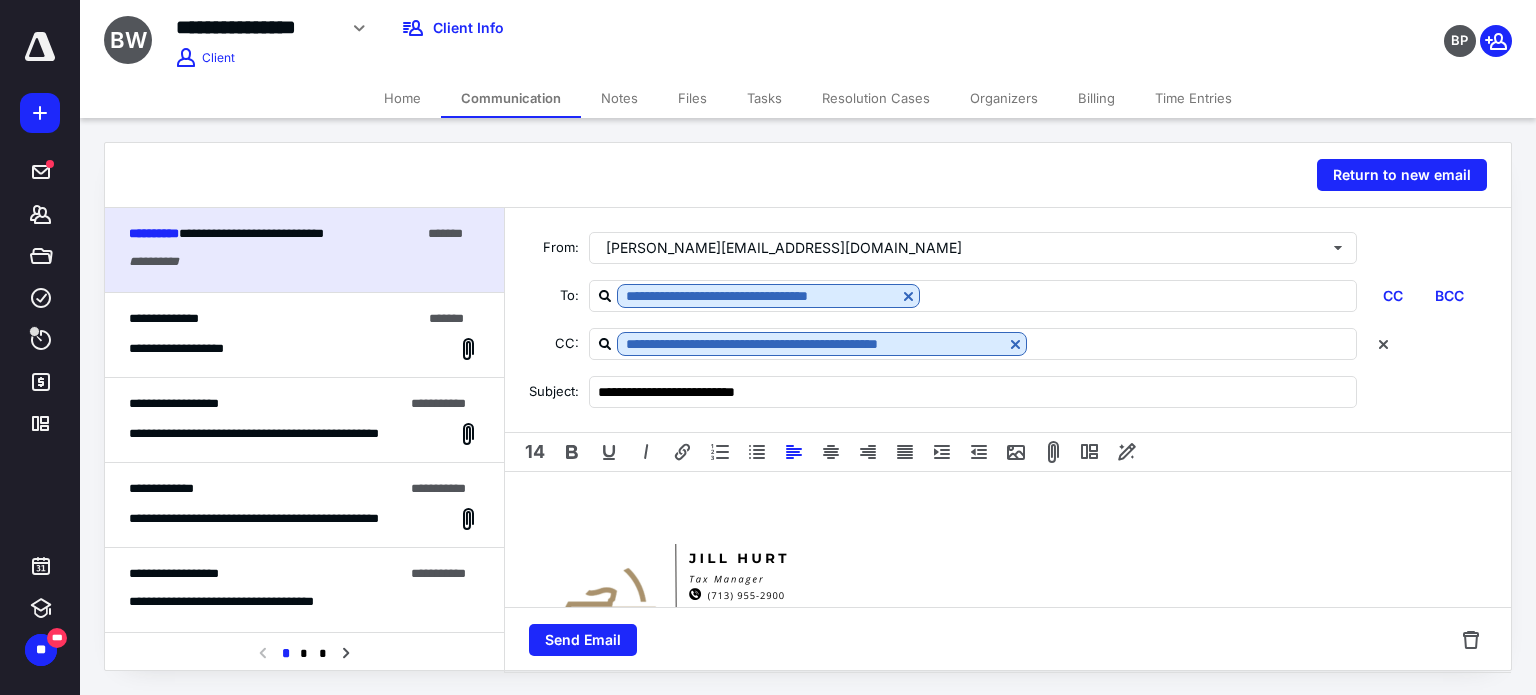 click at bounding box center [1008, 602] 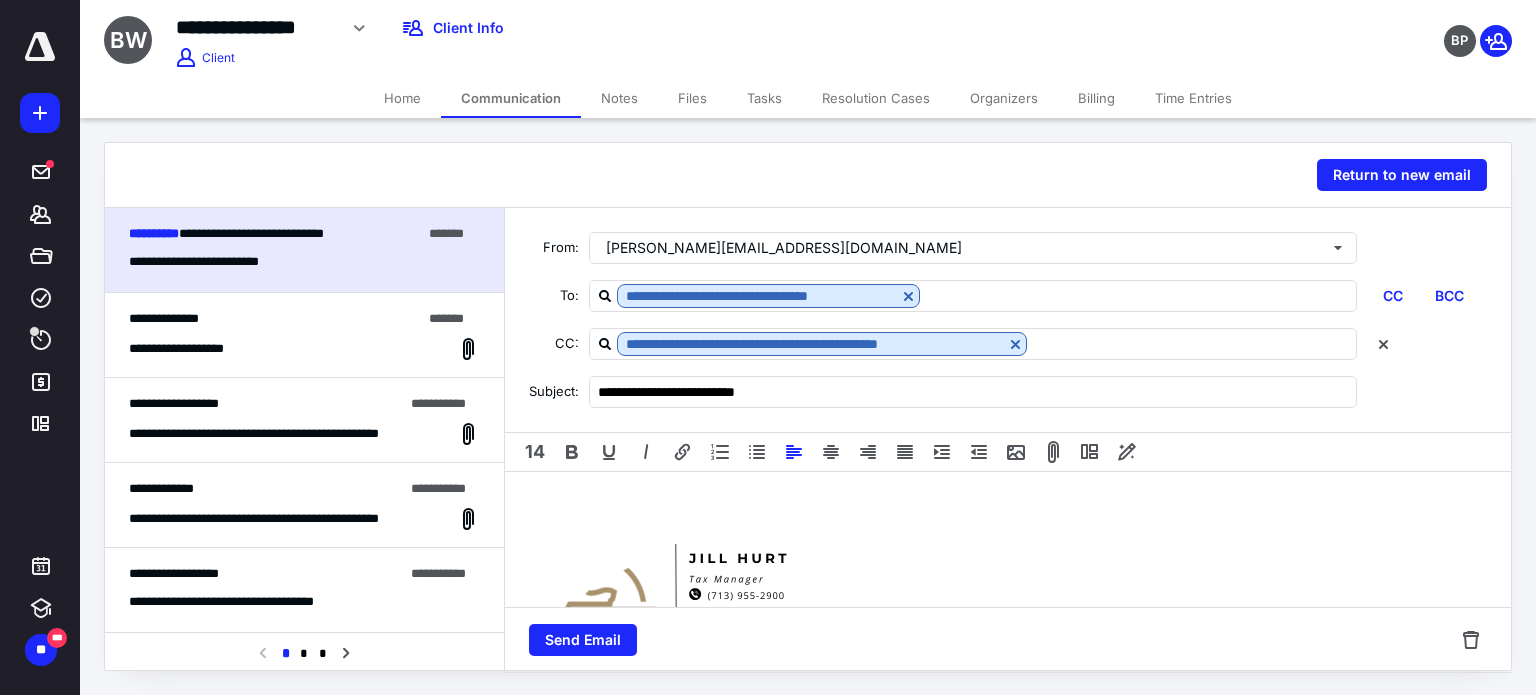 type 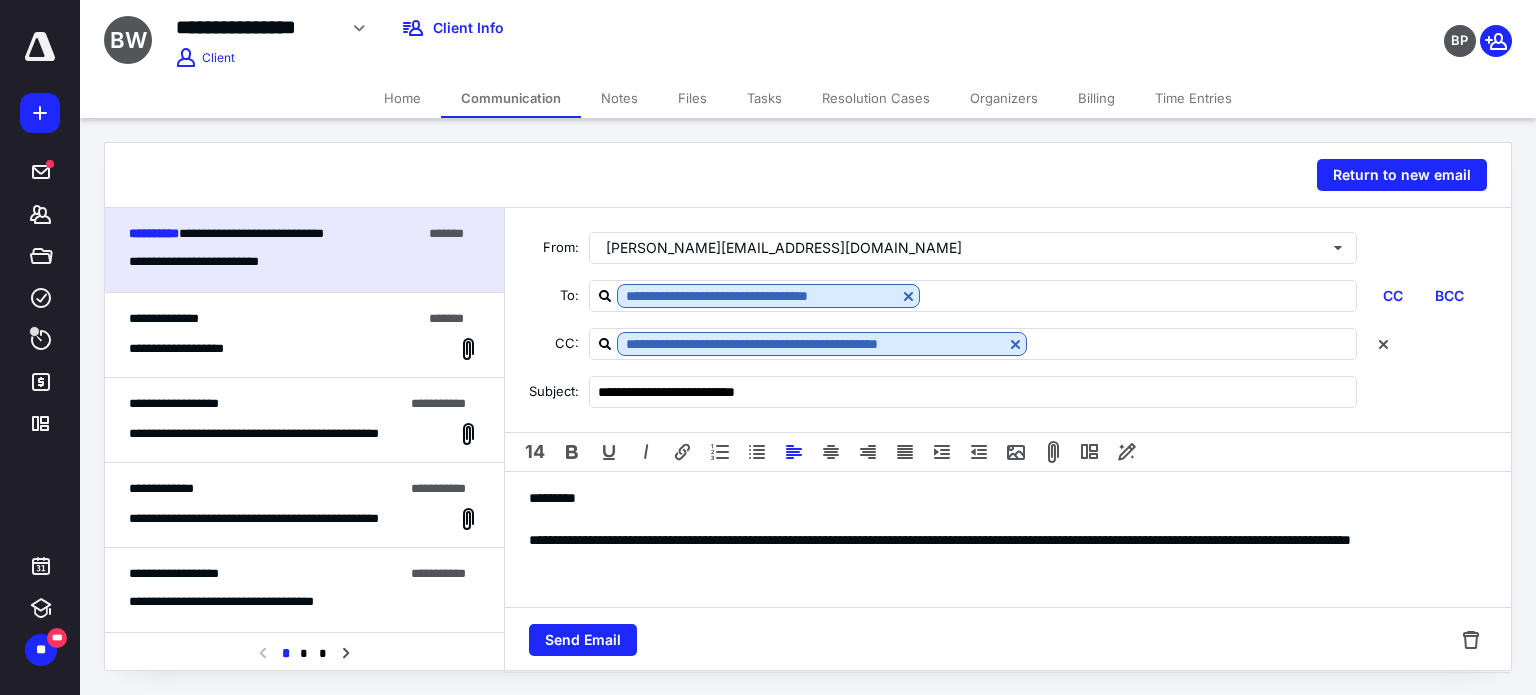 click on "**********" at bounding box center (1000, 664) 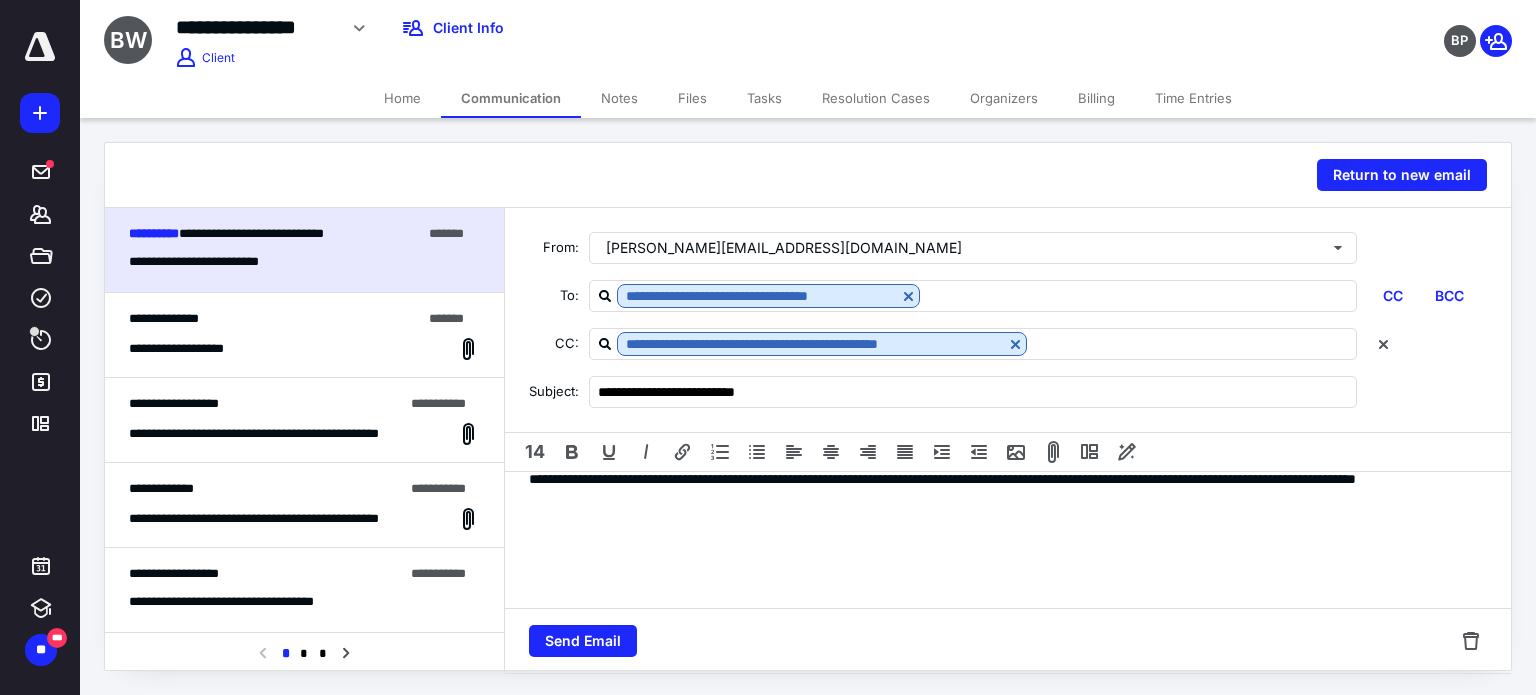 scroll, scrollTop: 4, scrollLeft: 0, axis: vertical 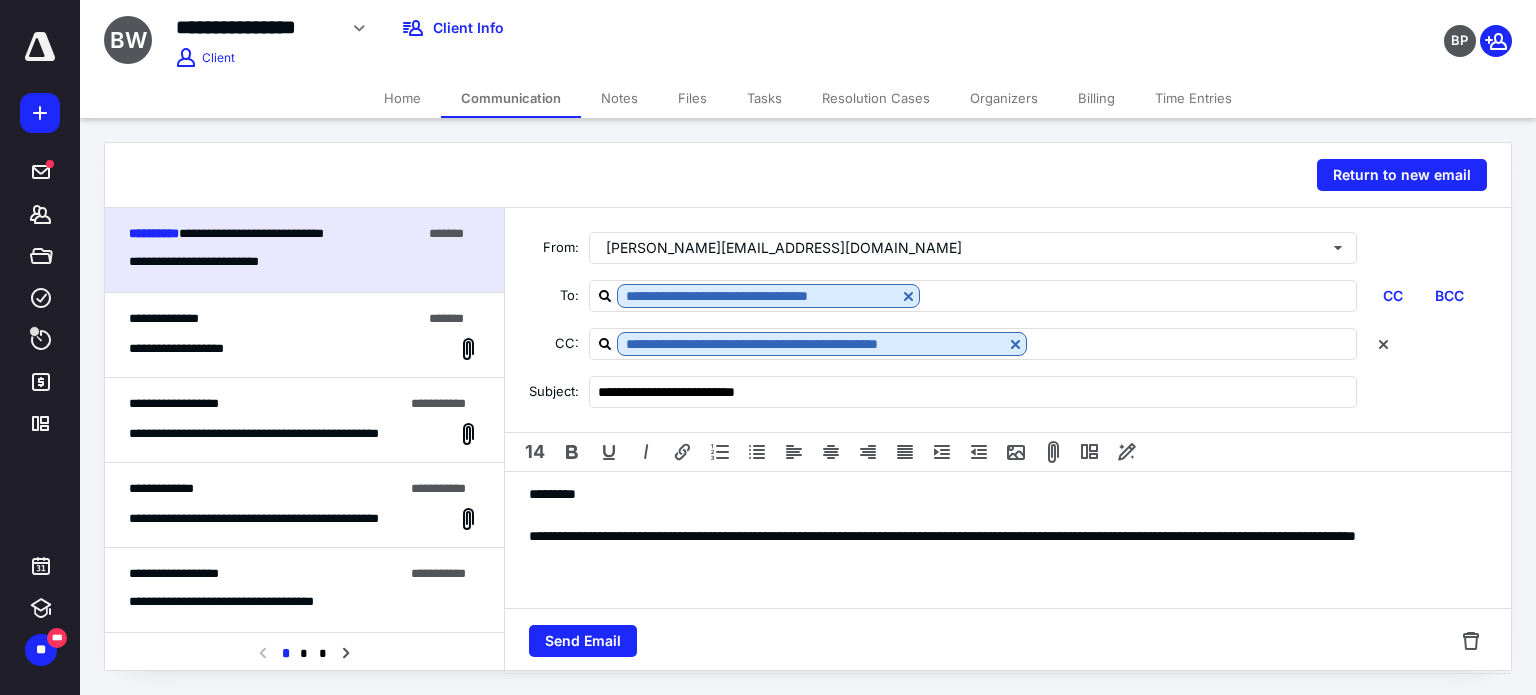 click on "**********" at bounding box center (1000, 547) 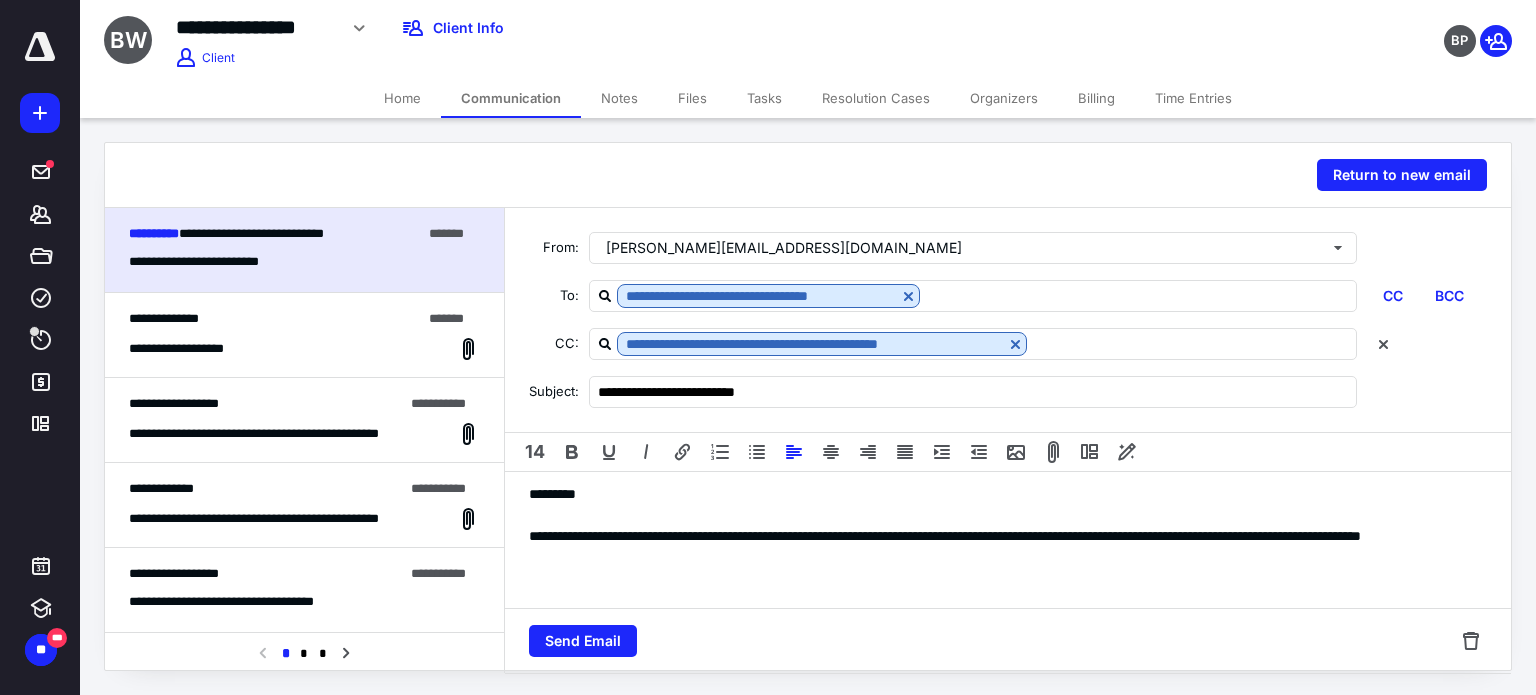 click on "**********" at bounding box center [1000, 547] 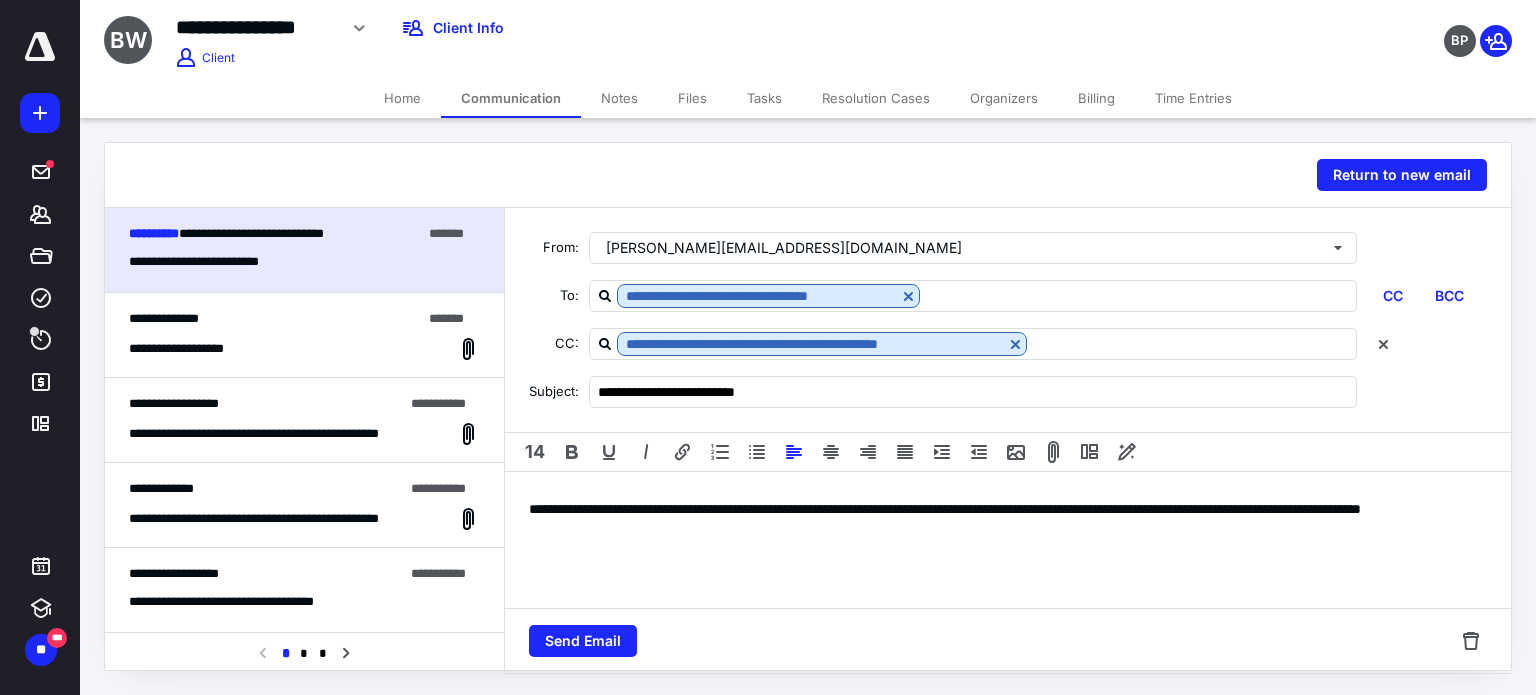 scroll, scrollTop: 4, scrollLeft: 0, axis: vertical 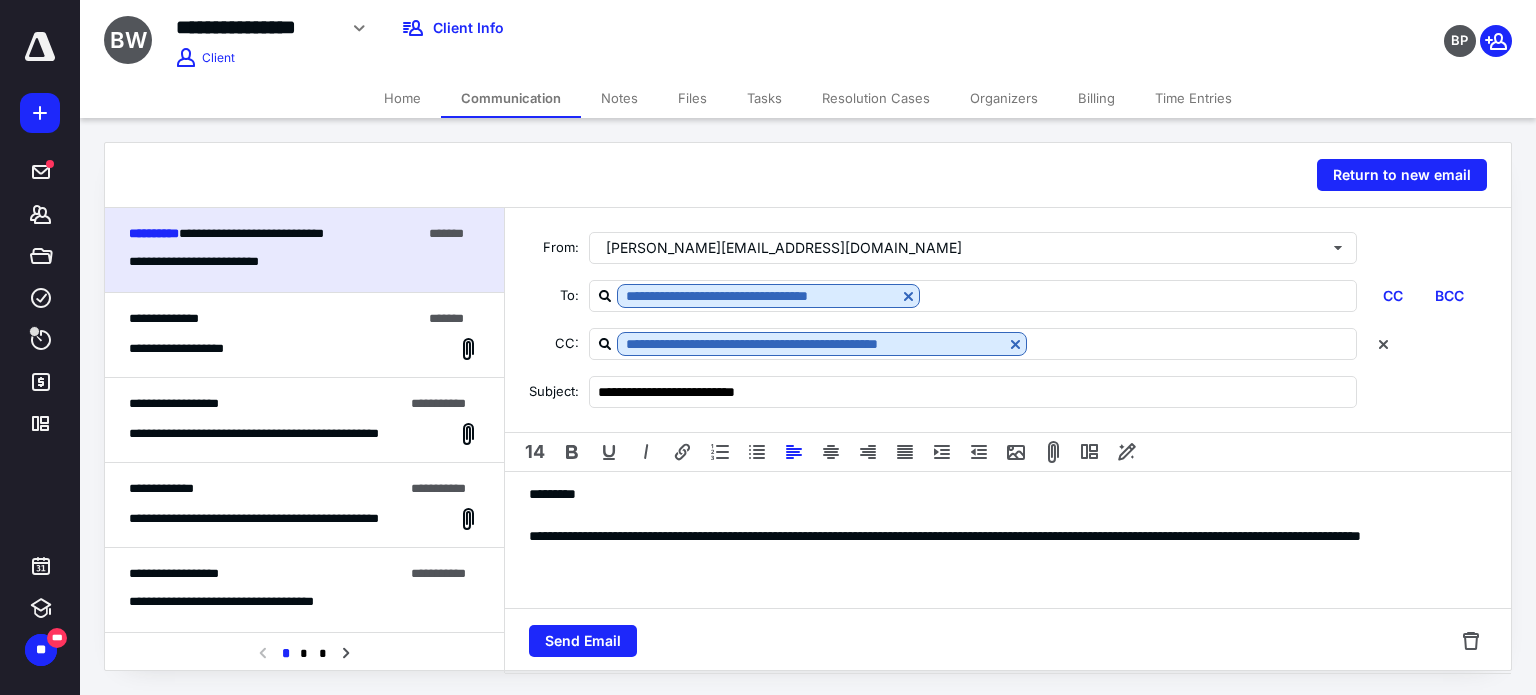 click on "**********" at bounding box center [1000, 547] 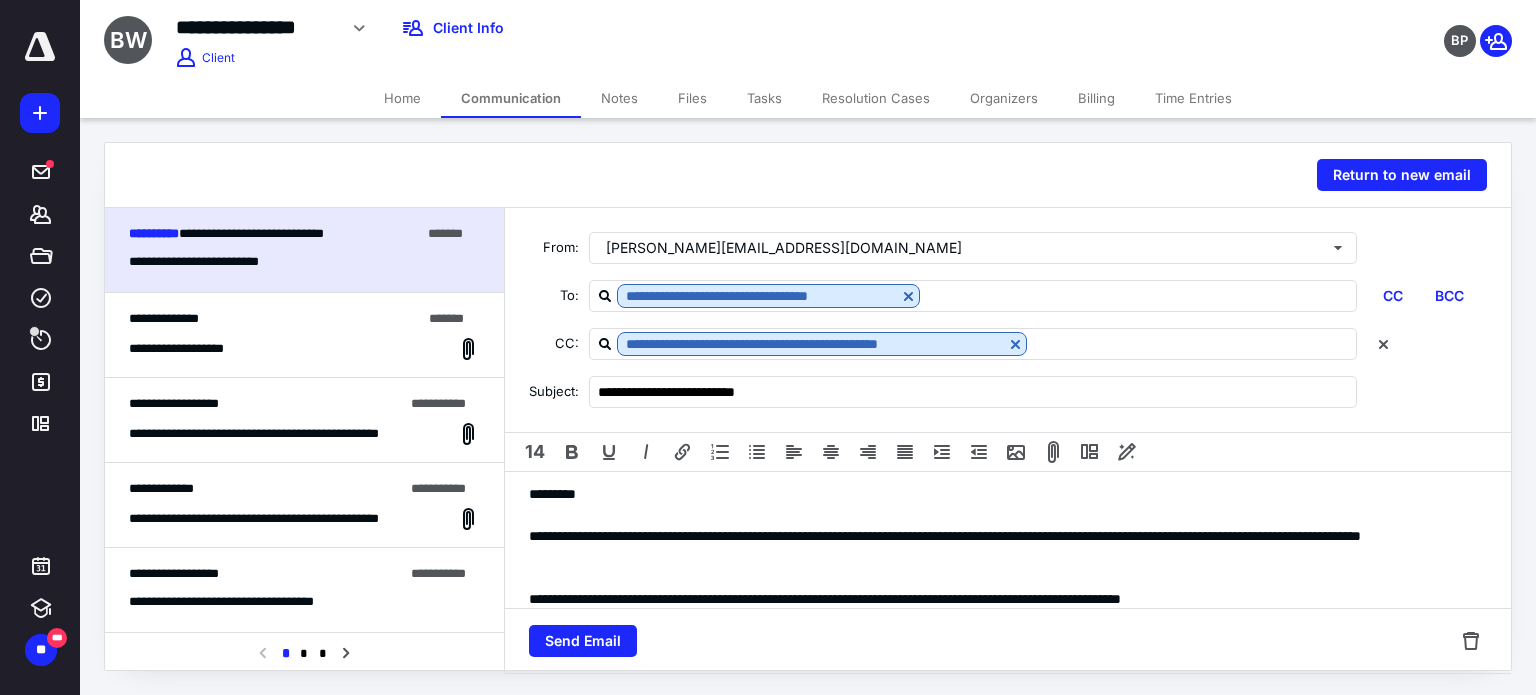 click on "**********" at bounding box center (1000, 599) 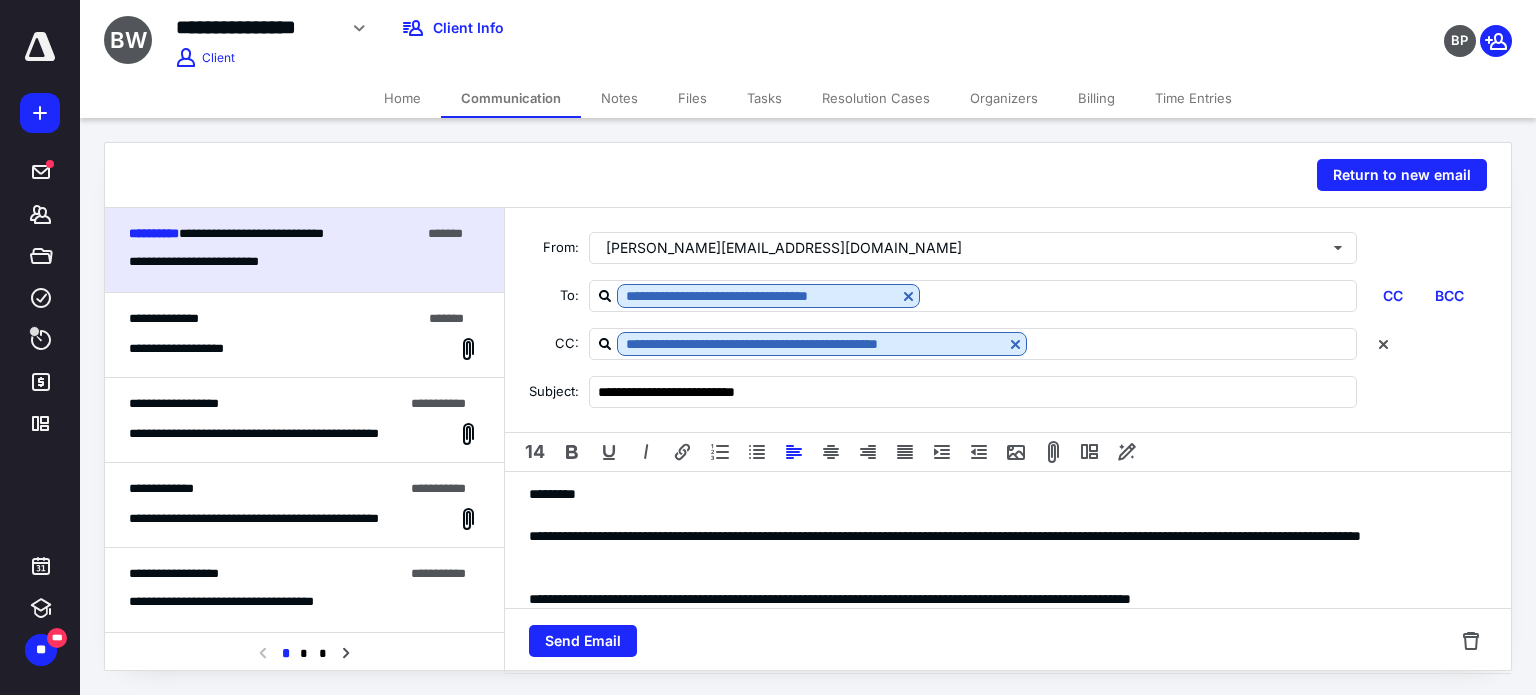 click on "**********" at bounding box center (1000, 599) 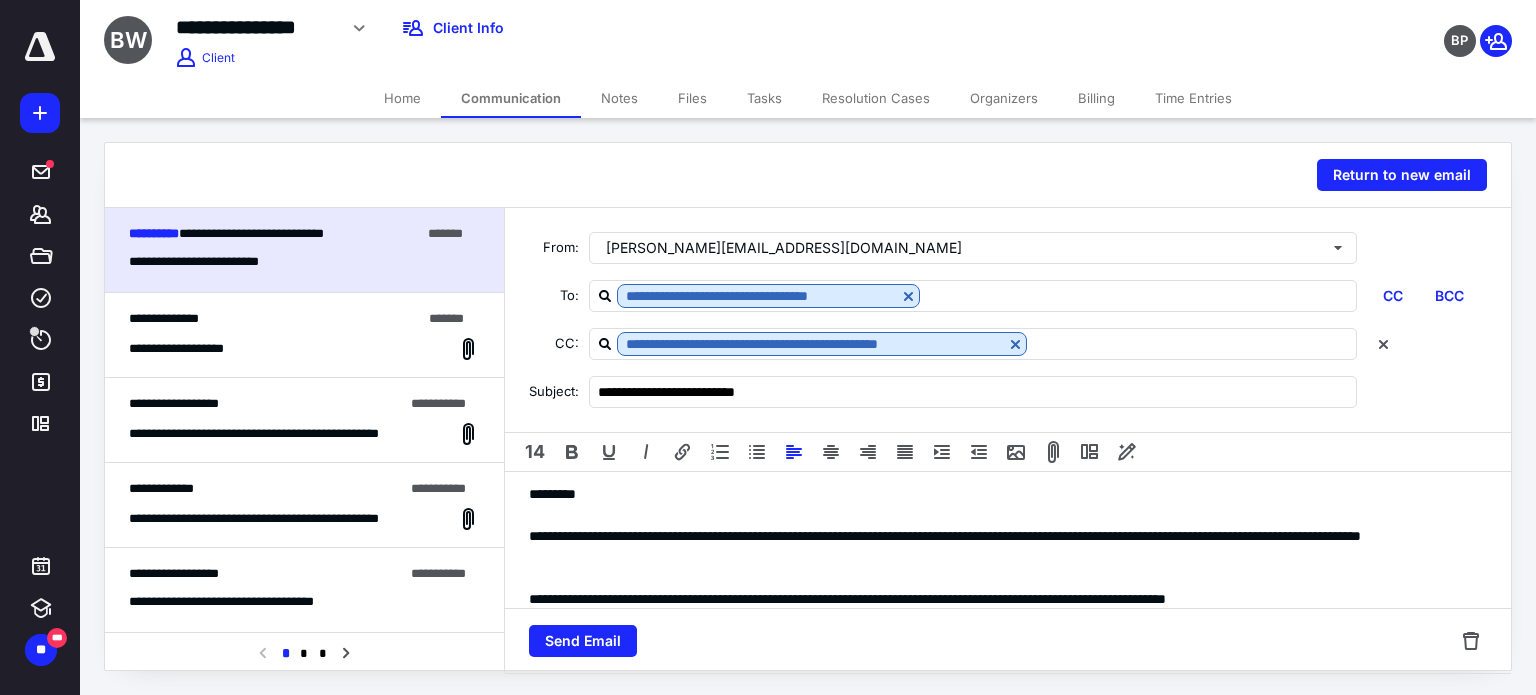 click on "**********" at bounding box center [1000, 599] 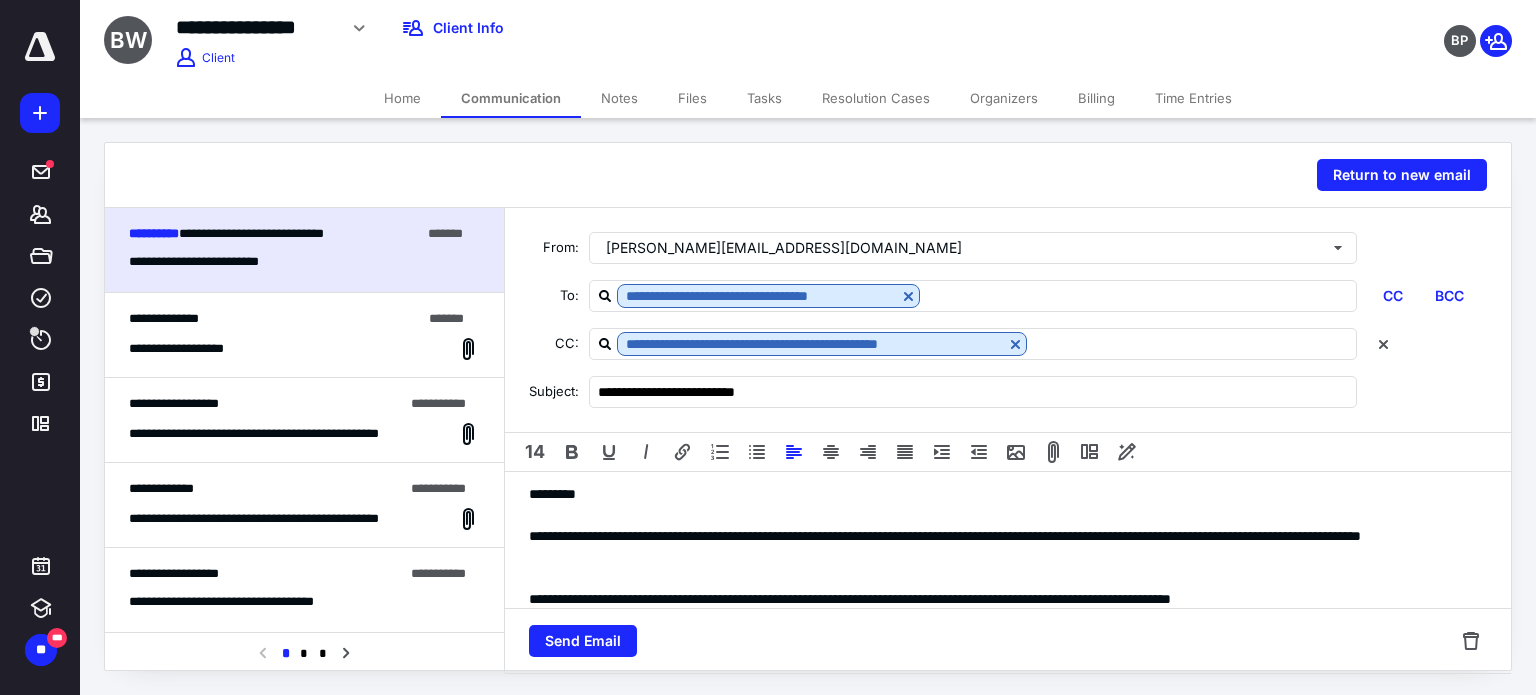click on "**********" at bounding box center (1000, 599) 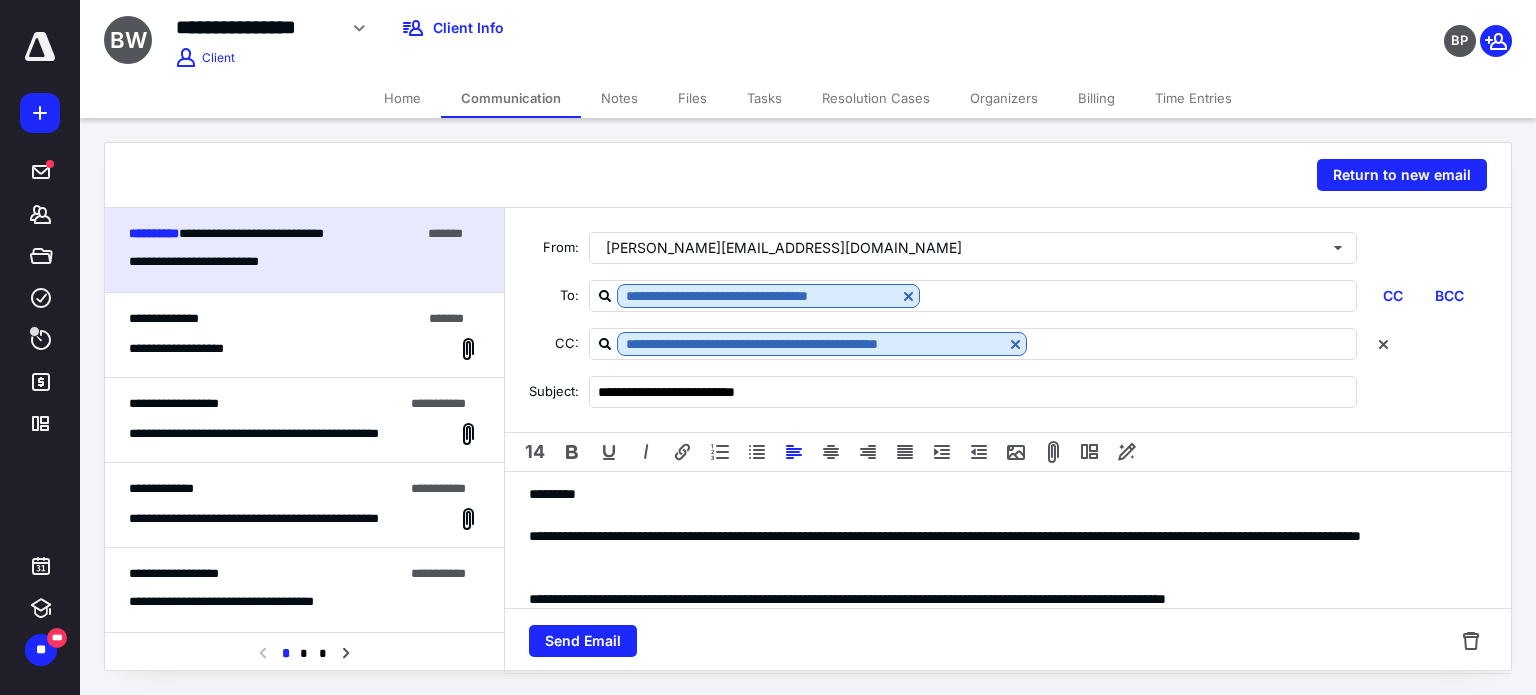 click on "**********" at bounding box center [1000, 599] 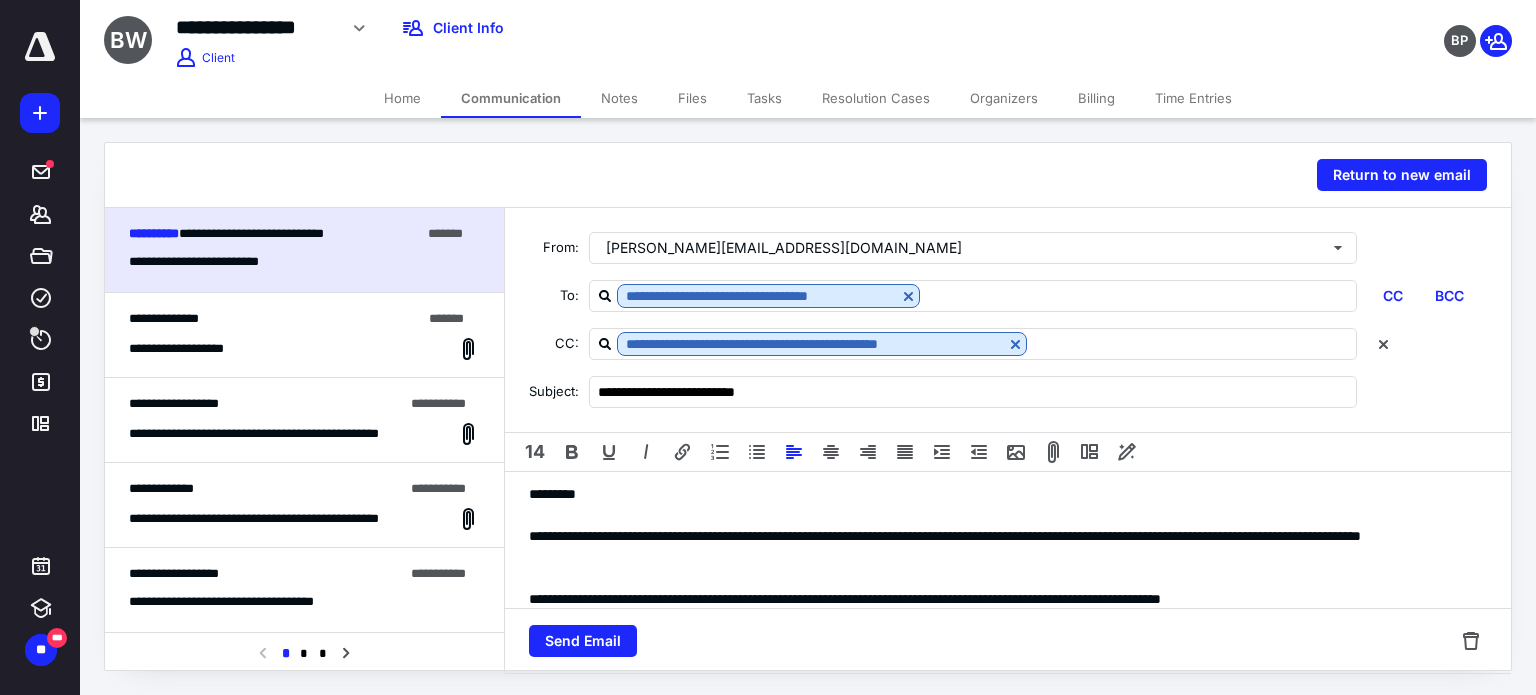 click on "**********" at bounding box center [1000, 599] 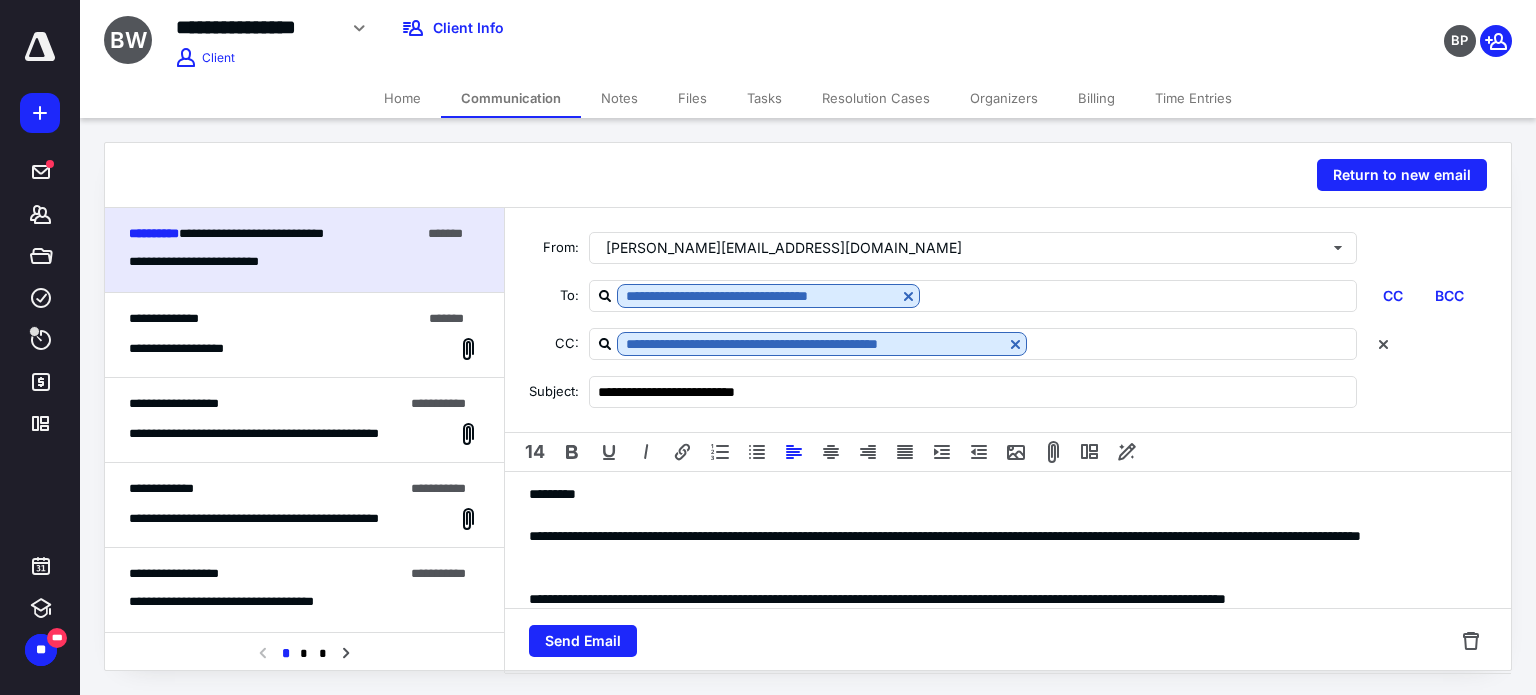 scroll, scrollTop: 24, scrollLeft: 0, axis: vertical 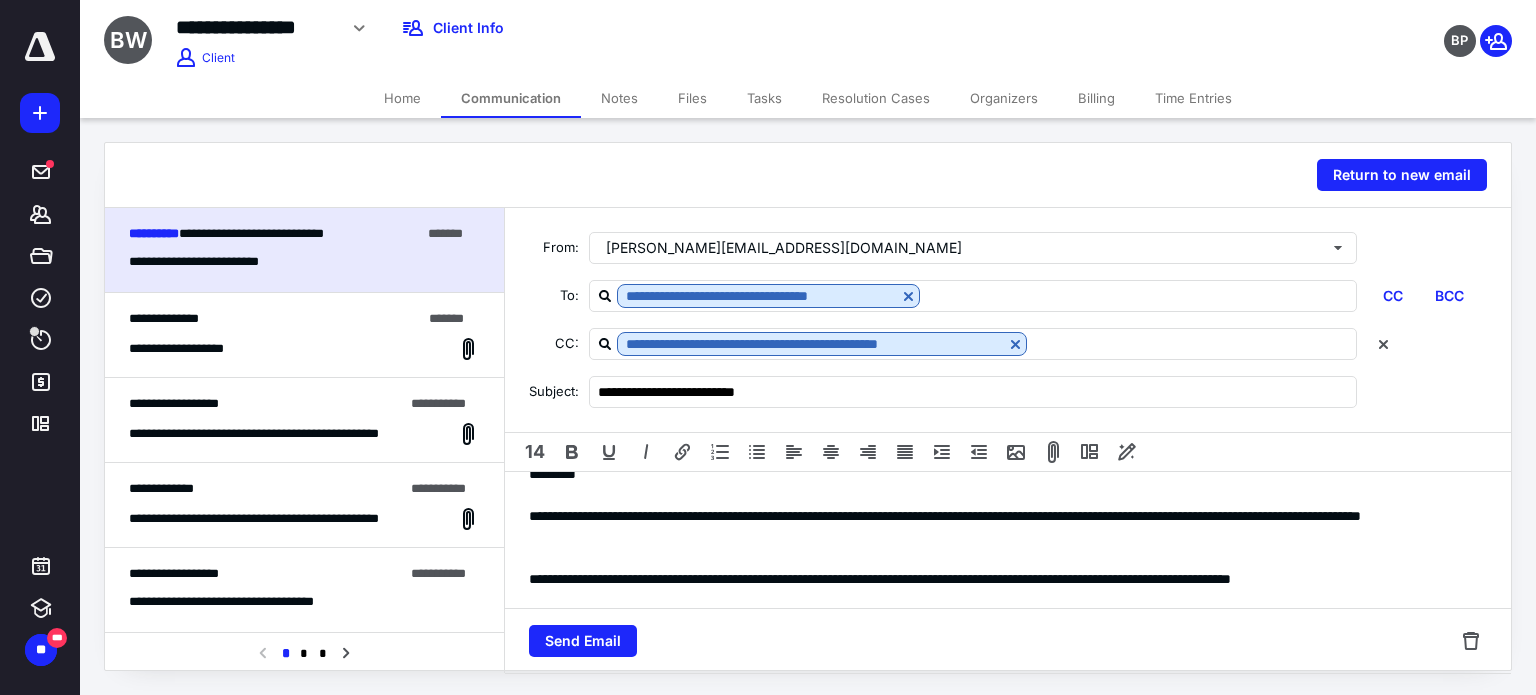 click on "**********" at bounding box center [1000, 590] 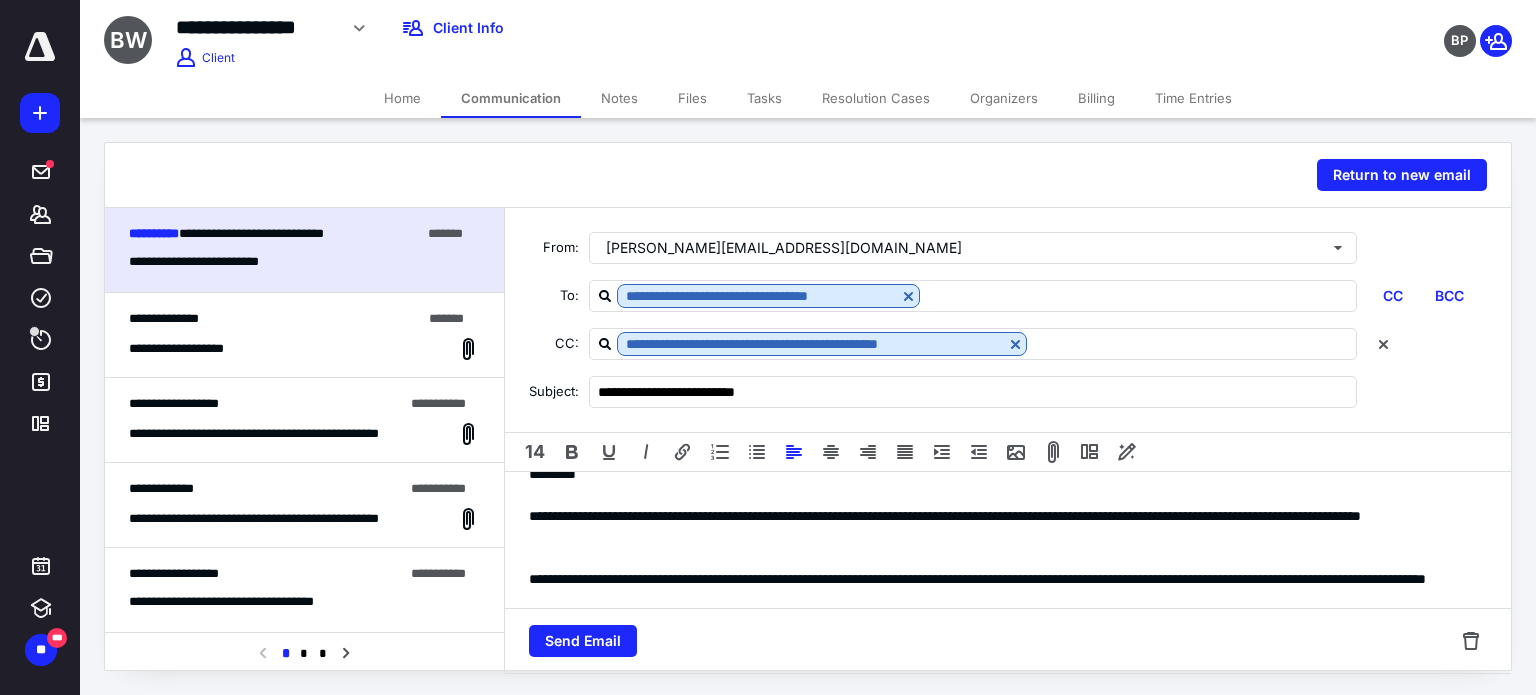 click on "**********" at bounding box center (1000, 590) 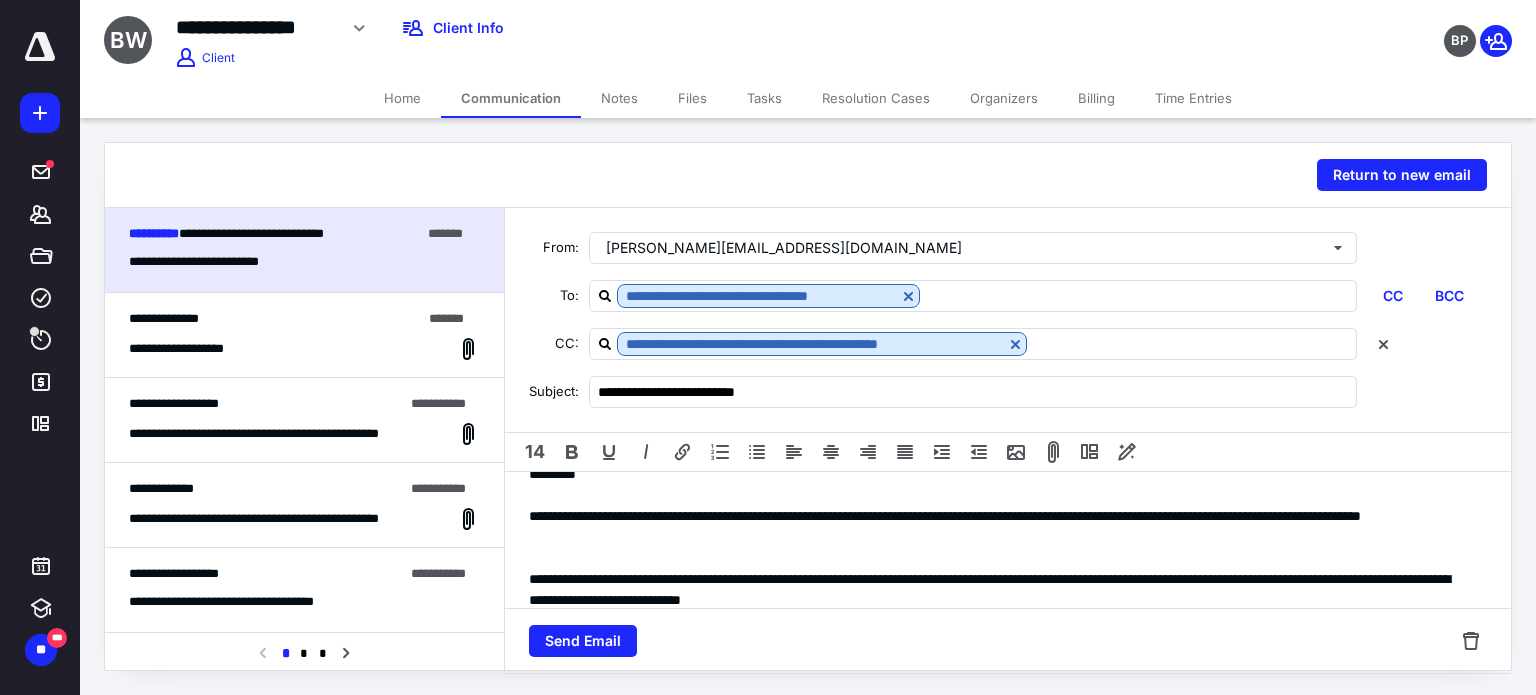 click on "**********" at bounding box center (1000, 590) 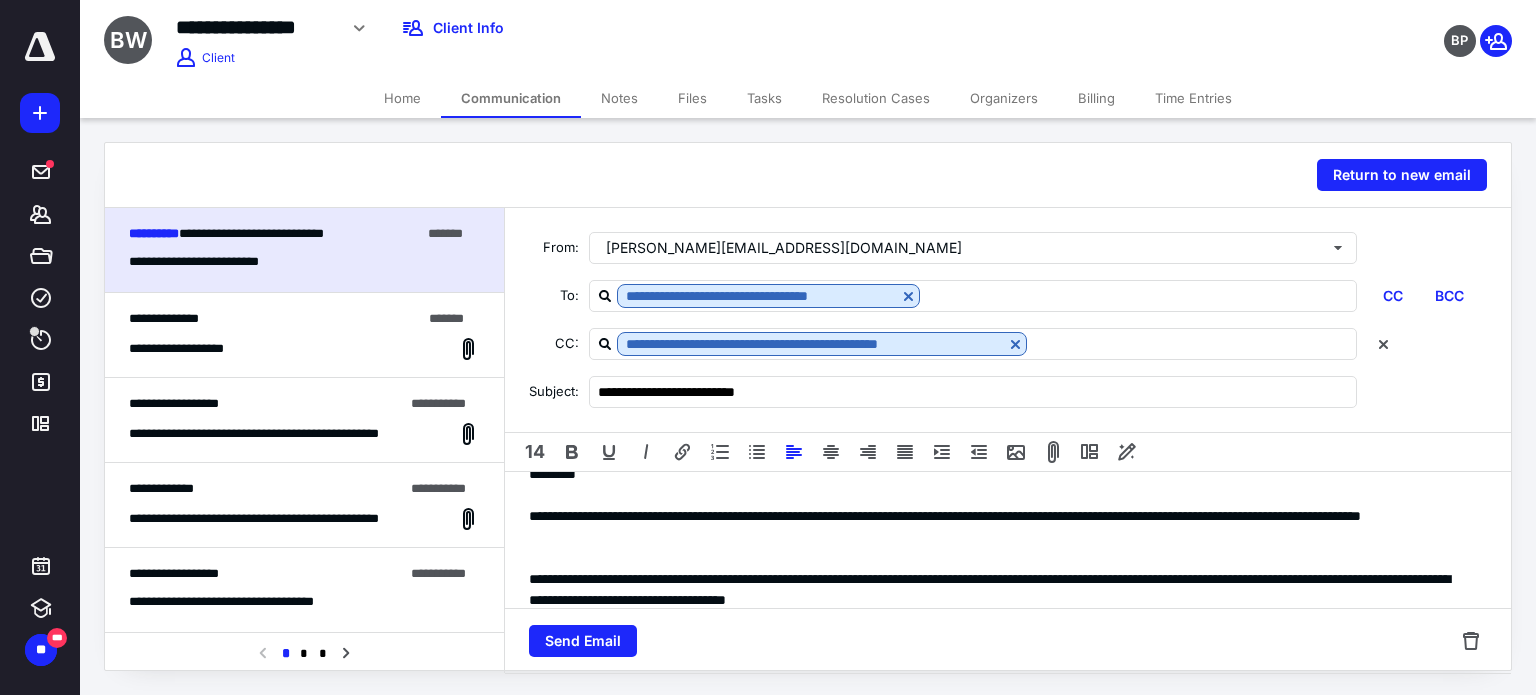 click on "**********" at bounding box center [1000, 590] 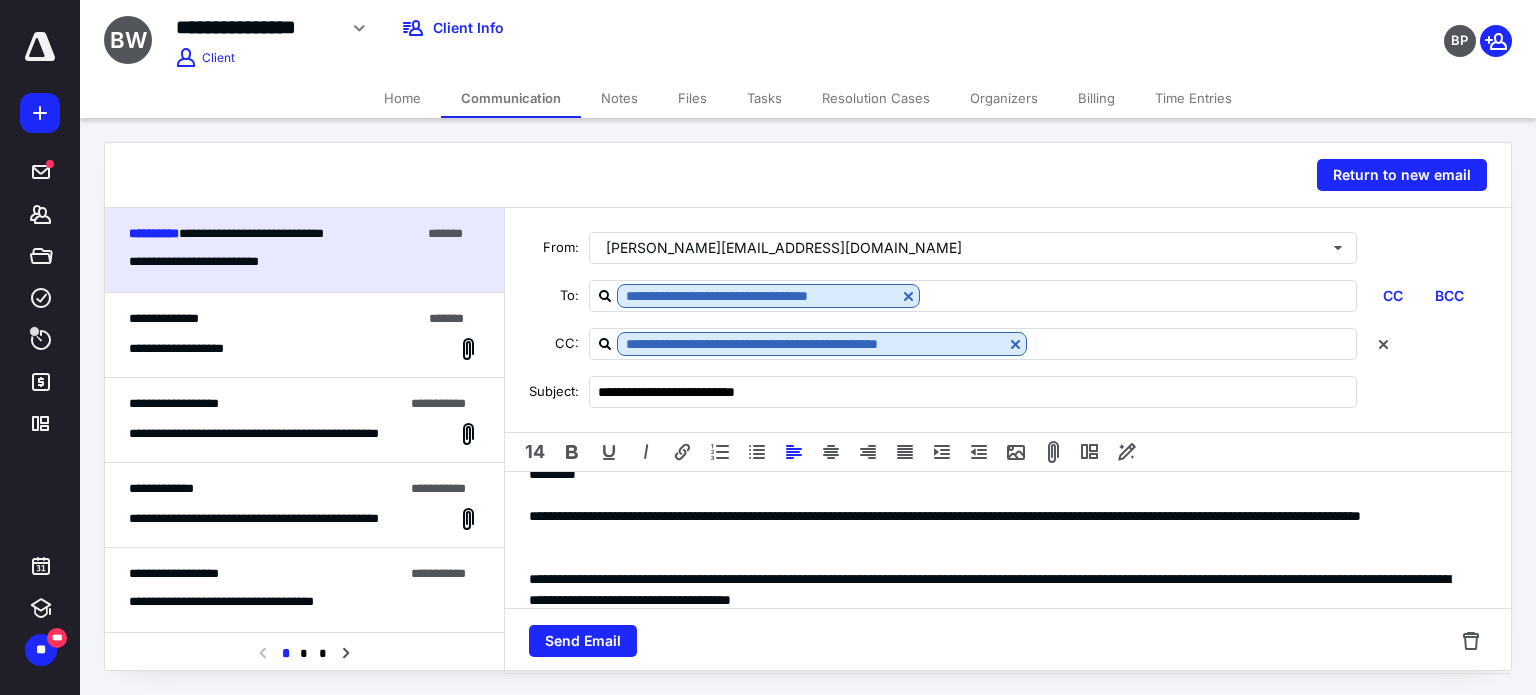 click on "**********" at bounding box center [1000, 590] 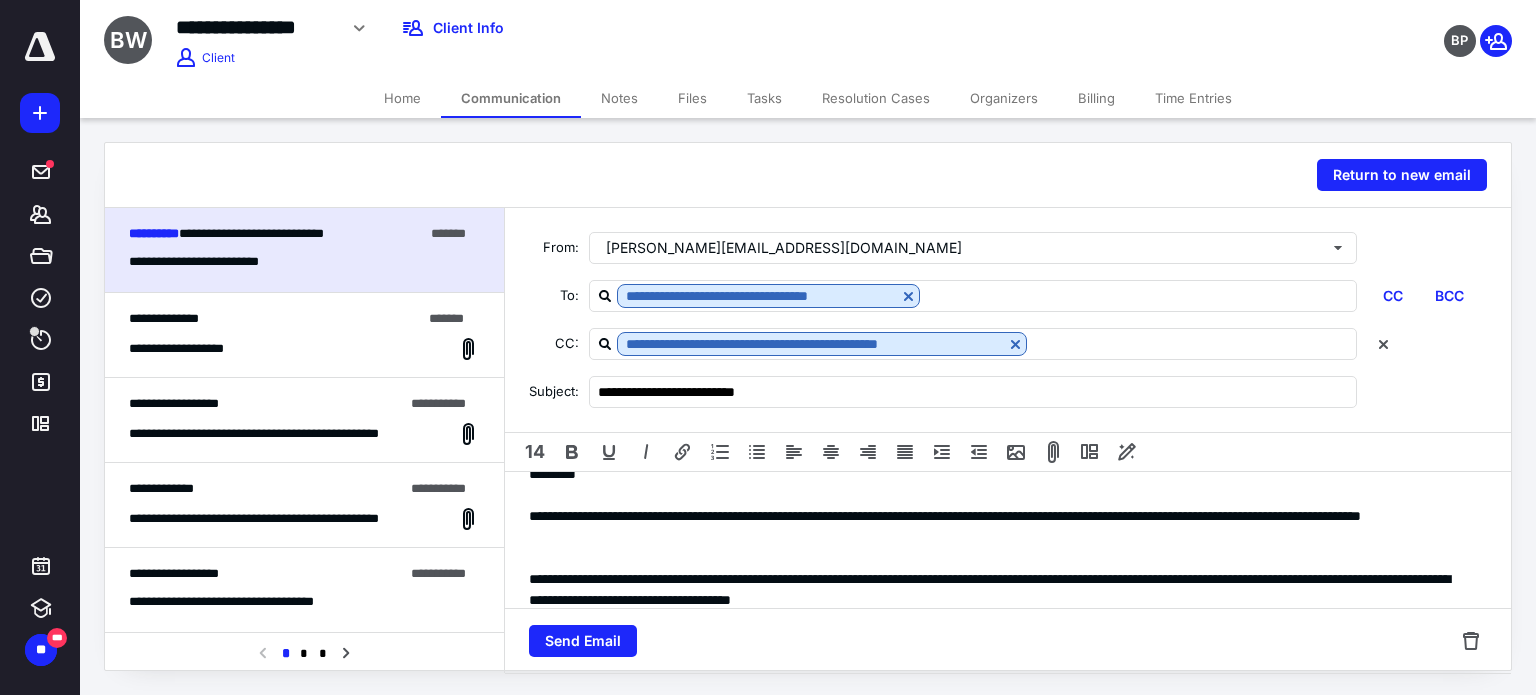 click on "**********" at bounding box center [1000, 590] 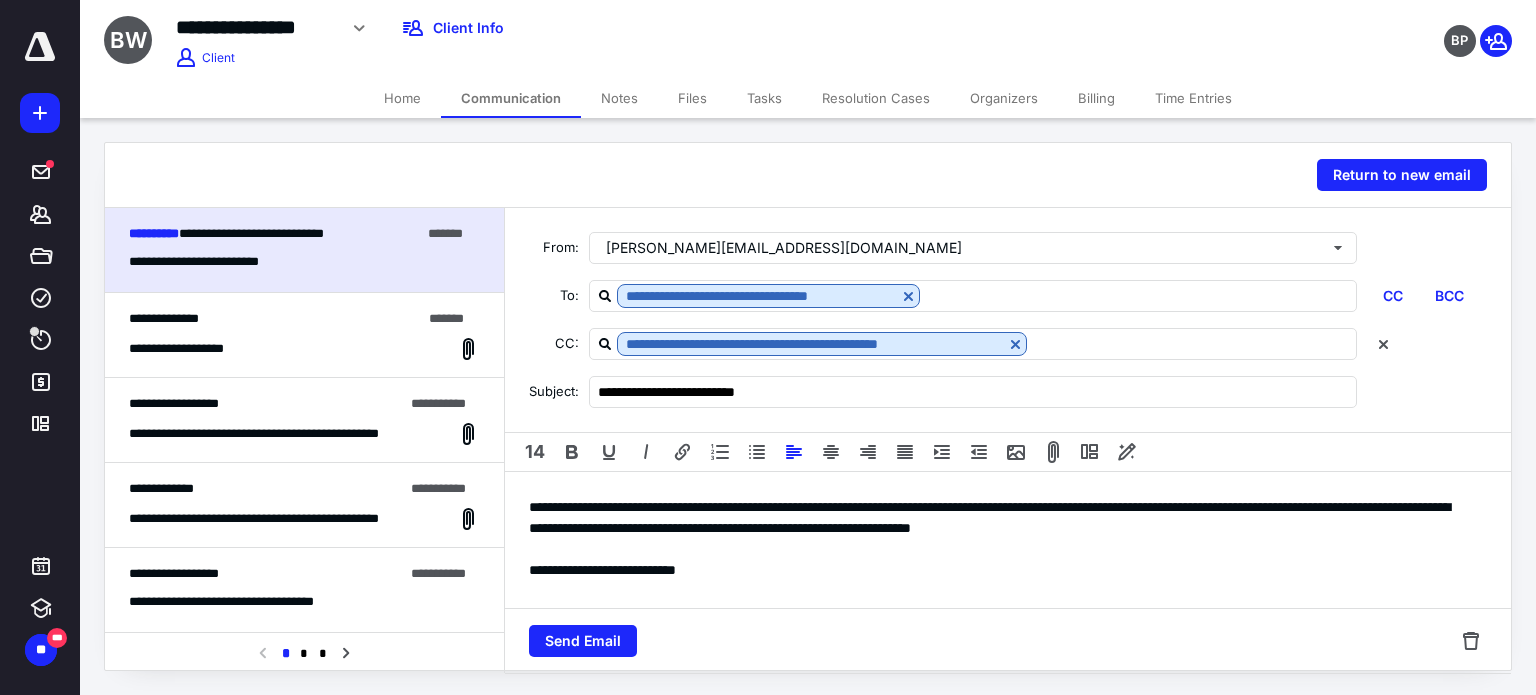 scroll, scrollTop: 100, scrollLeft: 0, axis: vertical 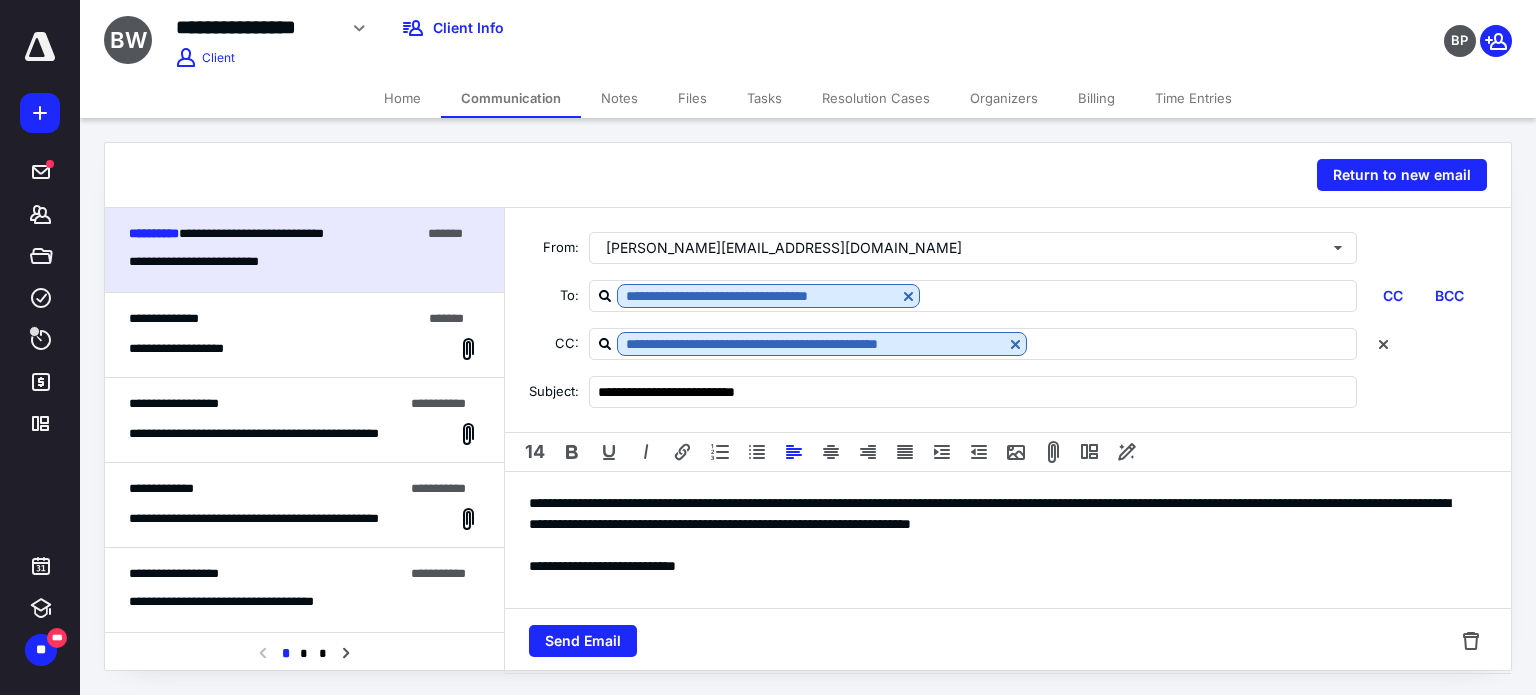 click on "**********" at bounding box center [1000, 514] 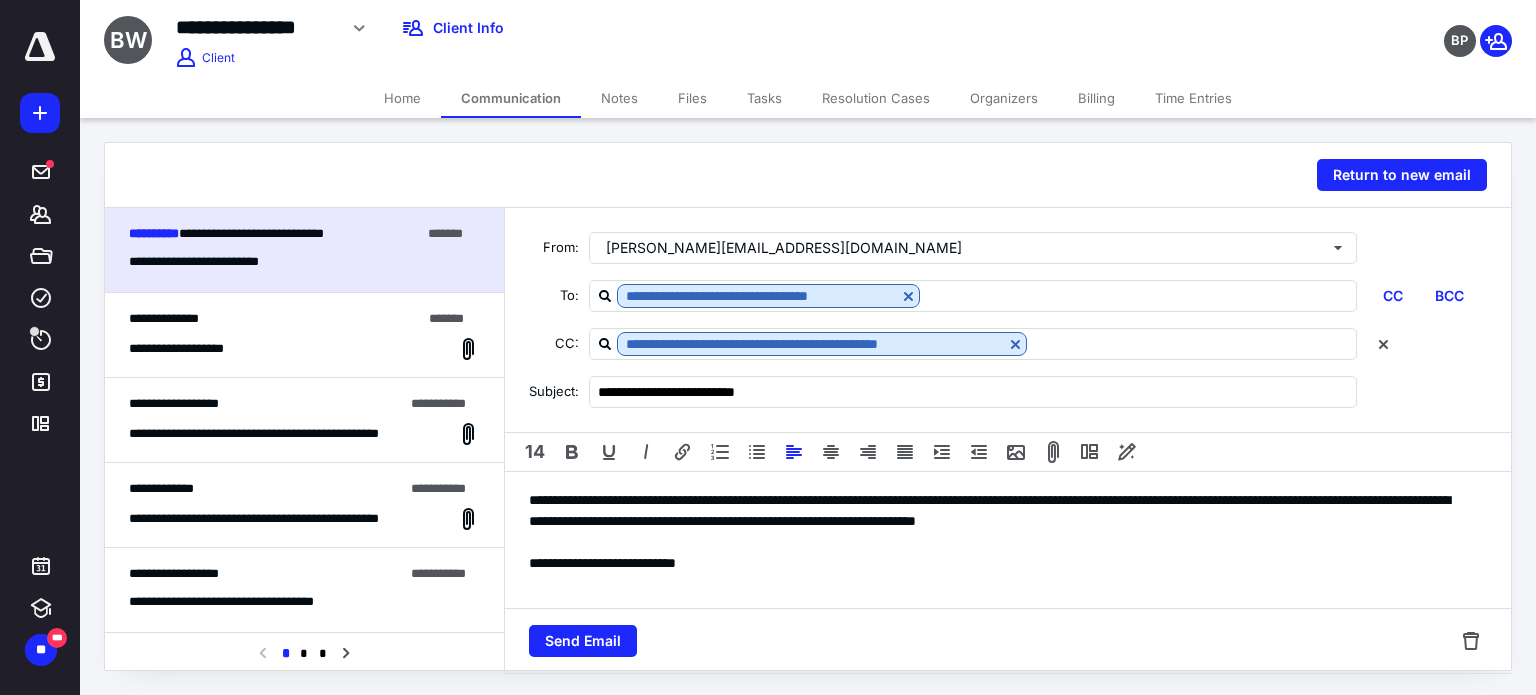 scroll, scrollTop: 100, scrollLeft: 0, axis: vertical 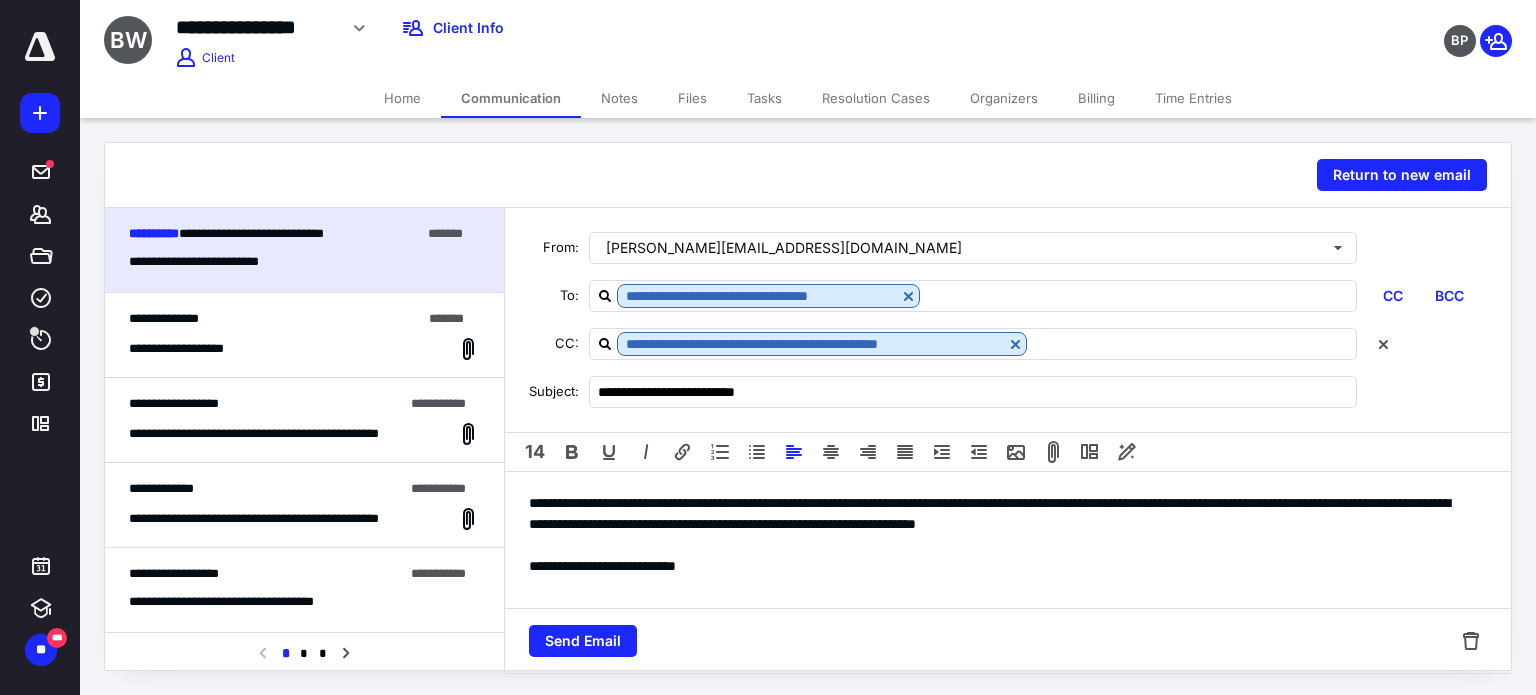 click on "**********" at bounding box center [1000, 566] 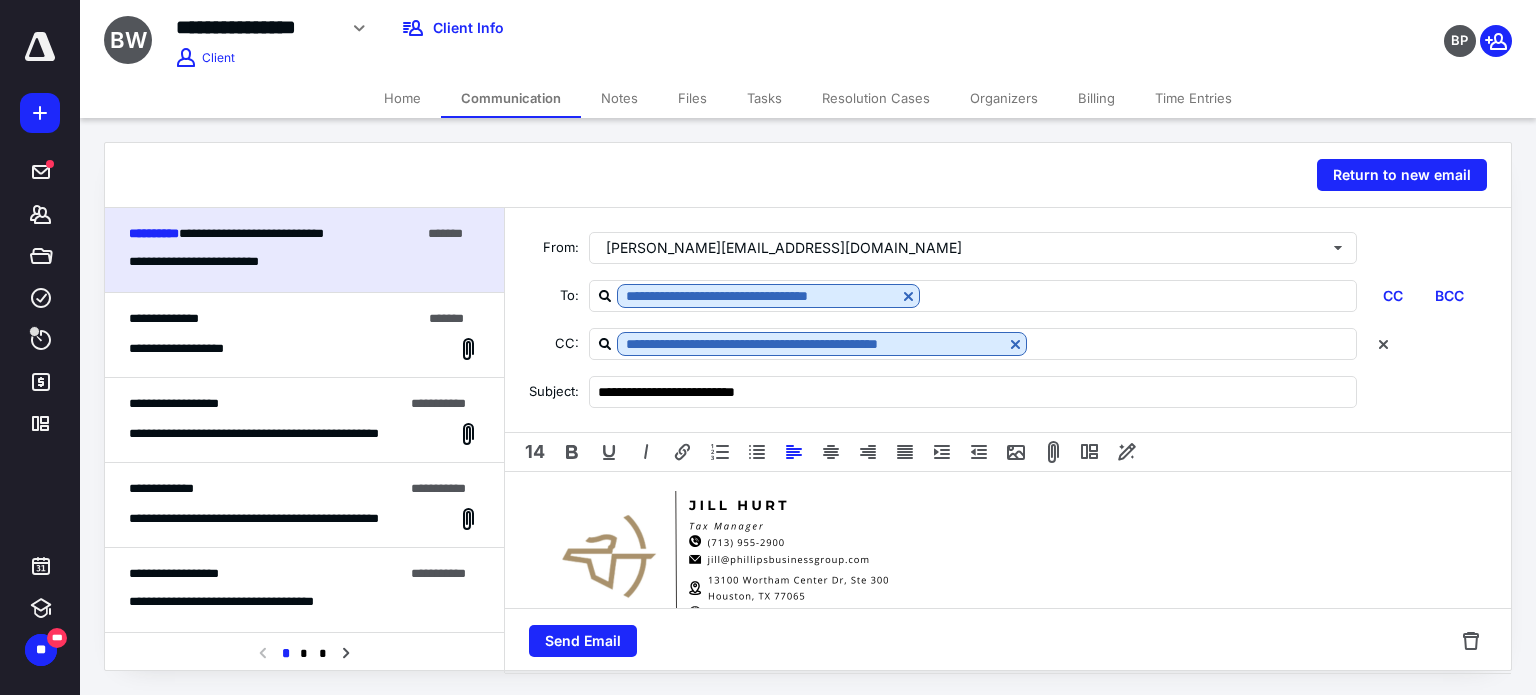 scroll, scrollTop: 308, scrollLeft: 0, axis: vertical 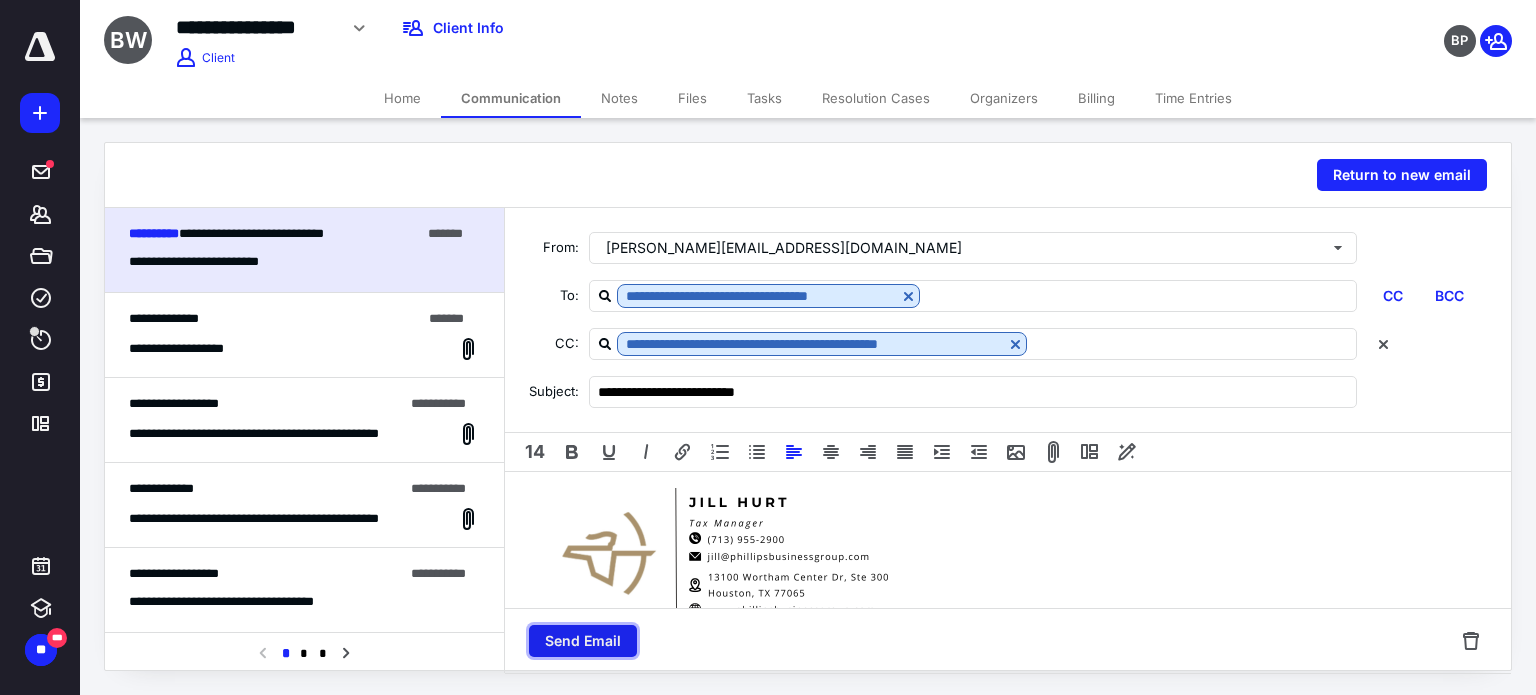 click on "Send Email" at bounding box center (583, 641) 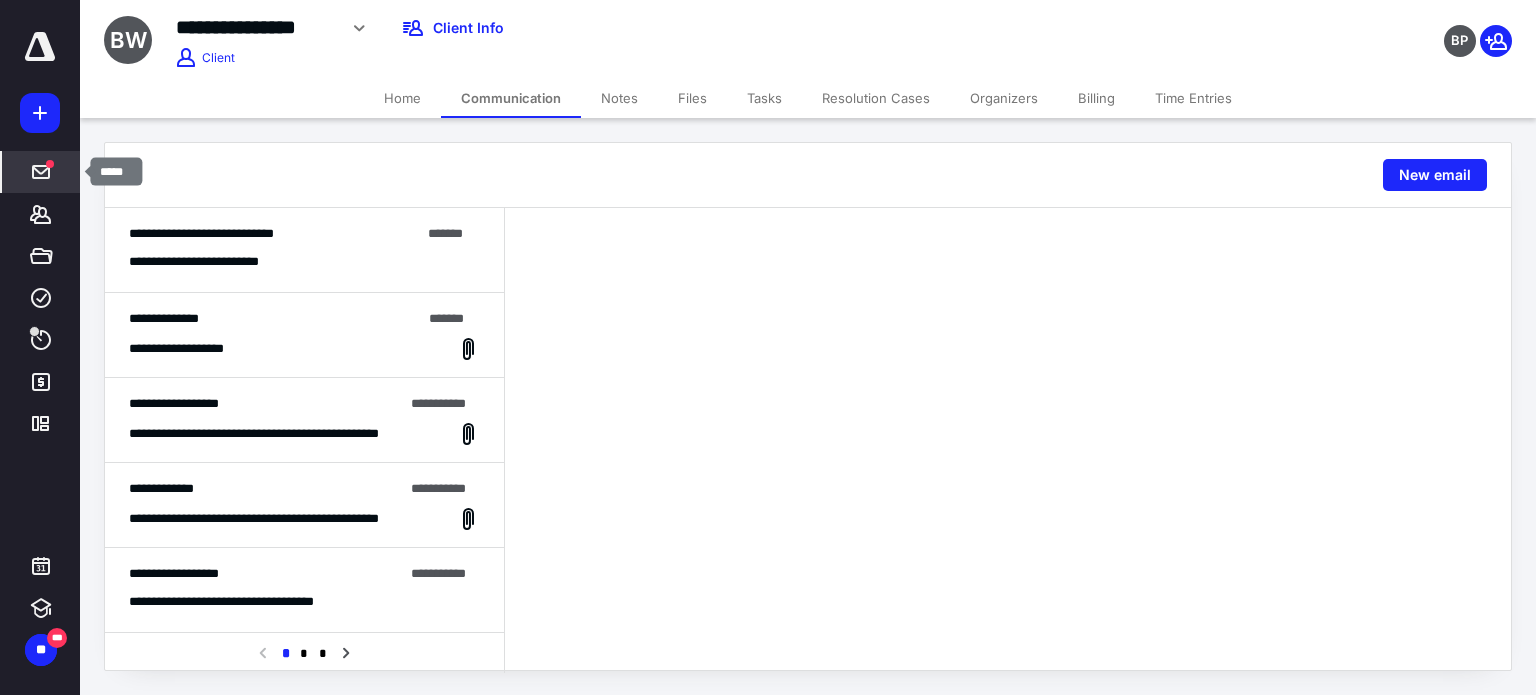 click 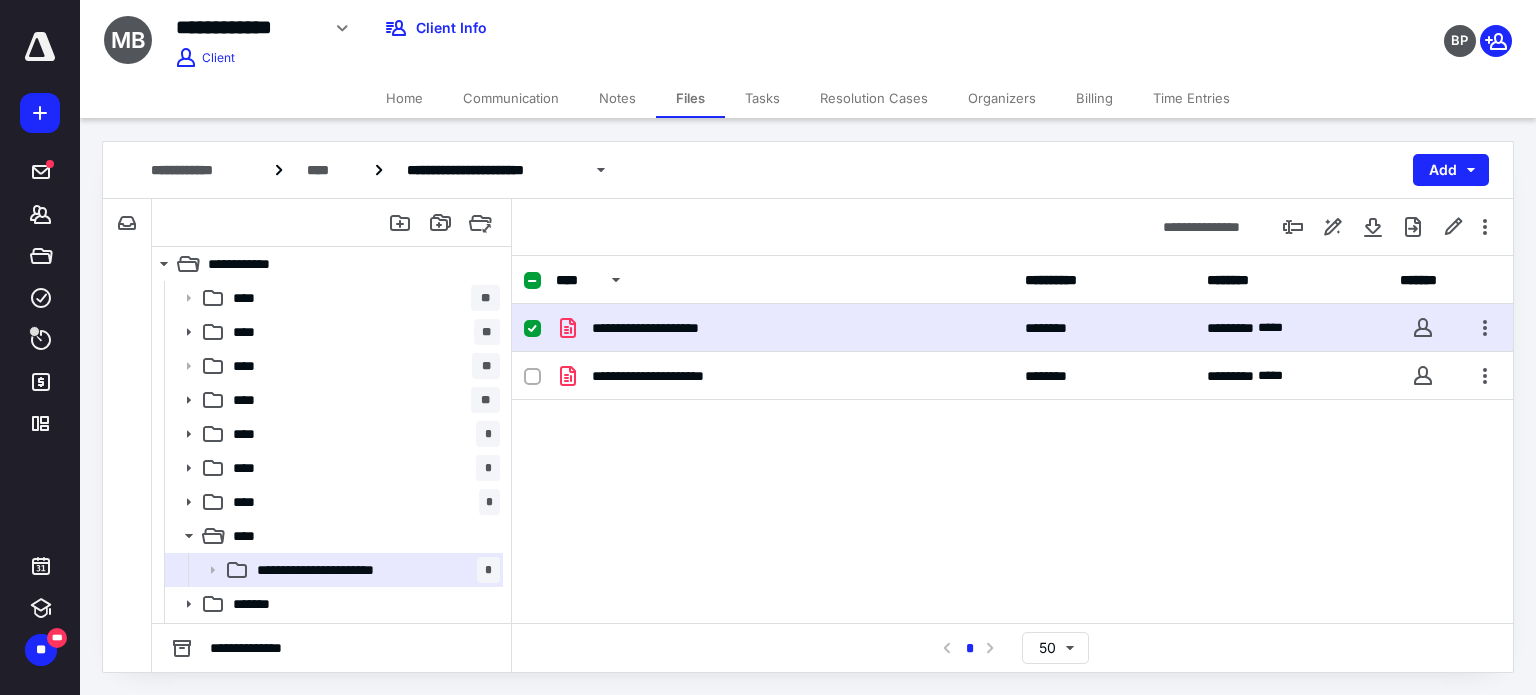 scroll, scrollTop: 0, scrollLeft: 0, axis: both 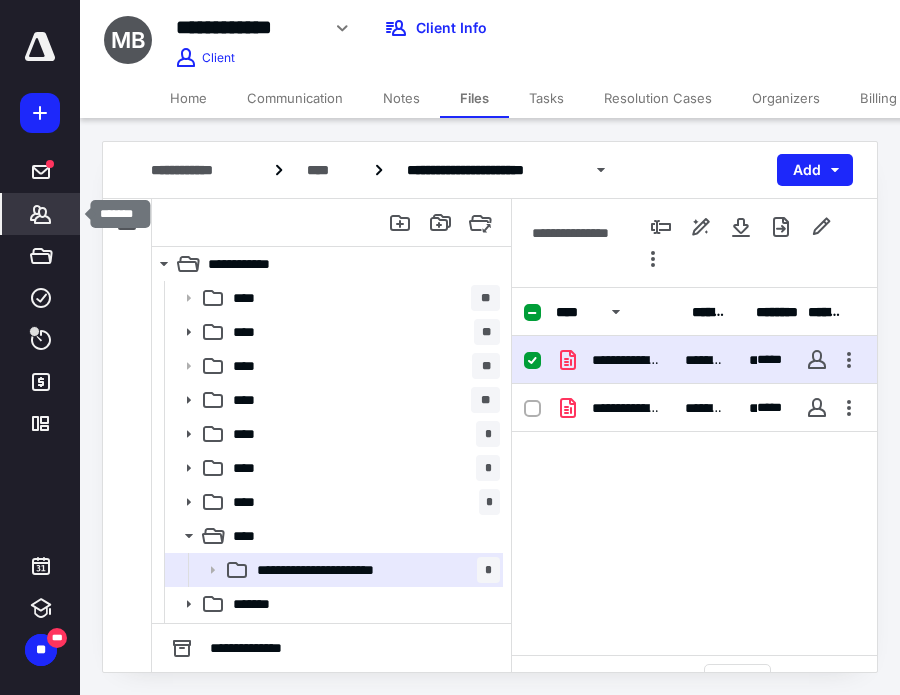 click 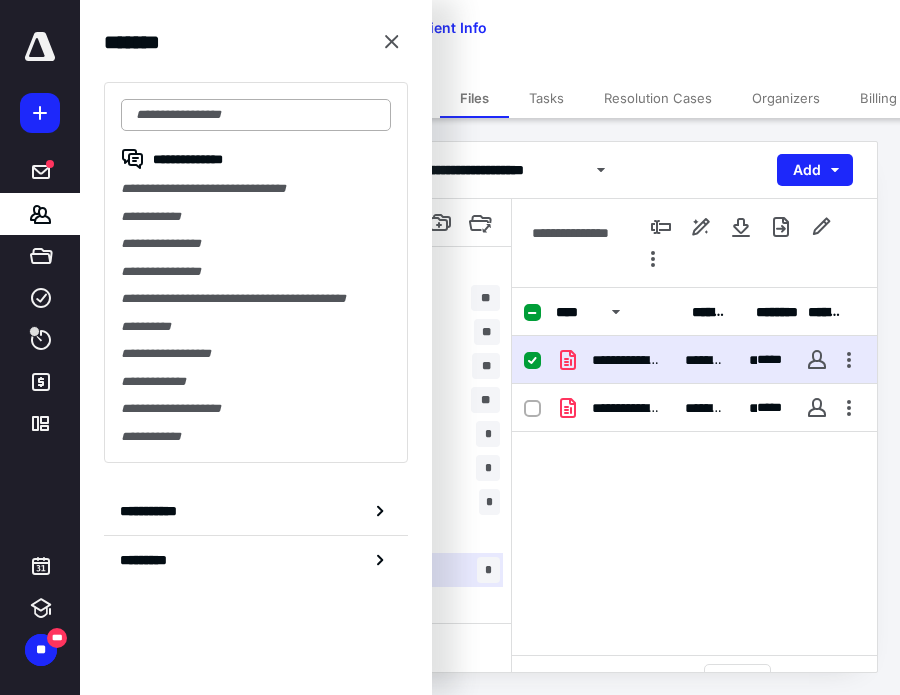 click at bounding box center (256, 115) 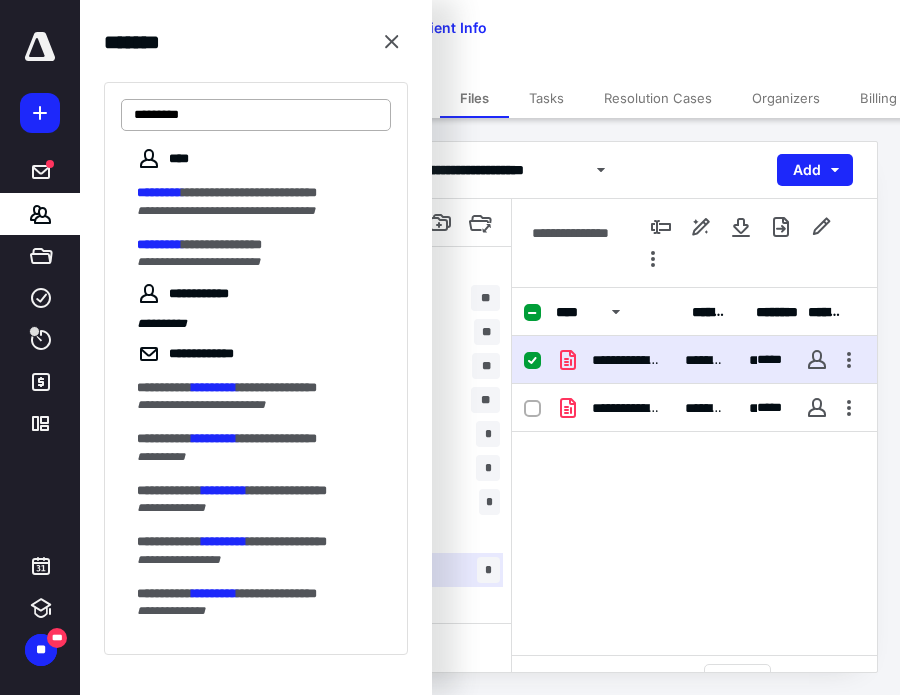 type on "*********" 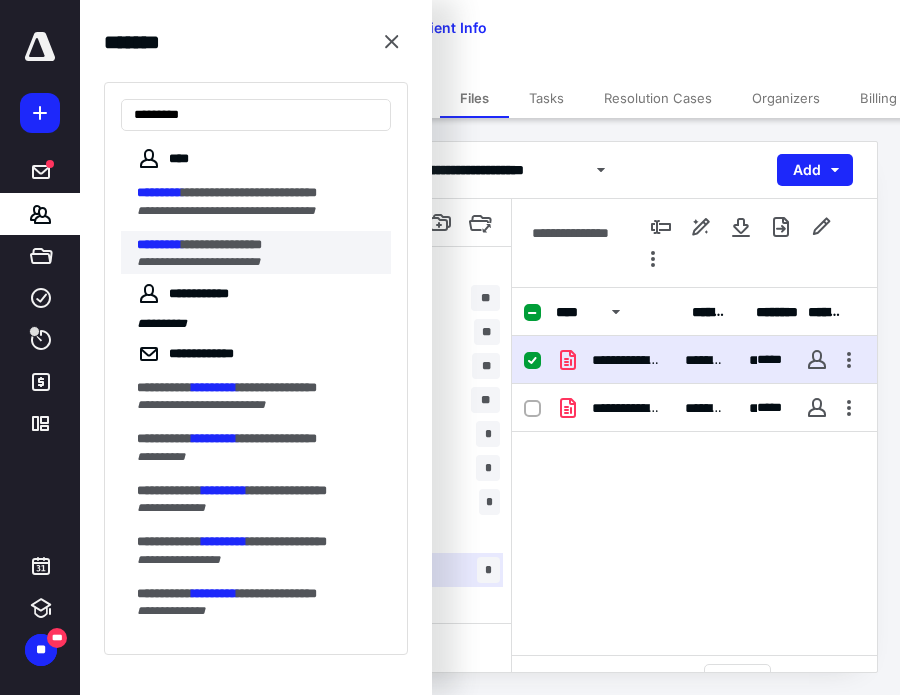 click on "**********" at bounding box center [222, 244] 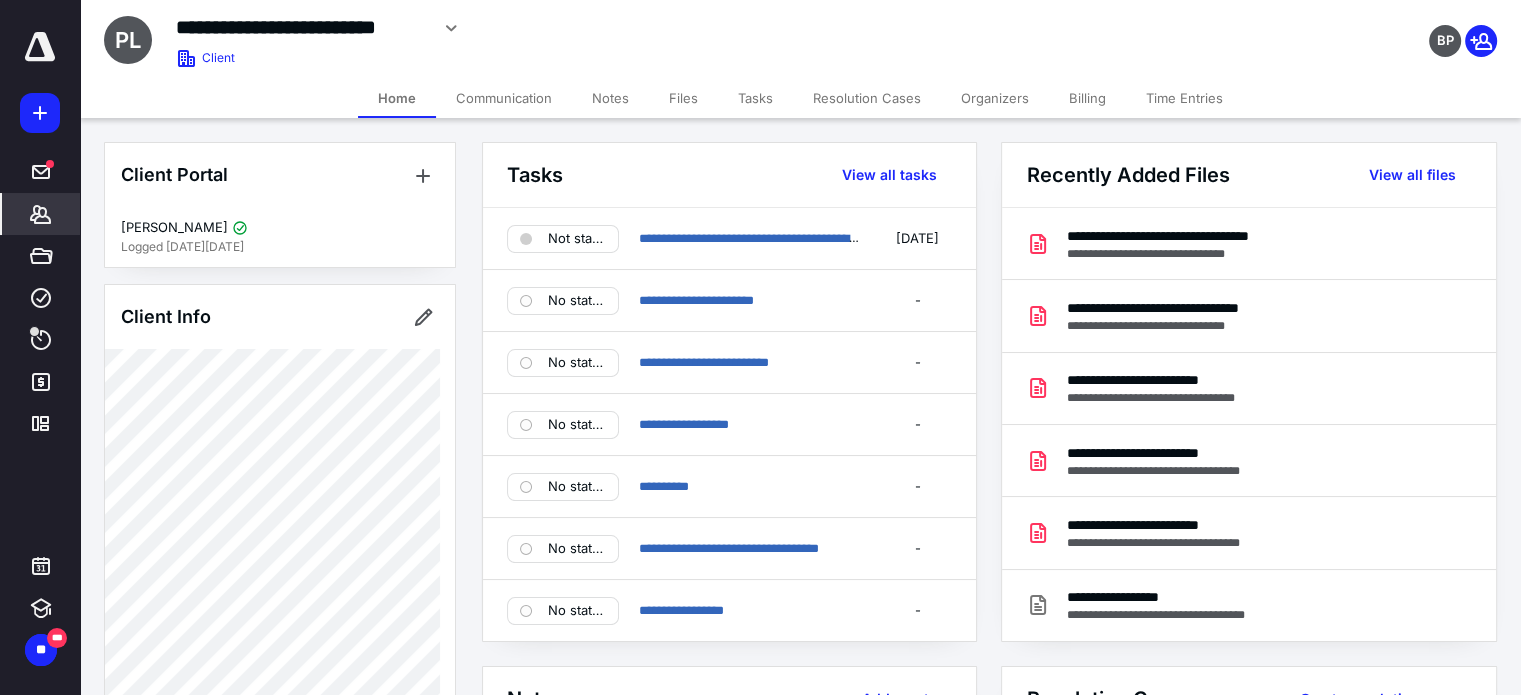 click on "Files" at bounding box center [683, 98] 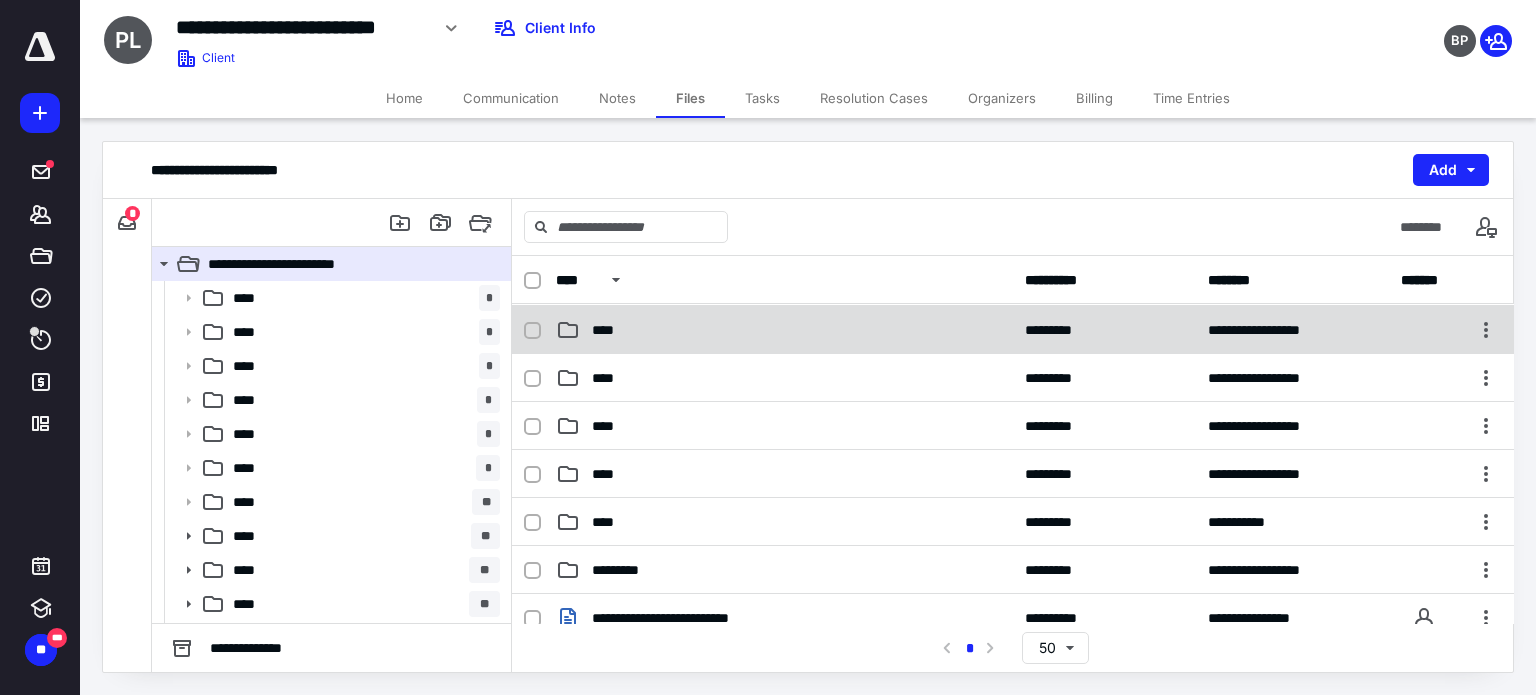 scroll, scrollTop: 500, scrollLeft: 0, axis: vertical 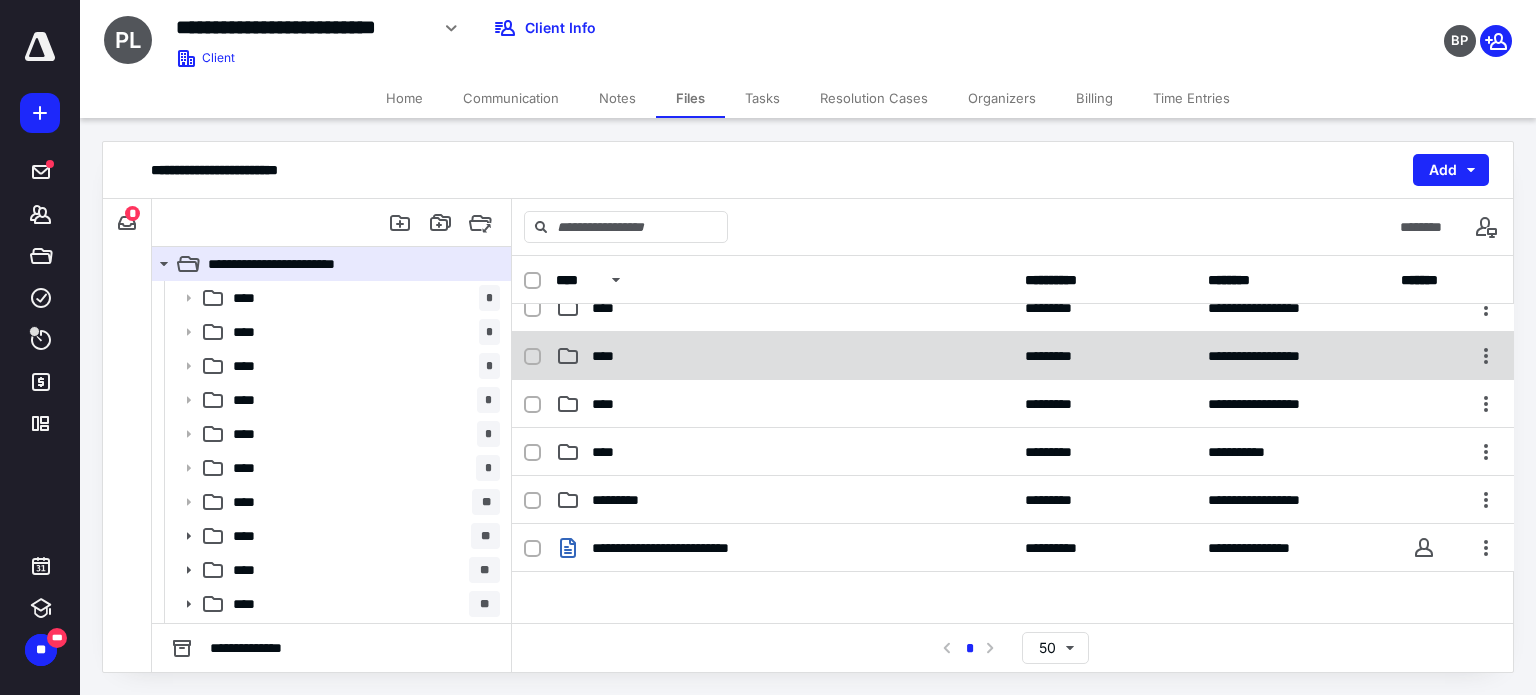 click on "****" at bounding box center [609, 356] 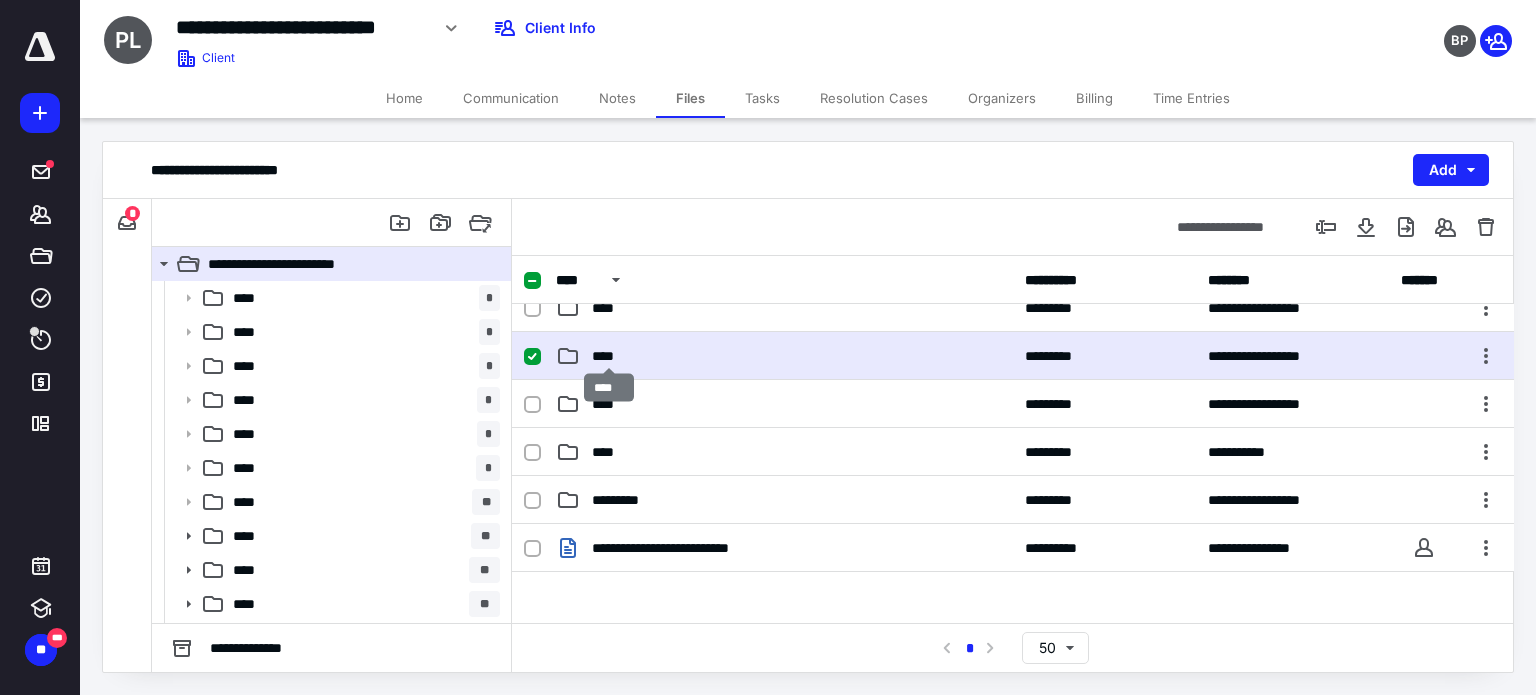 click on "****" at bounding box center [609, 356] 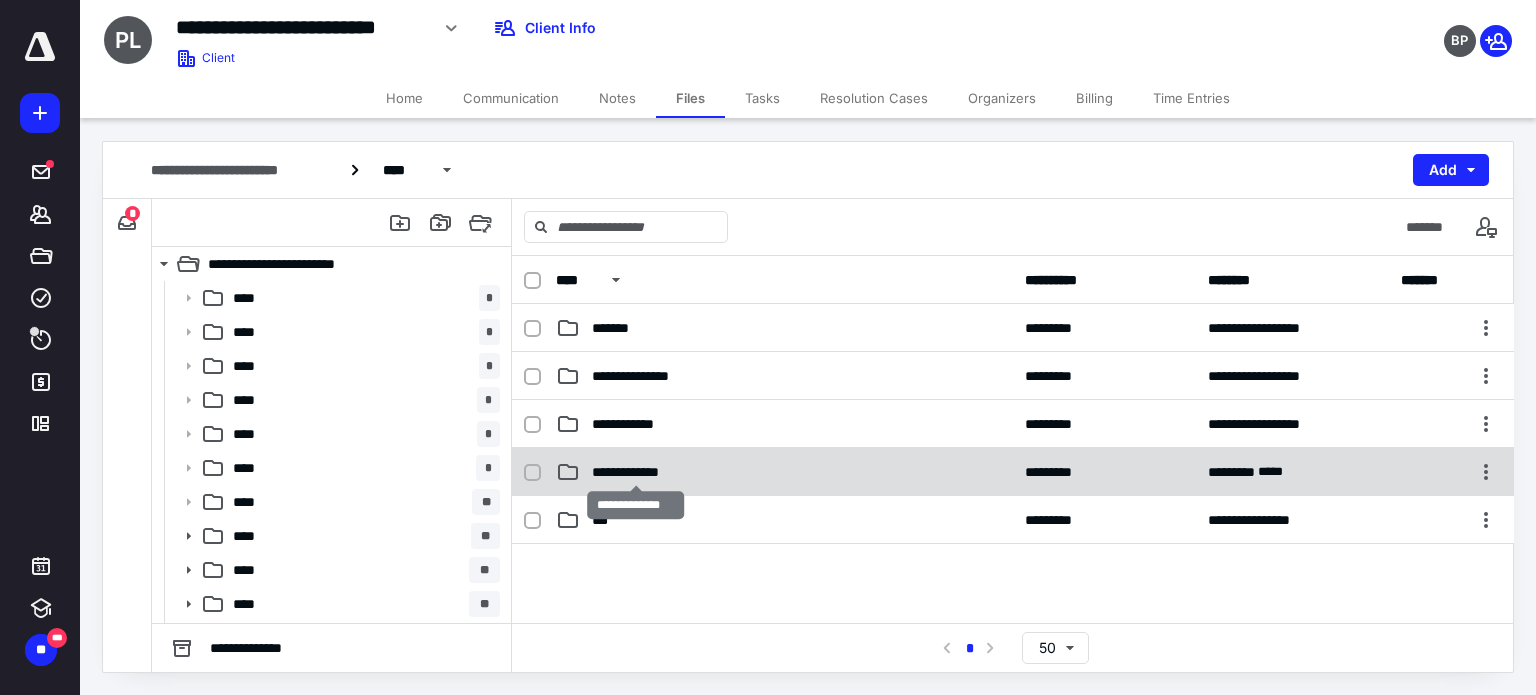 click on "**********" at bounding box center [636, 472] 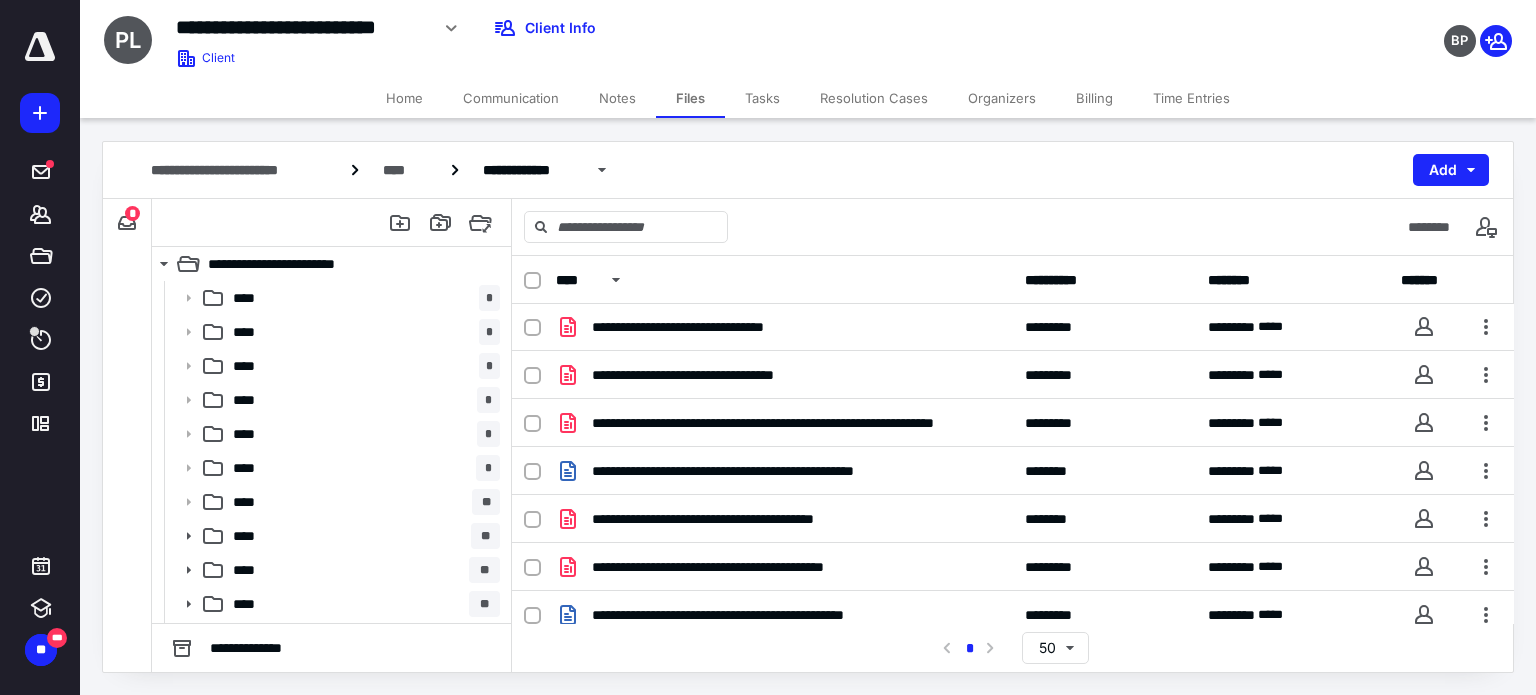 scroll, scrollTop: 200, scrollLeft: 0, axis: vertical 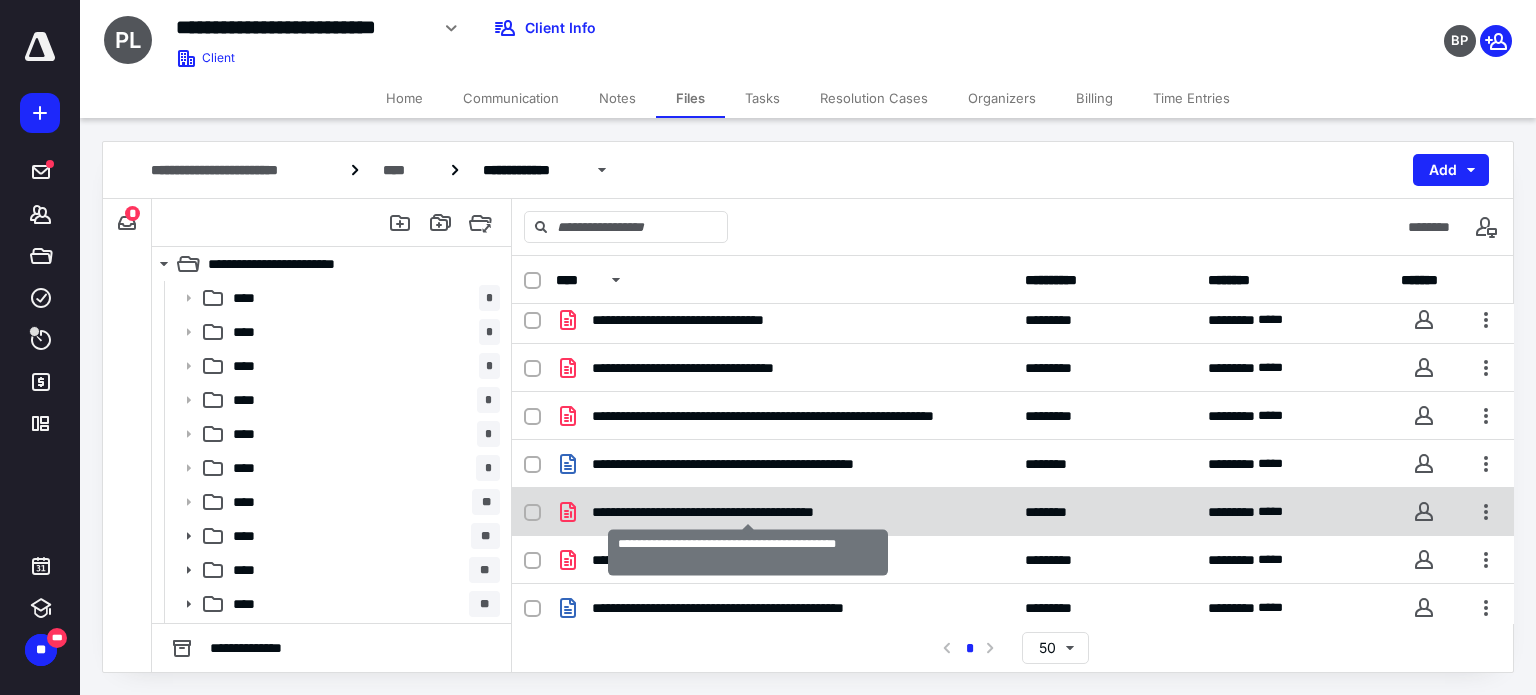 click on "**********" at bounding box center [748, 512] 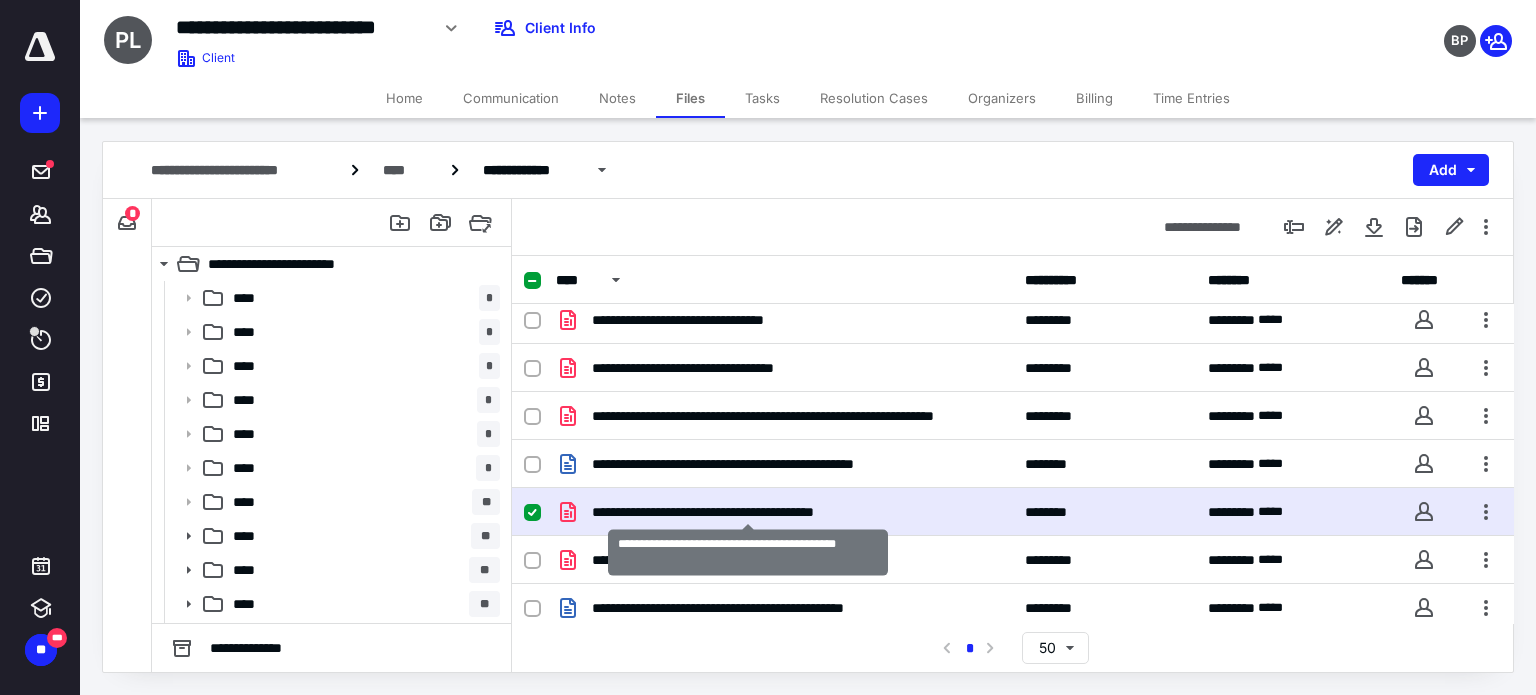 click on "**********" at bounding box center (748, 512) 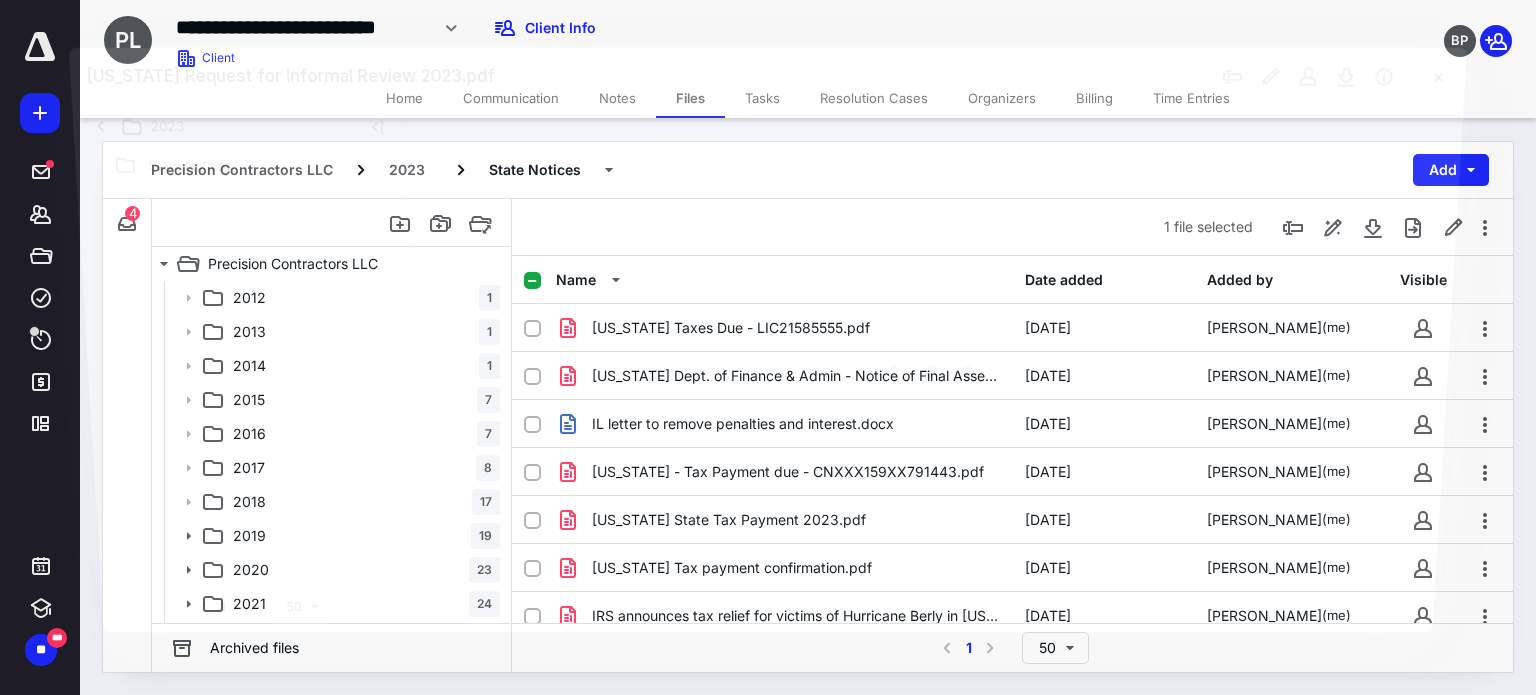 scroll, scrollTop: 200, scrollLeft: 0, axis: vertical 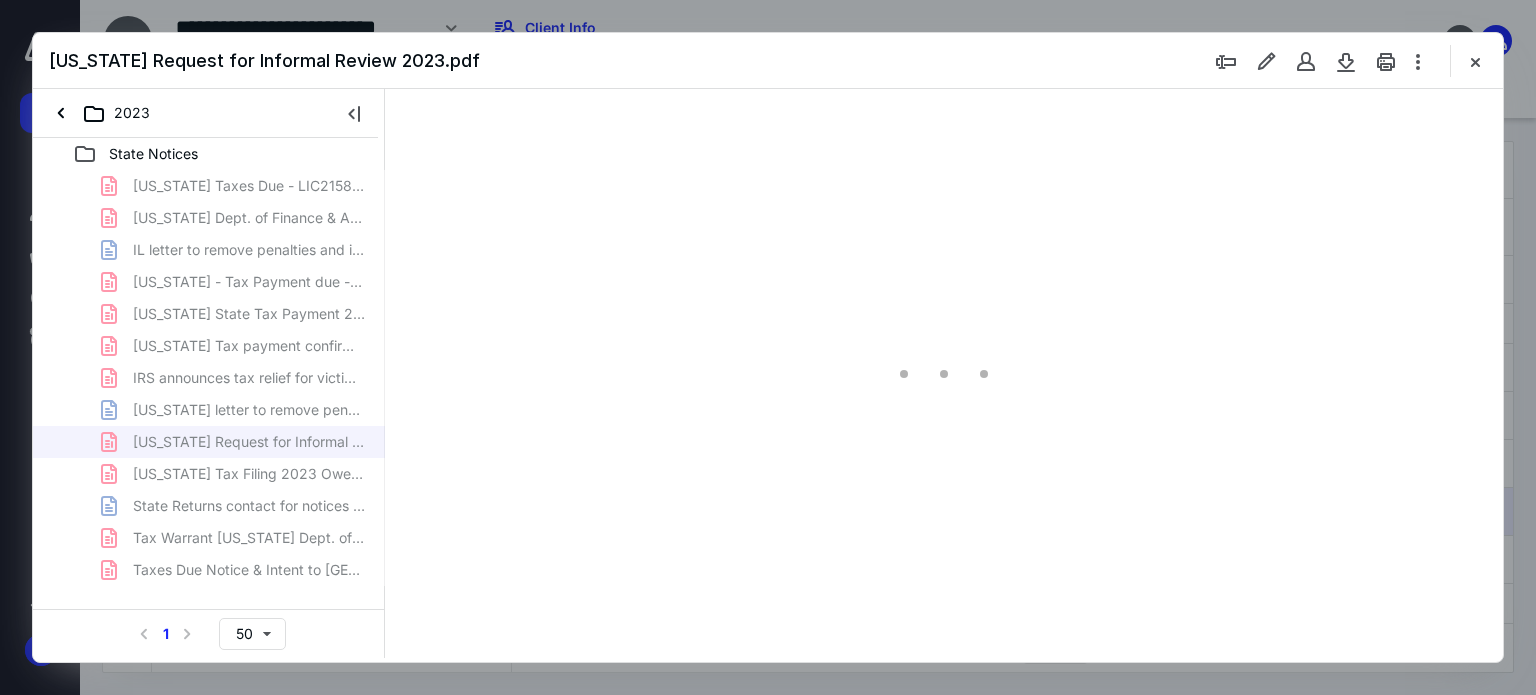 type on "179" 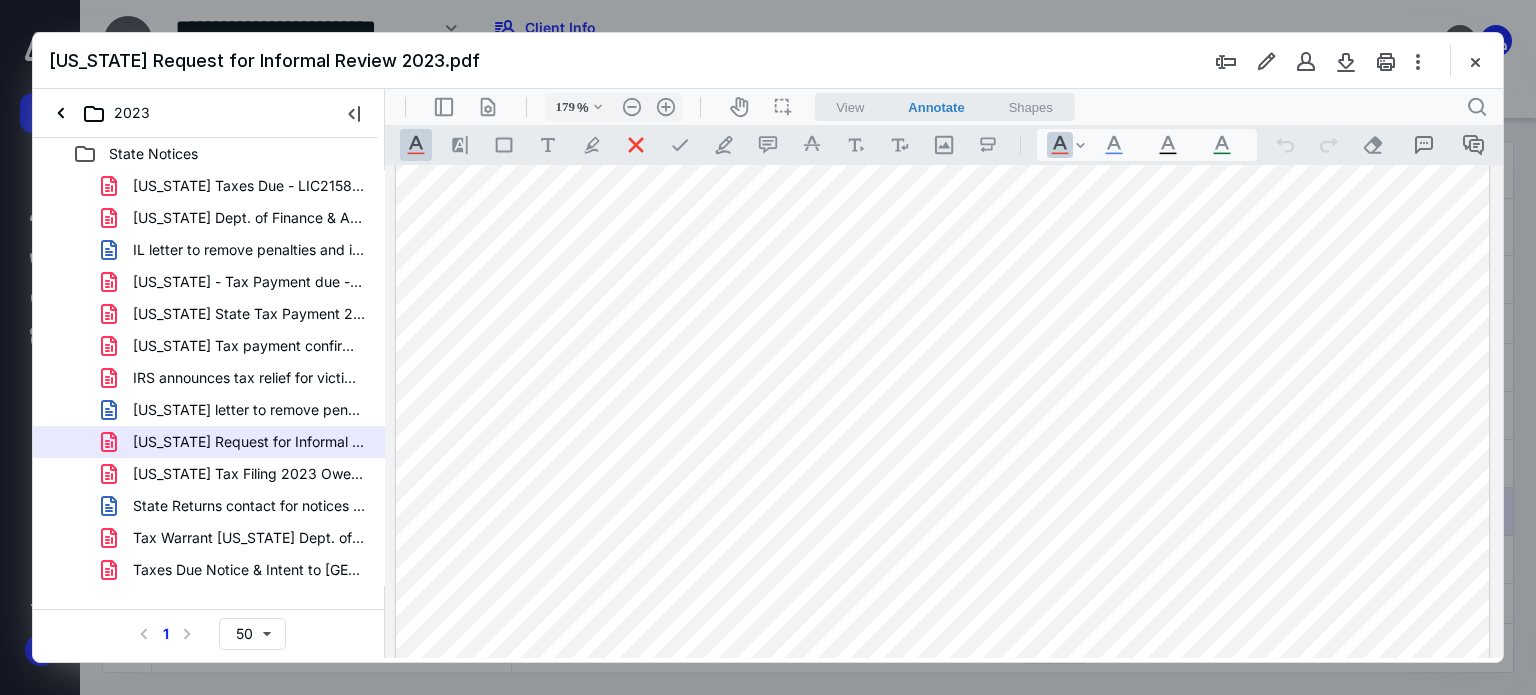 scroll, scrollTop: 635, scrollLeft: 0, axis: vertical 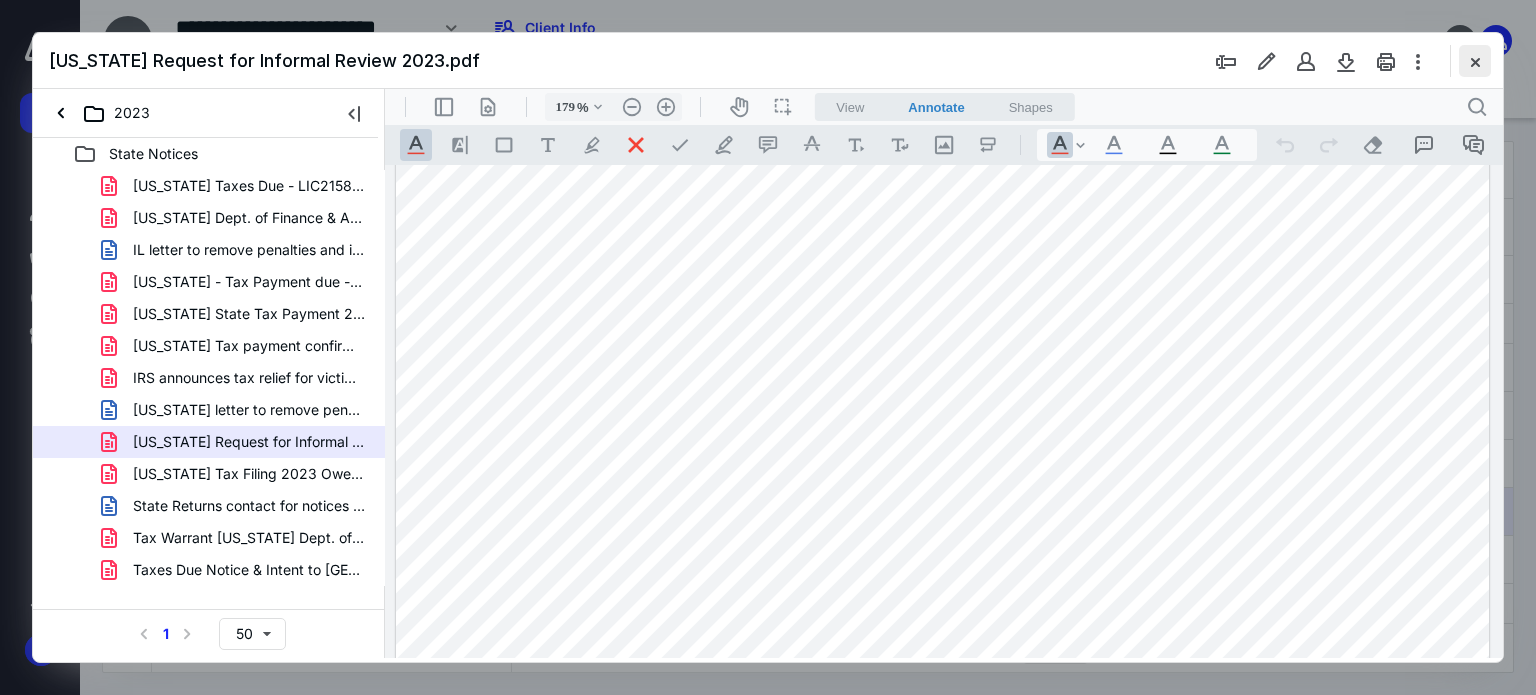 click at bounding box center [1475, 61] 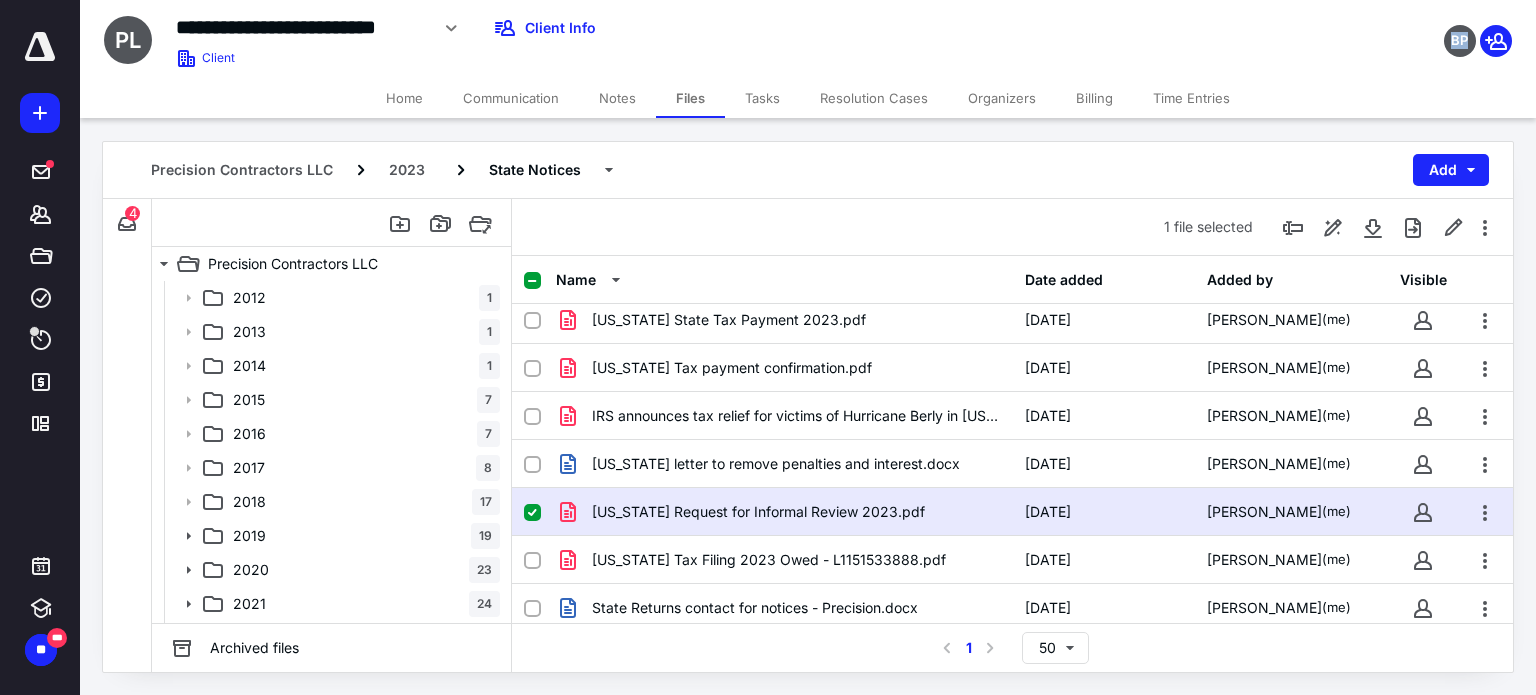 click on "**********" at bounding box center [808, 35] 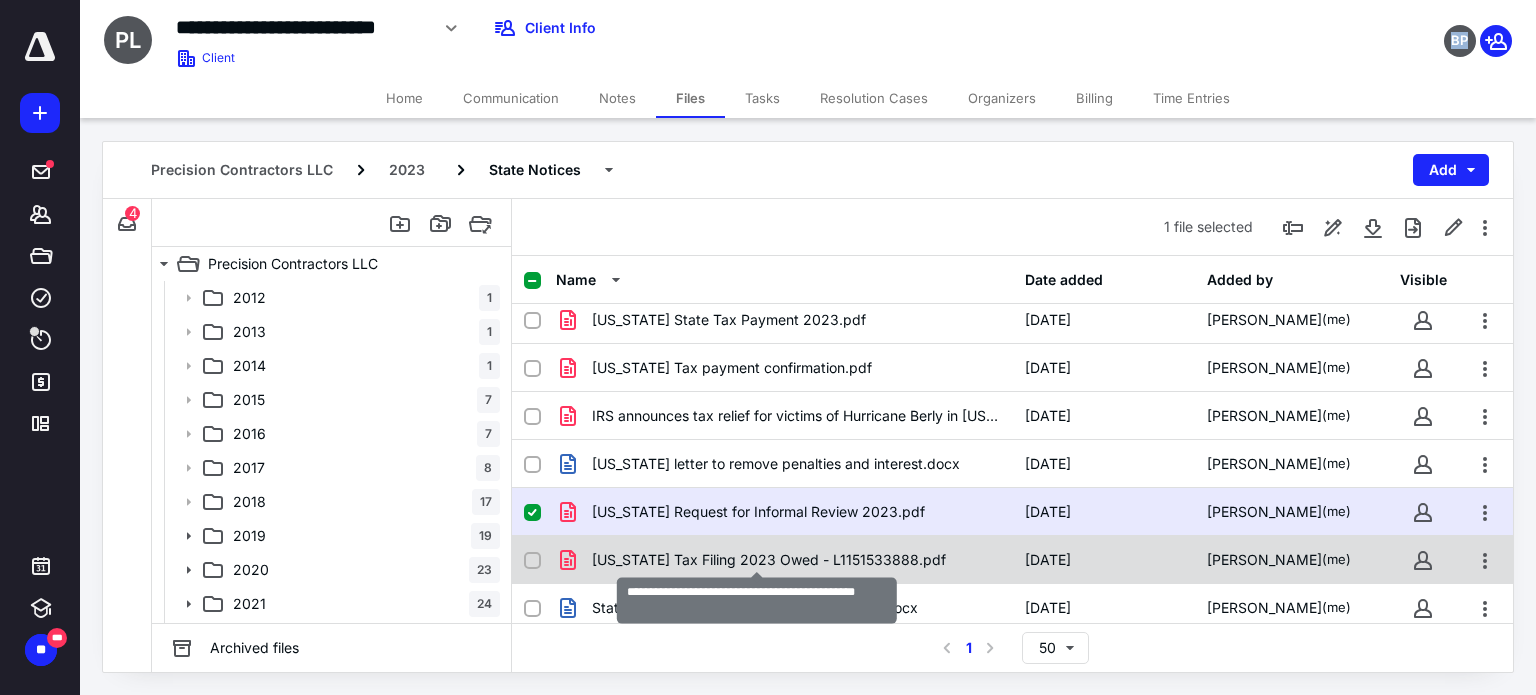 click on "[US_STATE] Tax Filing 2023 Owed - L1151533888.pdf" at bounding box center [769, 560] 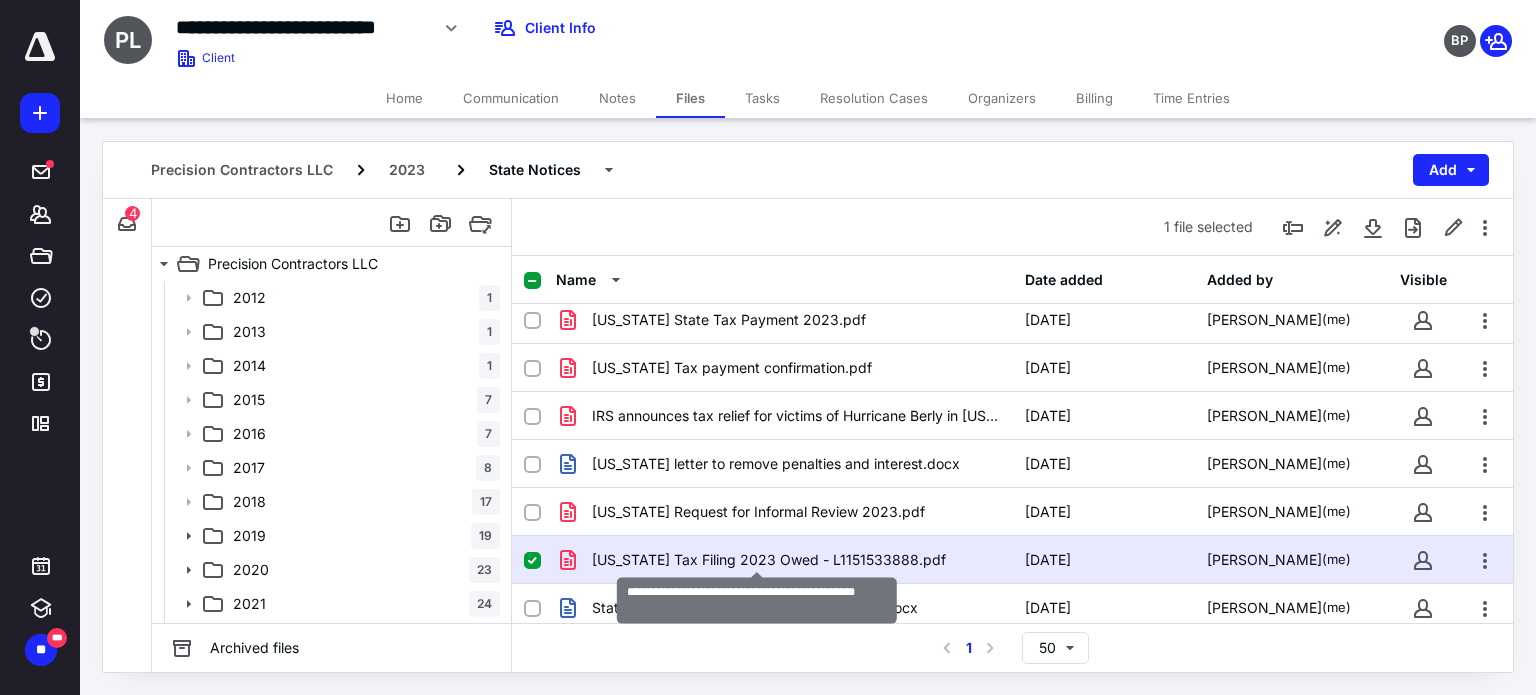 click on "[US_STATE] Tax Filing 2023 Owed - L1151533888.pdf" at bounding box center (769, 560) 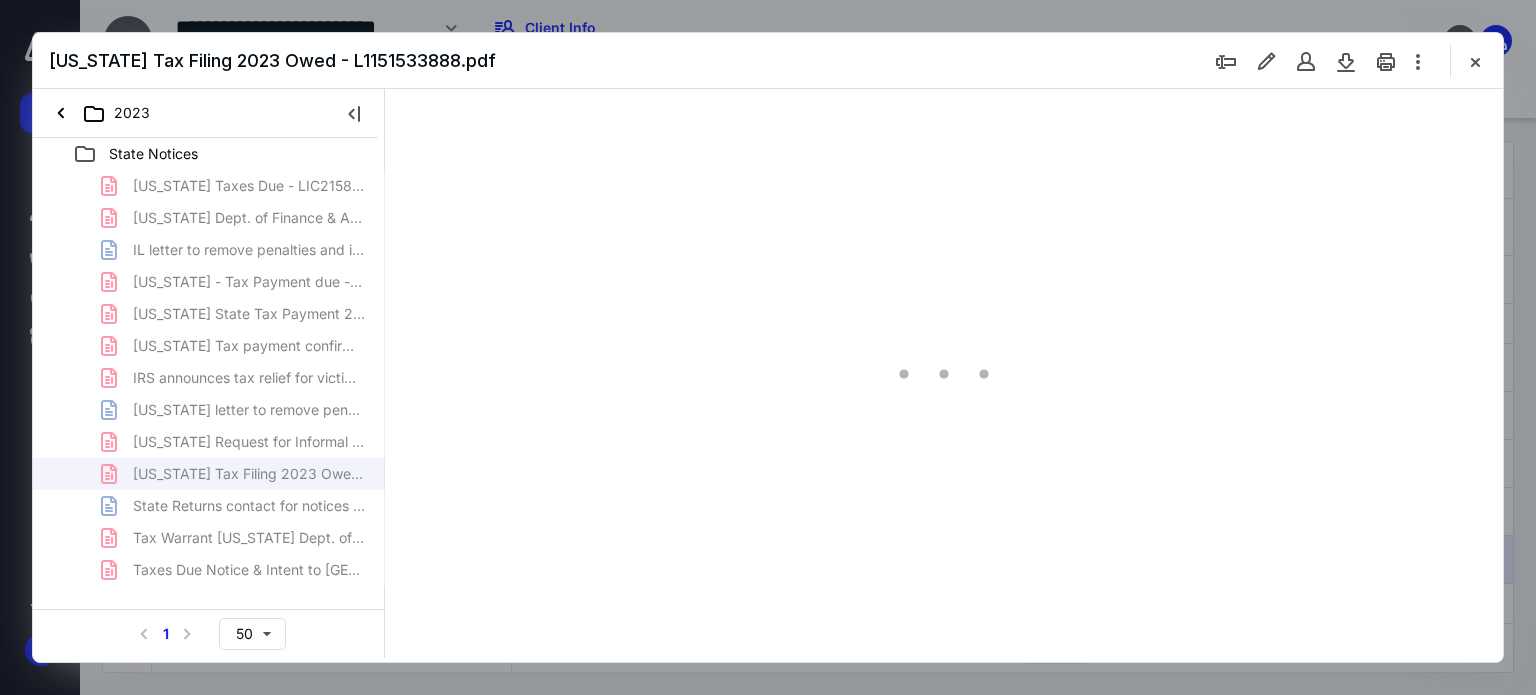 scroll, scrollTop: 0, scrollLeft: 0, axis: both 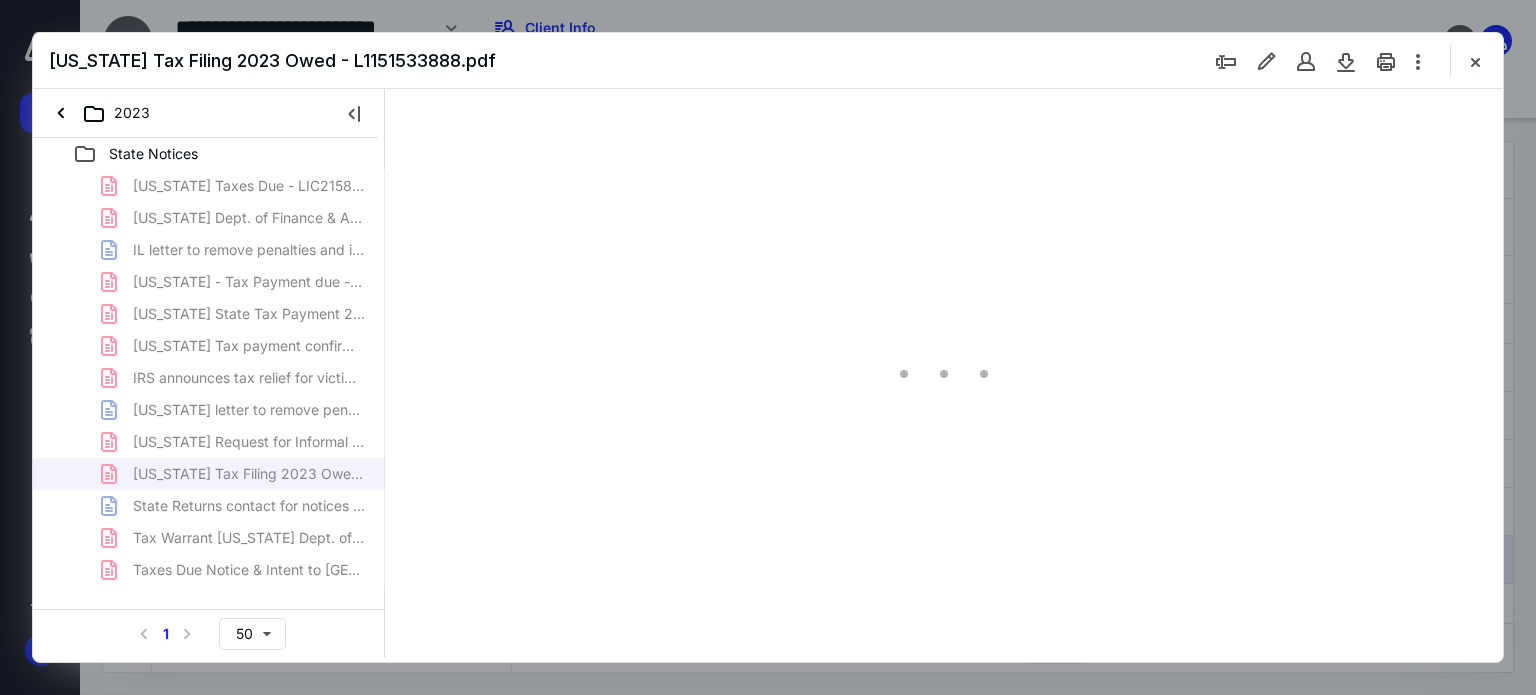 type on "179" 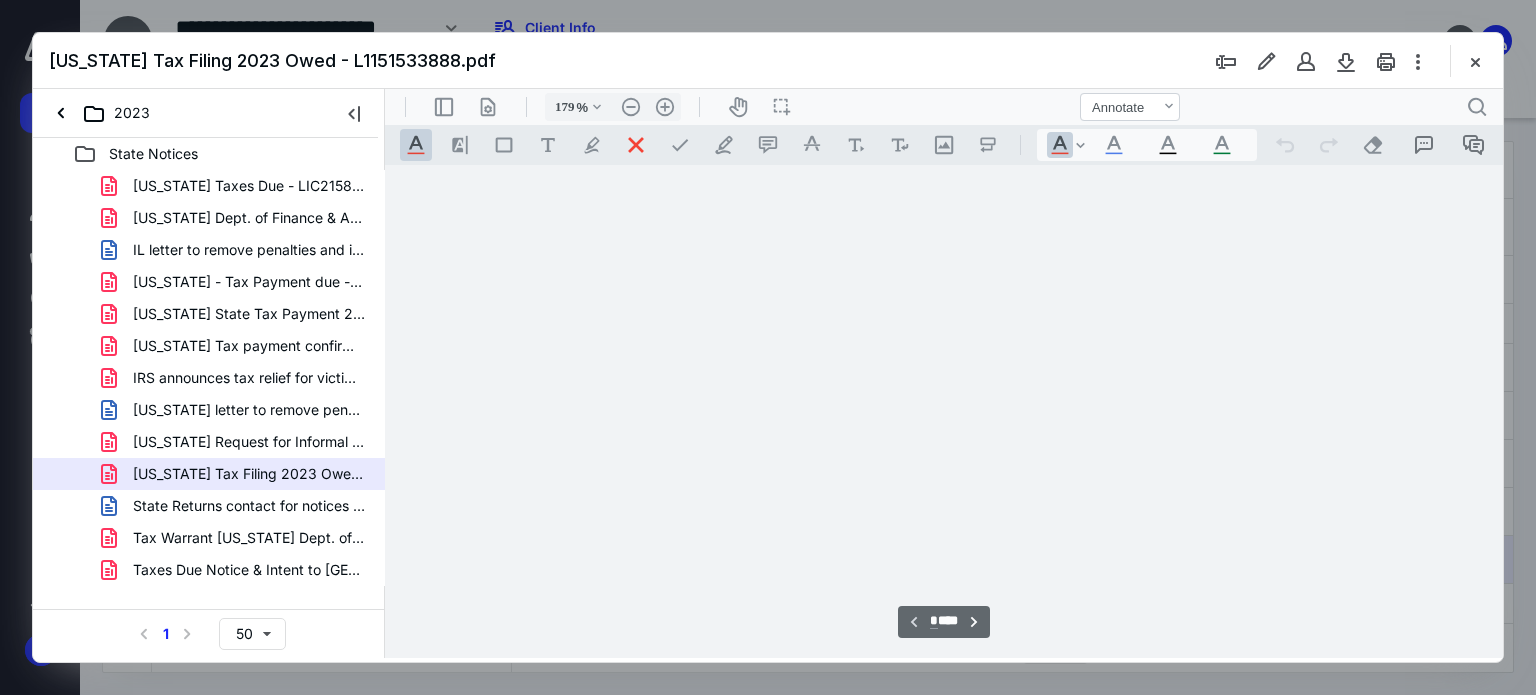 scroll, scrollTop: 83, scrollLeft: 0, axis: vertical 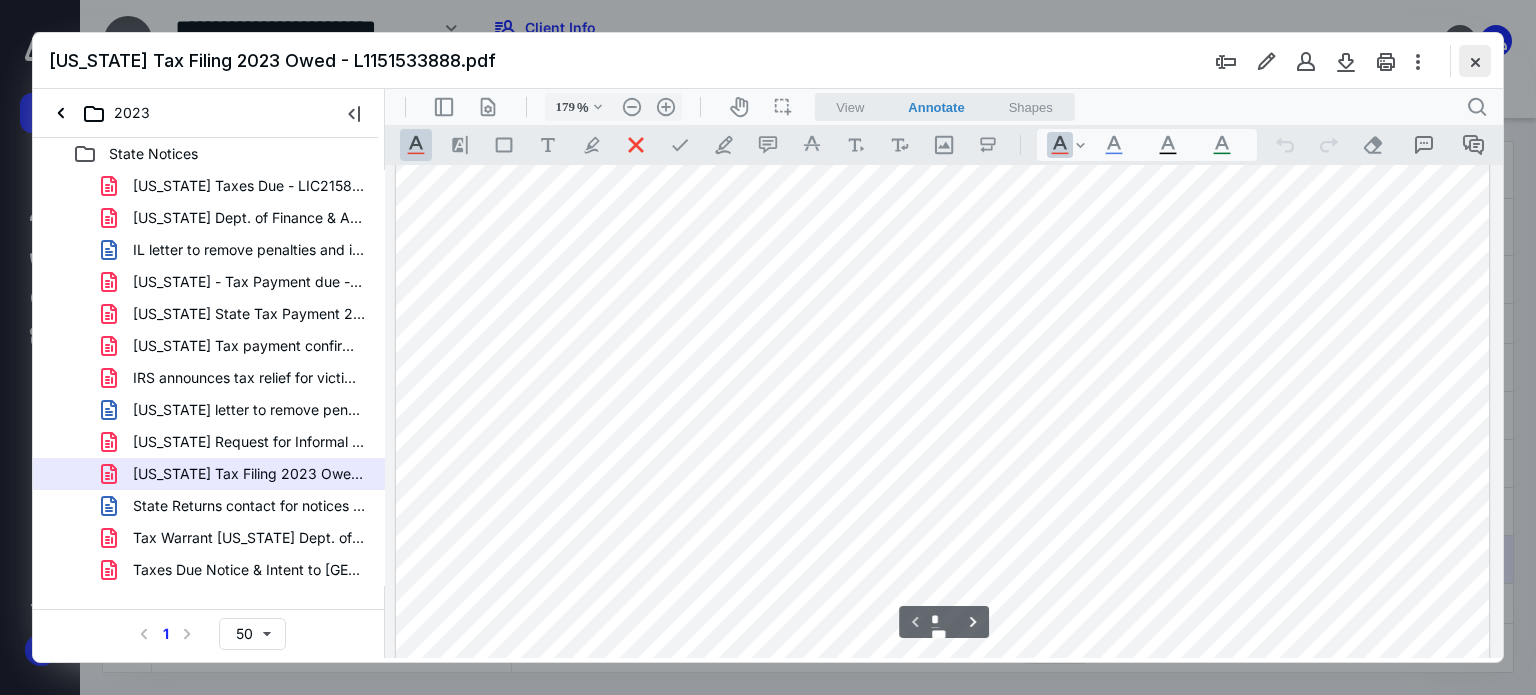click at bounding box center (1475, 61) 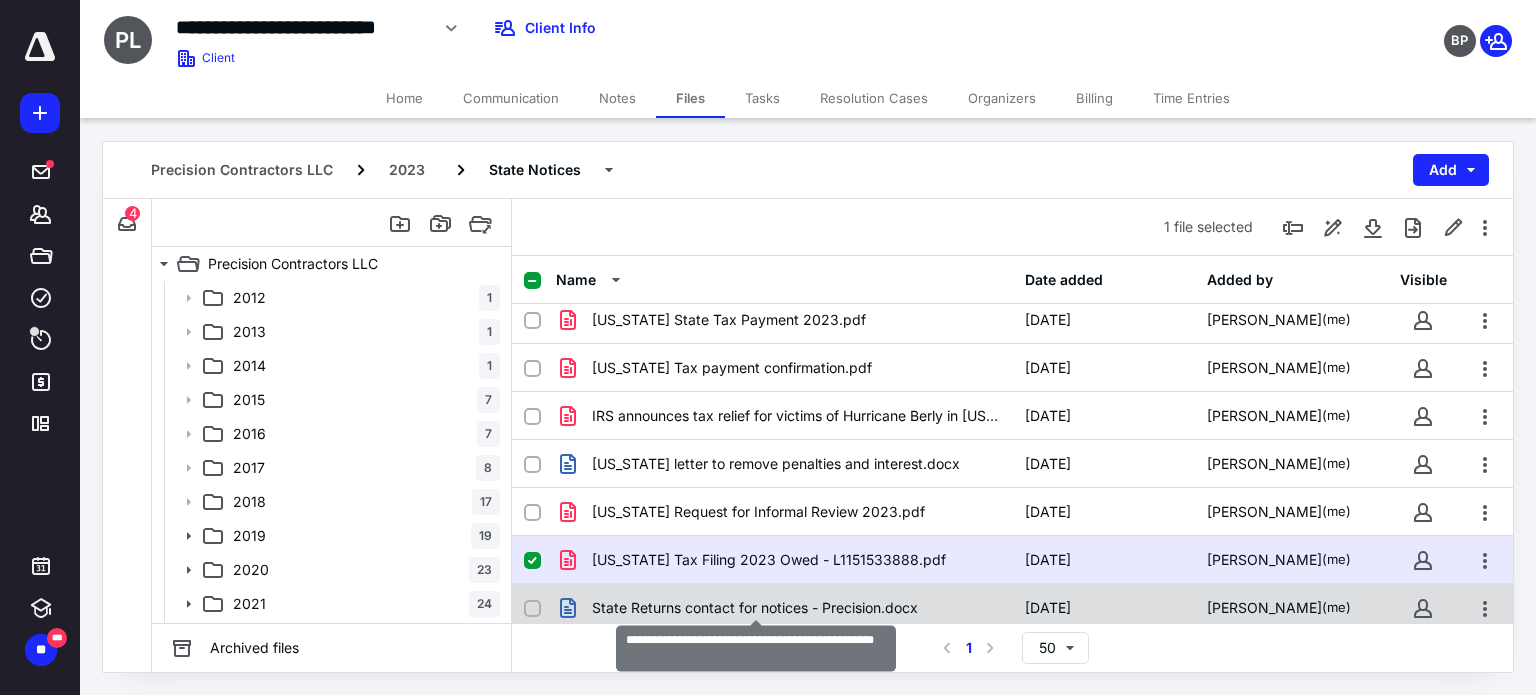 click on "State Returns contact for notices - Precision.docx" at bounding box center [755, 608] 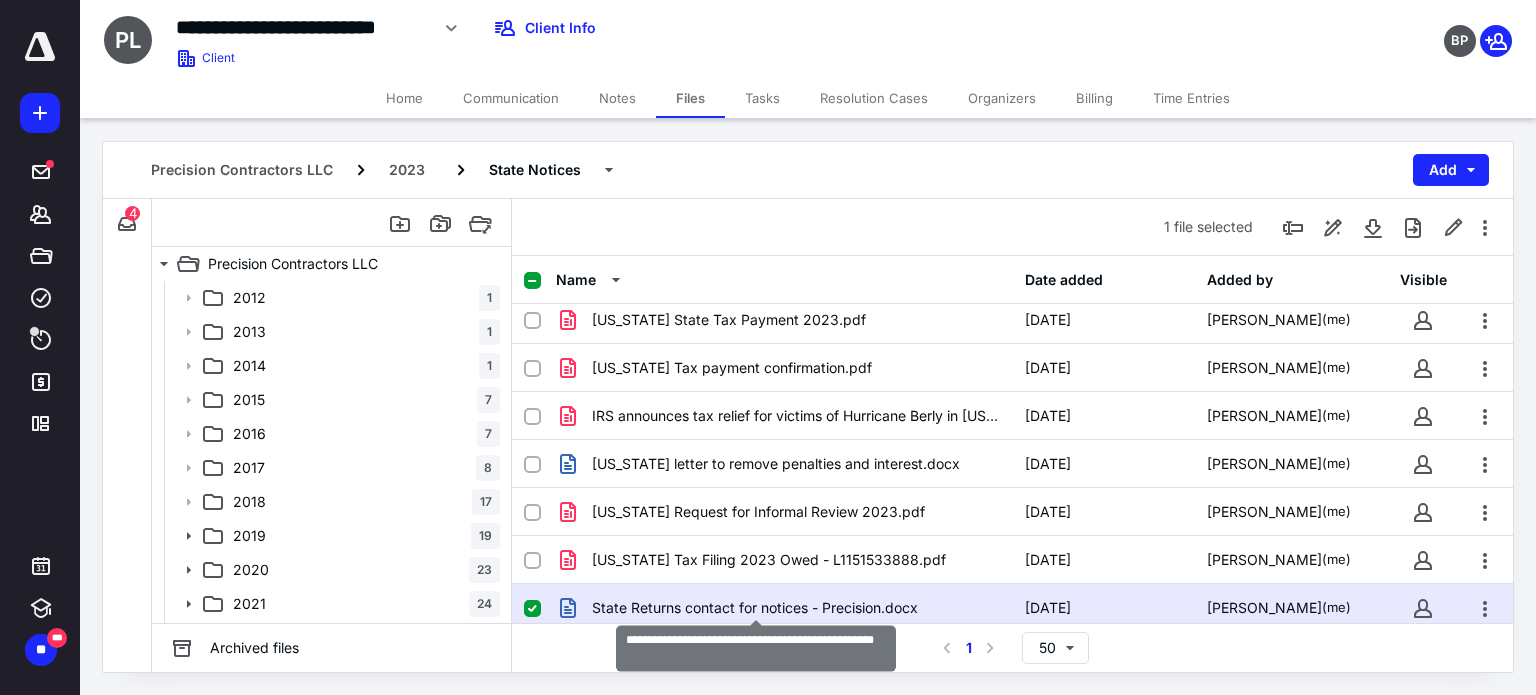 click on "State Returns contact for notices - Precision.docx" at bounding box center [755, 608] 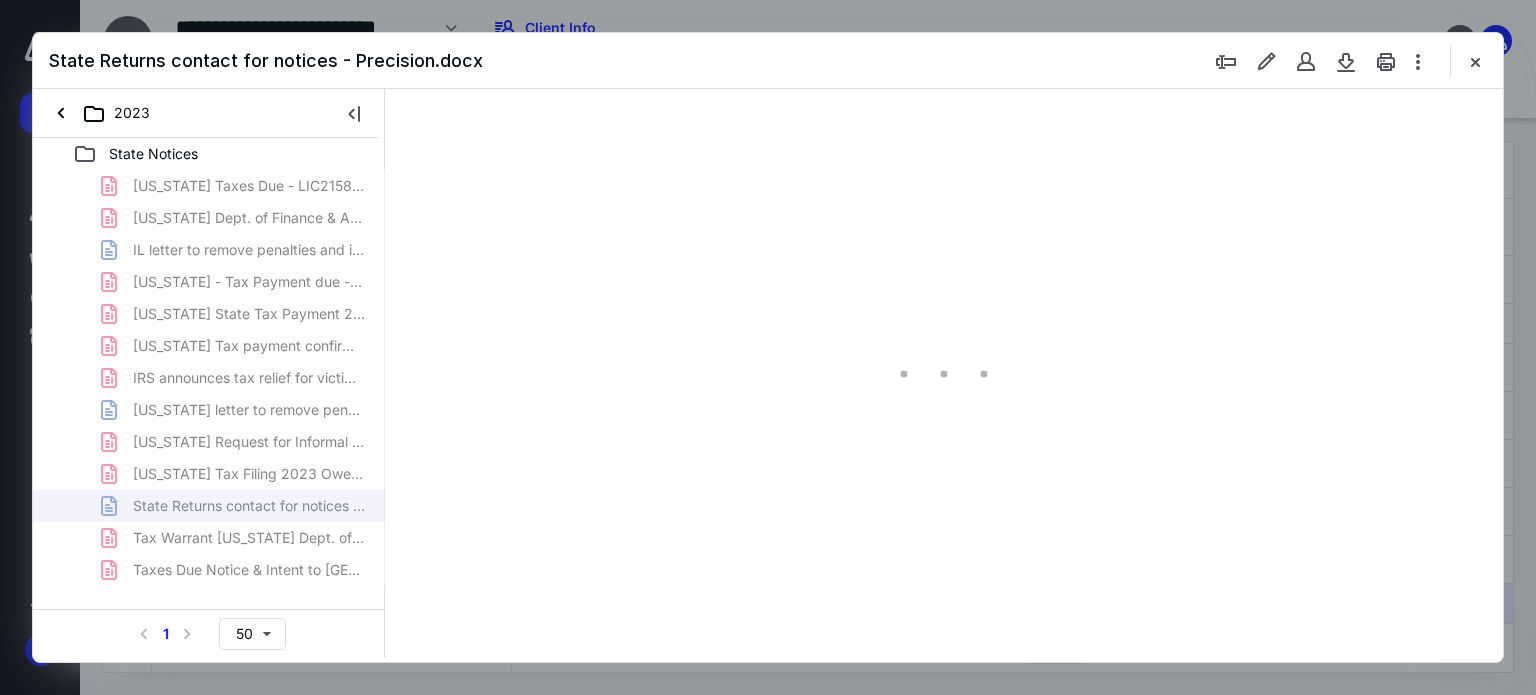 scroll, scrollTop: 0, scrollLeft: 0, axis: both 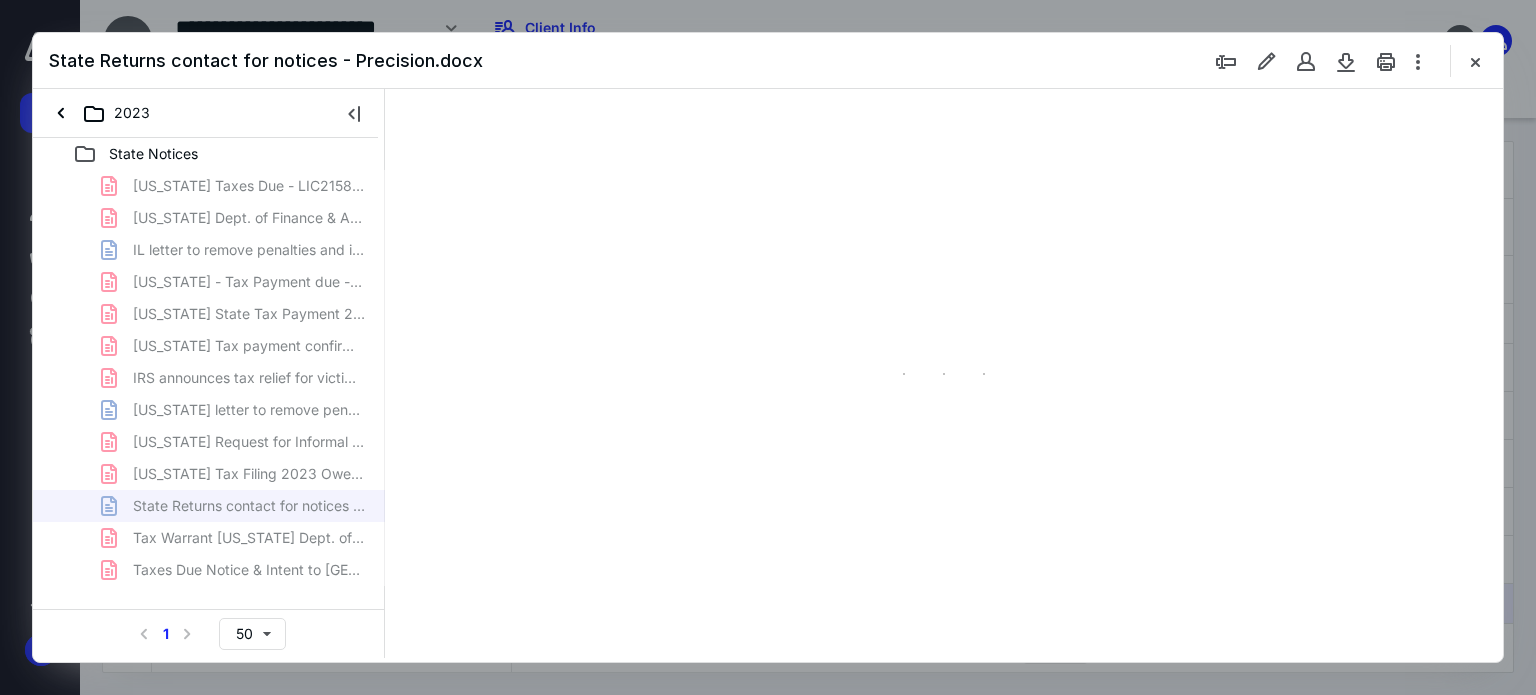 type on "179" 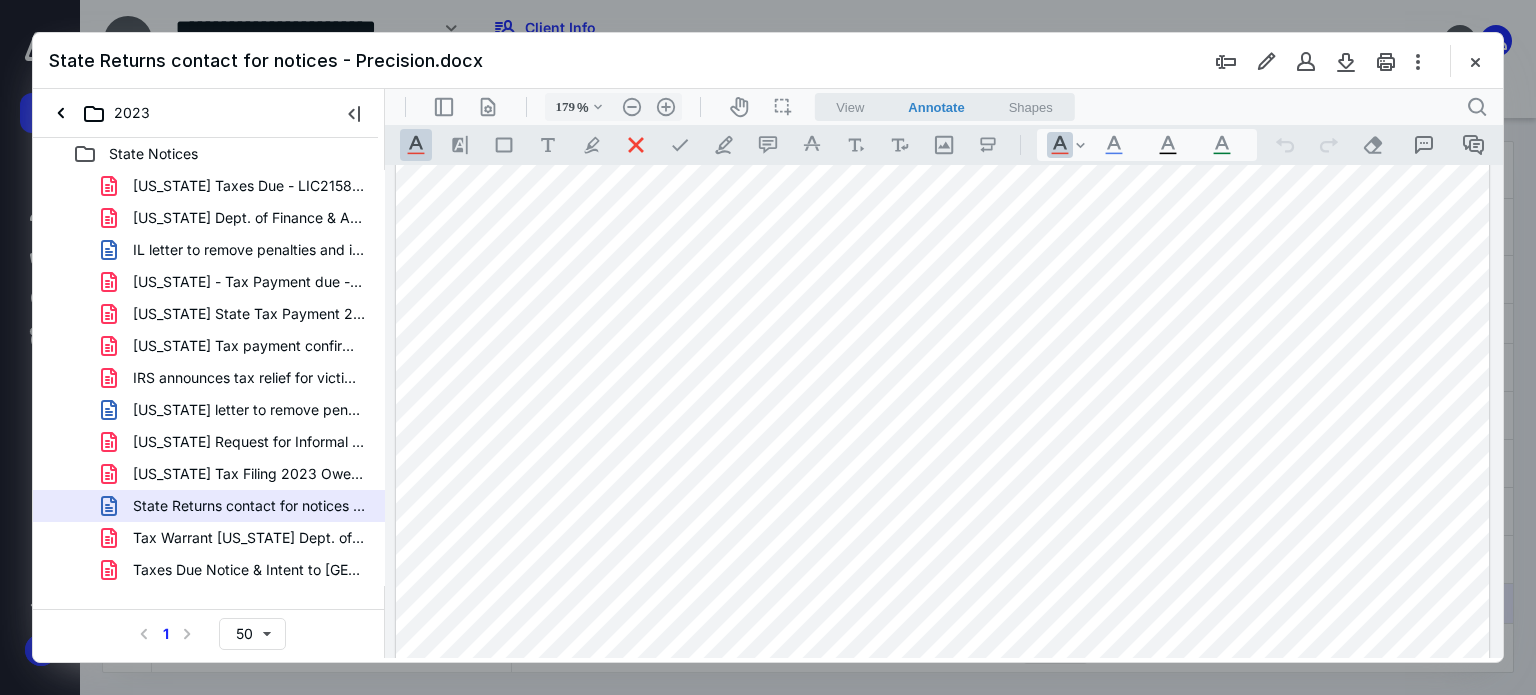 scroll, scrollTop: 300, scrollLeft: 0, axis: vertical 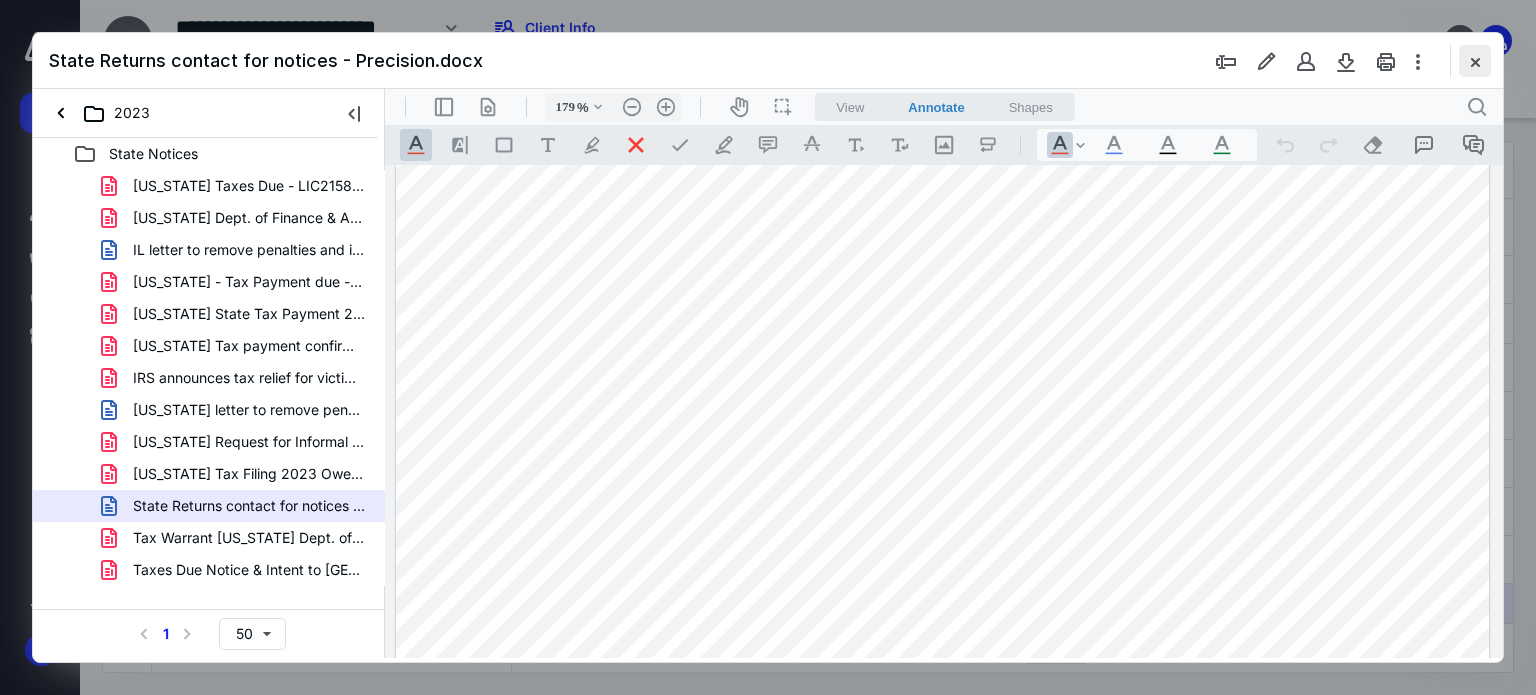 click at bounding box center [1475, 61] 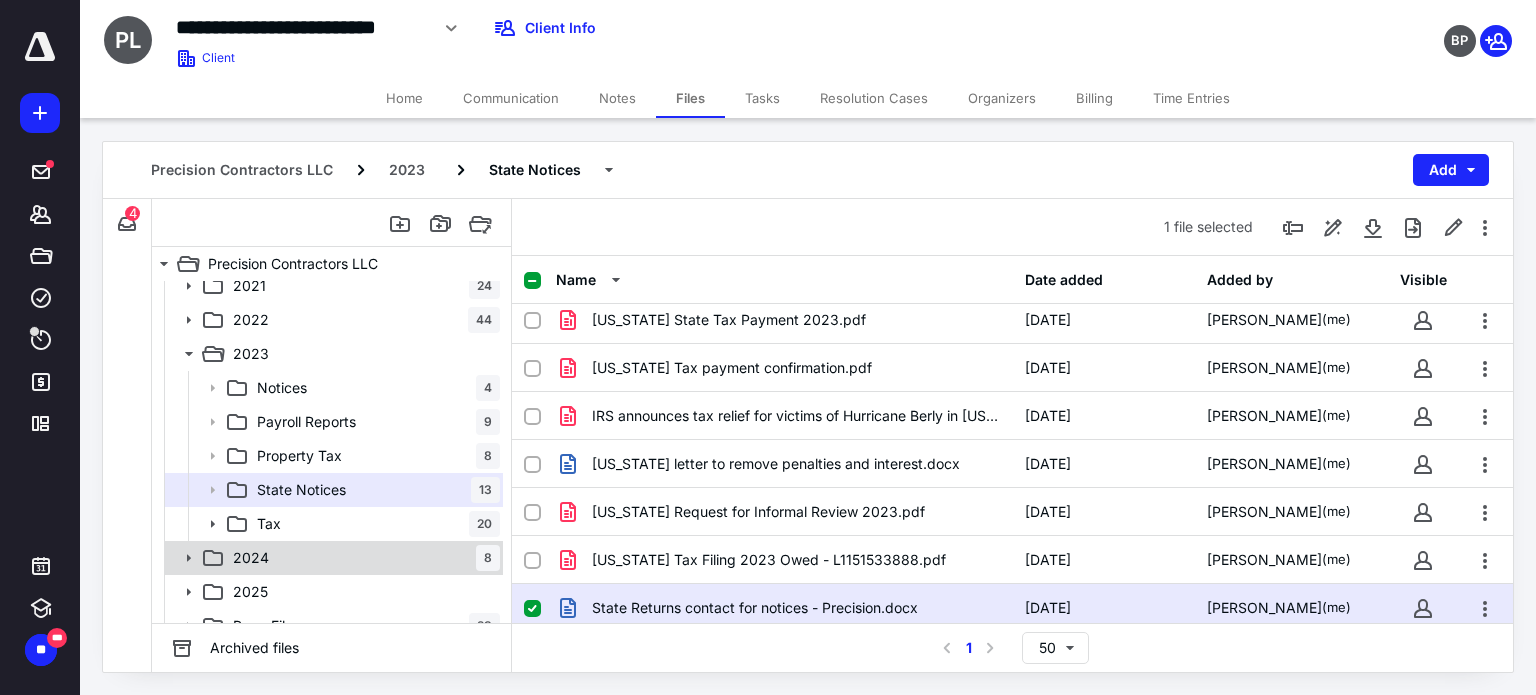scroll, scrollTop: 336, scrollLeft: 0, axis: vertical 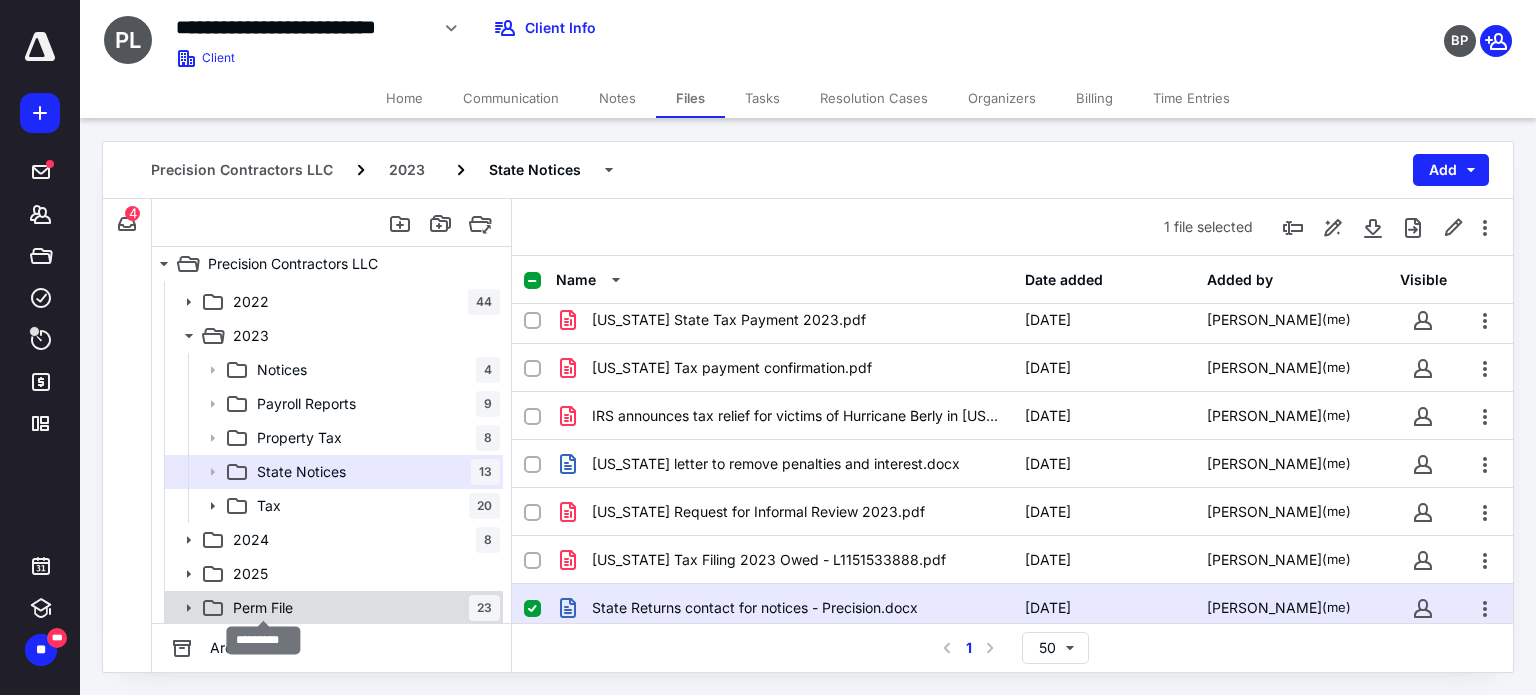 click on "Perm File" at bounding box center (263, 608) 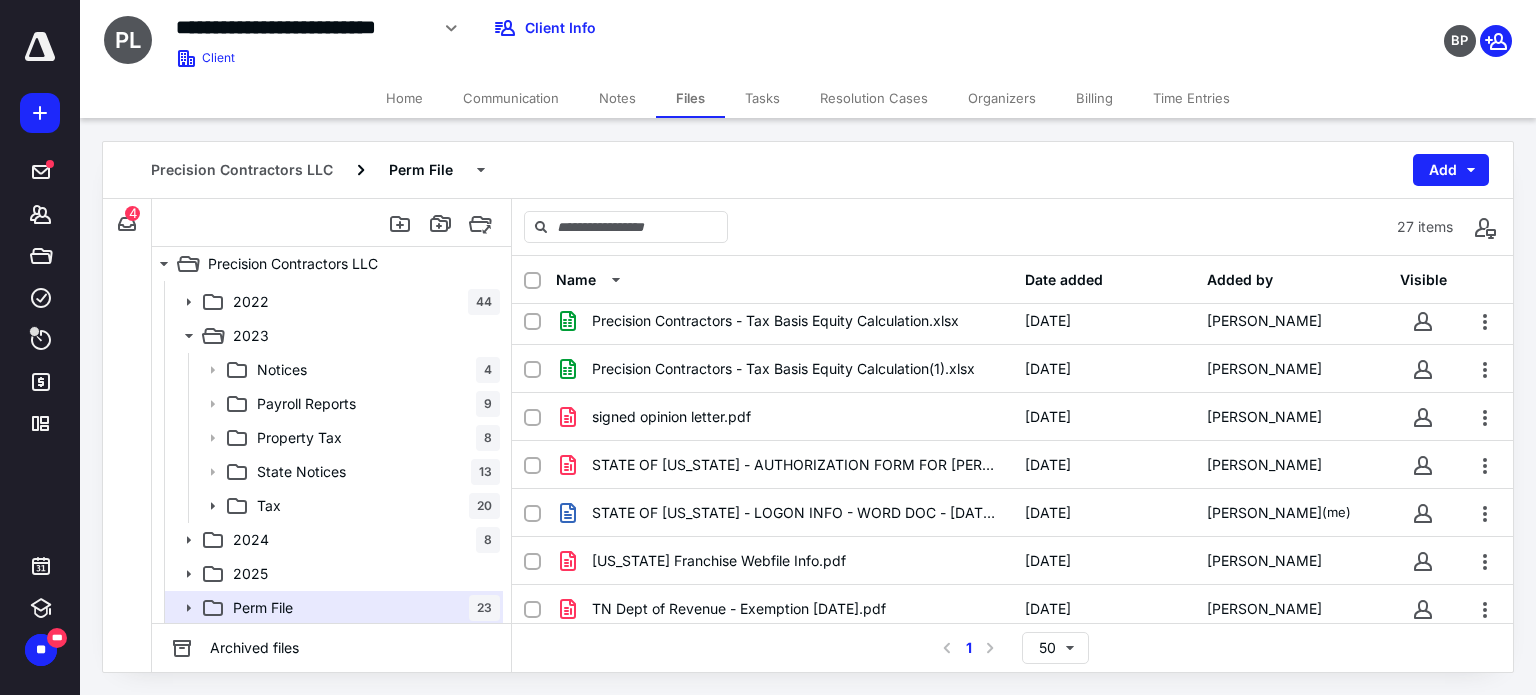 scroll, scrollTop: 970, scrollLeft: 0, axis: vertical 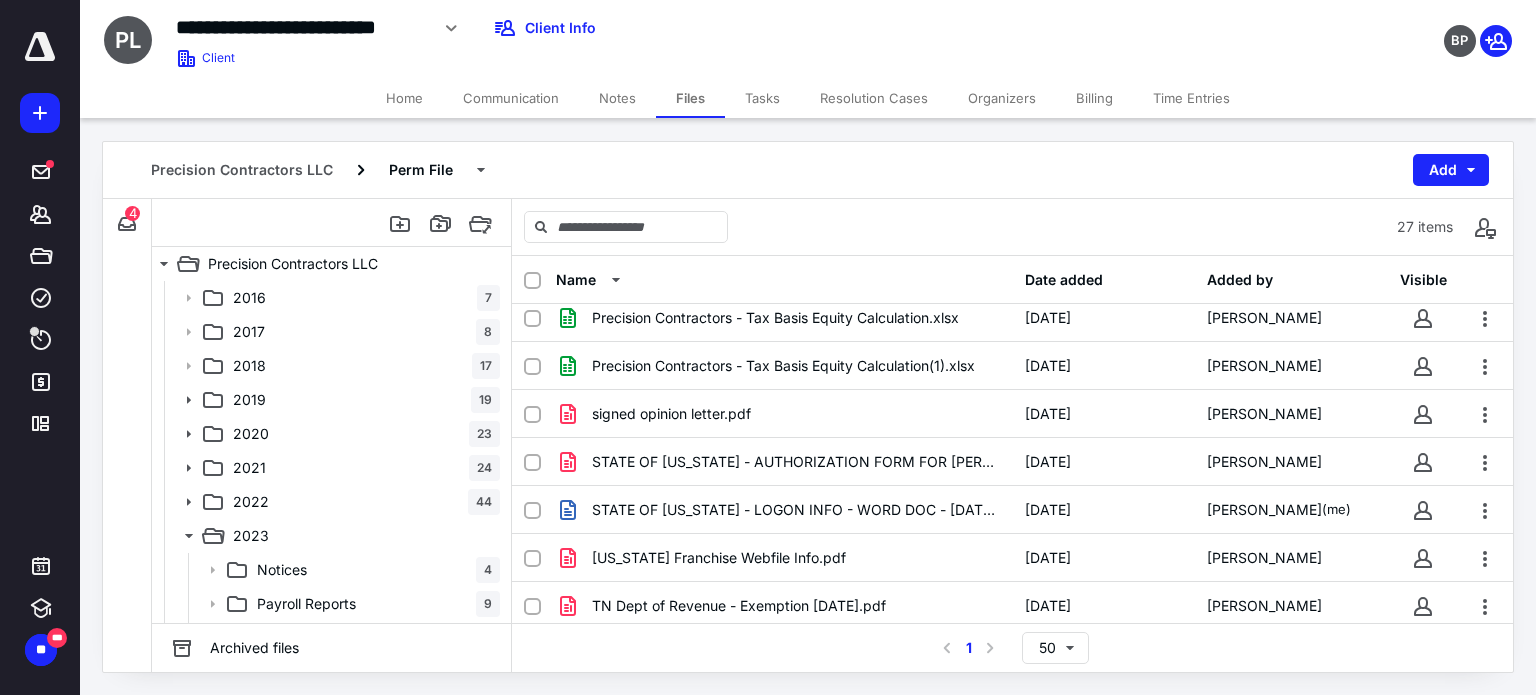 click on "Home" at bounding box center [404, 98] 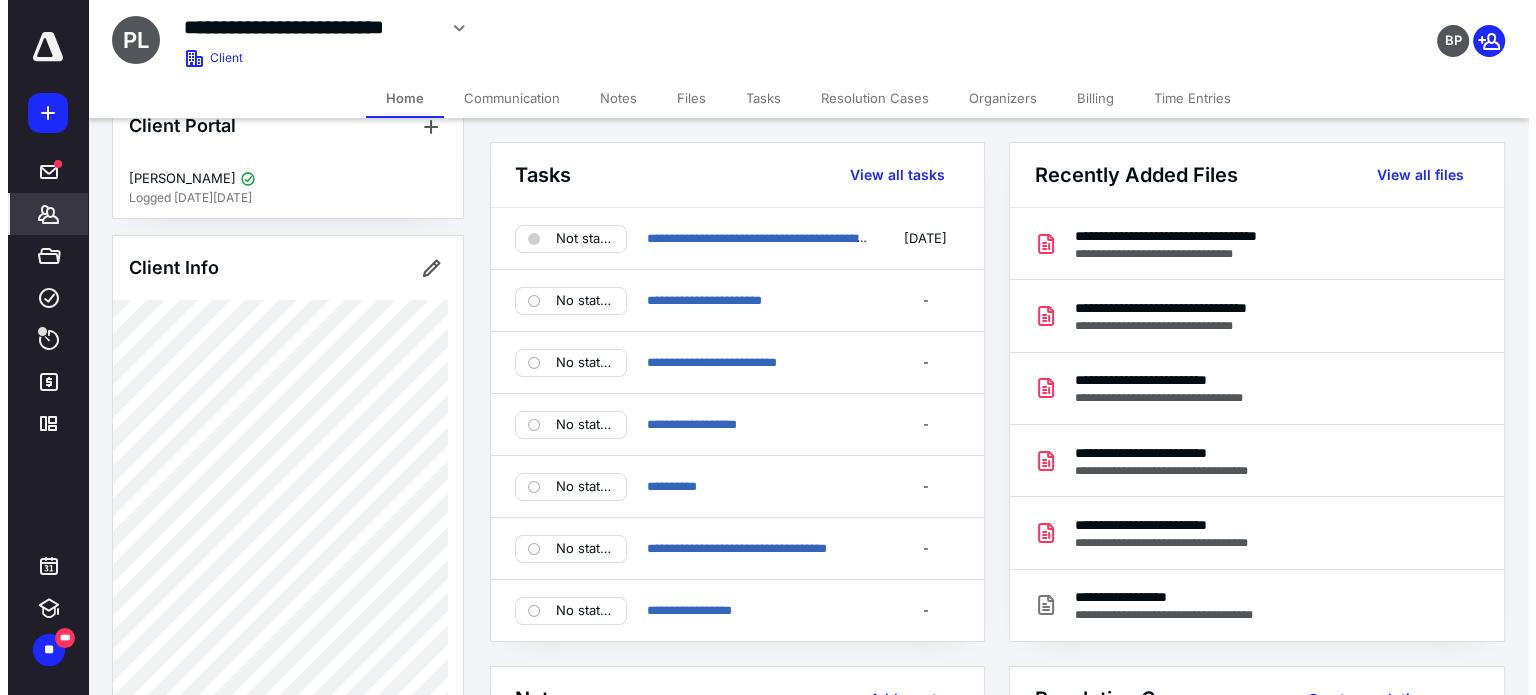 scroll, scrollTop: 0, scrollLeft: 0, axis: both 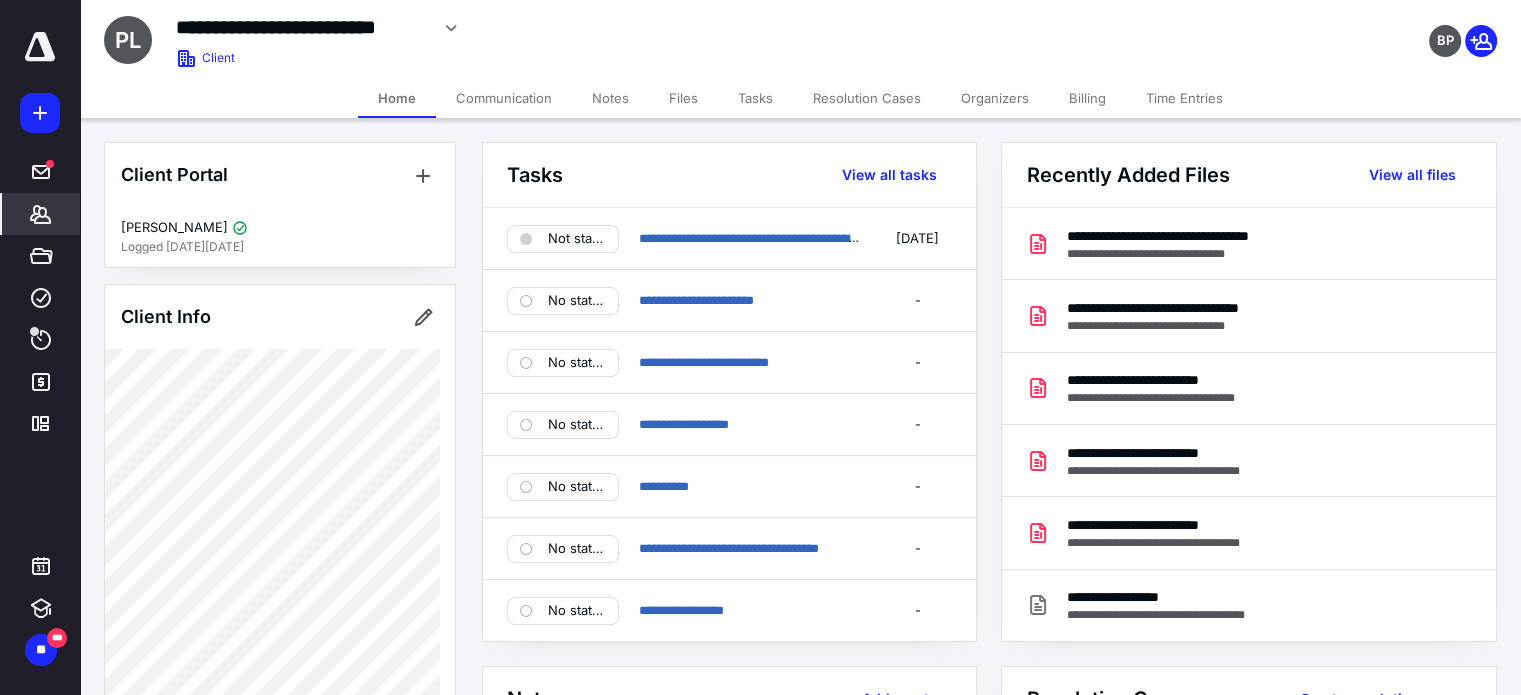 click on "Files" at bounding box center [683, 98] 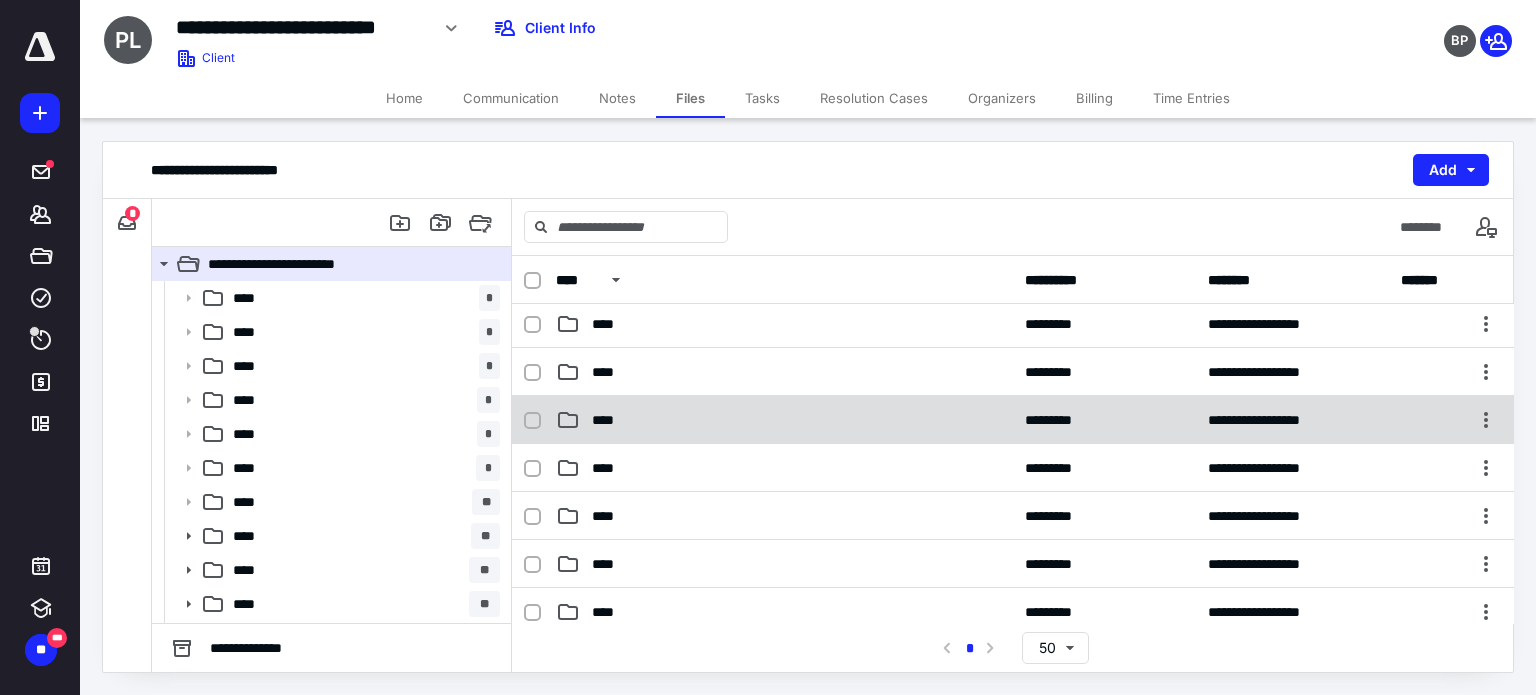 scroll, scrollTop: 300, scrollLeft: 0, axis: vertical 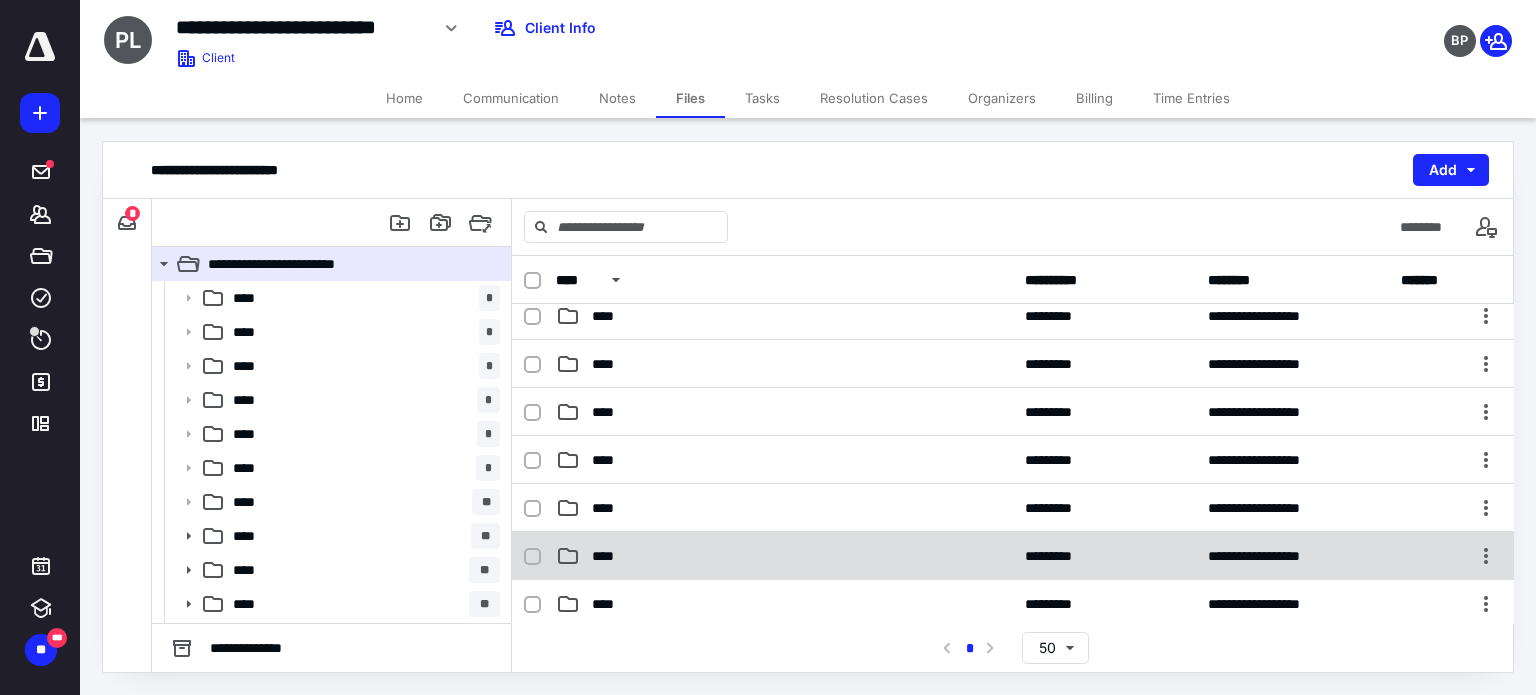 click on "****" at bounding box center [609, 556] 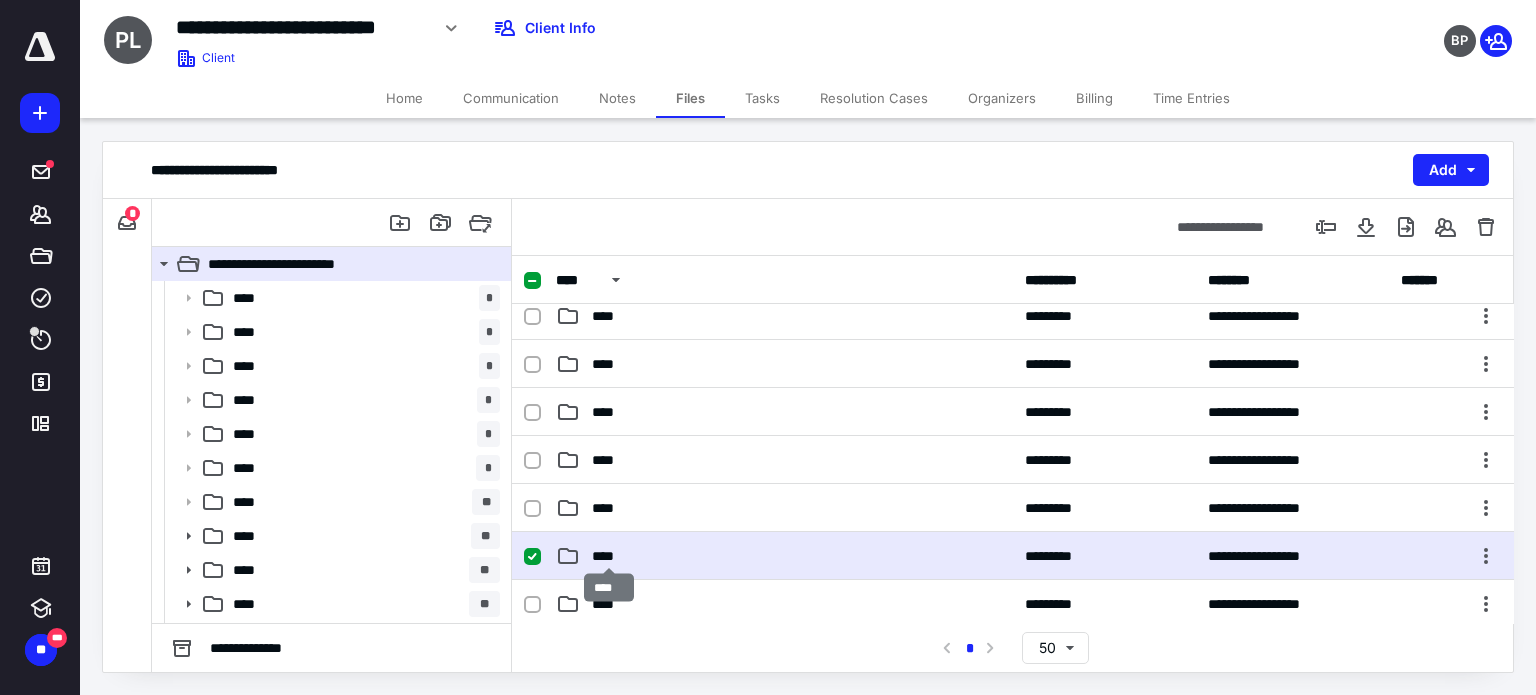 click on "****" at bounding box center [609, 556] 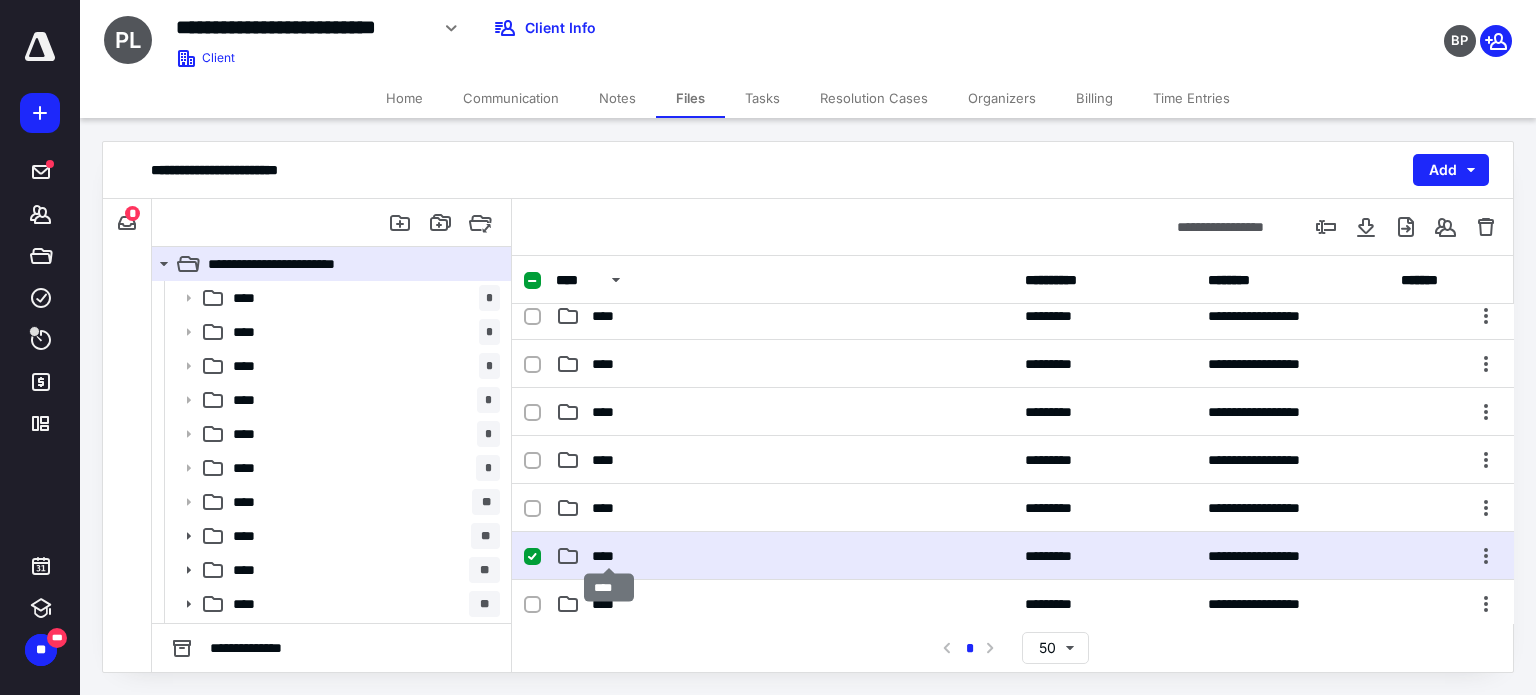 scroll, scrollTop: 0, scrollLeft: 0, axis: both 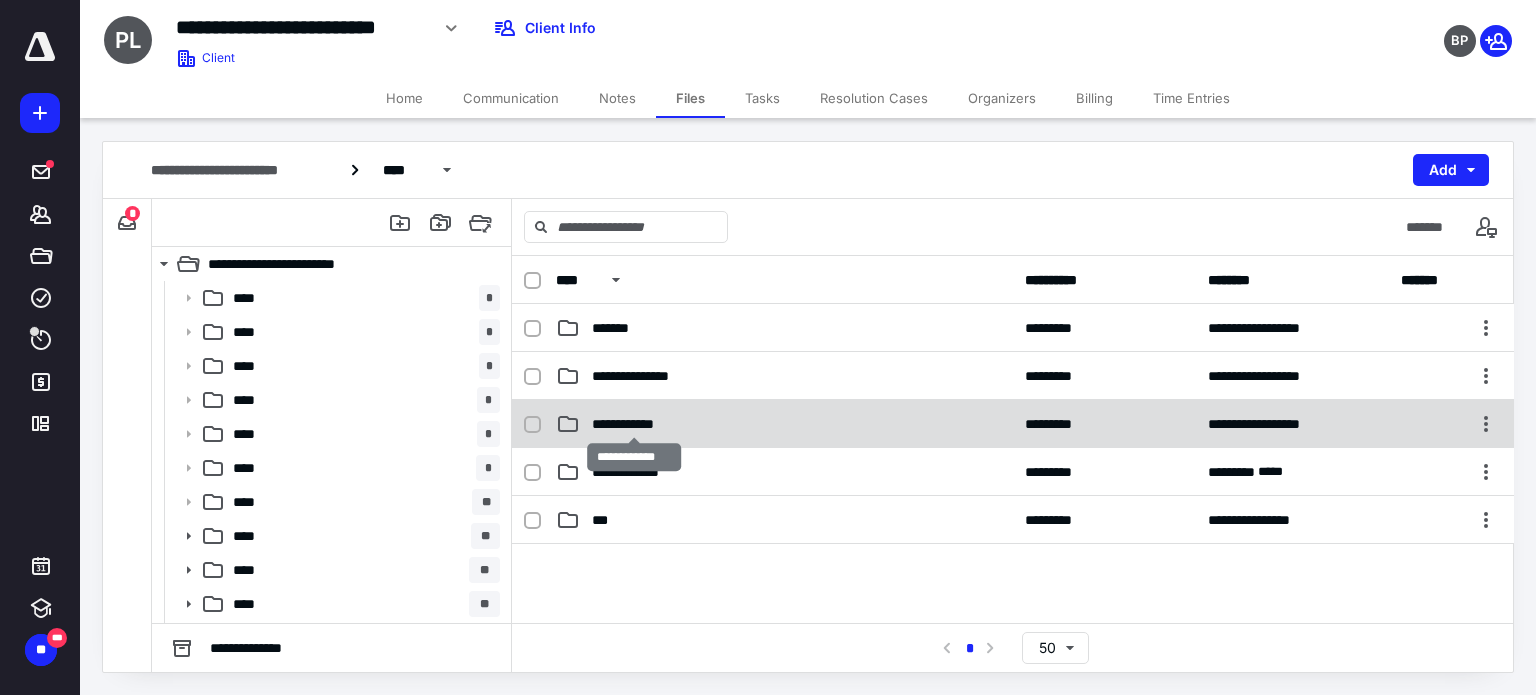 click on "**********" at bounding box center [634, 424] 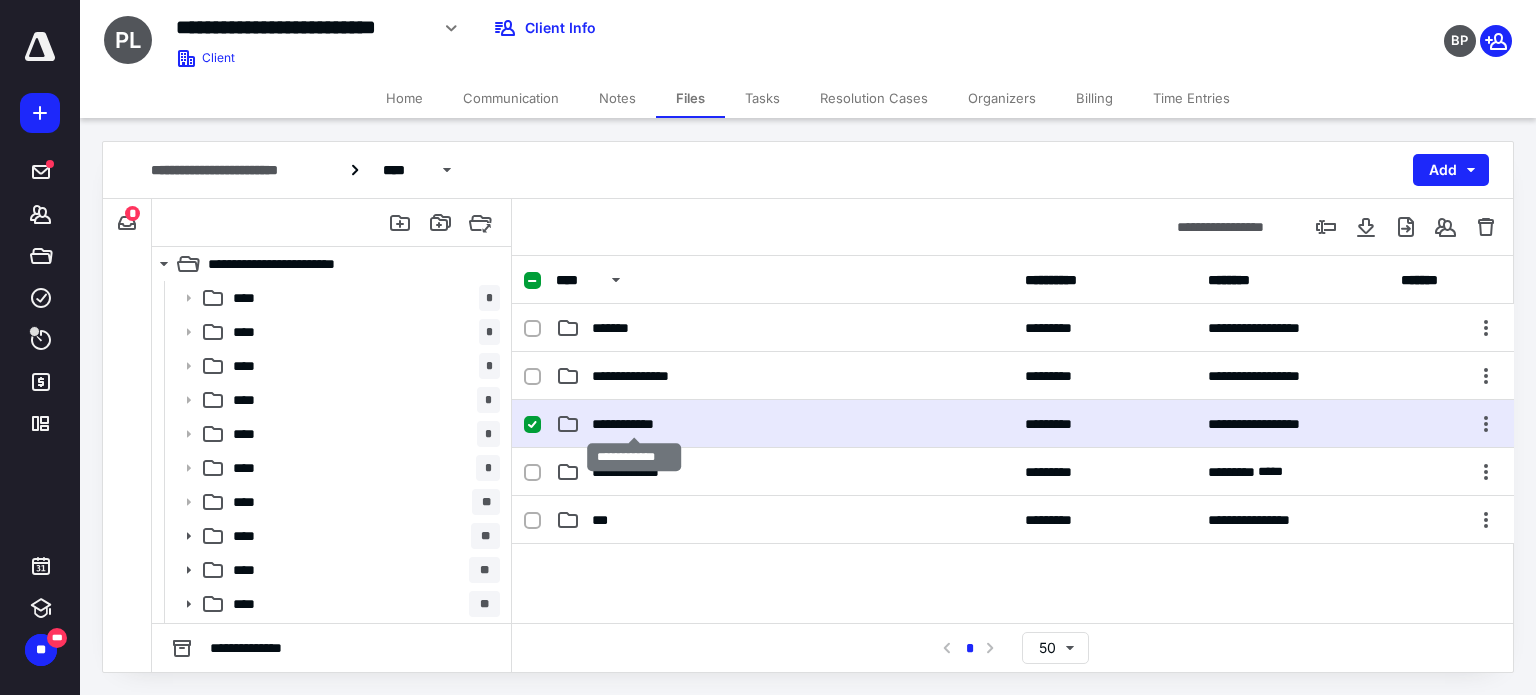 click on "**********" at bounding box center [634, 424] 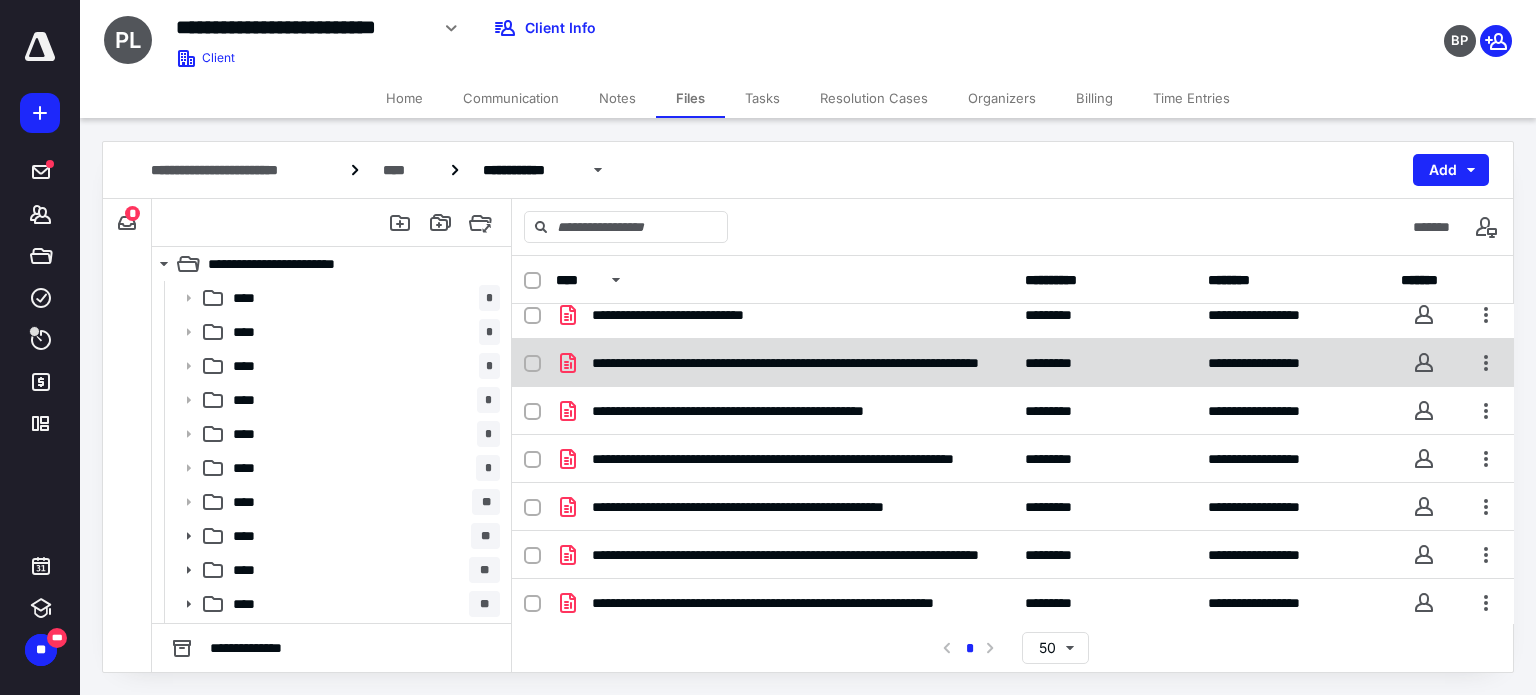 scroll, scrollTop: 62, scrollLeft: 0, axis: vertical 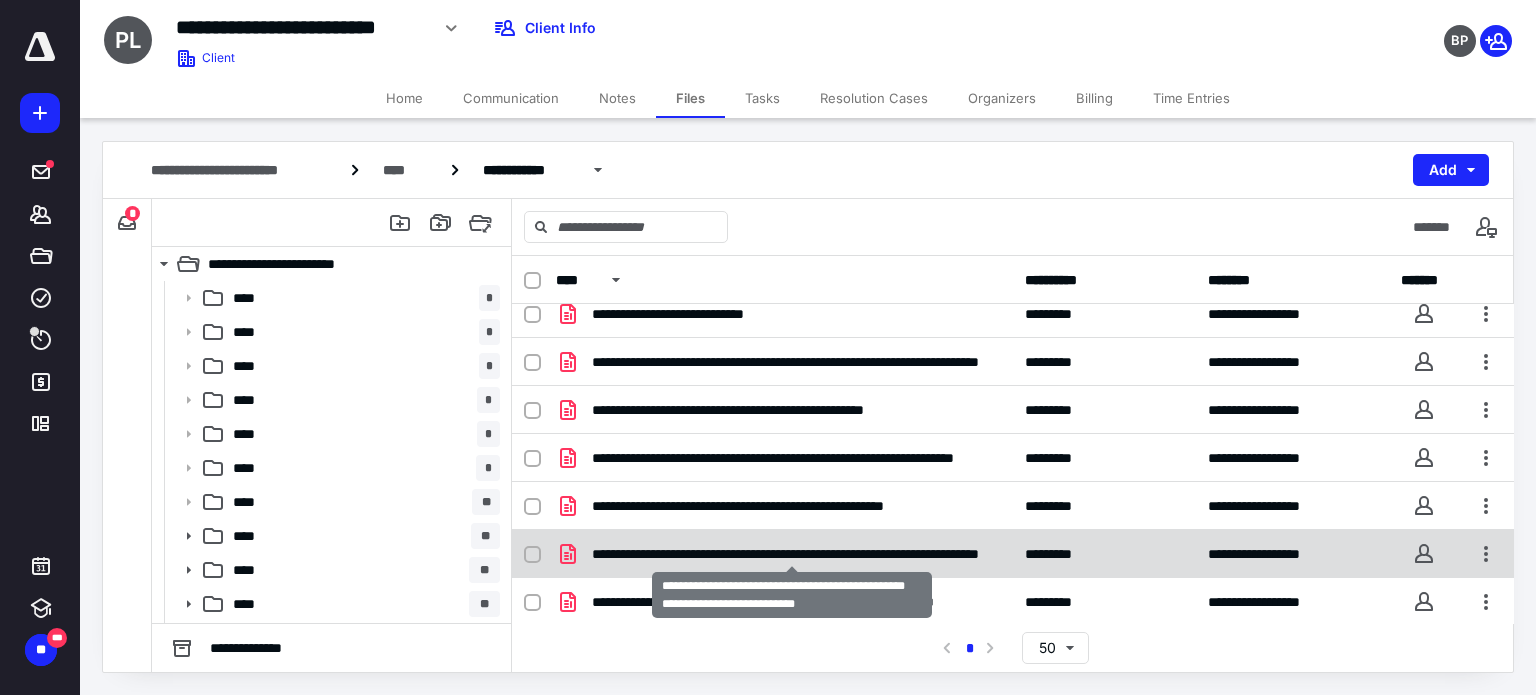 click on "**********" at bounding box center [792, 554] 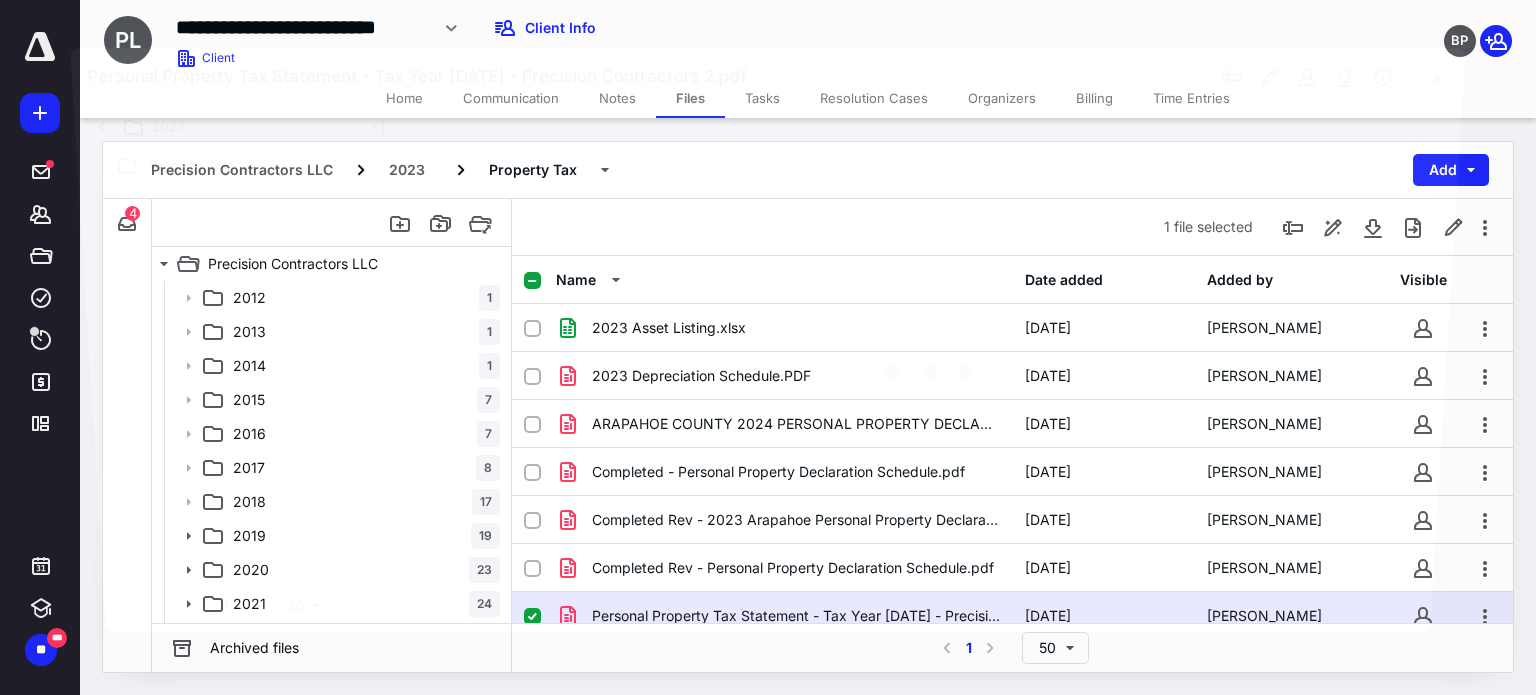scroll, scrollTop: 62, scrollLeft: 0, axis: vertical 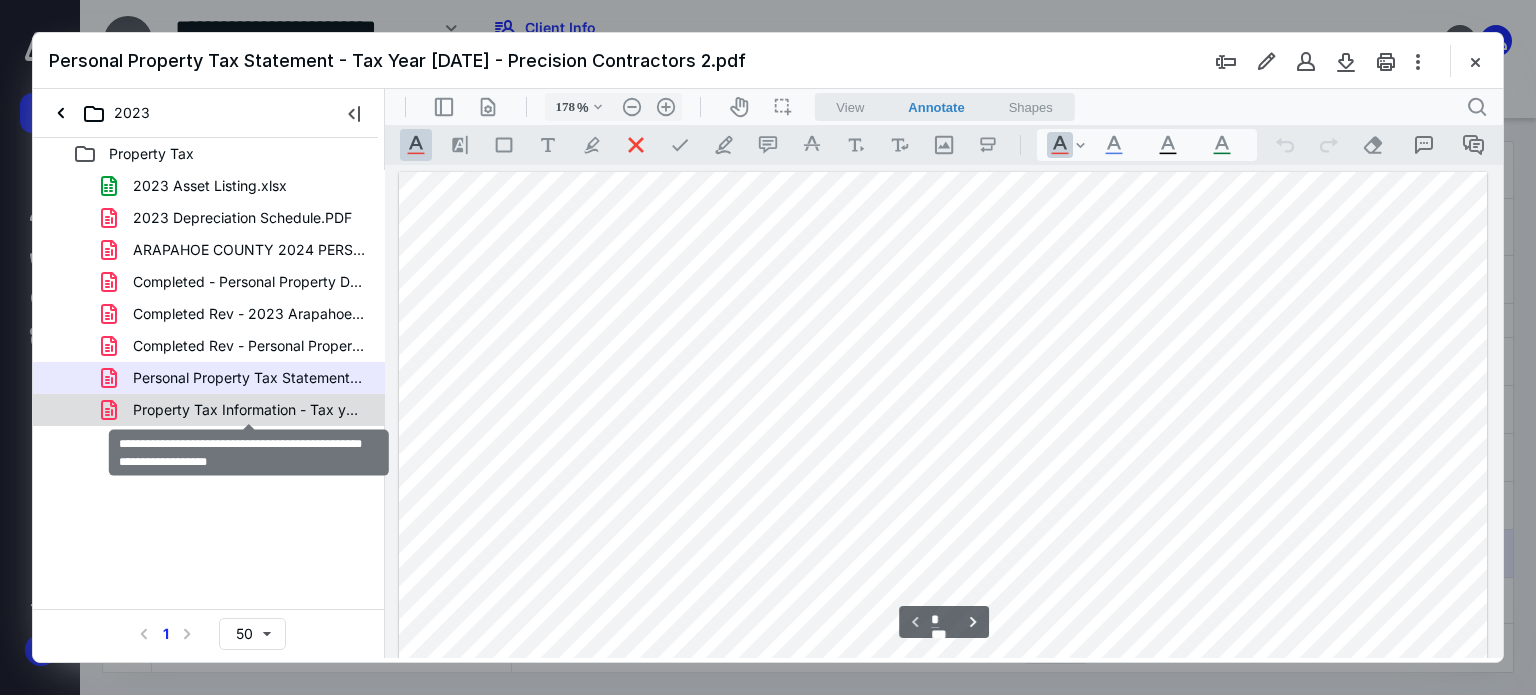 click on "Property Tax Information - Tax year 2023 - Precision Contractors.pdf" at bounding box center [249, 410] 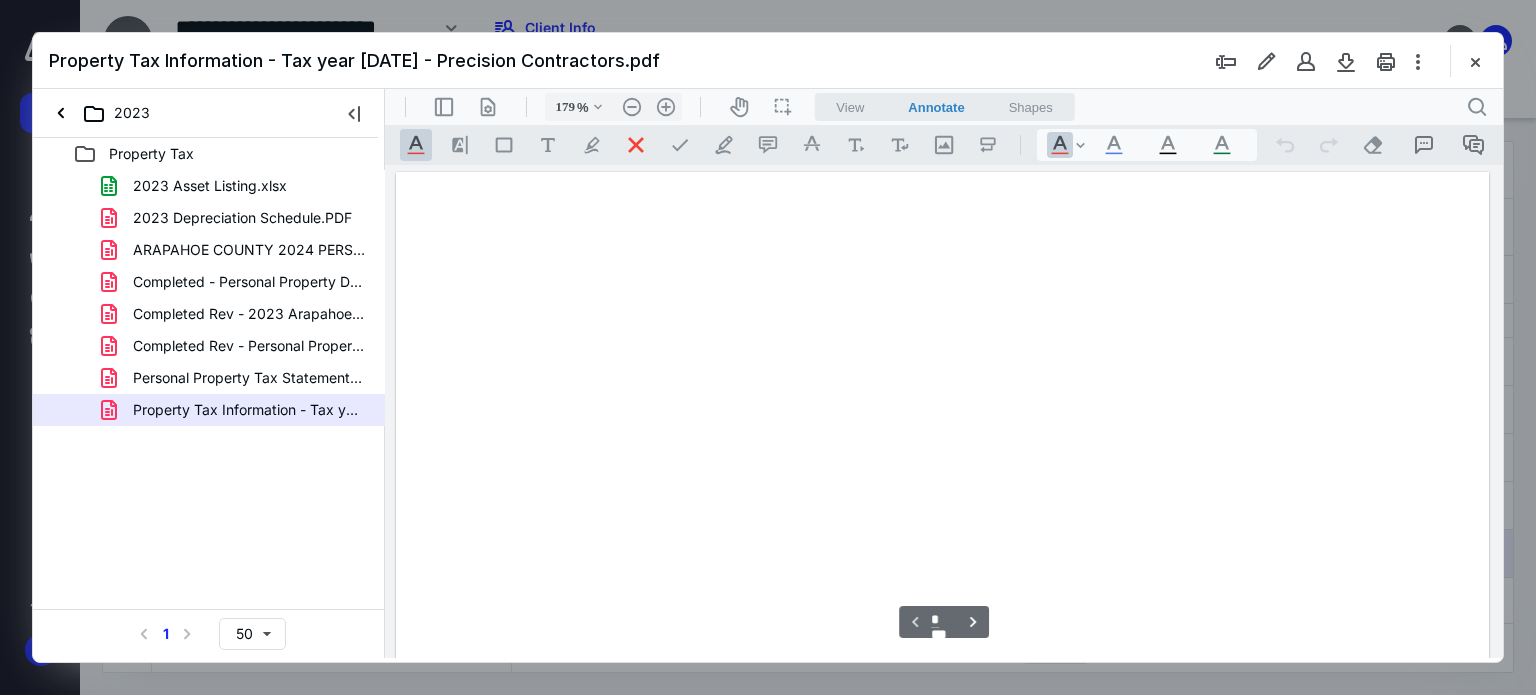 scroll, scrollTop: 83, scrollLeft: 0, axis: vertical 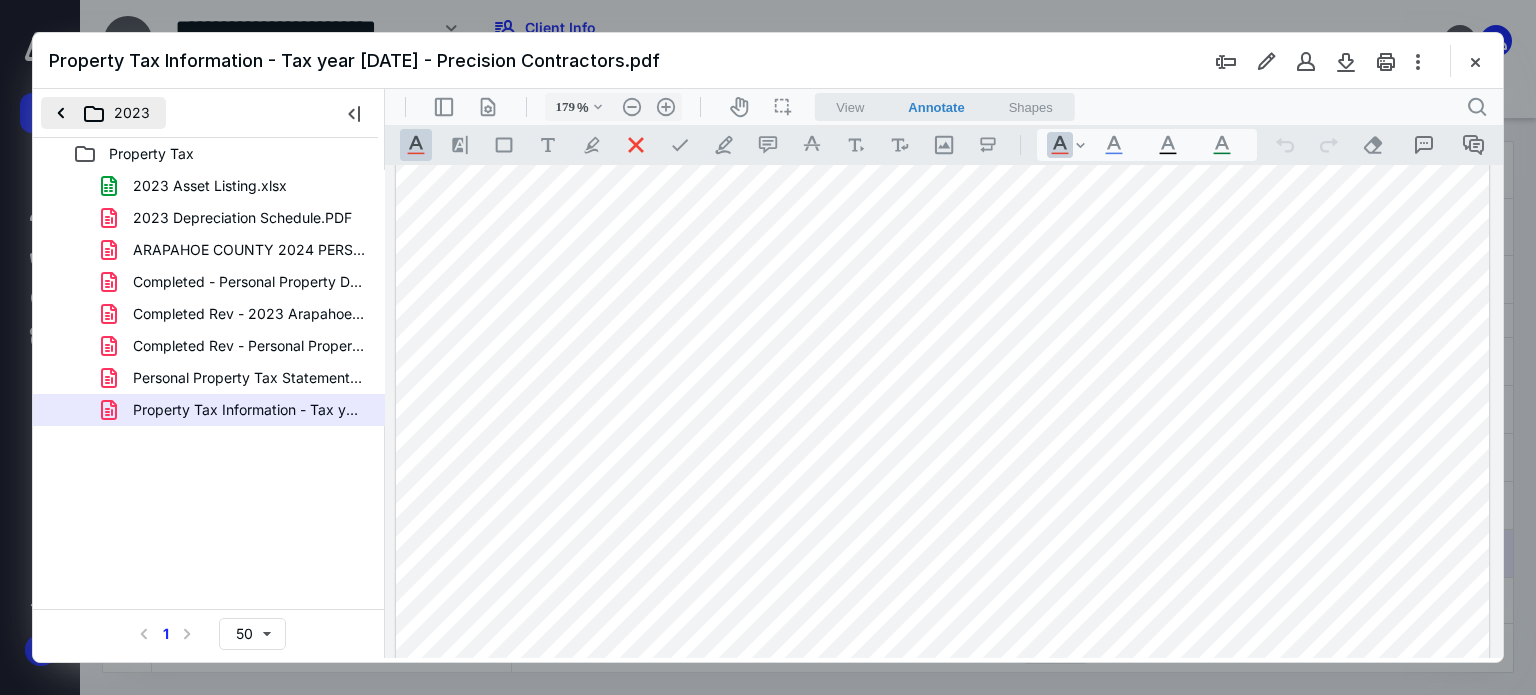 click on "2023" at bounding box center (103, 113) 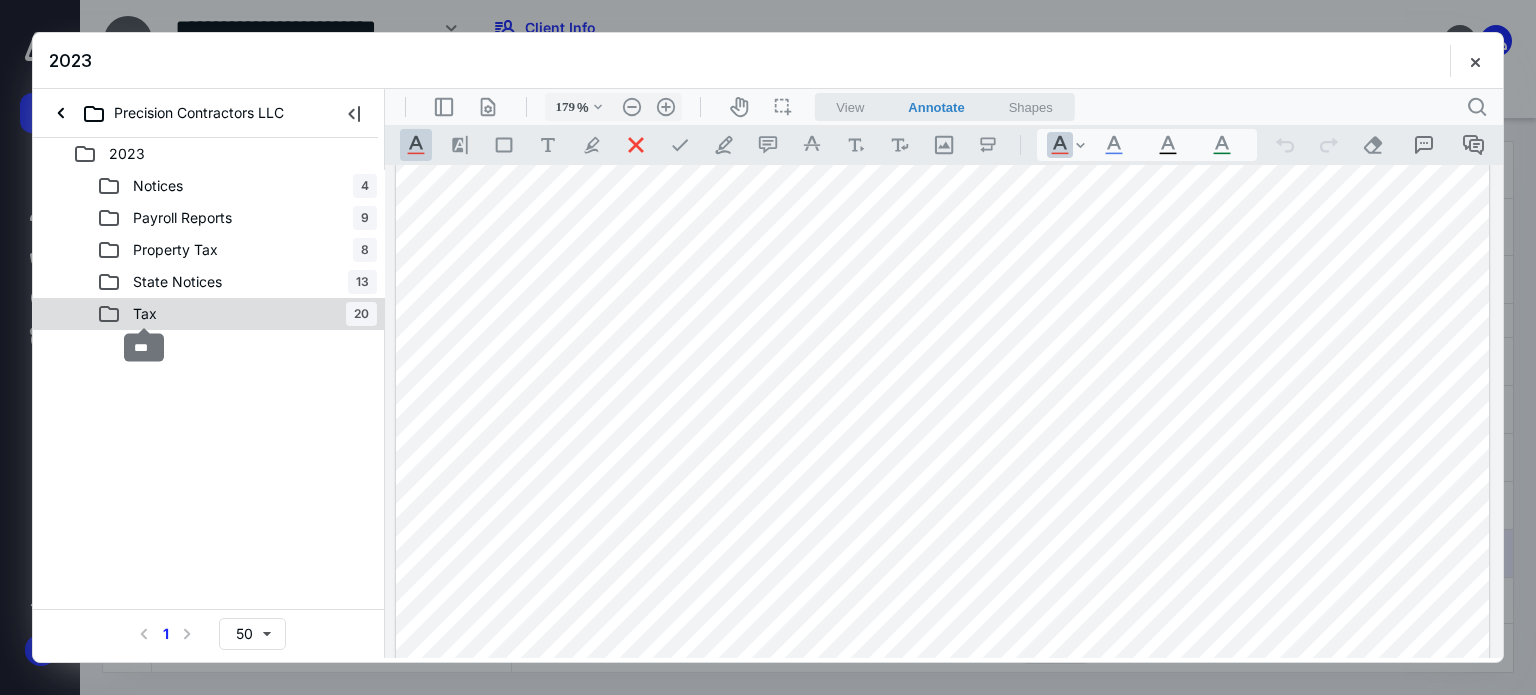 click on "Tax" at bounding box center (145, 314) 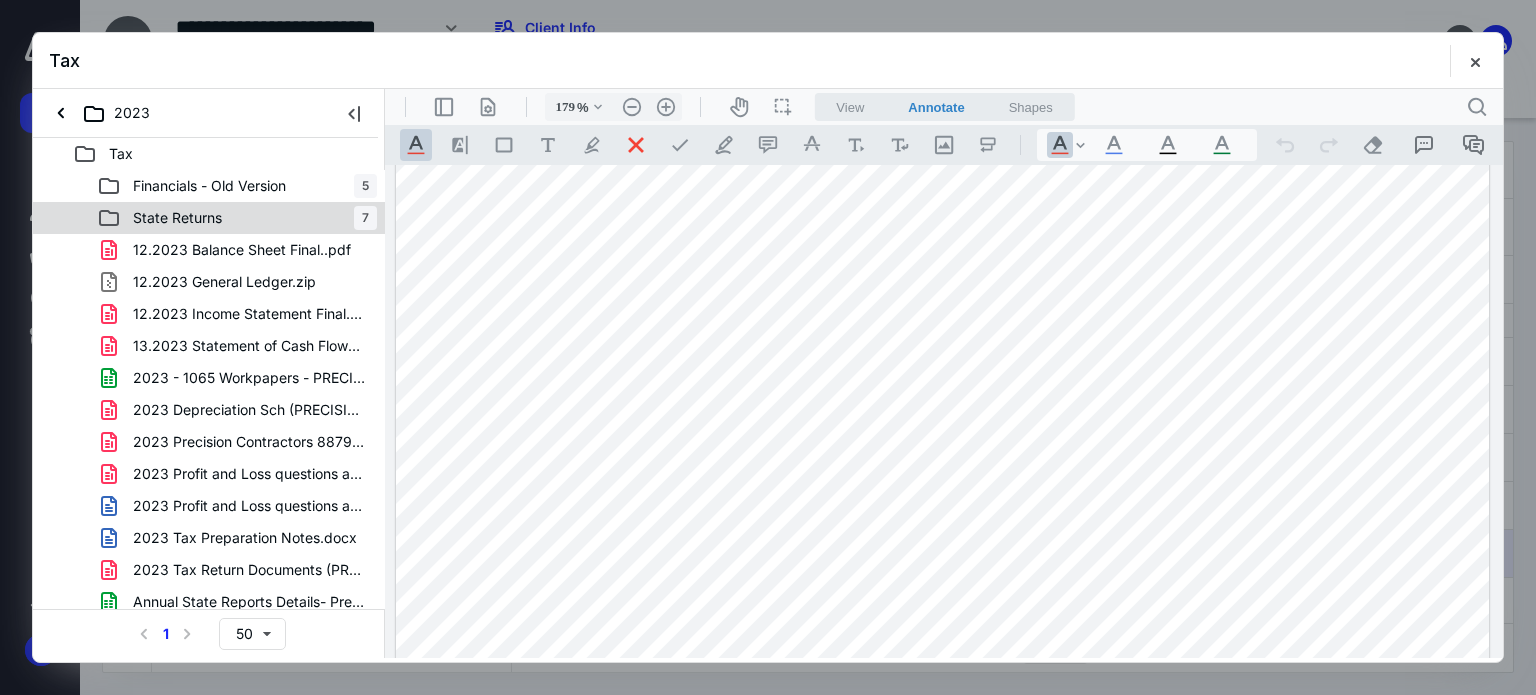 click on "State Returns" at bounding box center (177, 218) 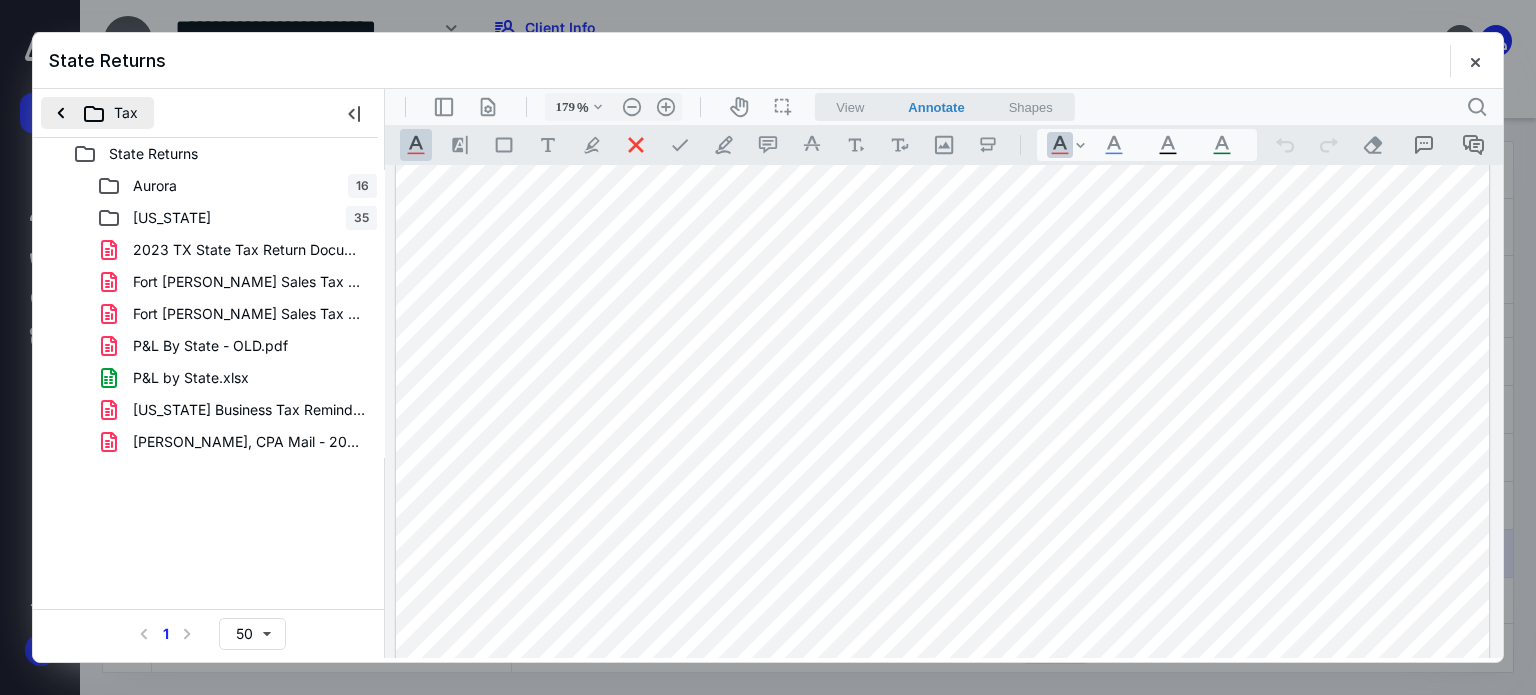 click on "Tax" at bounding box center (97, 113) 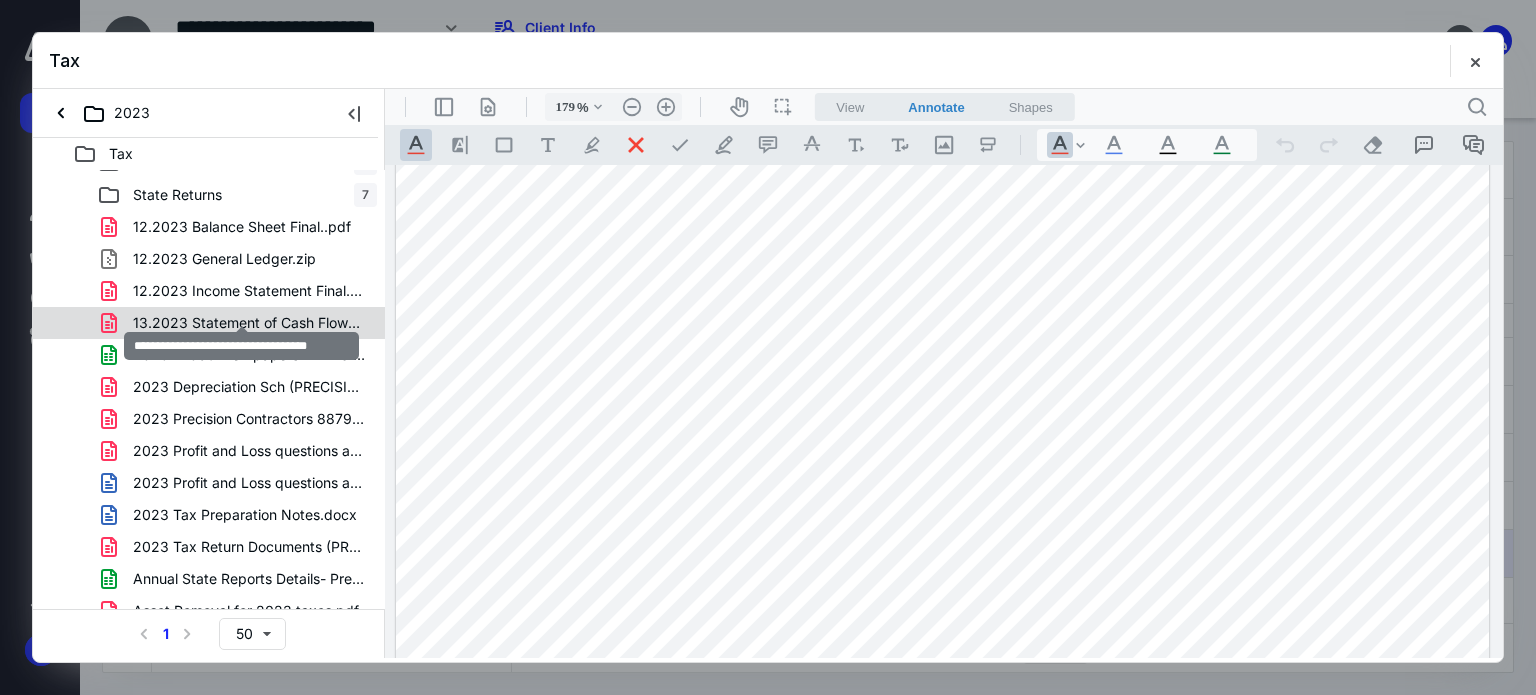 scroll, scrollTop: 0, scrollLeft: 0, axis: both 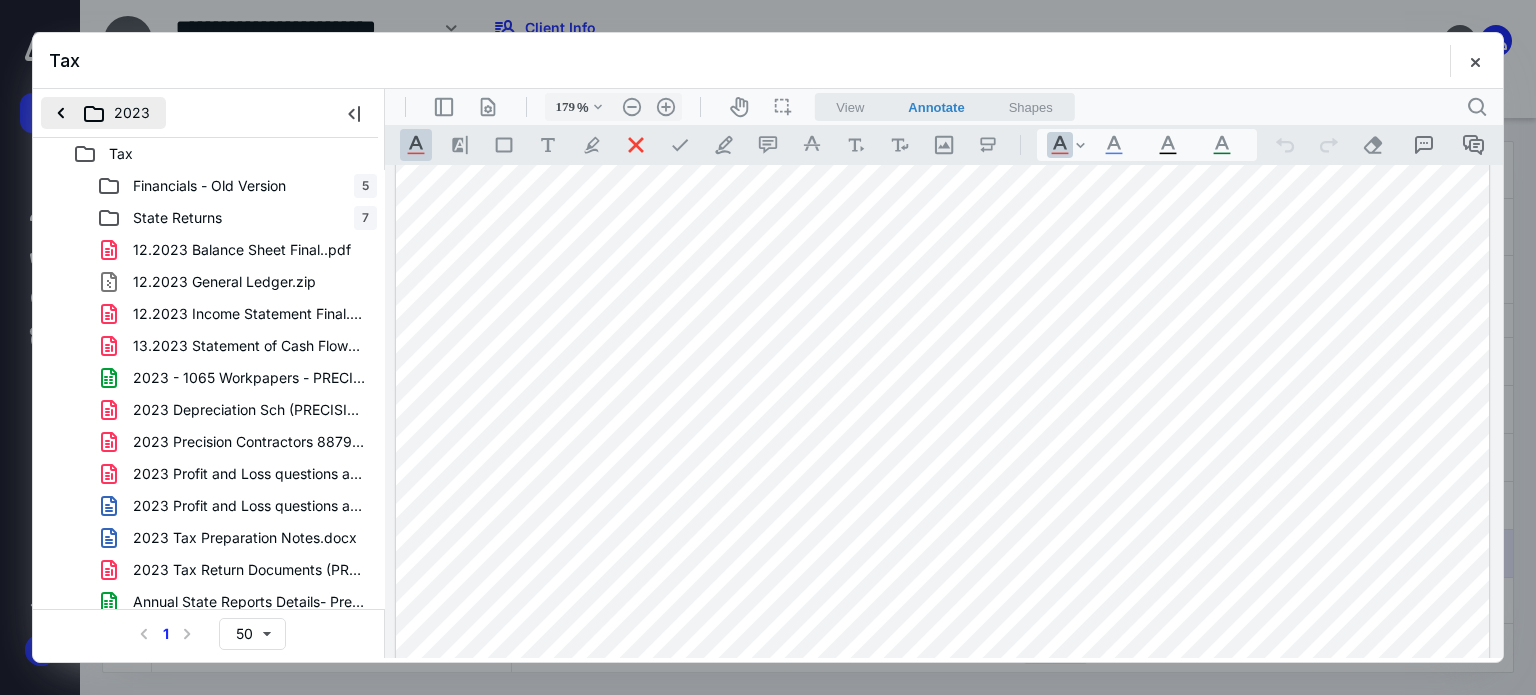 click on "2023" at bounding box center [103, 113] 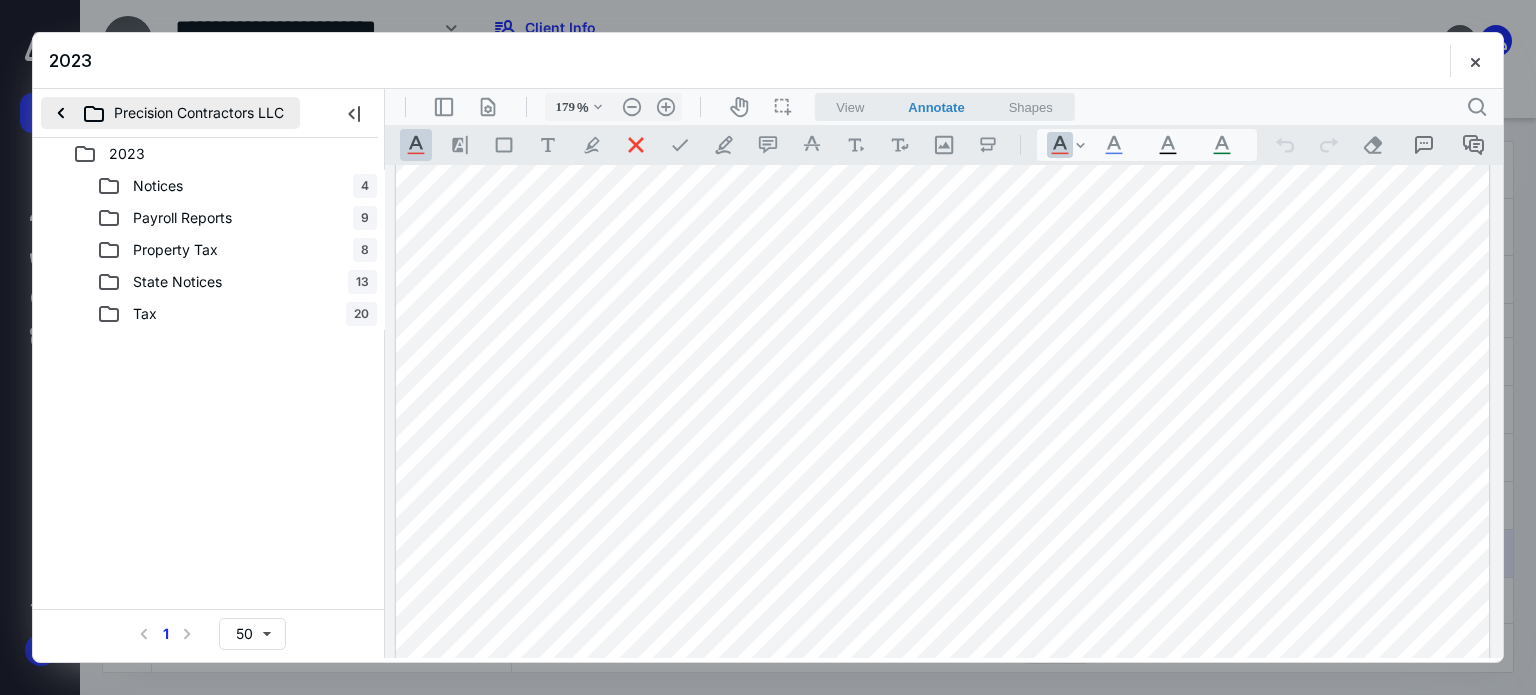 click on "Precision Contractors LLC" at bounding box center (170, 113) 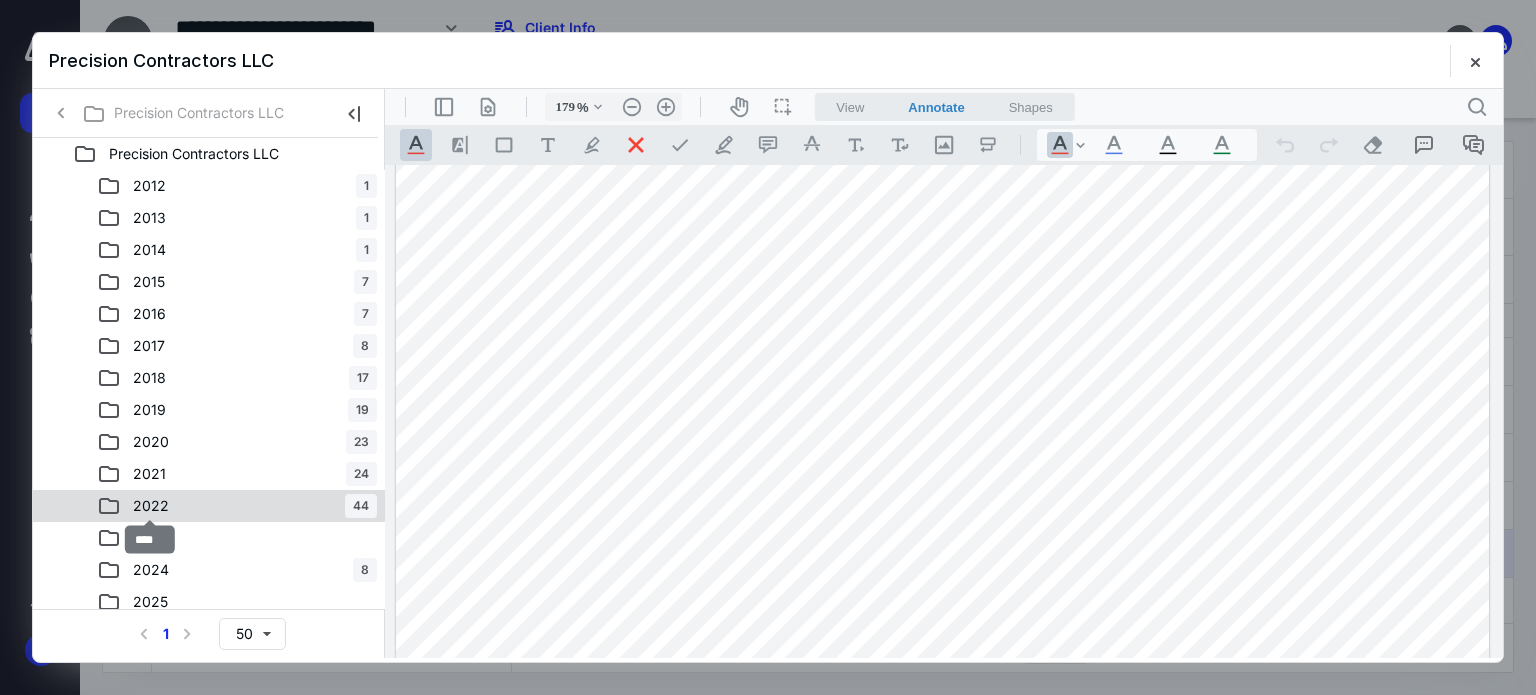 click on "2022" at bounding box center (151, 506) 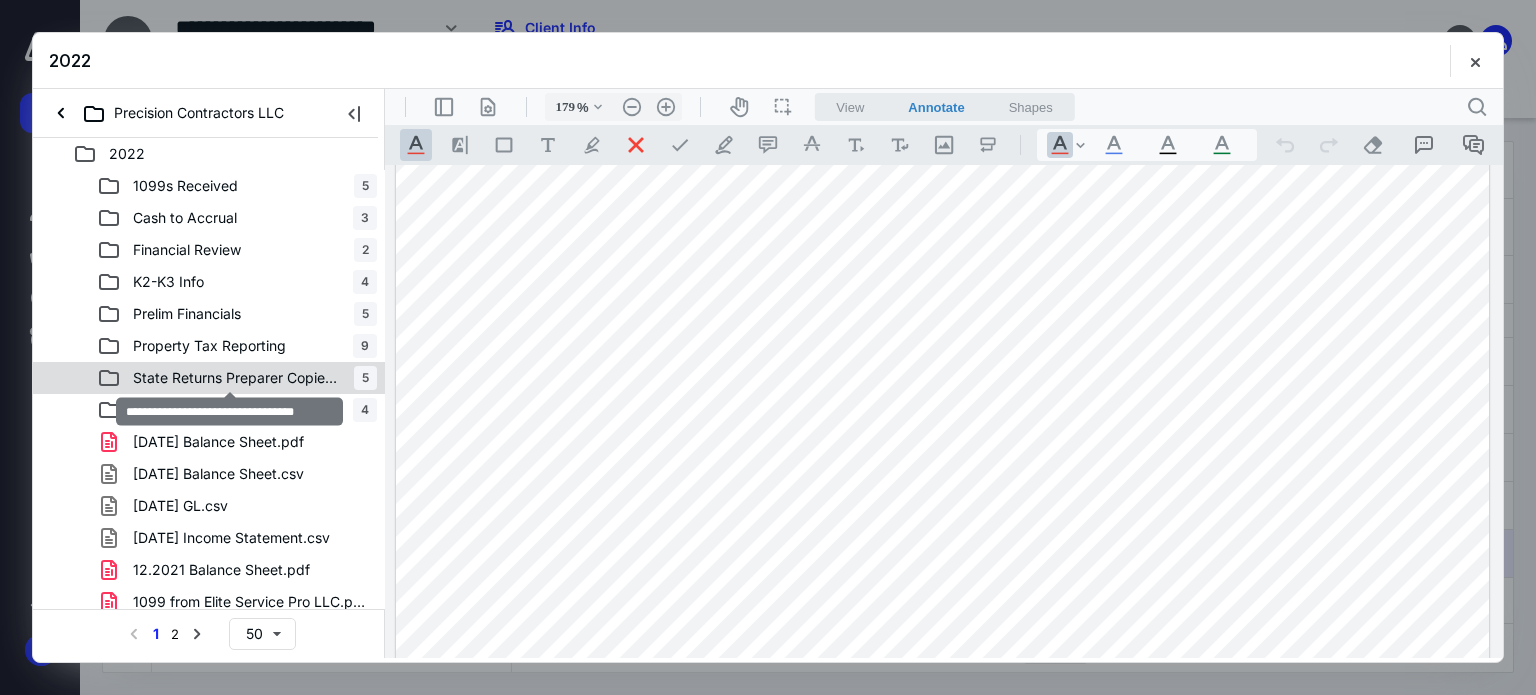 click on "State Returns Preparer Copies 2022" at bounding box center (237, 378) 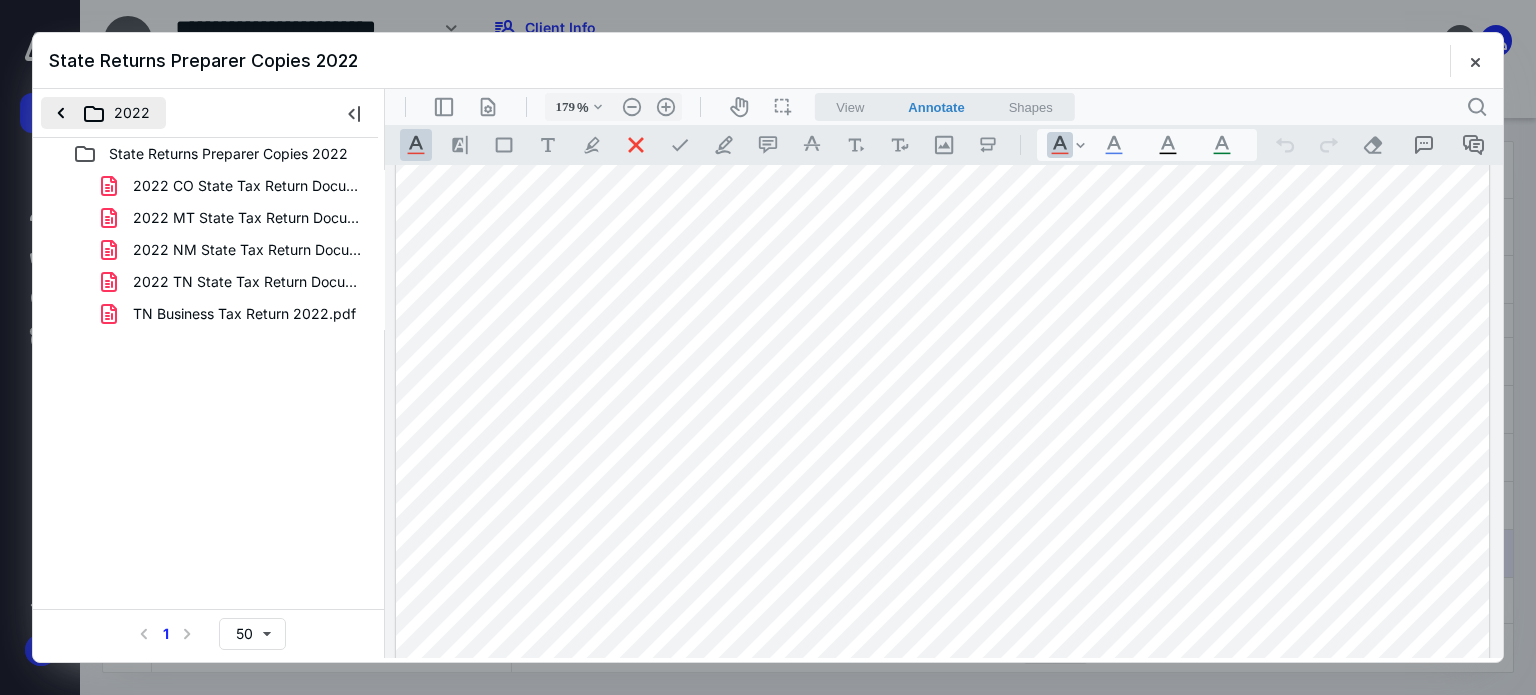 click on "2022" at bounding box center (103, 113) 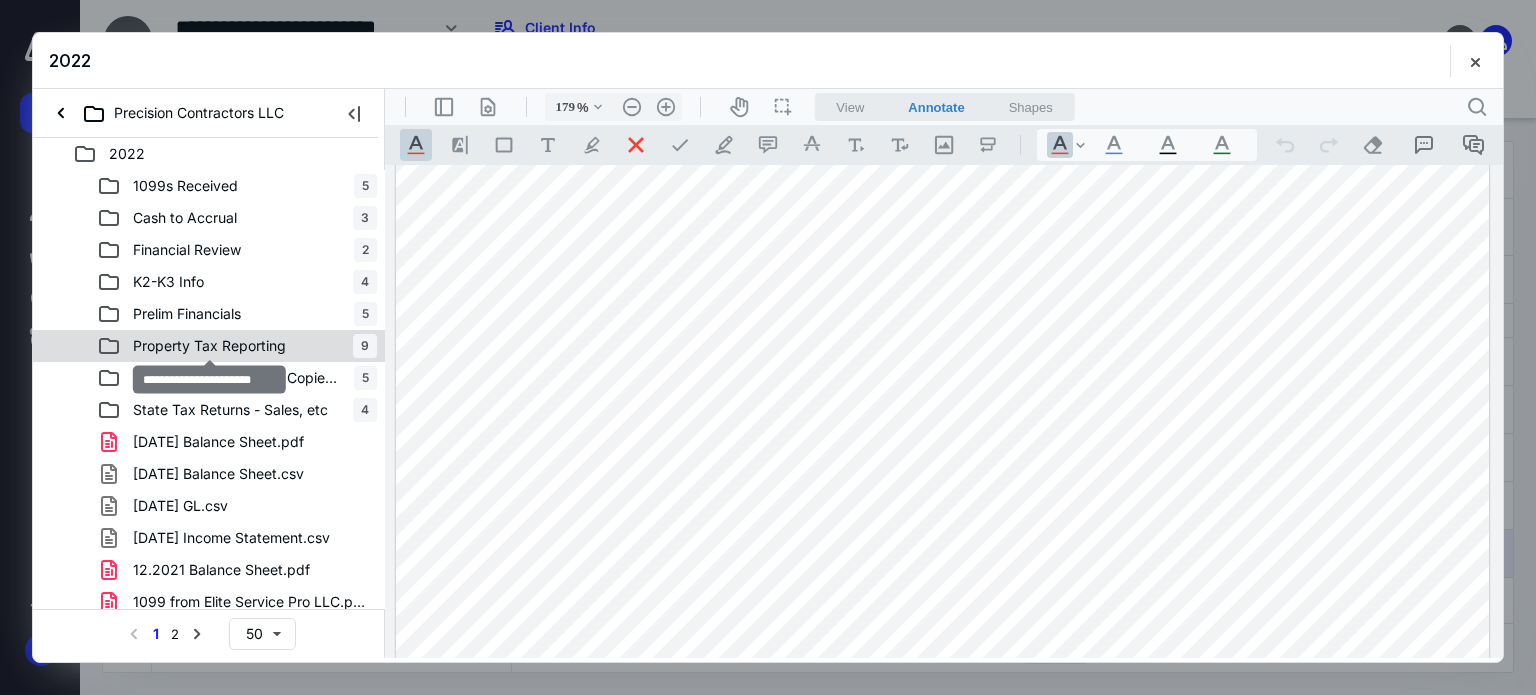 click on "Property Tax Reporting" at bounding box center (209, 346) 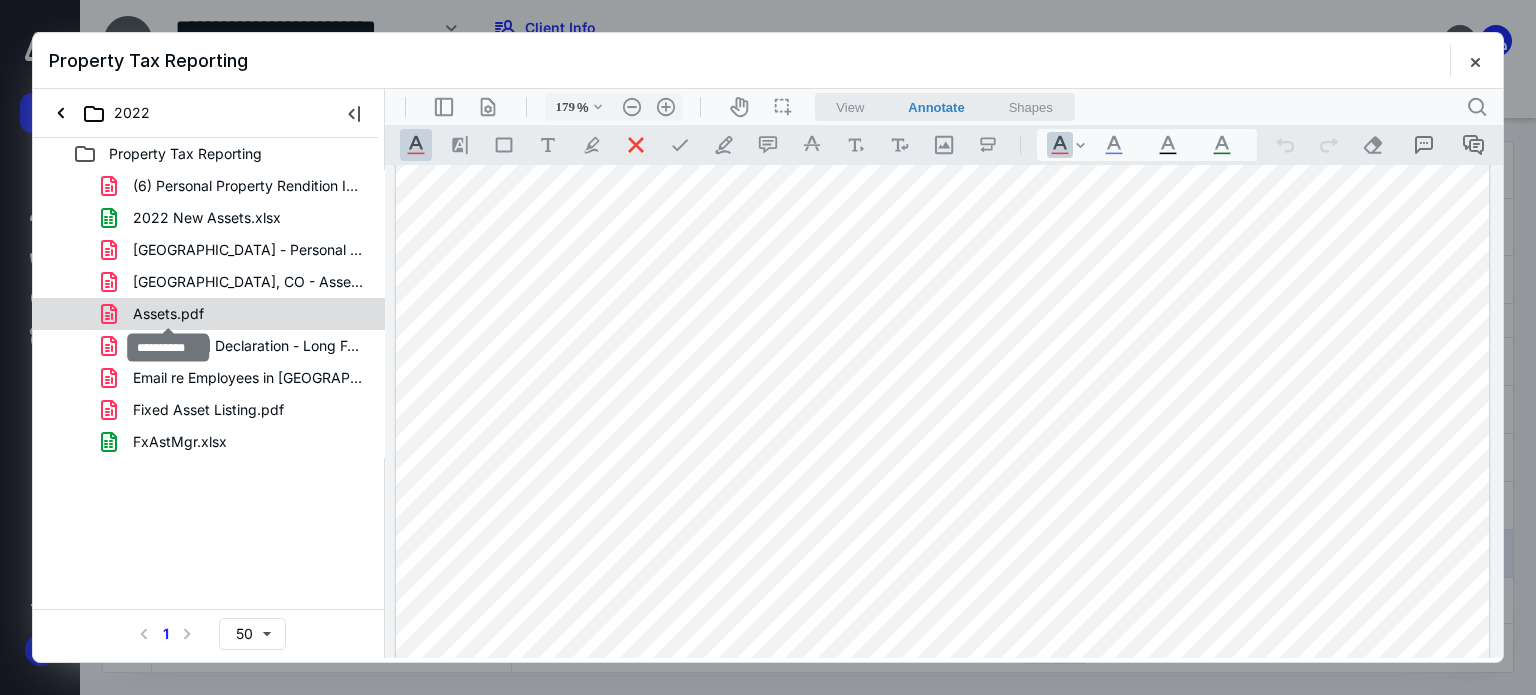 click on "Assets.pdf" at bounding box center (168, 314) 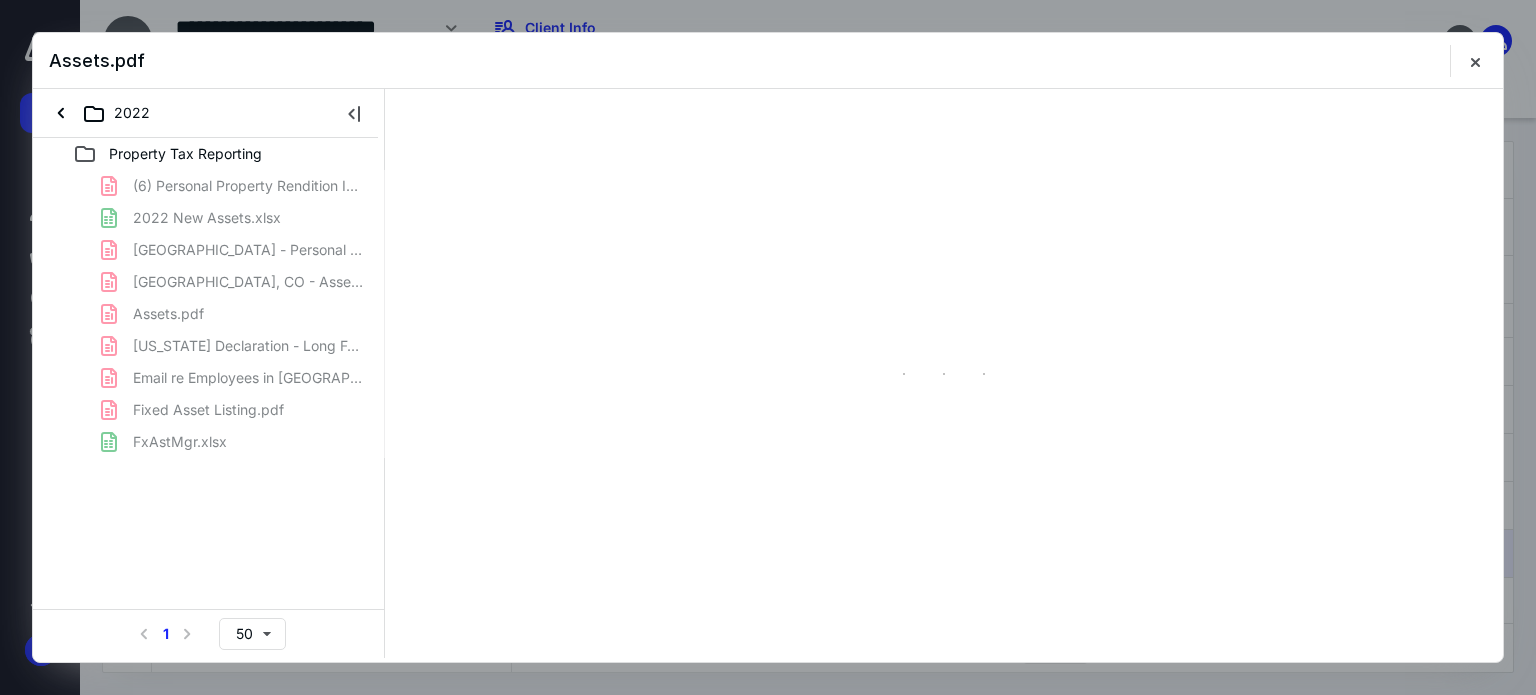click on "(6) Personal Property Rendition Info - Inbox.pdf 2022 New Assets.xlsx Arapahoe County - Personal Property Tax Statement - Tax Year 2022 - Precision Contractors.pdf Arapahoe County, CO - Assessor _ Electronic Filing _ Complete.pdf Assets.pdf Colorado Declaration - Long Form 034973630.pdf Email re Employees in Arapahoe County in 2022 04.14.23.pdf Fixed Asset Listing.pdf FxAstMgr.xlsx" at bounding box center [209, 314] 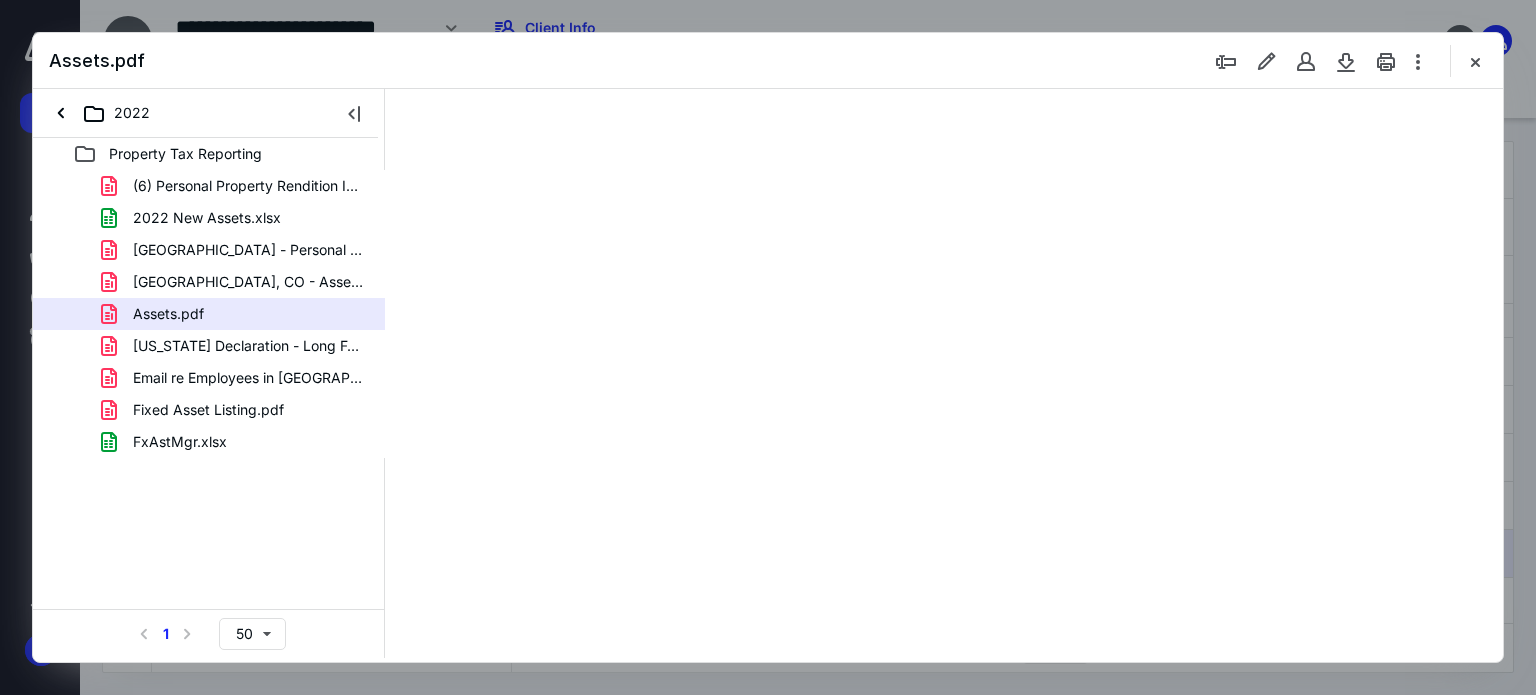 scroll, scrollTop: 0, scrollLeft: 0, axis: both 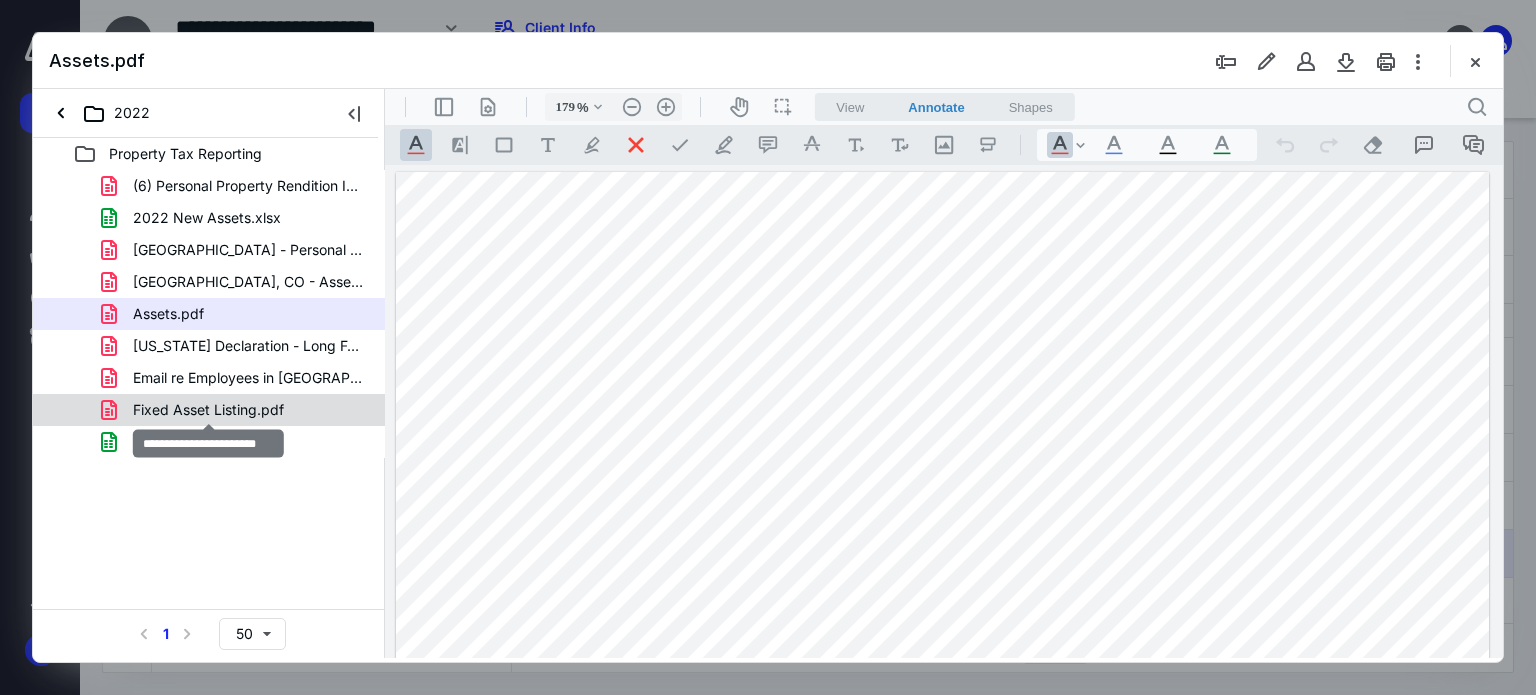 click on "Fixed Asset Listing.pdf" at bounding box center (208, 410) 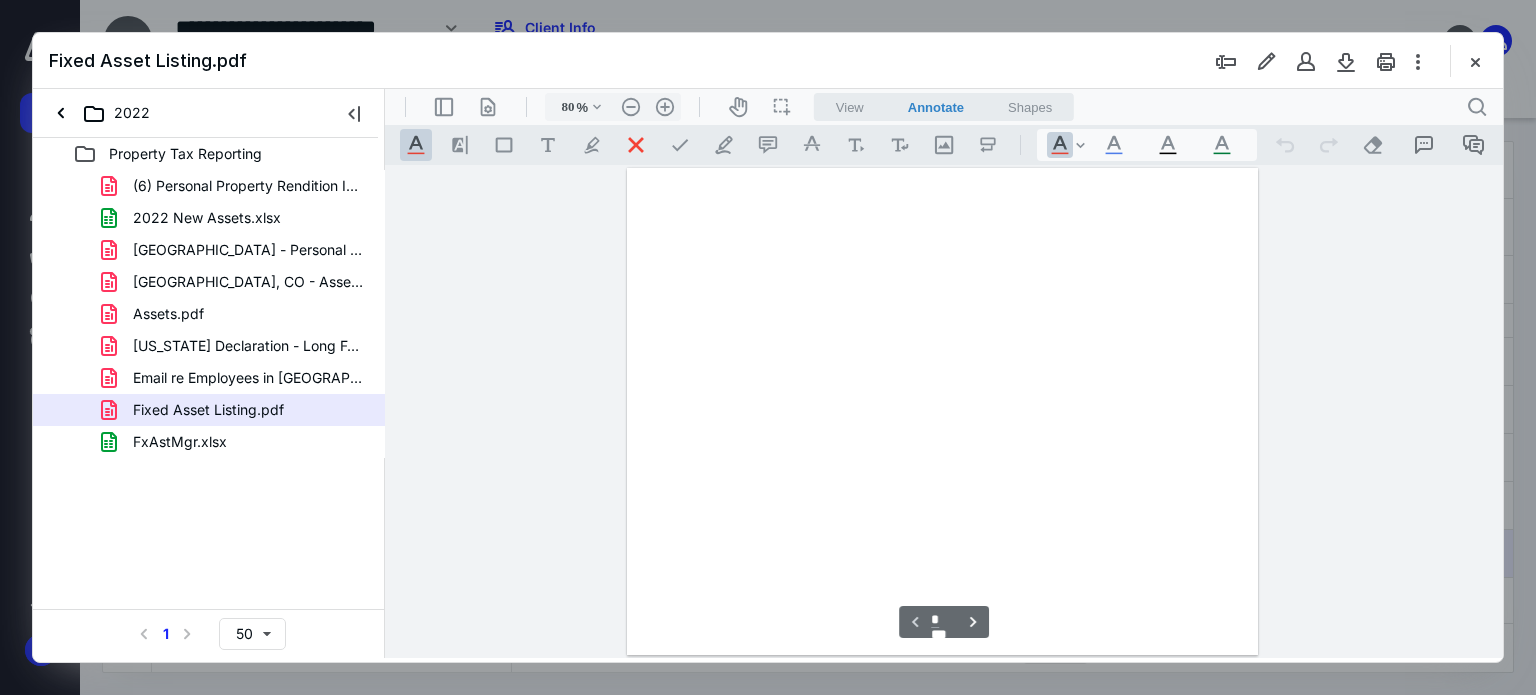 scroll, scrollTop: 137, scrollLeft: 0, axis: vertical 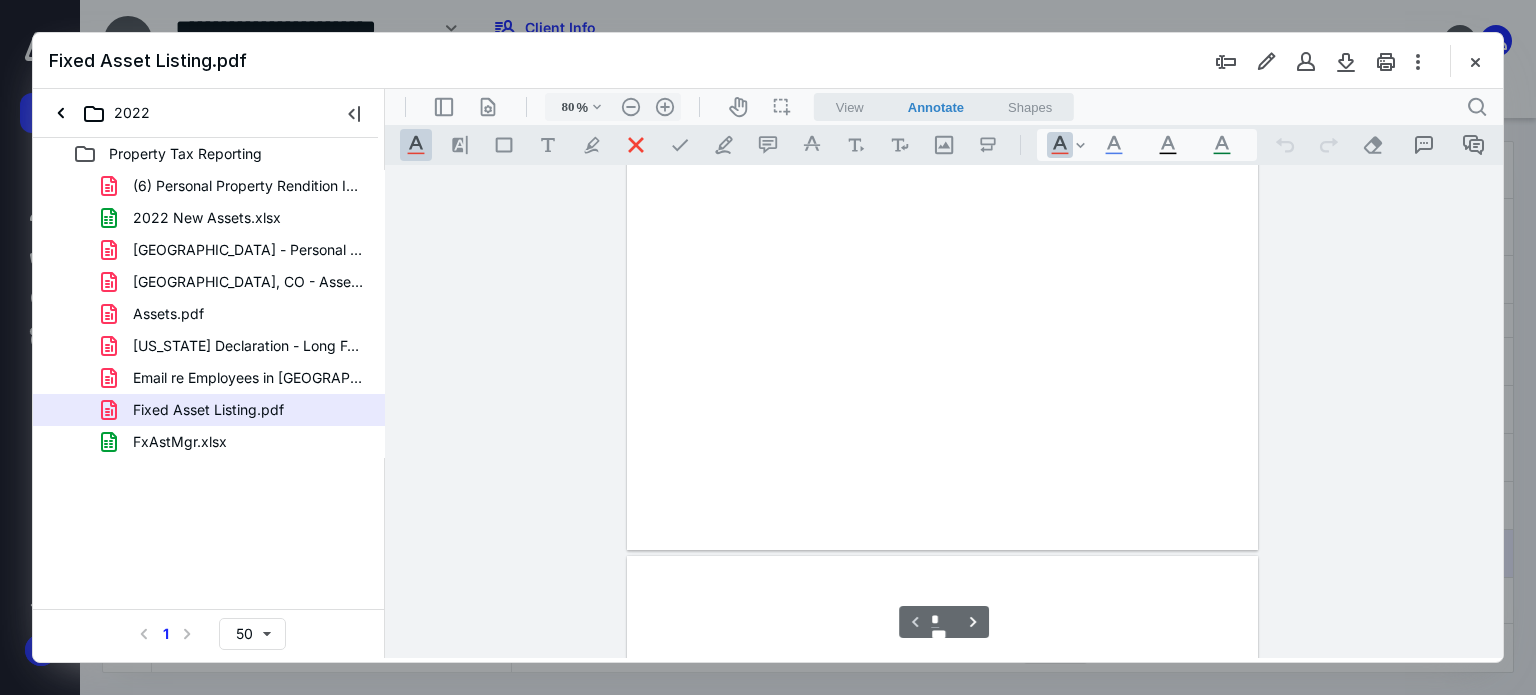 type on "138" 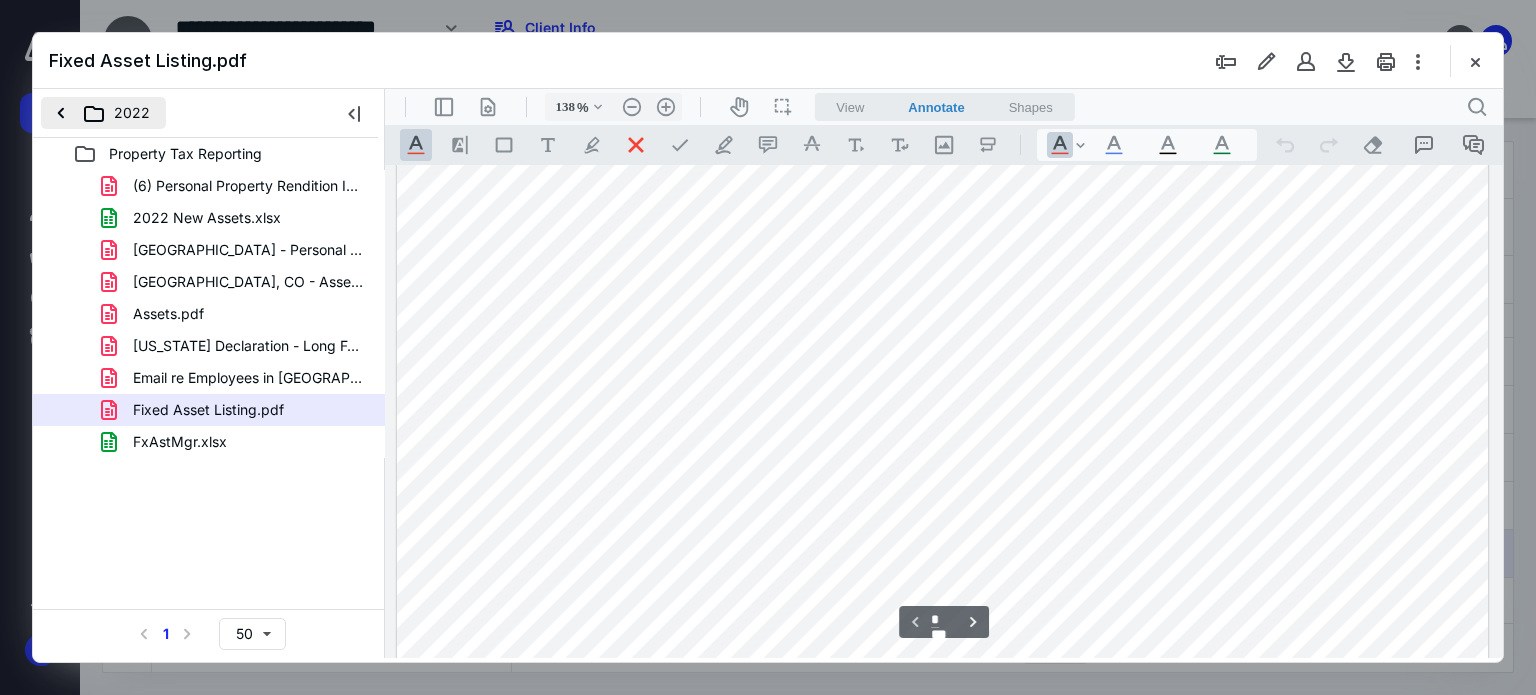 click on "2022" at bounding box center (103, 113) 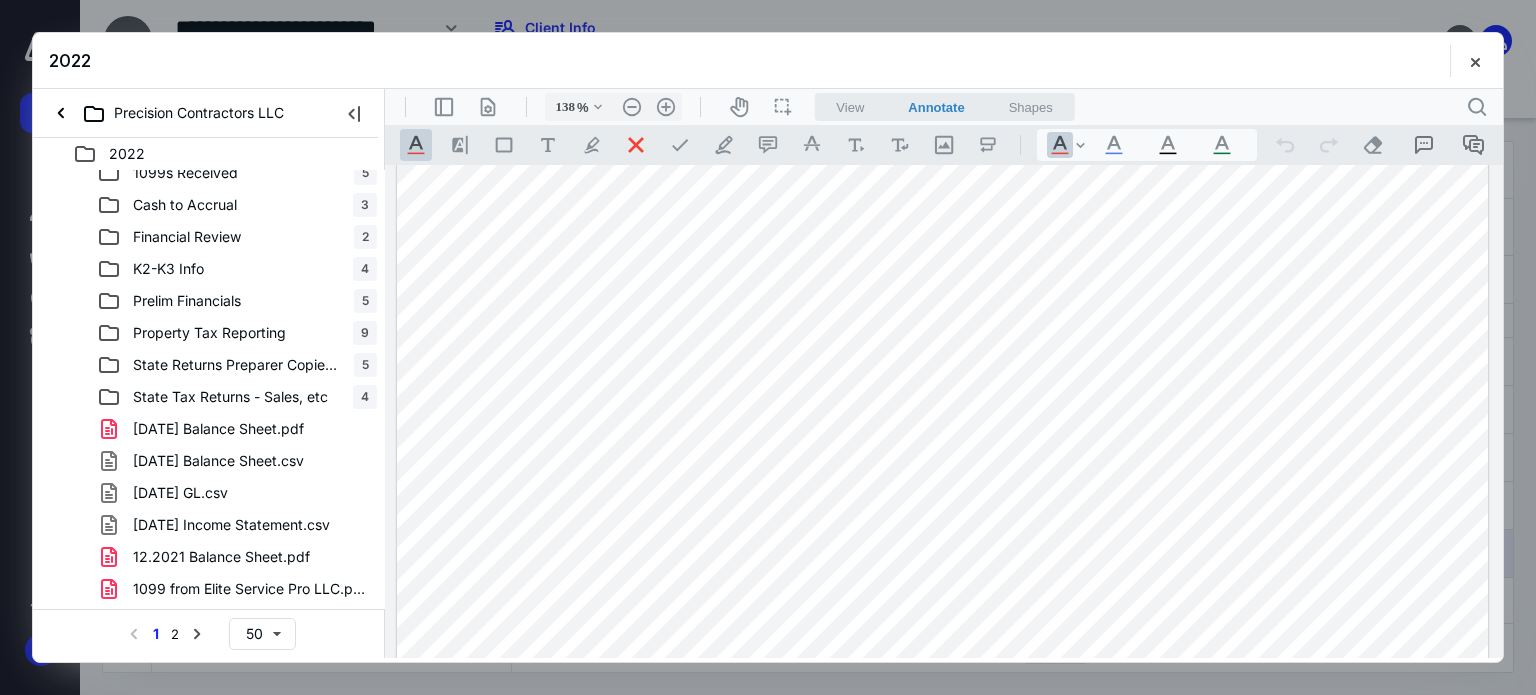 scroll, scrollTop: 0, scrollLeft: 0, axis: both 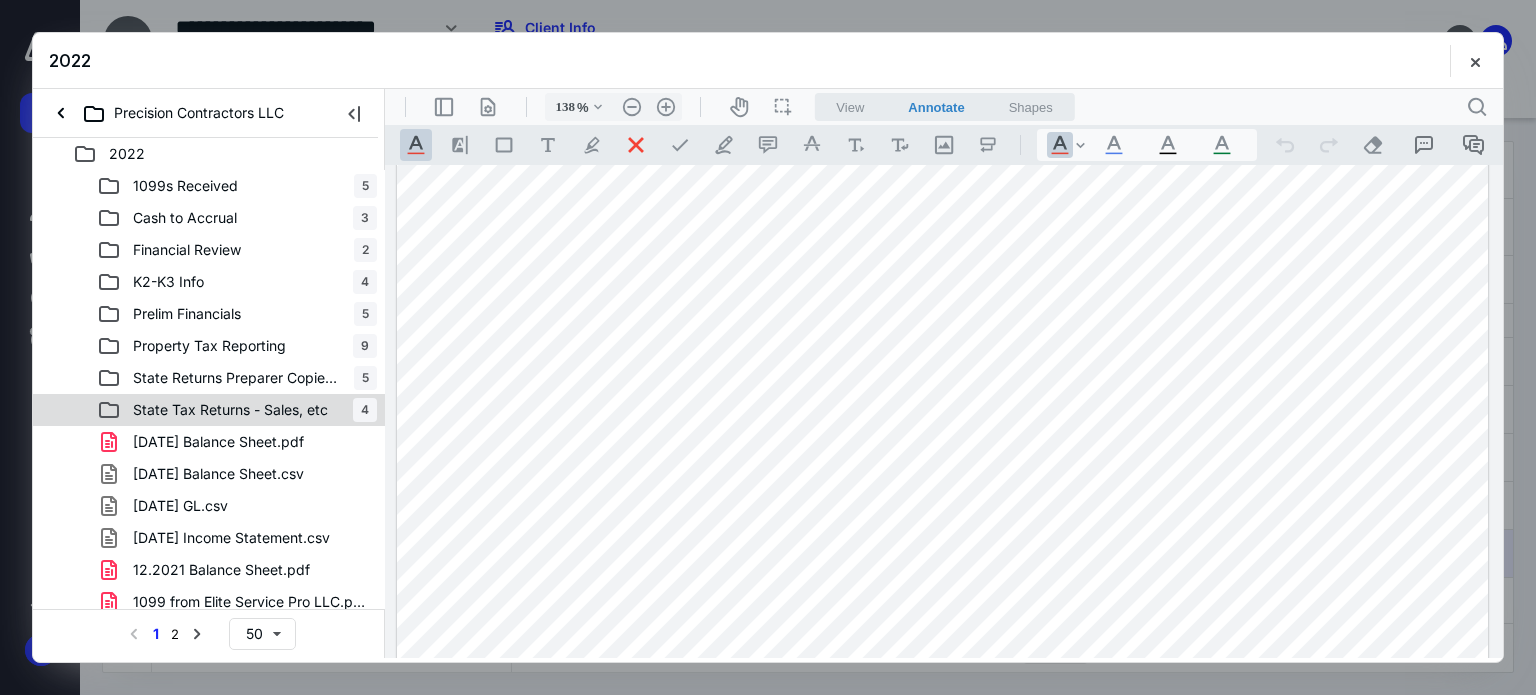 click on "State Tax Returns - Sales, etc" at bounding box center (230, 410) 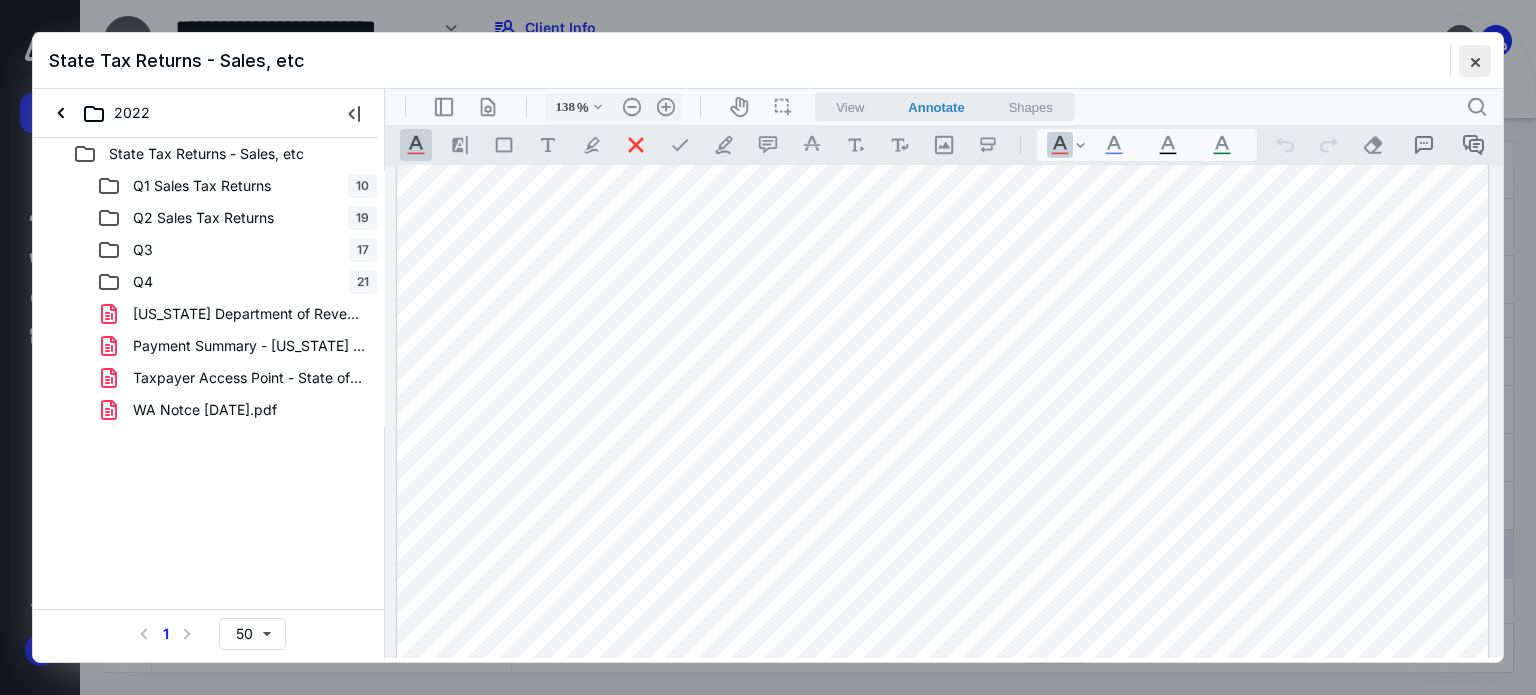 click at bounding box center [1475, 61] 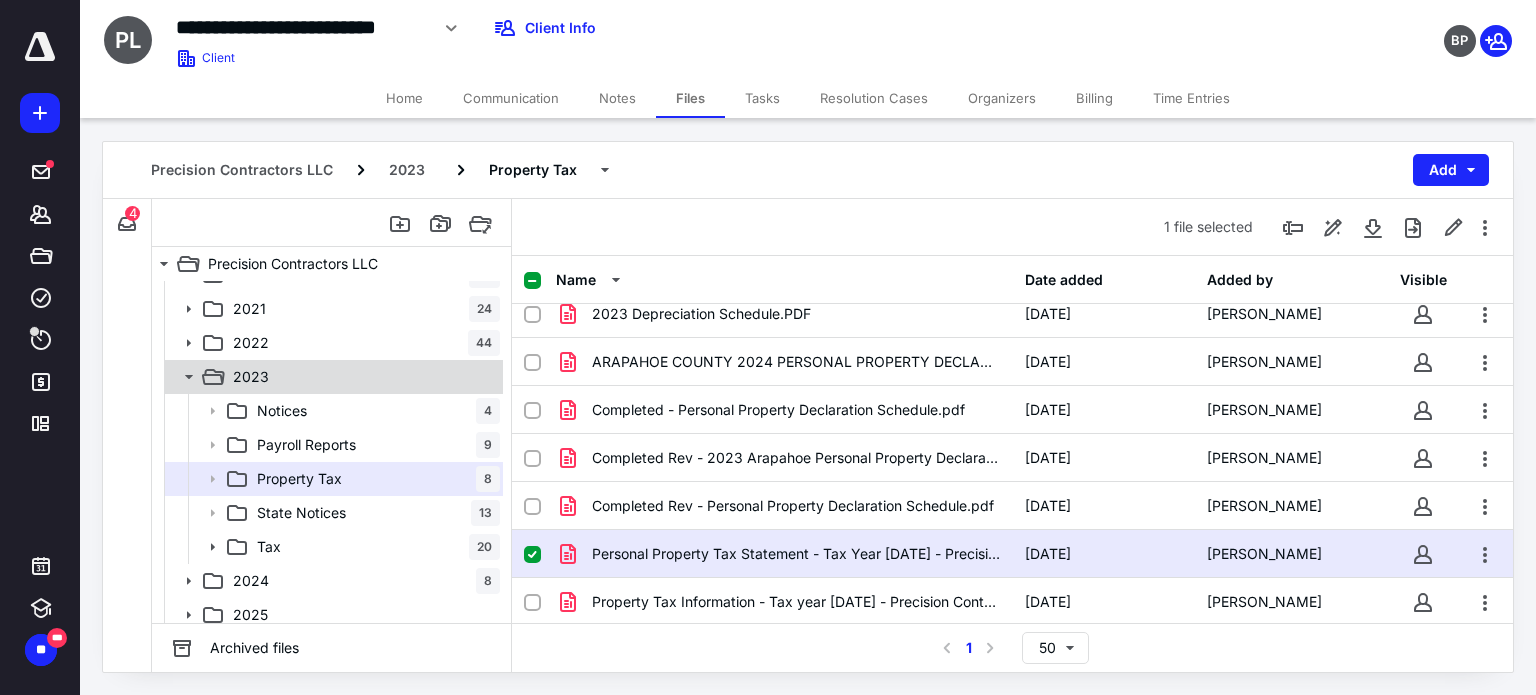 scroll, scrollTop: 300, scrollLeft: 0, axis: vertical 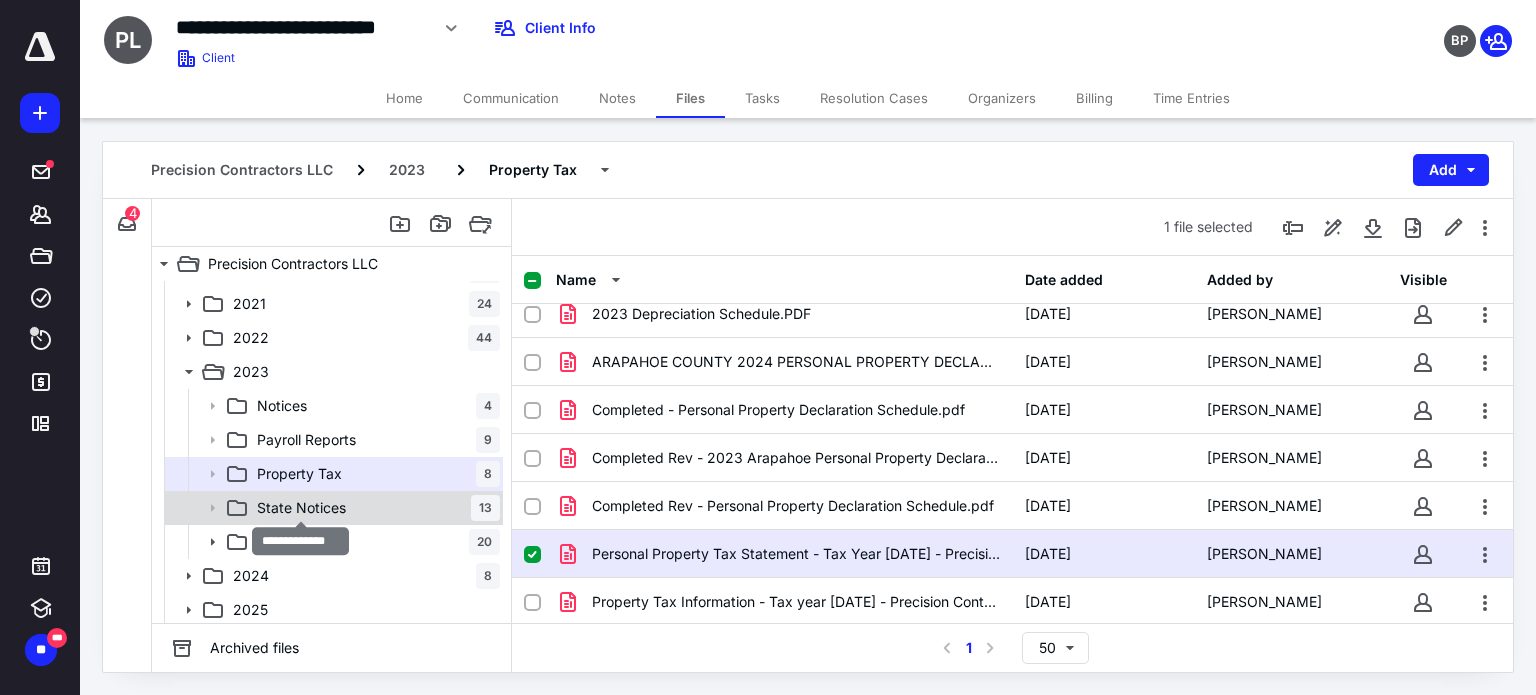 click on "State Notices" at bounding box center [301, 508] 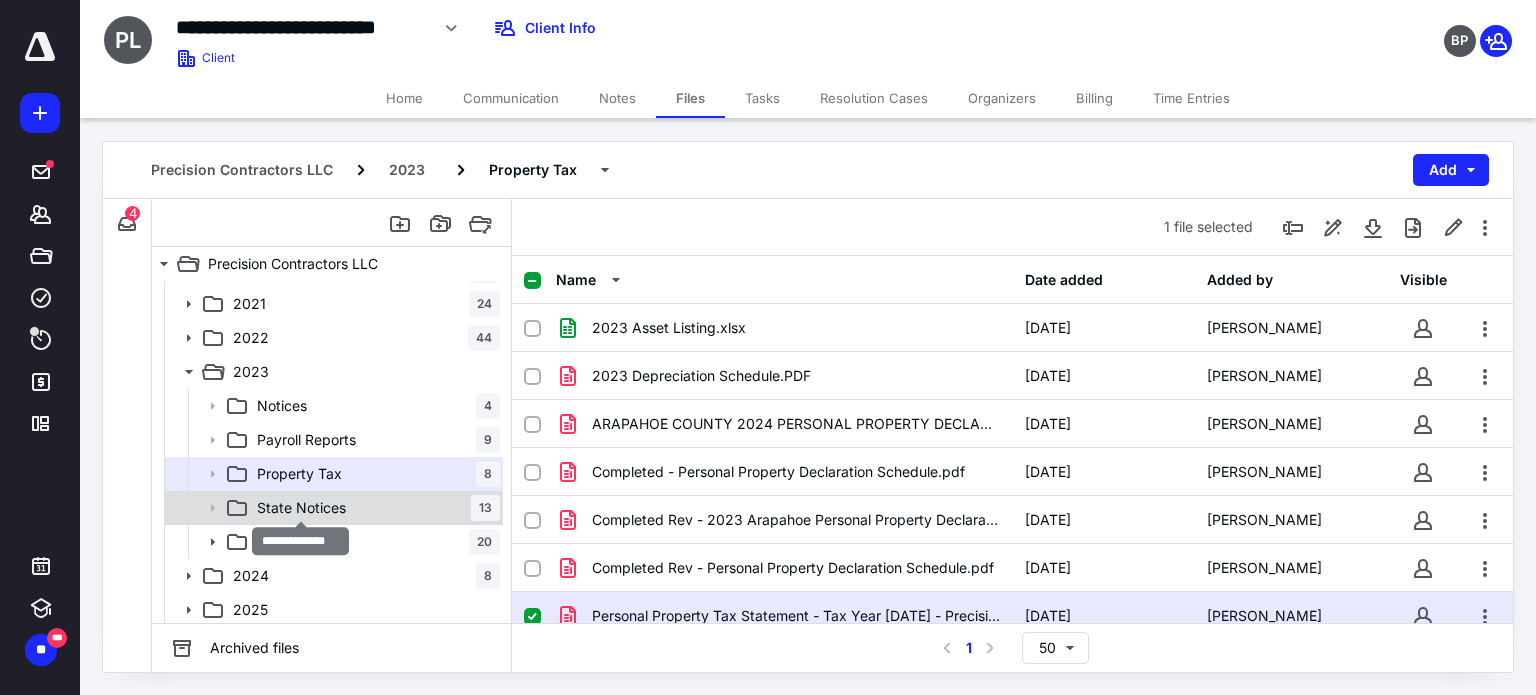 click on "State Notices" at bounding box center (301, 508) 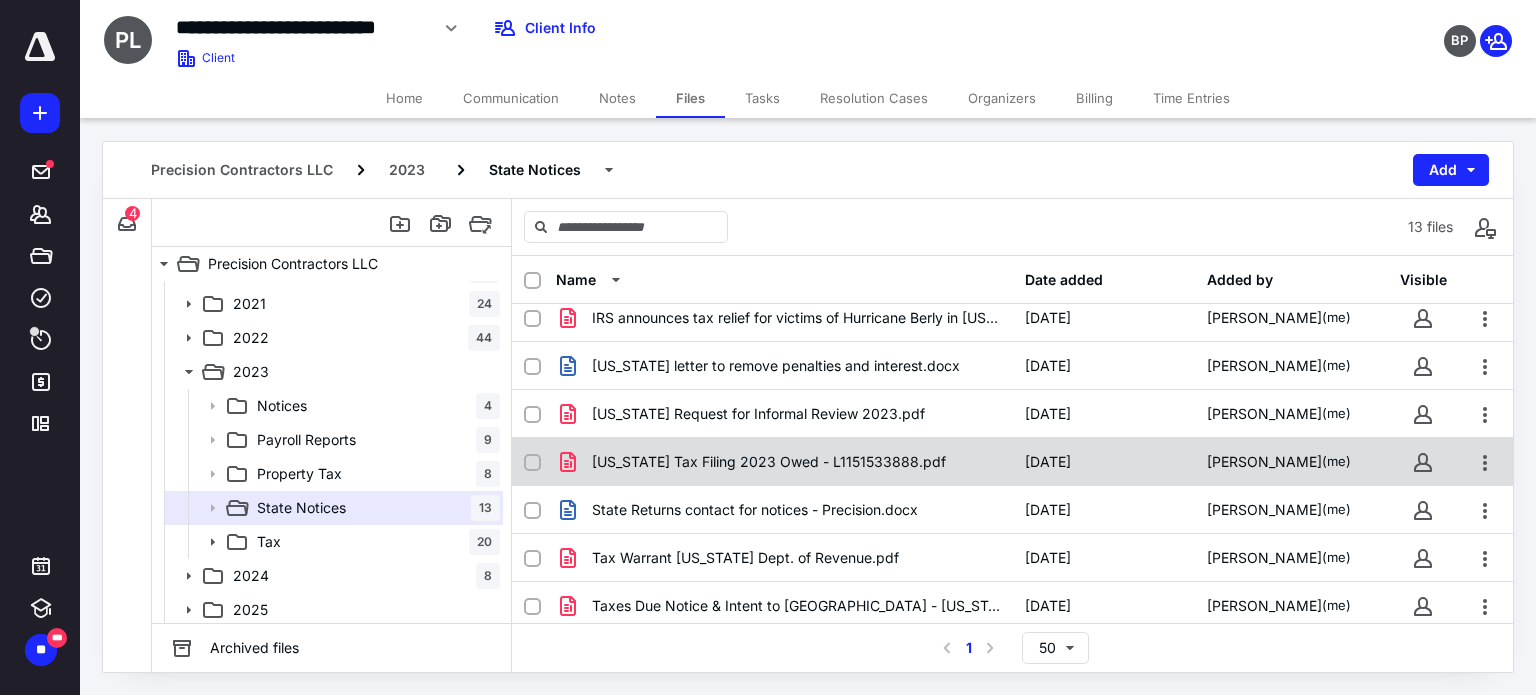 scroll, scrollTop: 301, scrollLeft: 0, axis: vertical 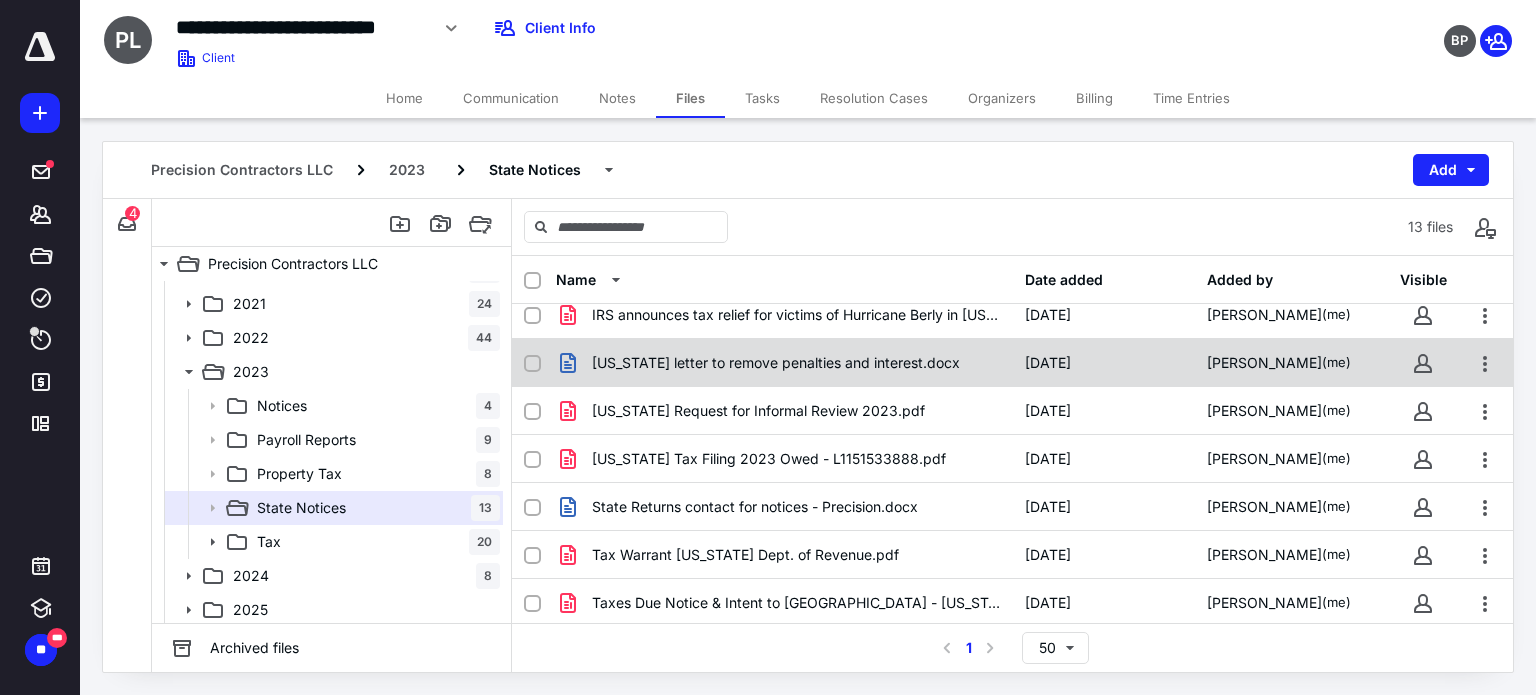 click on "Montana letter to remove penalties and interest.docx" at bounding box center (776, 363) 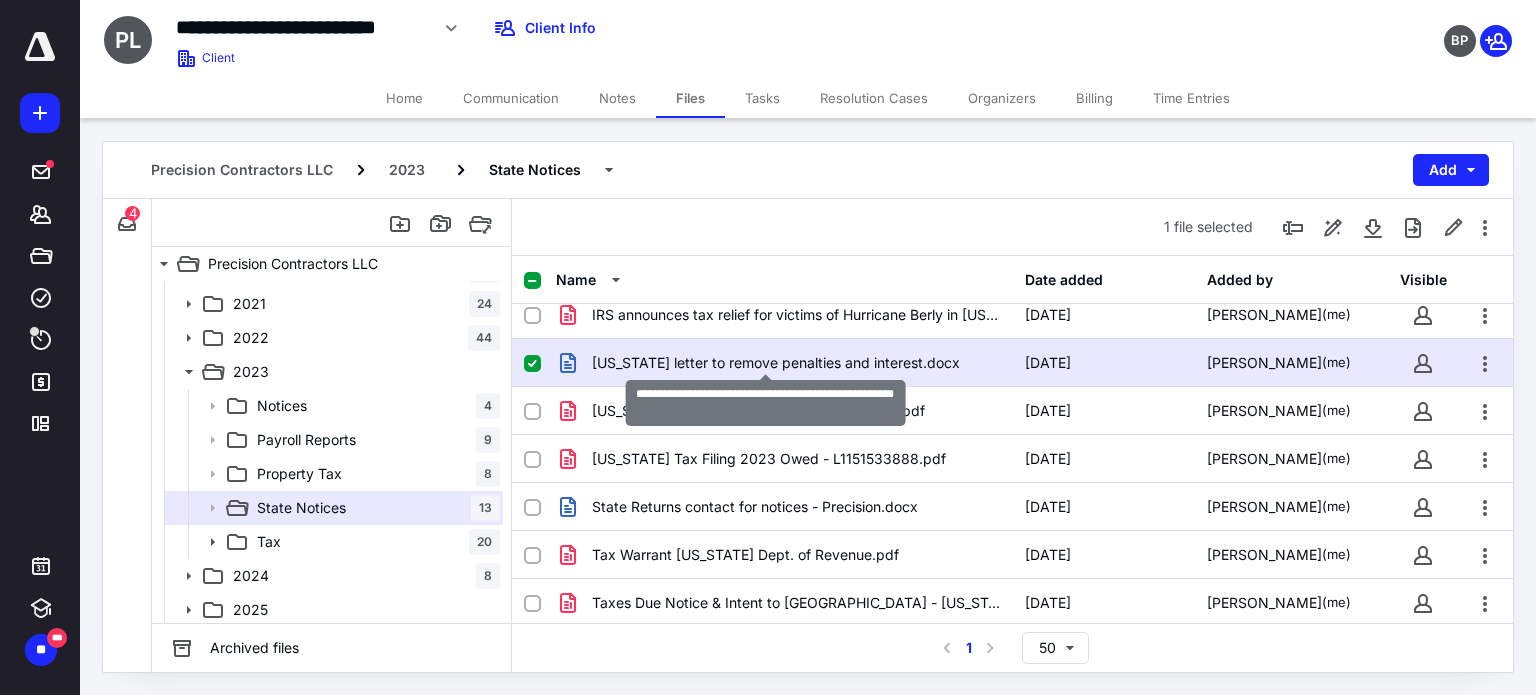 click on "Montana letter to remove penalties and interest.docx" at bounding box center (776, 363) 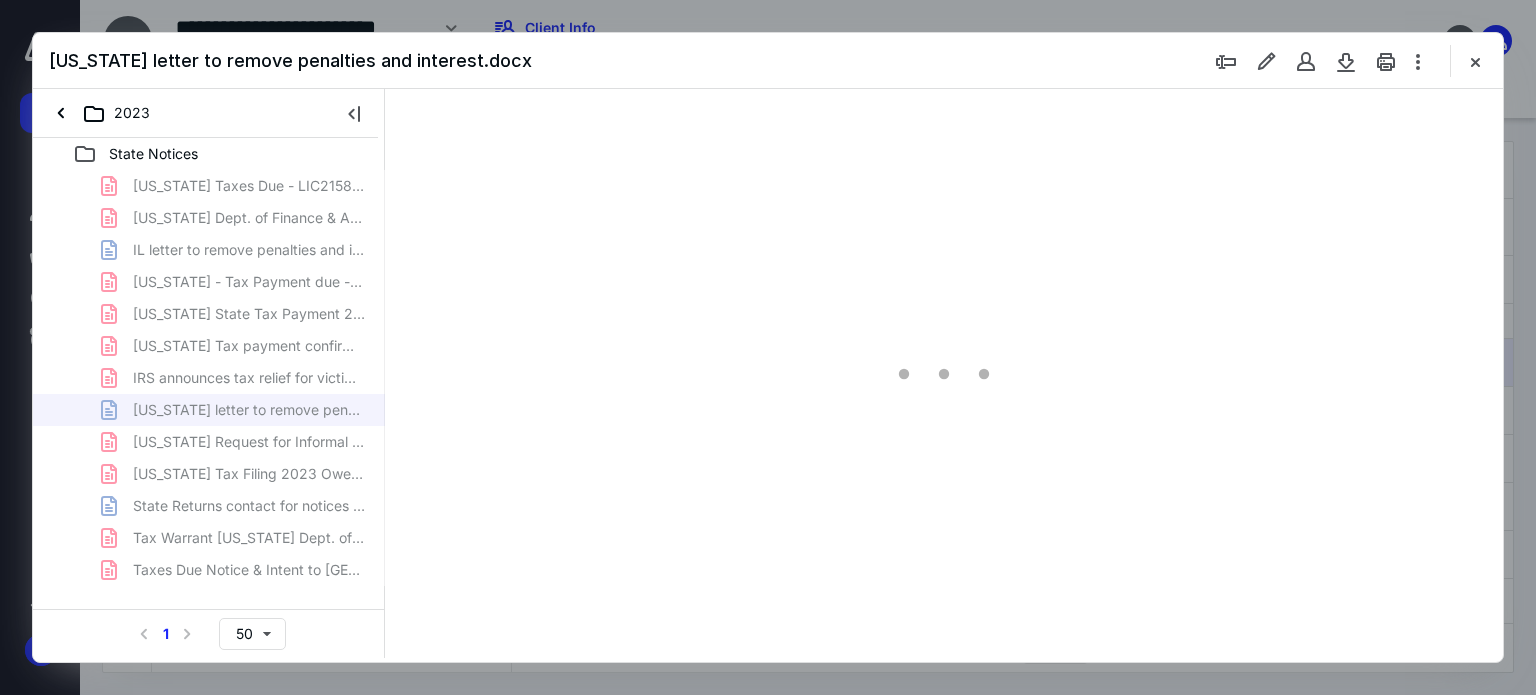 scroll, scrollTop: 0, scrollLeft: 0, axis: both 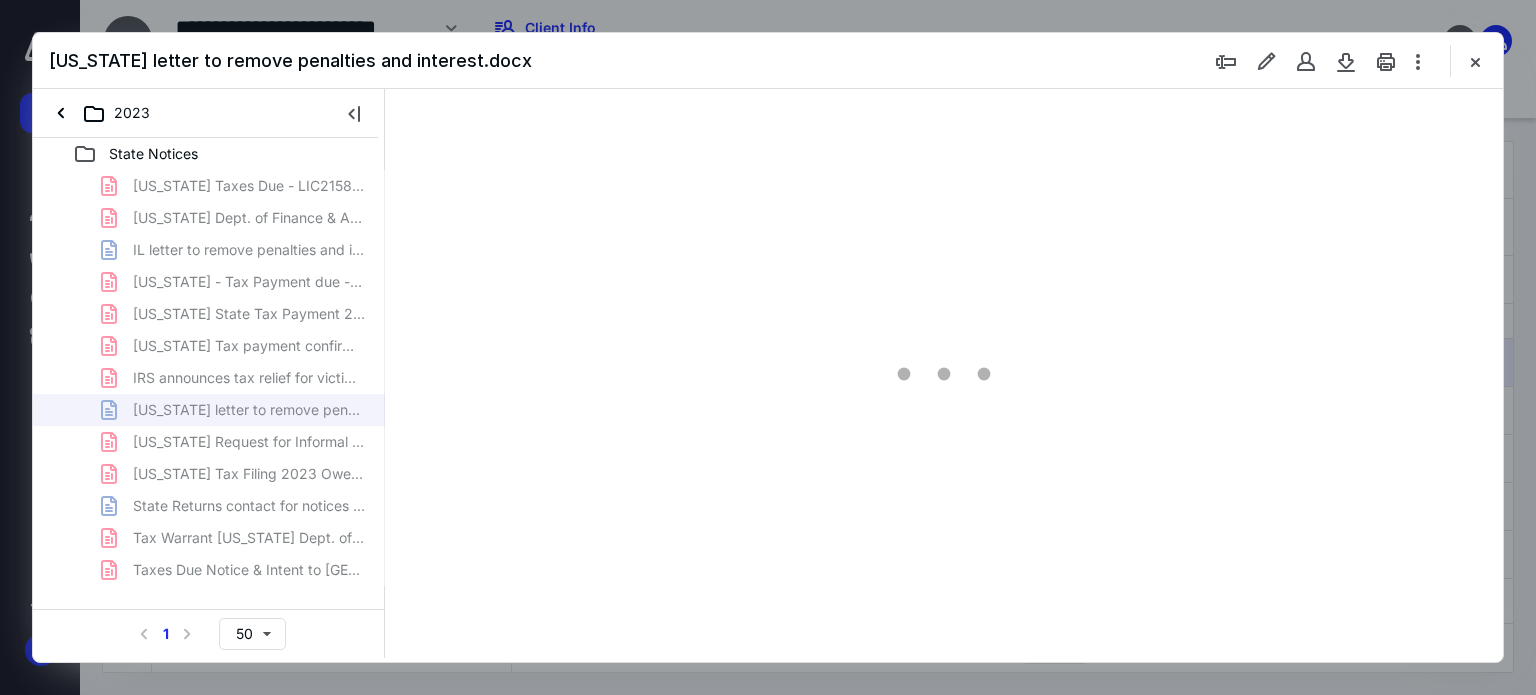 type on "178" 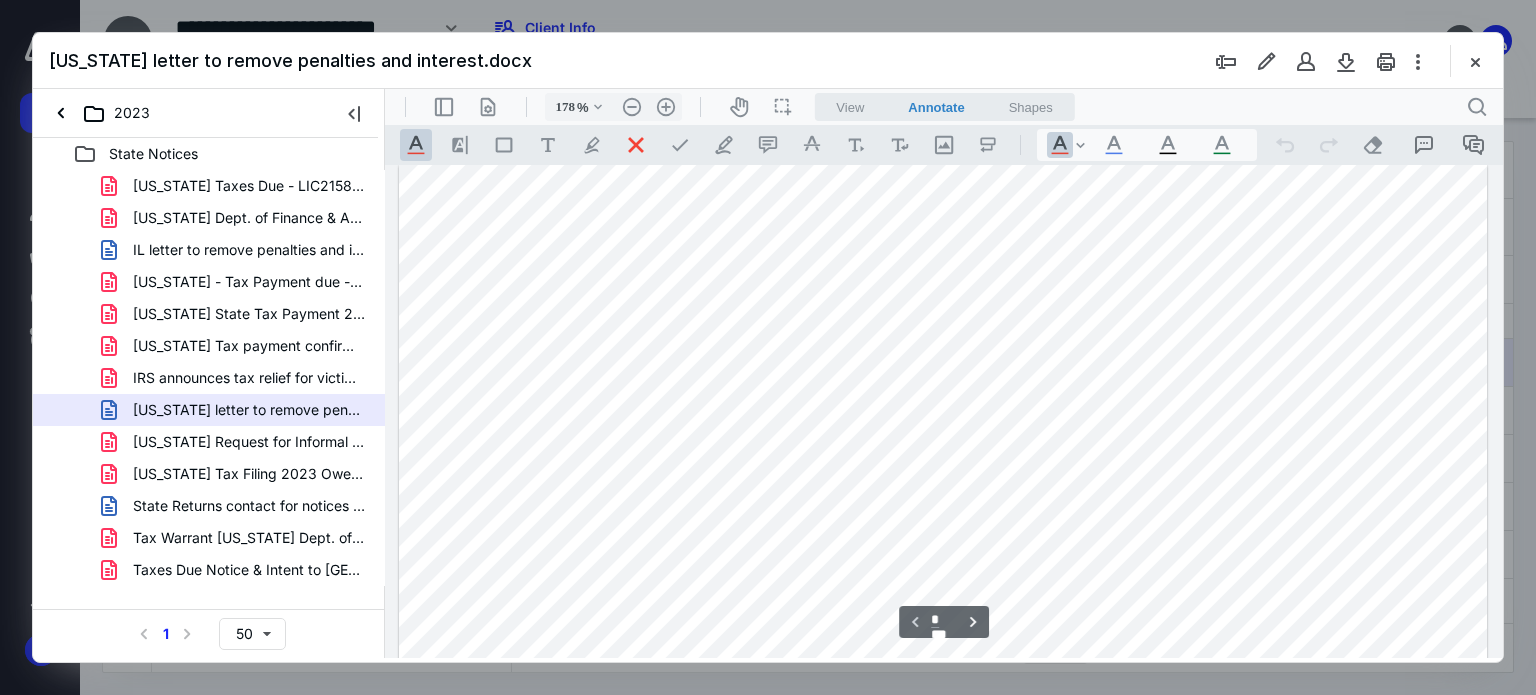 scroll, scrollTop: 0, scrollLeft: 0, axis: both 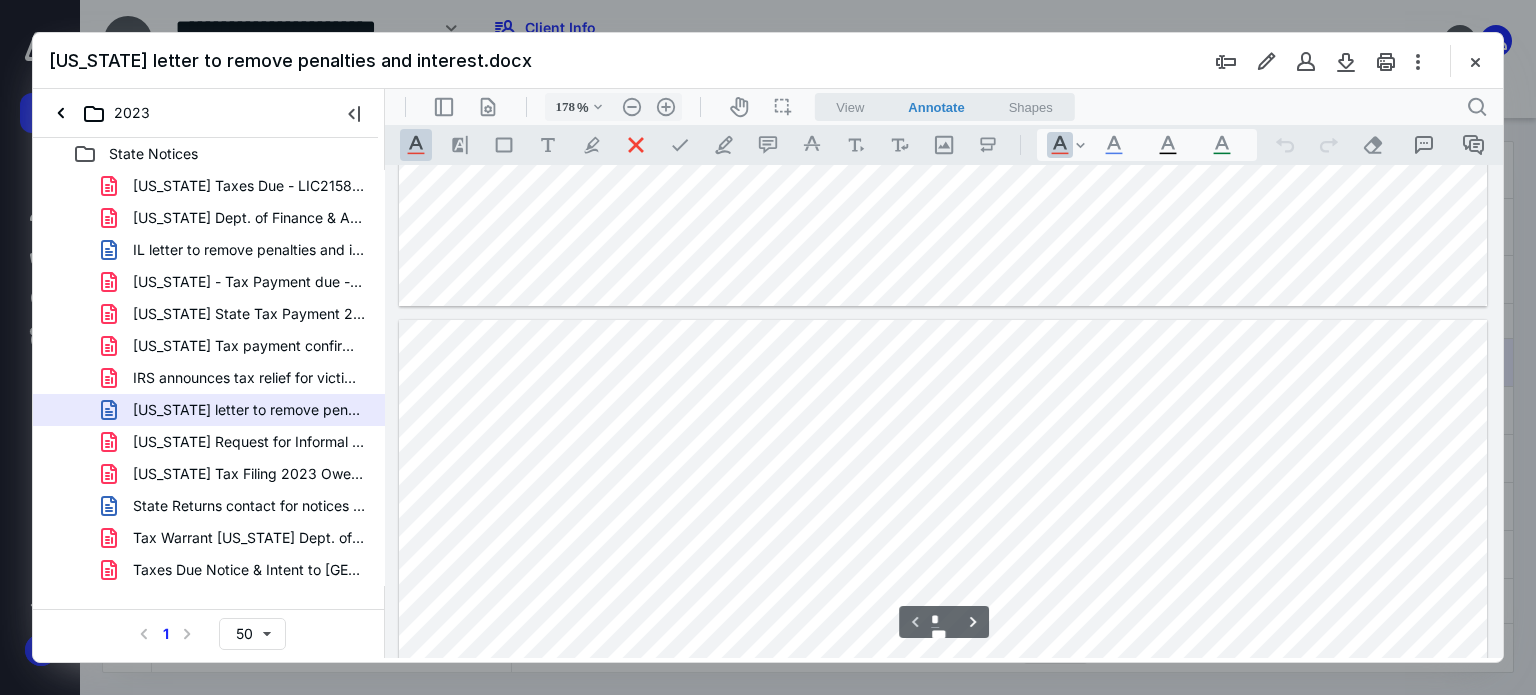 type on "*" 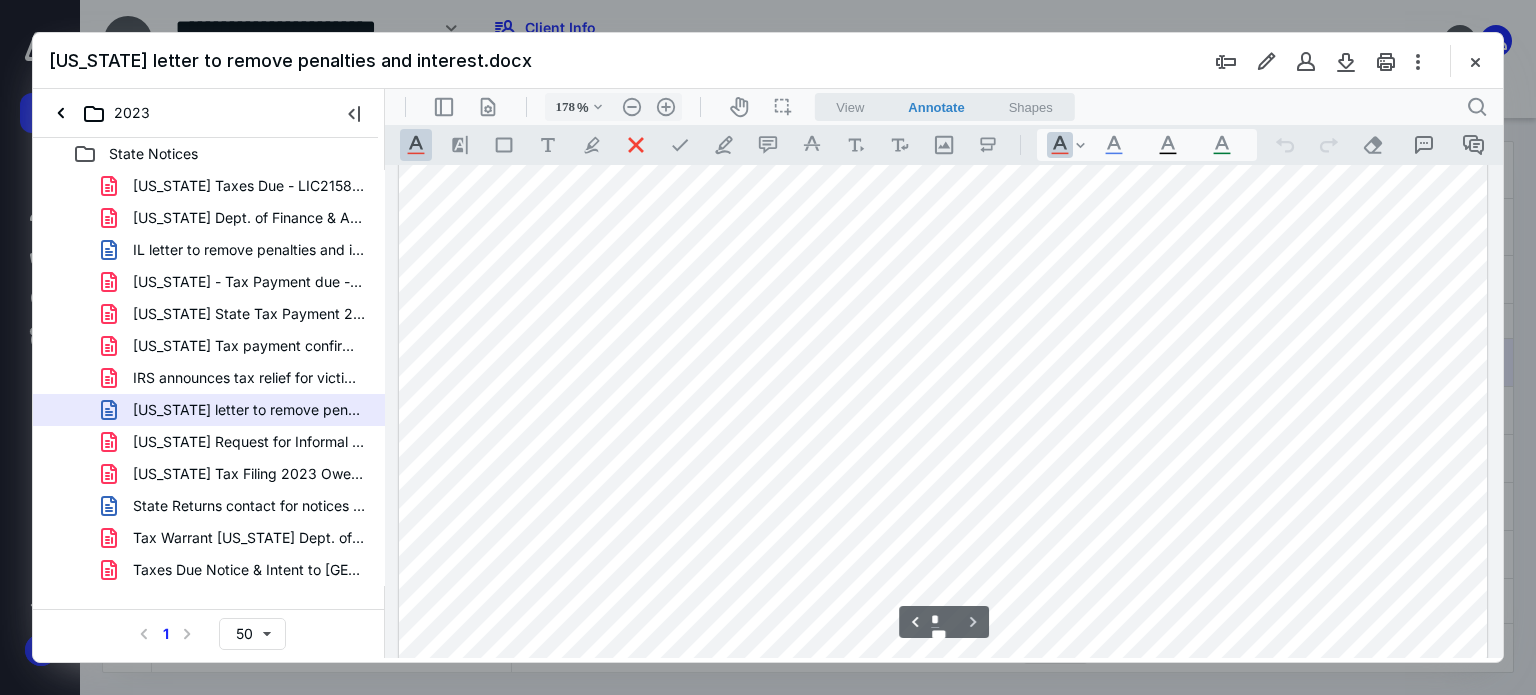 scroll, scrollTop: 1800, scrollLeft: 0, axis: vertical 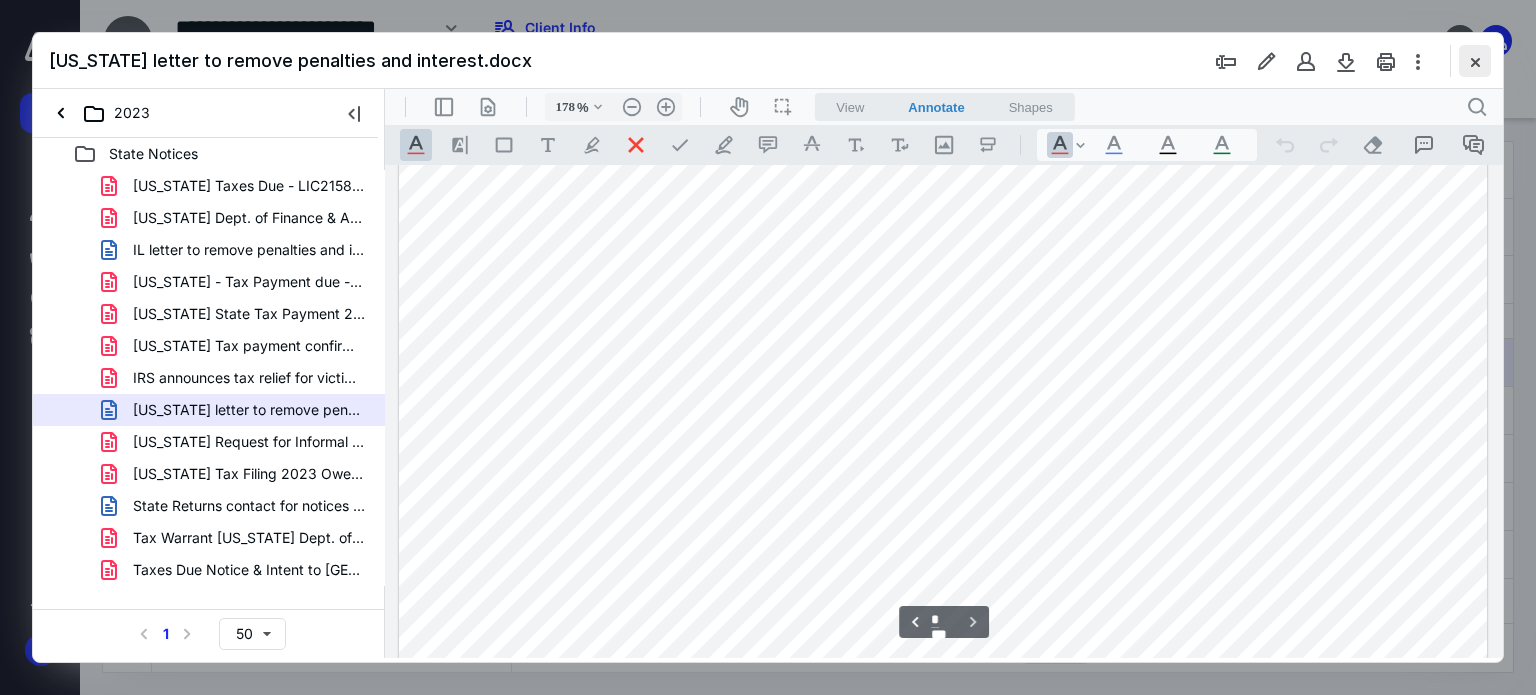 click at bounding box center (1475, 61) 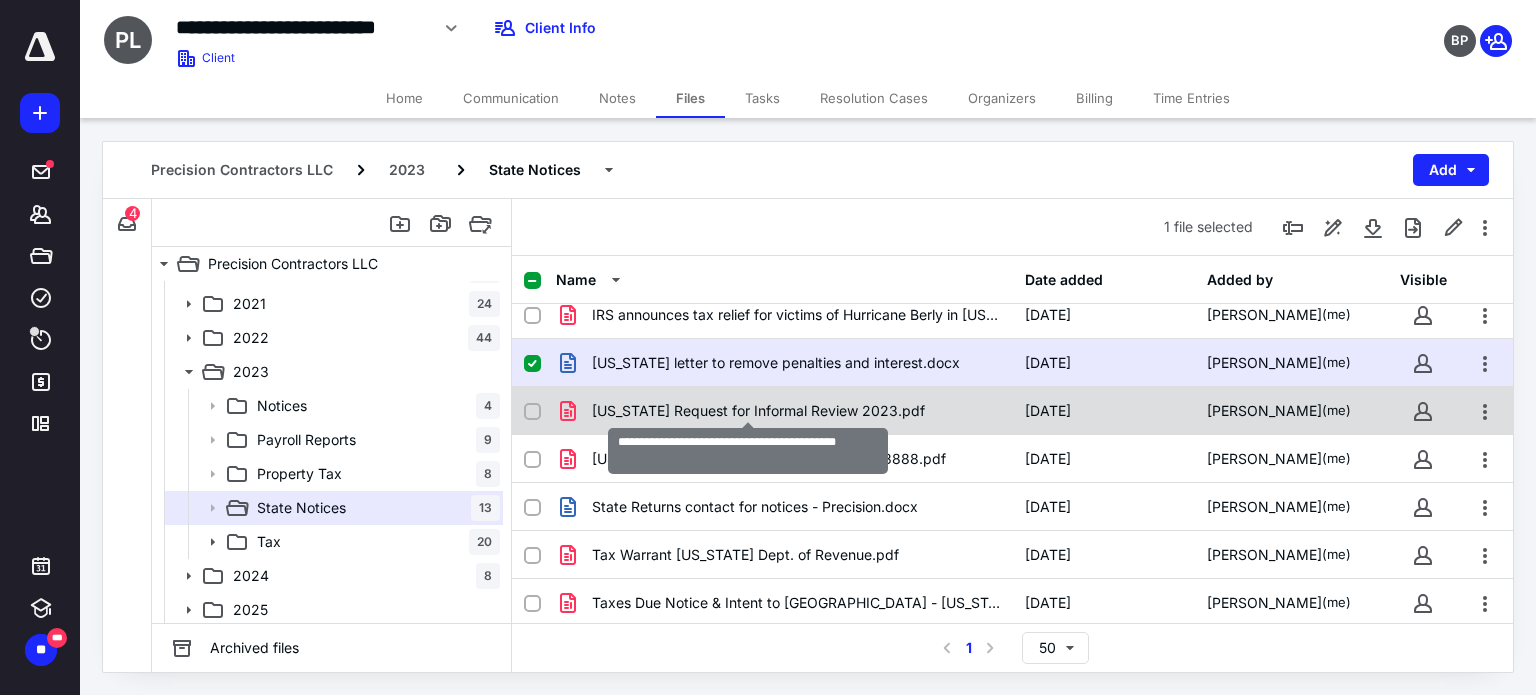 click on "Montana Request for Informal Review 2023.pdf" at bounding box center (758, 411) 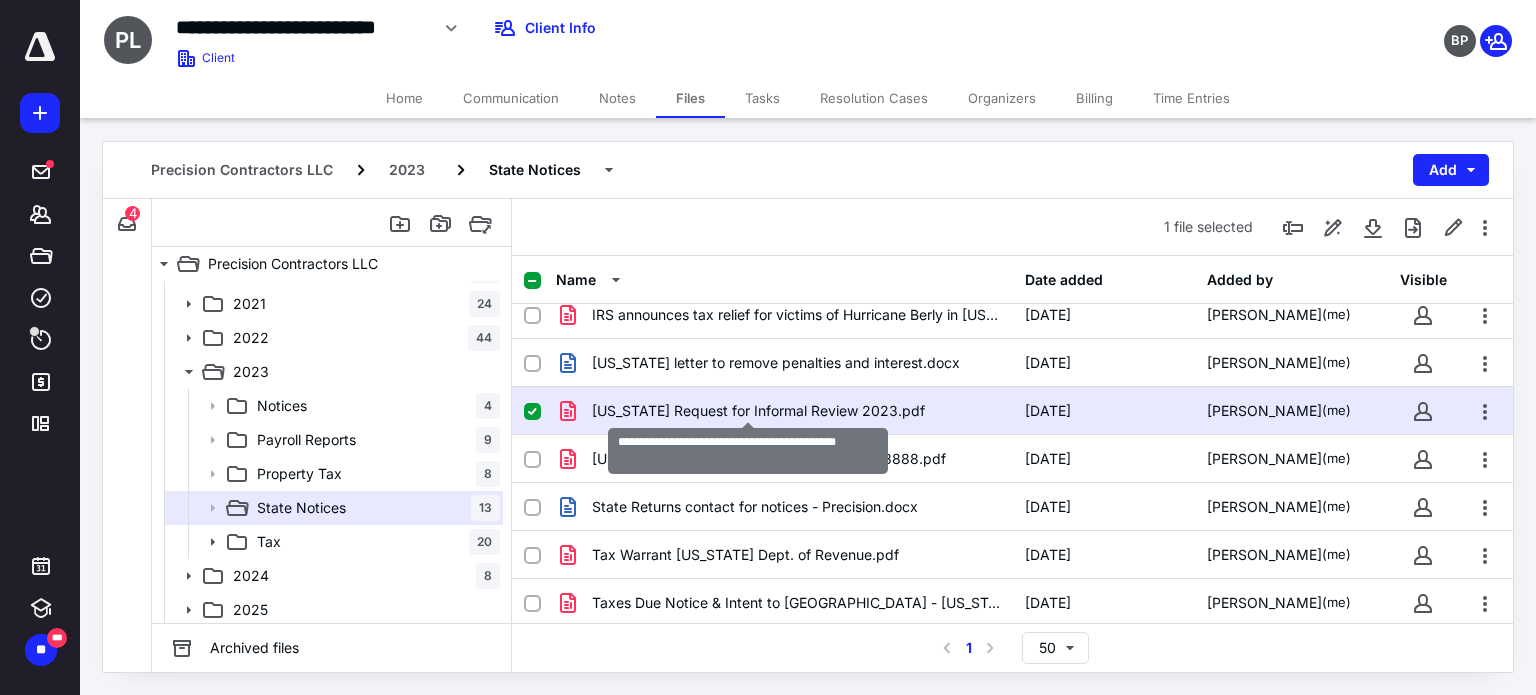 click on "Montana Request for Informal Review 2023.pdf" at bounding box center (758, 411) 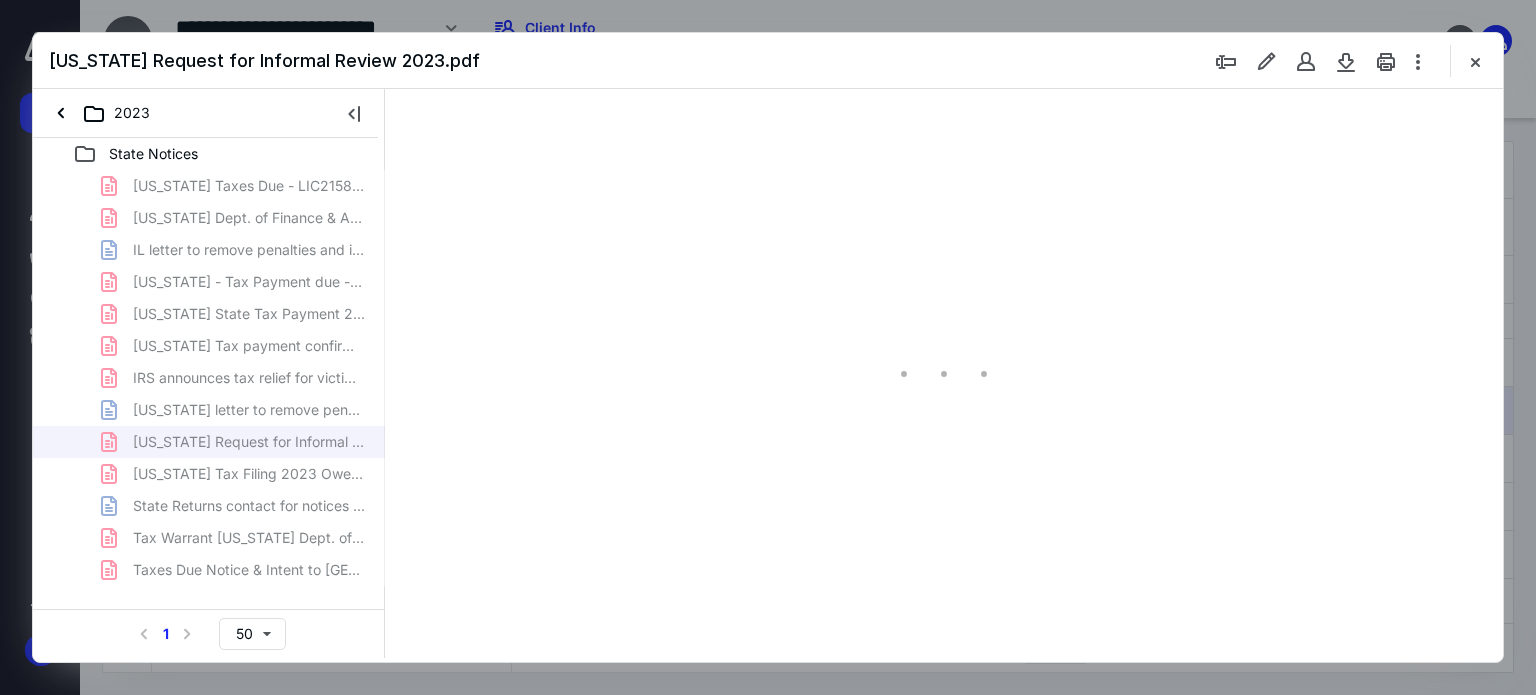 scroll, scrollTop: 0, scrollLeft: 0, axis: both 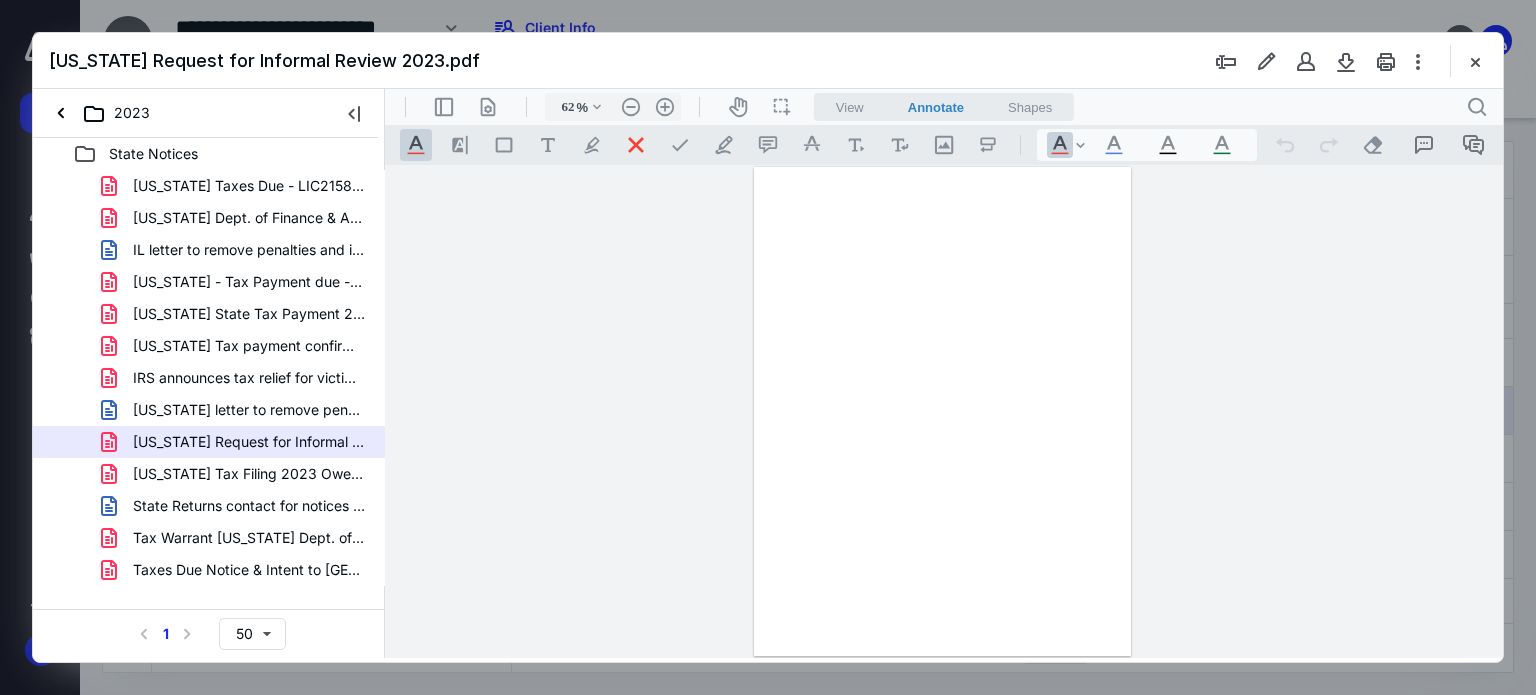 type on "179" 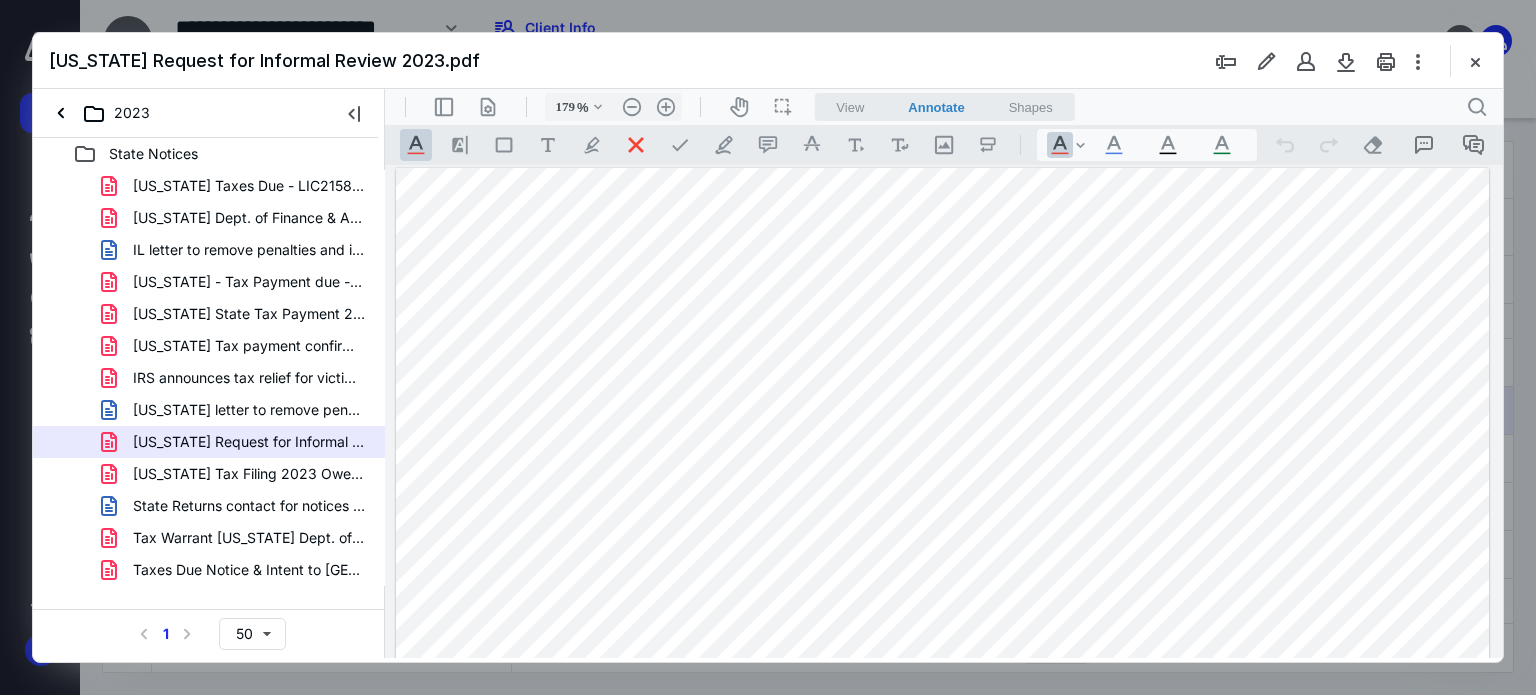 scroll, scrollTop: 0, scrollLeft: 0, axis: both 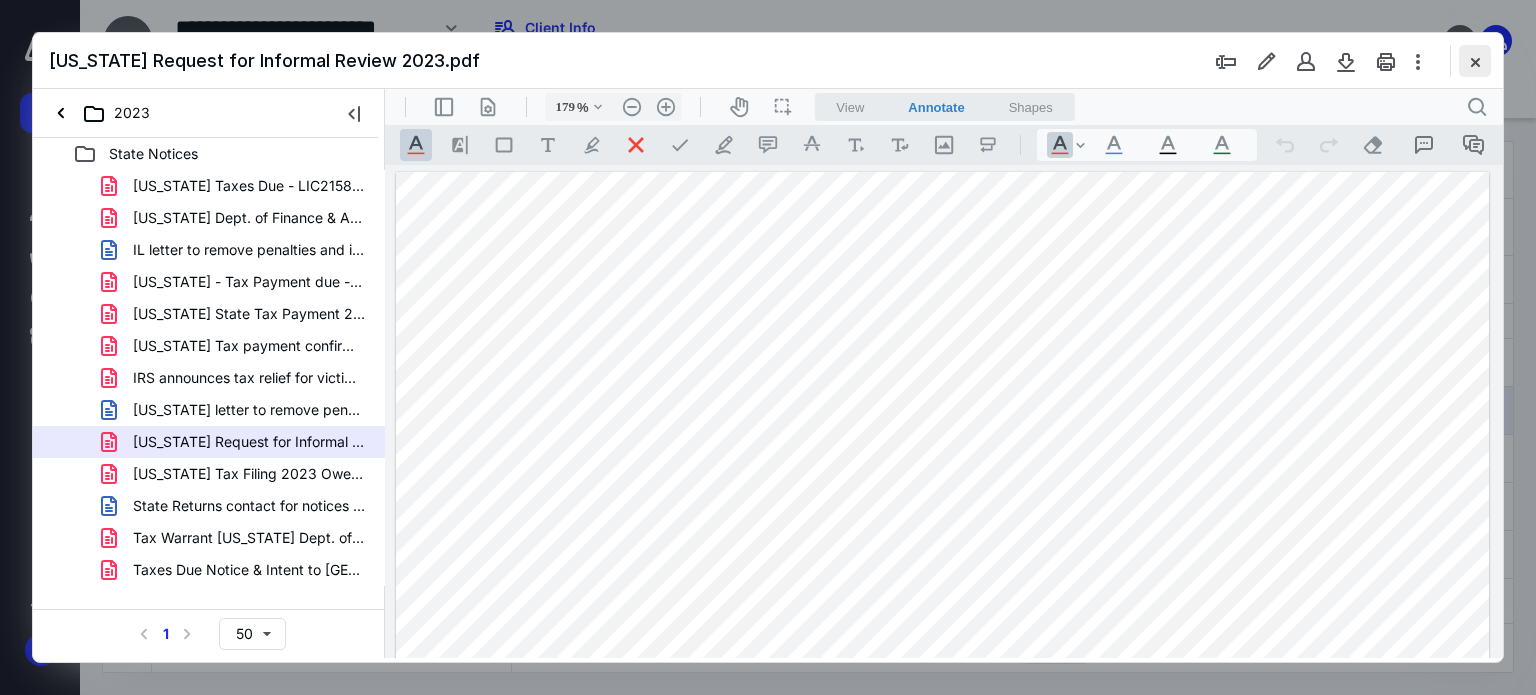 click at bounding box center [1475, 61] 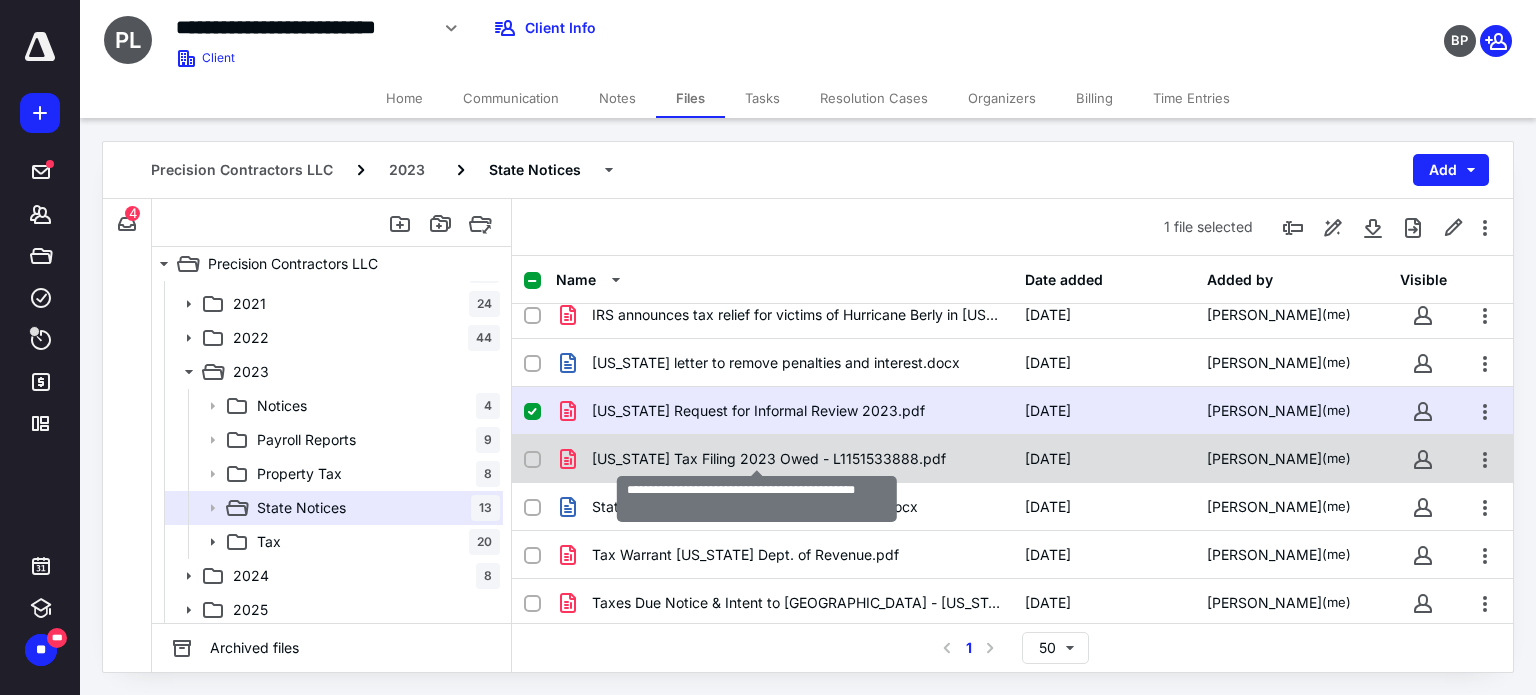 click on "Montana Tax Filing 2023 Owed - L1151533888.pdf" at bounding box center [769, 459] 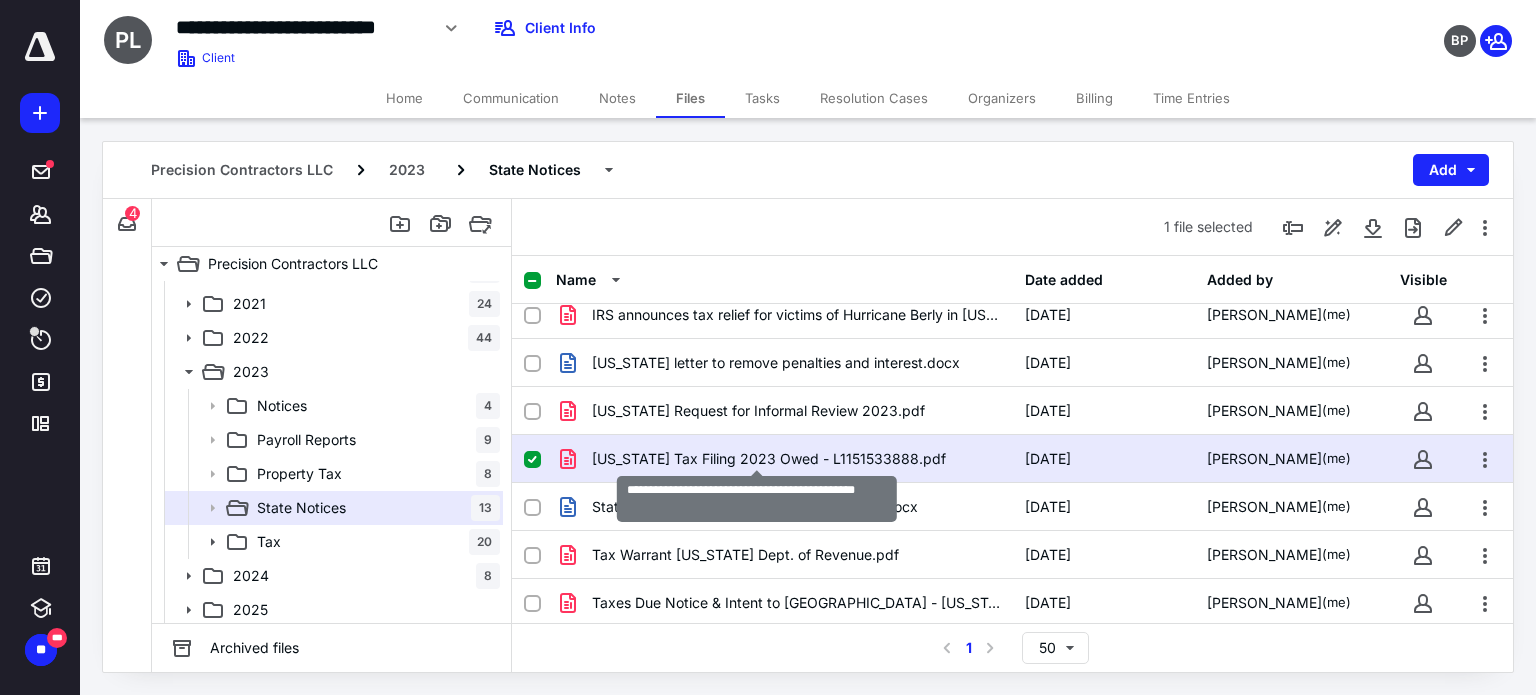click on "Montana Tax Filing 2023 Owed - L1151533888.pdf" at bounding box center [769, 459] 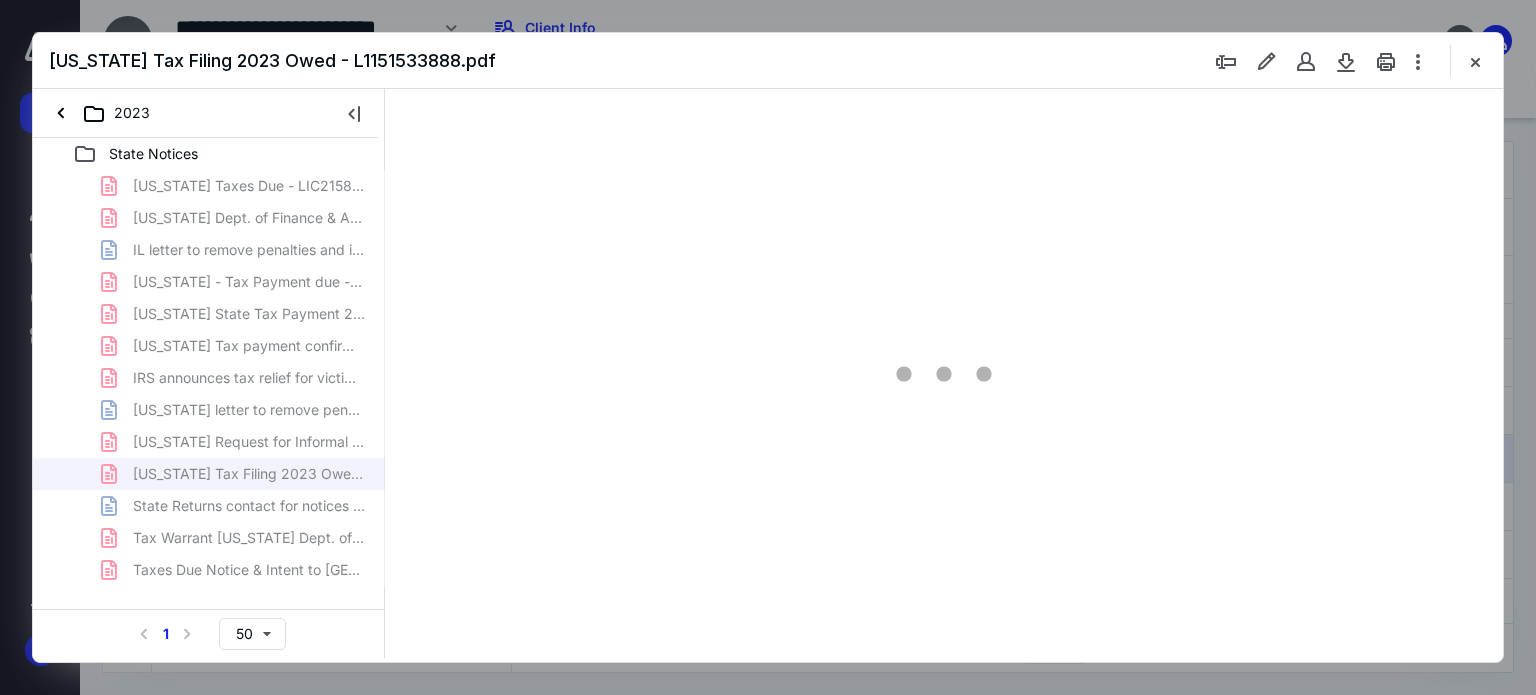 scroll, scrollTop: 0, scrollLeft: 0, axis: both 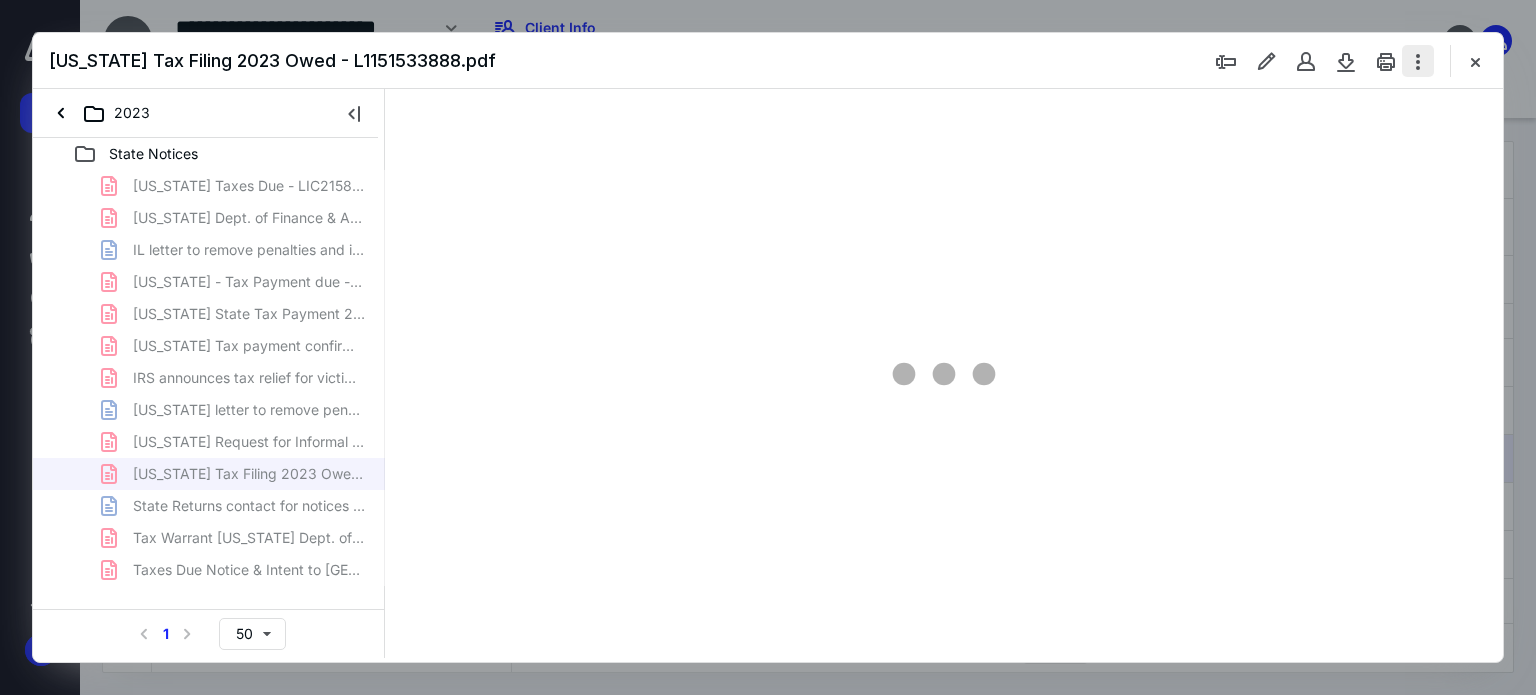 type on "179" 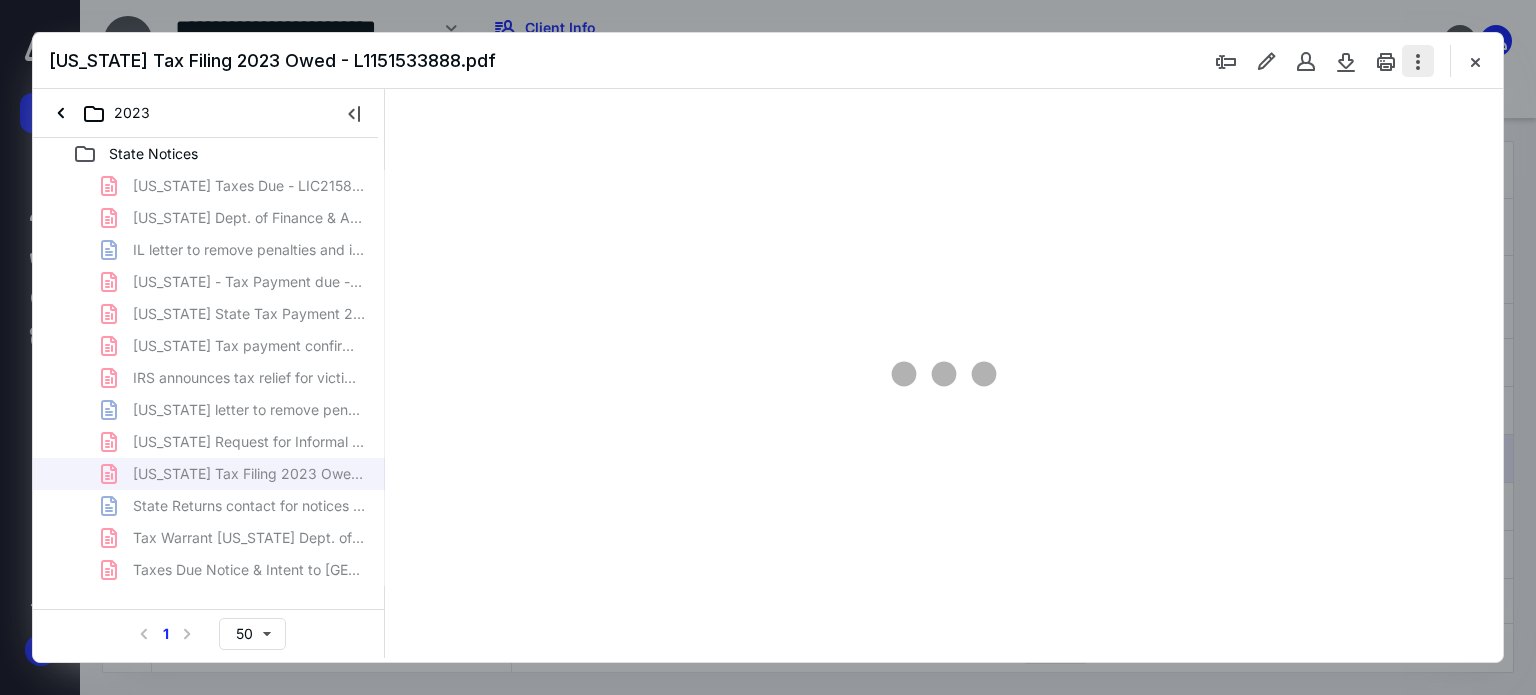 scroll, scrollTop: 83, scrollLeft: 0, axis: vertical 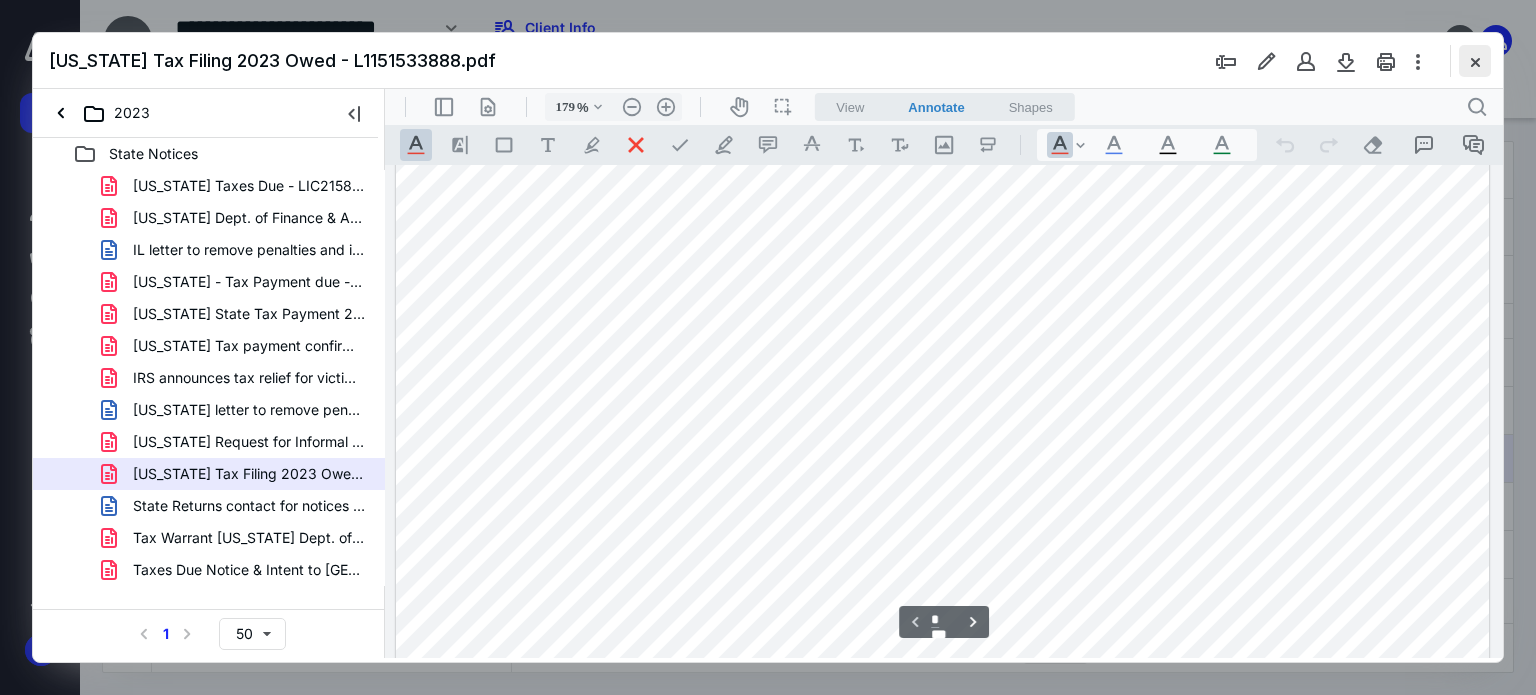 click at bounding box center (1475, 61) 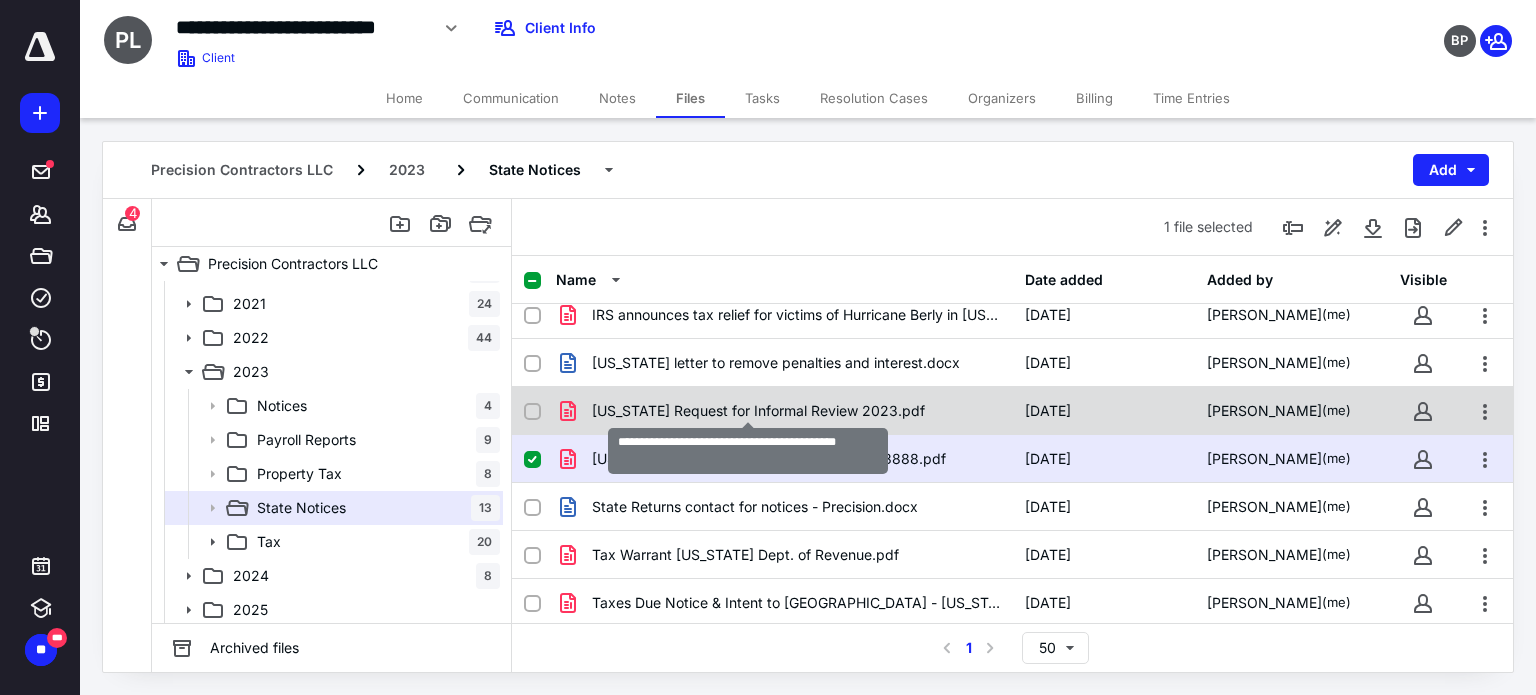 click on "Montana Request for Informal Review 2023.pdf" at bounding box center (758, 411) 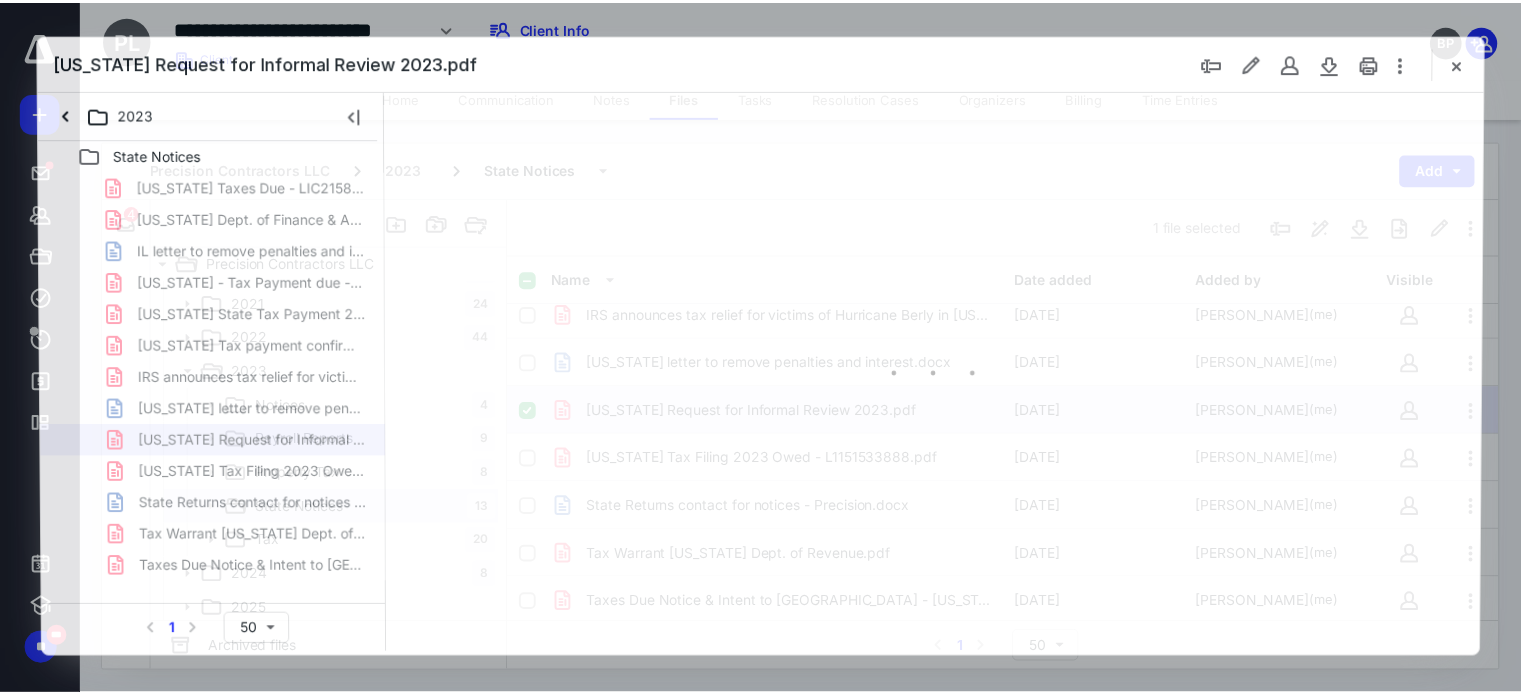 scroll, scrollTop: 0, scrollLeft: 0, axis: both 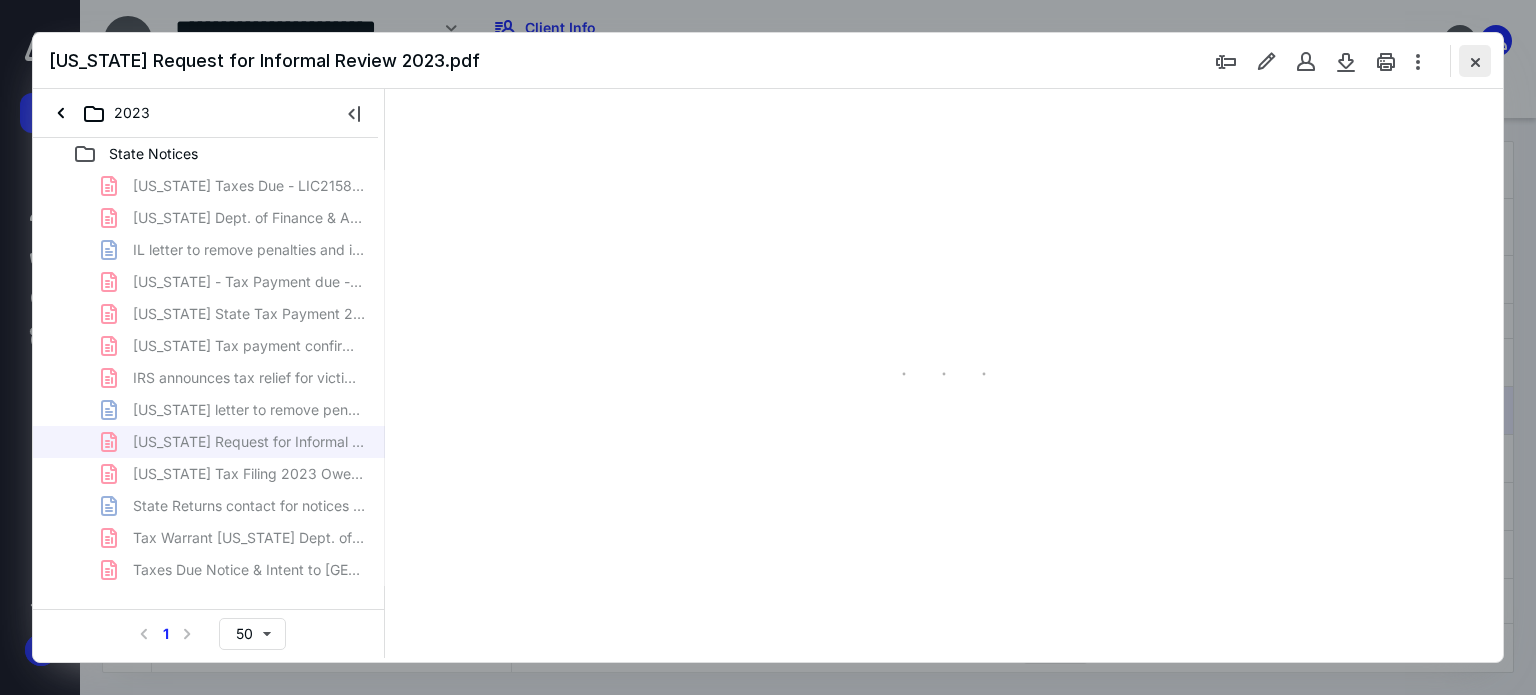 type on "179" 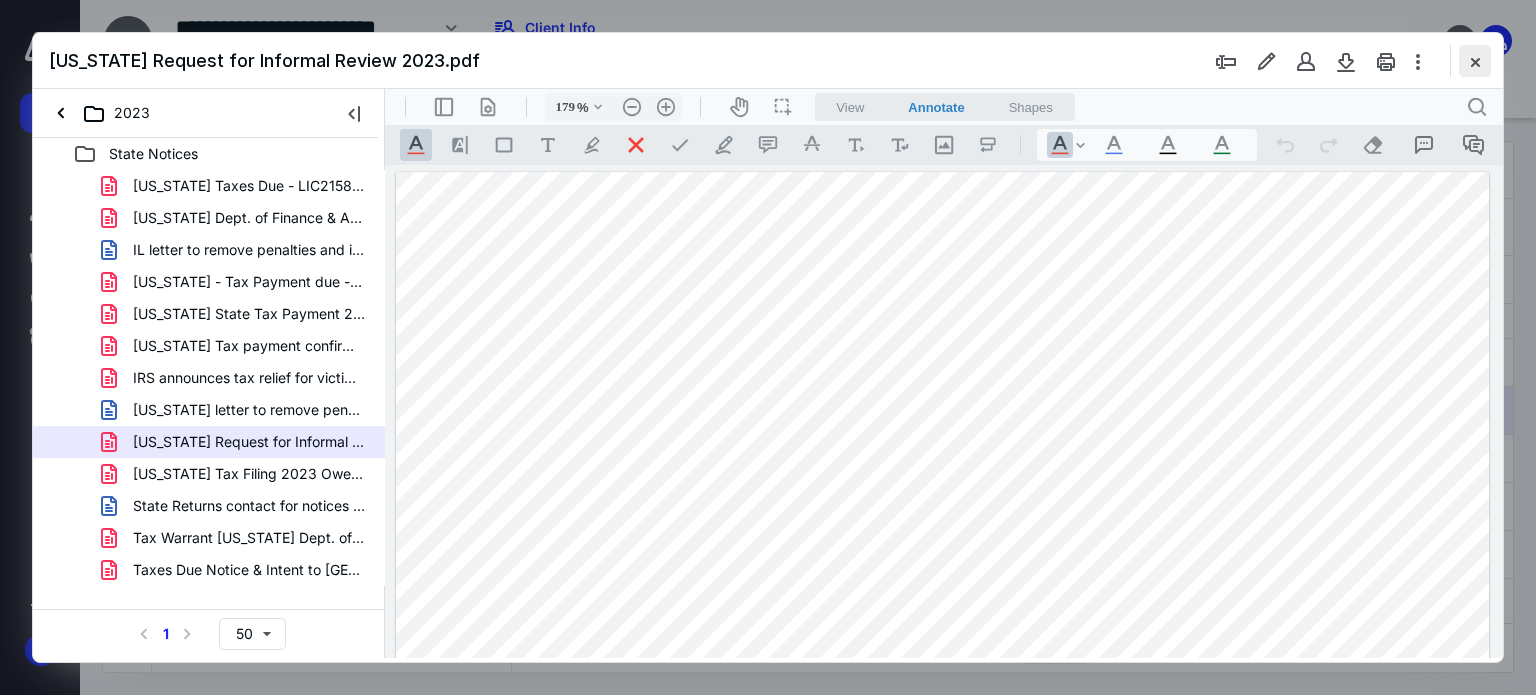 click at bounding box center (1475, 61) 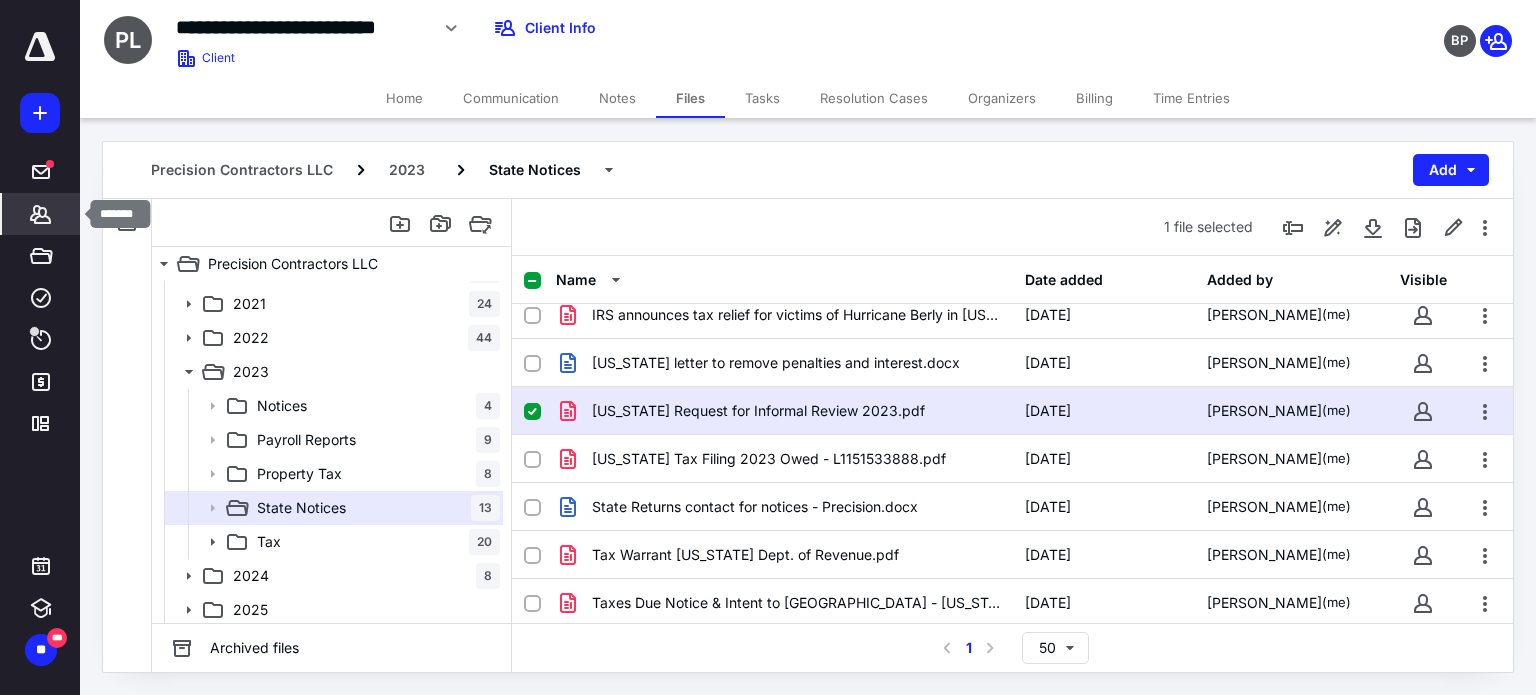 click 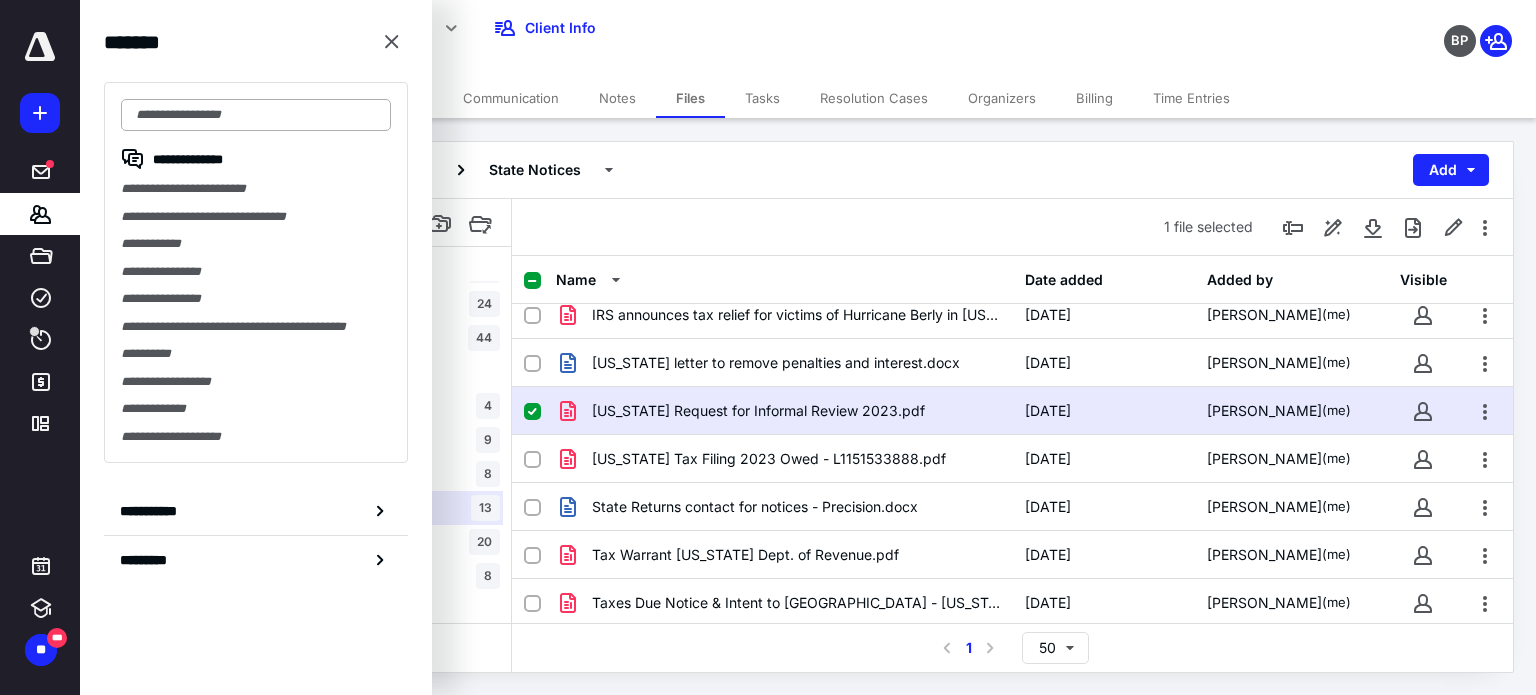 click at bounding box center [256, 115] 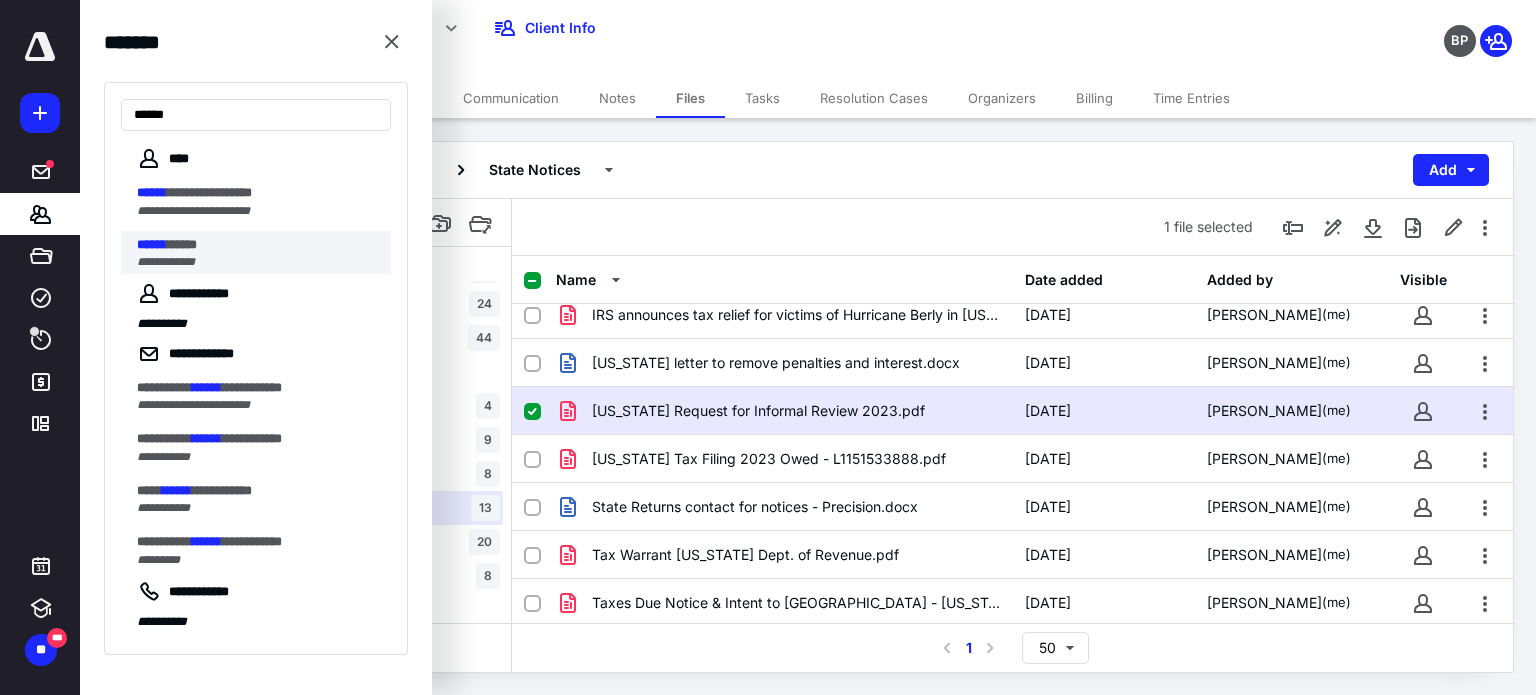 type on "******" 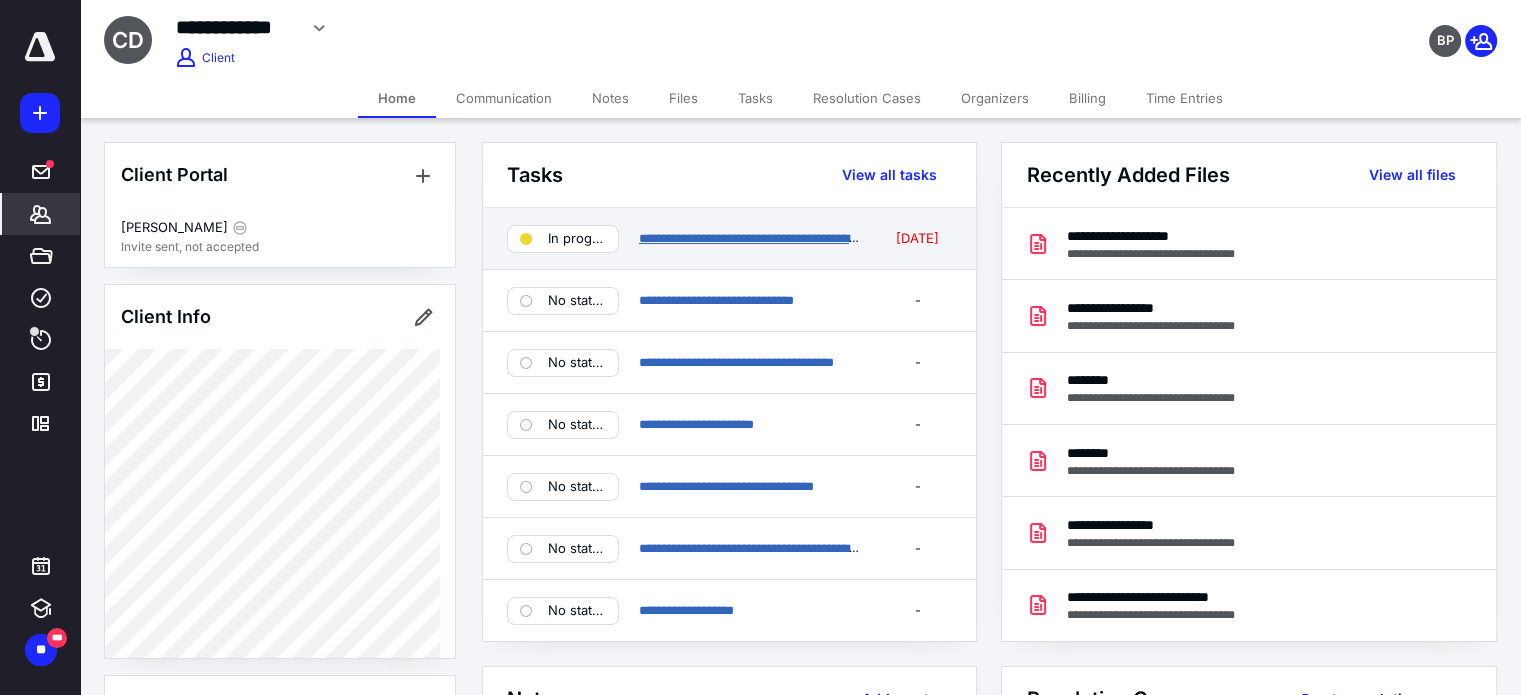 click on "**********" at bounding box center [774, 238] 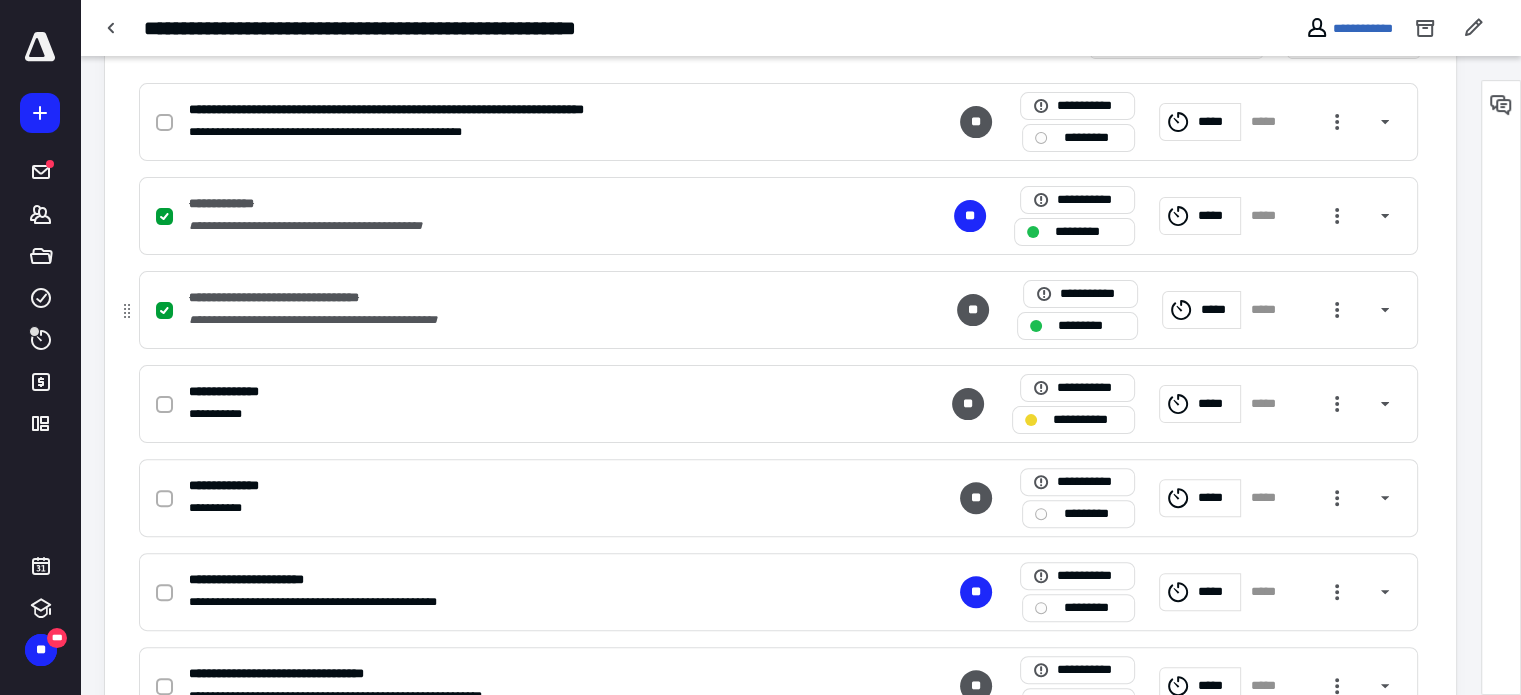 scroll, scrollTop: 500, scrollLeft: 0, axis: vertical 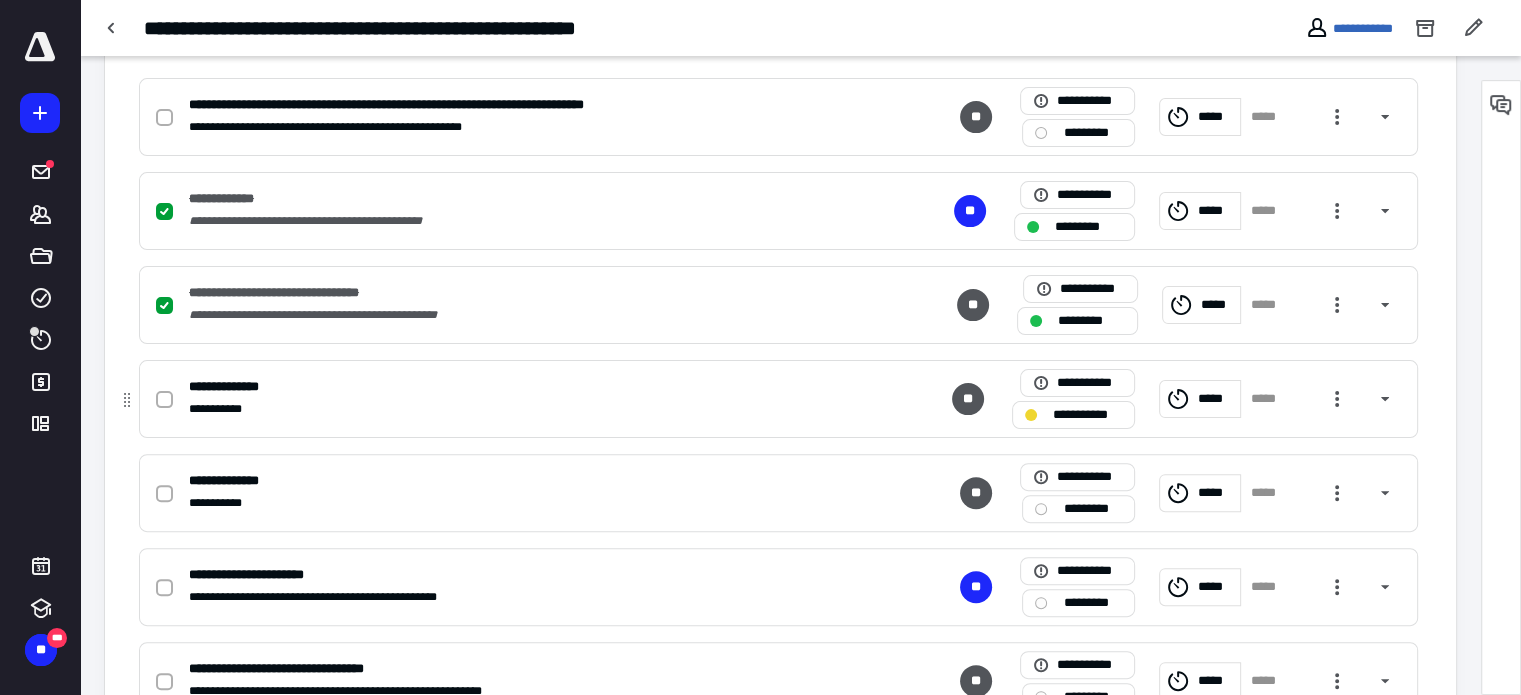 click on "**********" at bounding box center (1087, 415) 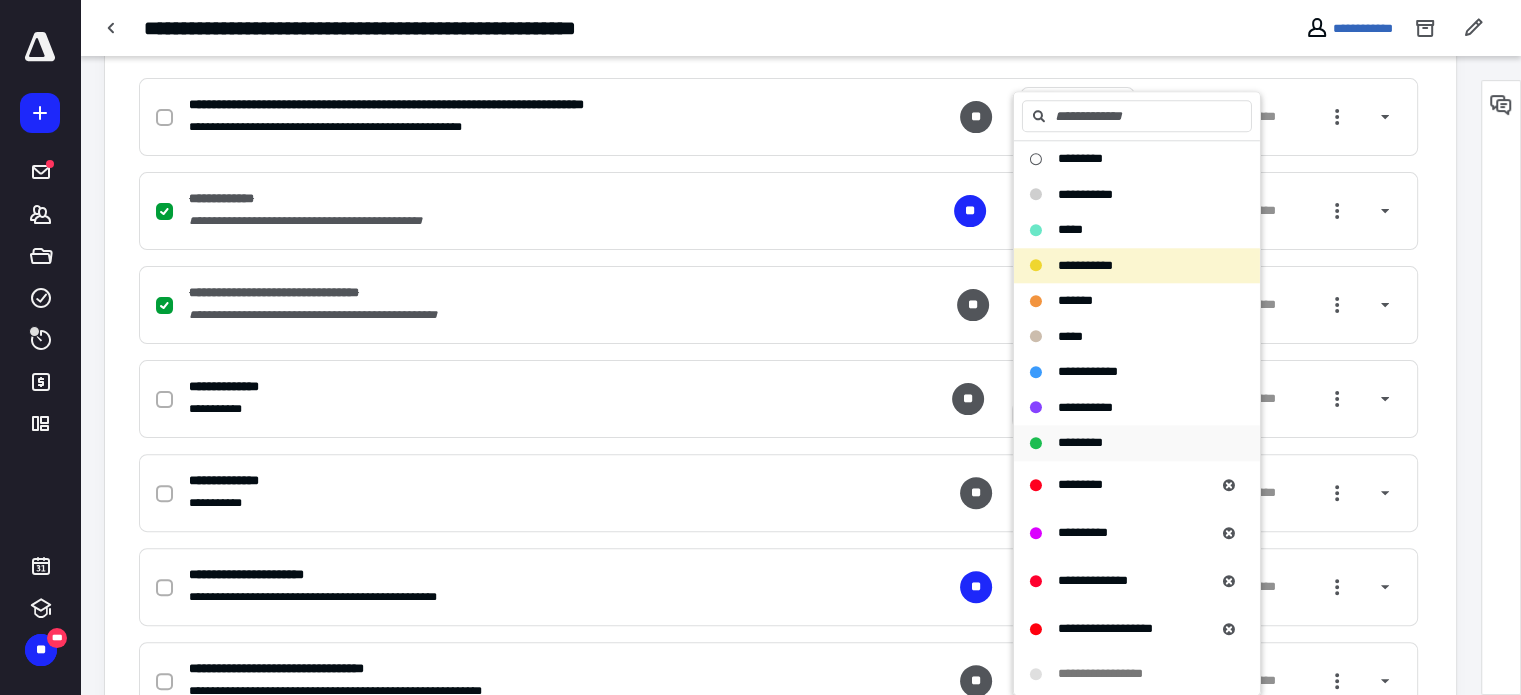 click on "*********" at bounding box center (1080, 442) 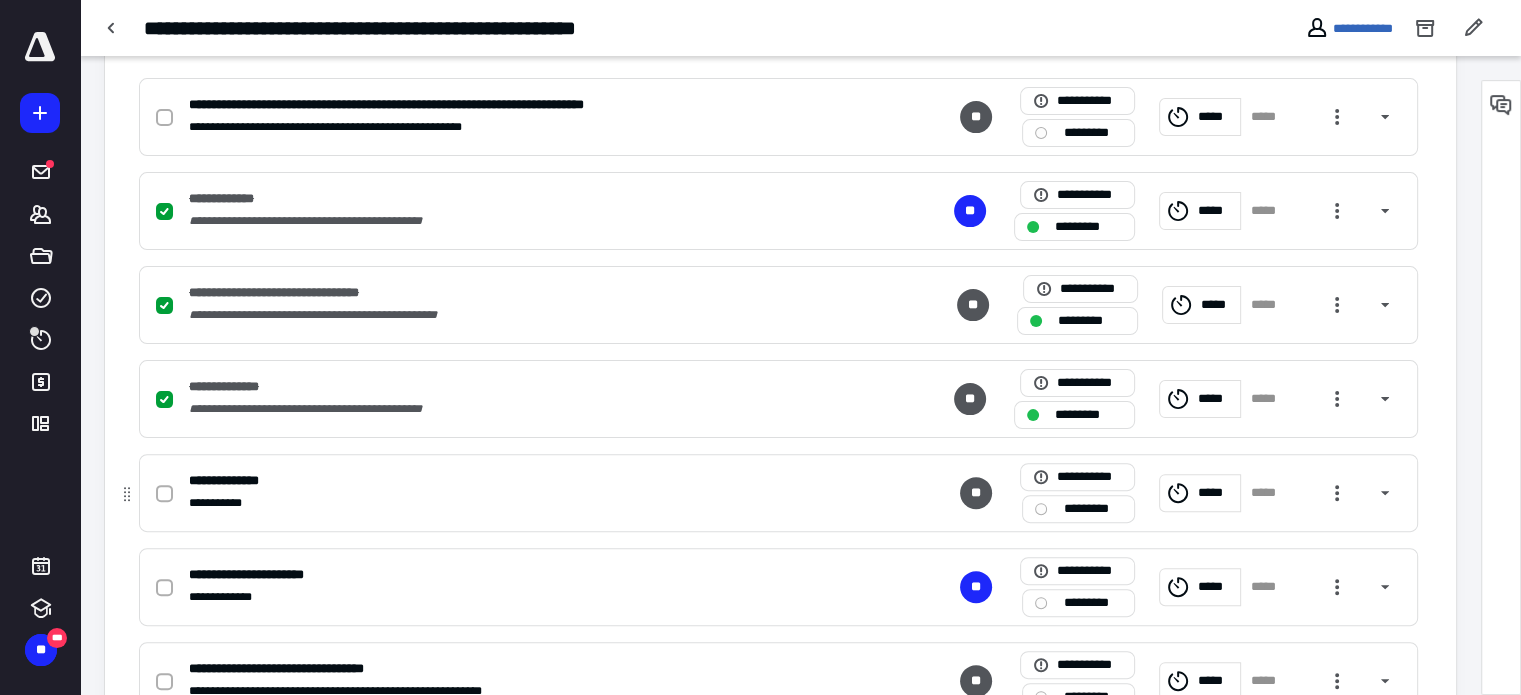 click on "*********" at bounding box center (1092, 509) 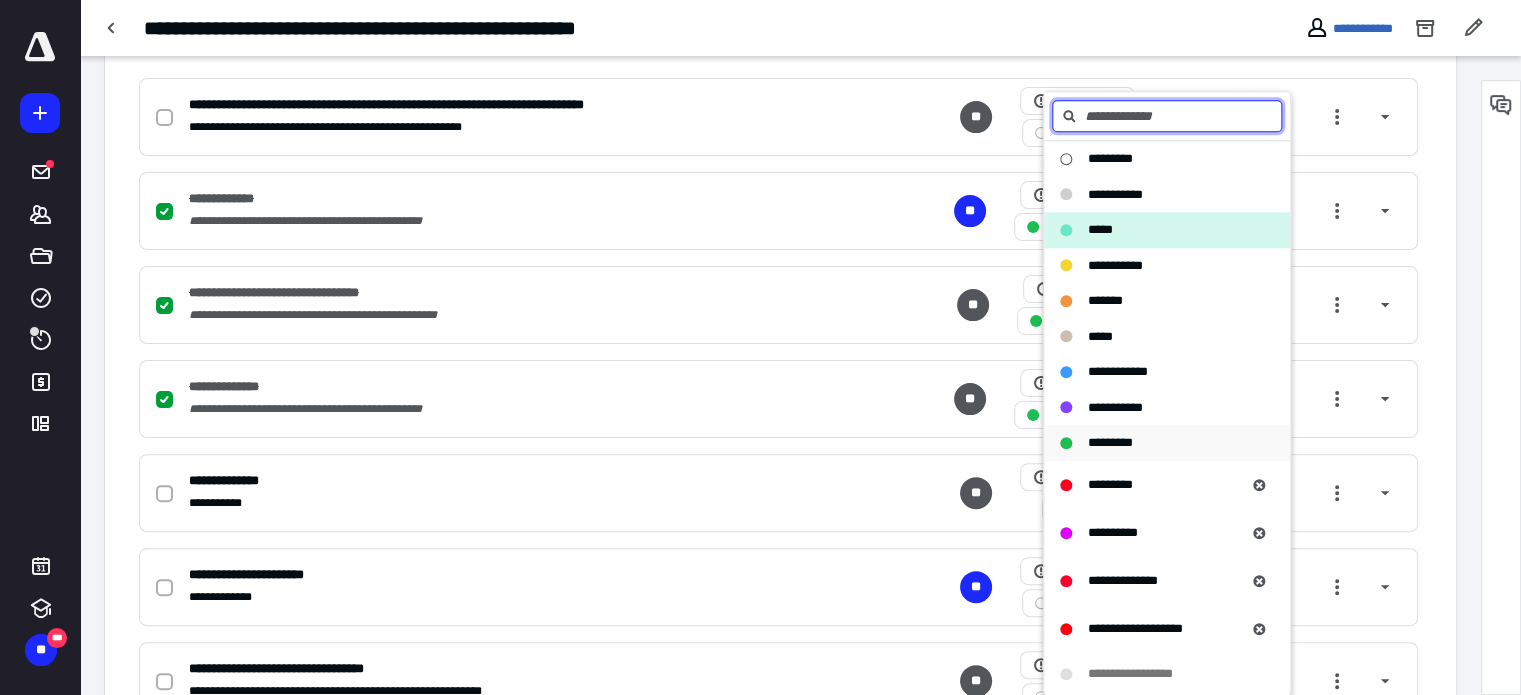 click on "*********" at bounding box center [1155, 443] 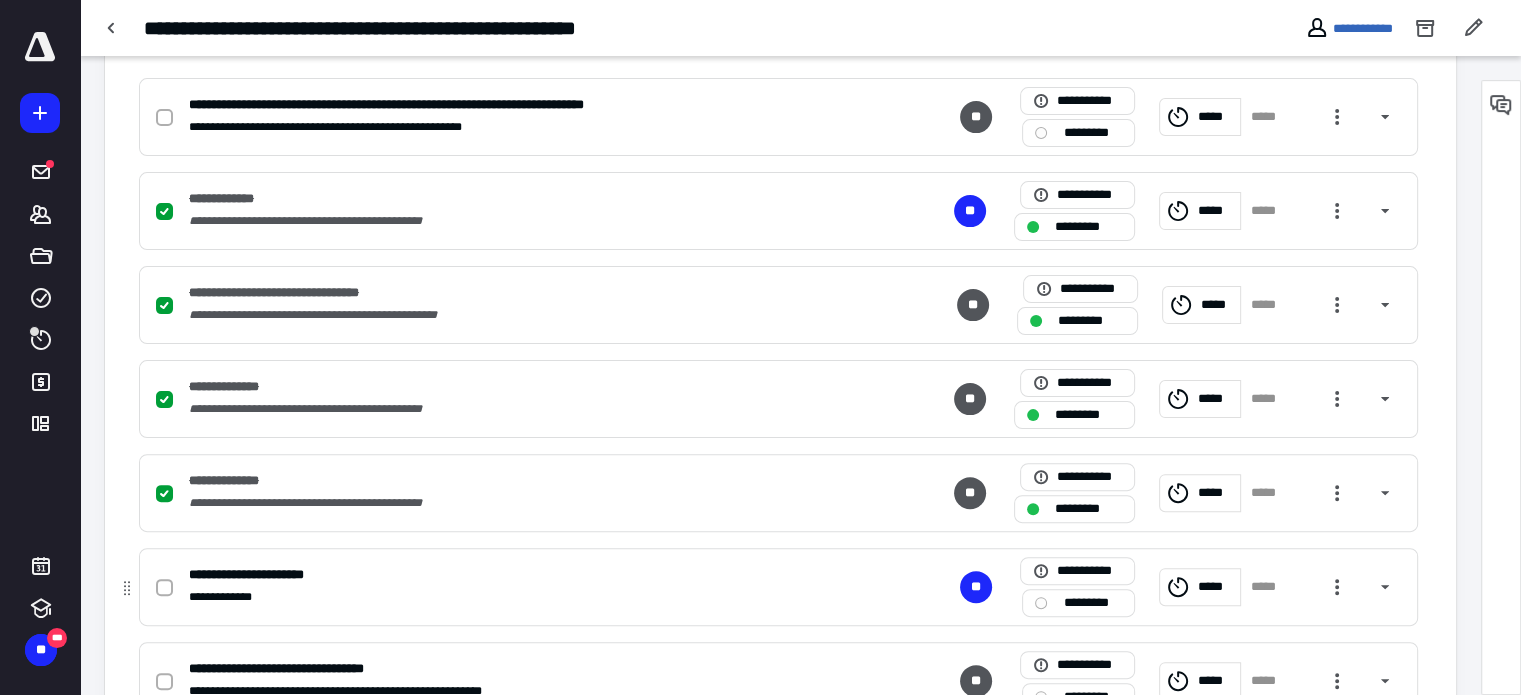 click at bounding box center (1041, 603) 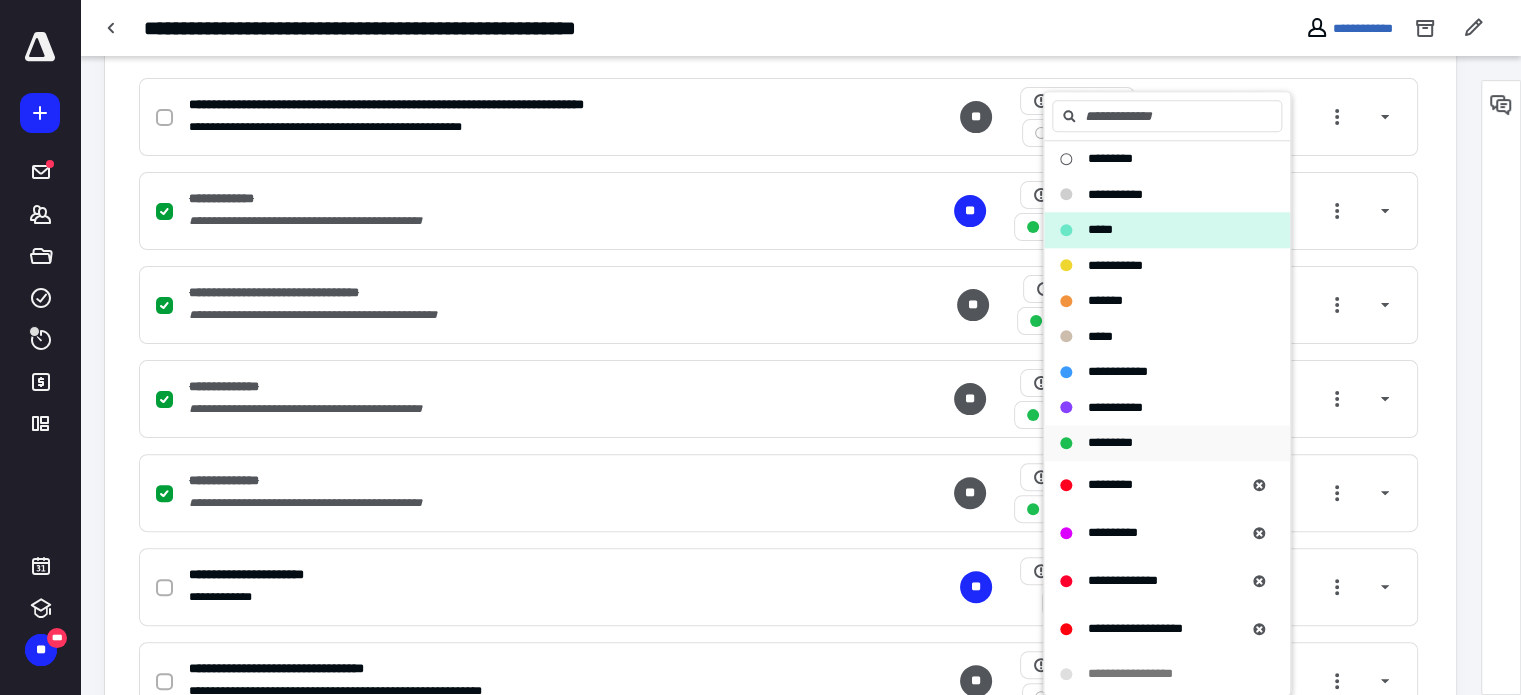 click on "*********" at bounding box center (1110, 442) 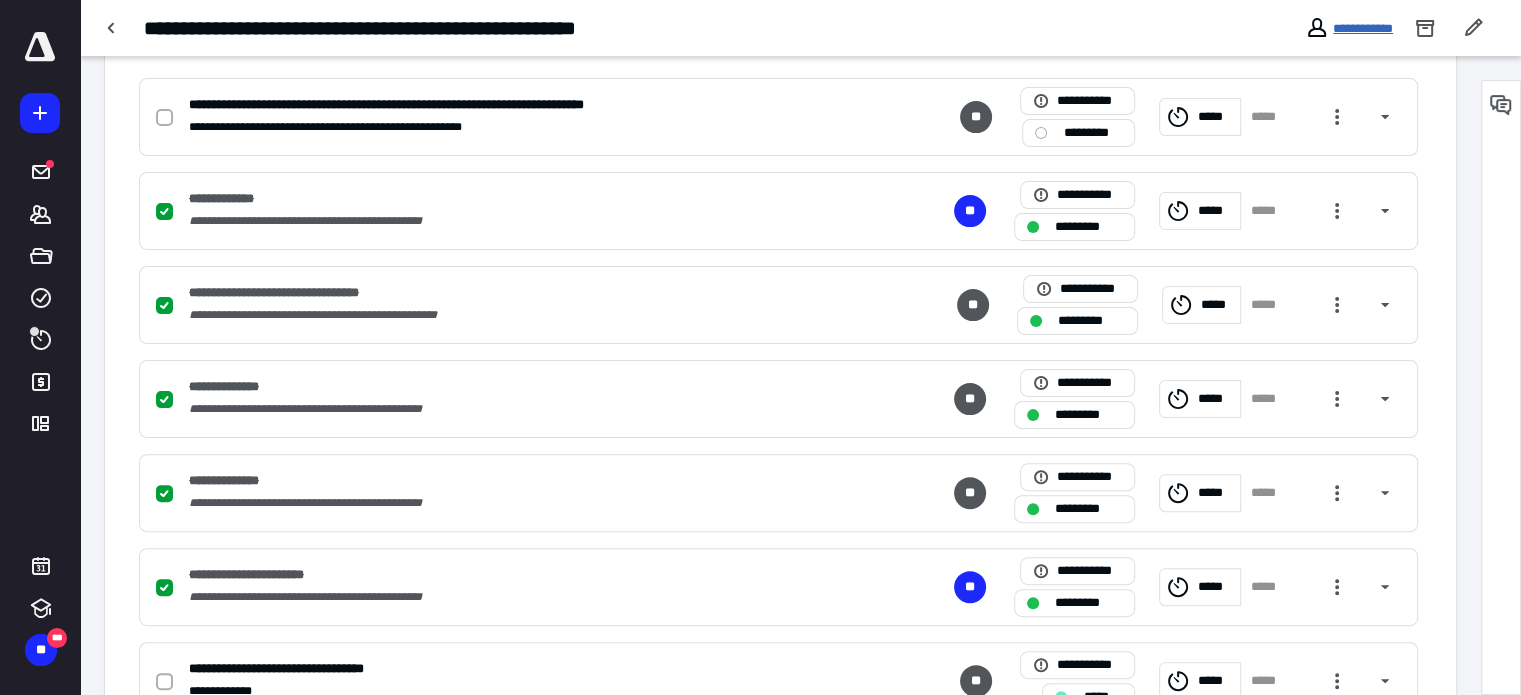 click on "**********" at bounding box center (1363, 28) 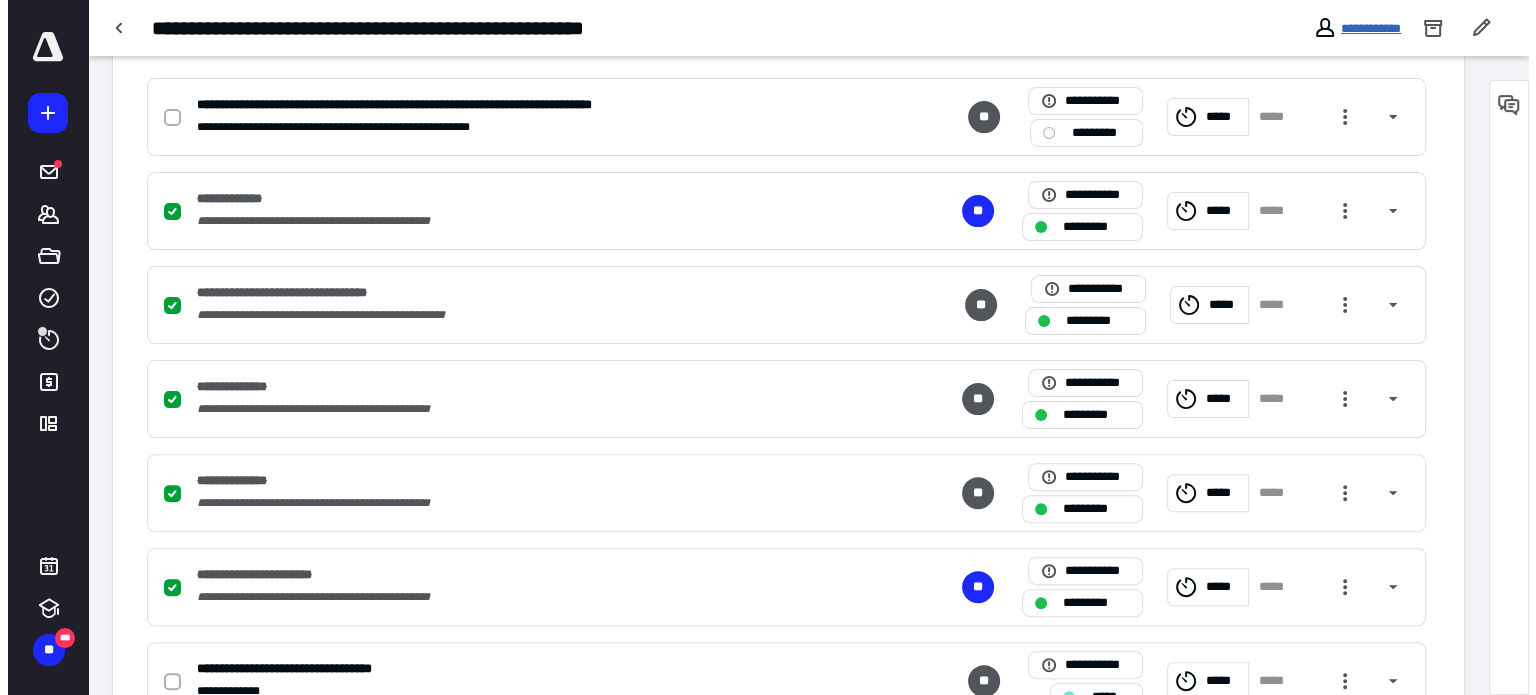 scroll, scrollTop: 0, scrollLeft: 0, axis: both 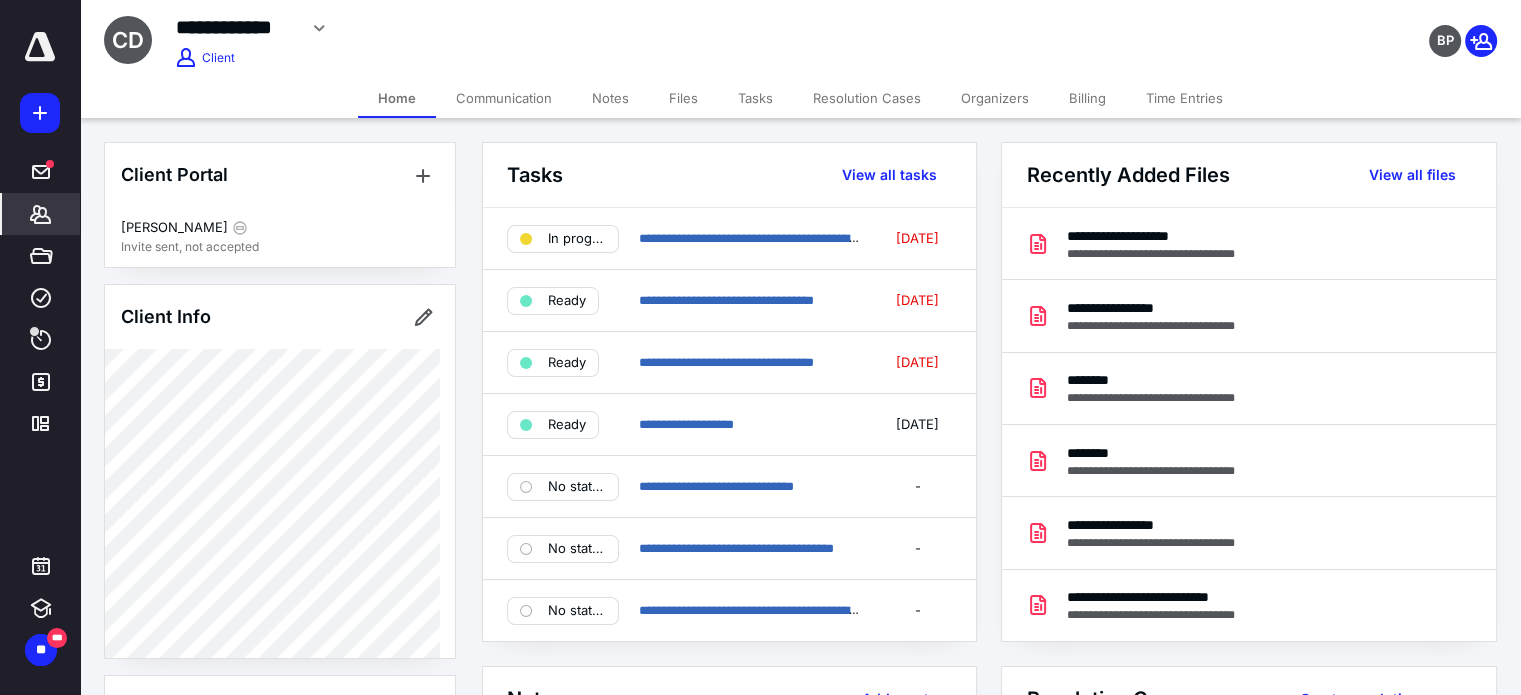 click on "Time Entries" at bounding box center (1184, 98) 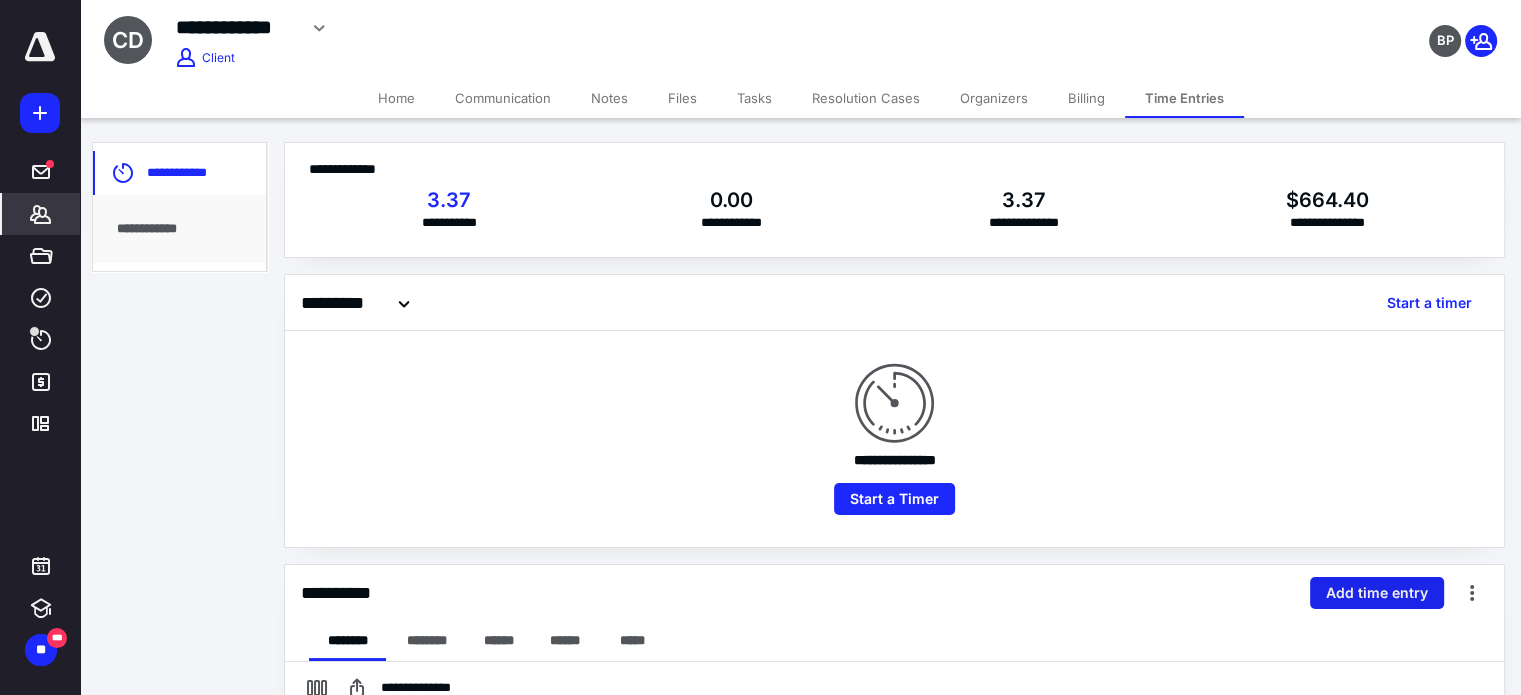 click on "Add time entry" at bounding box center (1377, 593) 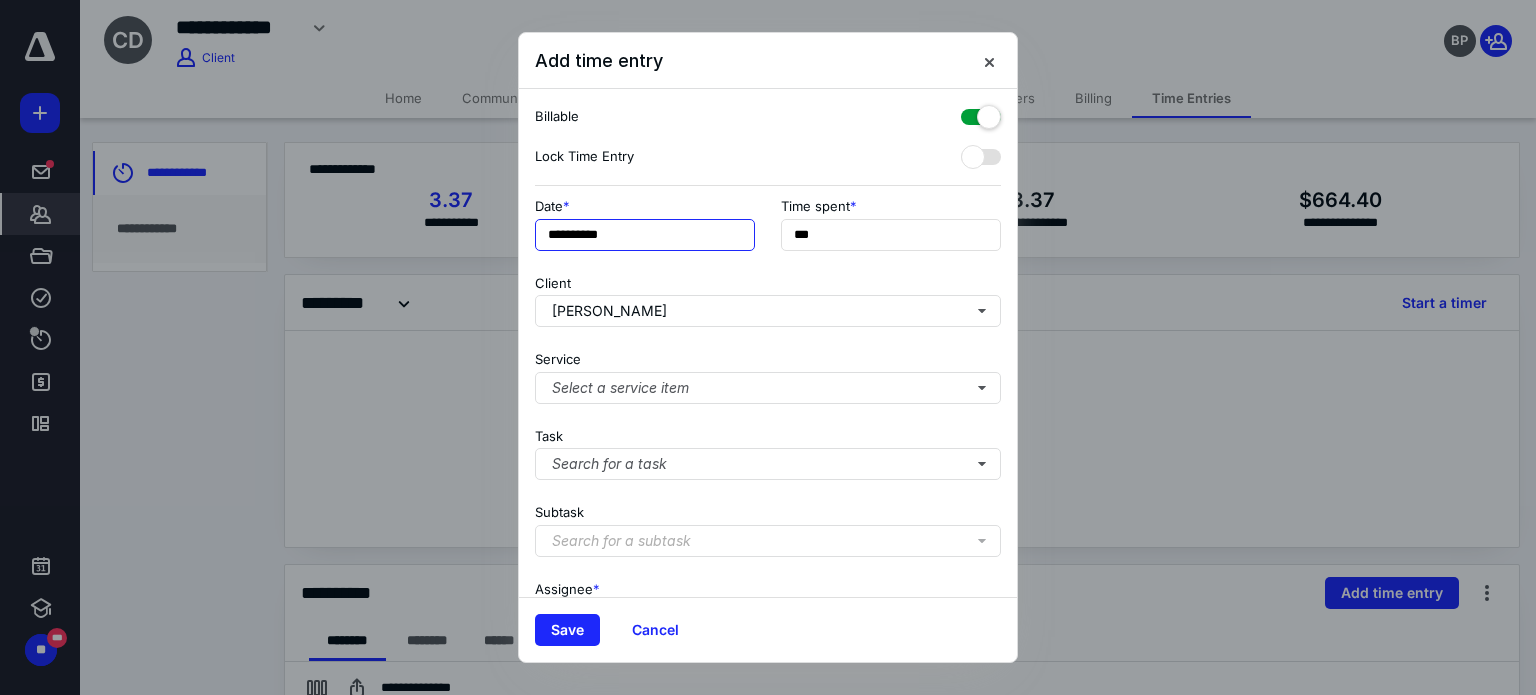 click on "**********" at bounding box center (645, 235) 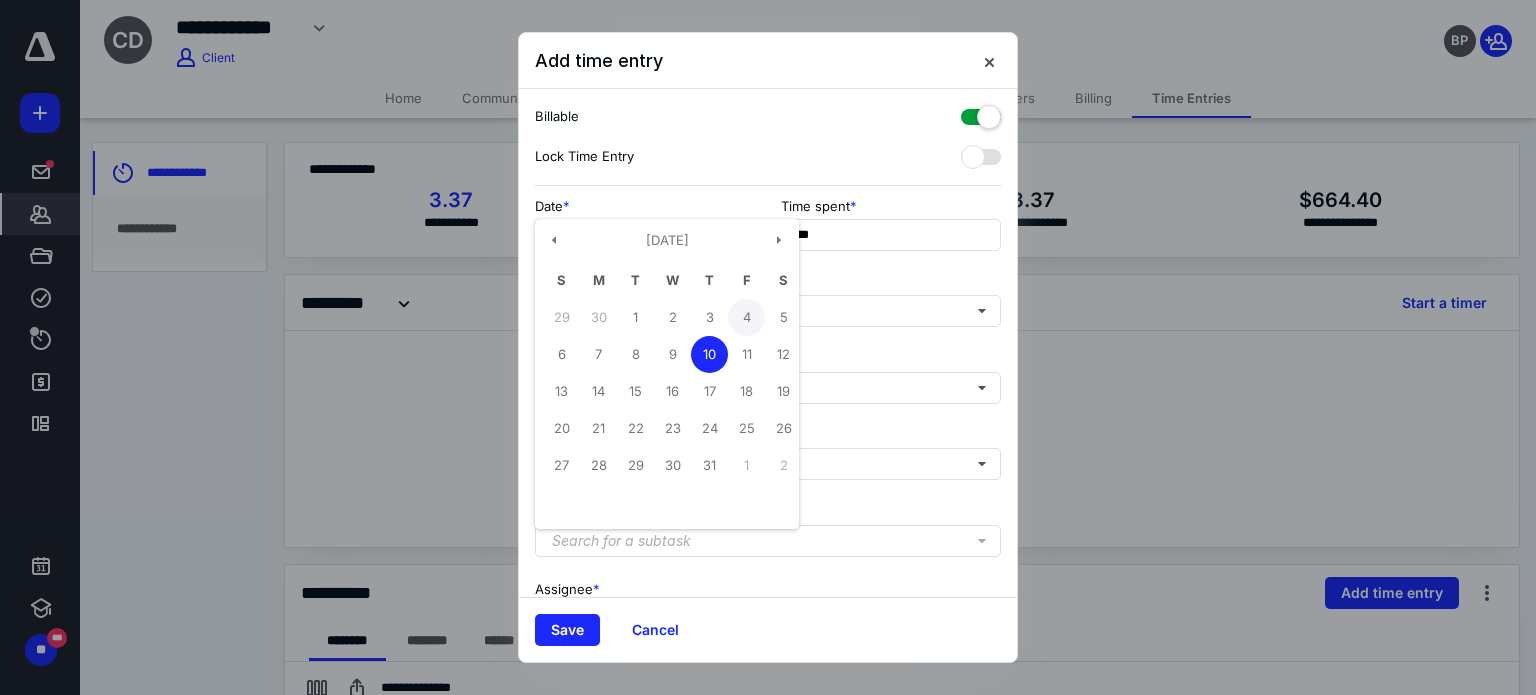 click on "4" at bounding box center (746, 317) 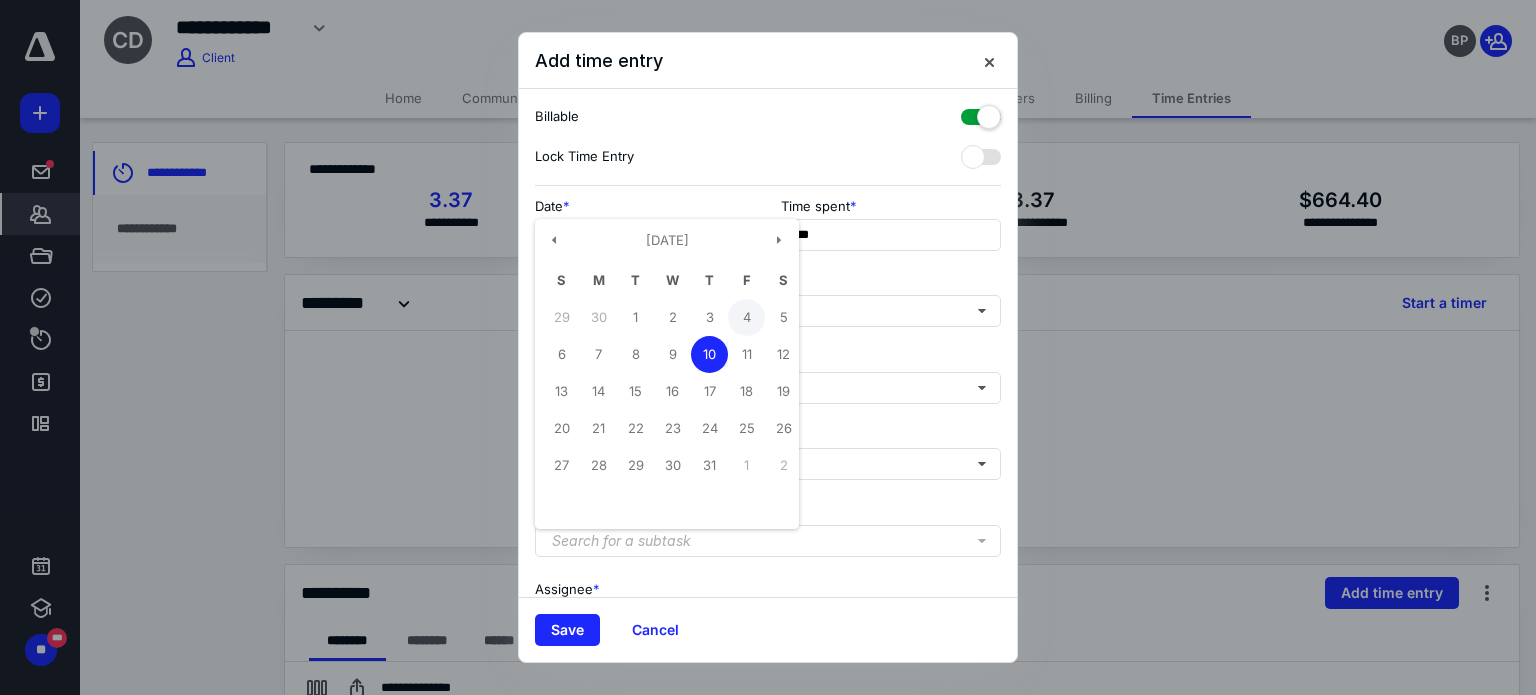 type on "**********" 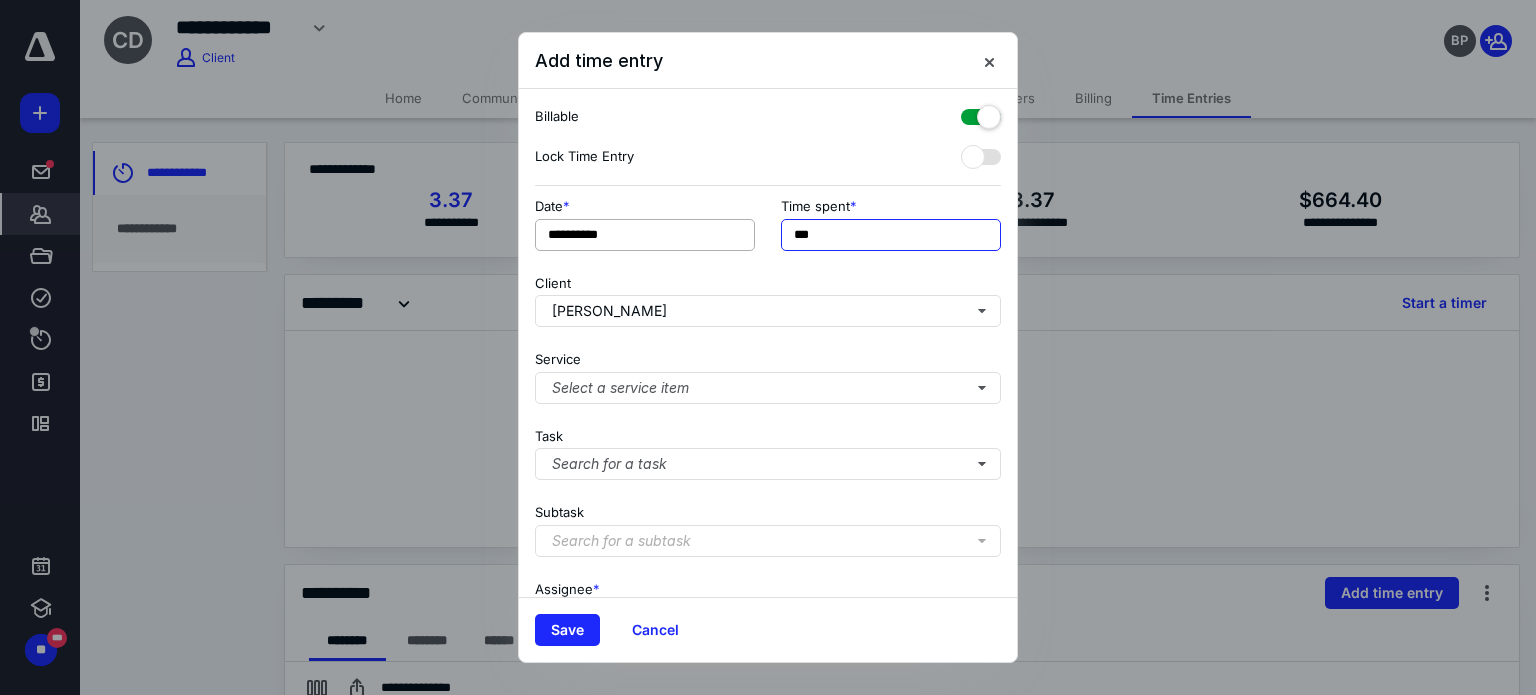 drag, startPoint x: 828, startPoint y: 231, endPoint x: 731, endPoint y: 231, distance: 97 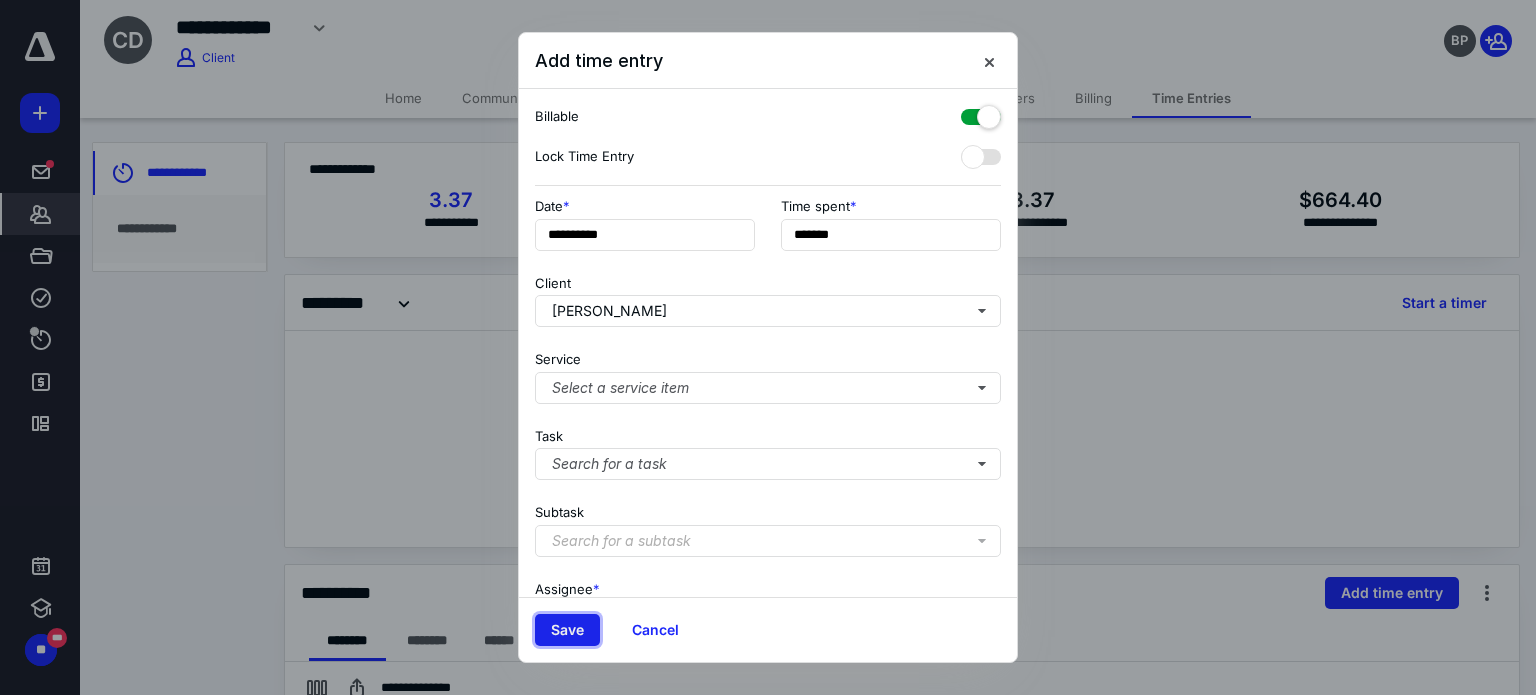 type on "******" 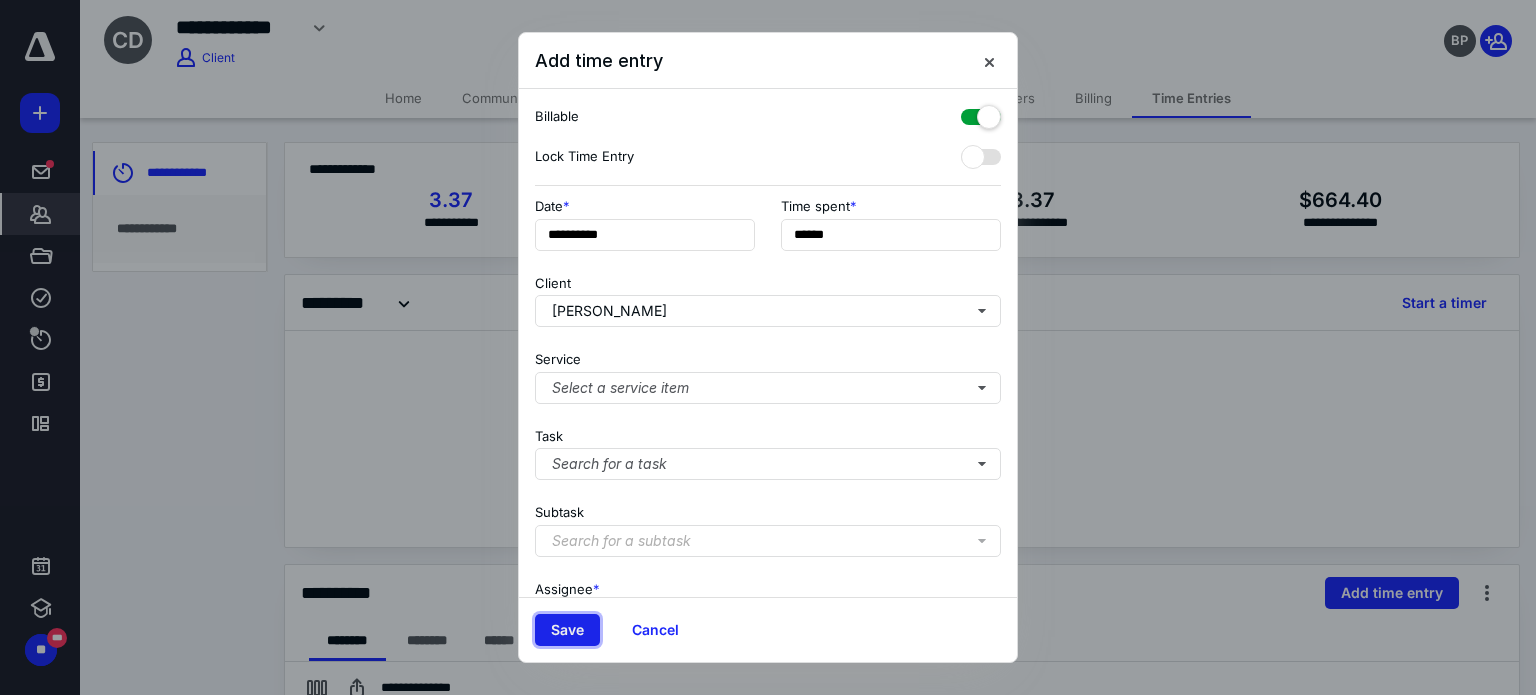 click on "Save" at bounding box center (567, 630) 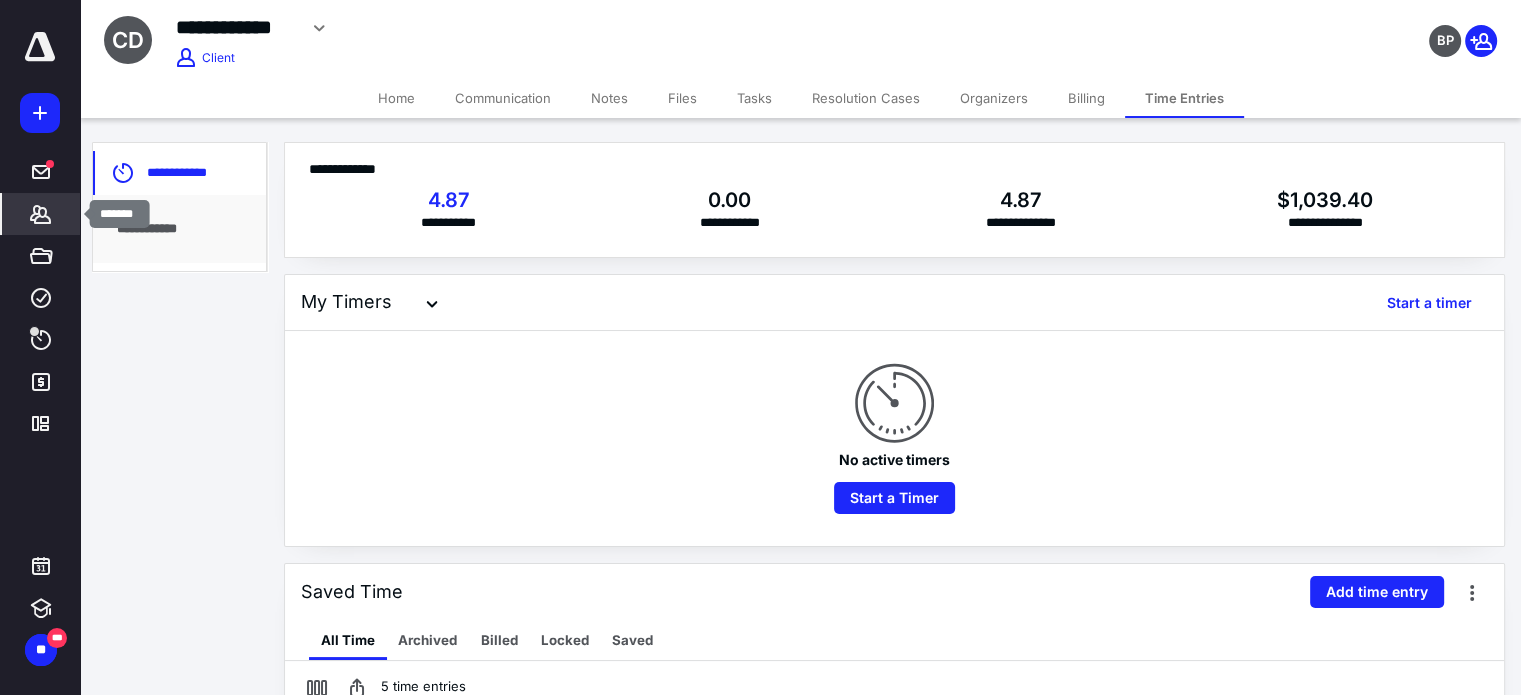 click 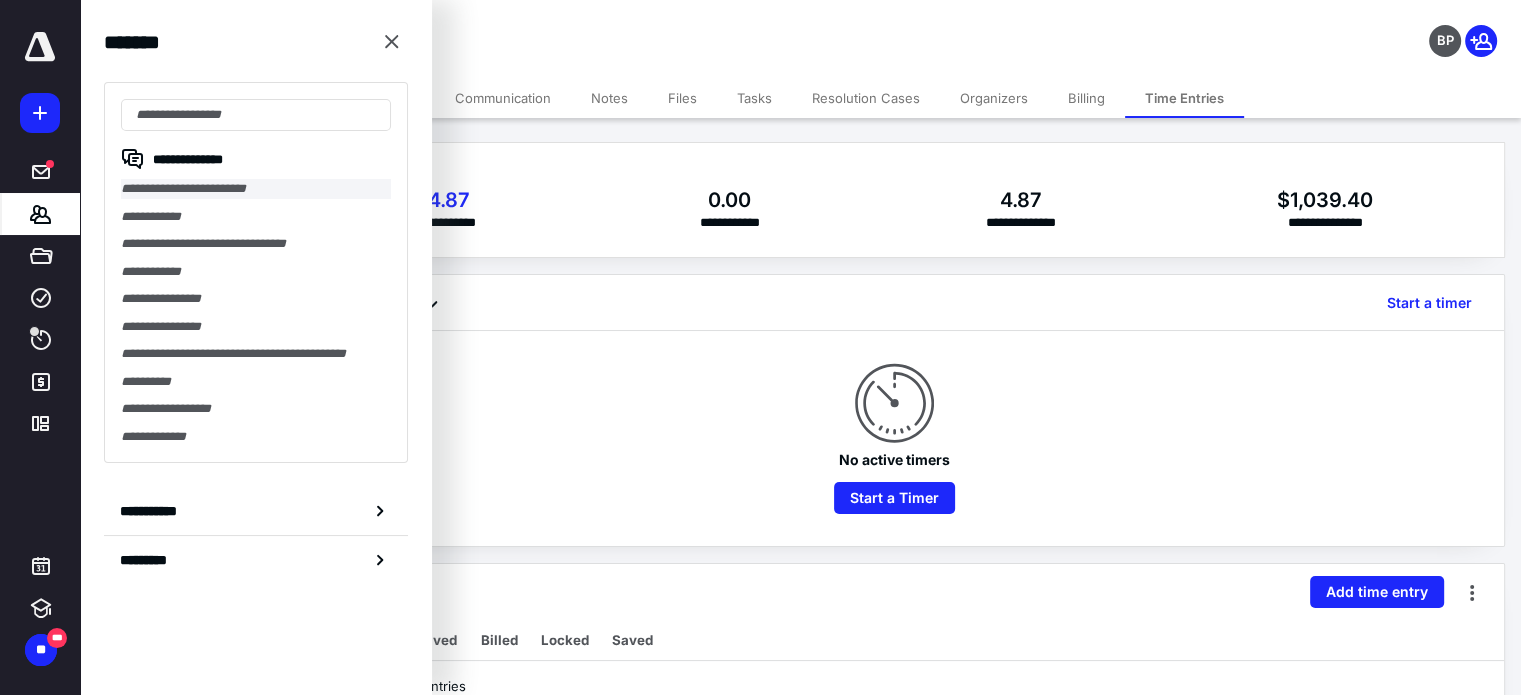 click on "**********" at bounding box center (256, 189) 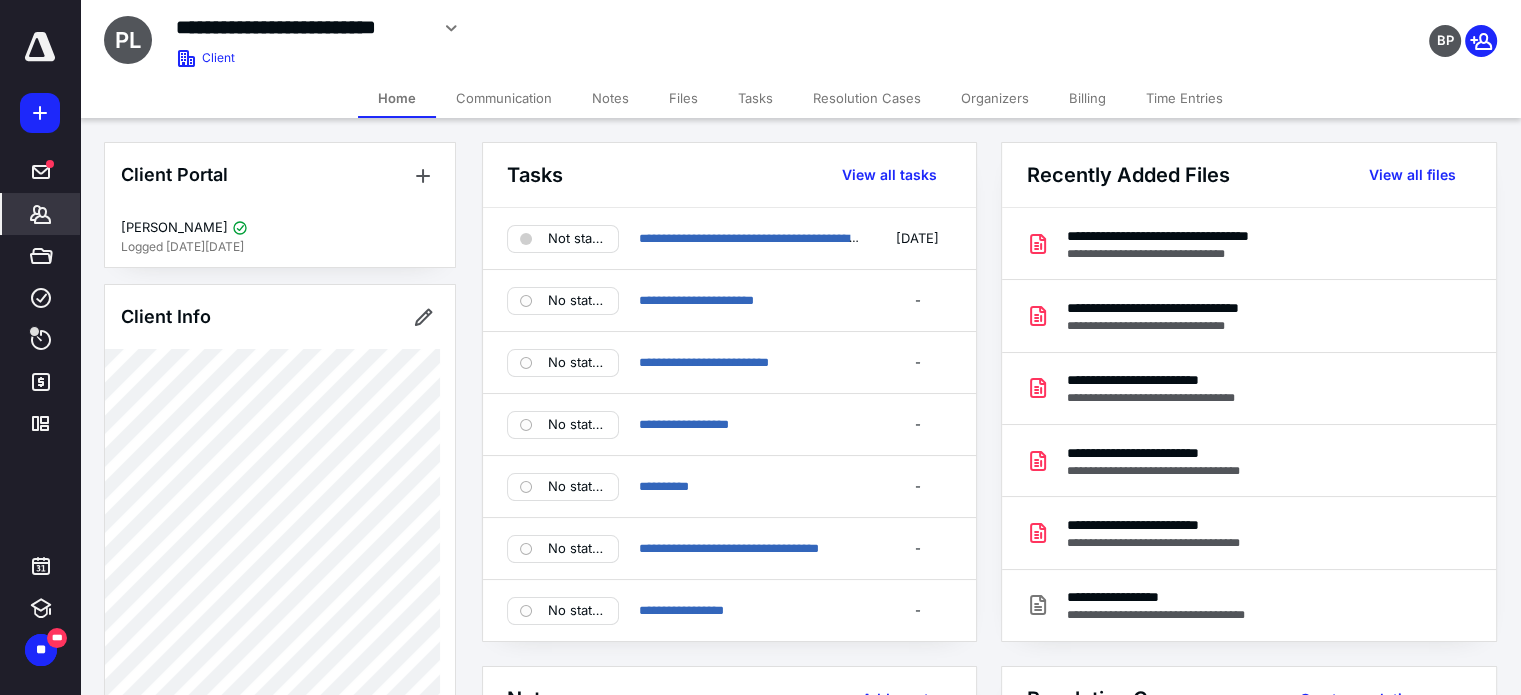 click on "Files" at bounding box center [683, 98] 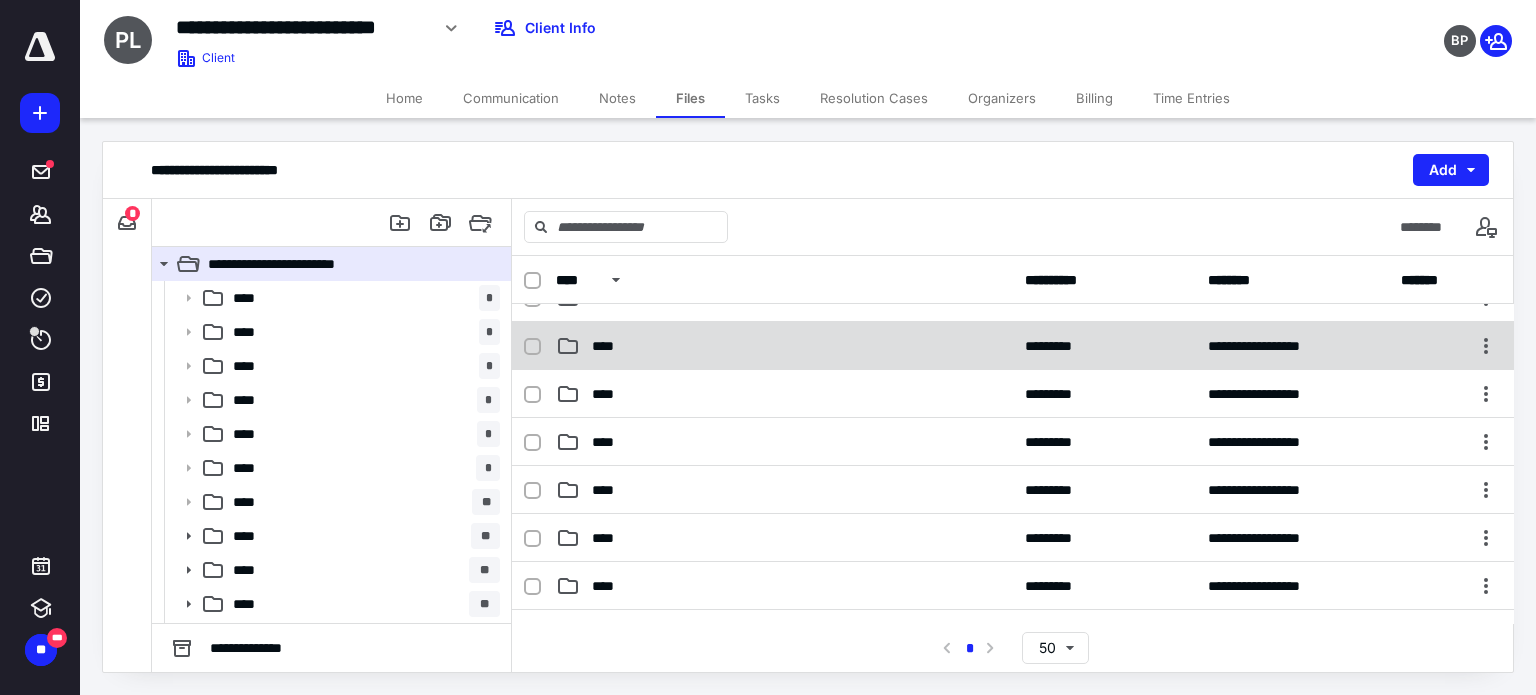 scroll, scrollTop: 300, scrollLeft: 0, axis: vertical 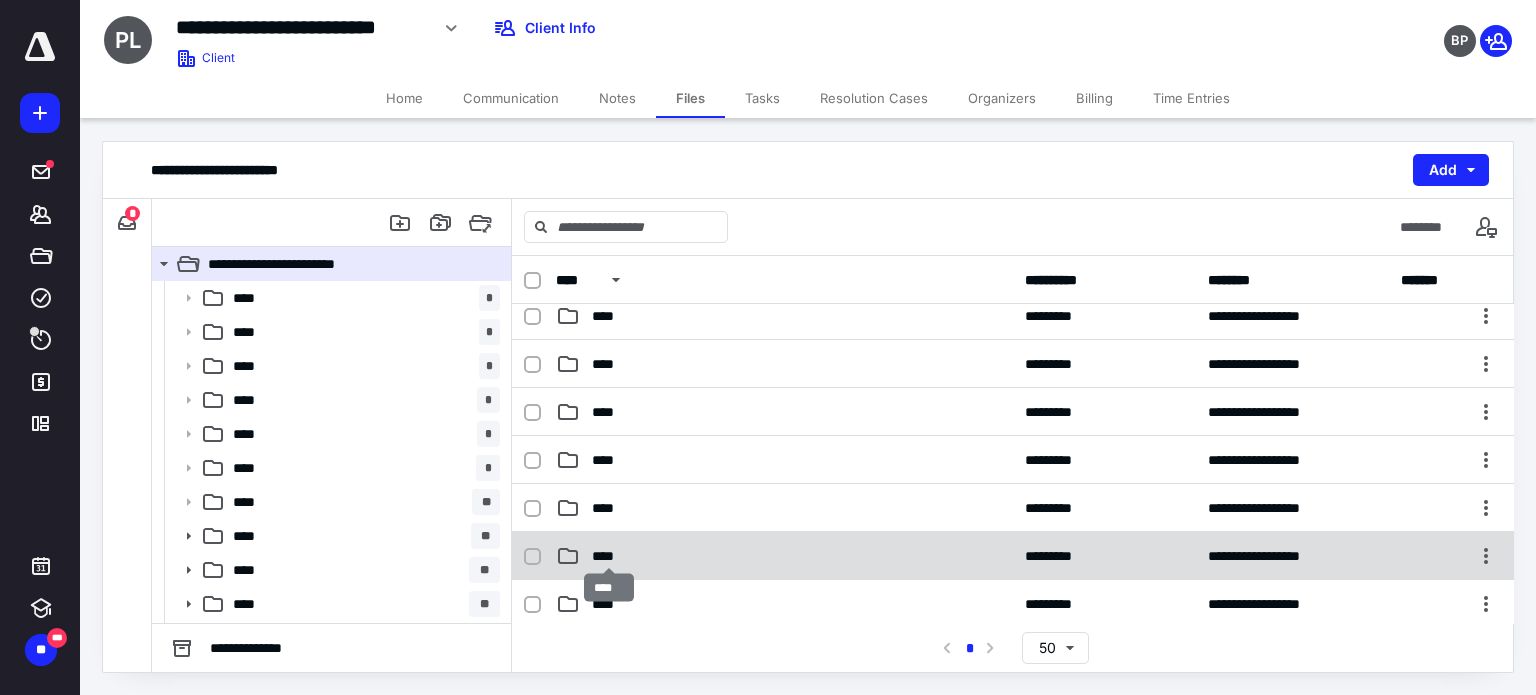 click on "****" at bounding box center (609, 556) 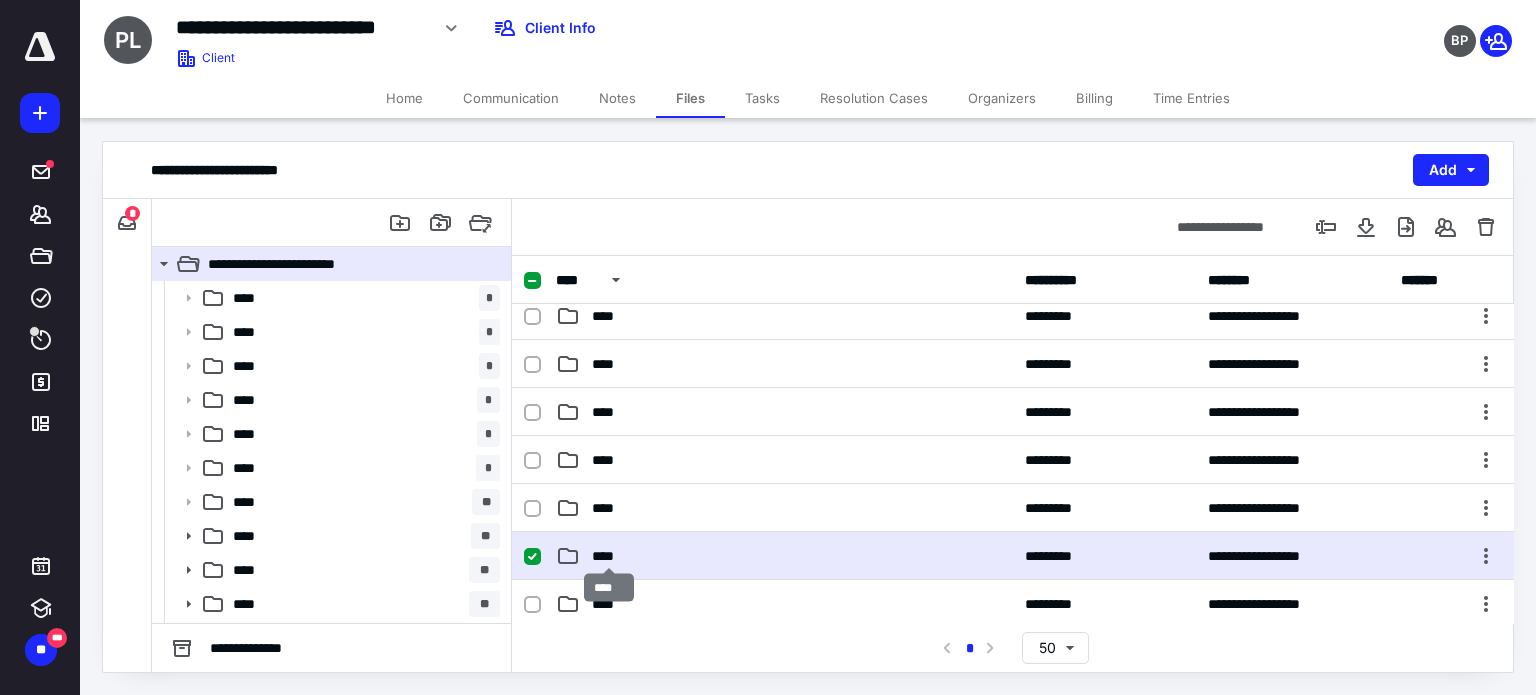 click on "****" at bounding box center (609, 556) 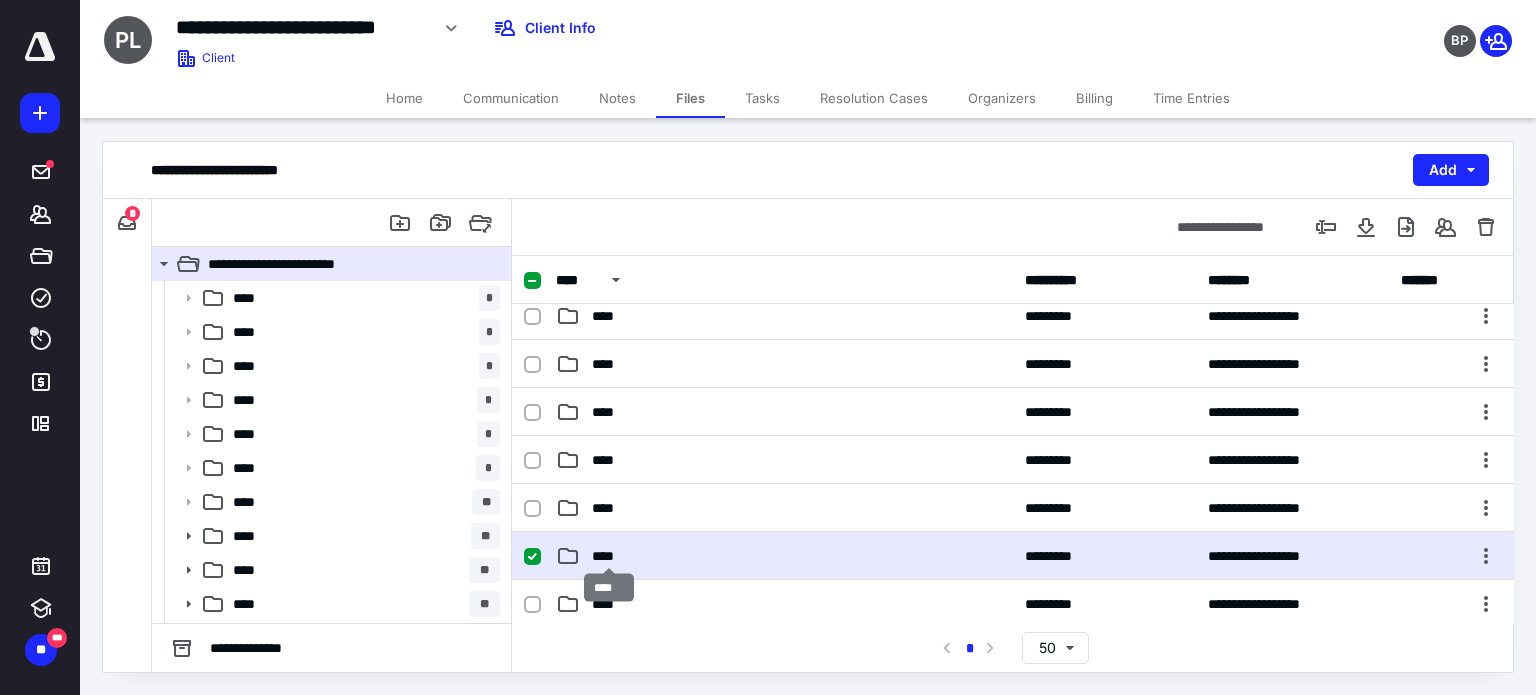 scroll, scrollTop: 0, scrollLeft: 0, axis: both 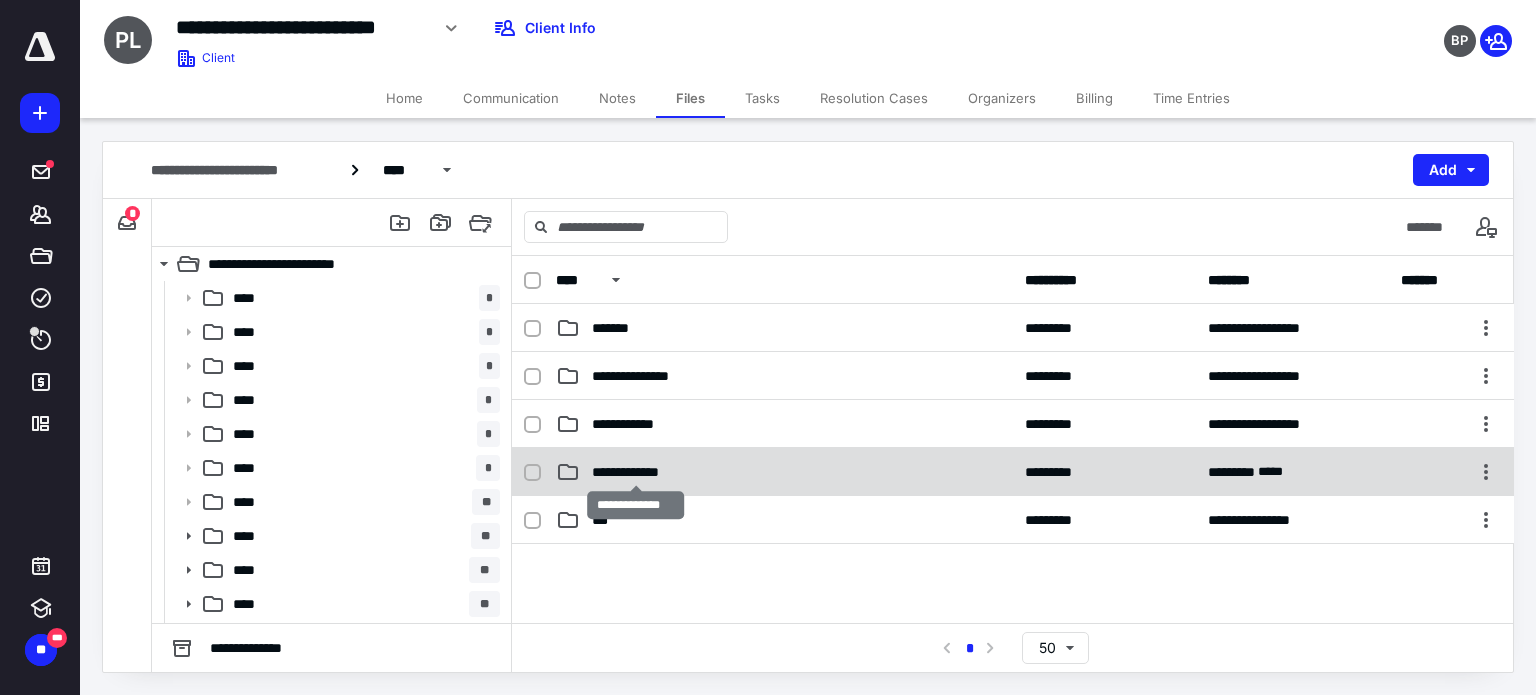 click on "**********" at bounding box center [636, 472] 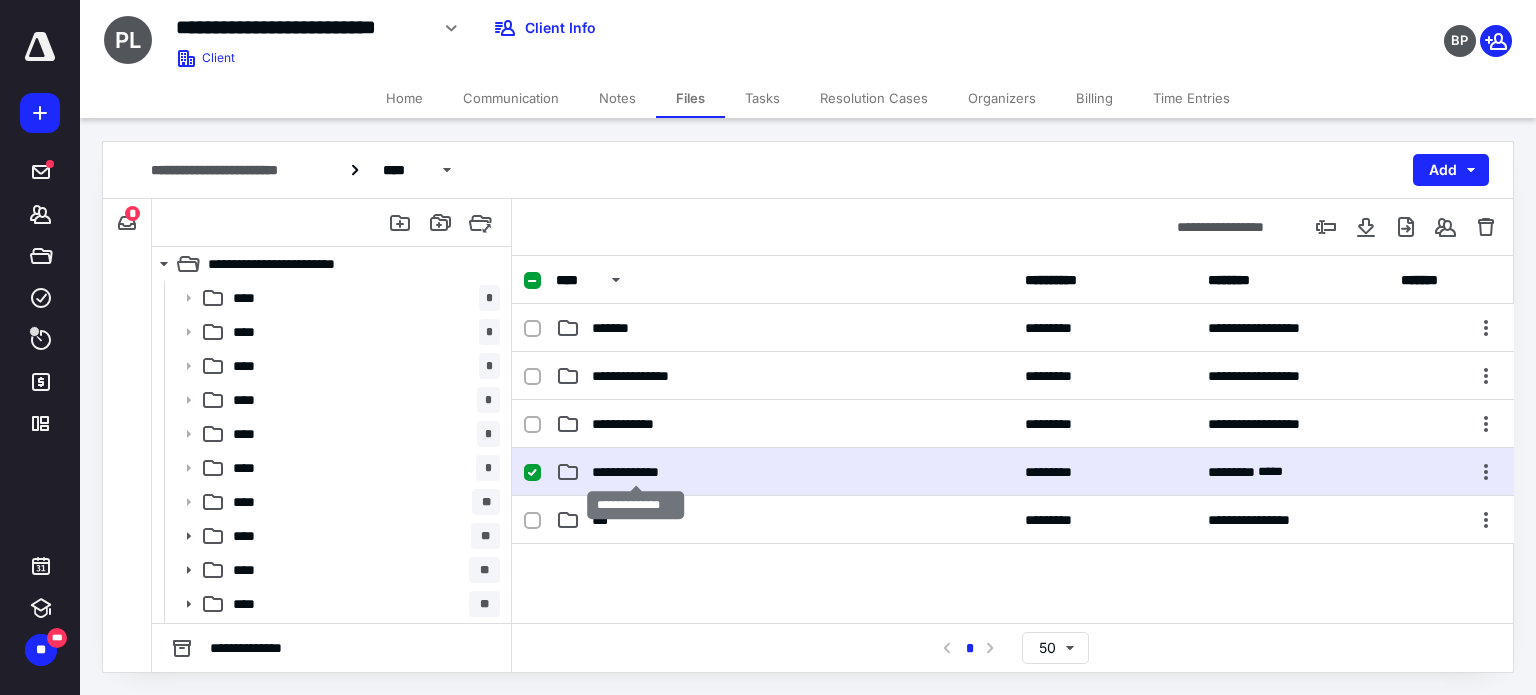 click on "**********" at bounding box center (636, 472) 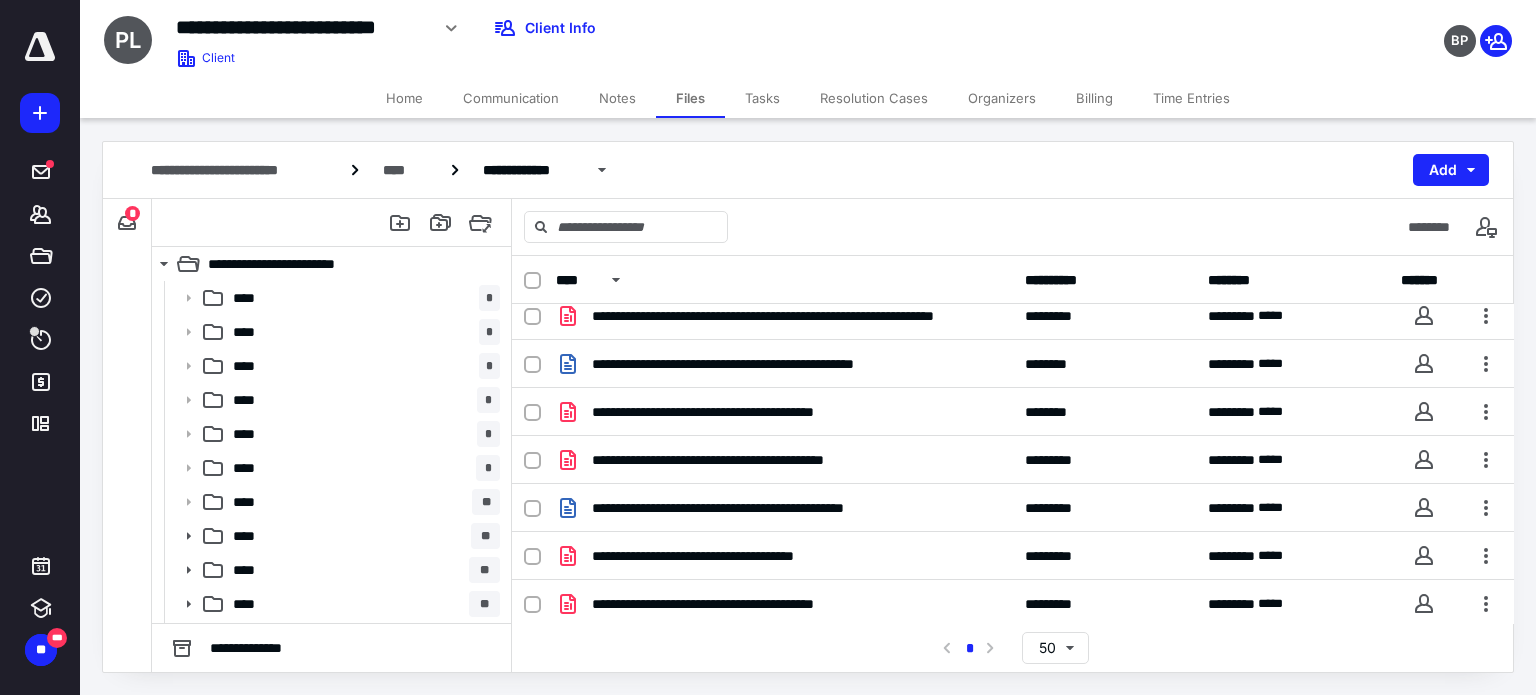 scroll, scrollTop: 301, scrollLeft: 0, axis: vertical 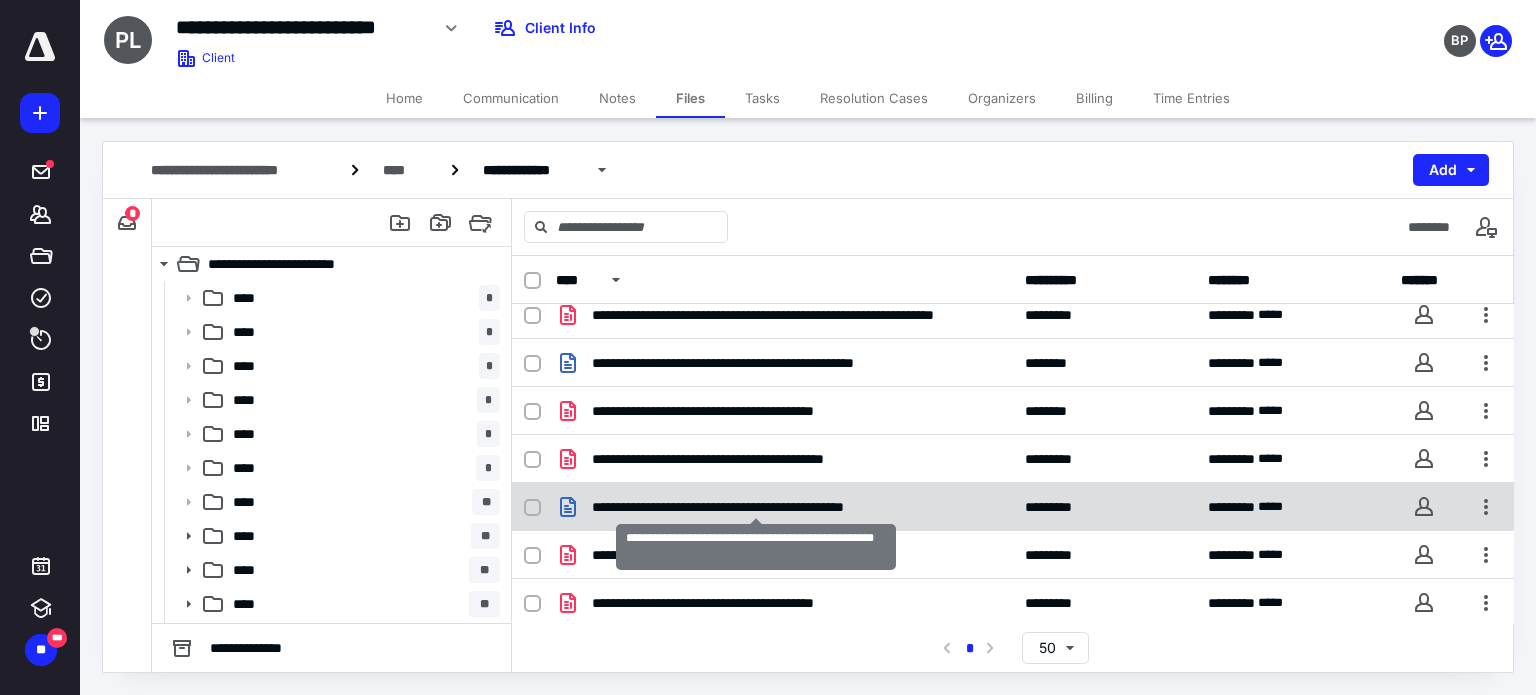 click on "**********" at bounding box center [756, 507] 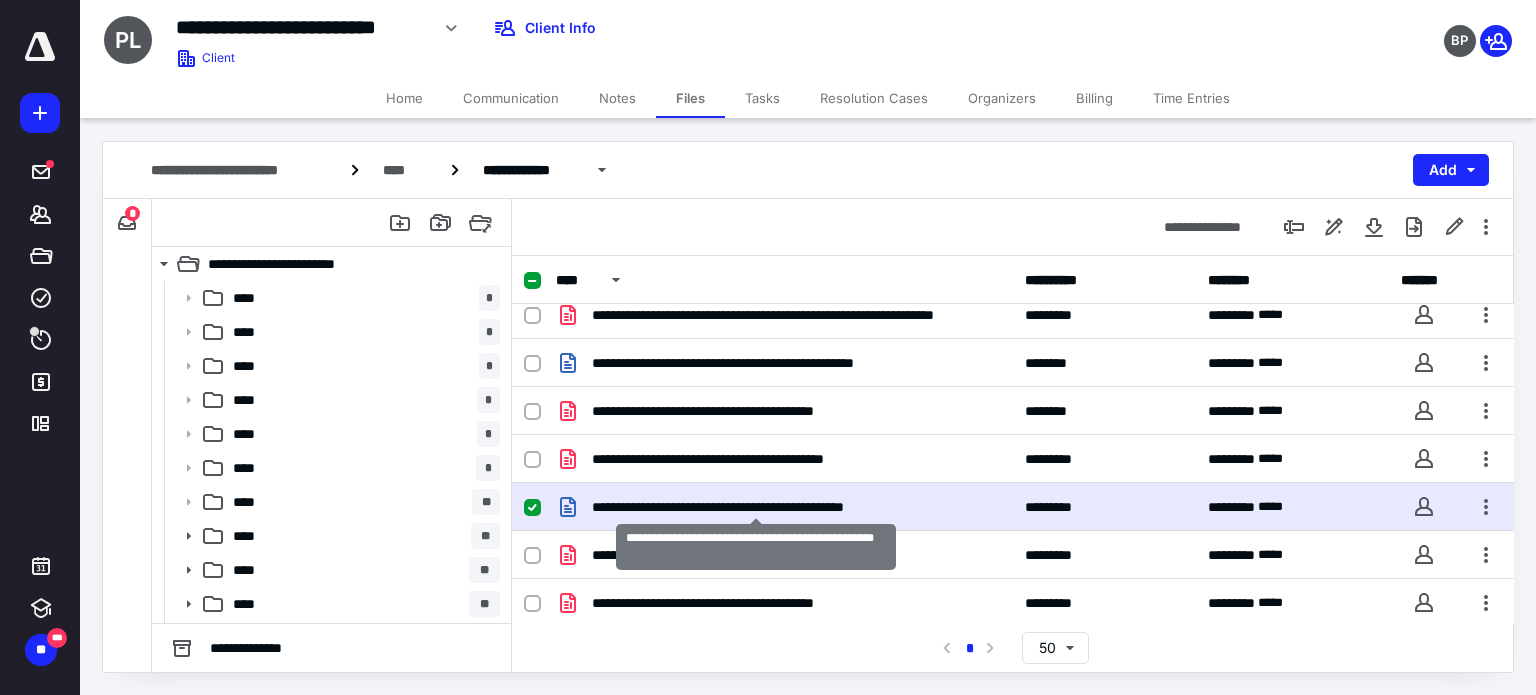 click on "**********" at bounding box center [756, 507] 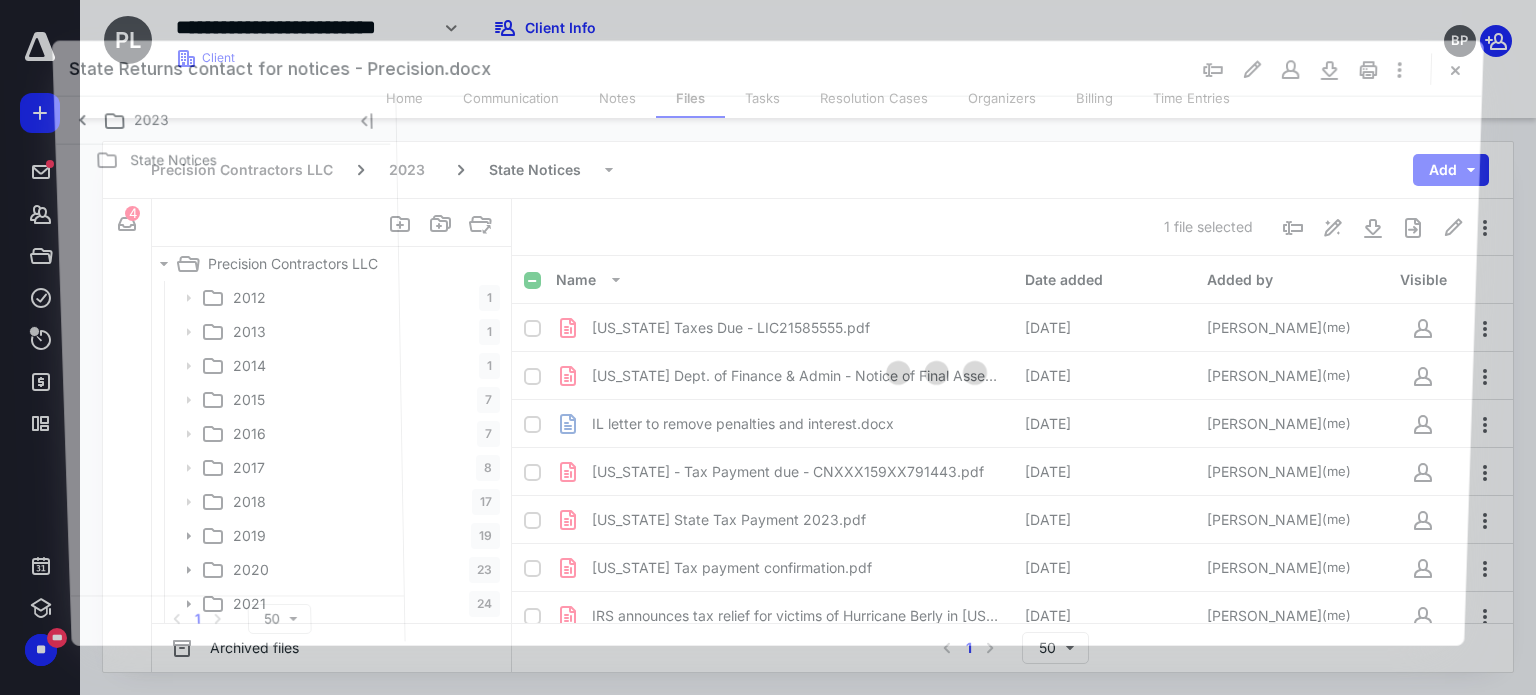 scroll, scrollTop: 301, scrollLeft: 0, axis: vertical 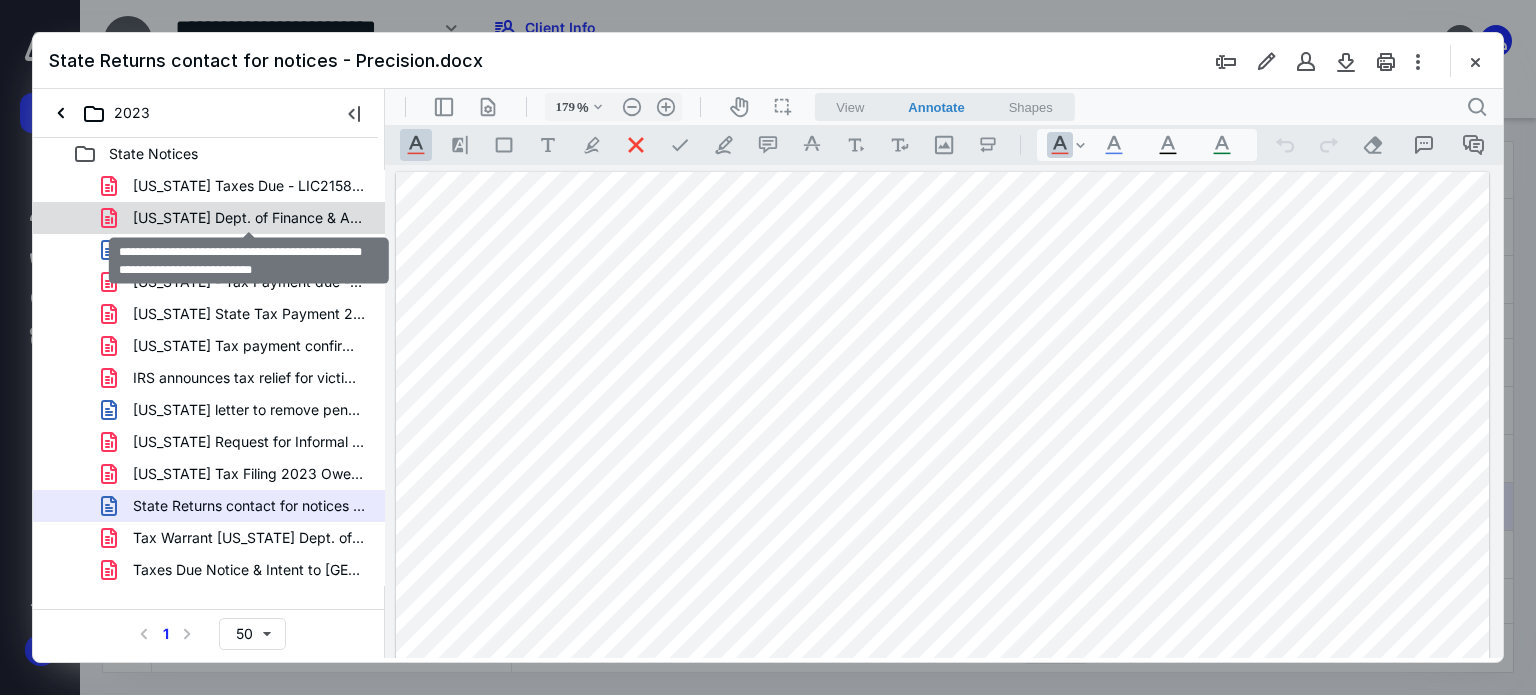 click on "Arkansas Dept. of Finance & Admin - Notice of Final Assessment 0 02-28-25.pdf" at bounding box center [249, 218] 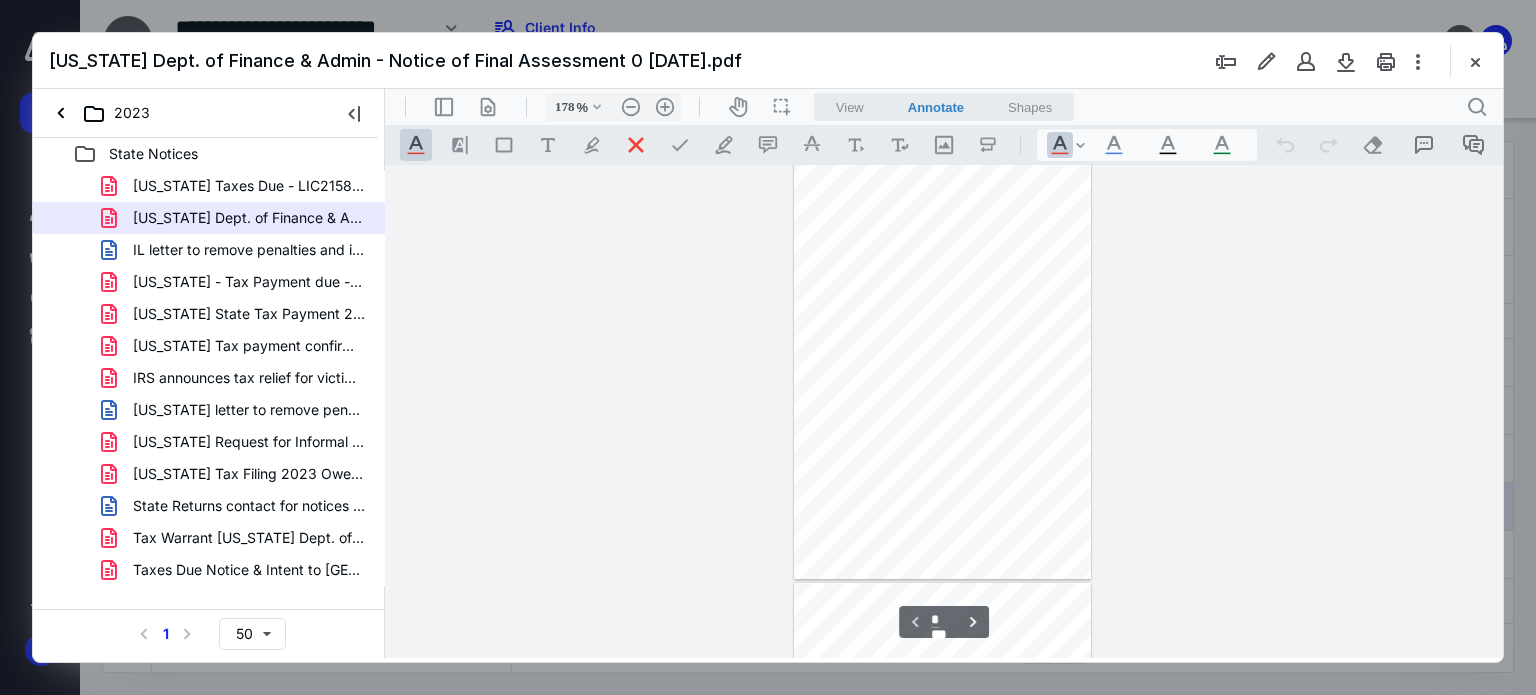 scroll, scrollTop: 286, scrollLeft: 0, axis: vertical 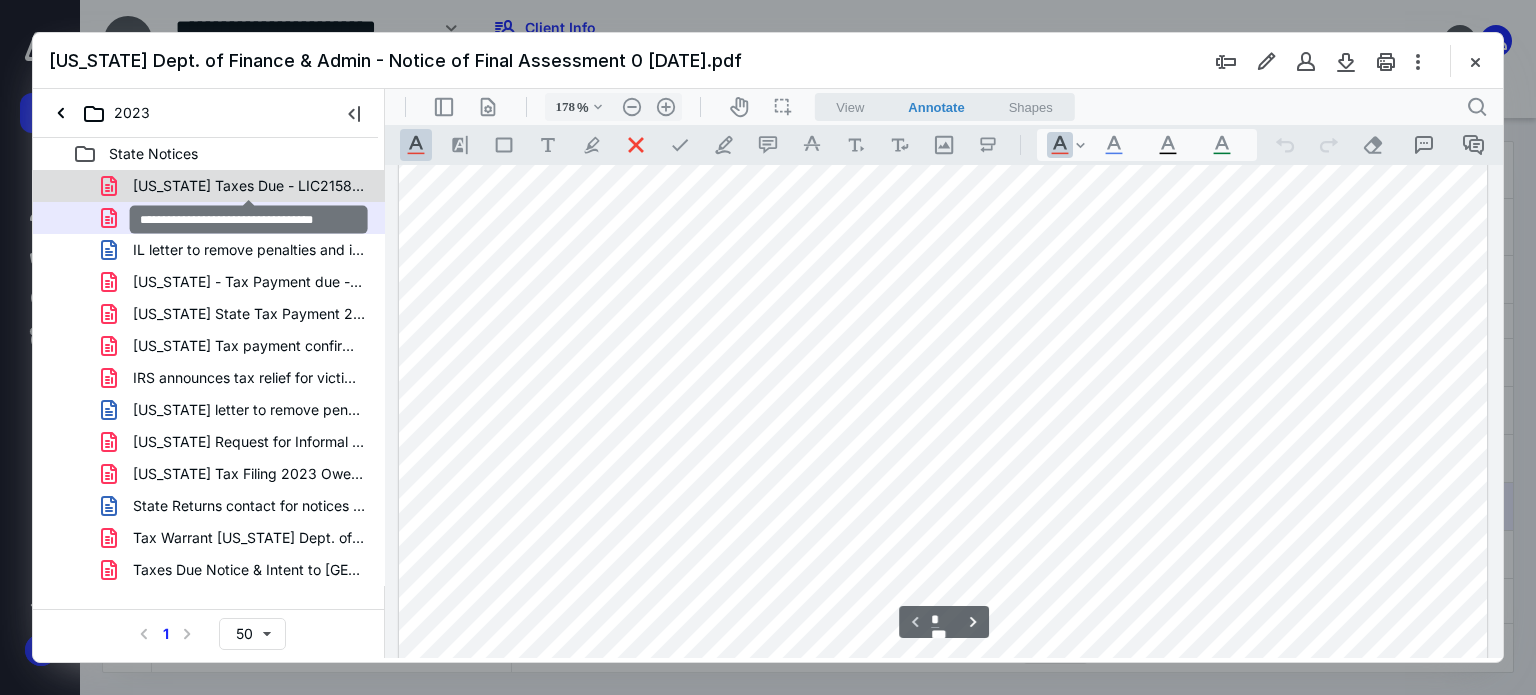 click on "Arizona Taxes Due - LIC21585555.pdf" at bounding box center (249, 186) 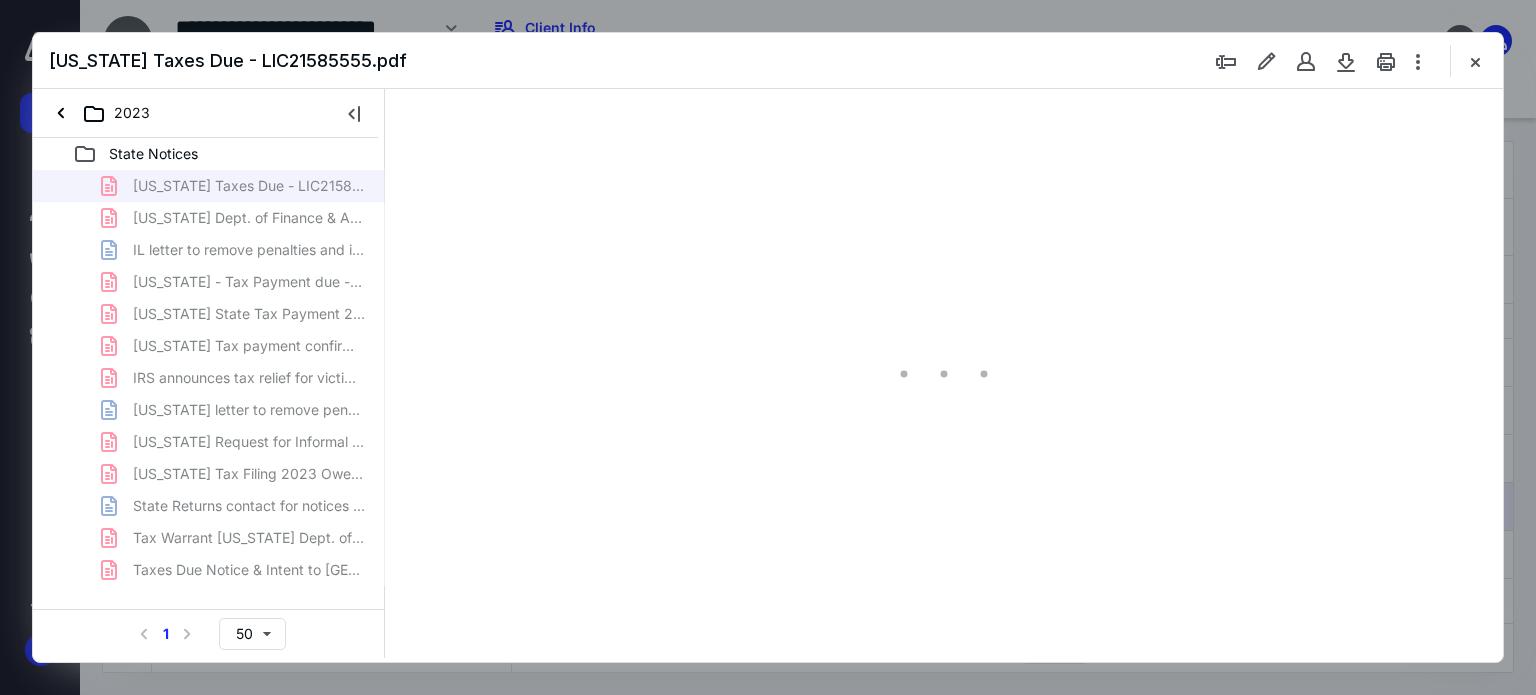 type on "179" 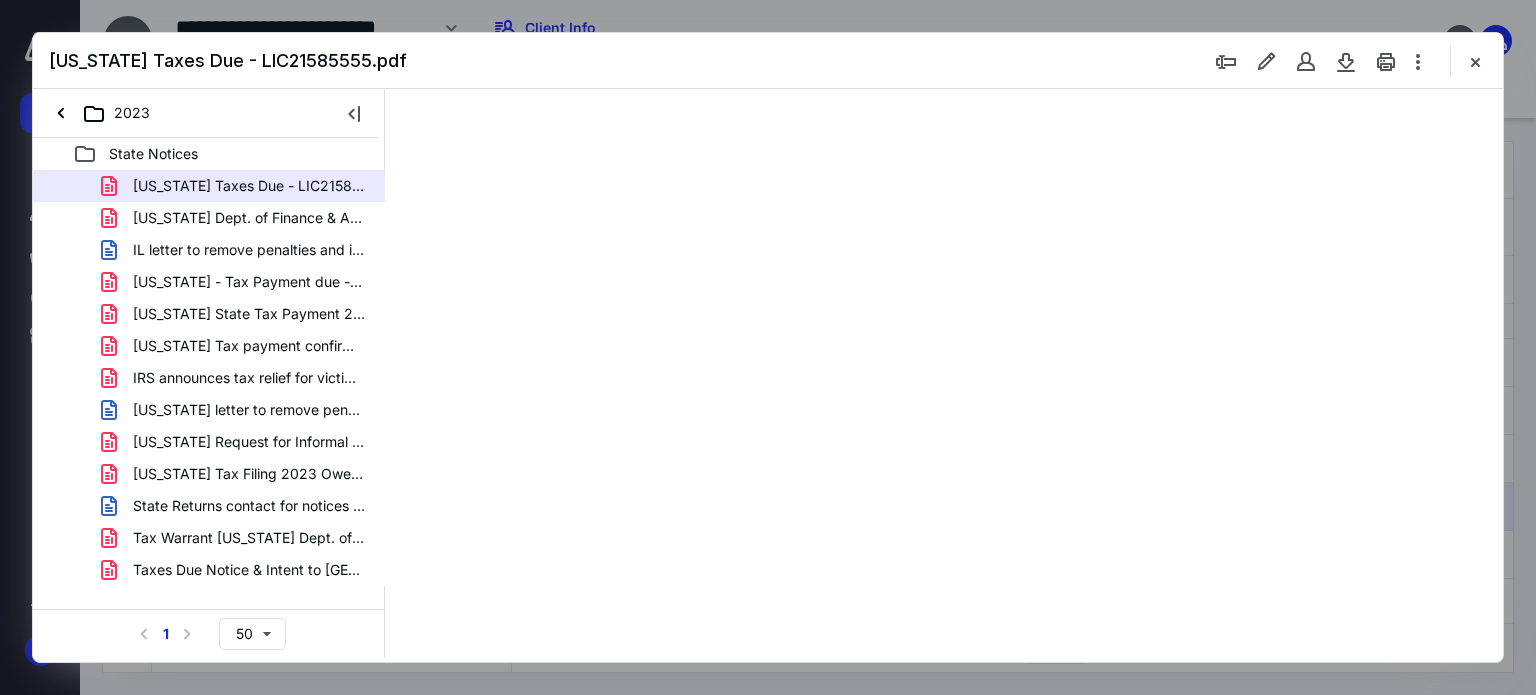 scroll, scrollTop: 0, scrollLeft: 0, axis: both 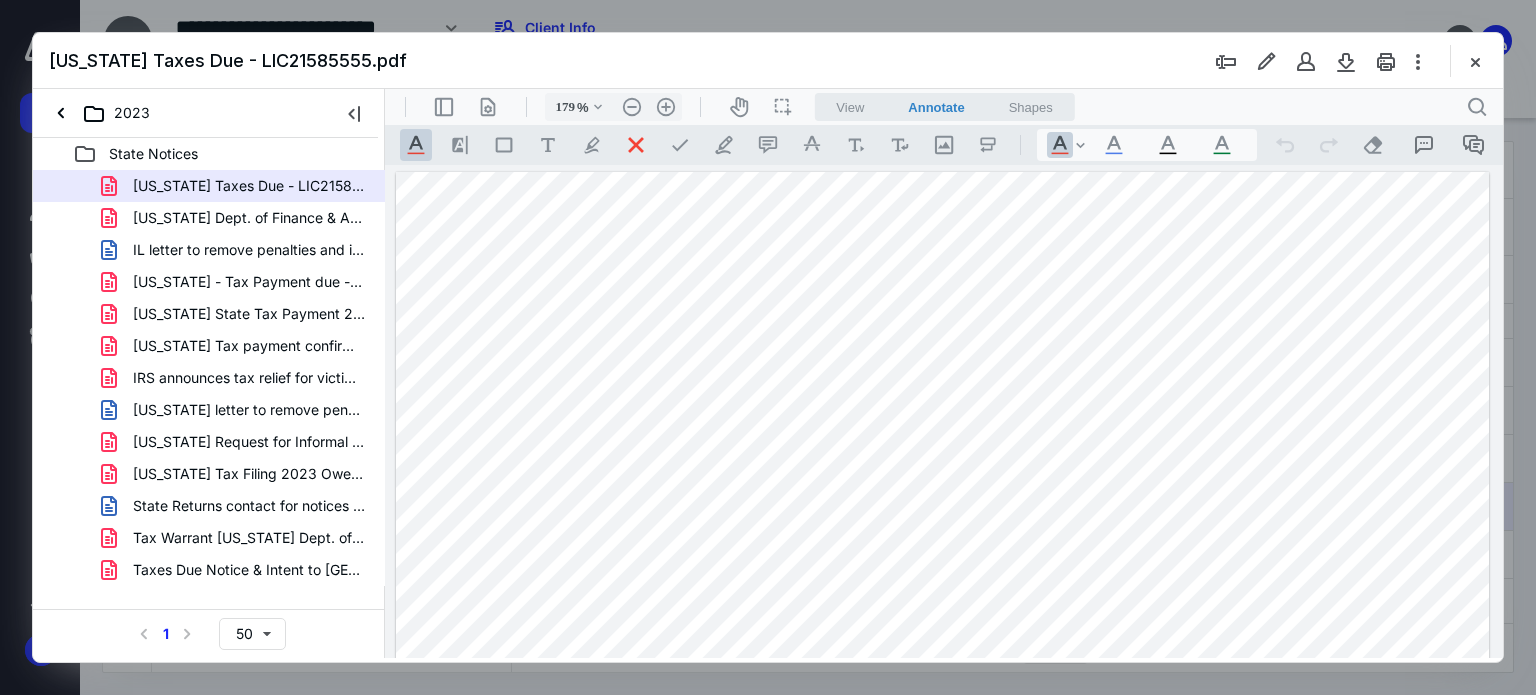 click at bounding box center [1475, 61] 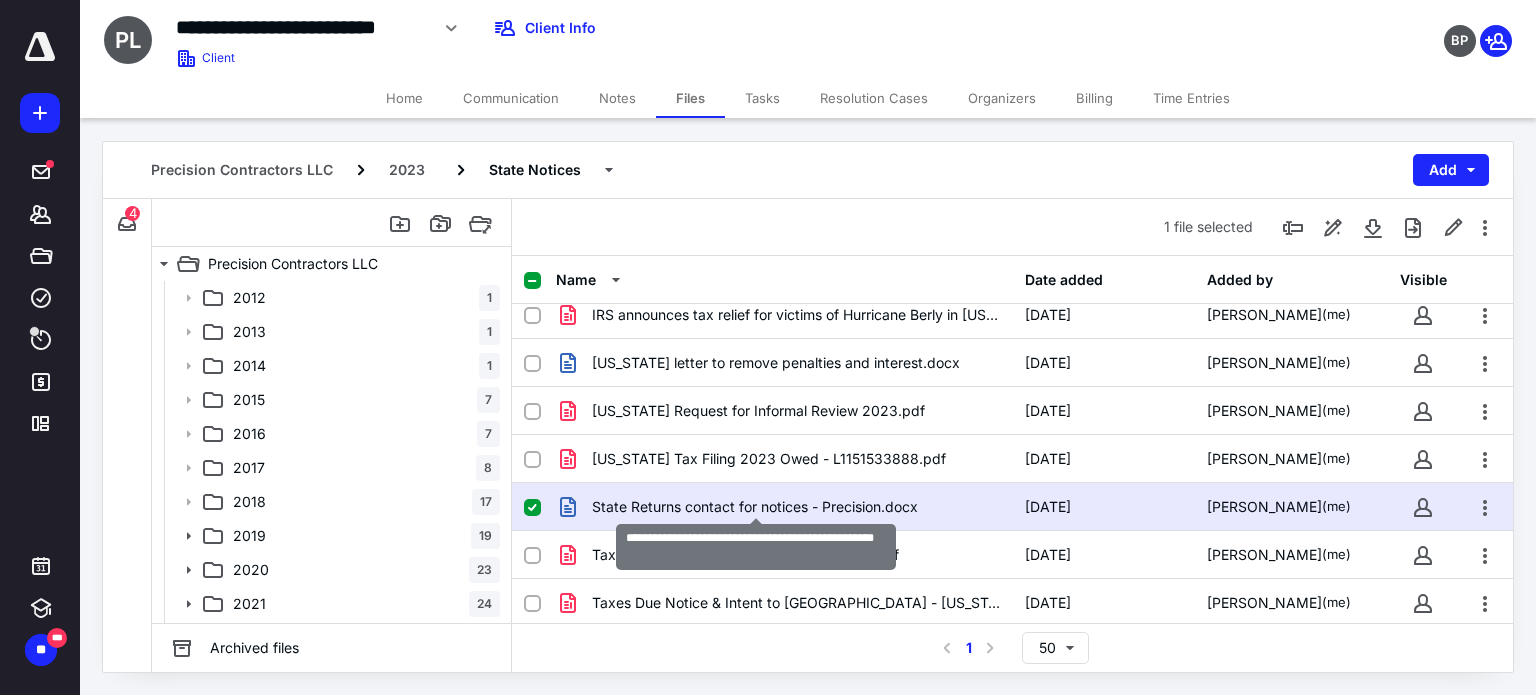 click on "State Returns contact for notices - Precision.docx" at bounding box center (755, 507) 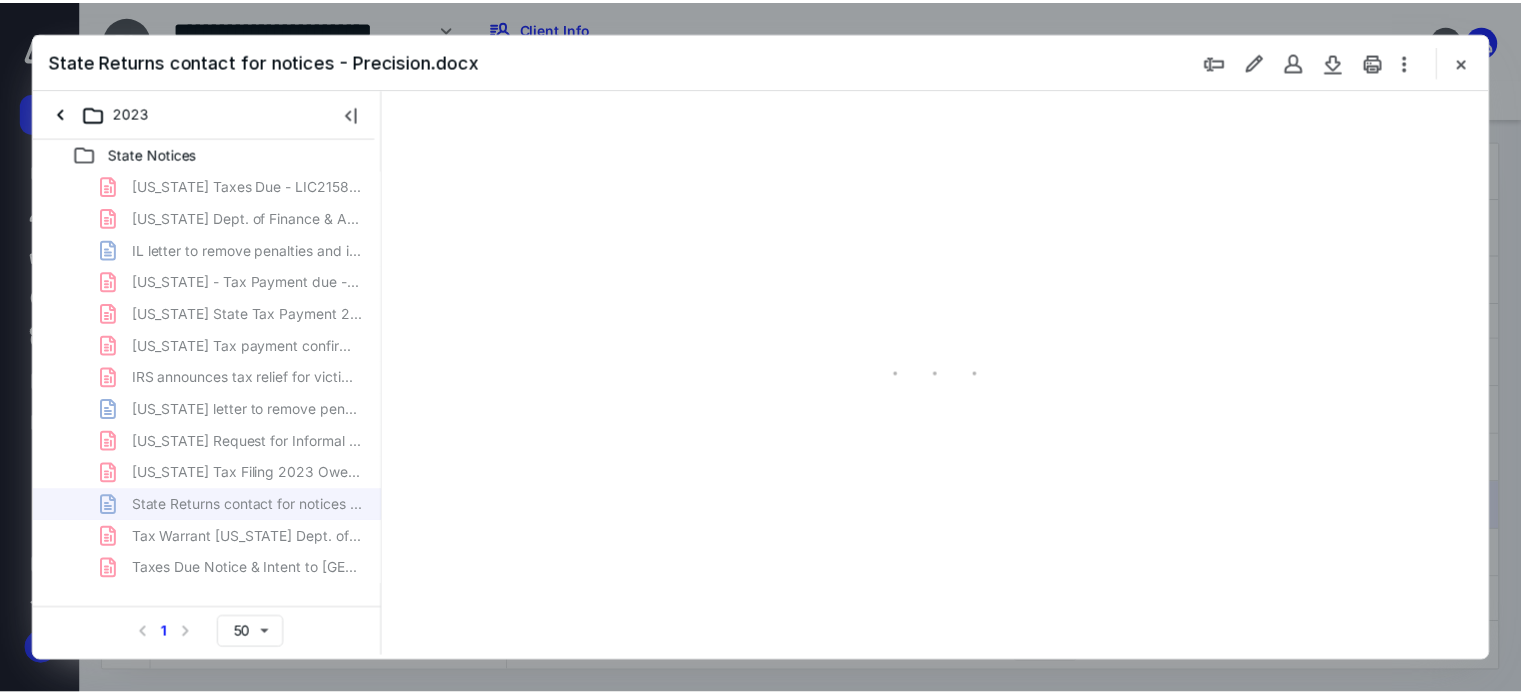 scroll, scrollTop: 0, scrollLeft: 0, axis: both 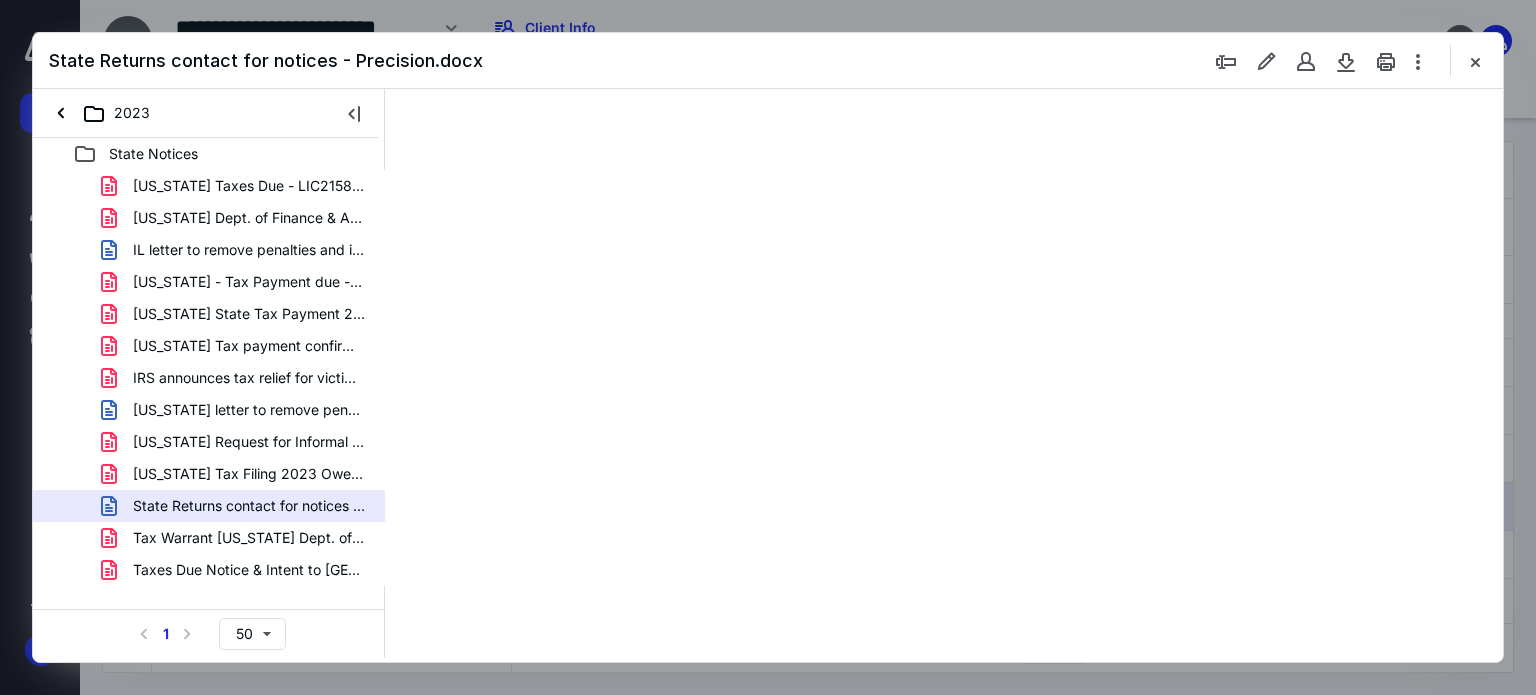type on "179" 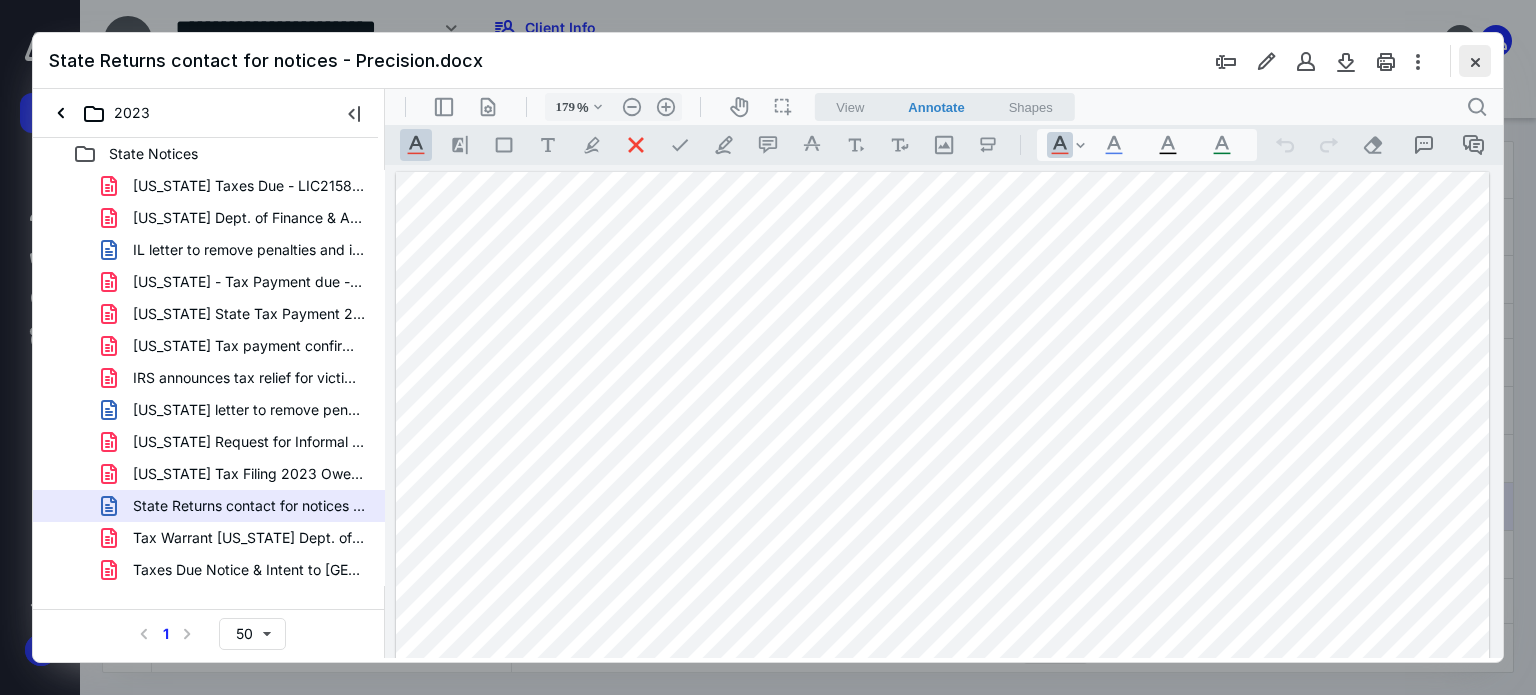 click at bounding box center (1475, 61) 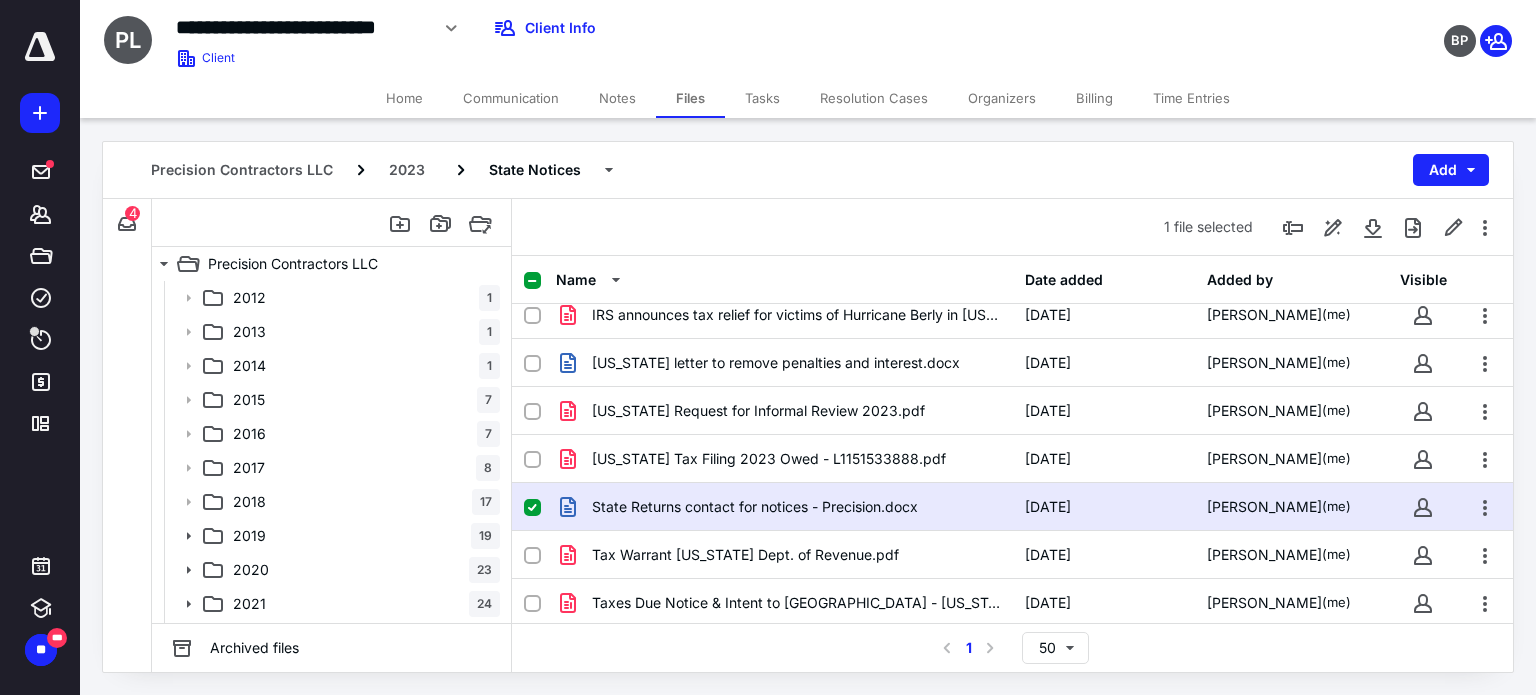 click on "Time Entries" at bounding box center [1191, 98] 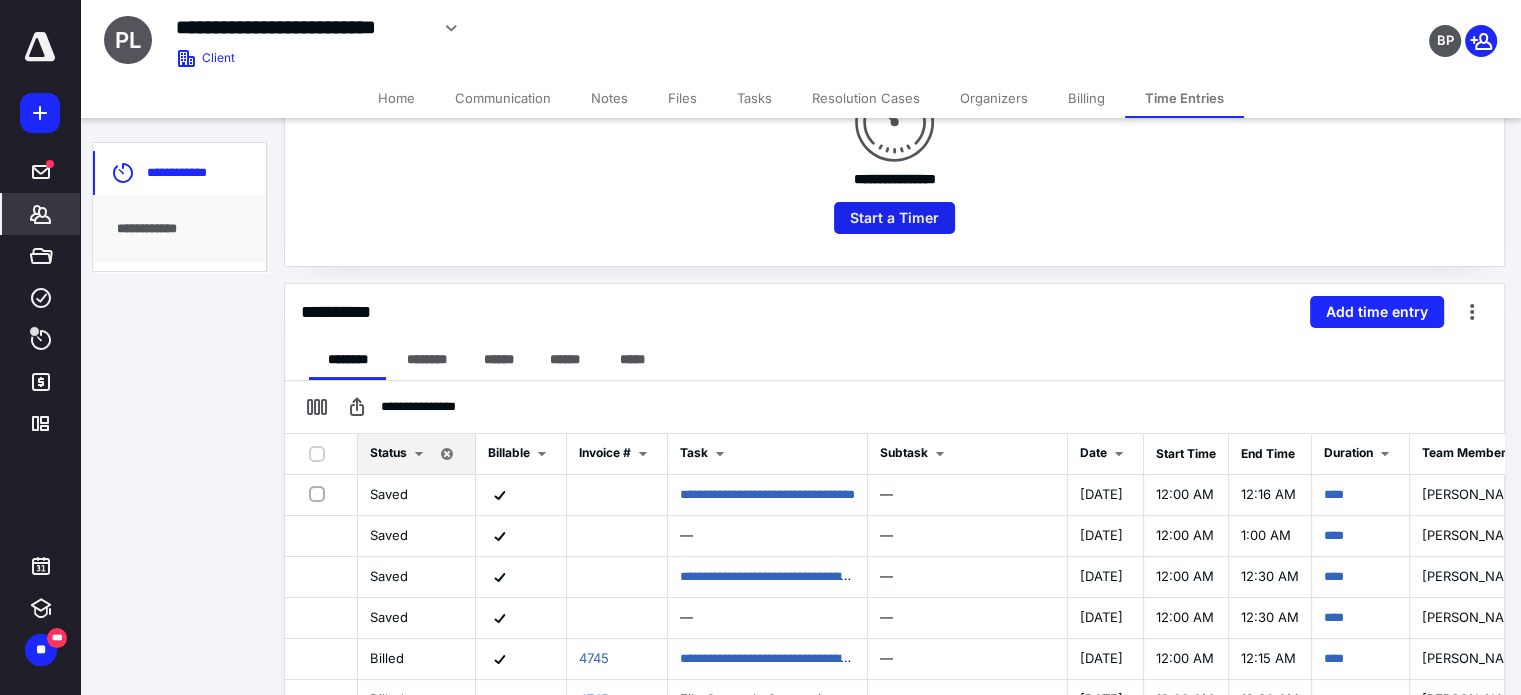 scroll, scrollTop: 300, scrollLeft: 0, axis: vertical 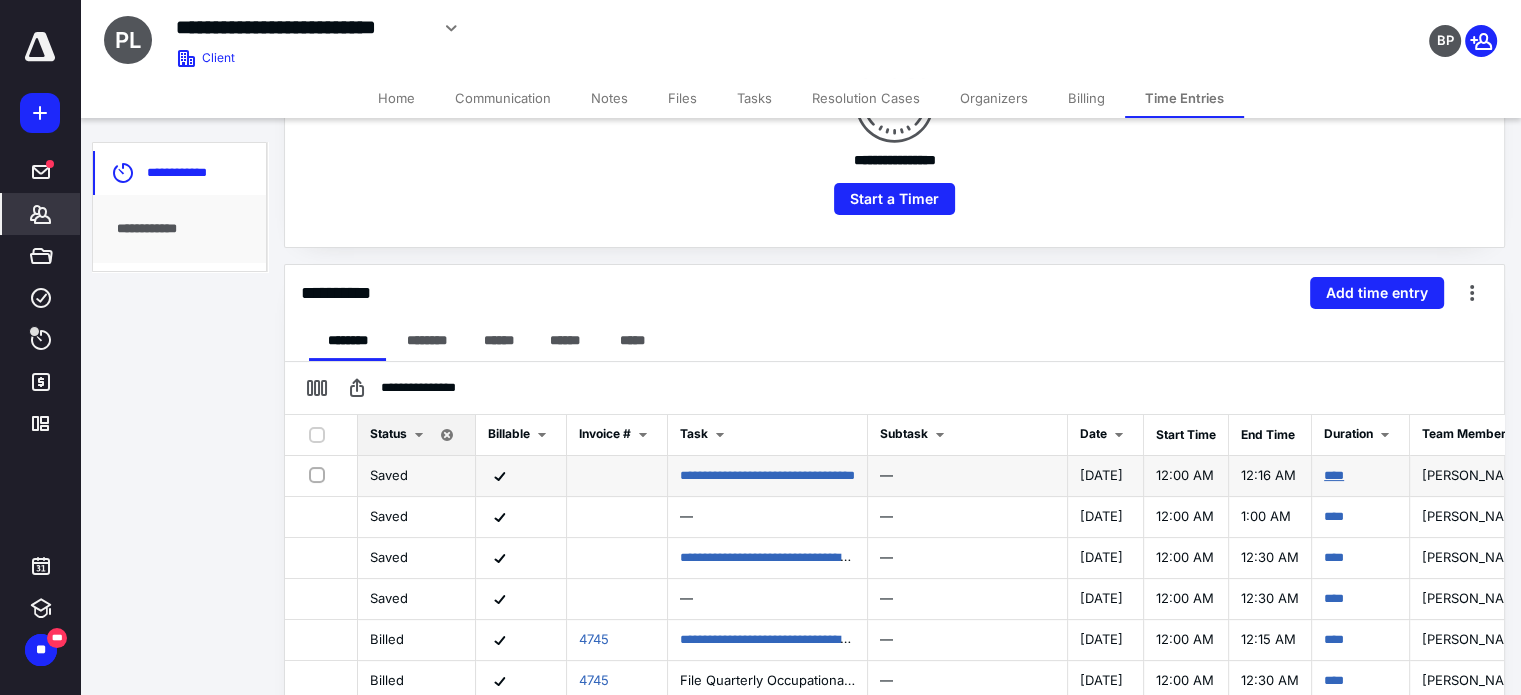 click on "****" at bounding box center [1334, 475] 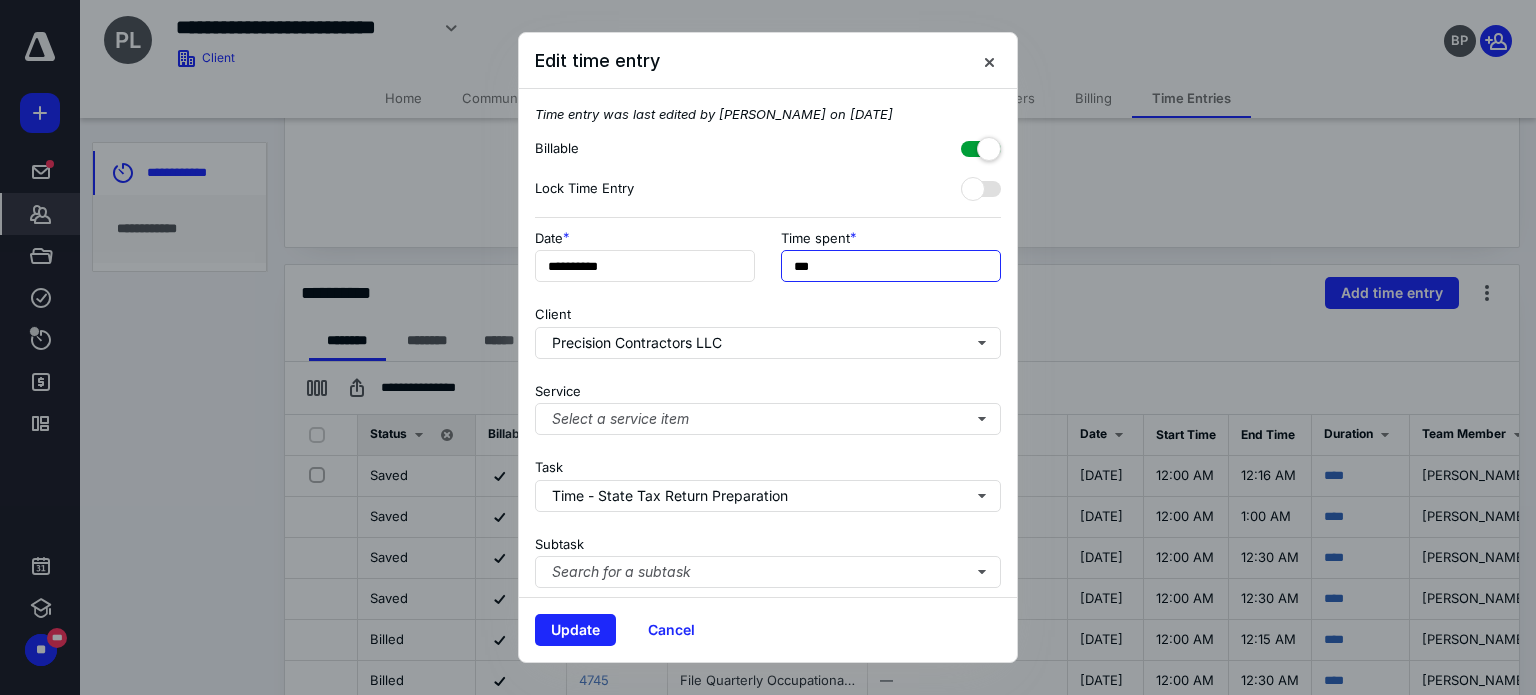click on "***" at bounding box center [891, 266] 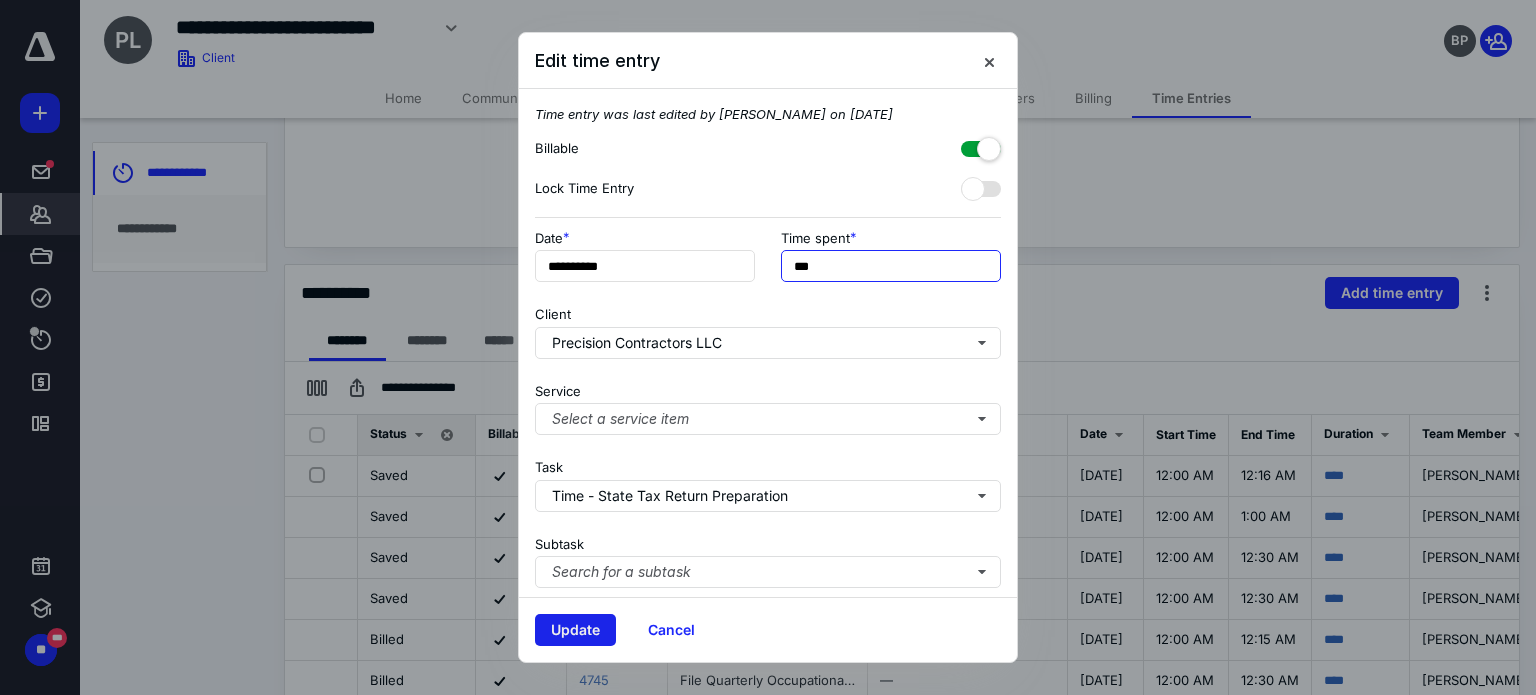 type on "***" 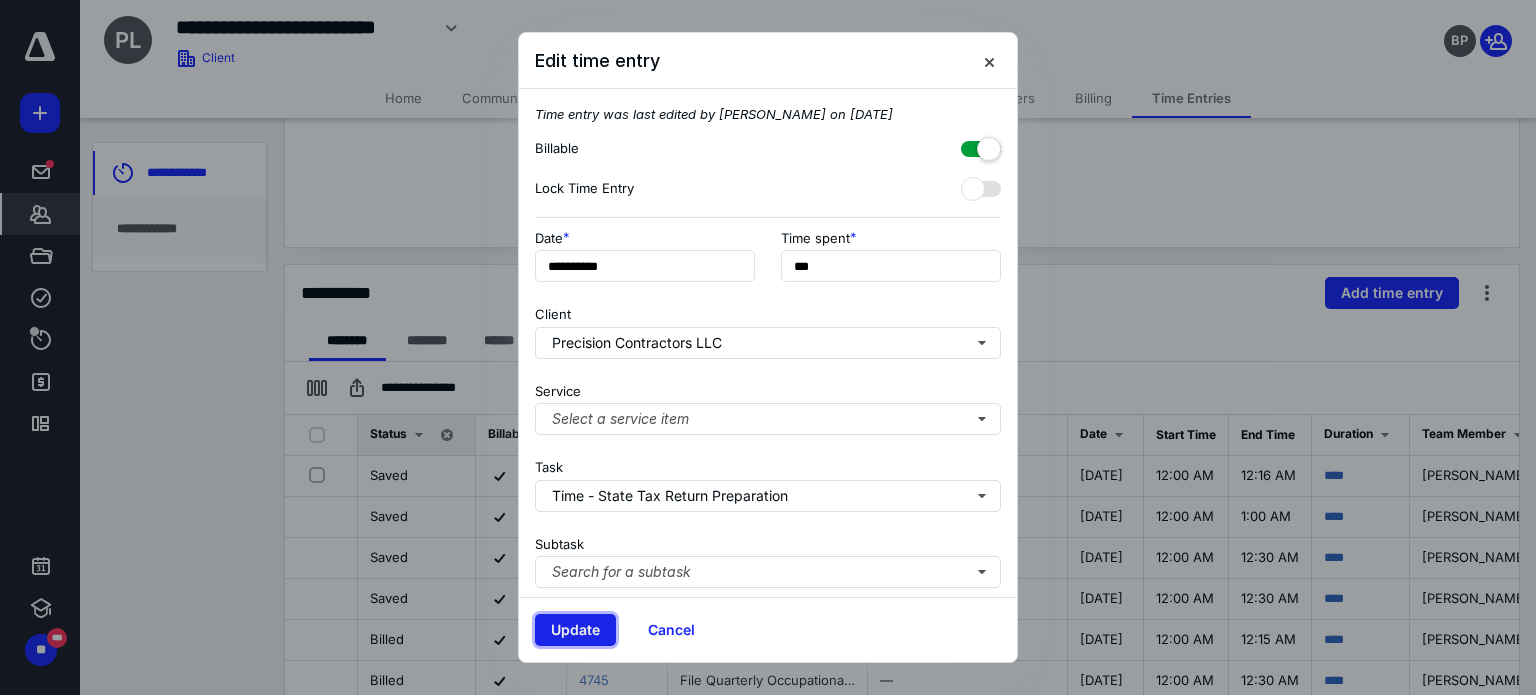 click on "Update" at bounding box center (575, 630) 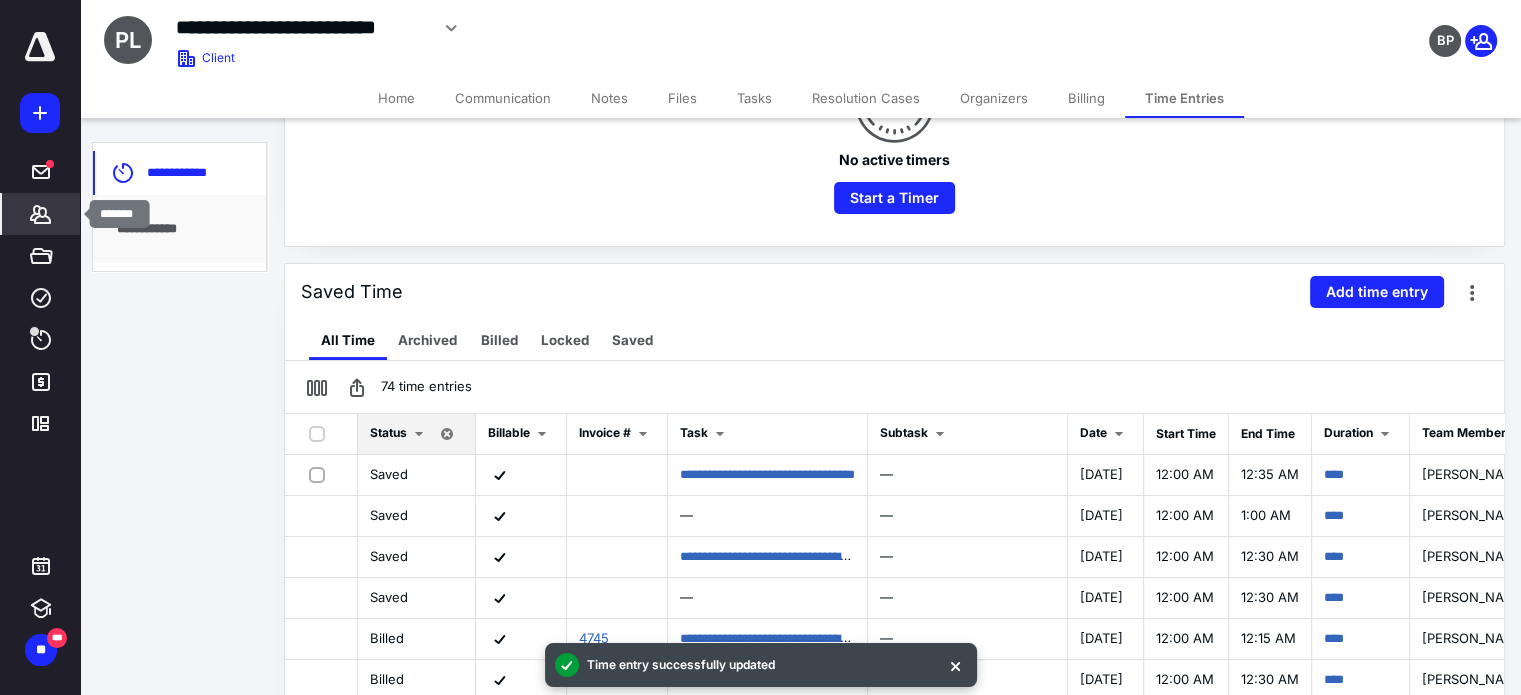 click 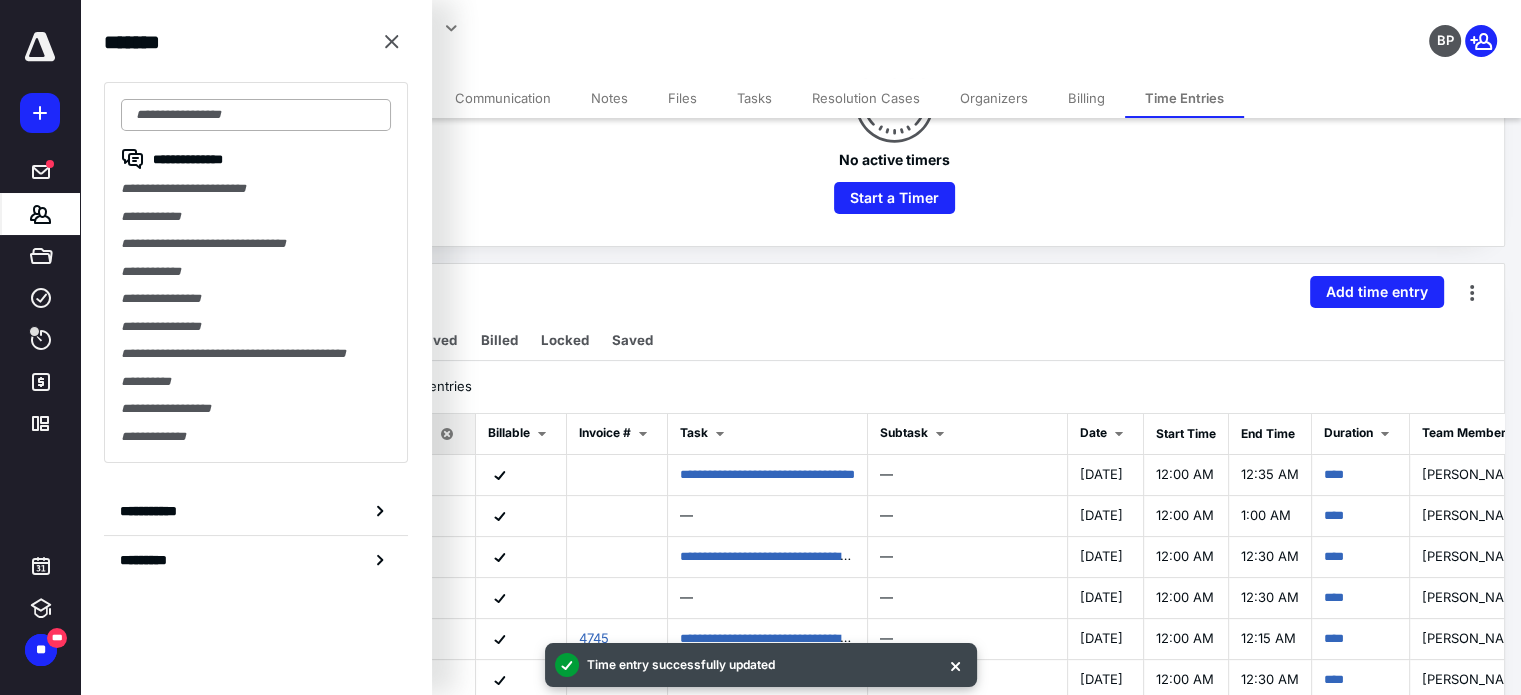 click at bounding box center [256, 115] 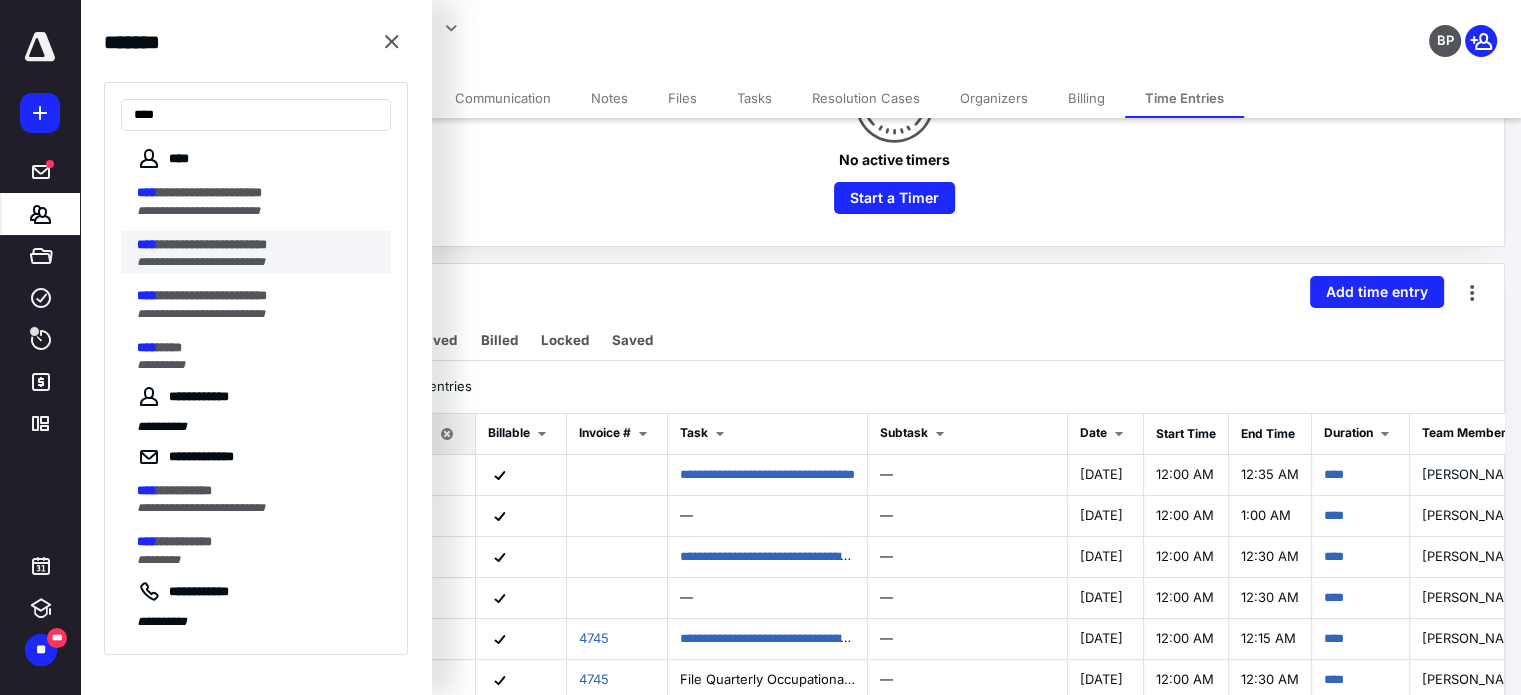 type on "****" 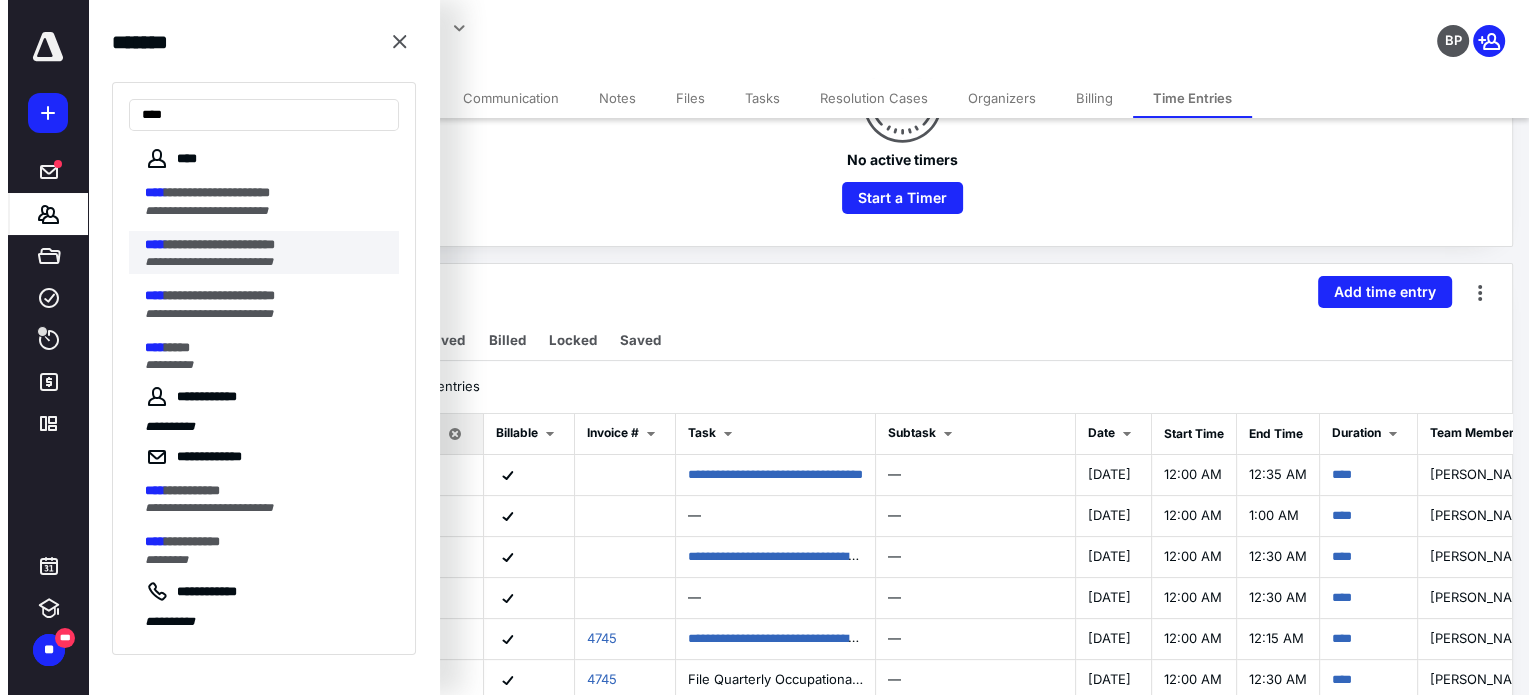 scroll, scrollTop: 0, scrollLeft: 0, axis: both 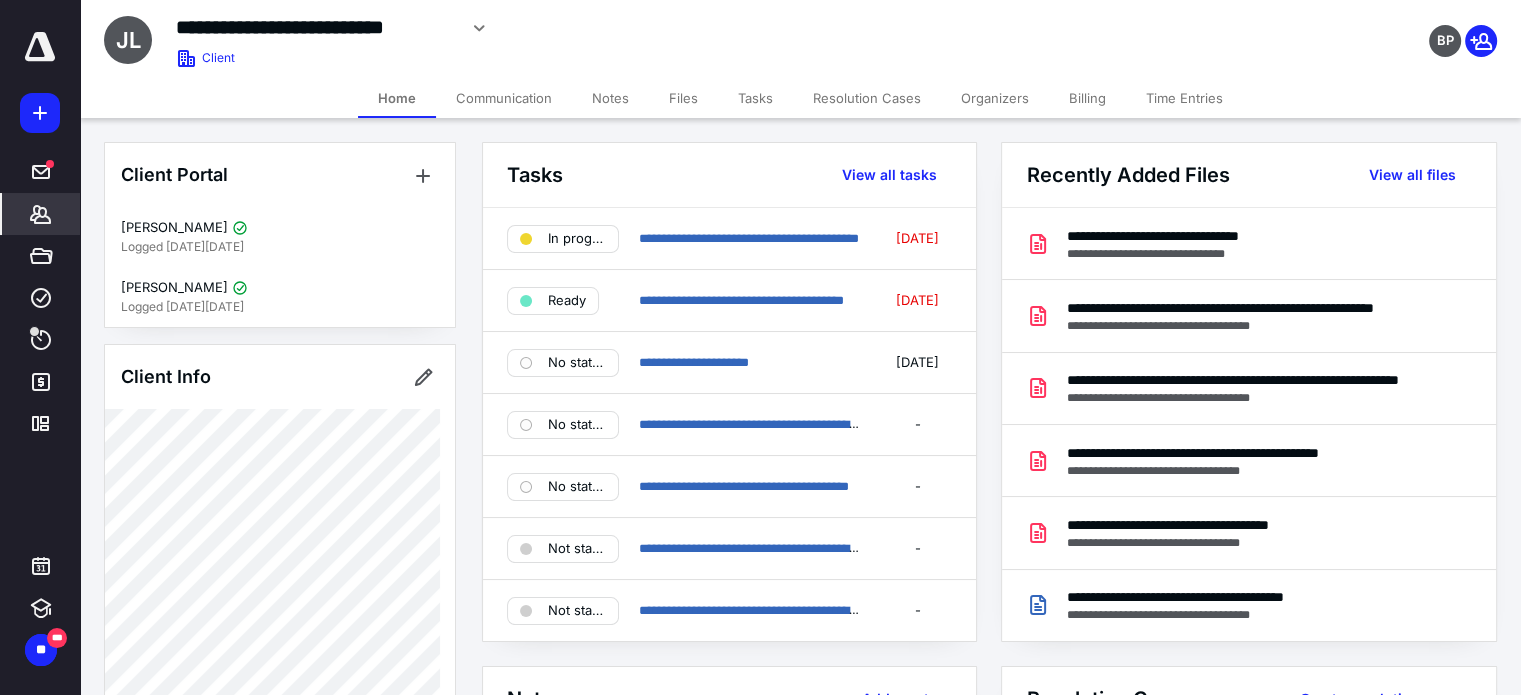 click on "Files" at bounding box center (683, 98) 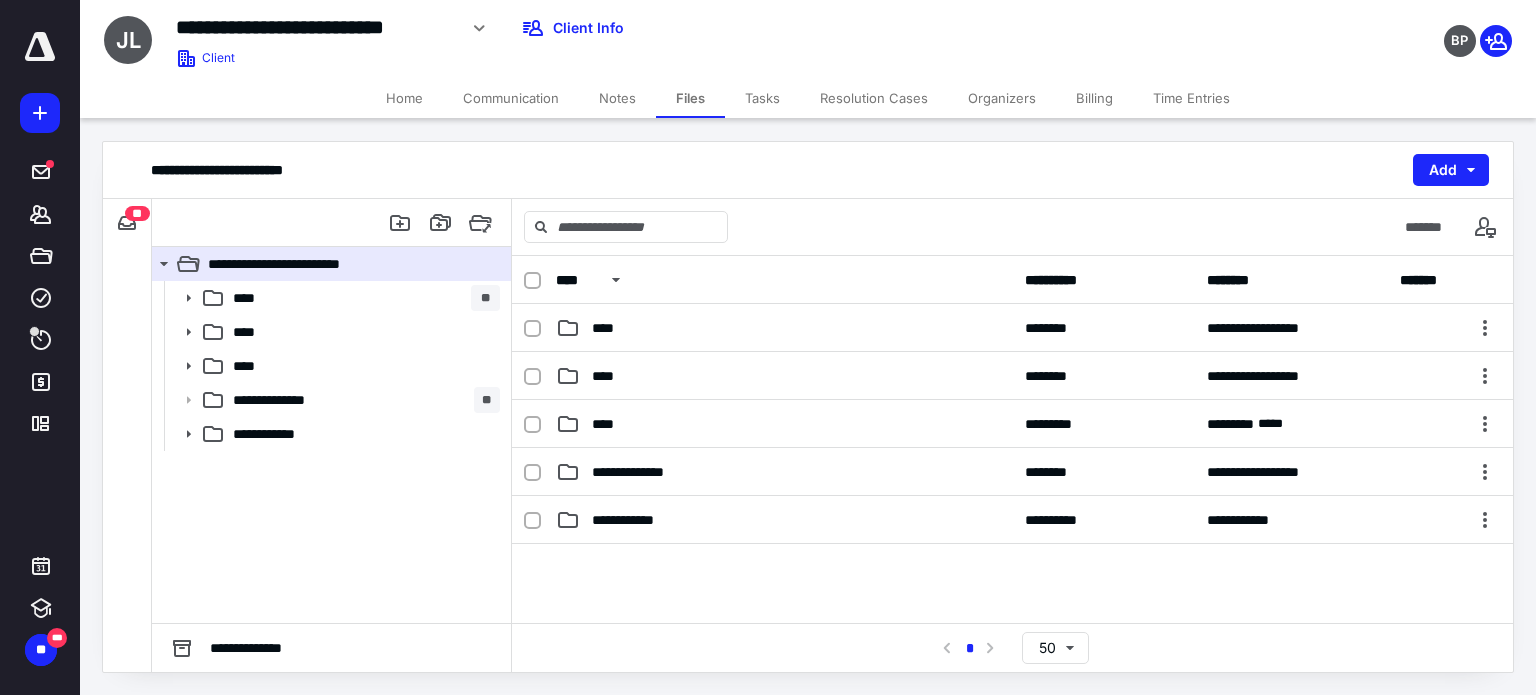 click on "Time Entries" at bounding box center [1191, 98] 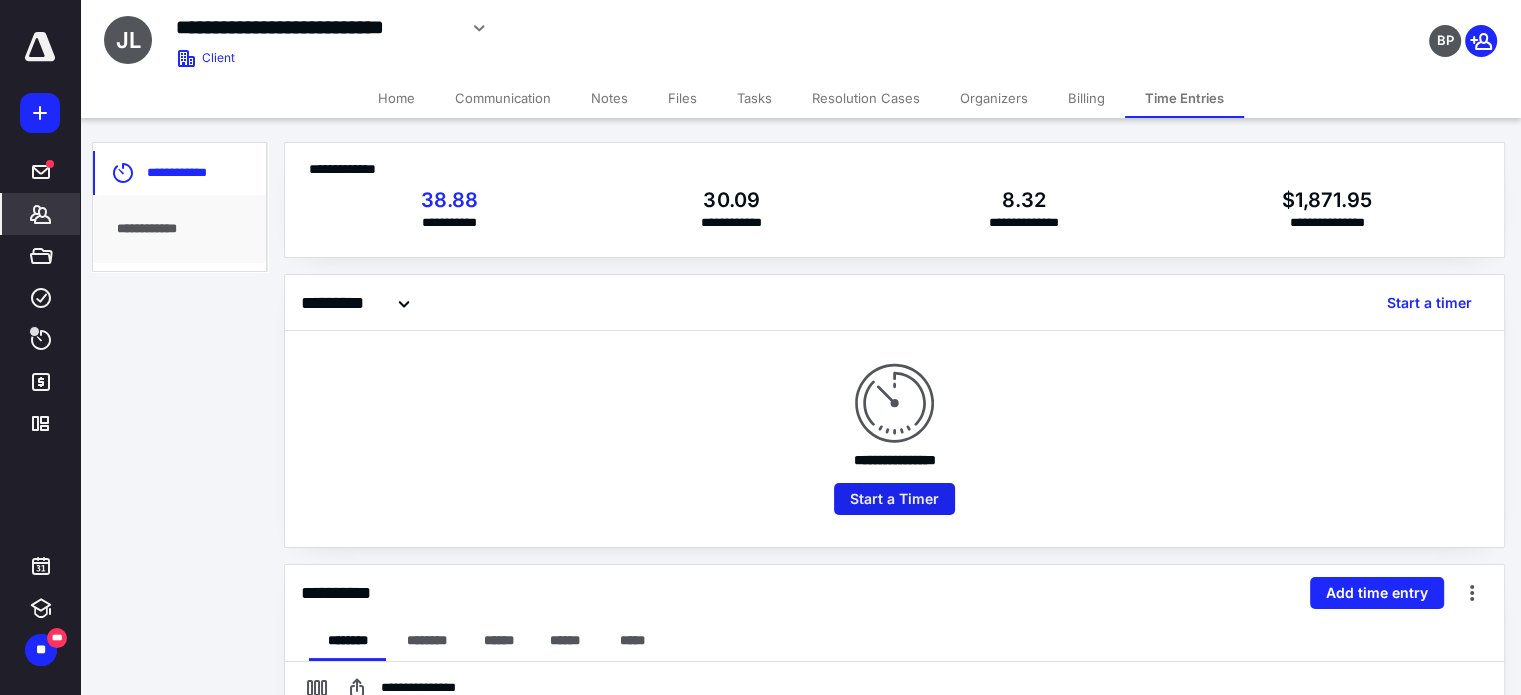 click on "Start a Timer" at bounding box center [894, 499] 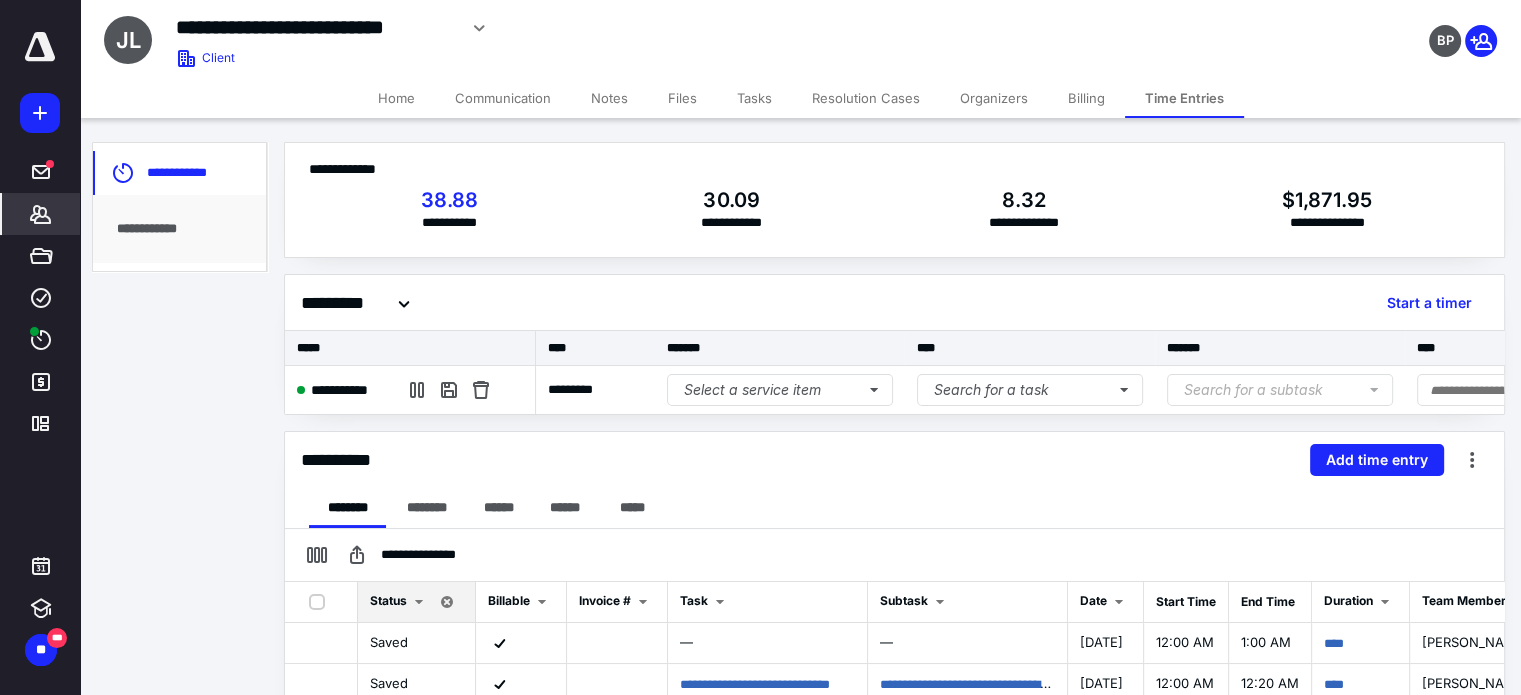 click on "Files" at bounding box center (682, 98) 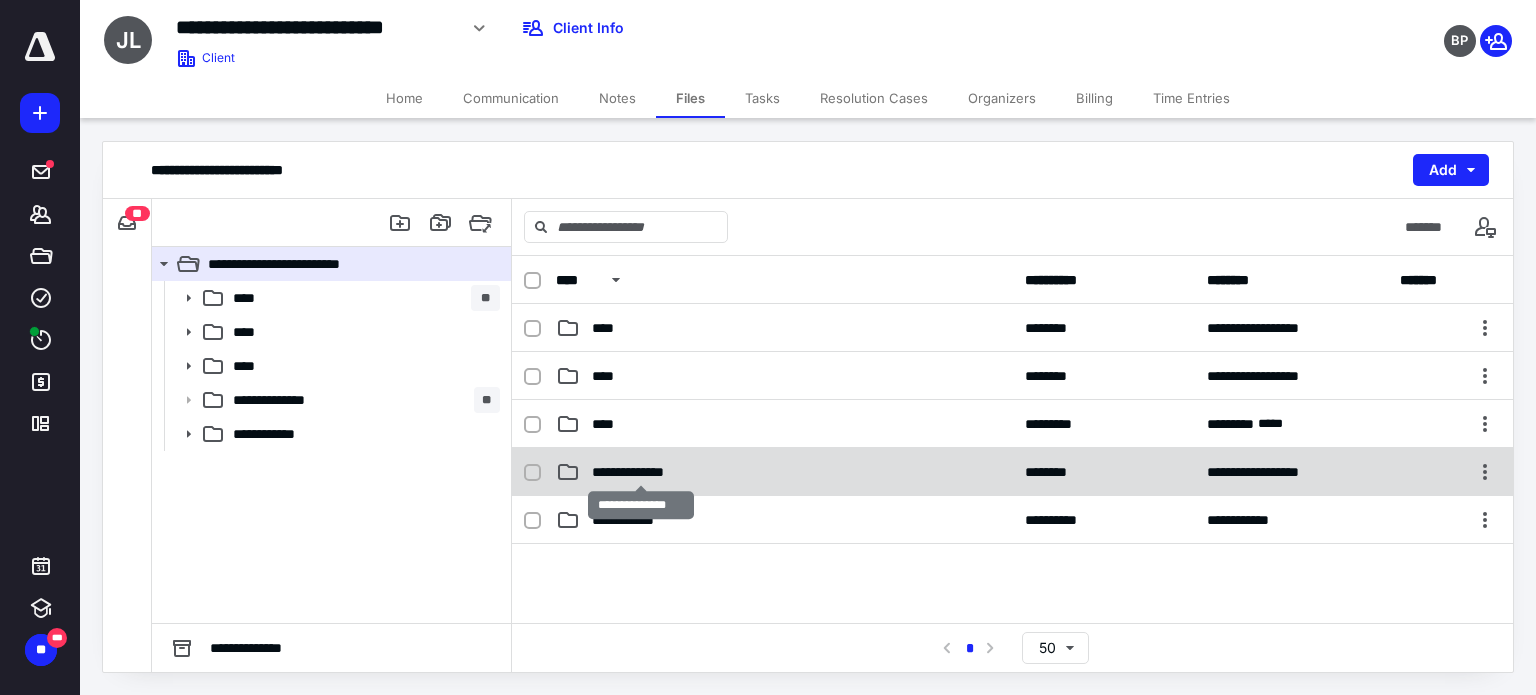 click on "**********" at bounding box center (641, 472) 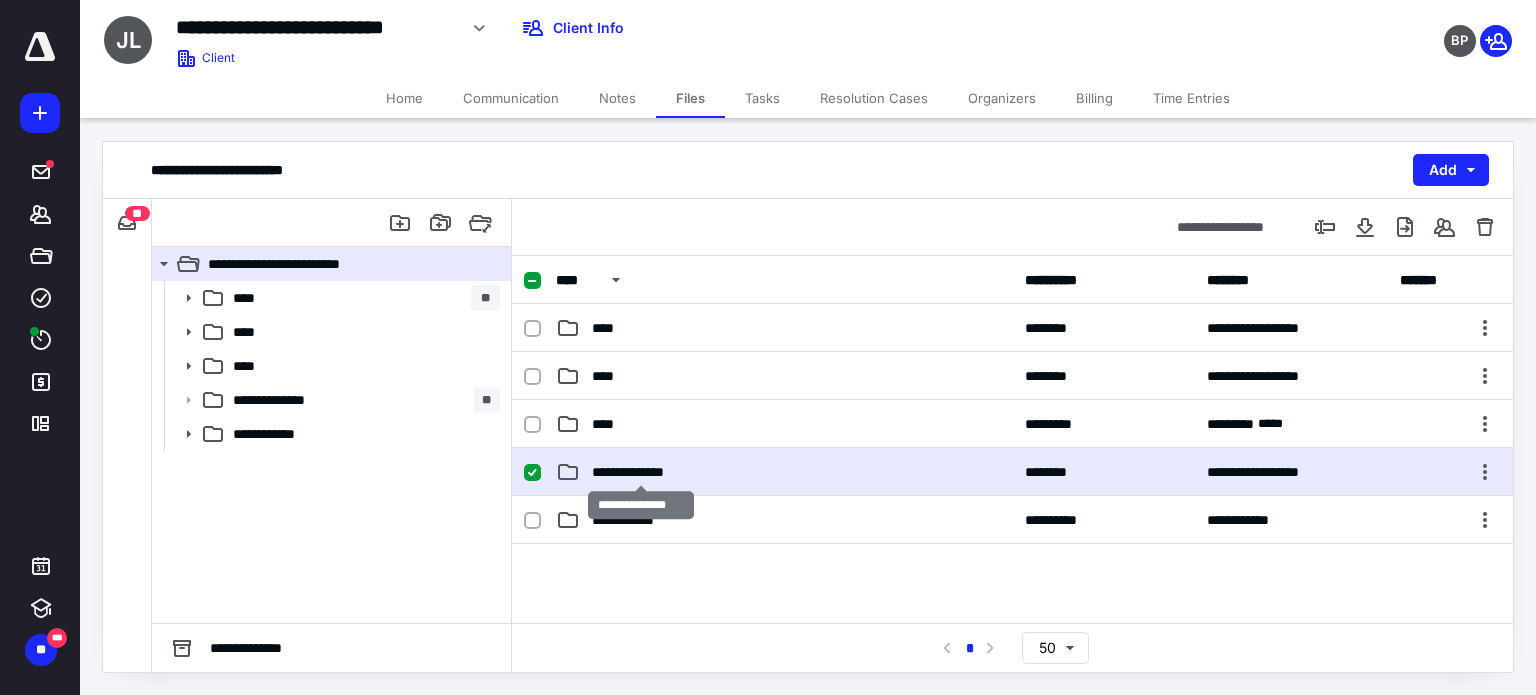click on "**********" at bounding box center [641, 472] 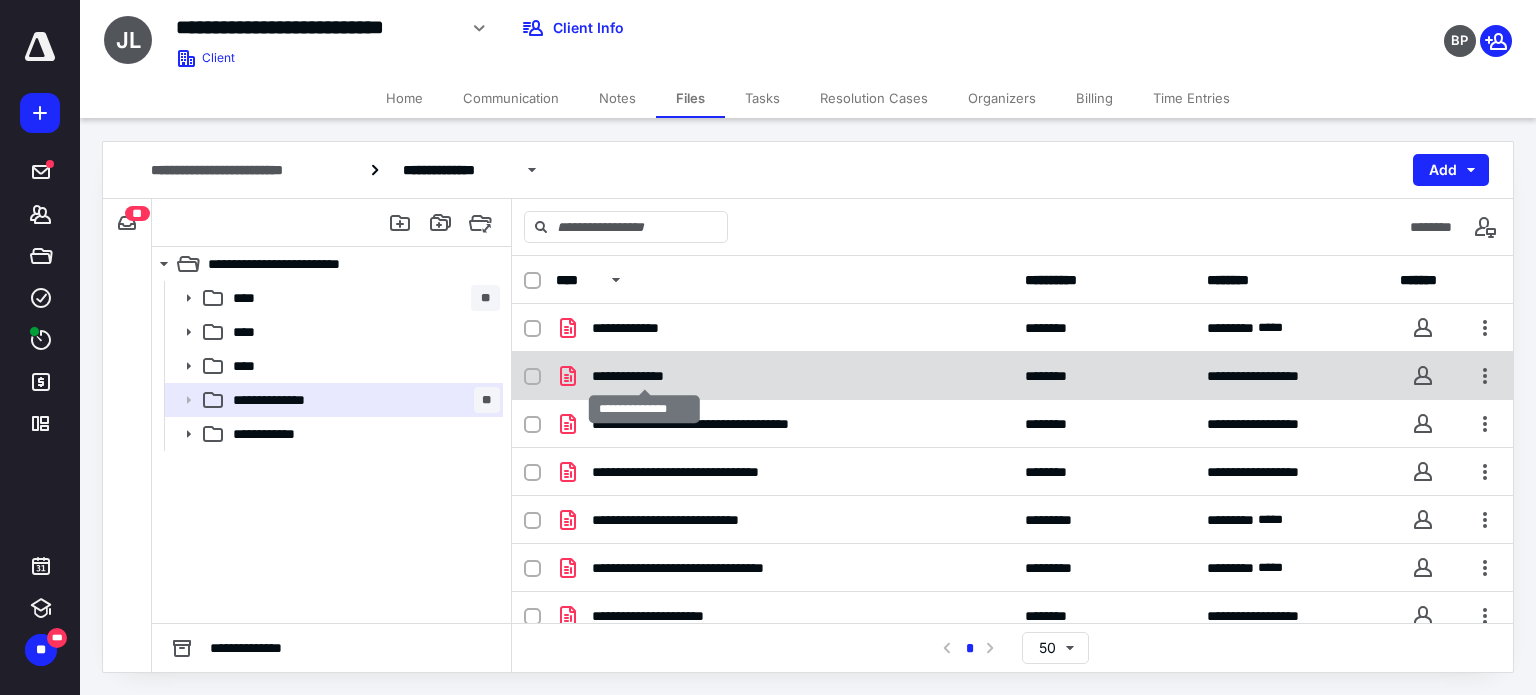 click on "**********" at bounding box center (644, 376) 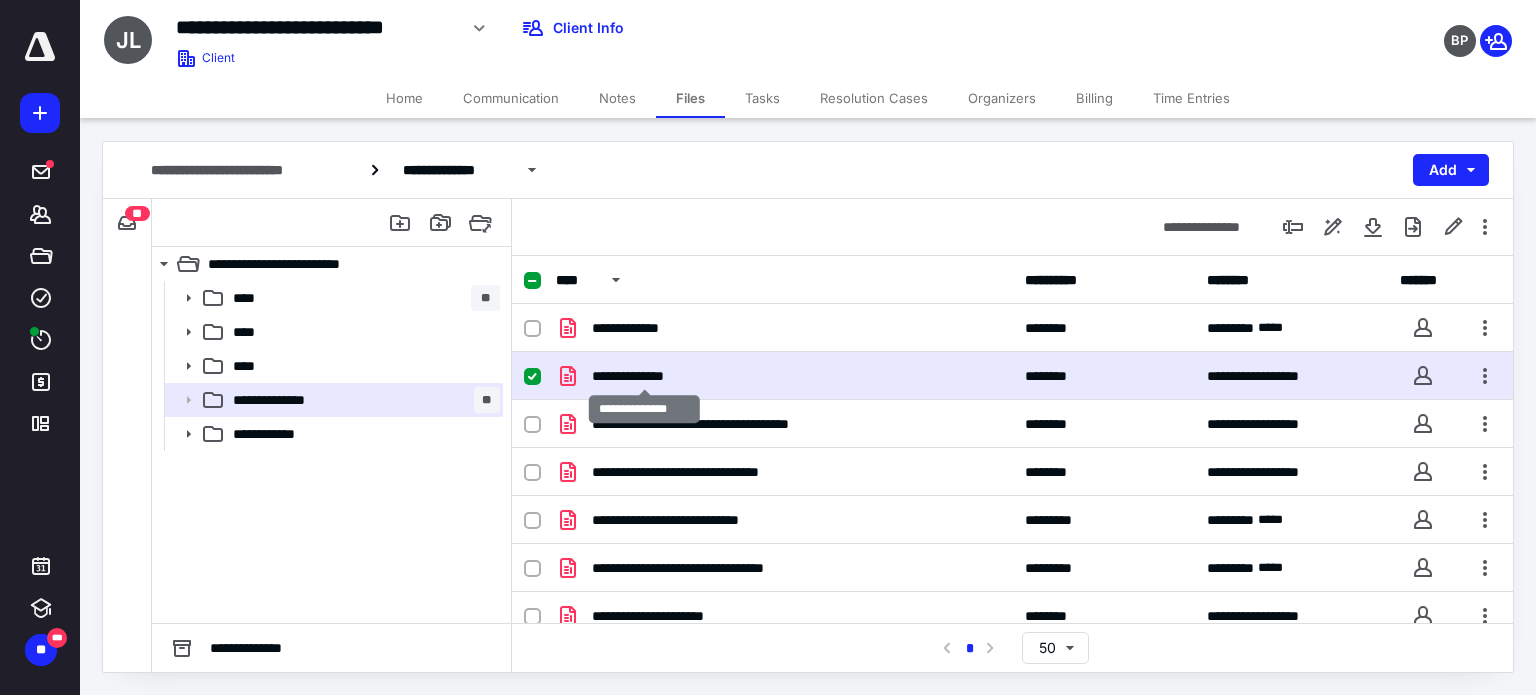 click on "**********" at bounding box center (644, 376) 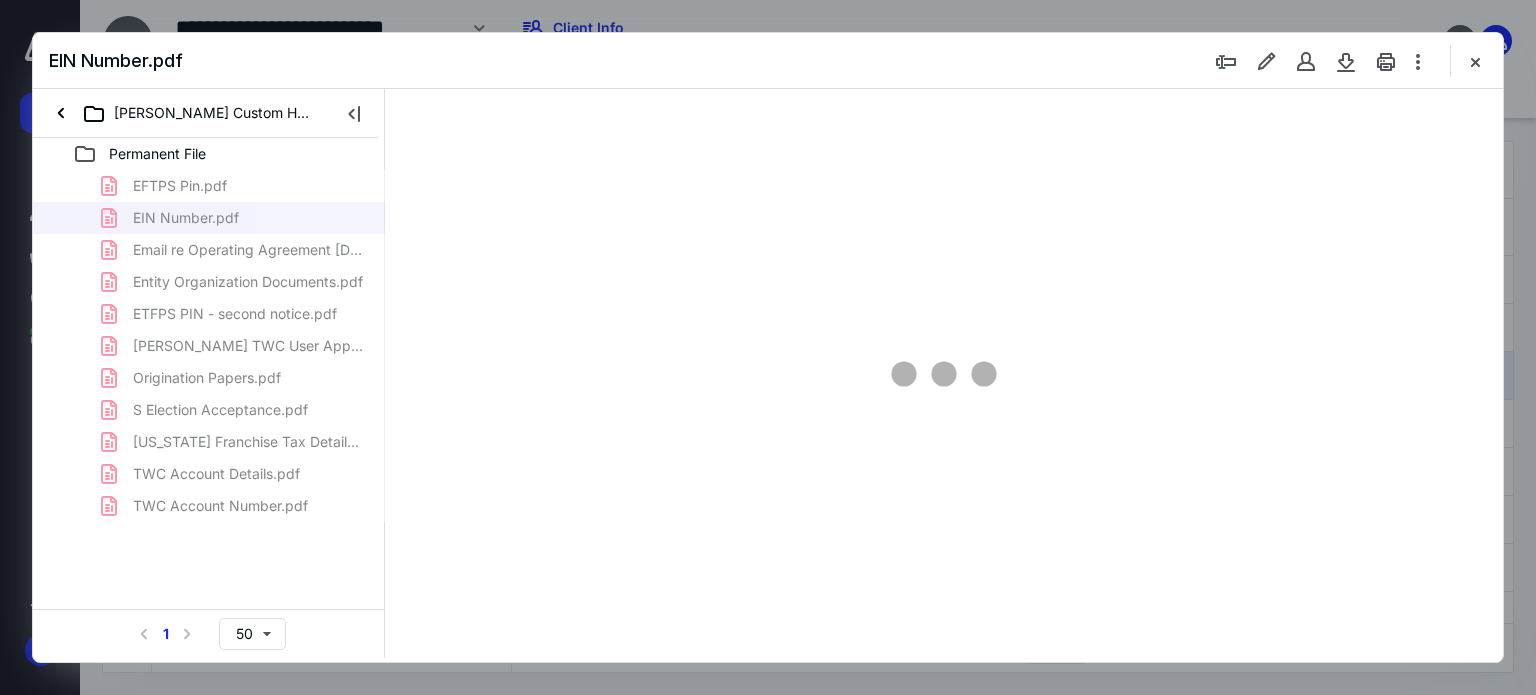 scroll, scrollTop: 0, scrollLeft: 0, axis: both 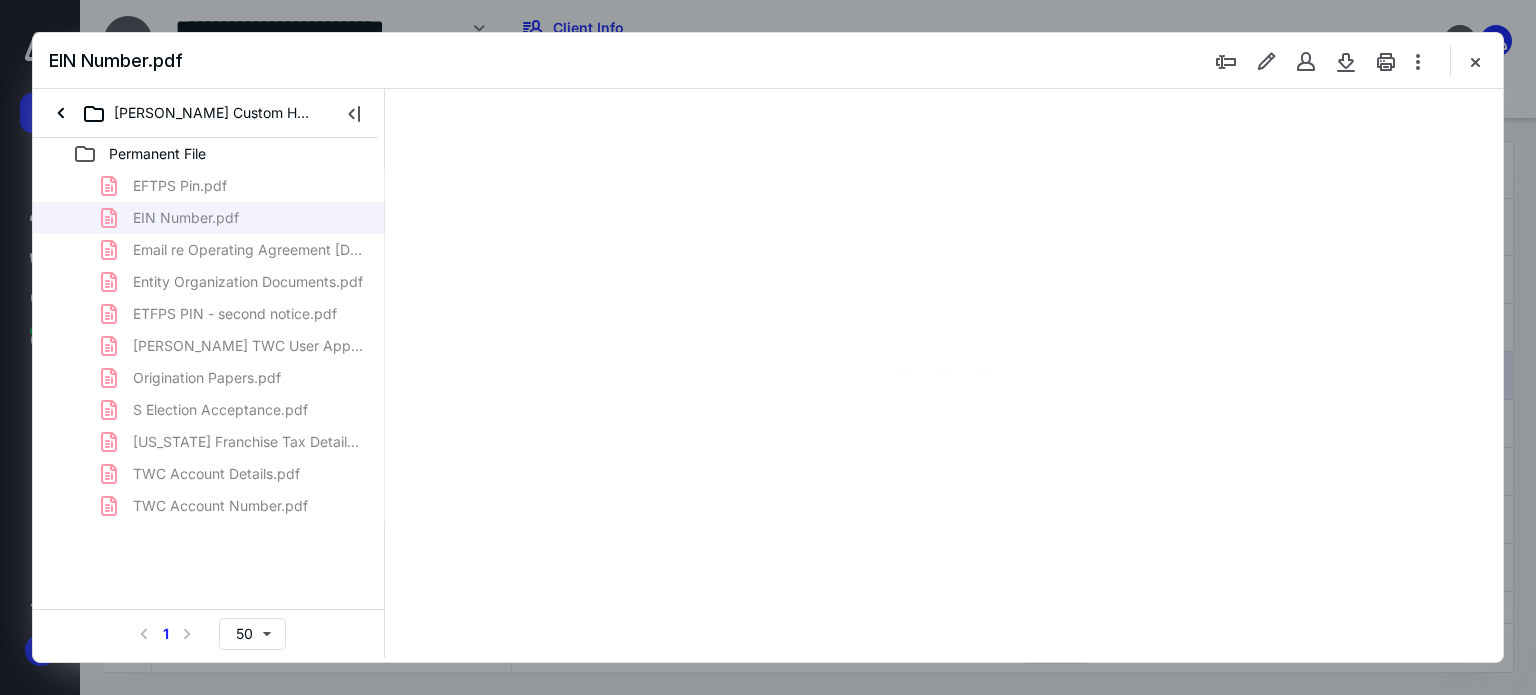 type on "178" 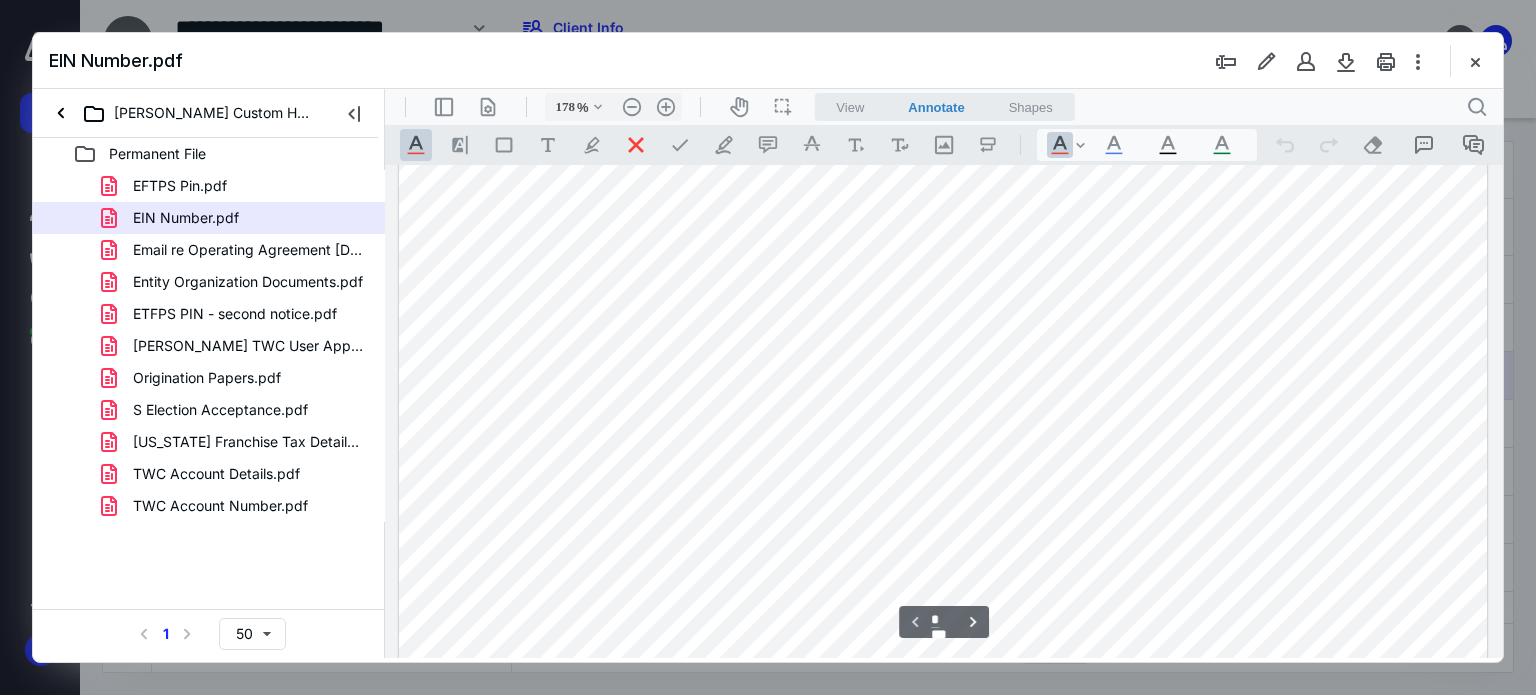scroll, scrollTop: 26, scrollLeft: 0, axis: vertical 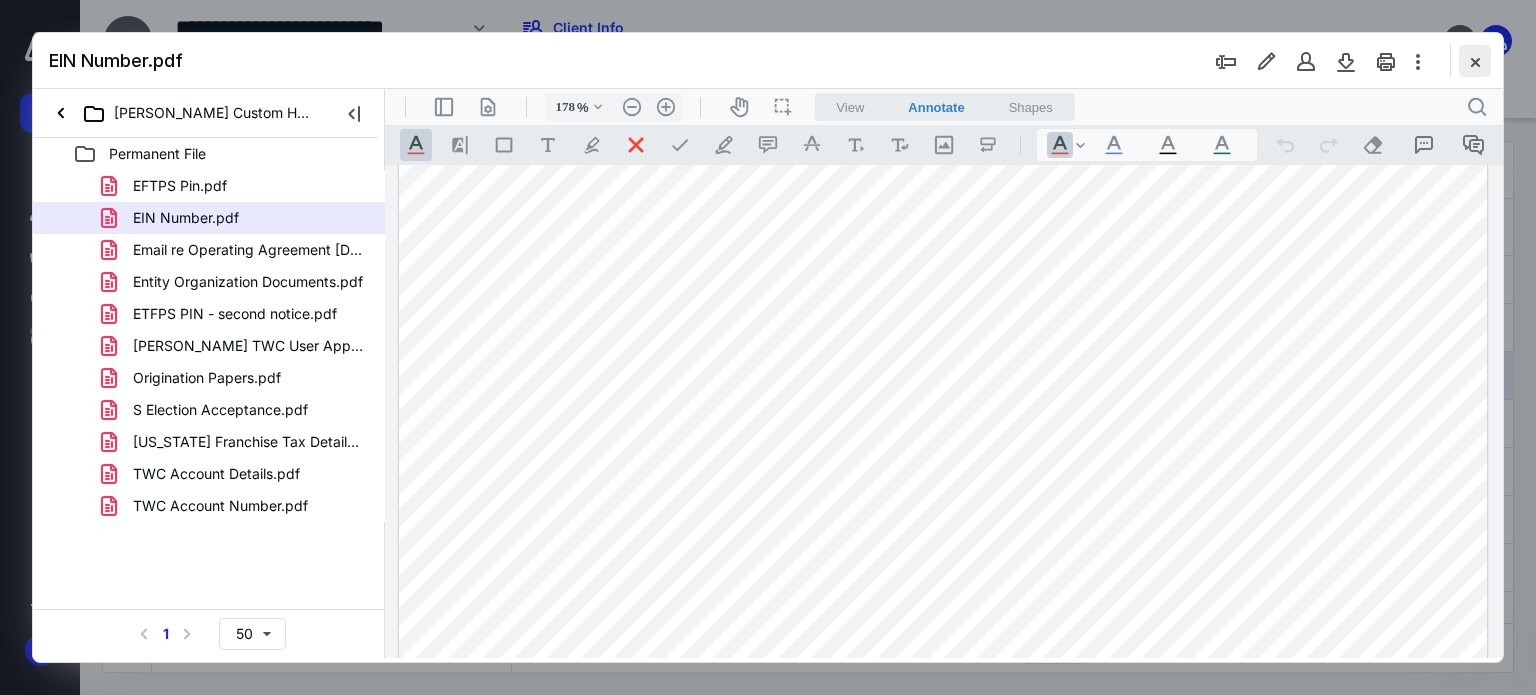 click at bounding box center (1475, 61) 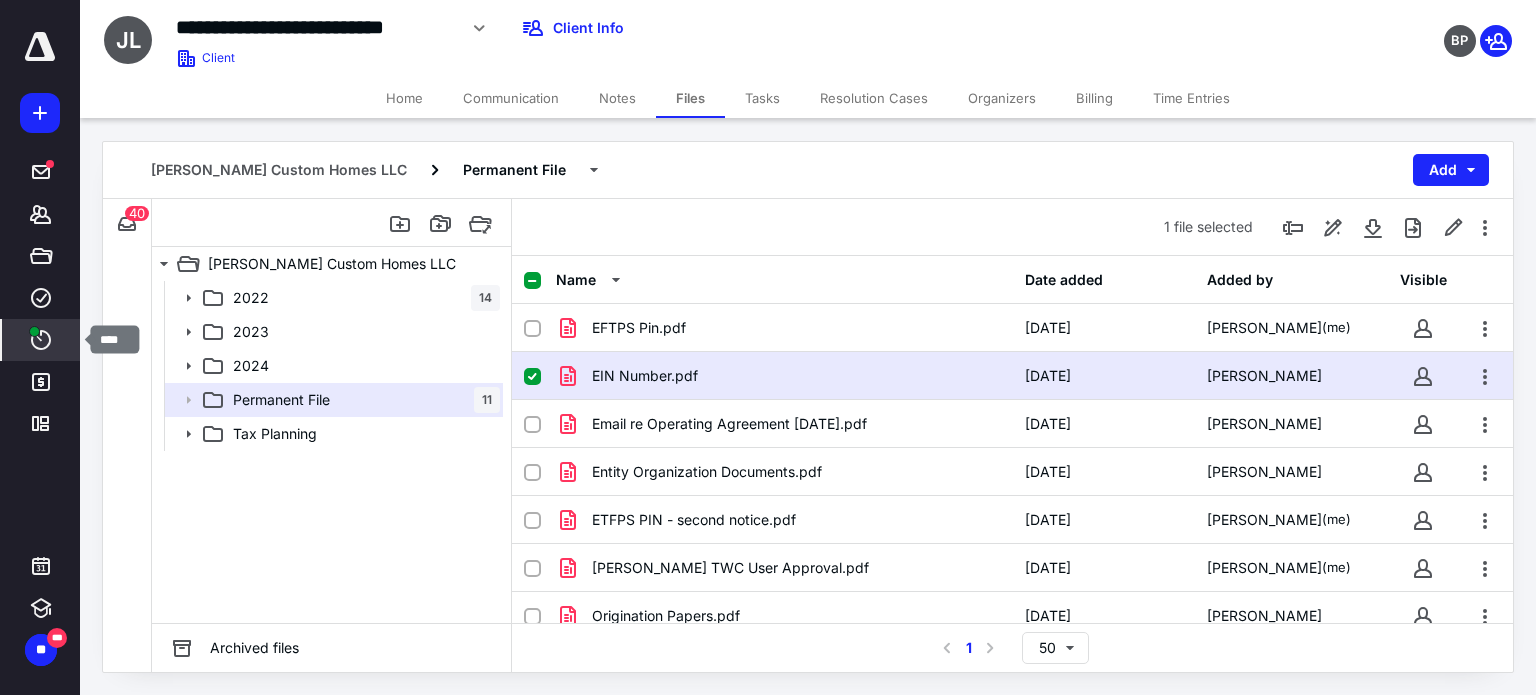 click on "****" at bounding box center (41, 340) 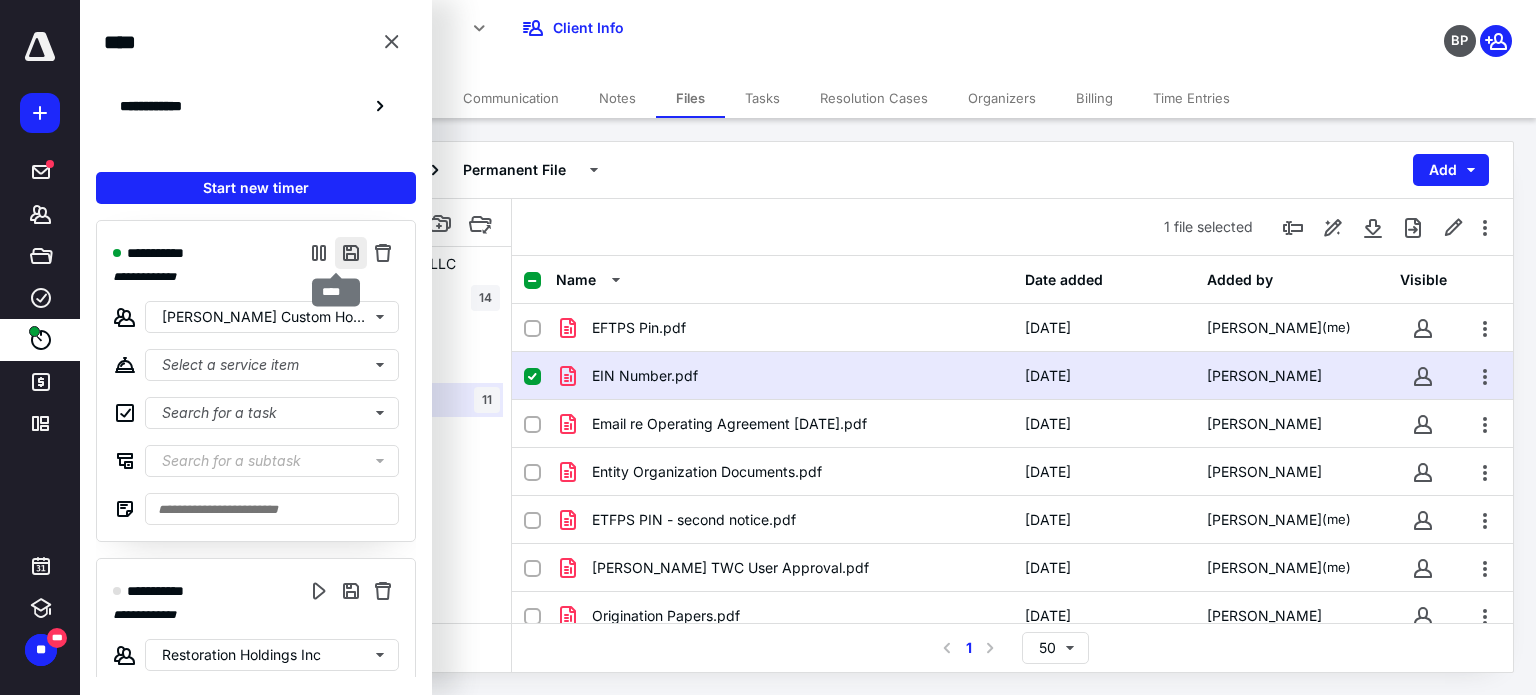 click at bounding box center (351, 253) 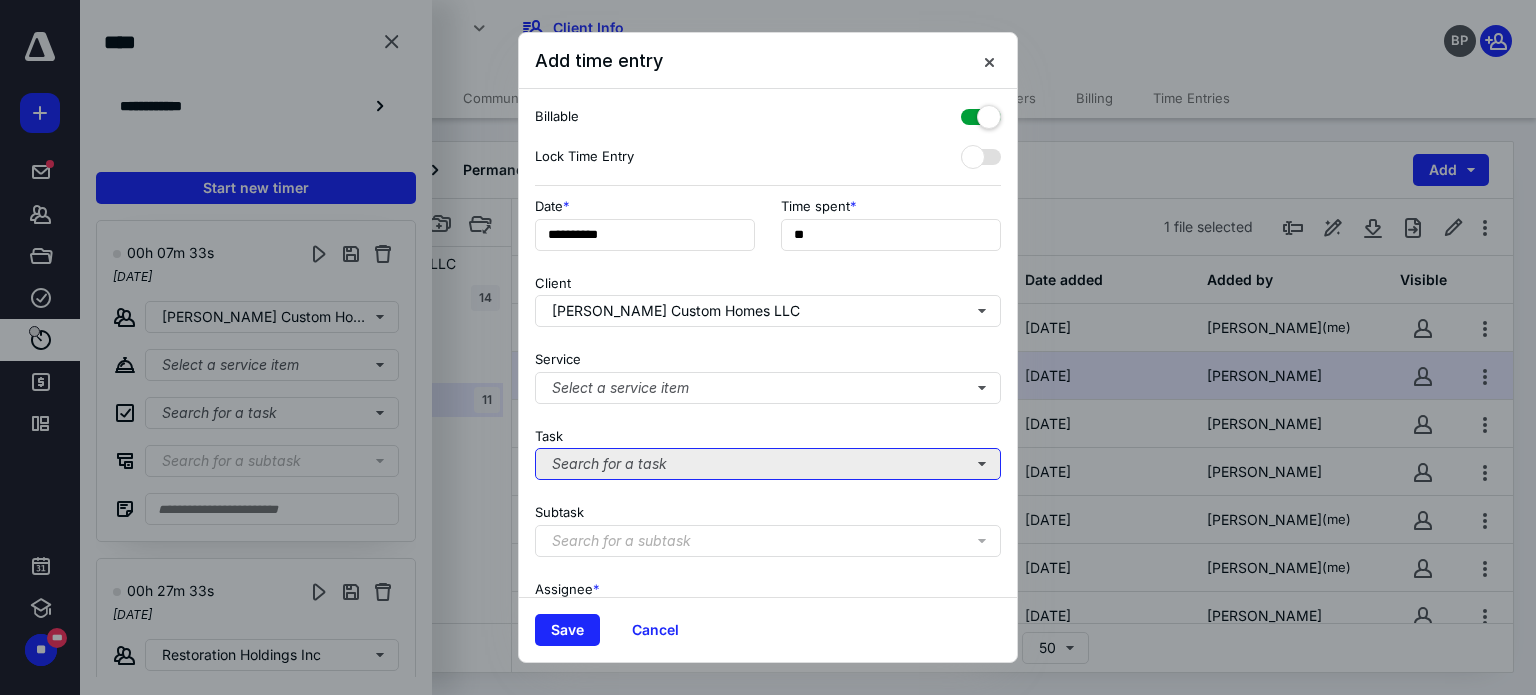 click on "Search for a task" at bounding box center (768, 464) 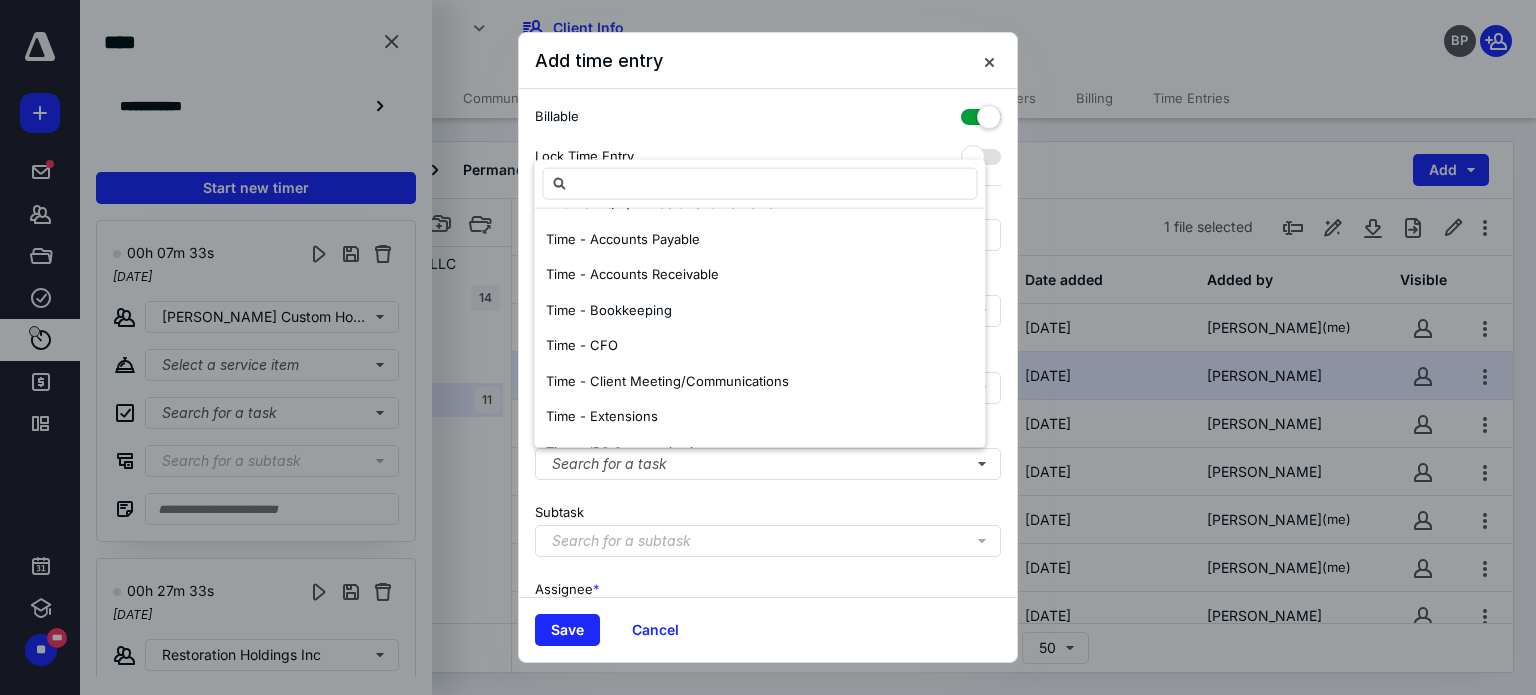 scroll, scrollTop: 300, scrollLeft: 0, axis: vertical 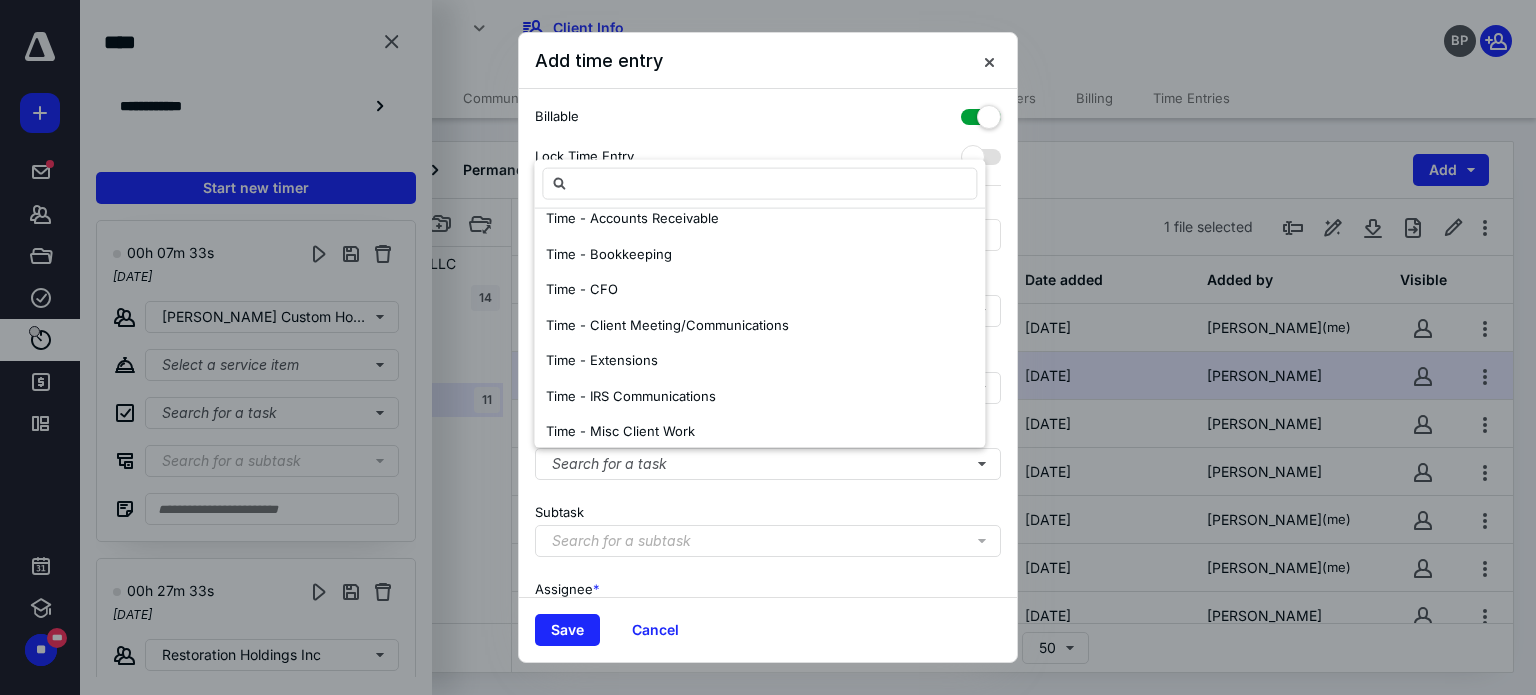 click on "Time - Client Meeting/Communications" at bounding box center [667, 324] 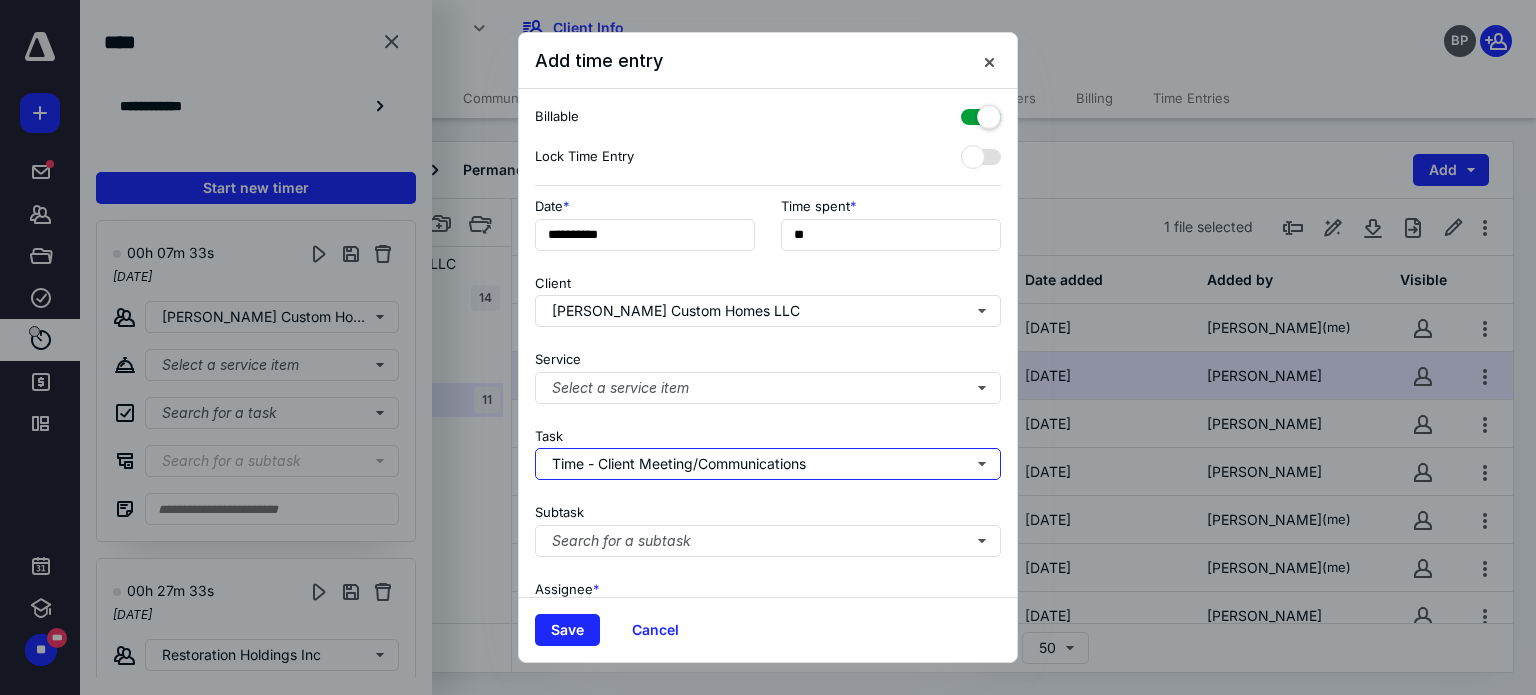 scroll, scrollTop: 0, scrollLeft: 0, axis: both 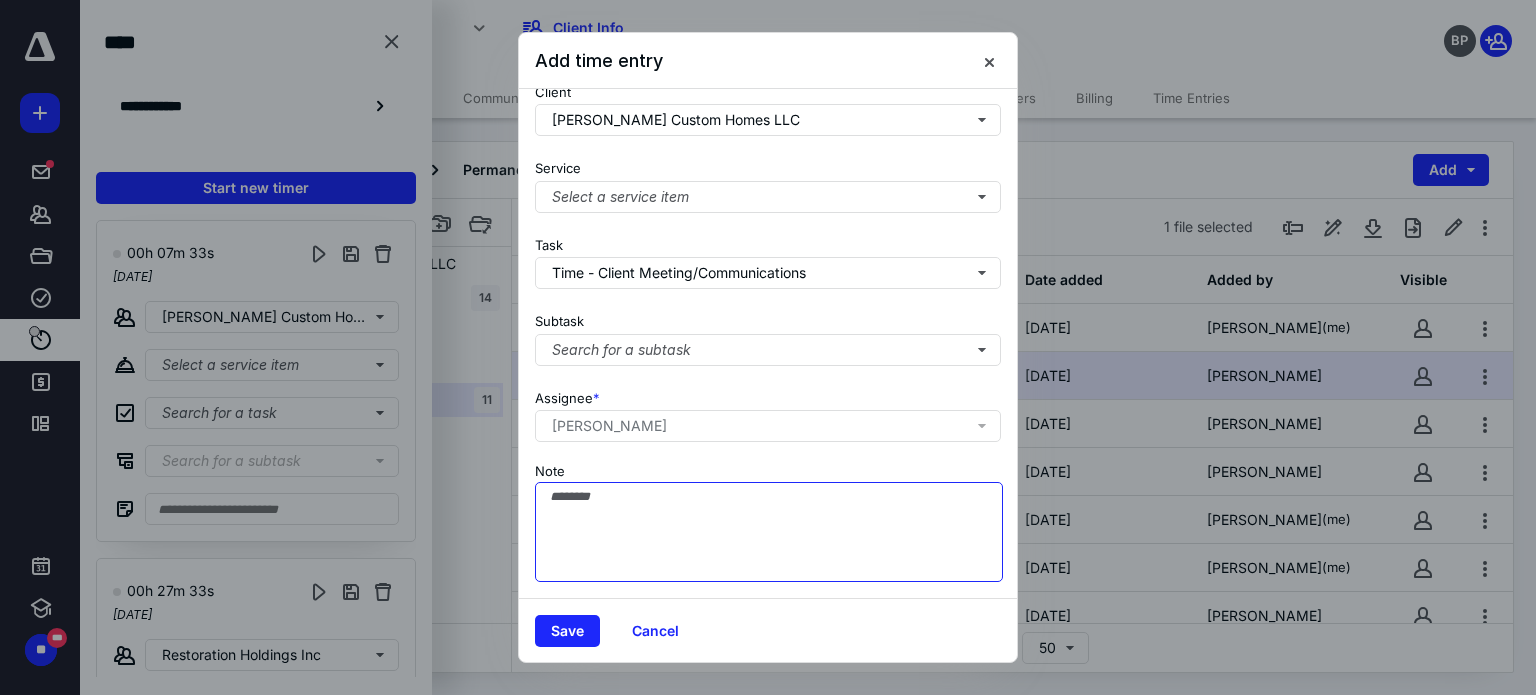 click on "Note" at bounding box center [769, 532] 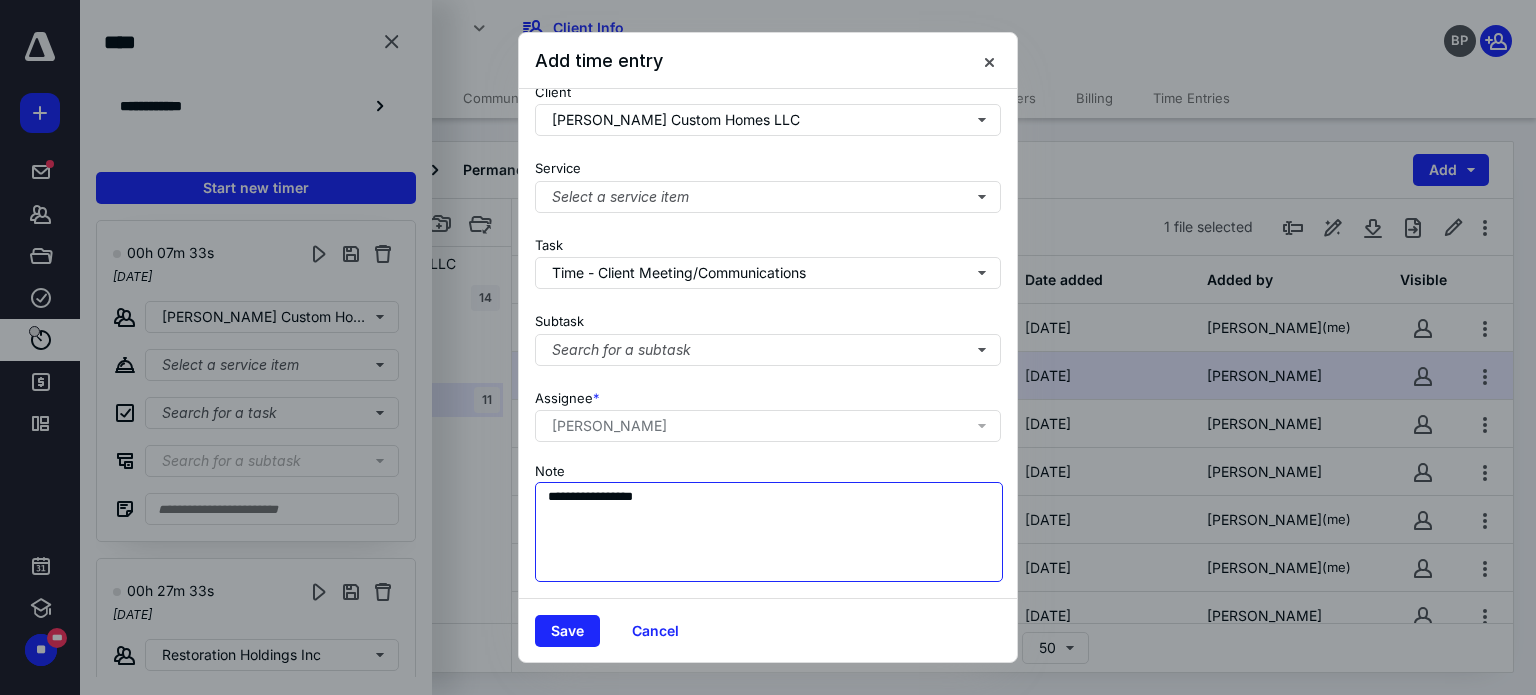 click on "**********" at bounding box center [769, 532] 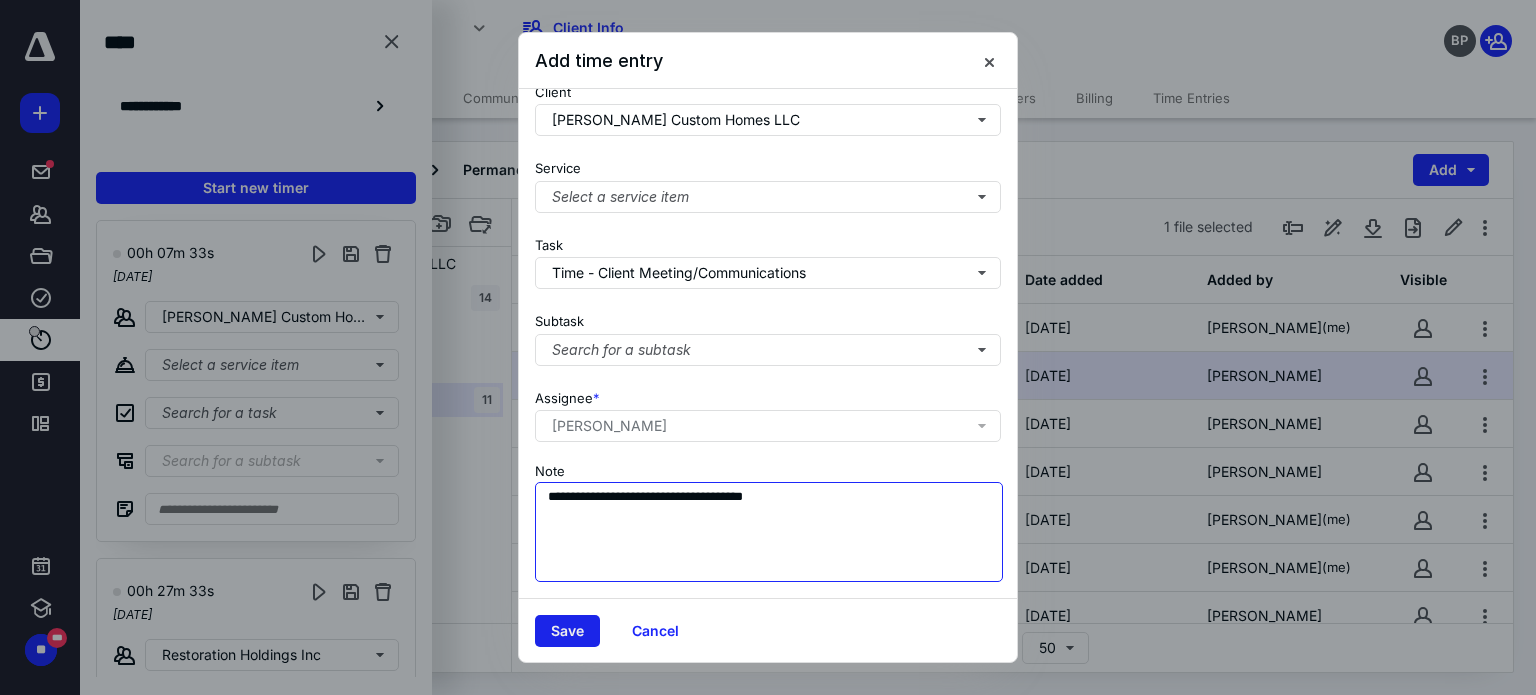 type on "**********" 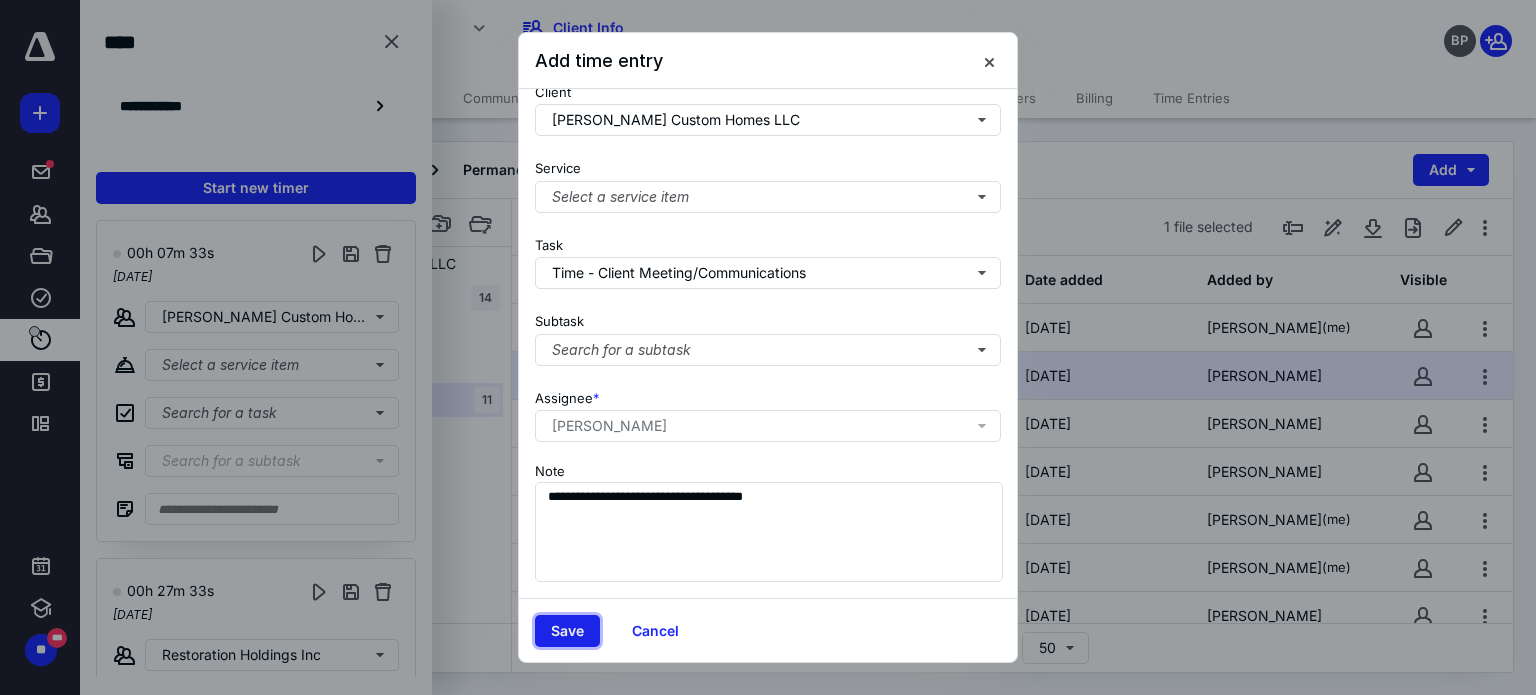 click on "Save" at bounding box center [567, 631] 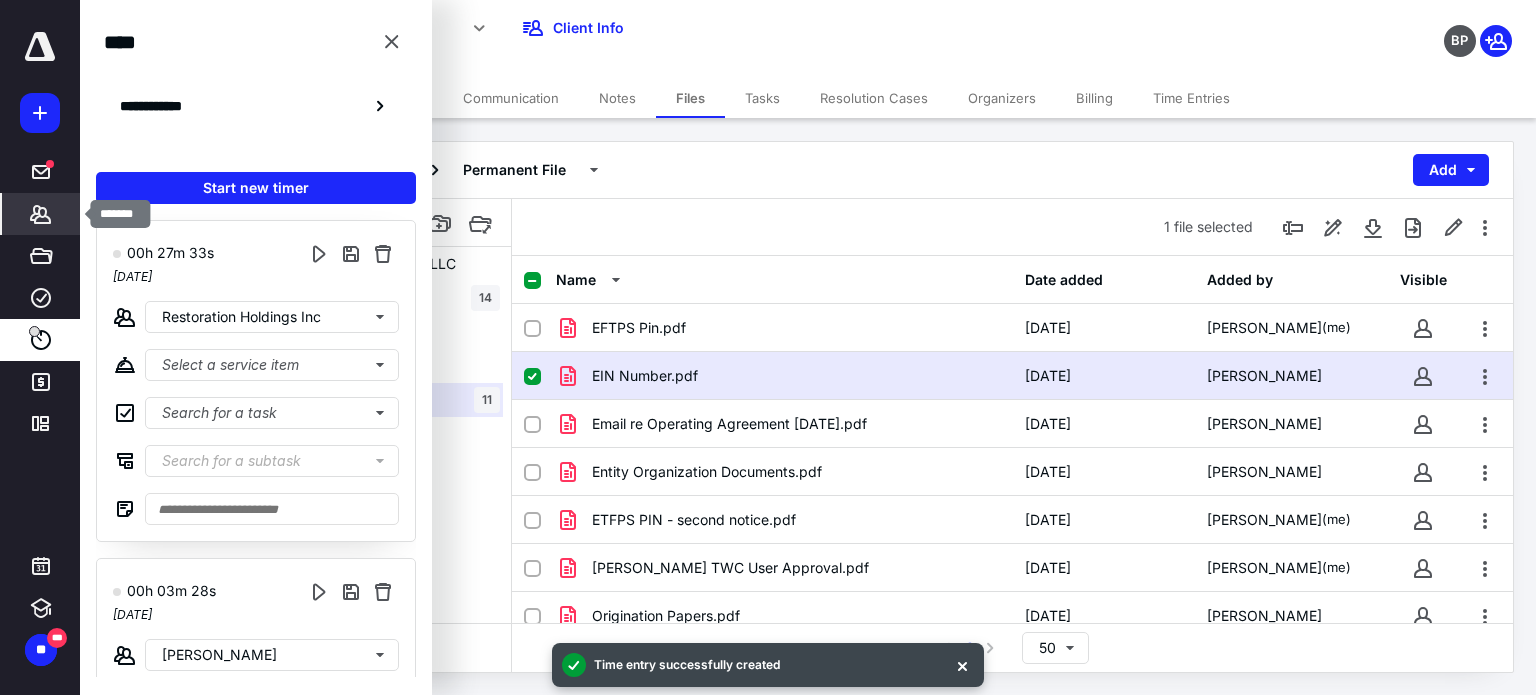 click 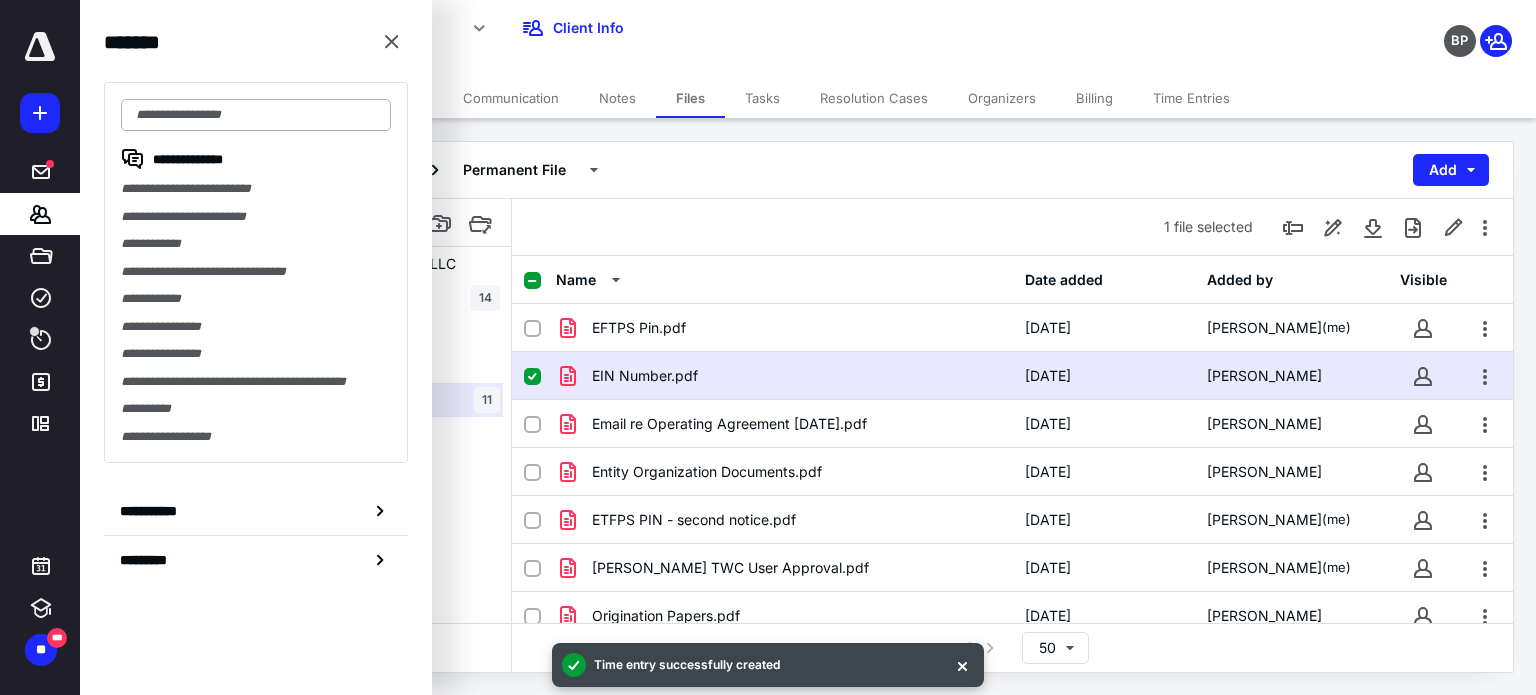click at bounding box center (256, 115) 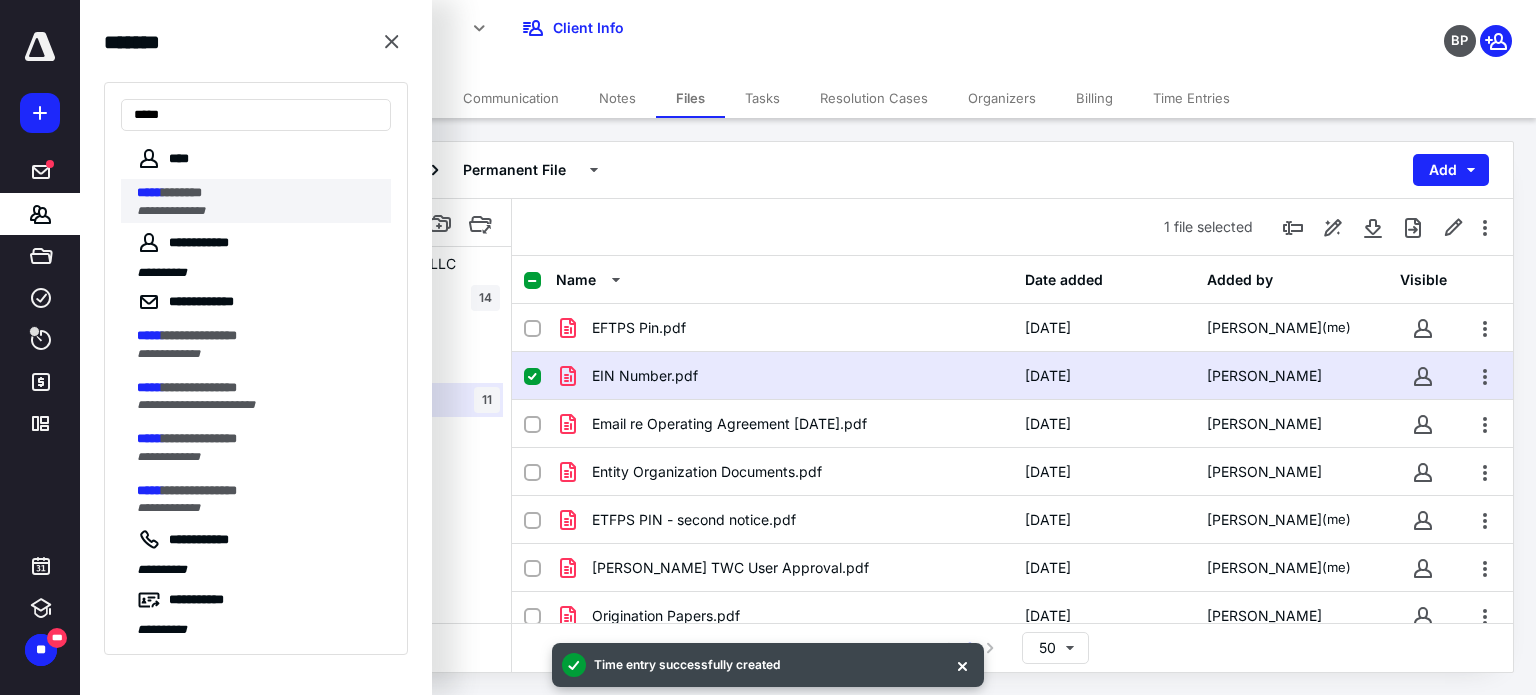 type on "*****" 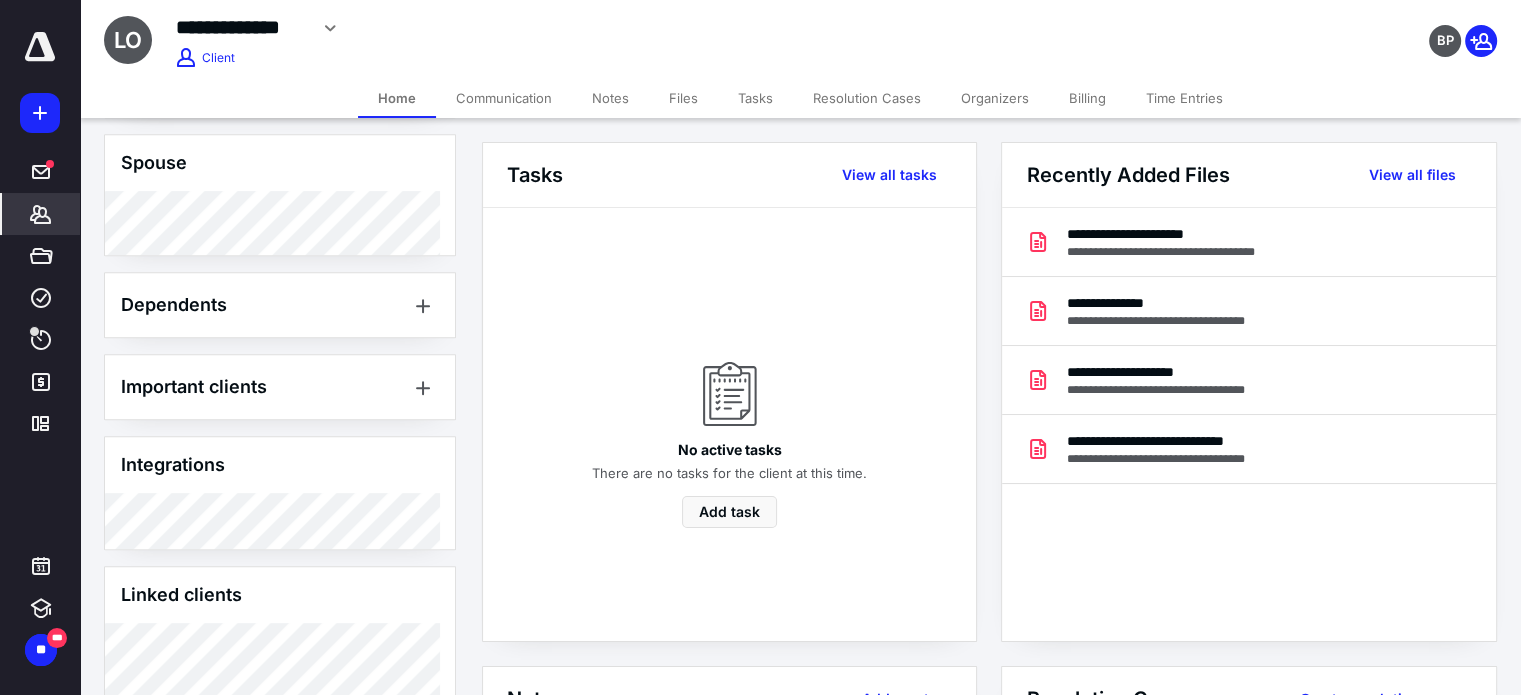 scroll, scrollTop: 934, scrollLeft: 0, axis: vertical 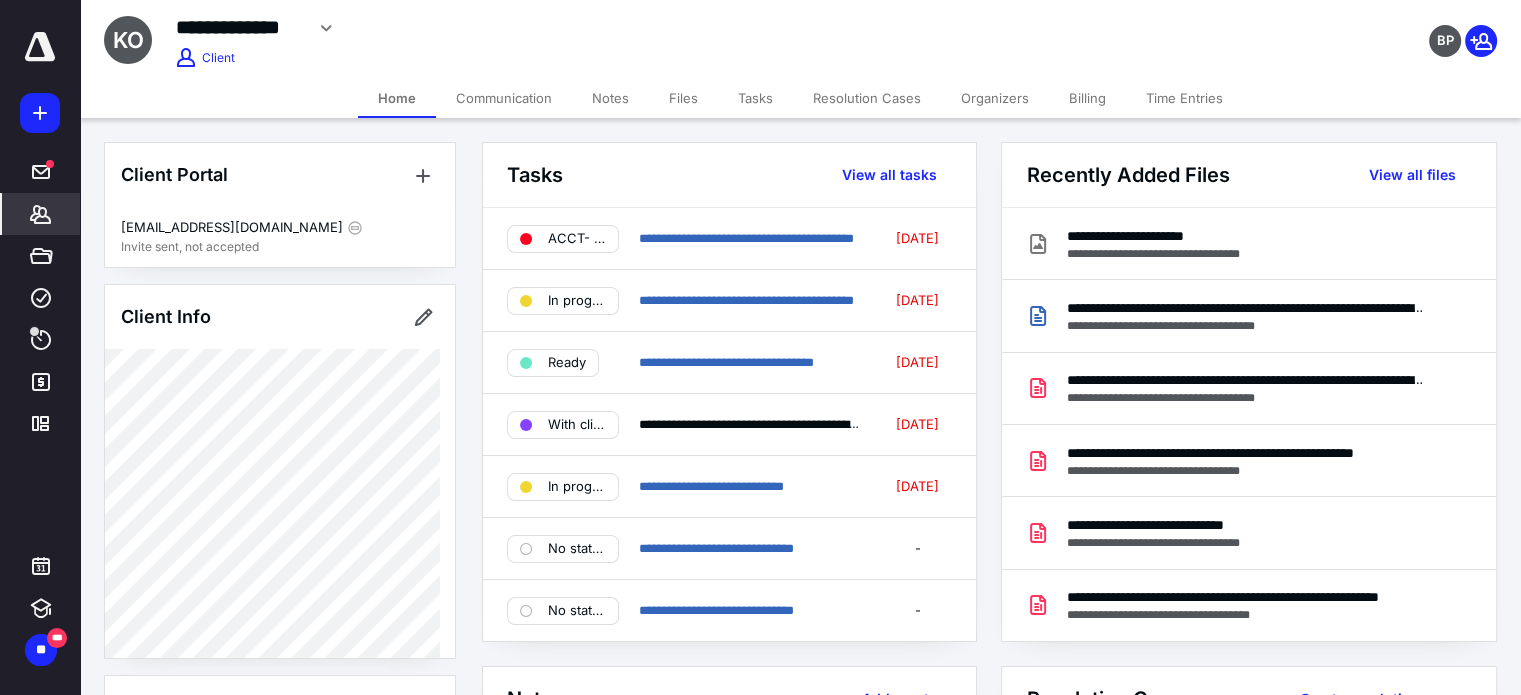click on "Tasks" at bounding box center [755, 98] 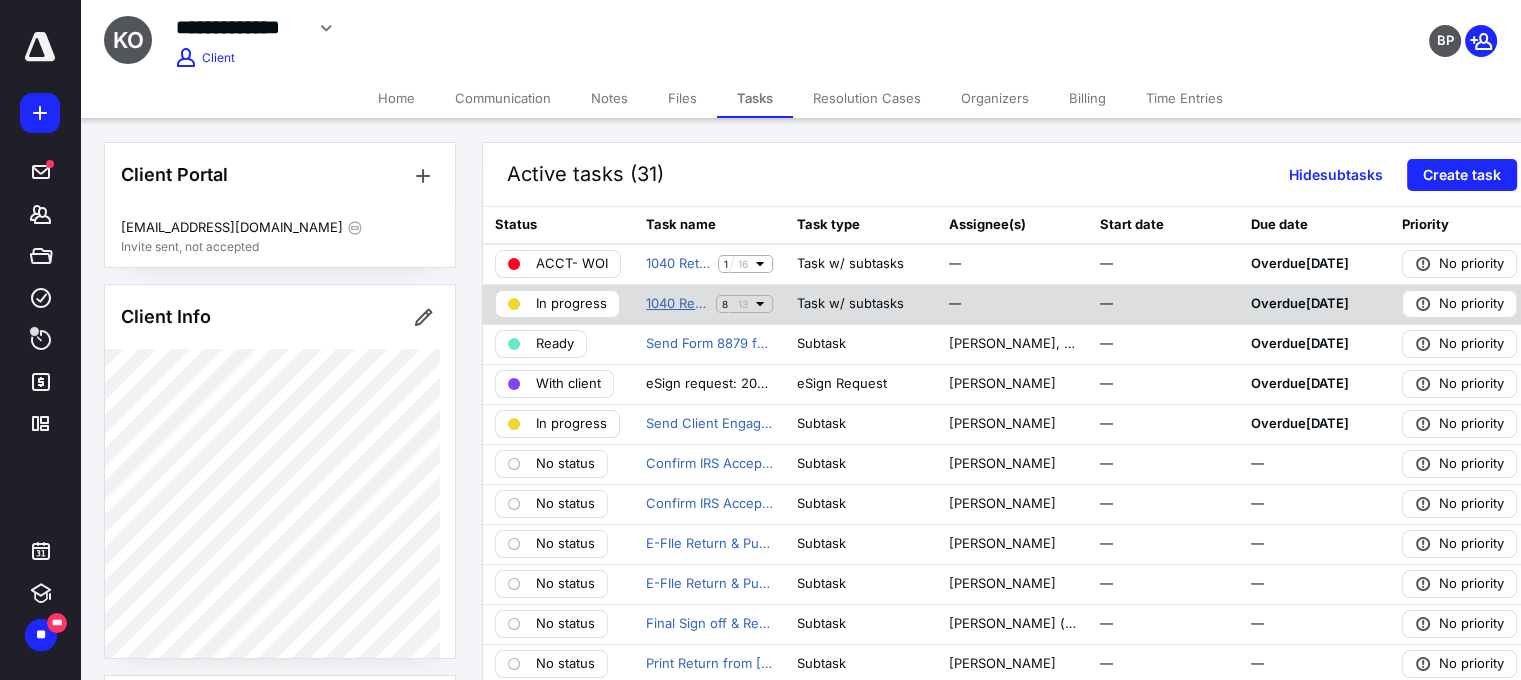 click on "1040 Return [+ automation] - JH Only Review" at bounding box center (677, 304) 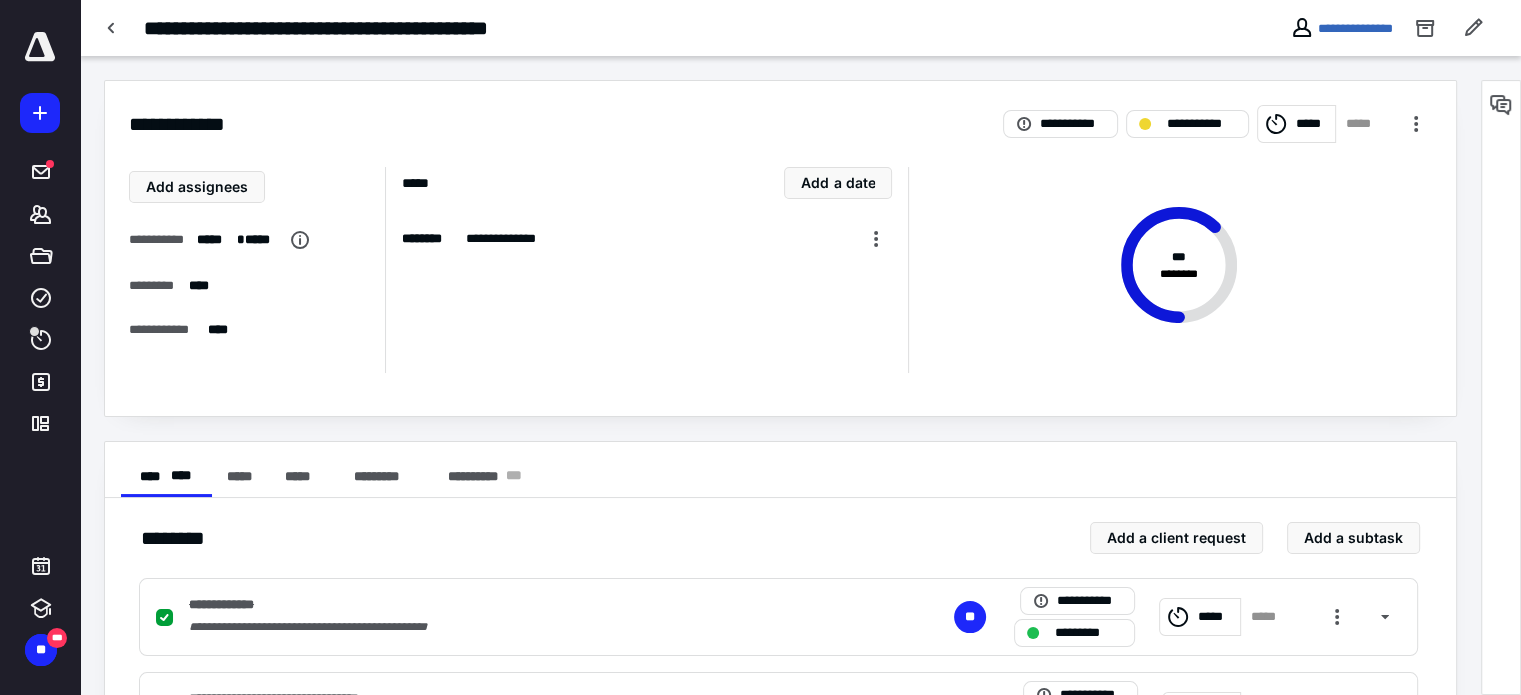scroll, scrollTop: 0, scrollLeft: 0, axis: both 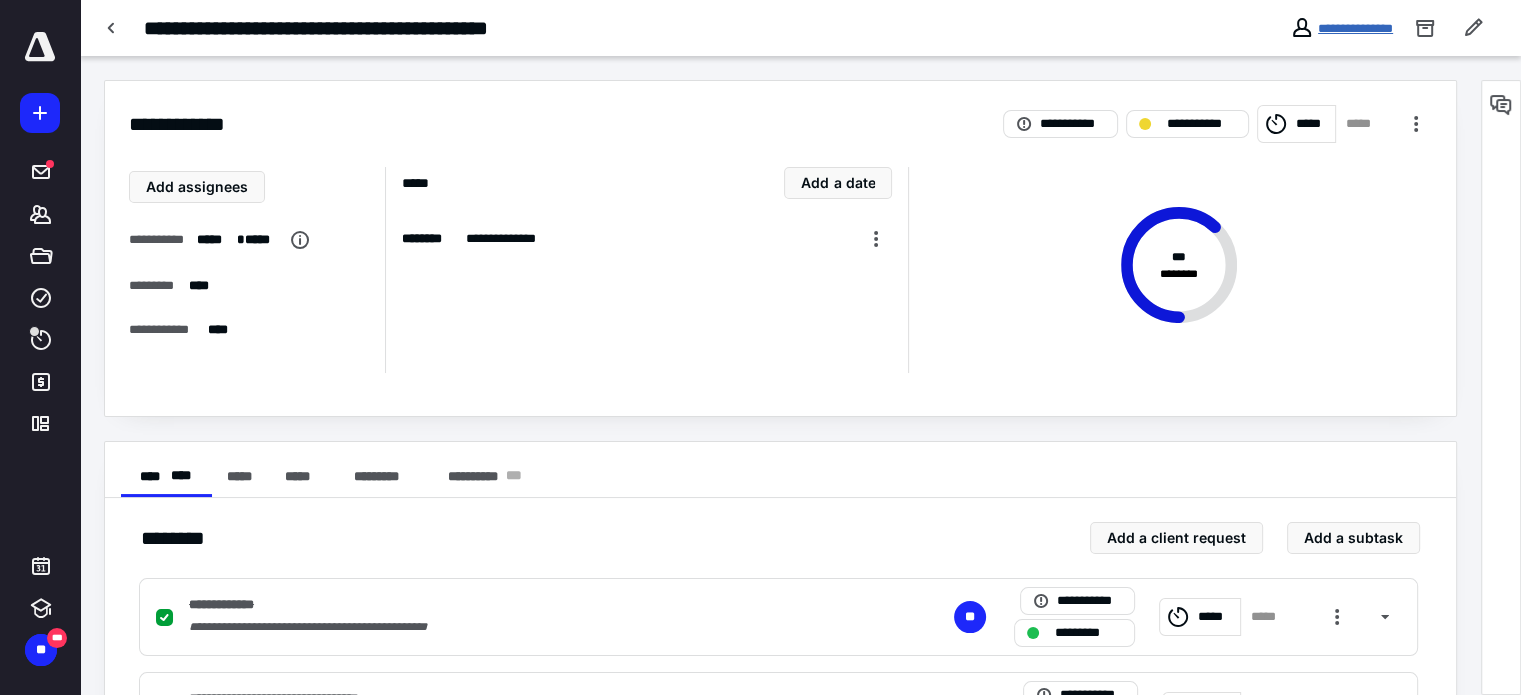 click on "**********" at bounding box center [1355, 28] 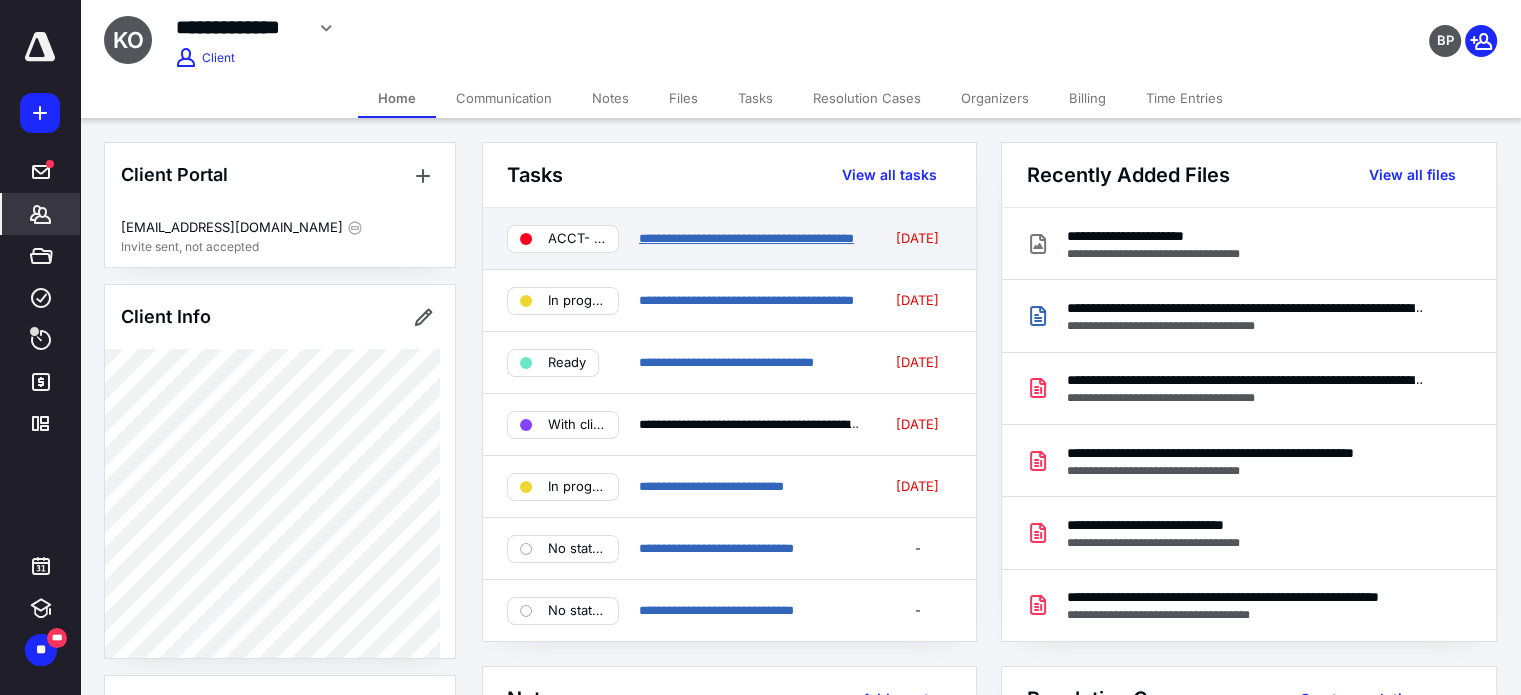 click on "**********" at bounding box center [746, 238] 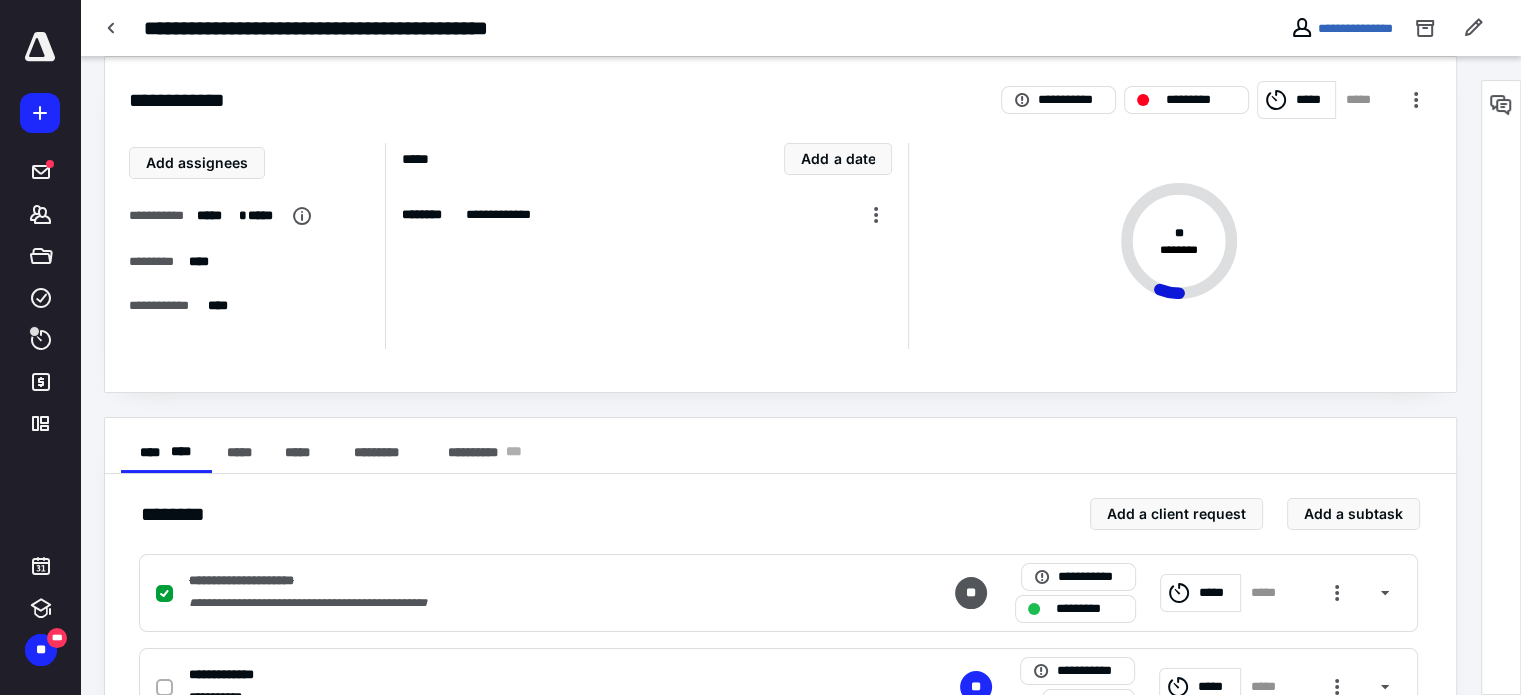 scroll, scrollTop: 0, scrollLeft: 0, axis: both 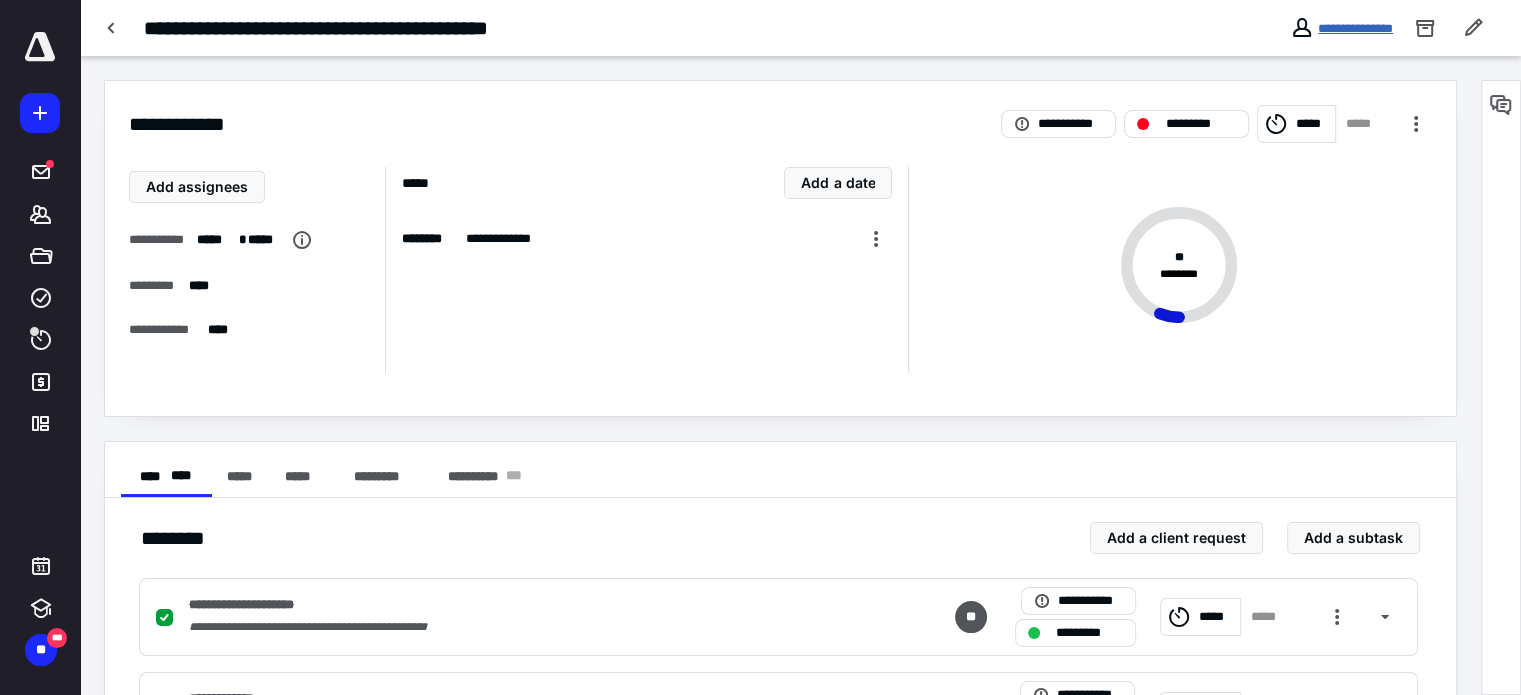 click on "**********" at bounding box center (1355, 28) 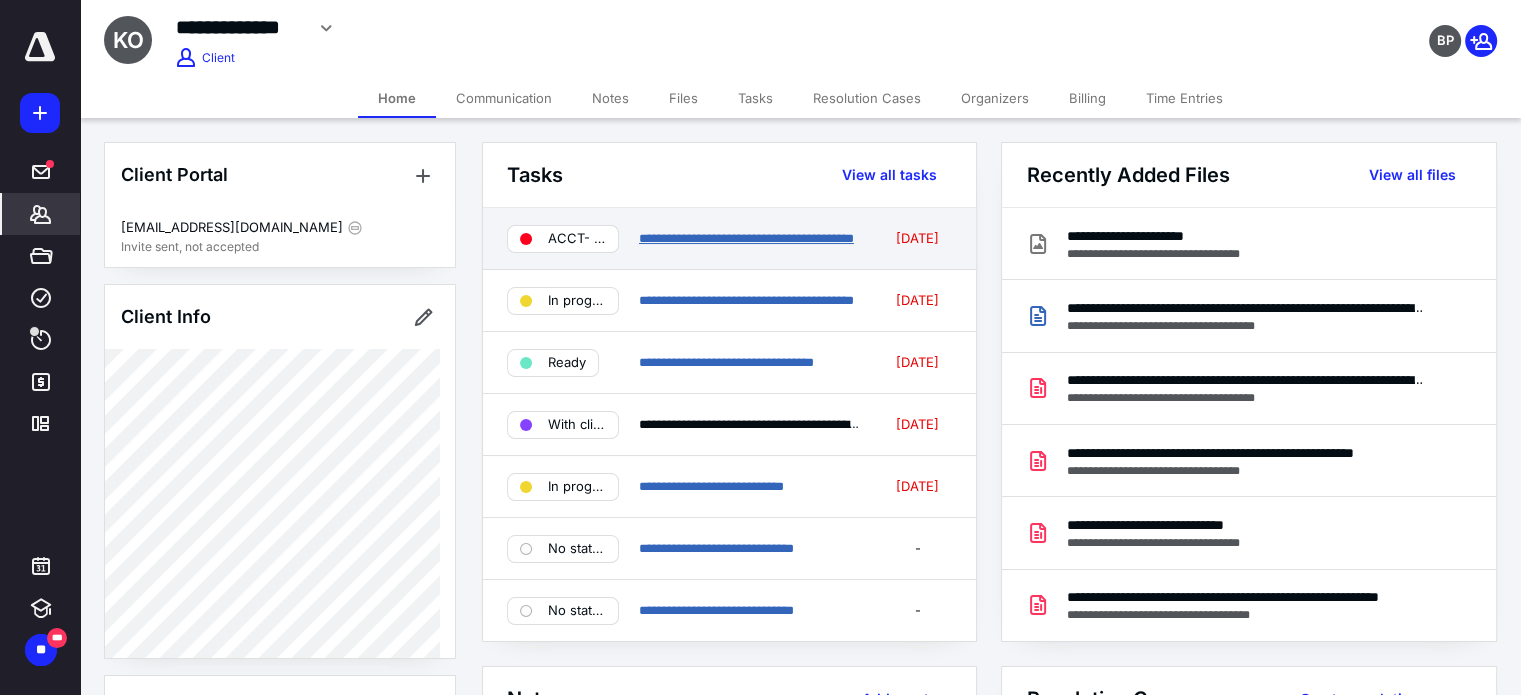 click on "**********" at bounding box center (746, 238) 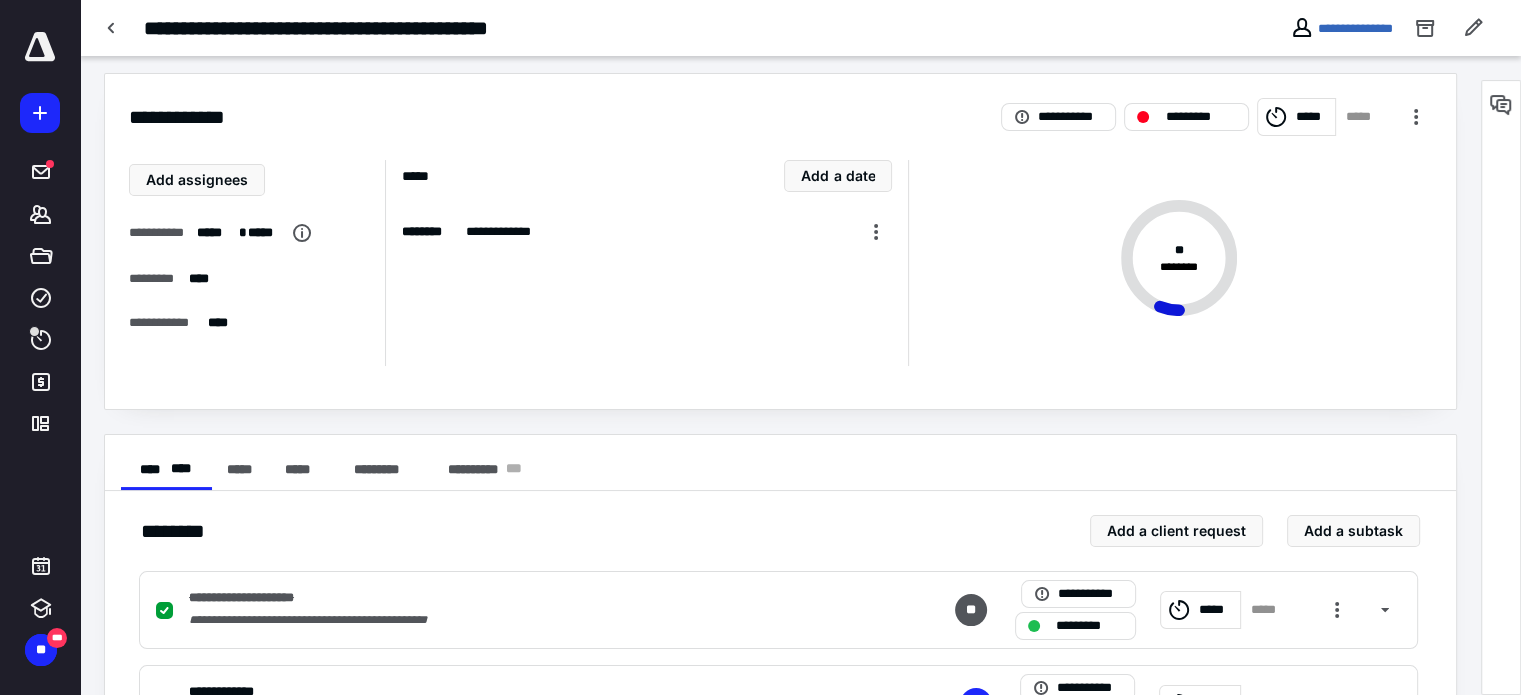 scroll, scrollTop: 0, scrollLeft: 0, axis: both 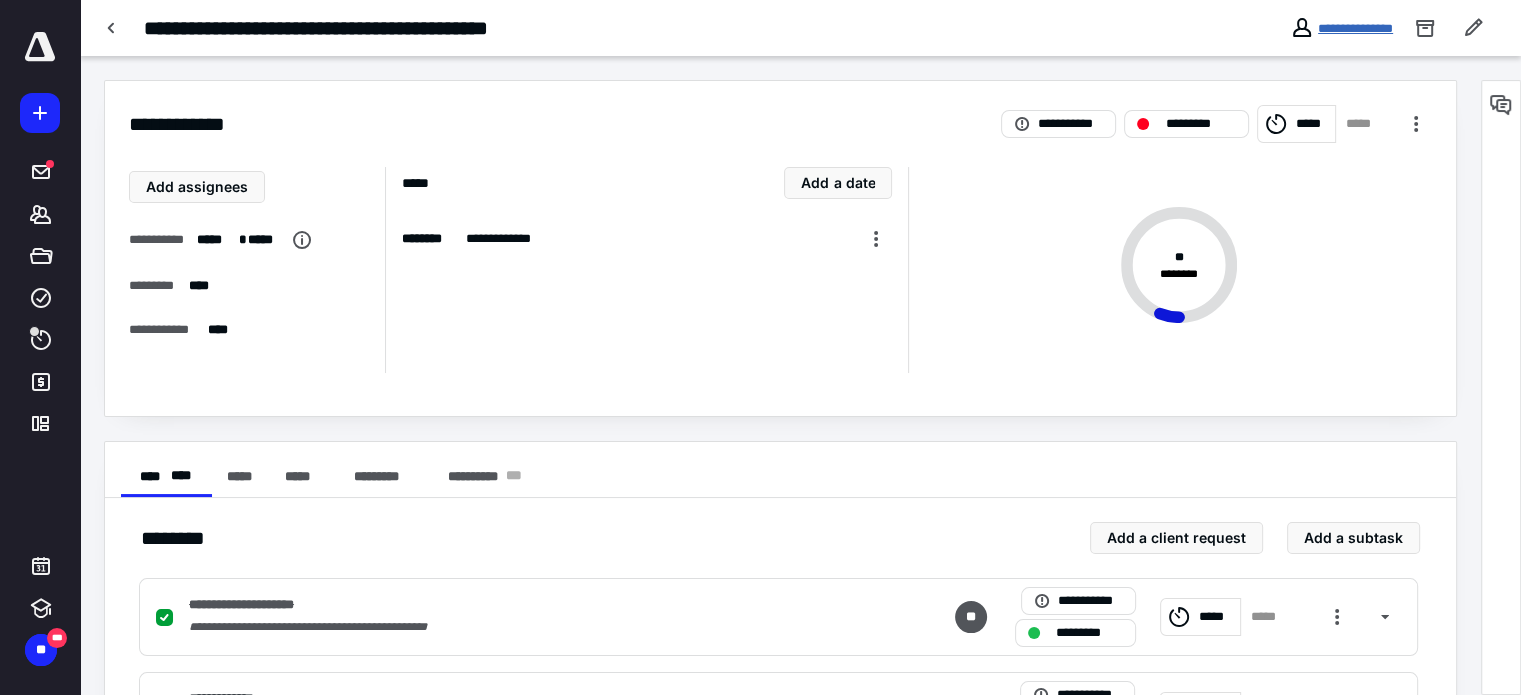 click on "**********" at bounding box center [1355, 28] 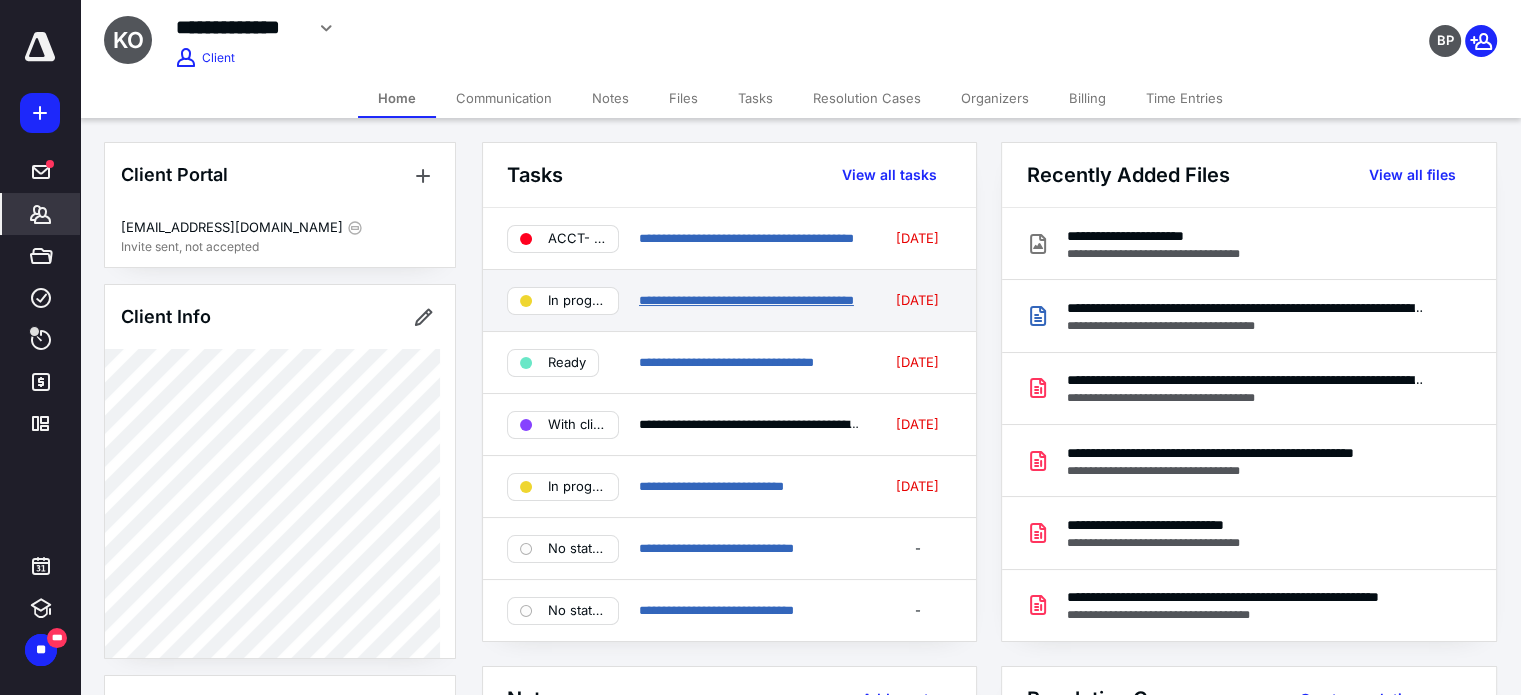 click on "**********" at bounding box center (746, 300) 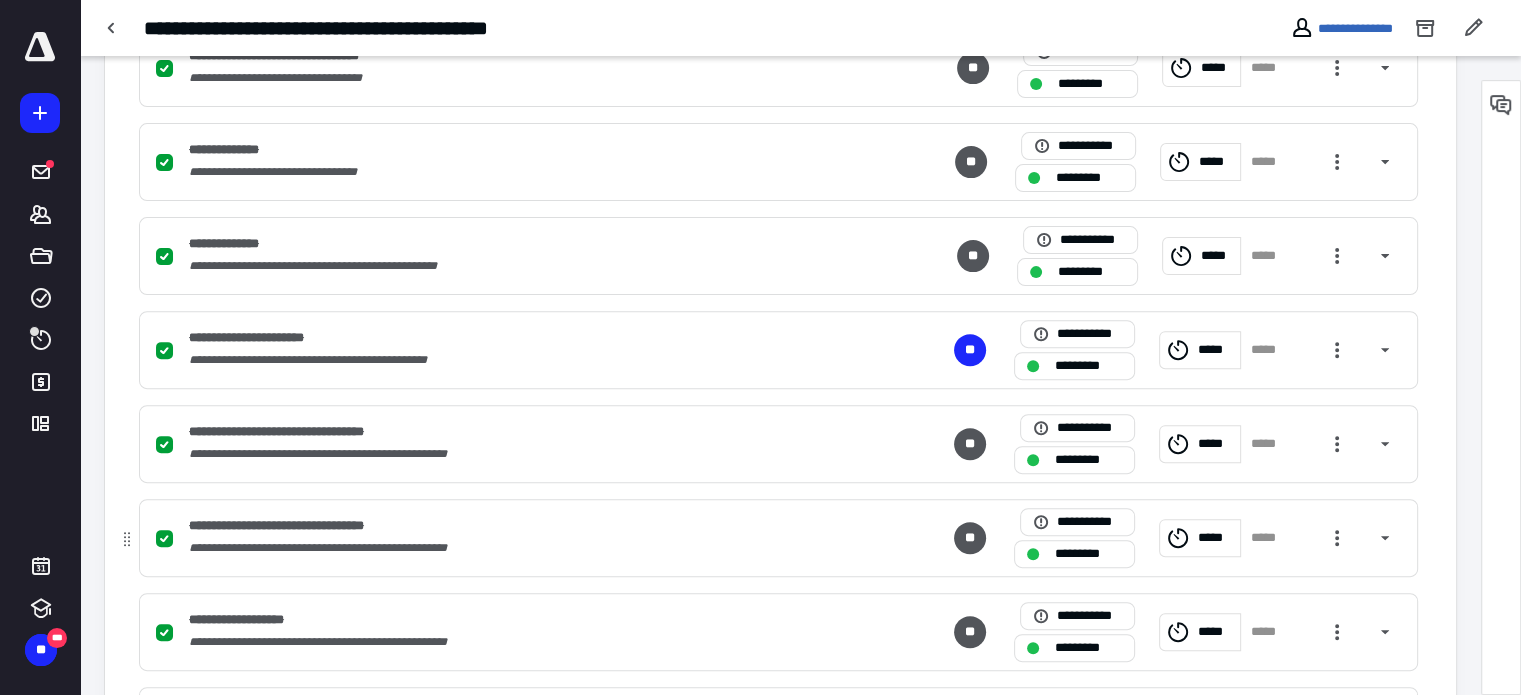 scroll, scrollTop: 600, scrollLeft: 0, axis: vertical 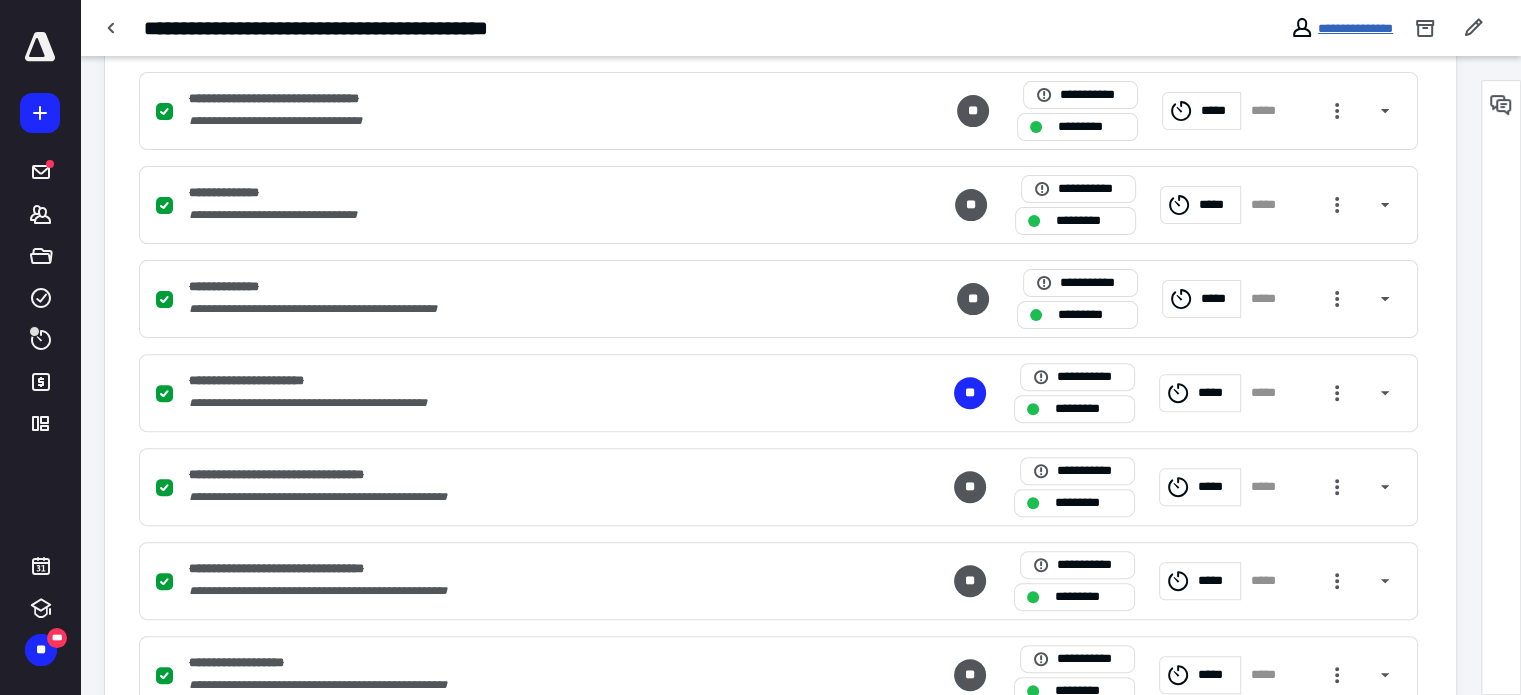 click on "**********" at bounding box center [1355, 28] 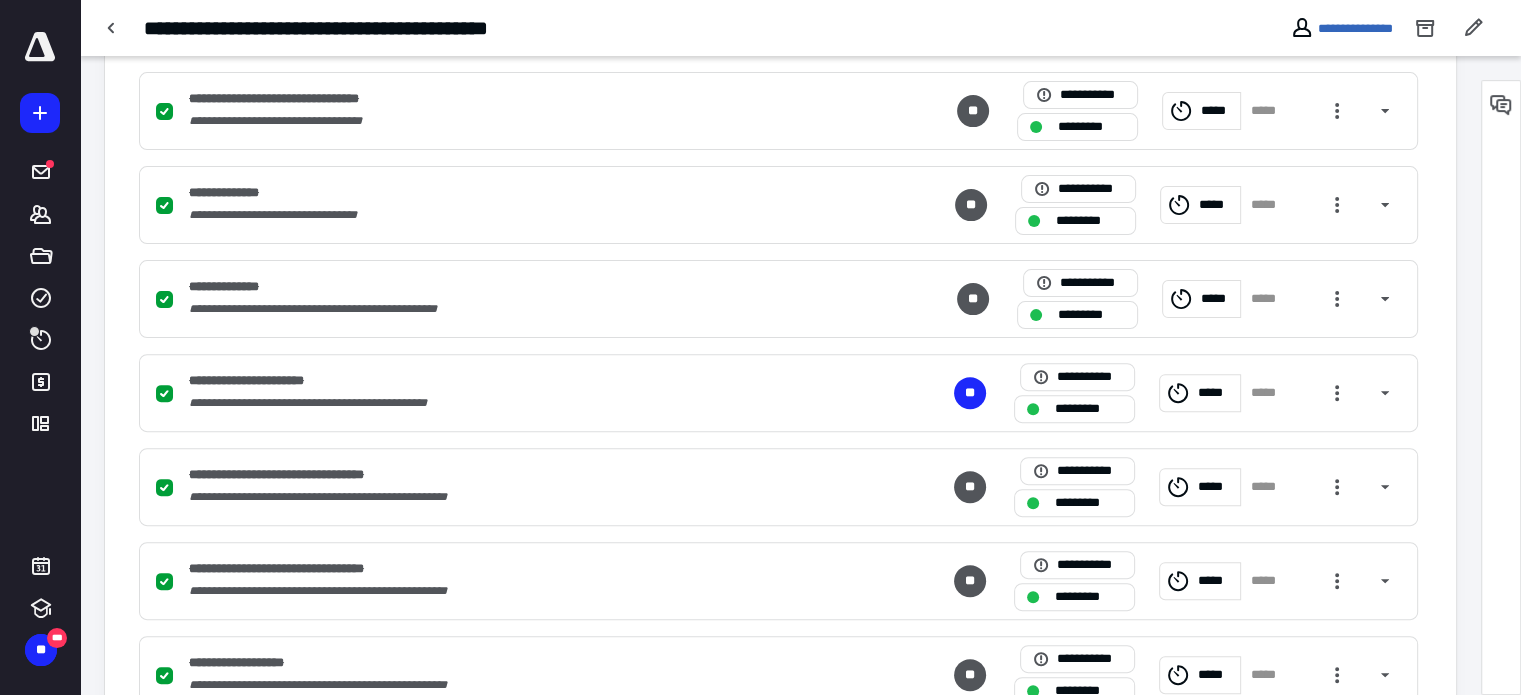 scroll, scrollTop: 0, scrollLeft: 0, axis: both 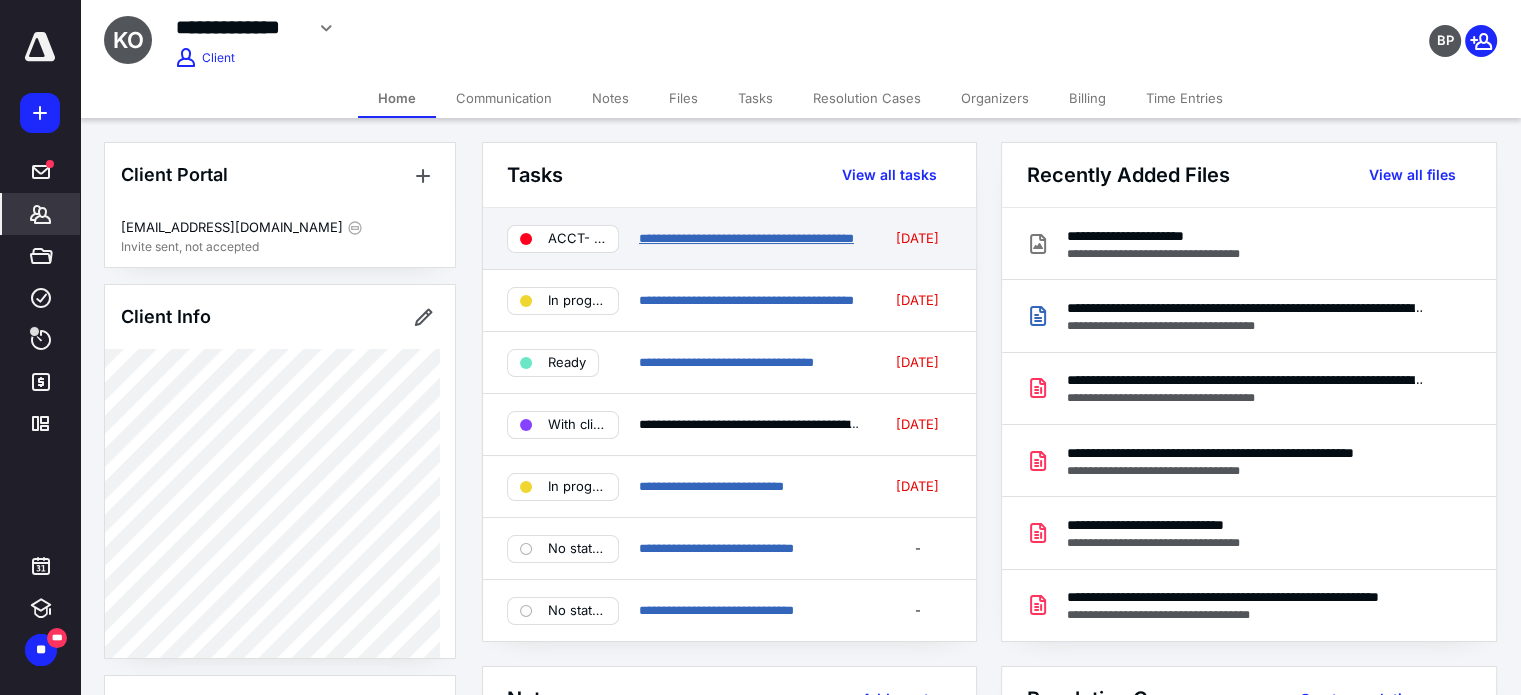 click on "**********" at bounding box center [746, 238] 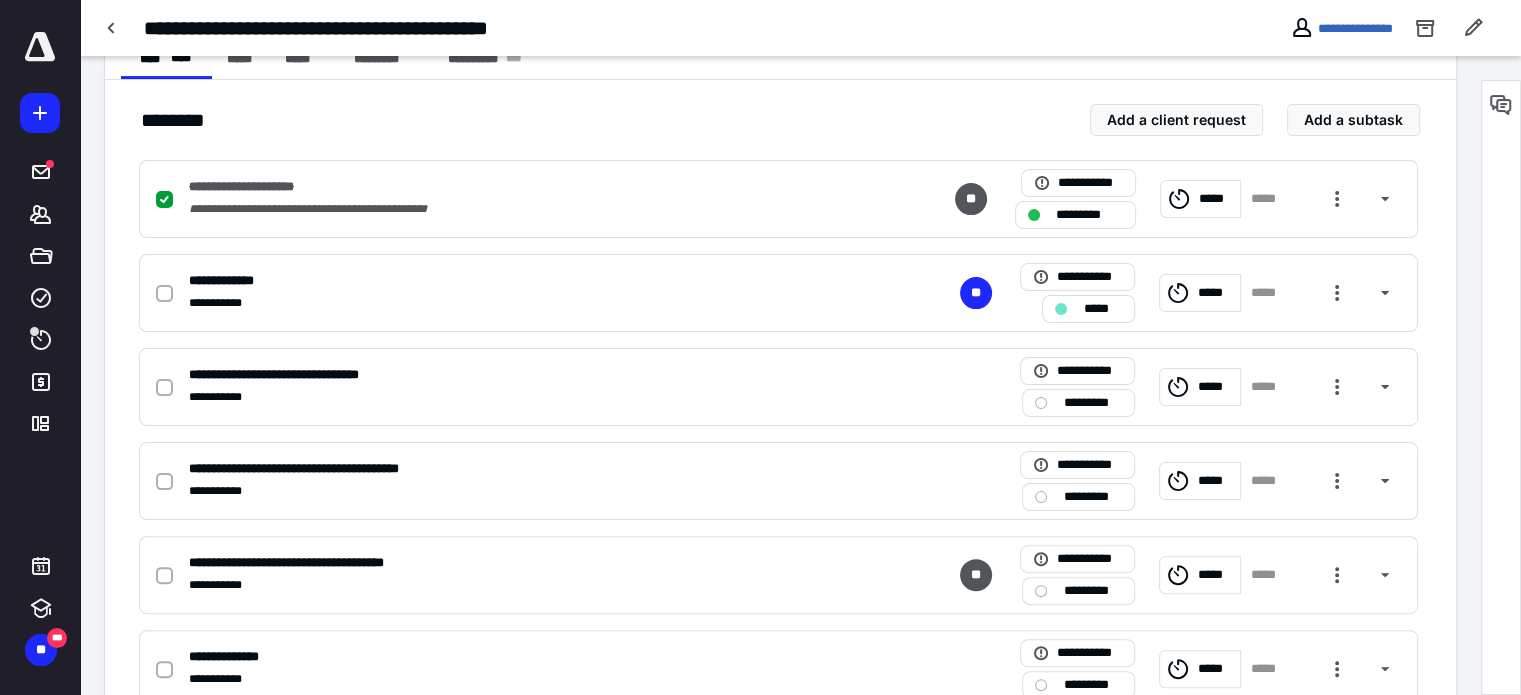 scroll, scrollTop: 100, scrollLeft: 0, axis: vertical 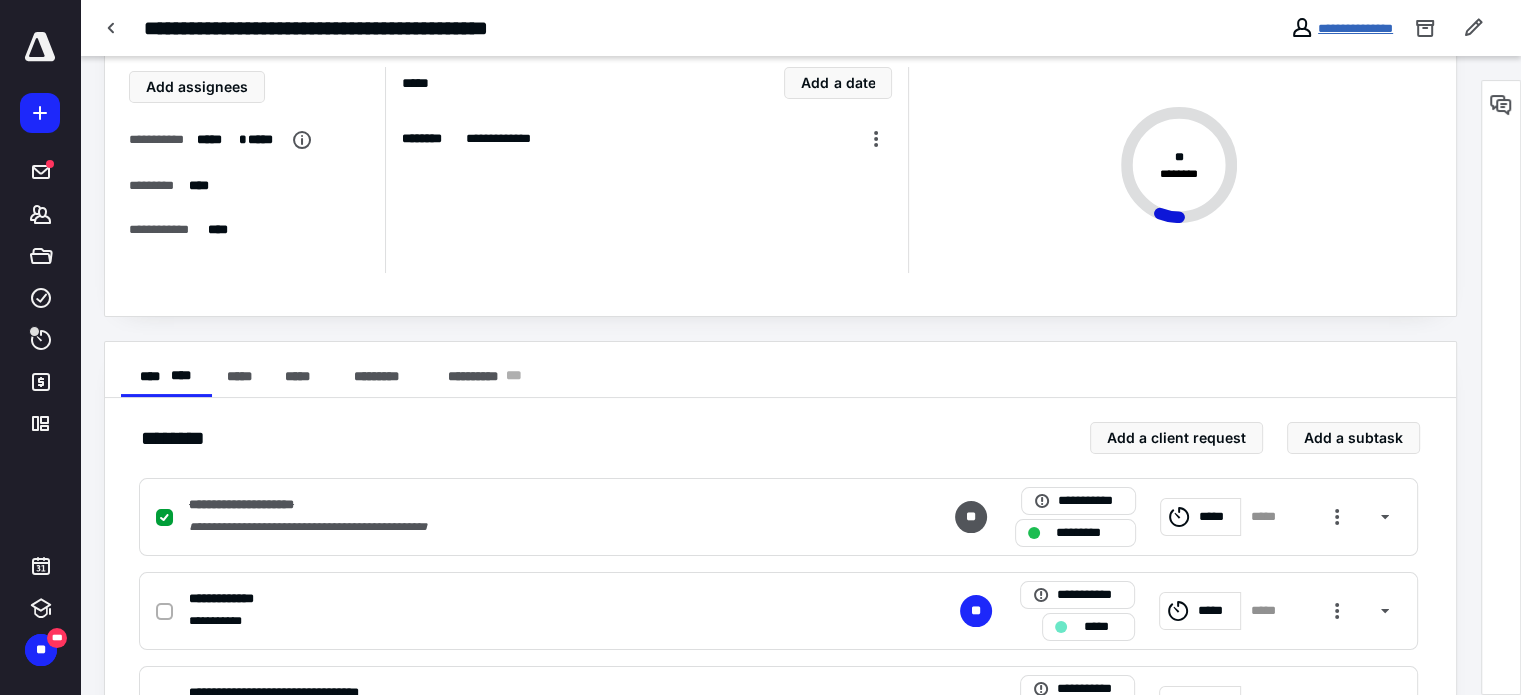 click on "**********" at bounding box center (1355, 28) 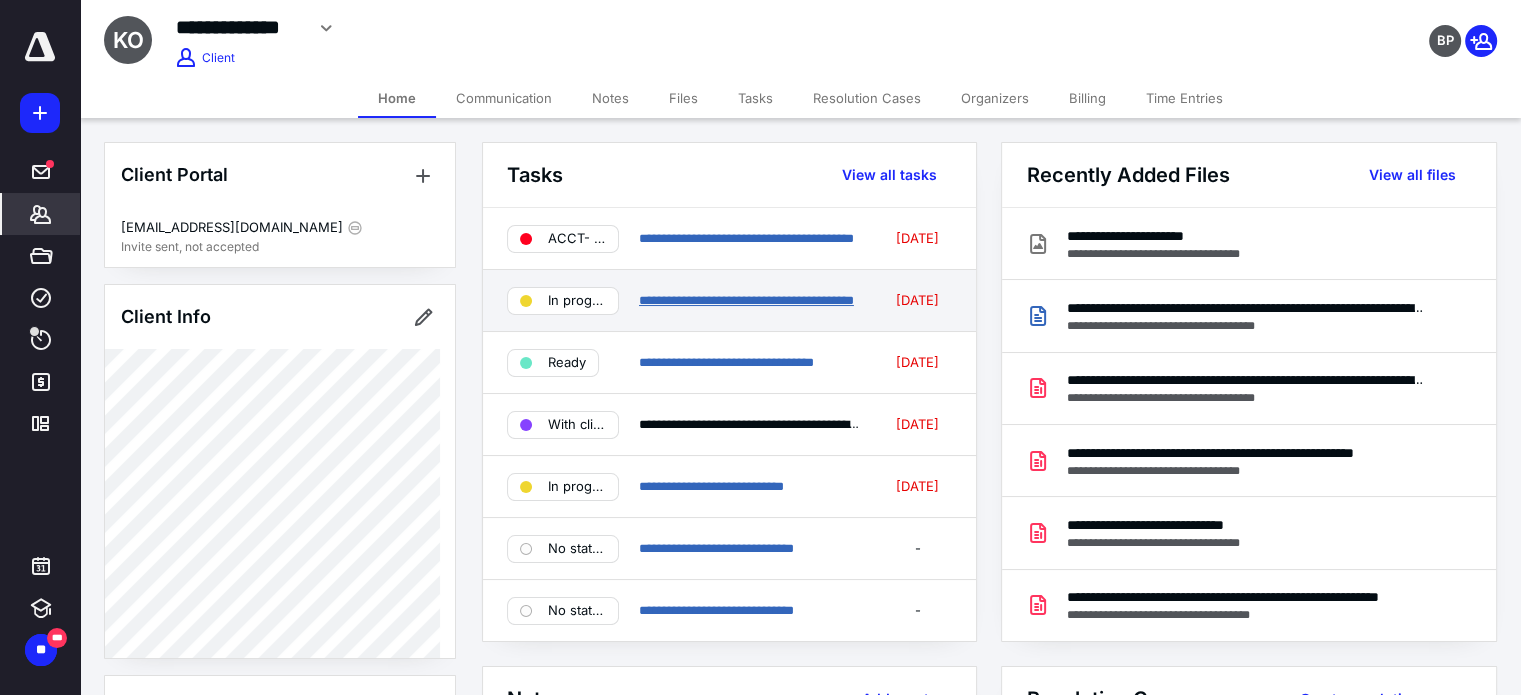 click on "**********" at bounding box center (746, 300) 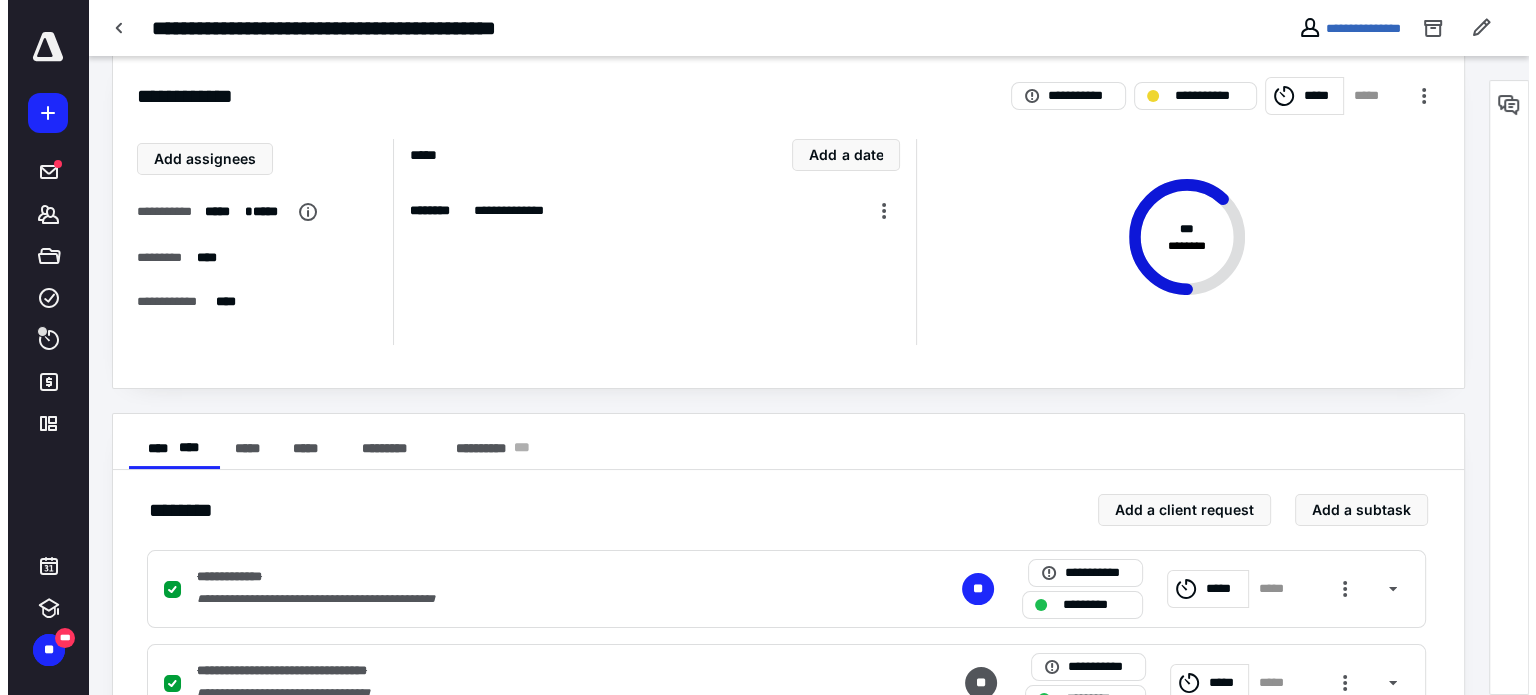 scroll, scrollTop: 0, scrollLeft: 0, axis: both 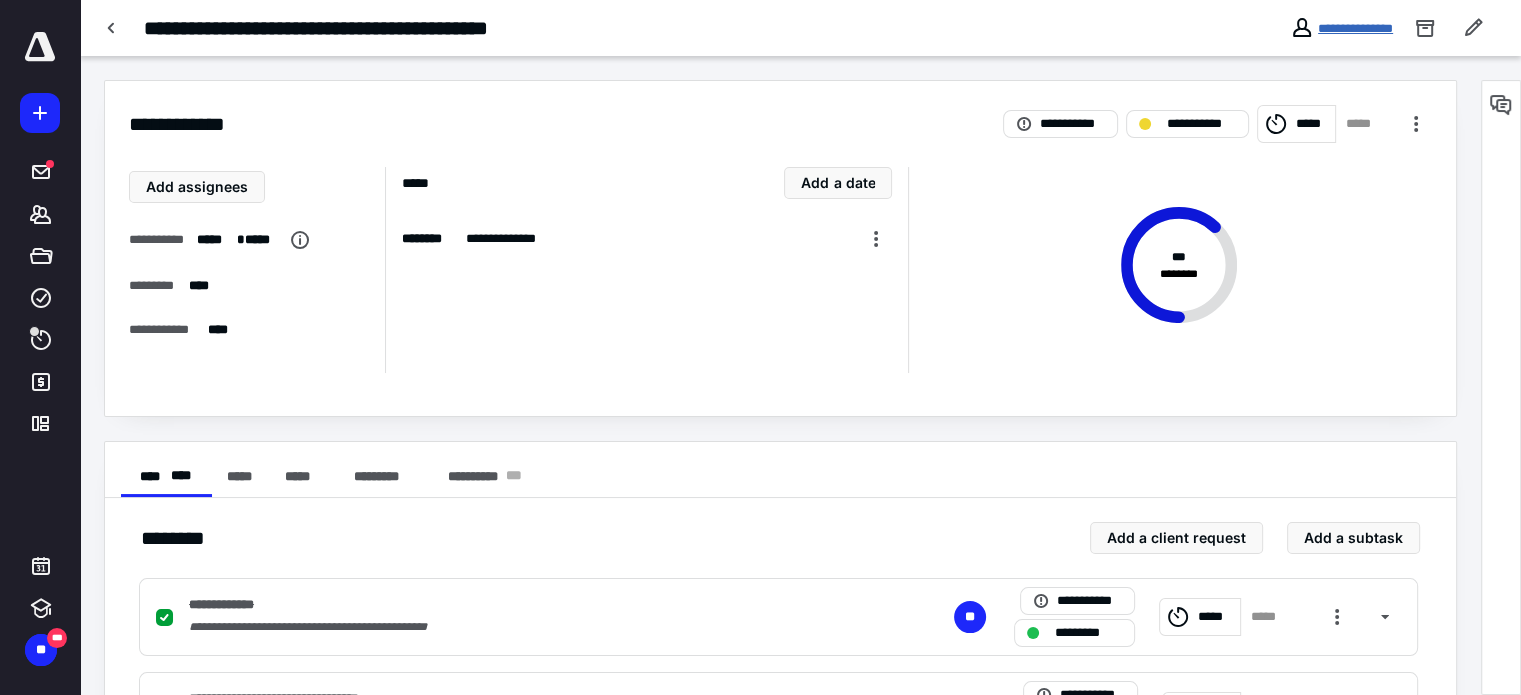 click on "**********" at bounding box center (1355, 28) 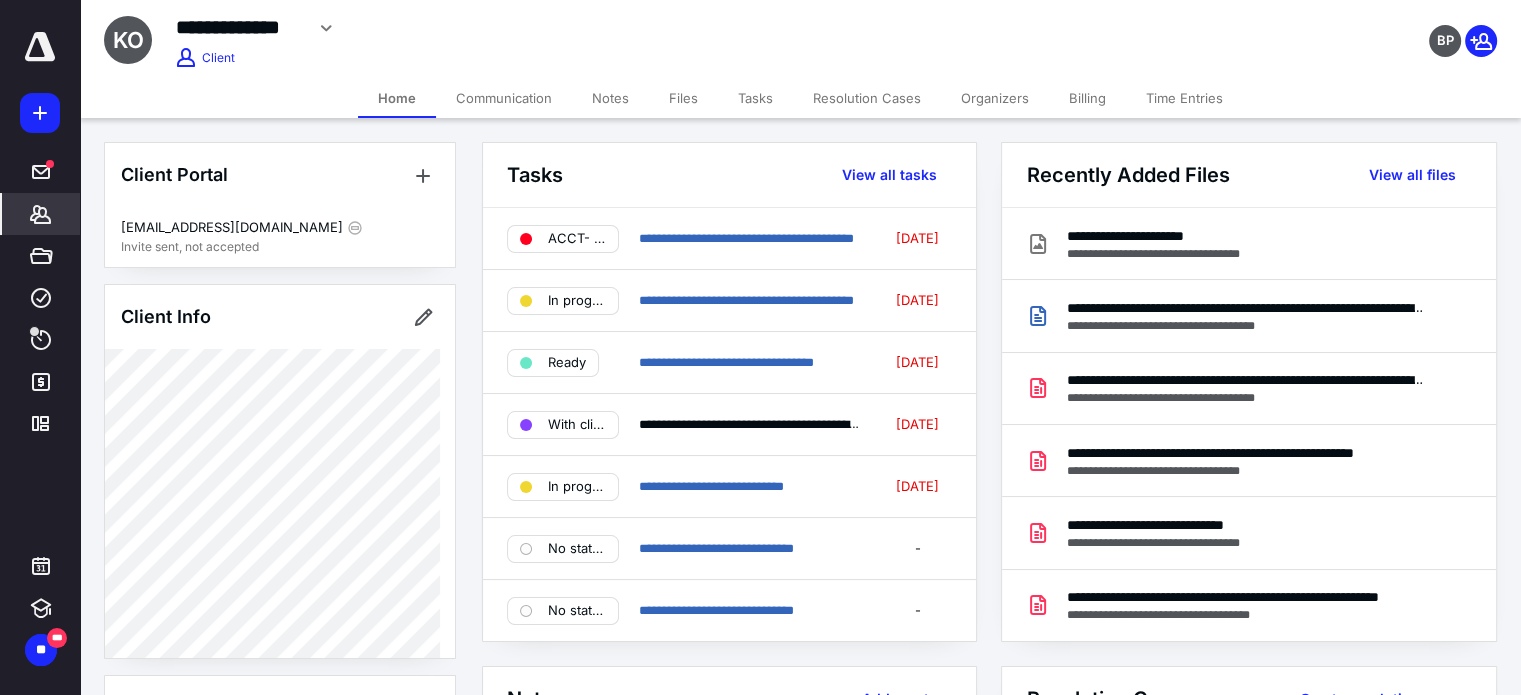 click on "Files" at bounding box center (683, 98) 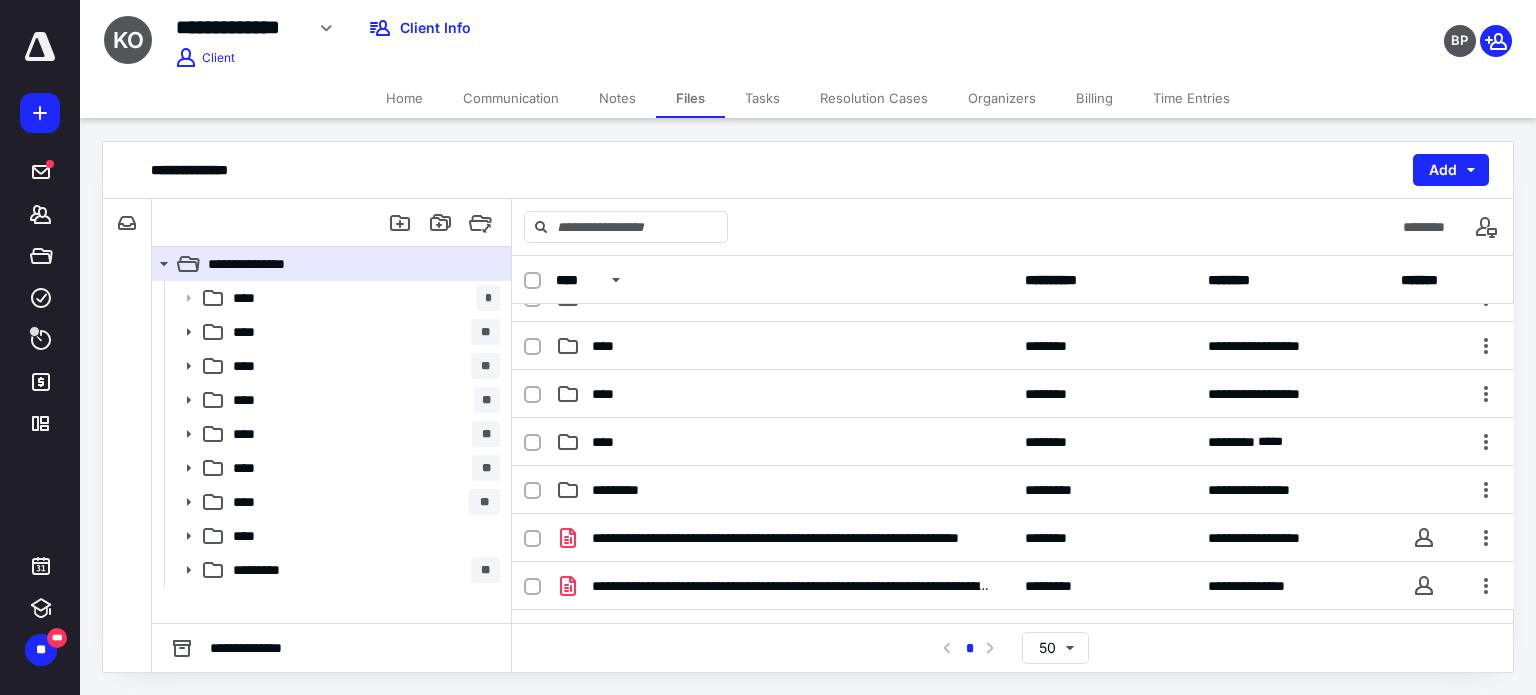 scroll, scrollTop: 200, scrollLeft: 0, axis: vertical 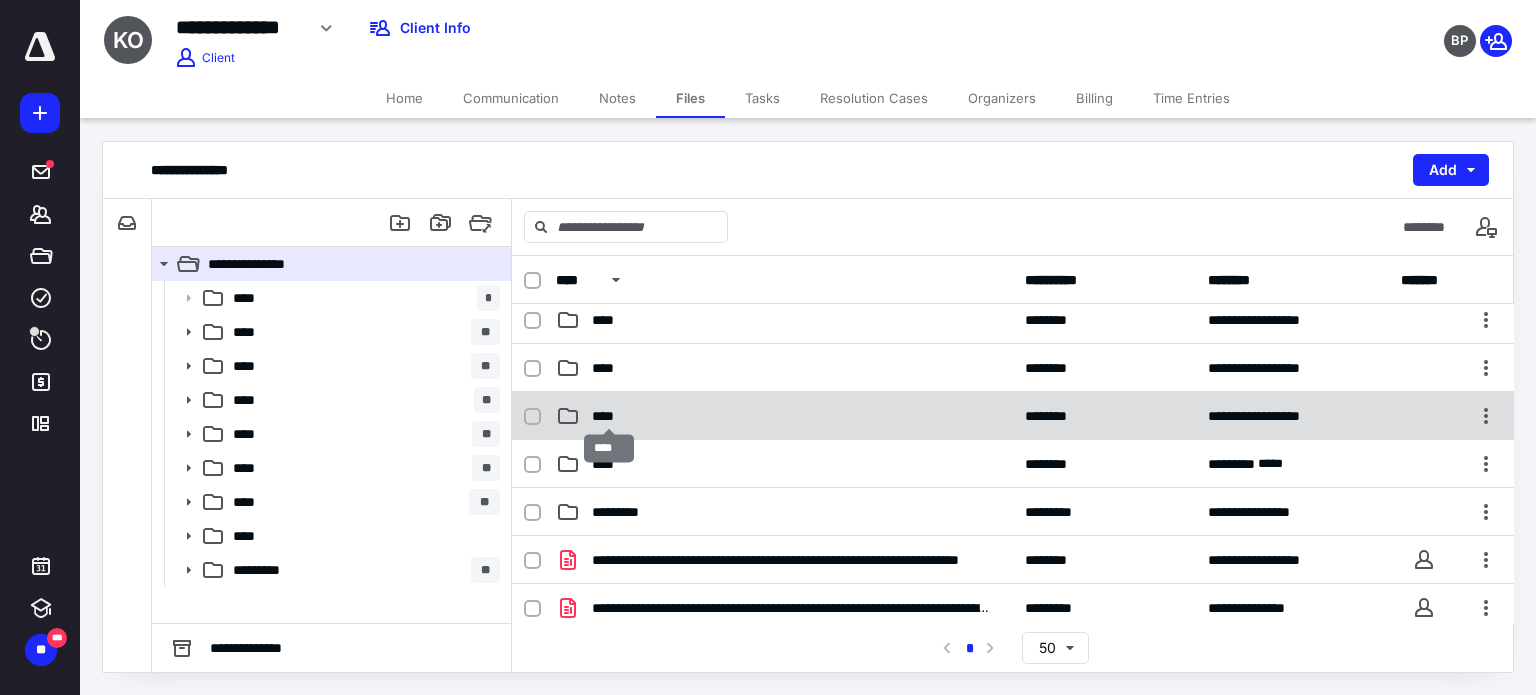 click on "****" at bounding box center [609, 416] 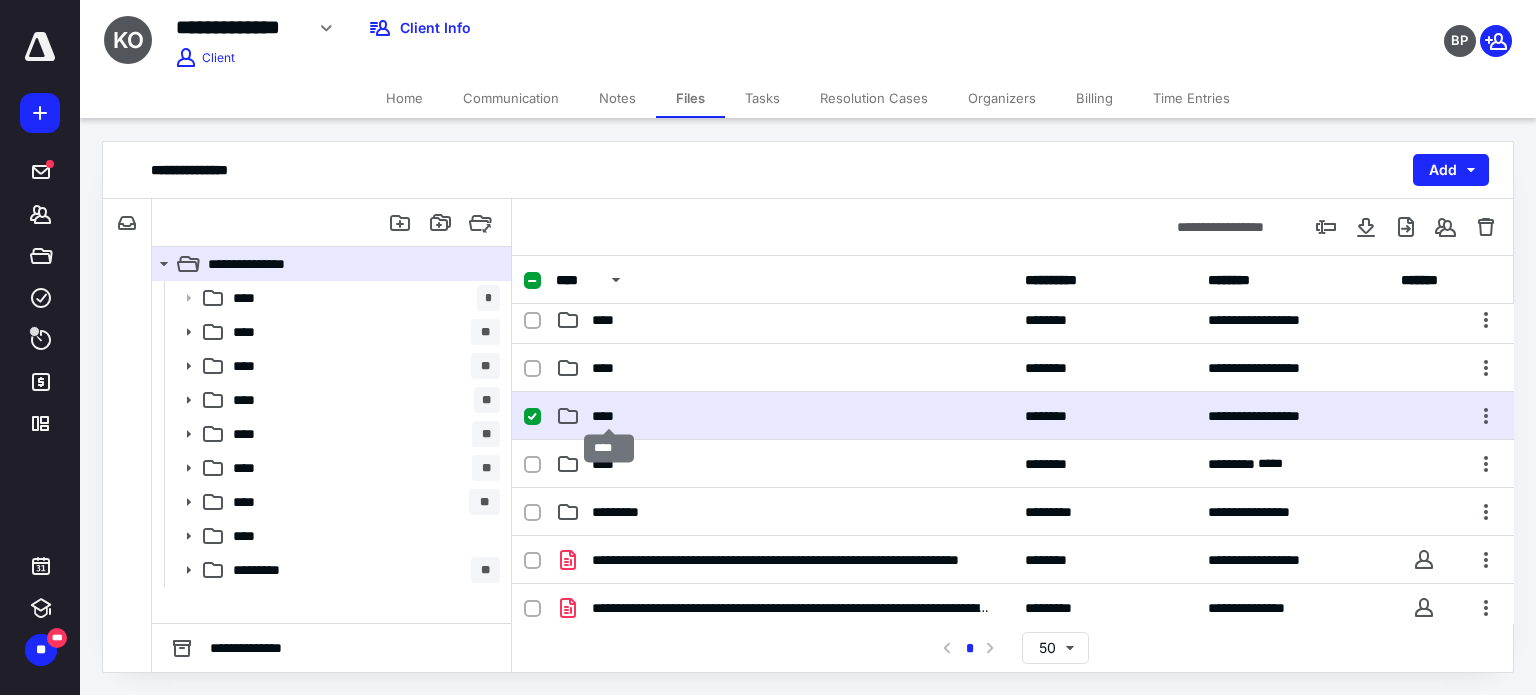 click on "****" at bounding box center [609, 416] 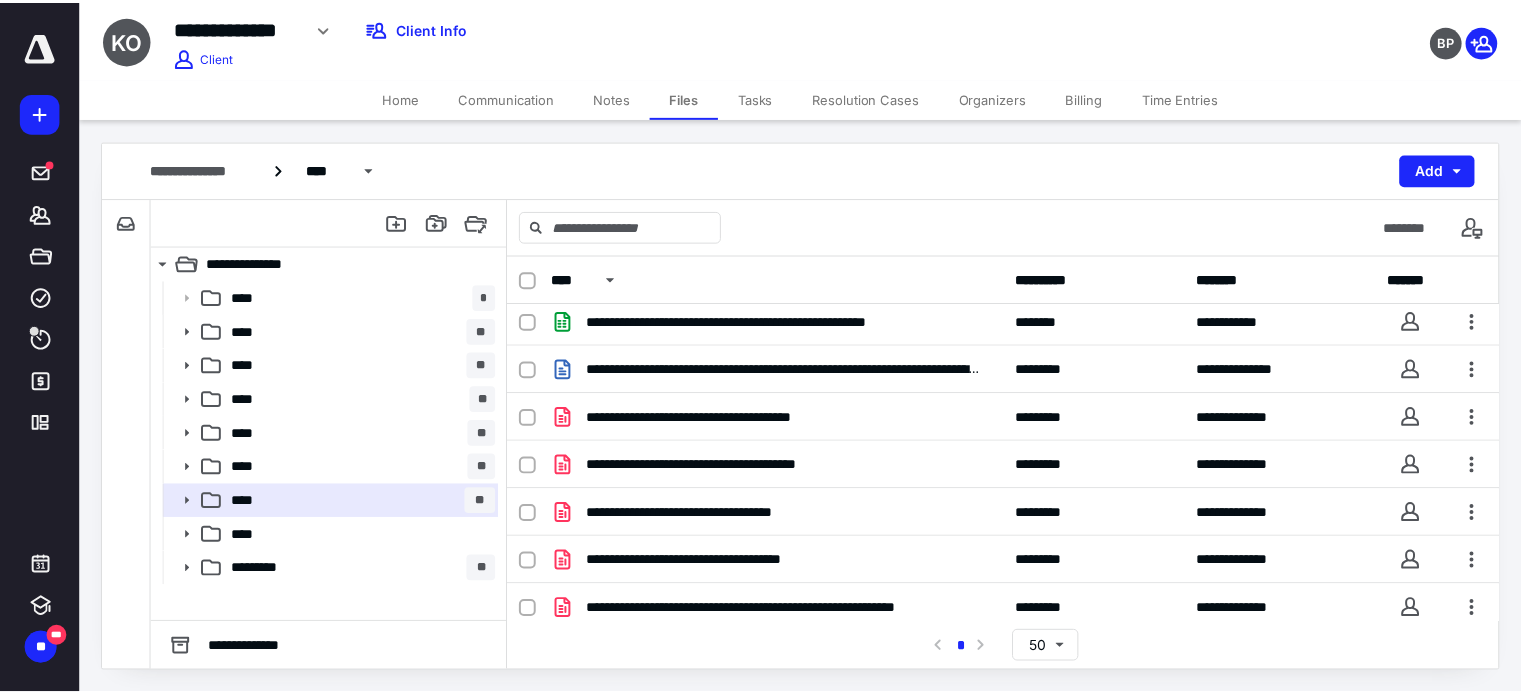 scroll, scrollTop: 200, scrollLeft: 0, axis: vertical 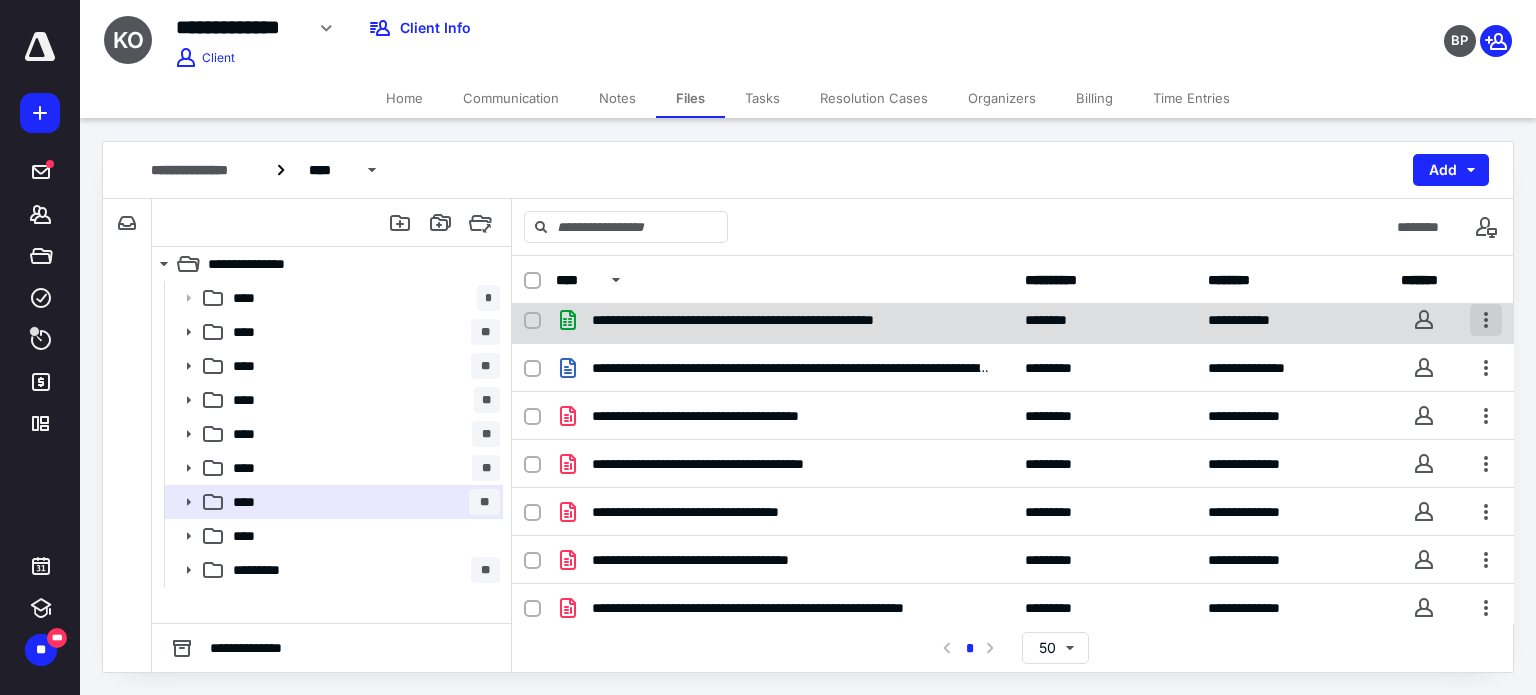 click at bounding box center (1486, 320) 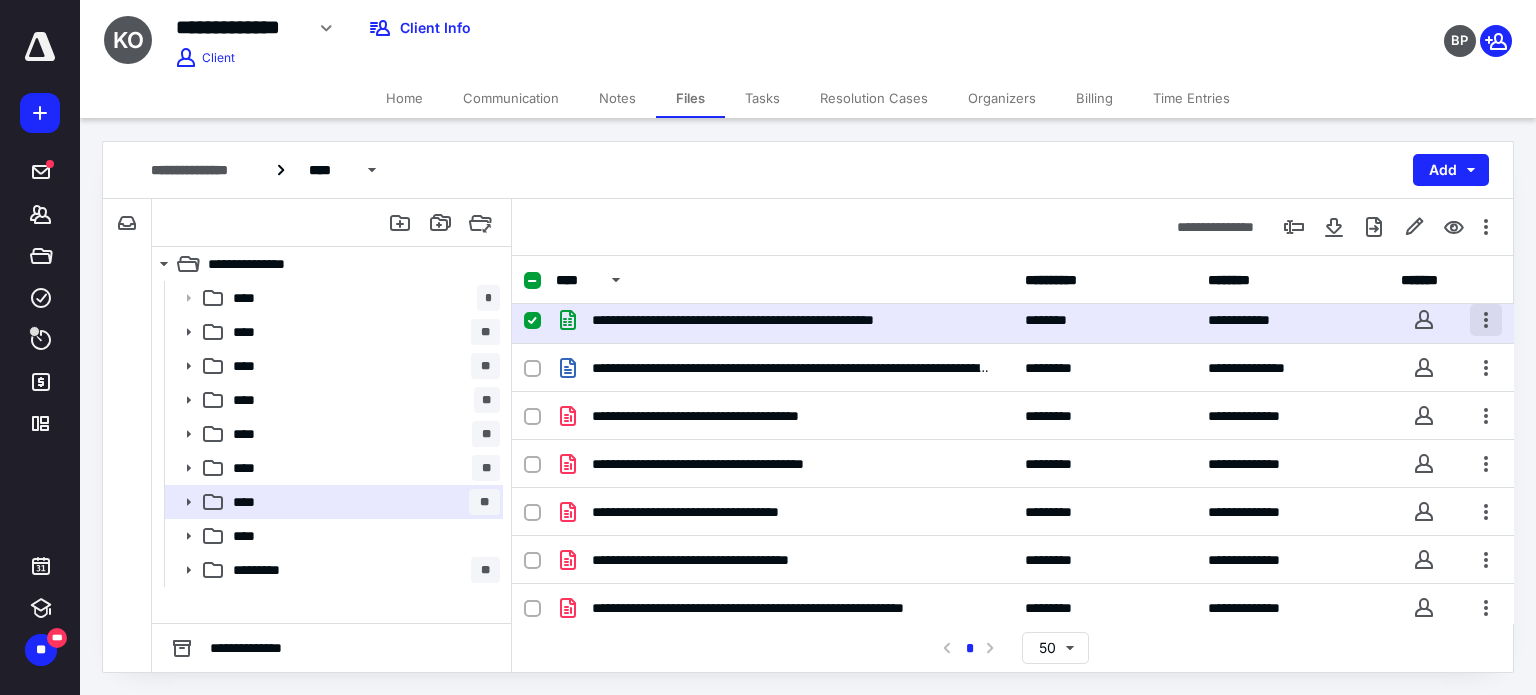 checkbox on "true" 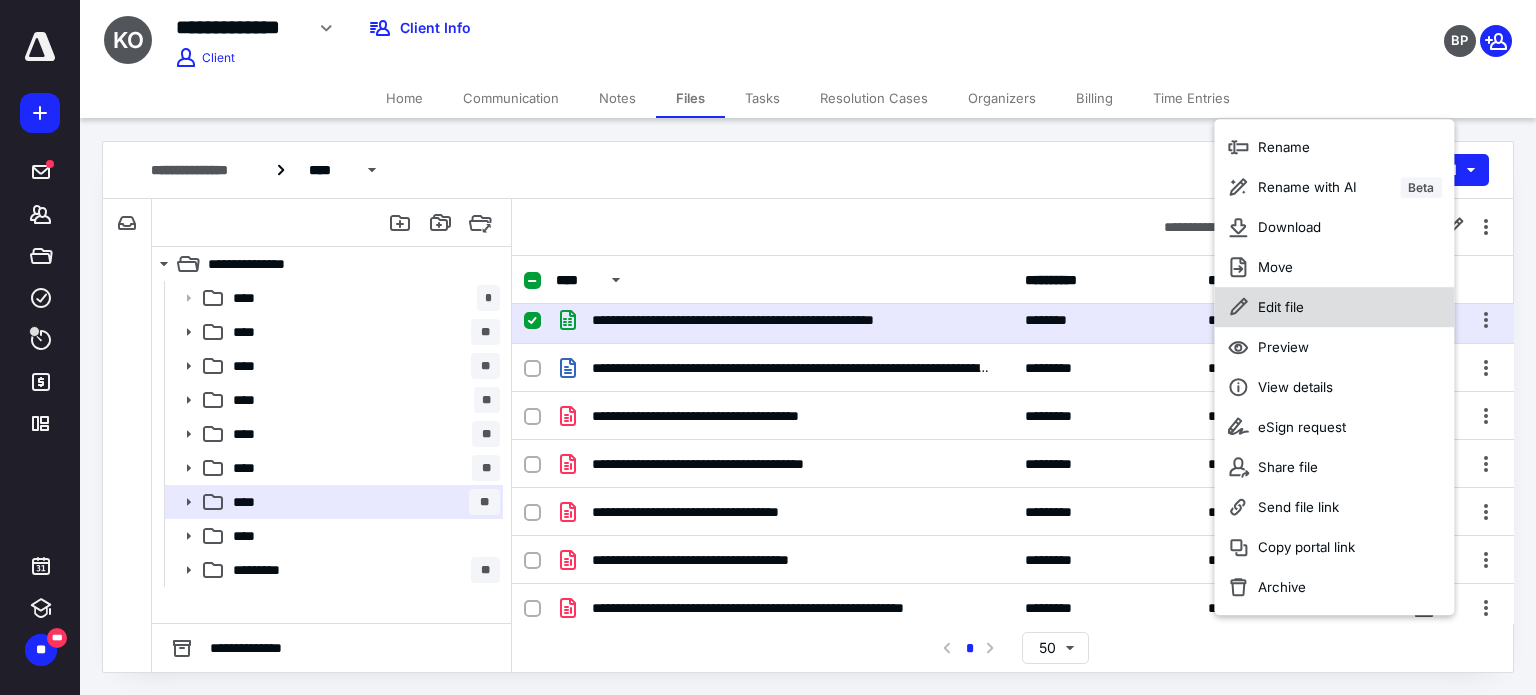 click on "Edit file" at bounding box center [1281, 307] 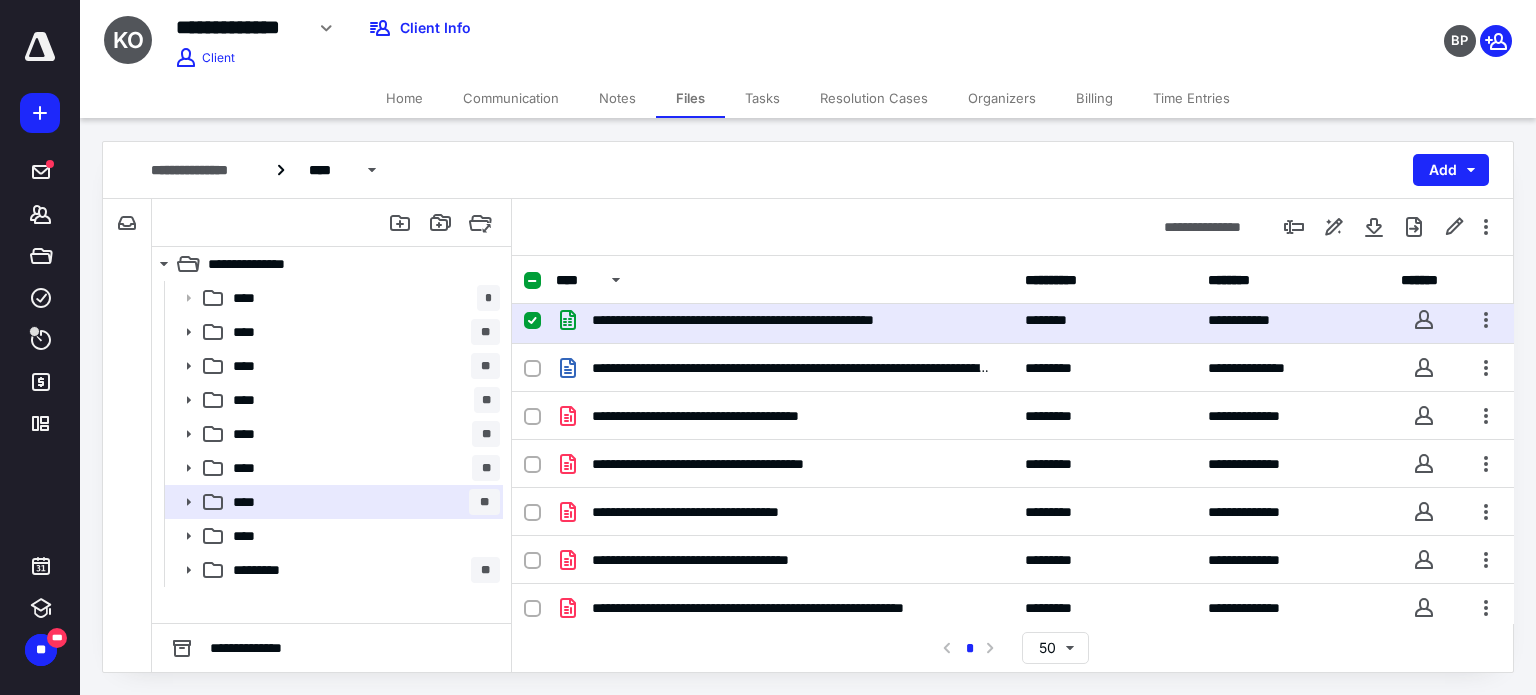 click on "Tasks" at bounding box center (762, 98) 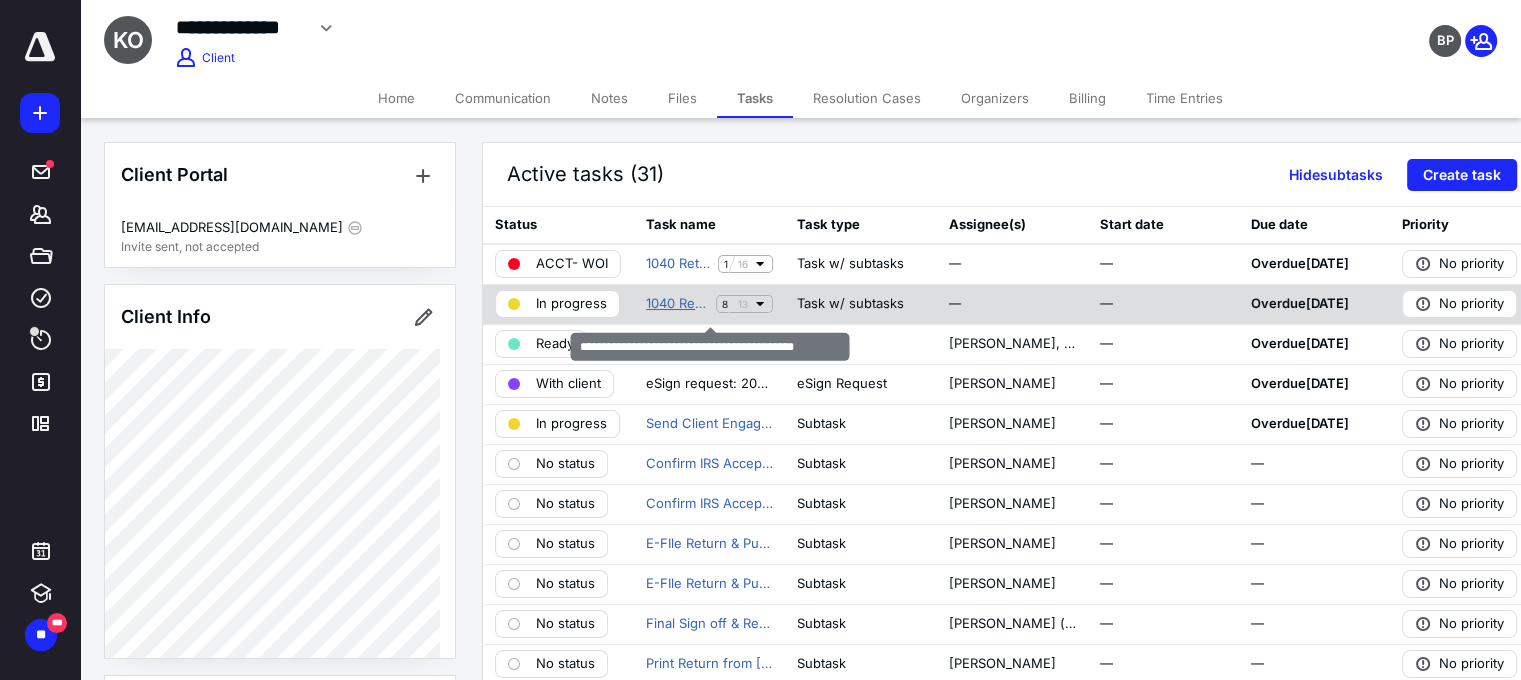 click on "1040 Return [+ automation] - JH Only Review" at bounding box center (677, 304) 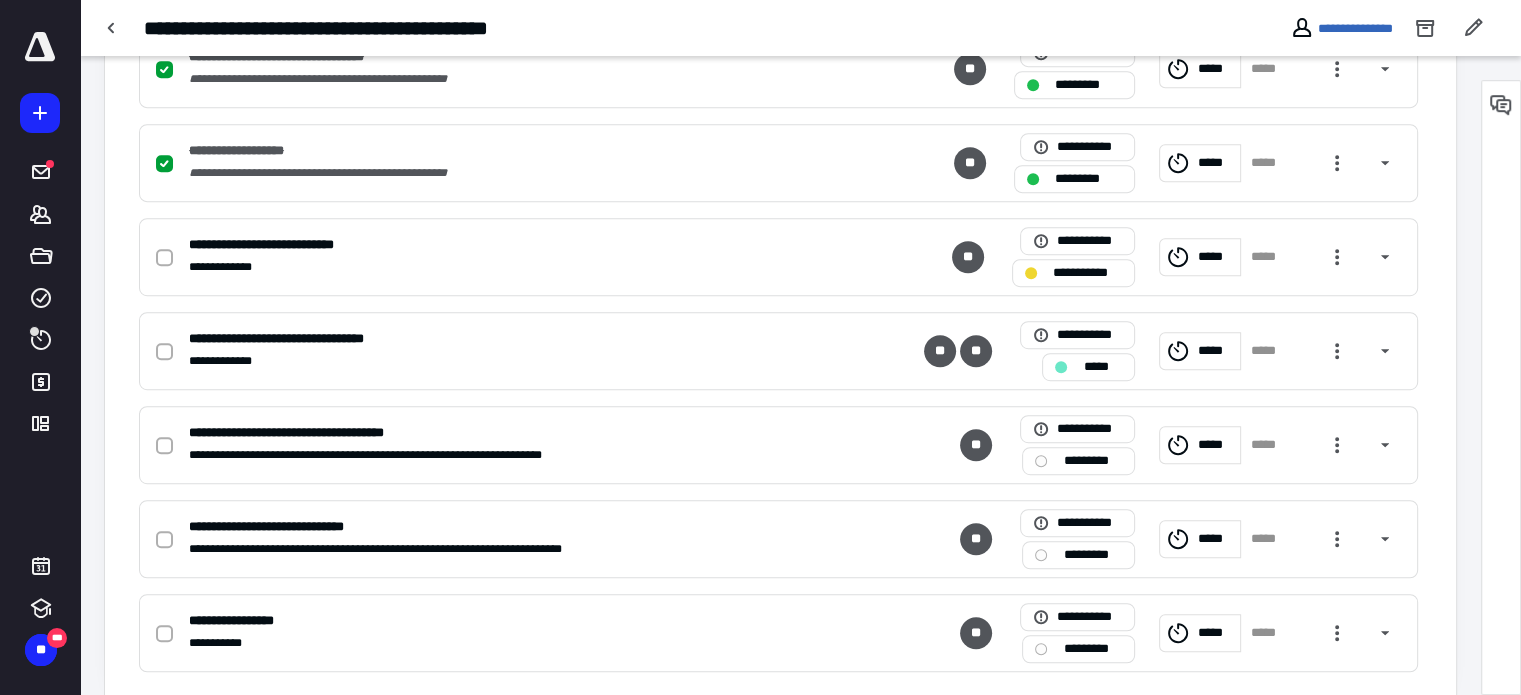 scroll, scrollTop: 1137, scrollLeft: 0, axis: vertical 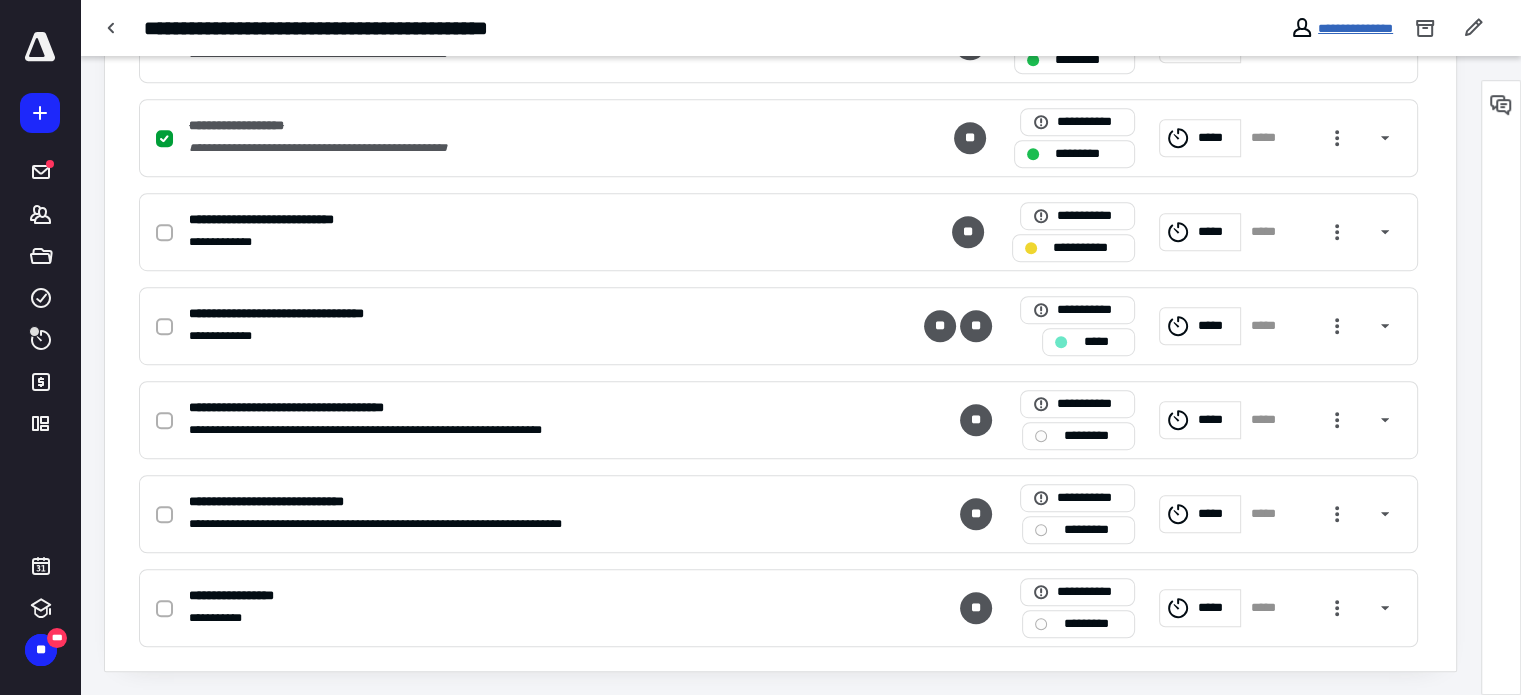 click on "**********" at bounding box center (1355, 28) 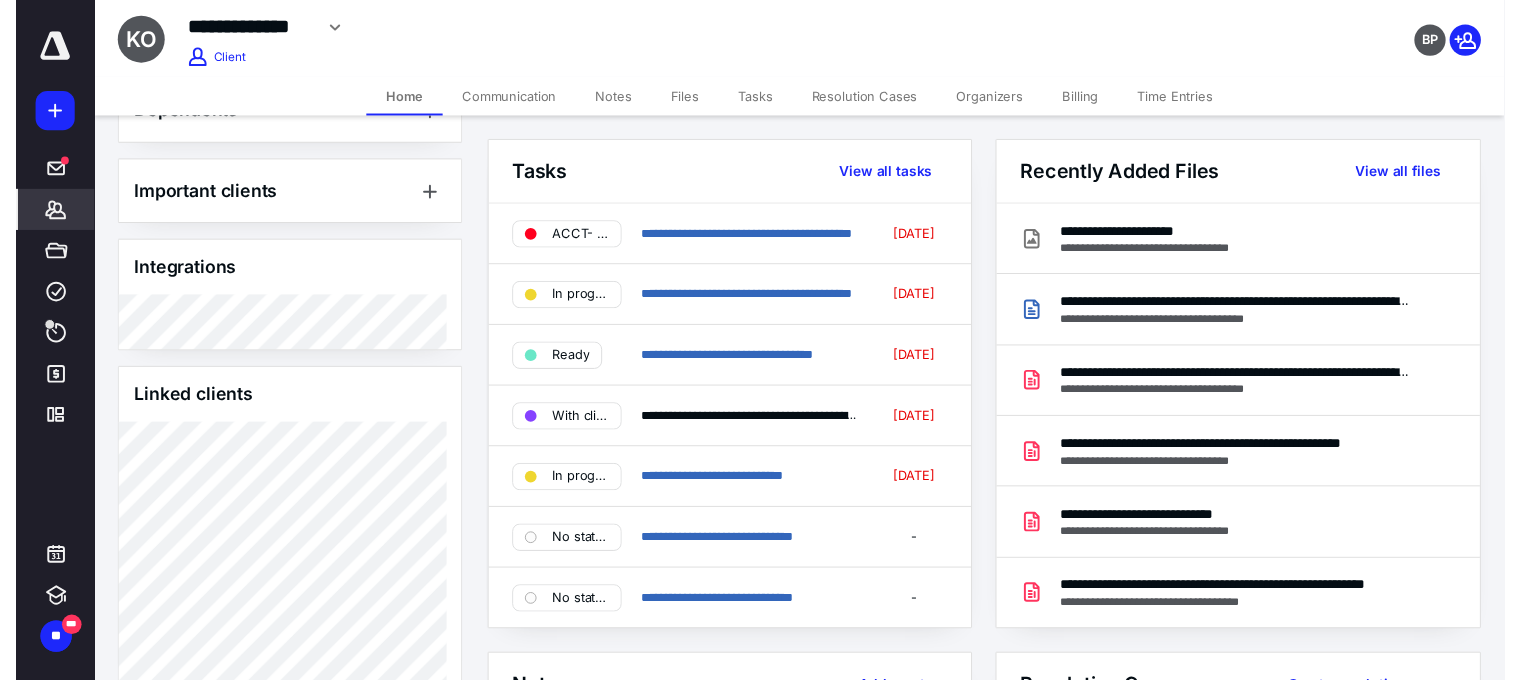 scroll, scrollTop: 1200, scrollLeft: 0, axis: vertical 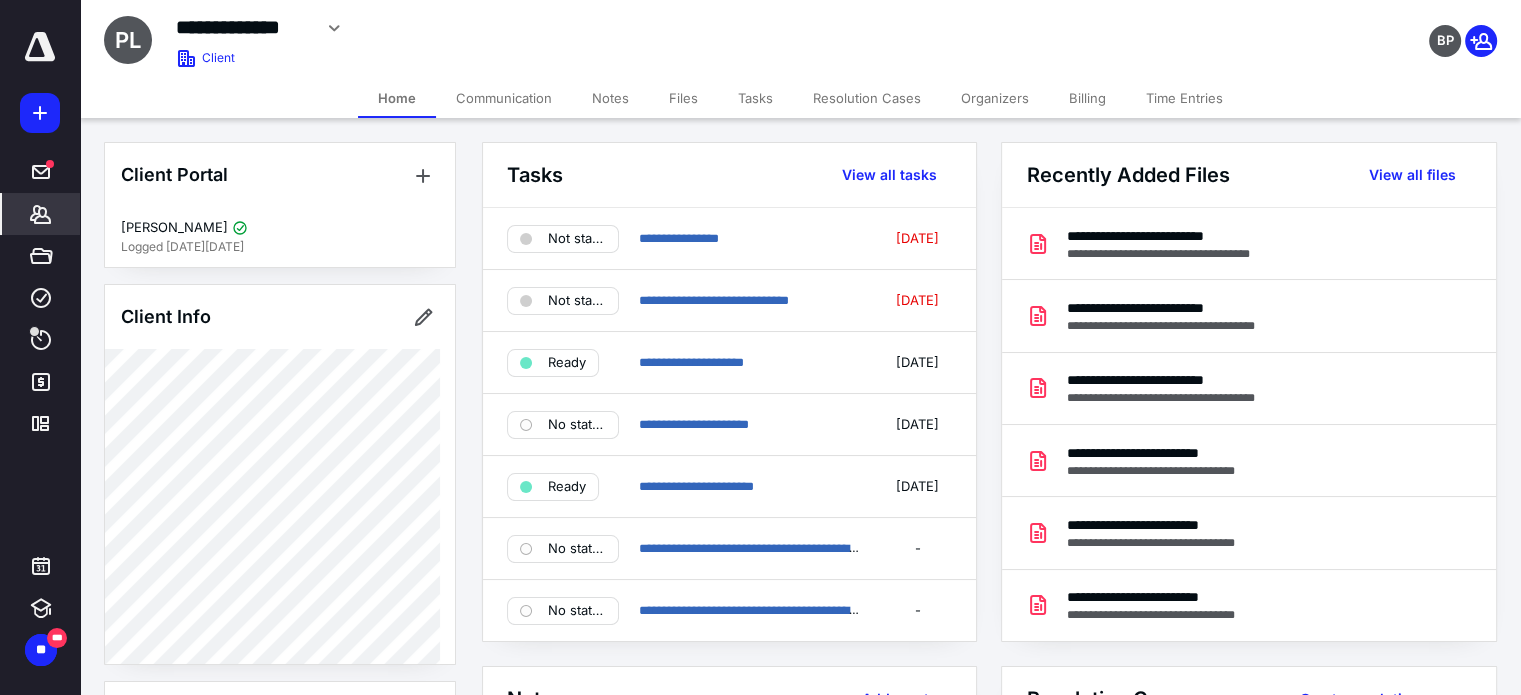 click on "Tasks" at bounding box center (755, 98) 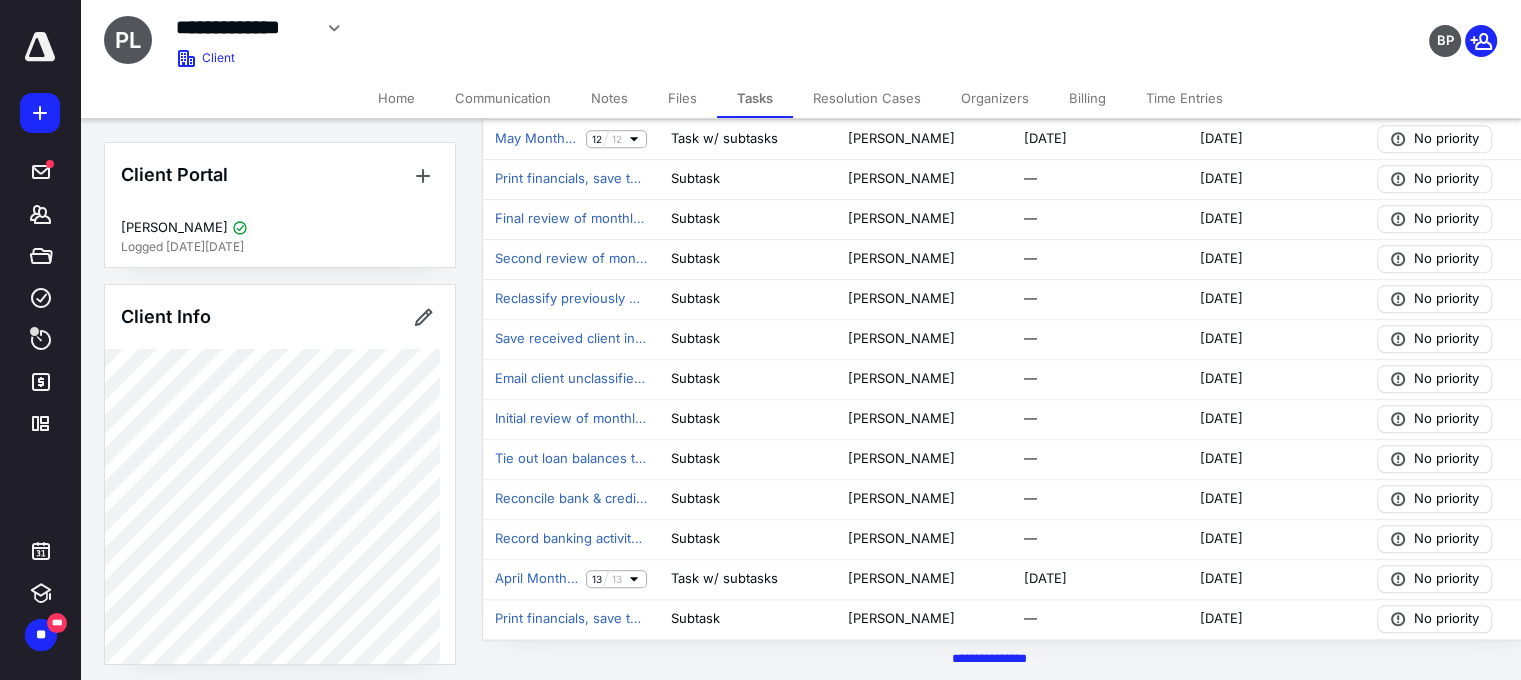 scroll, scrollTop: 1362, scrollLeft: 0, axis: vertical 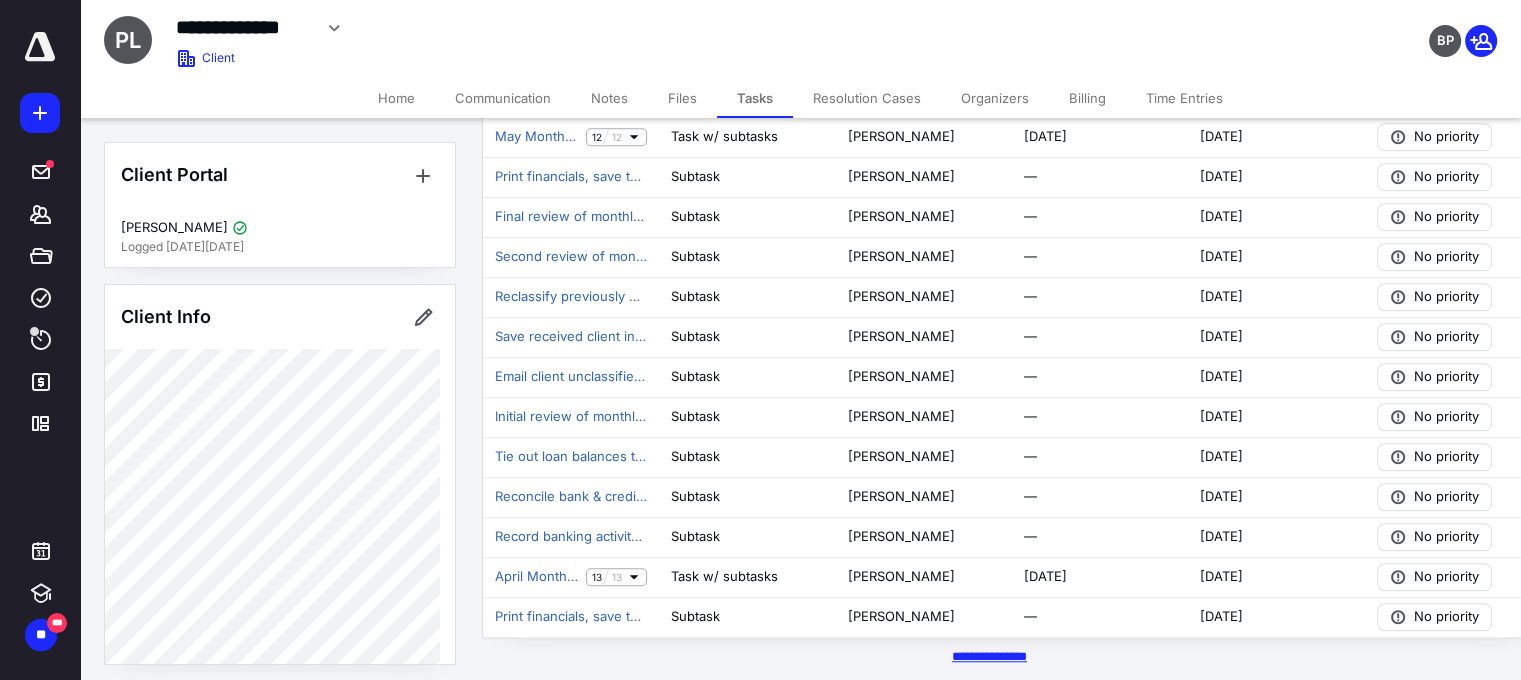 click on "********* *****" at bounding box center [989, 656] 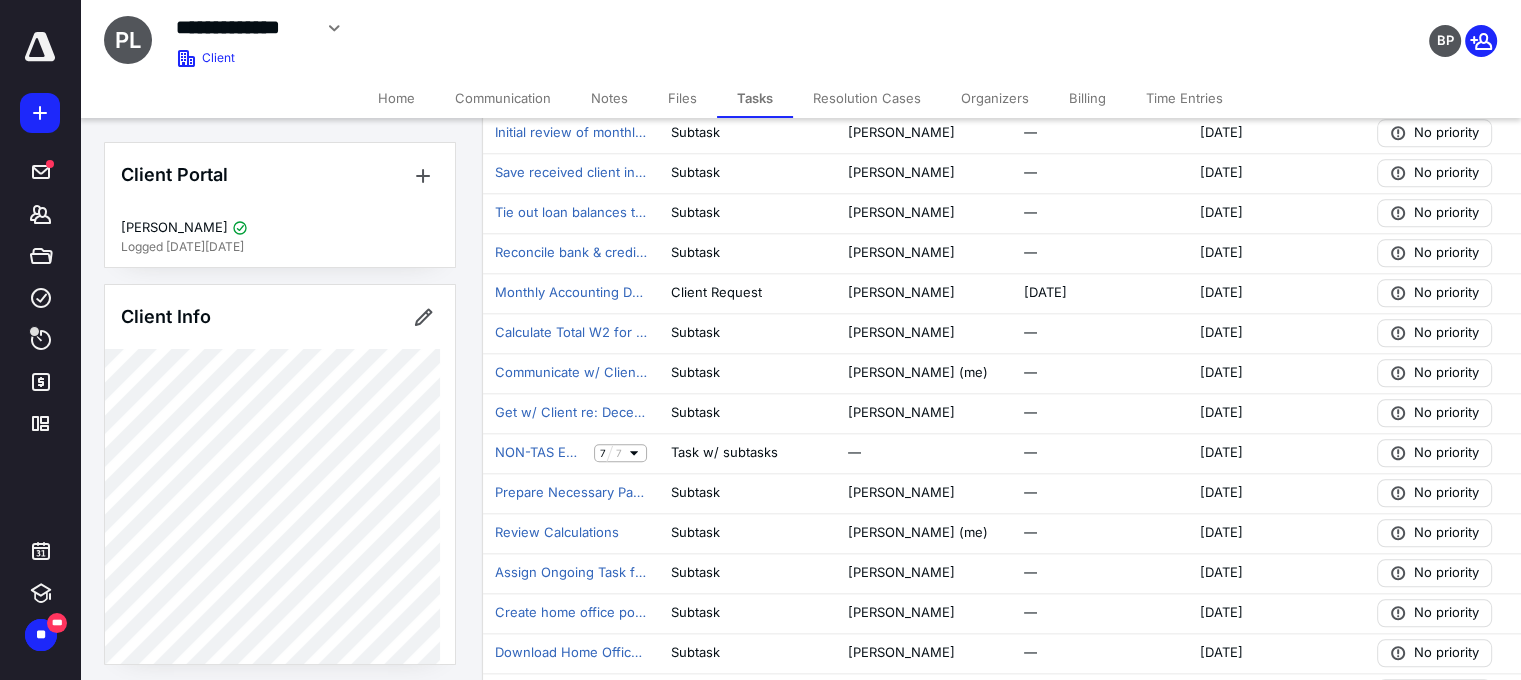 scroll, scrollTop: 2158, scrollLeft: 0, axis: vertical 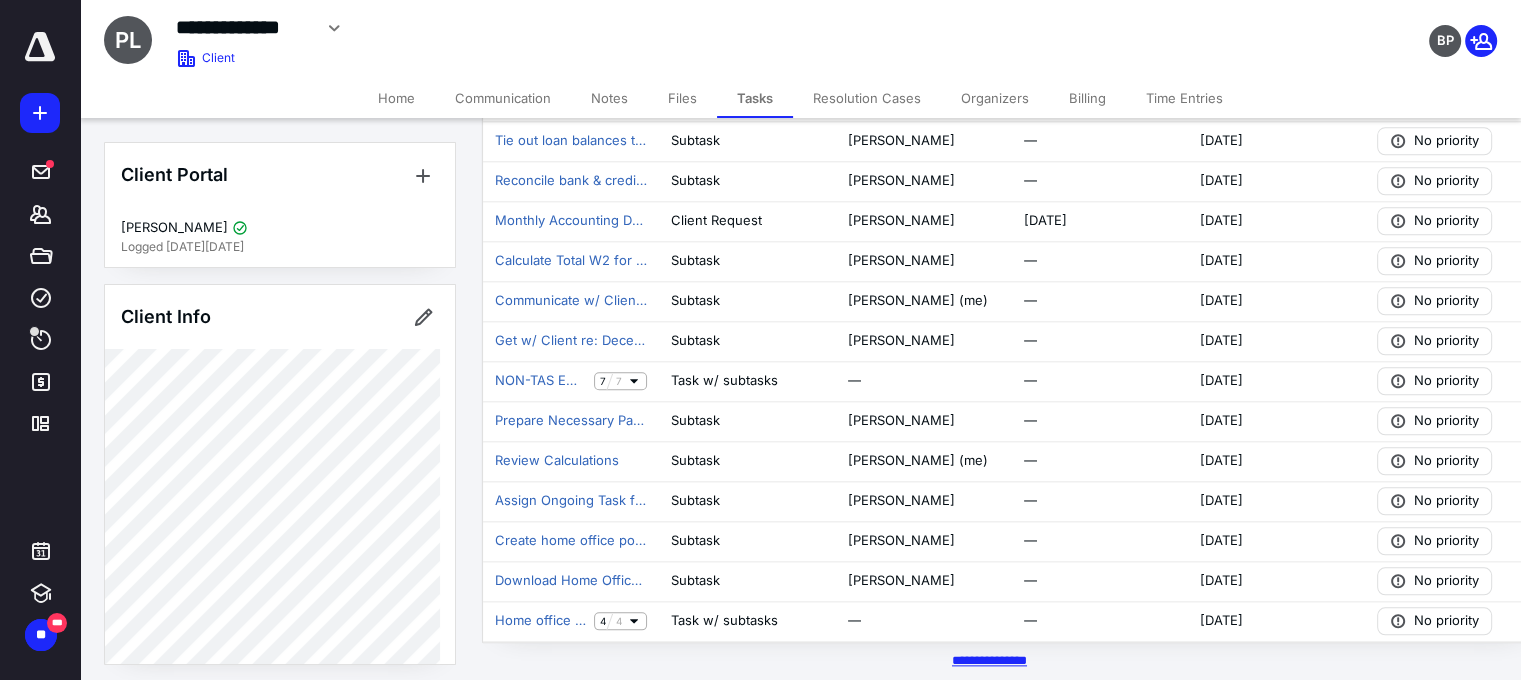 click on "********* *****" at bounding box center [989, 660] 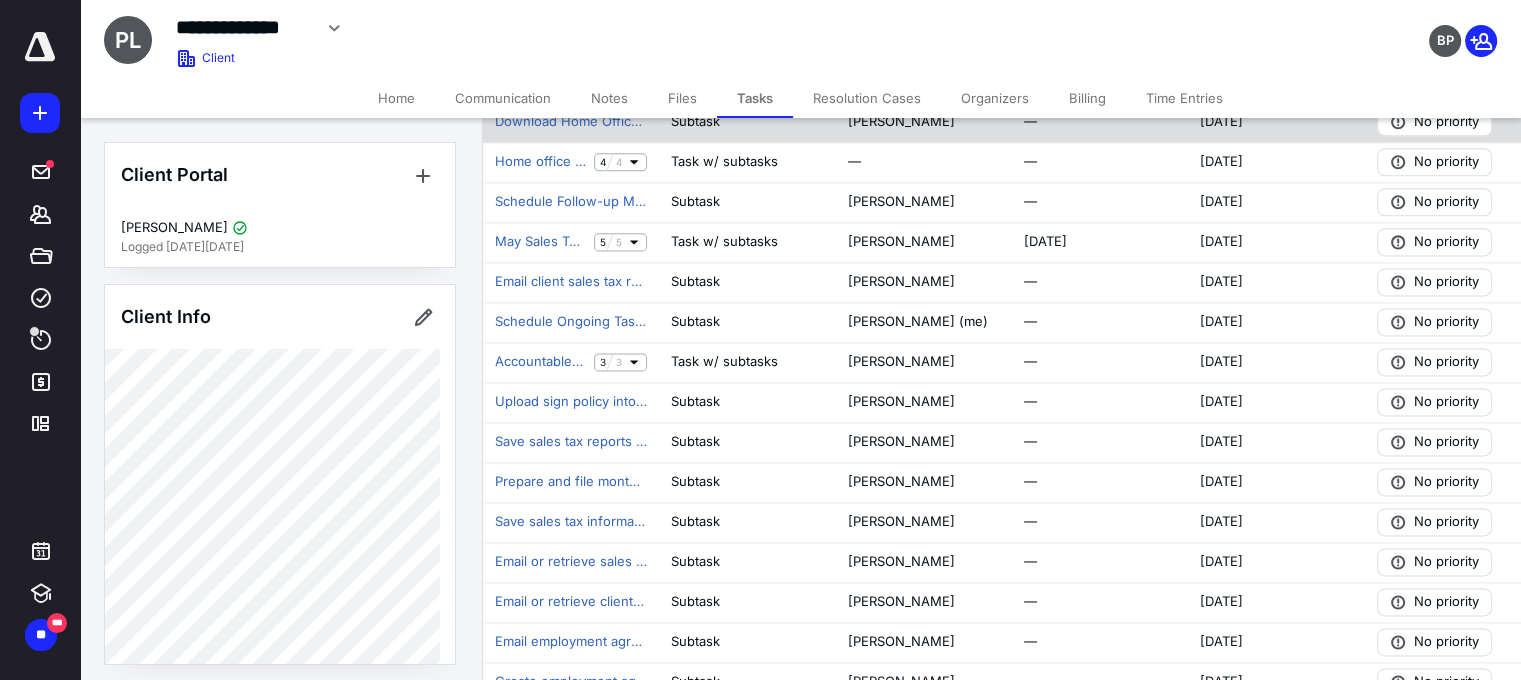 scroll, scrollTop: 2758, scrollLeft: 0, axis: vertical 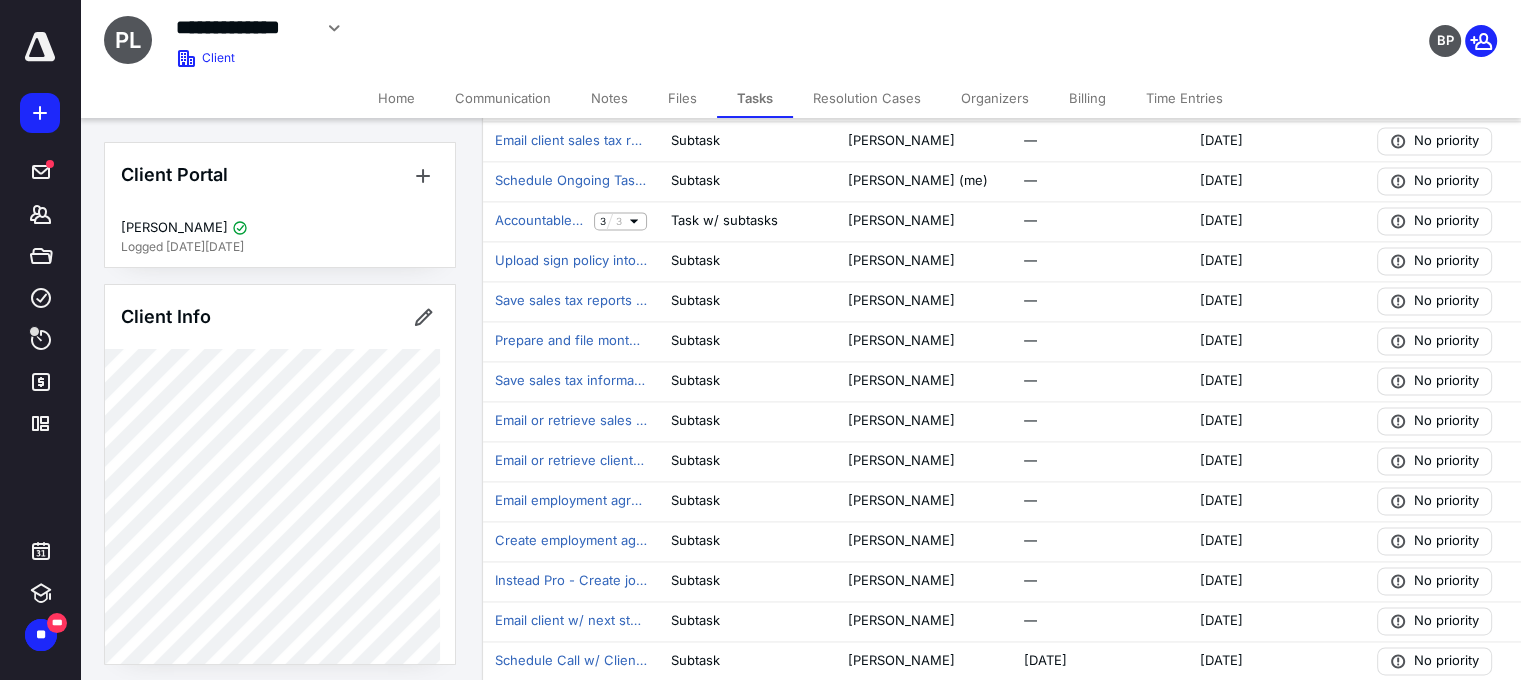 click on "Files" at bounding box center [682, 98] 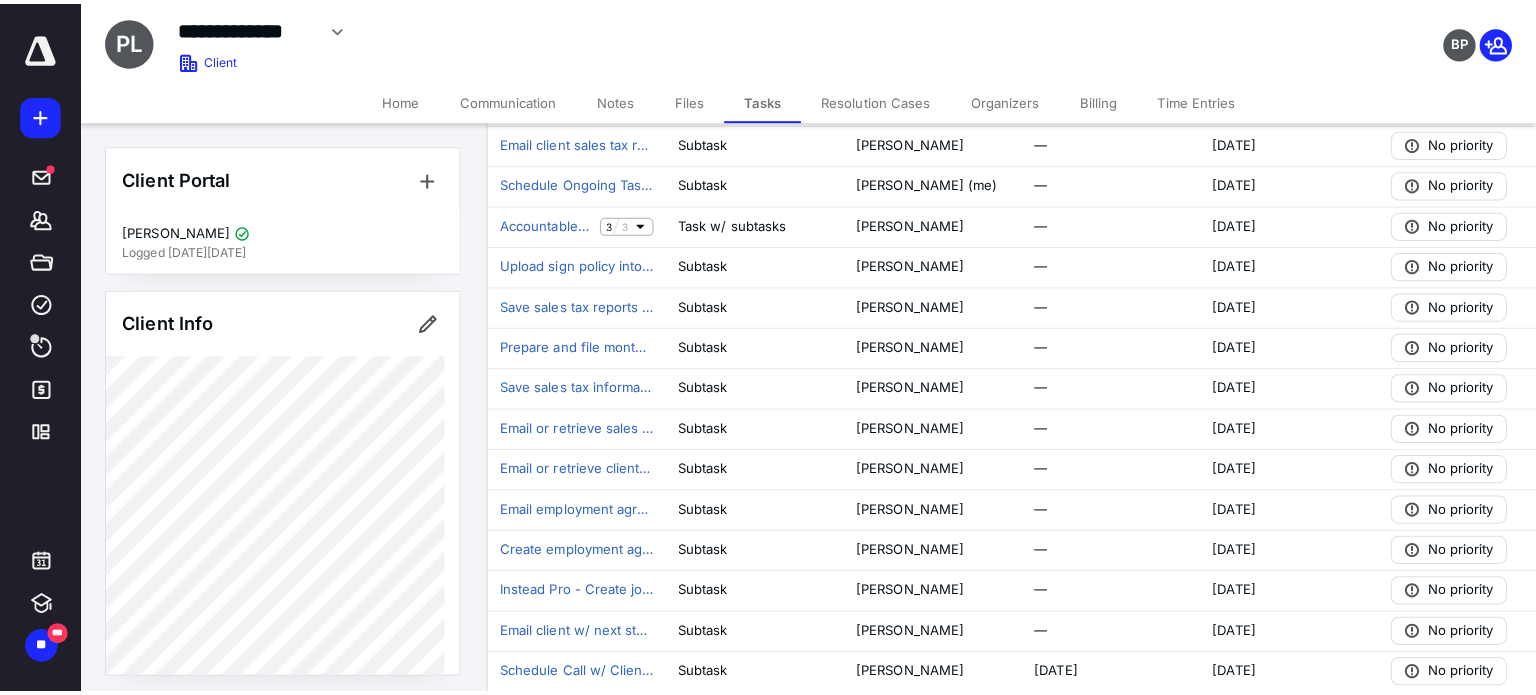 scroll, scrollTop: 0, scrollLeft: 0, axis: both 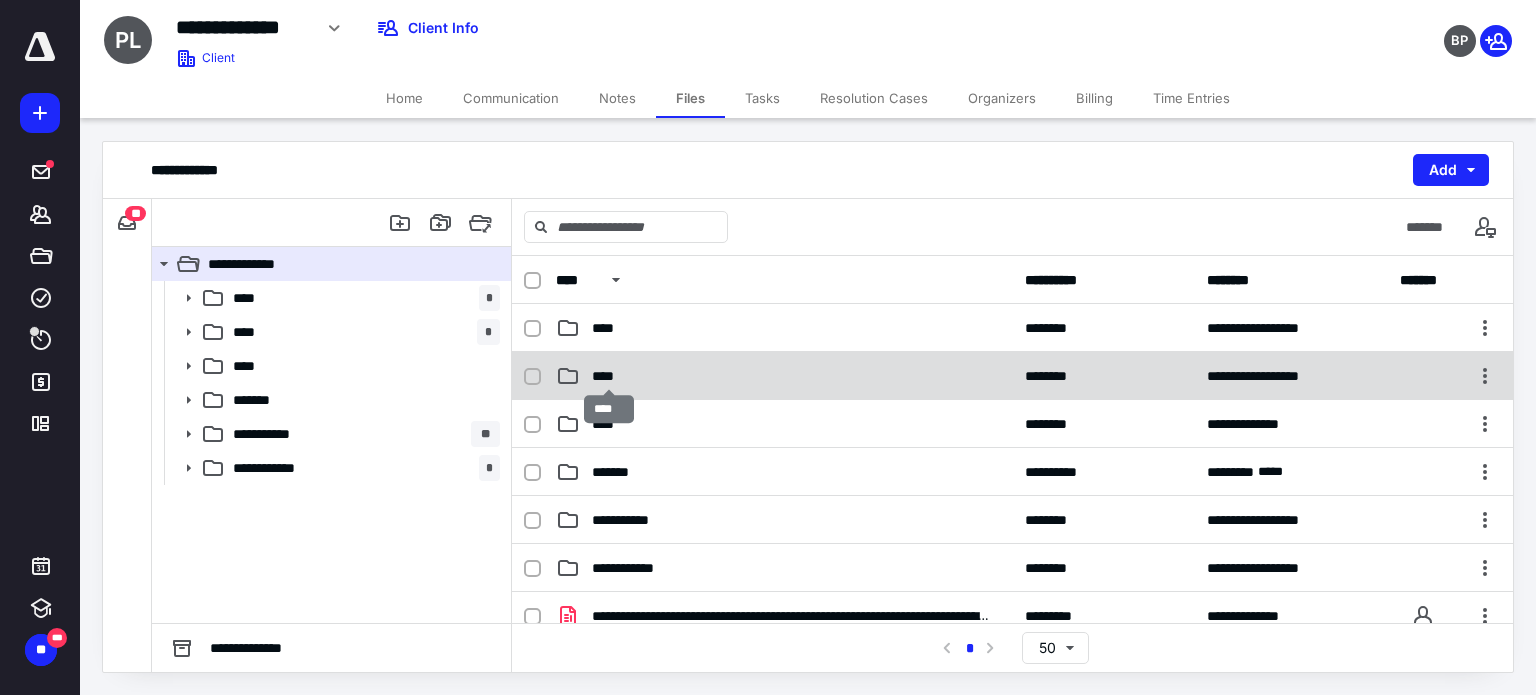 click on "****" at bounding box center [609, 376] 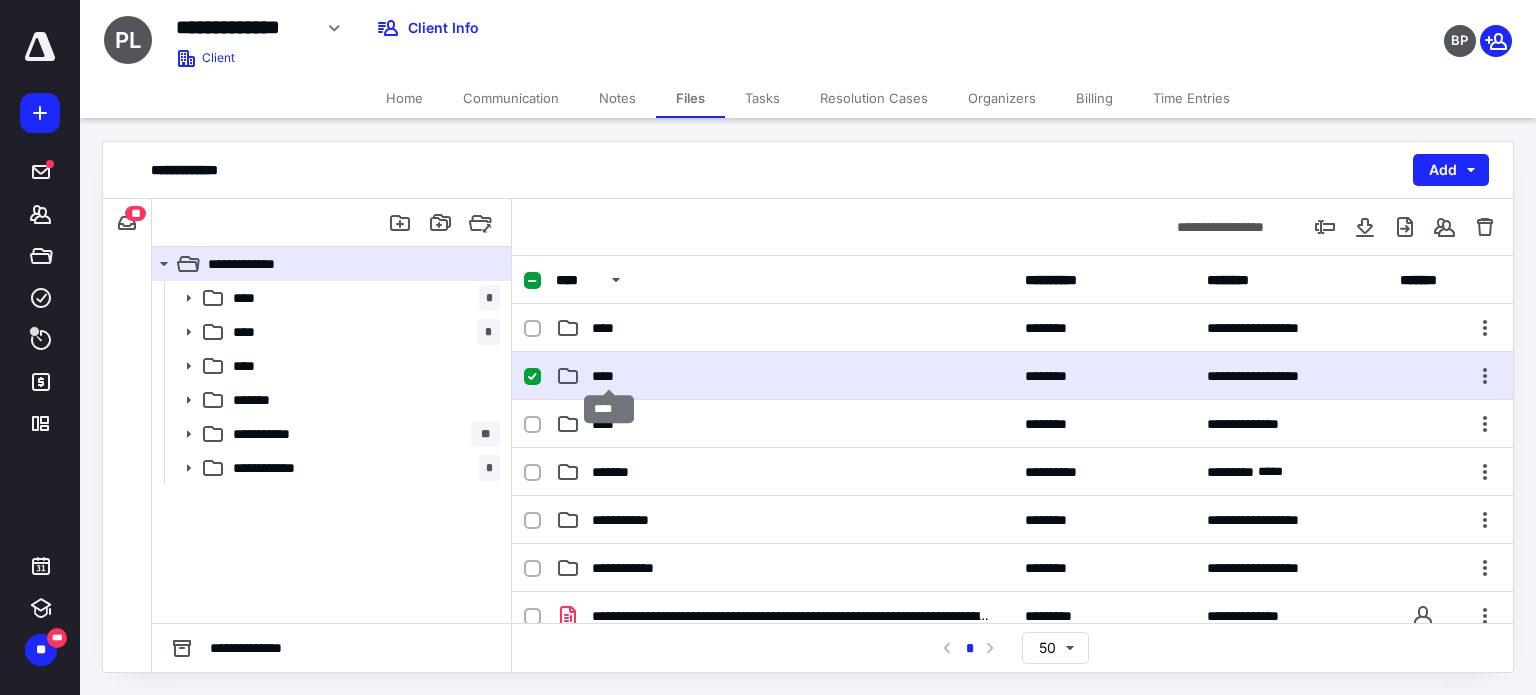 click on "****" at bounding box center (609, 376) 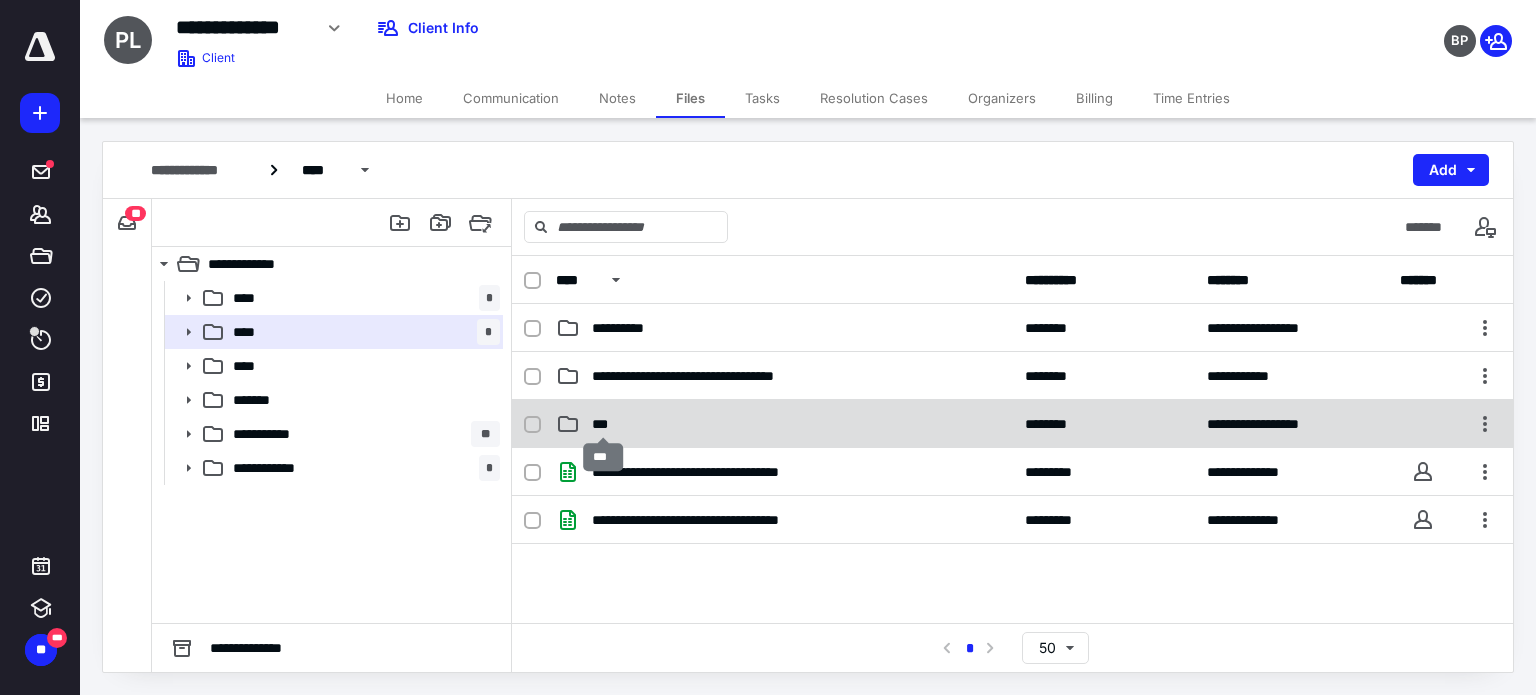 click on "***" at bounding box center [604, 424] 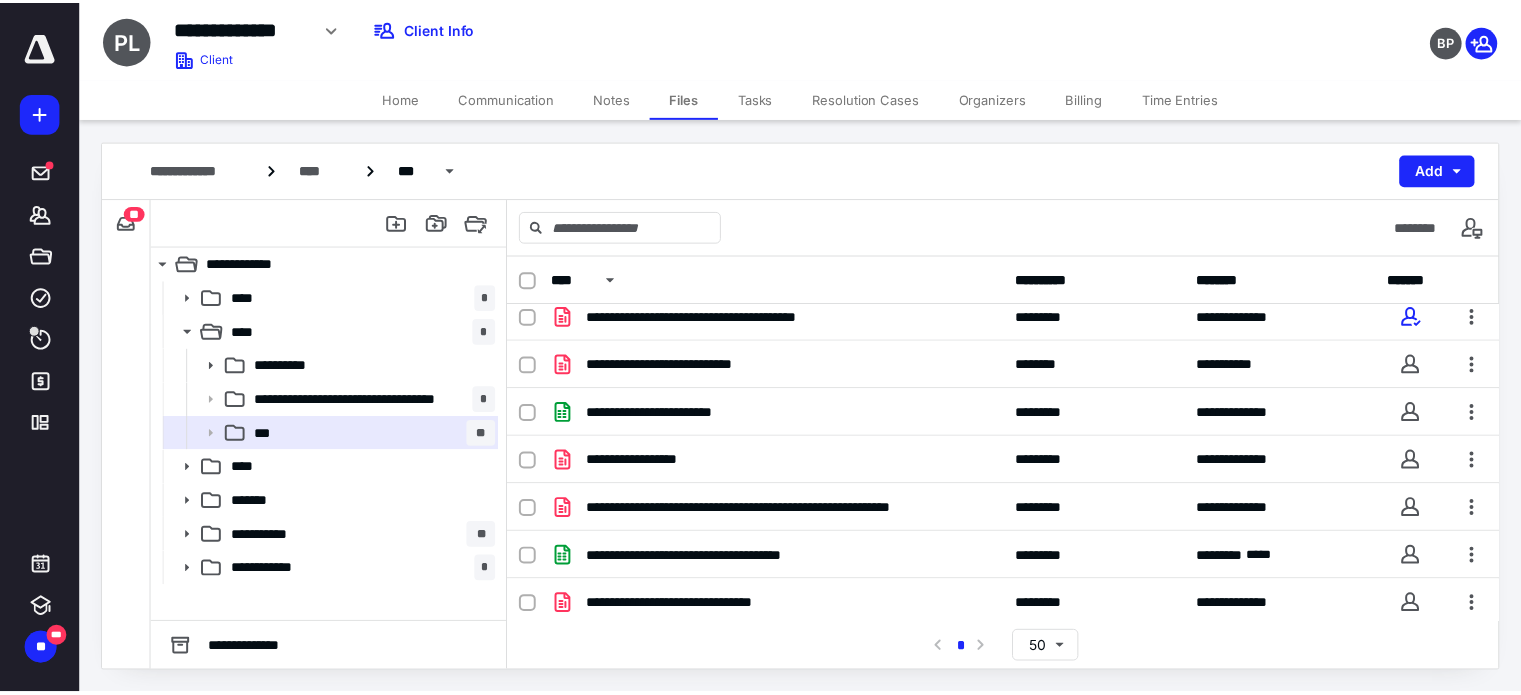 scroll, scrollTop: 400, scrollLeft: 0, axis: vertical 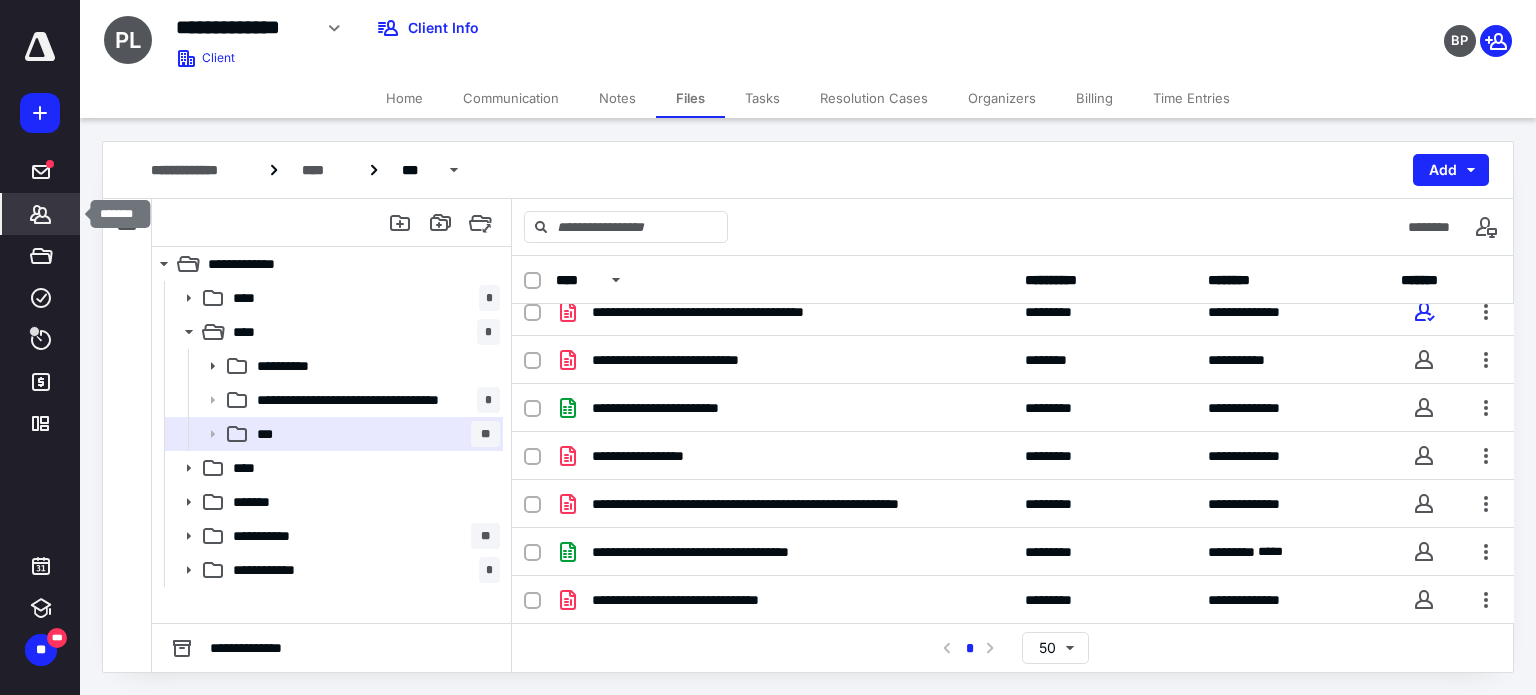 click 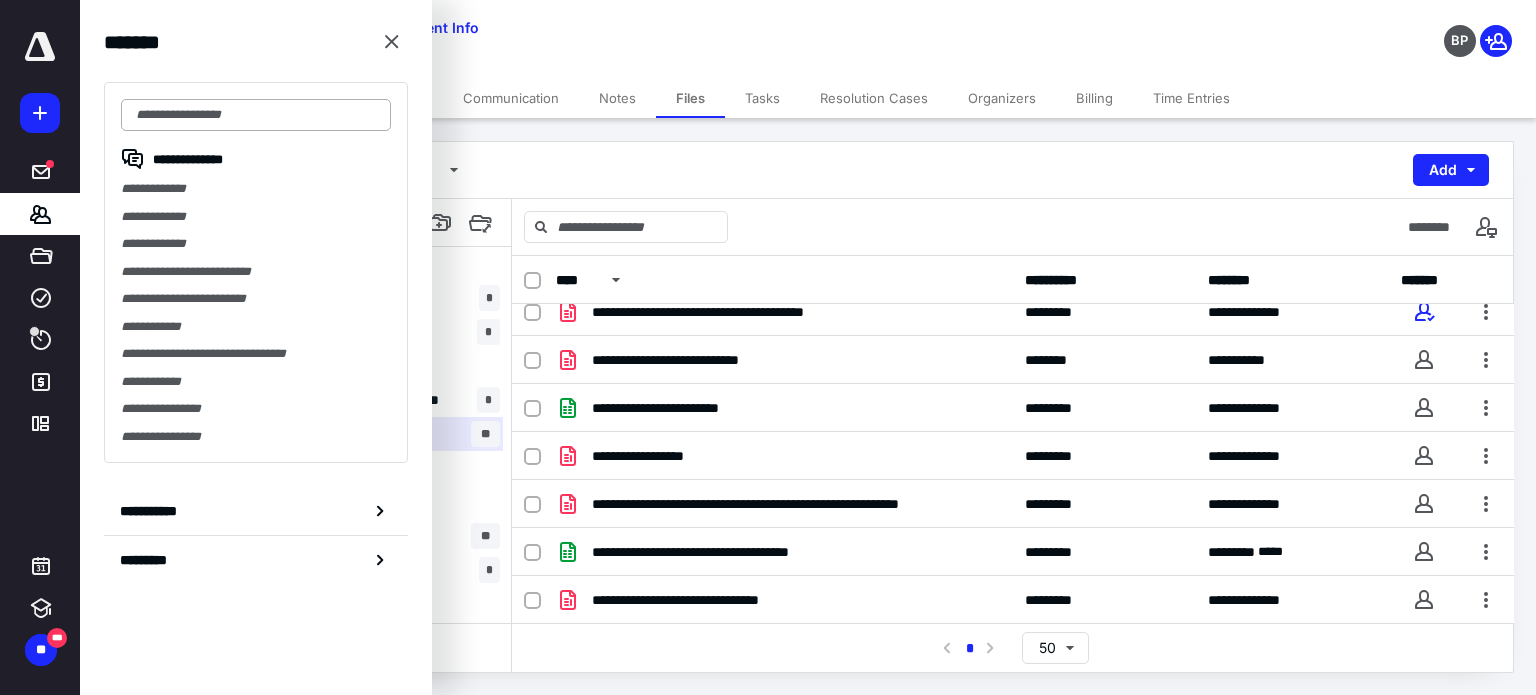 click at bounding box center (256, 115) 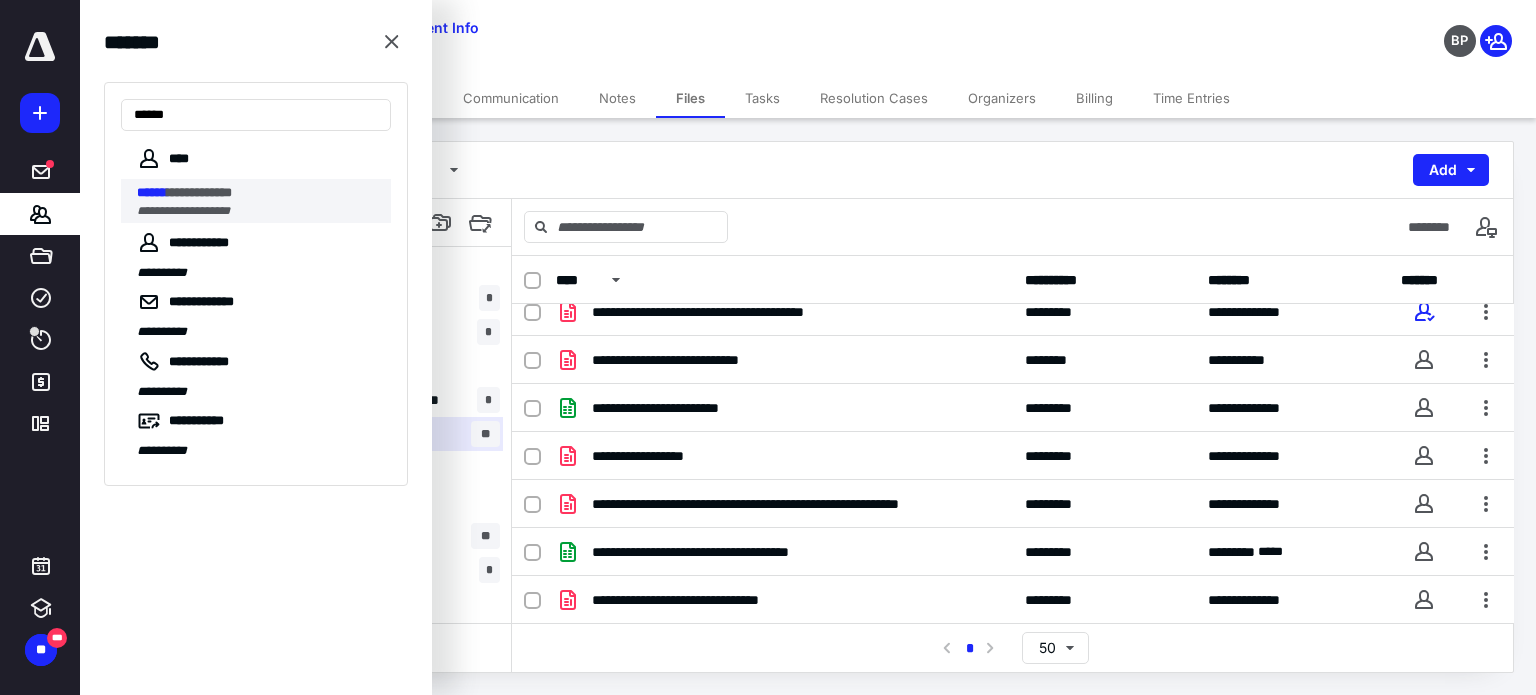 type on "******" 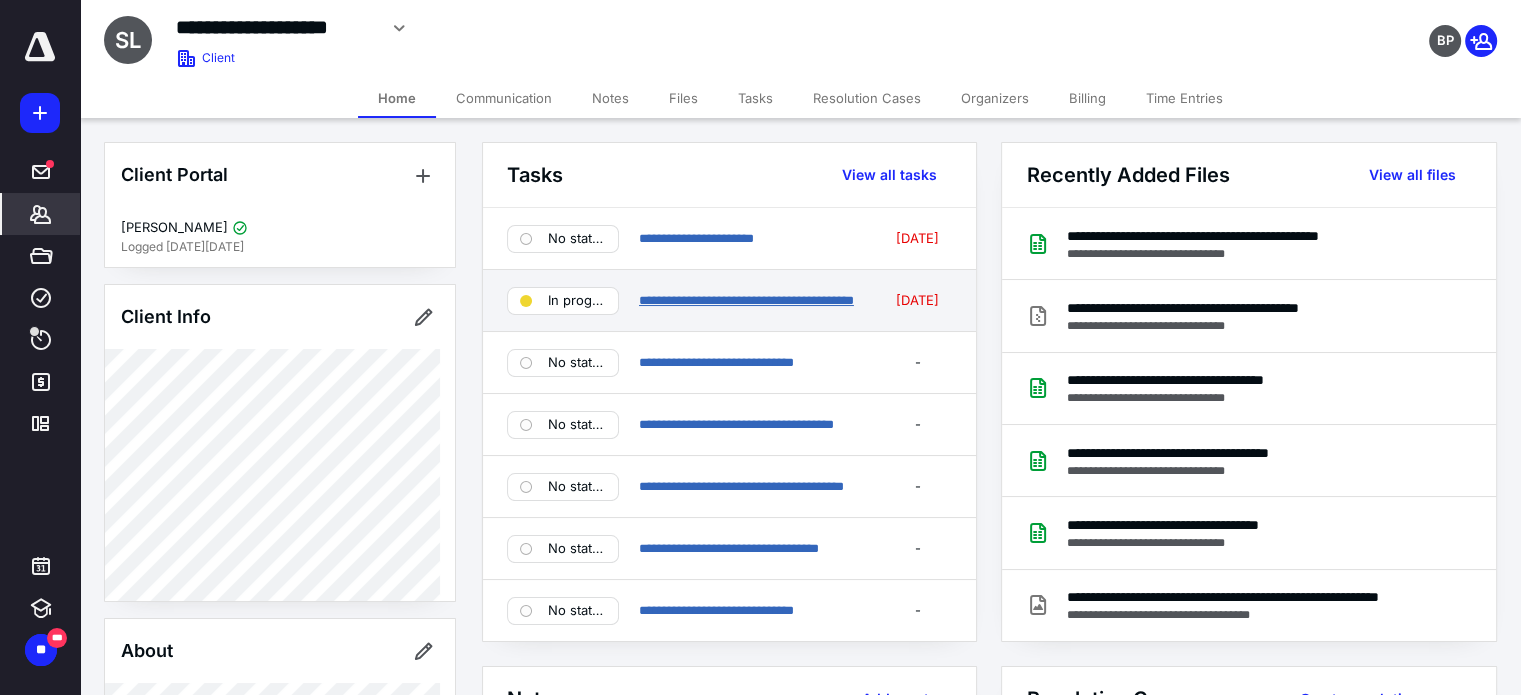 click on "**********" at bounding box center (746, 300) 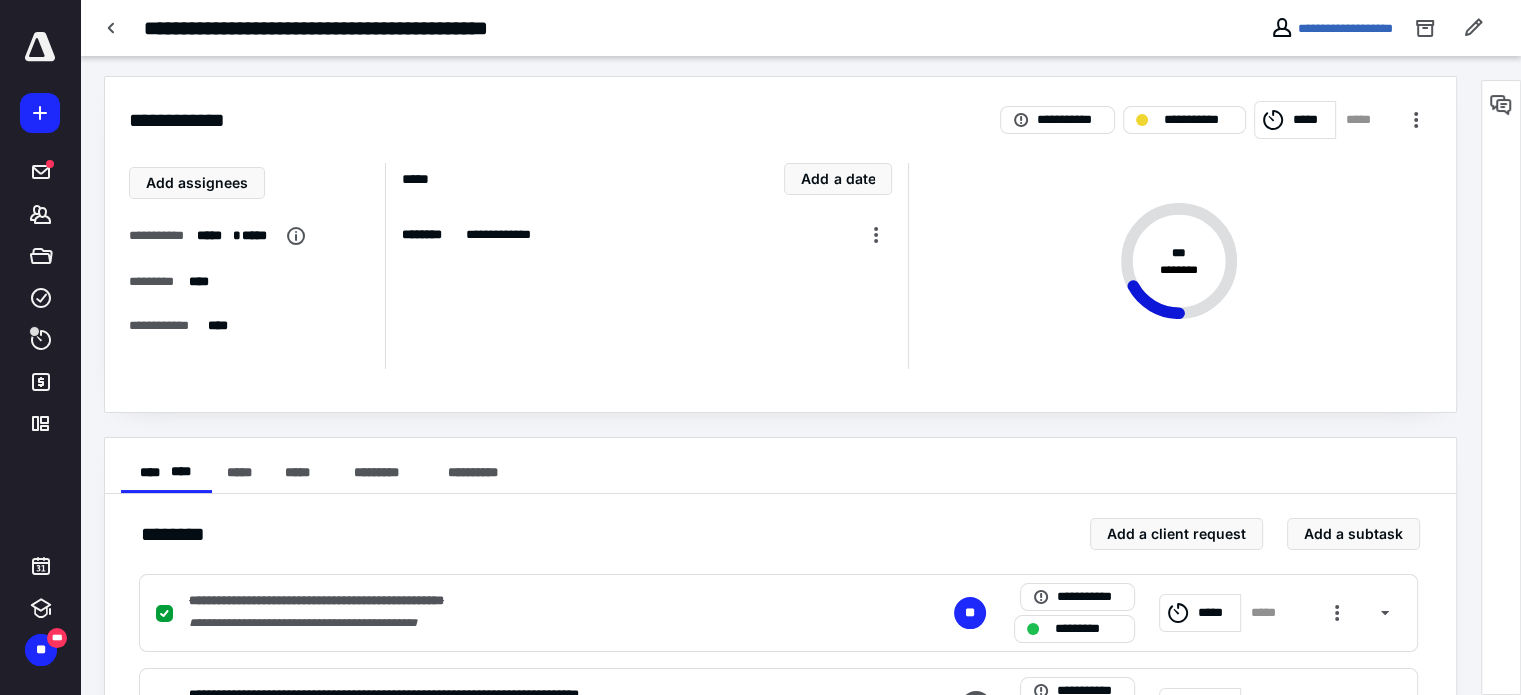 scroll, scrollTop: 0, scrollLeft: 0, axis: both 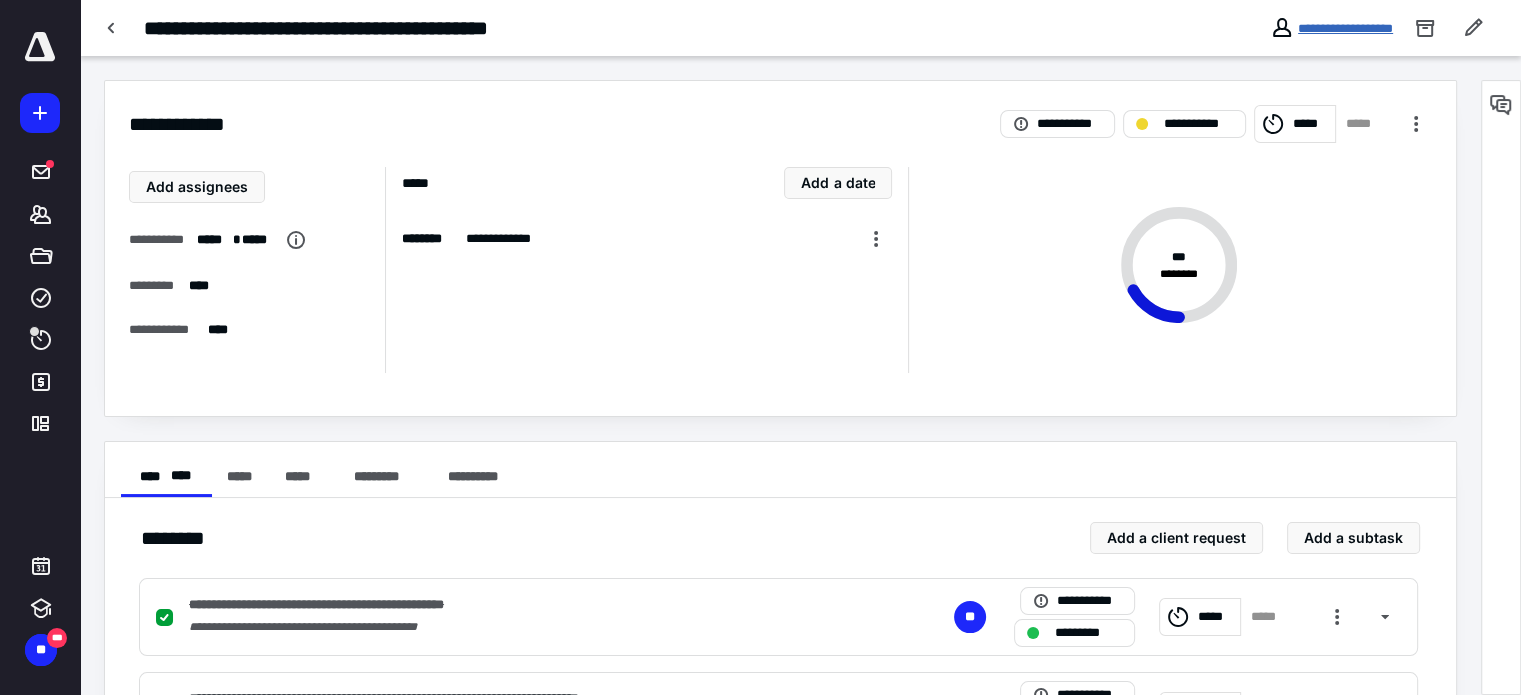 click on "**********" at bounding box center (1345, 28) 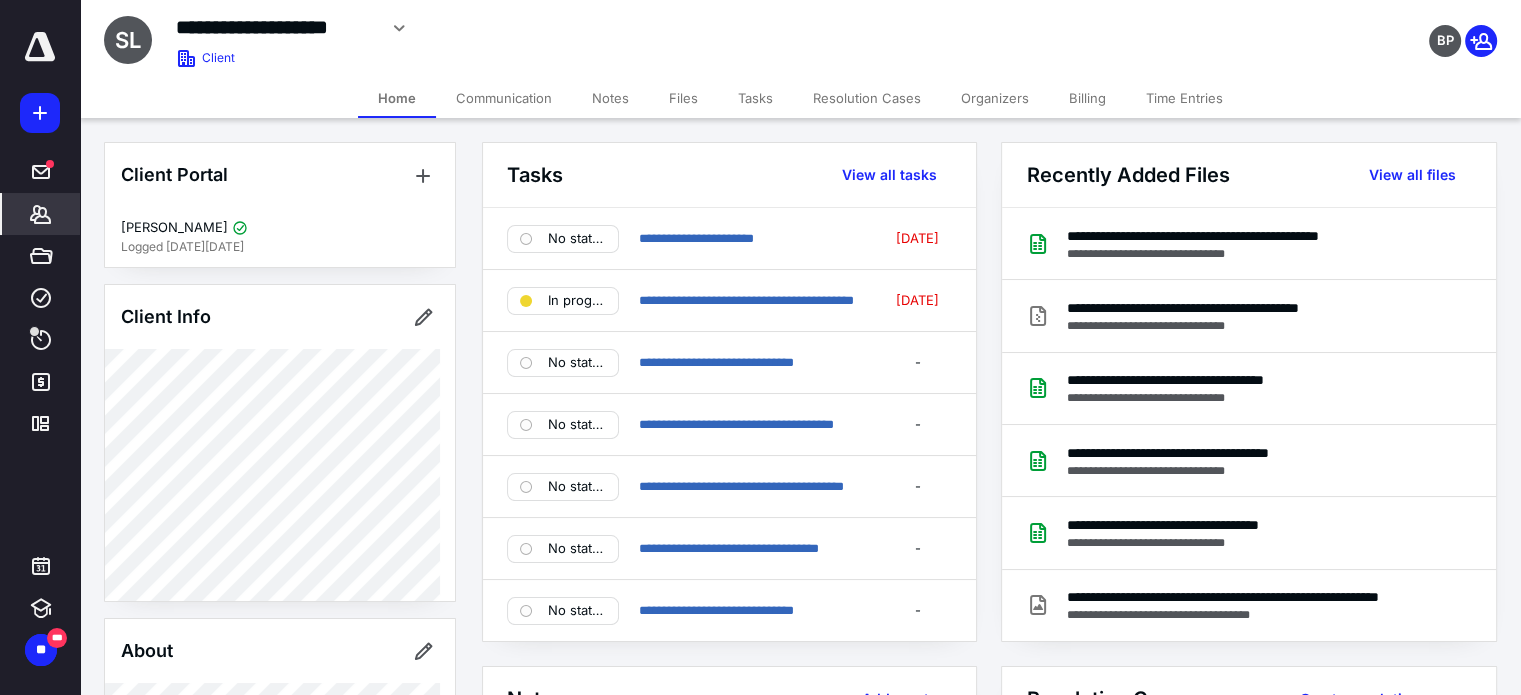click on "Files" at bounding box center [683, 98] 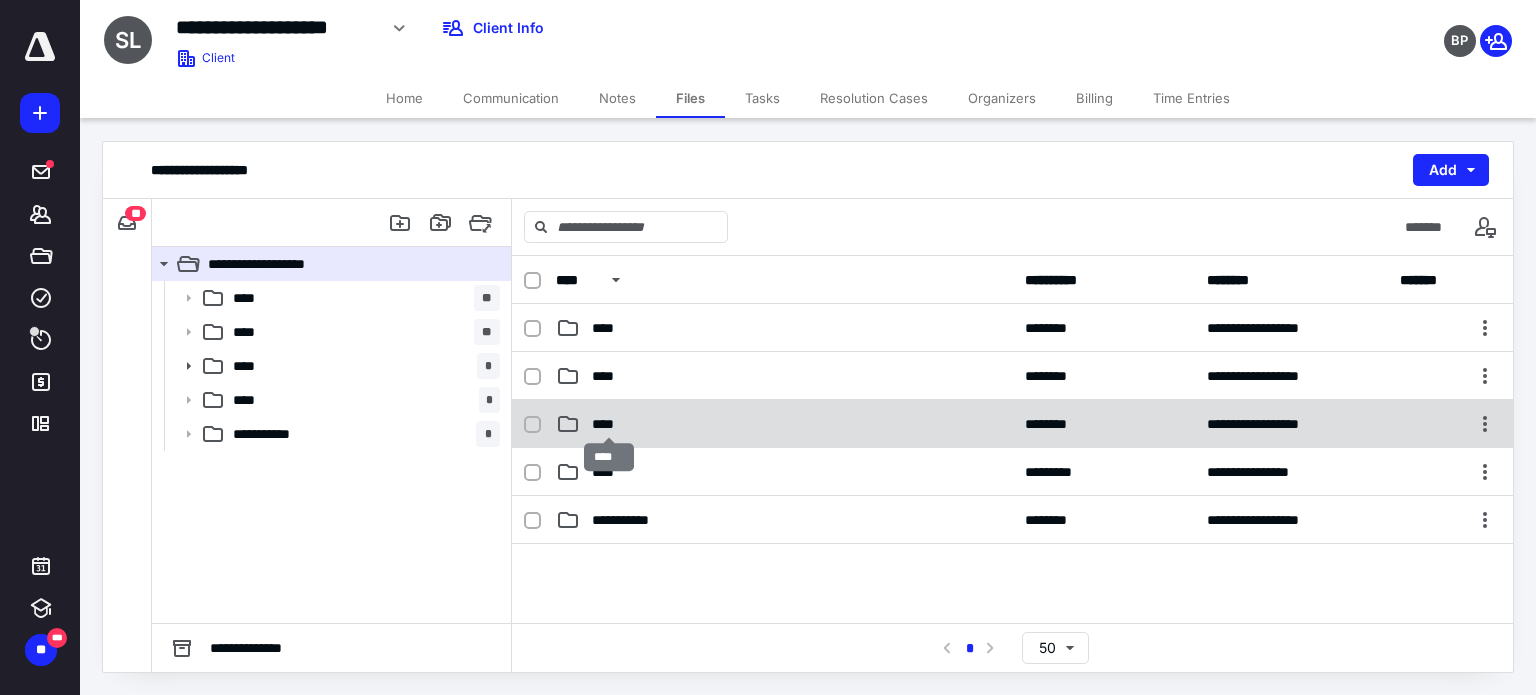 click on "****" at bounding box center [609, 424] 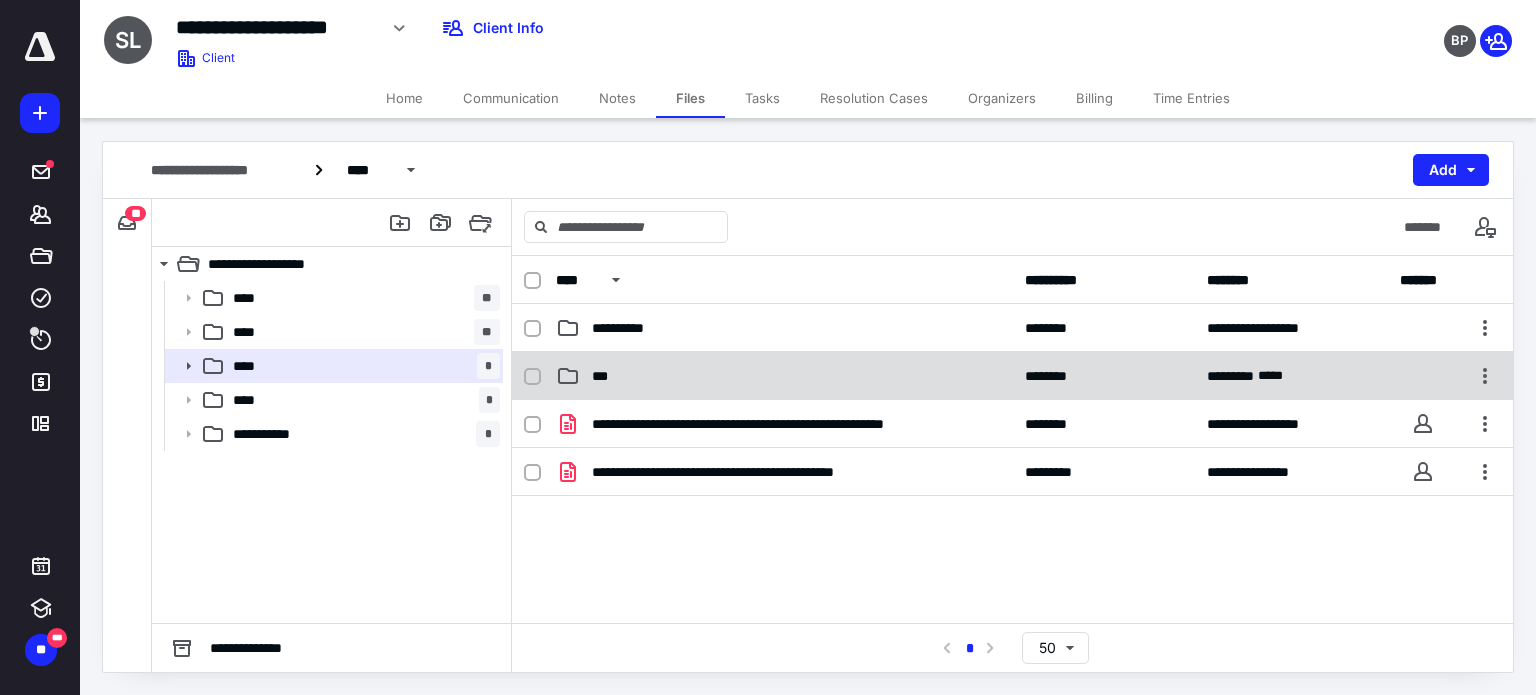 click on "***" at bounding box center (604, 376) 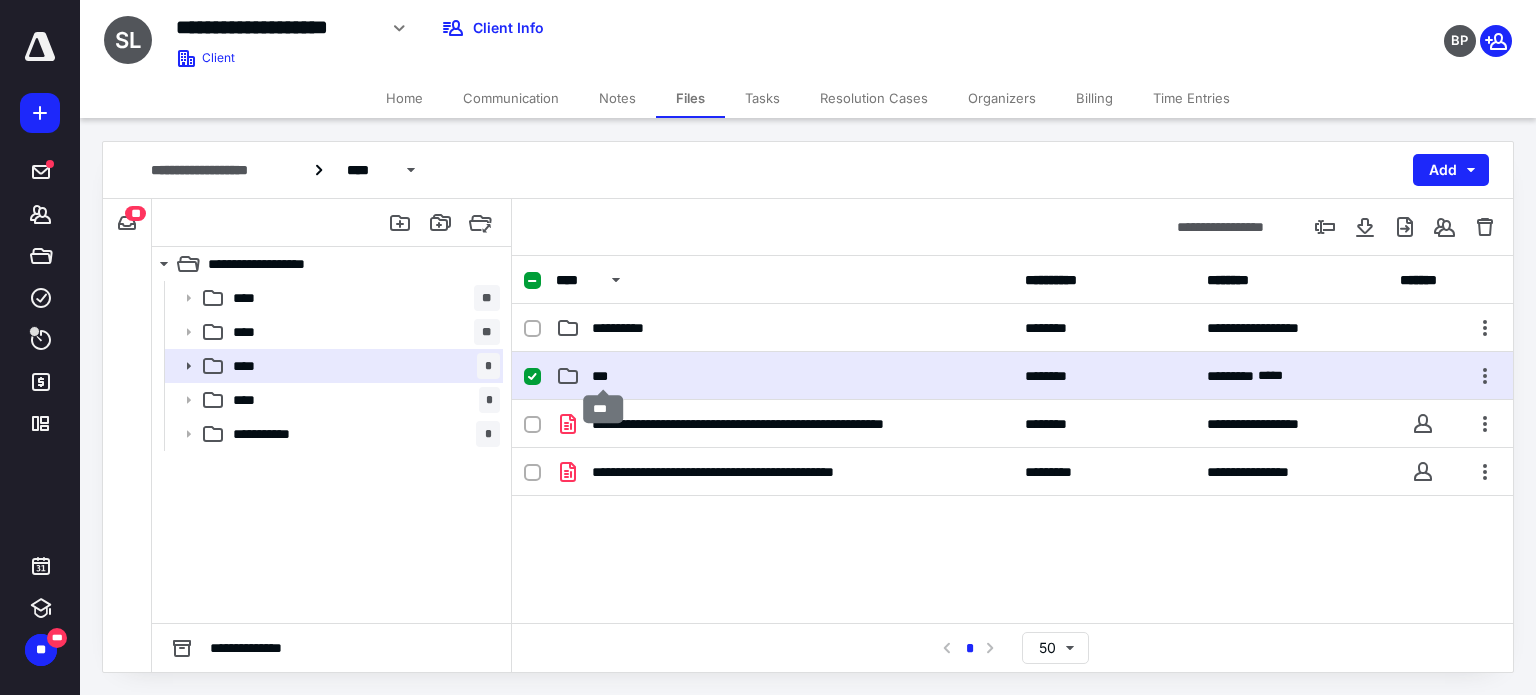 click on "***" at bounding box center (604, 376) 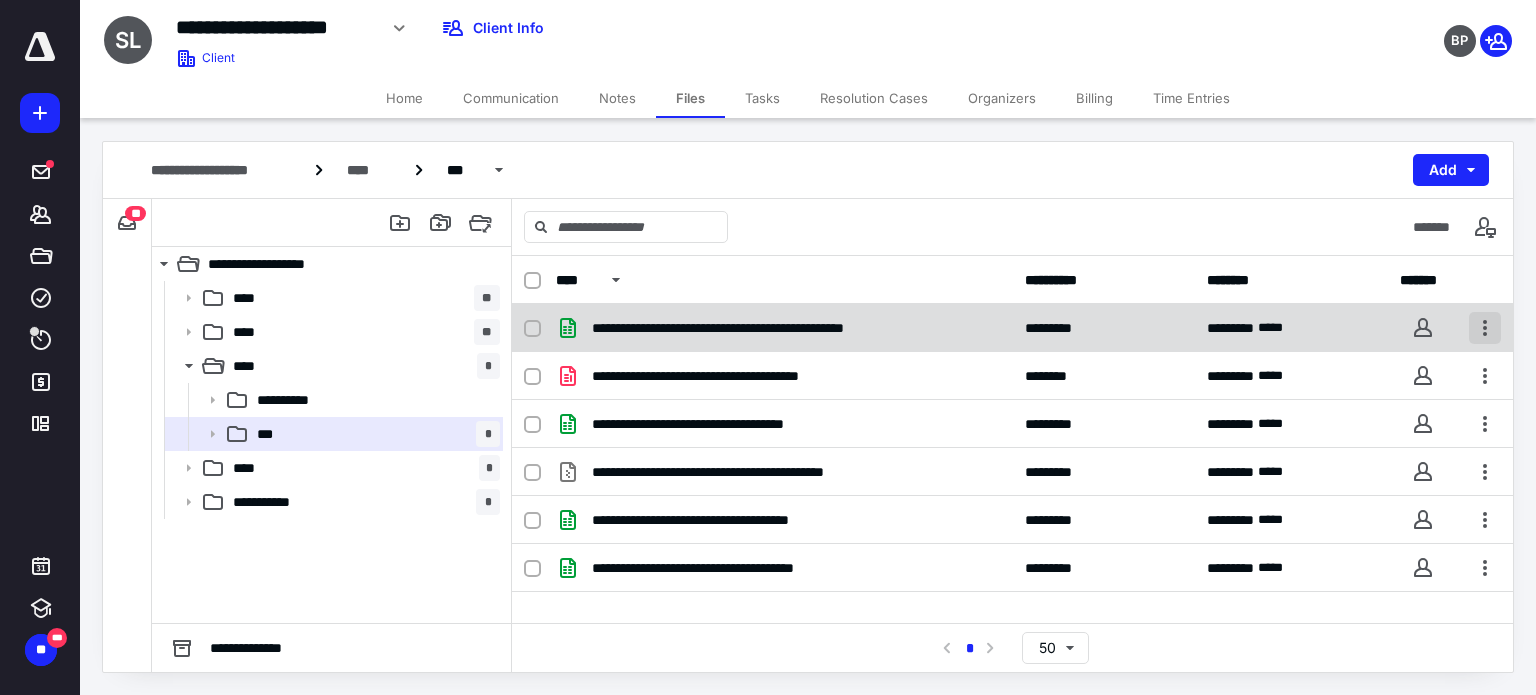 click at bounding box center (1485, 328) 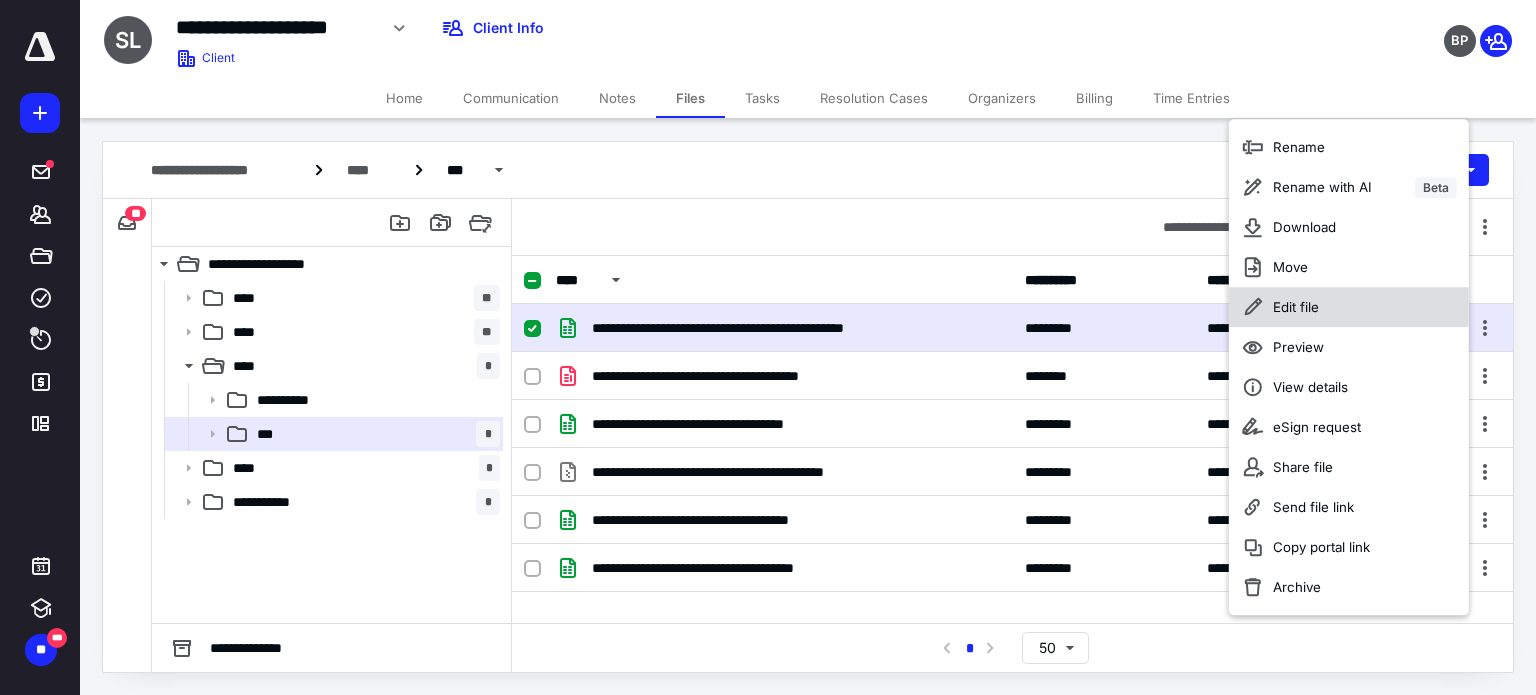 click on "Edit file" at bounding box center [1296, 307] 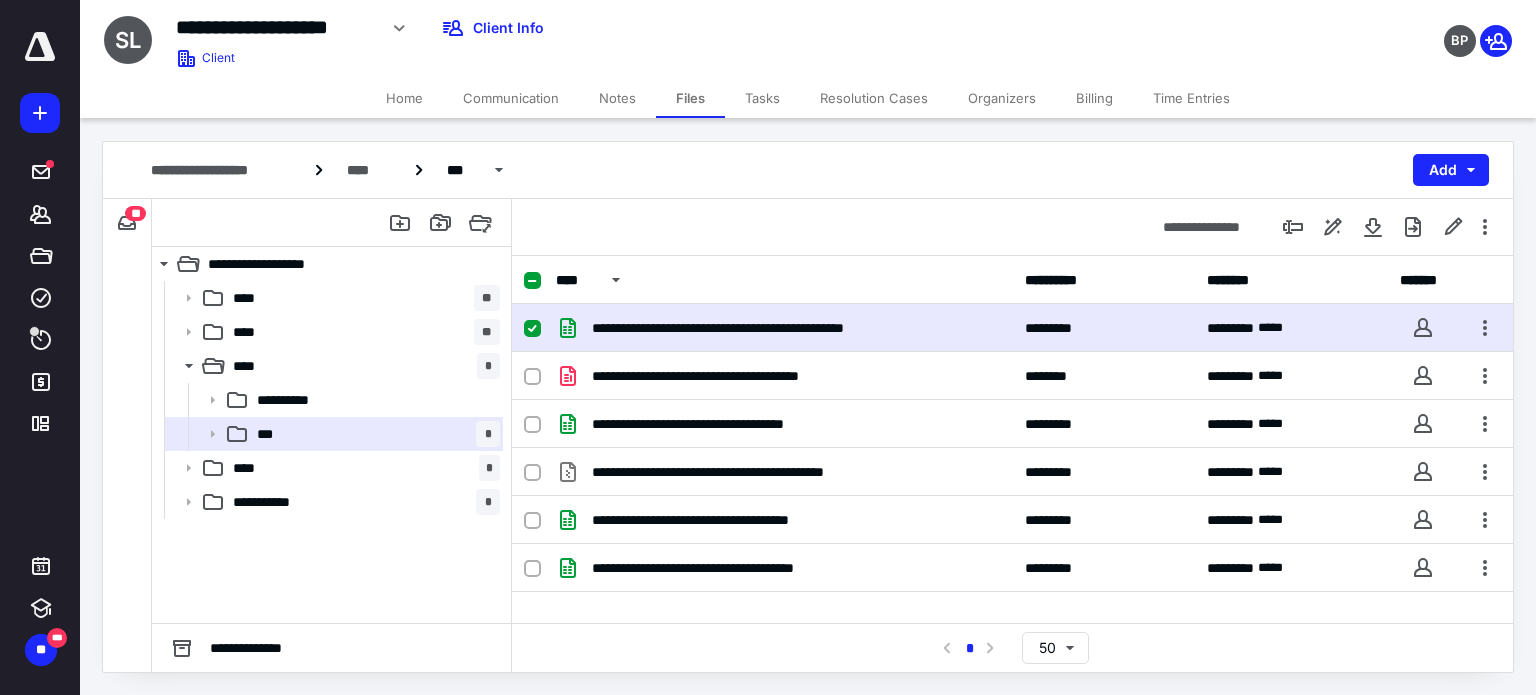 click on "Tasks" at bounding box center [762, 98] 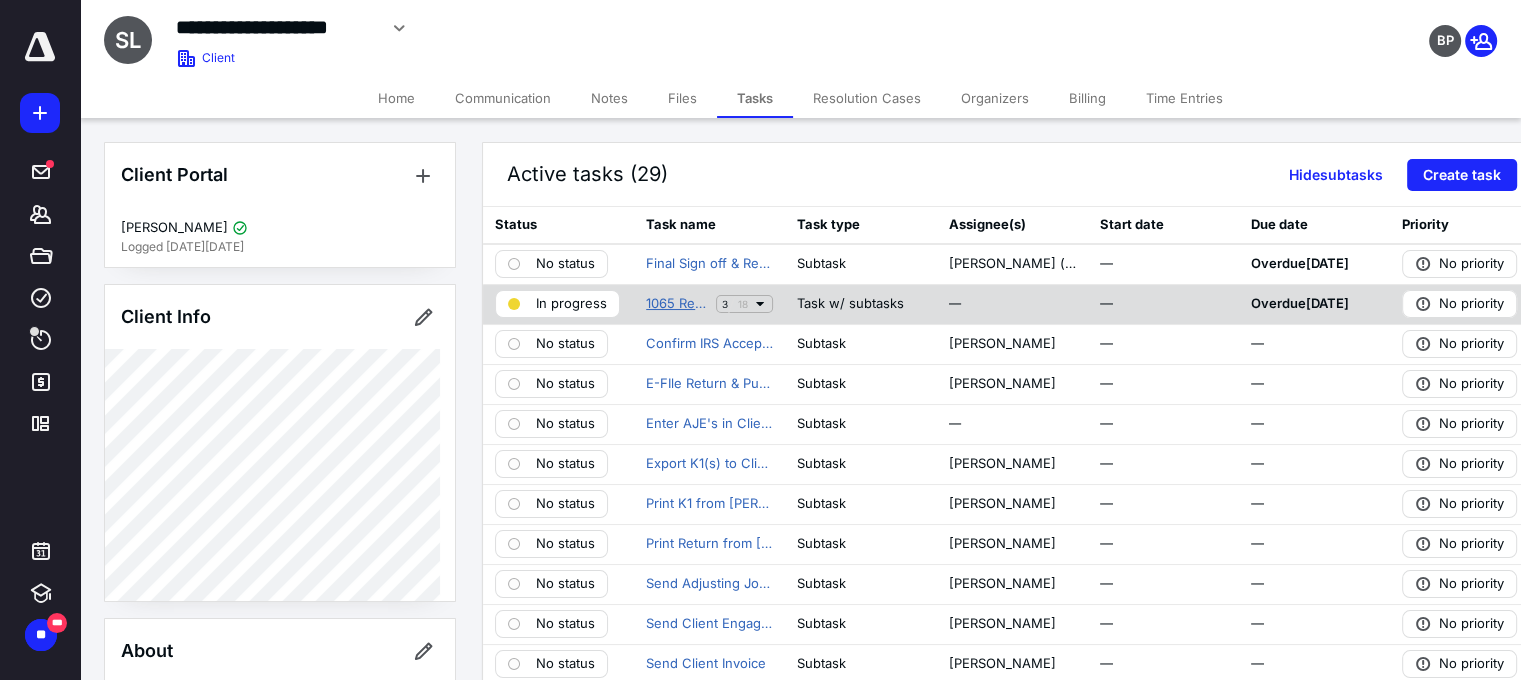 click on "1065 Return [+ automation] - JH Only Review" at bounding box center [677, 304] 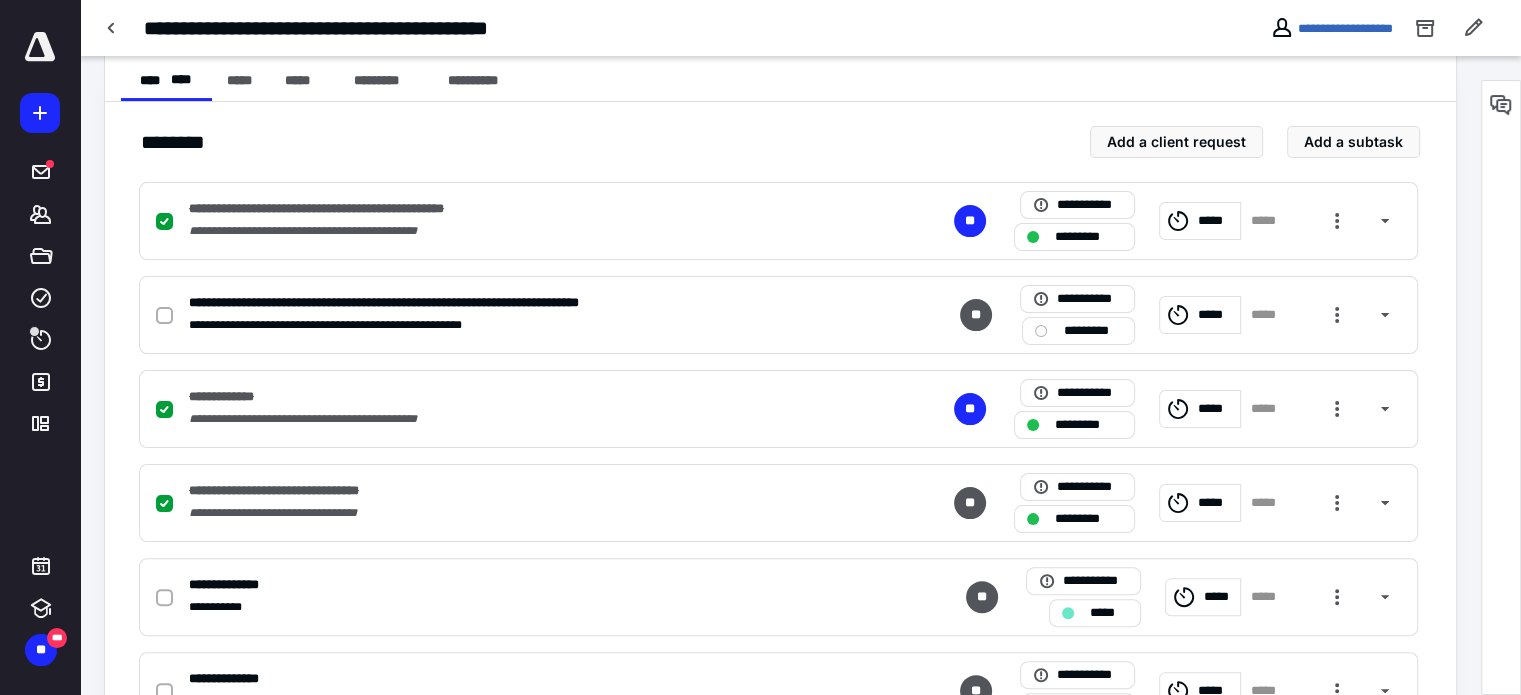scroll, scrollTop: 400, scrollLeft: 0, axis: vertical 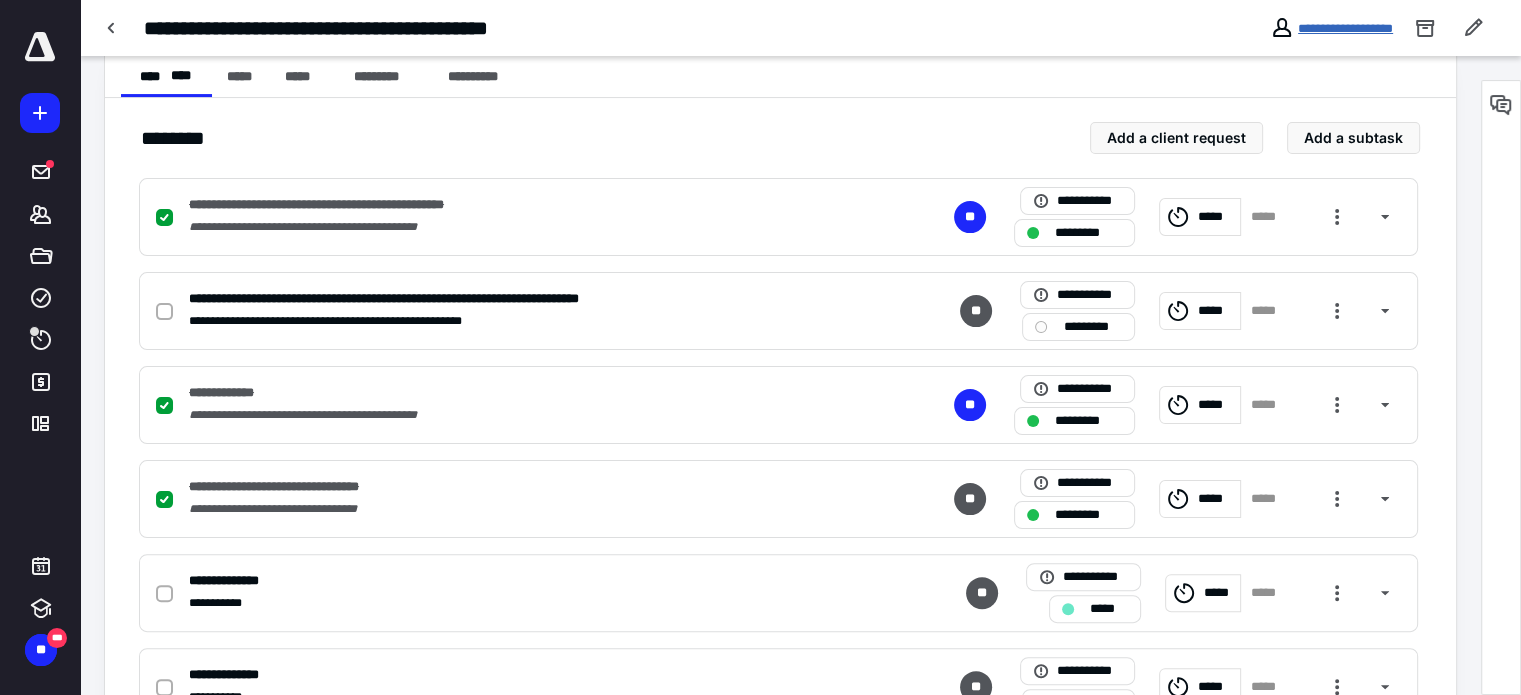 click on "**********" at bounding box center (1345, 28) 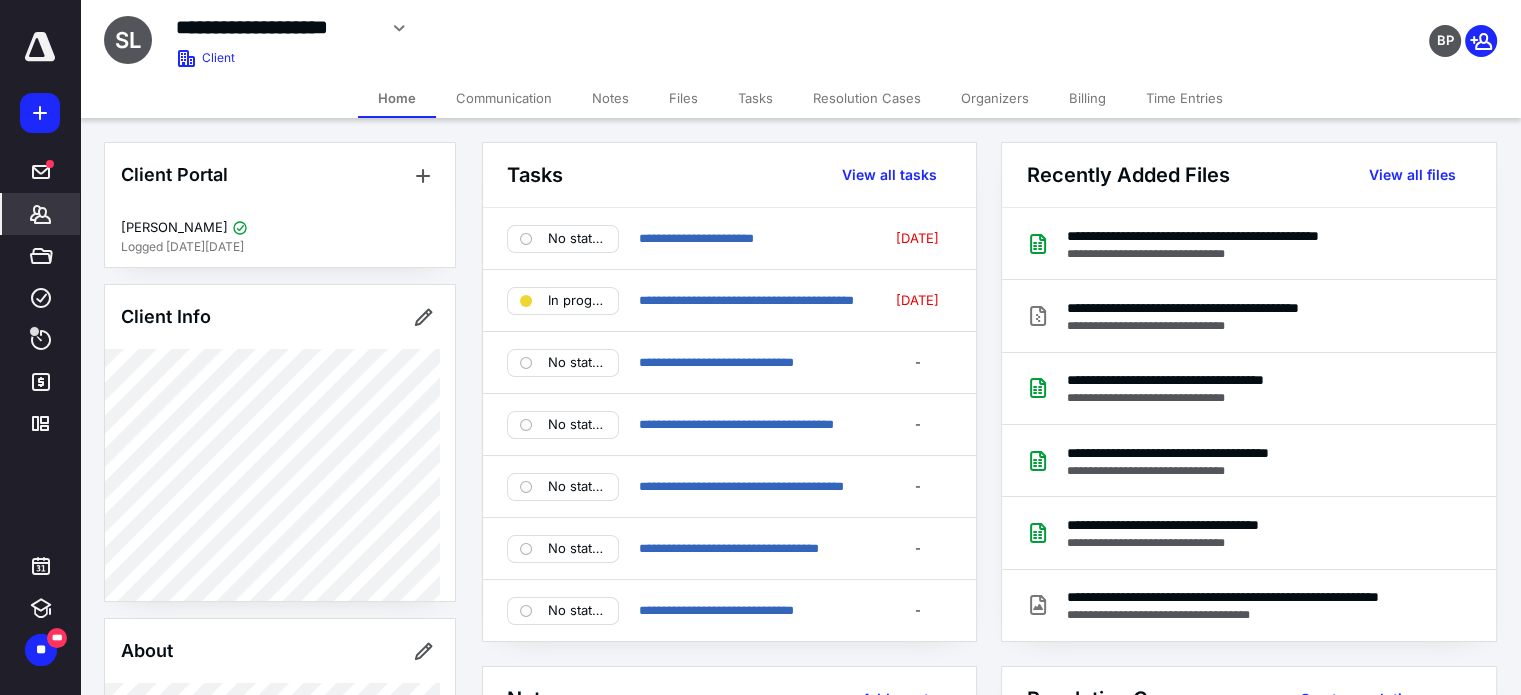 click on "Files" at bounding box center (683, 98) 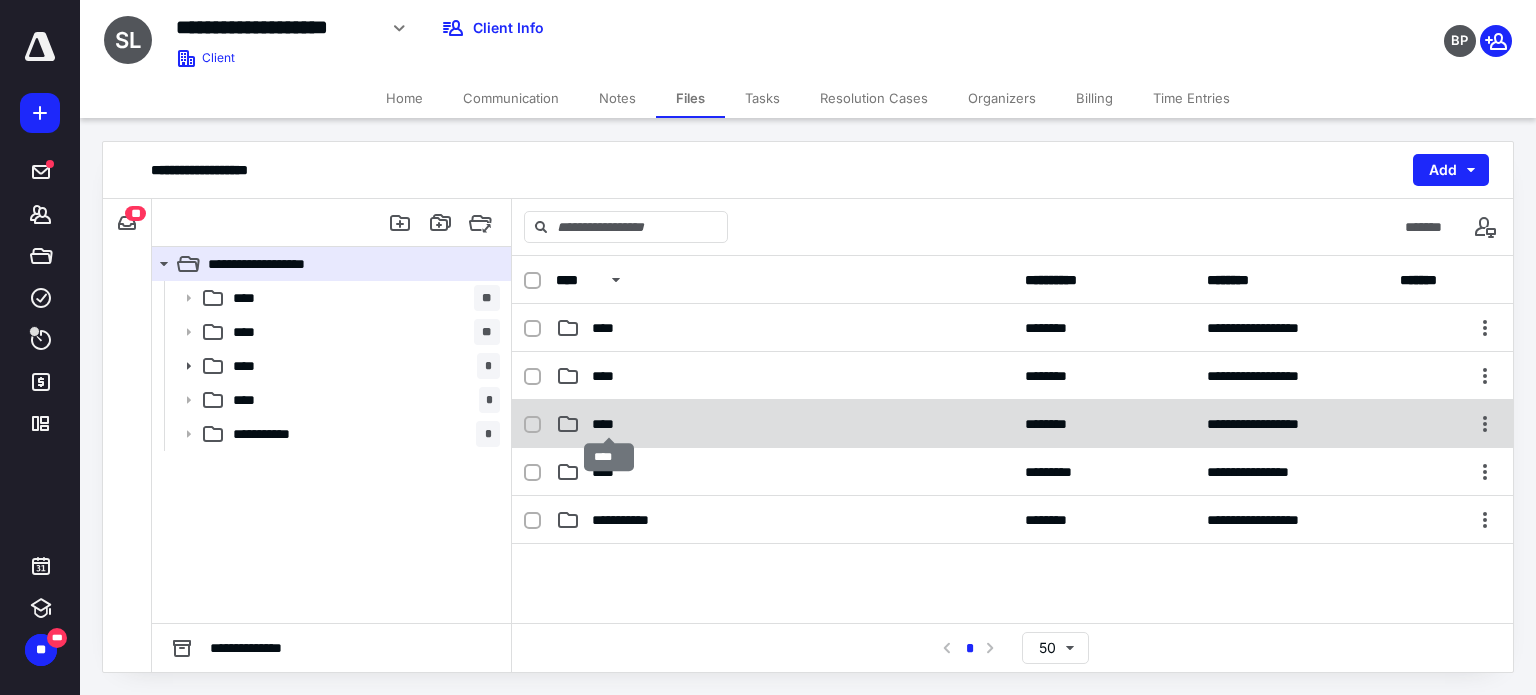 click on "****" at bounding box center (609, 424) 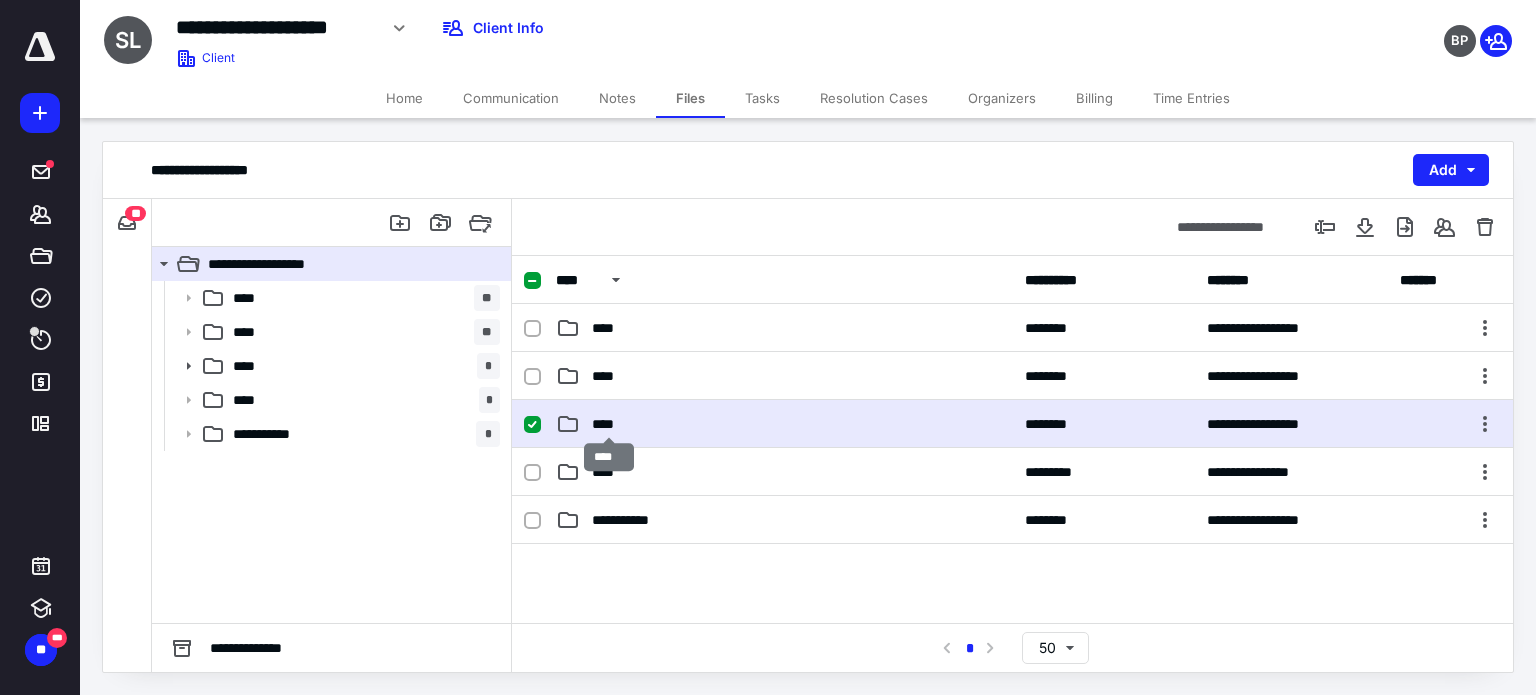 click on "****" at bounding box center [609, 424] 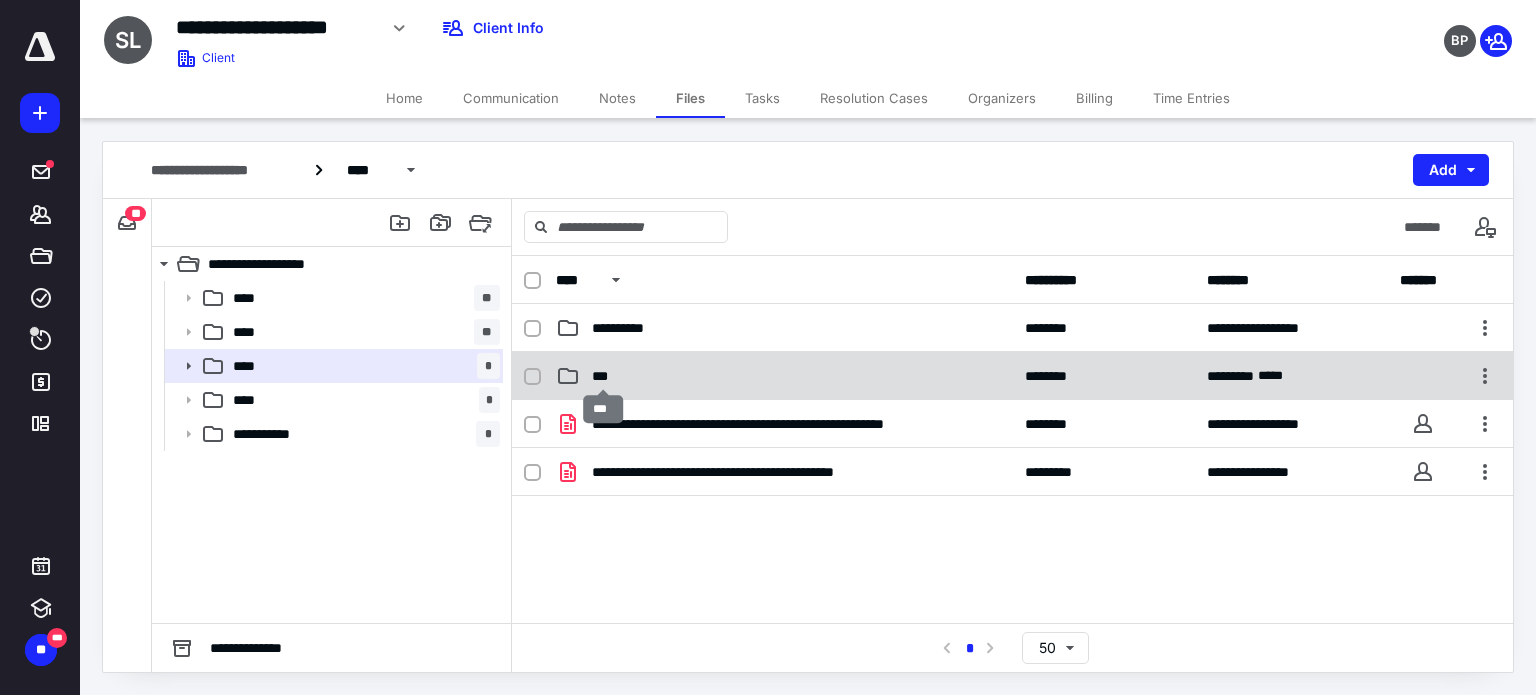 click on "***" at bounding box center [604, 376] 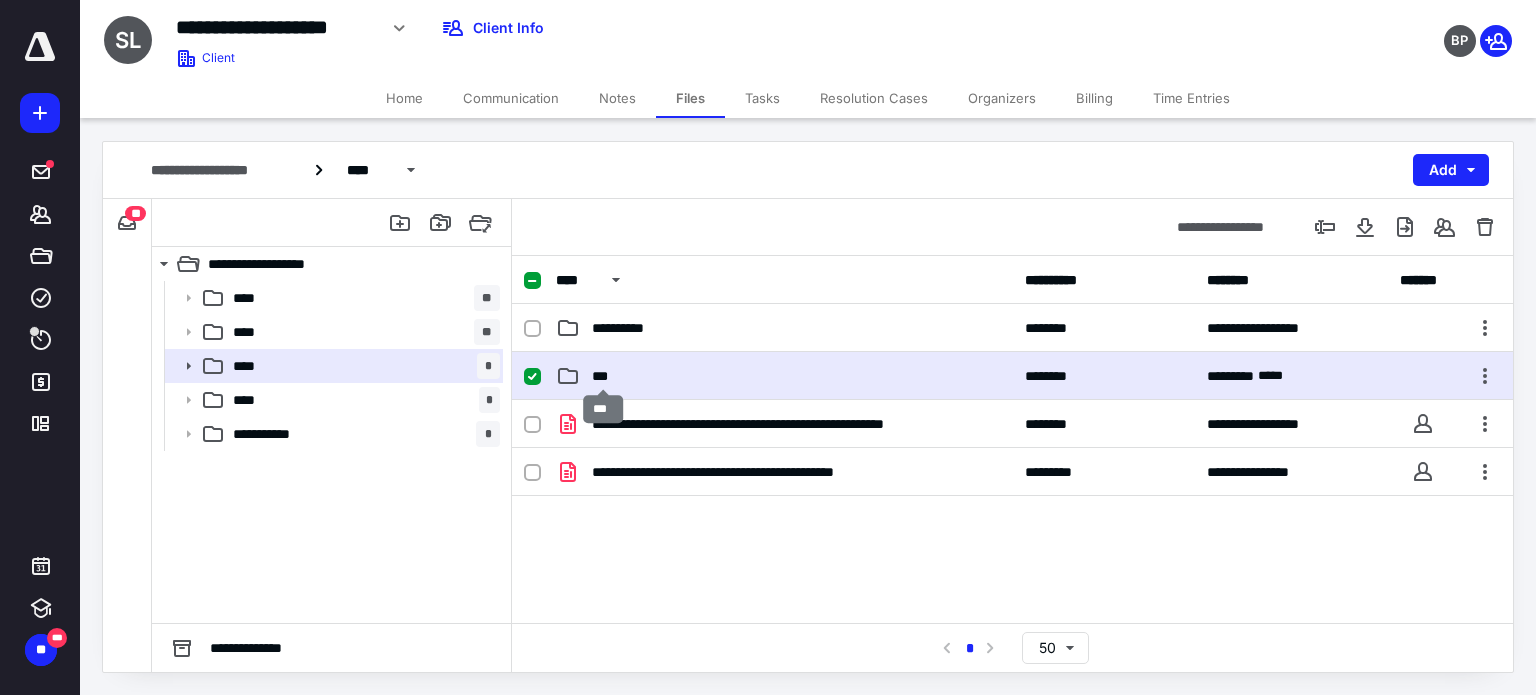 click on "***" at bounding box center [604, 376] 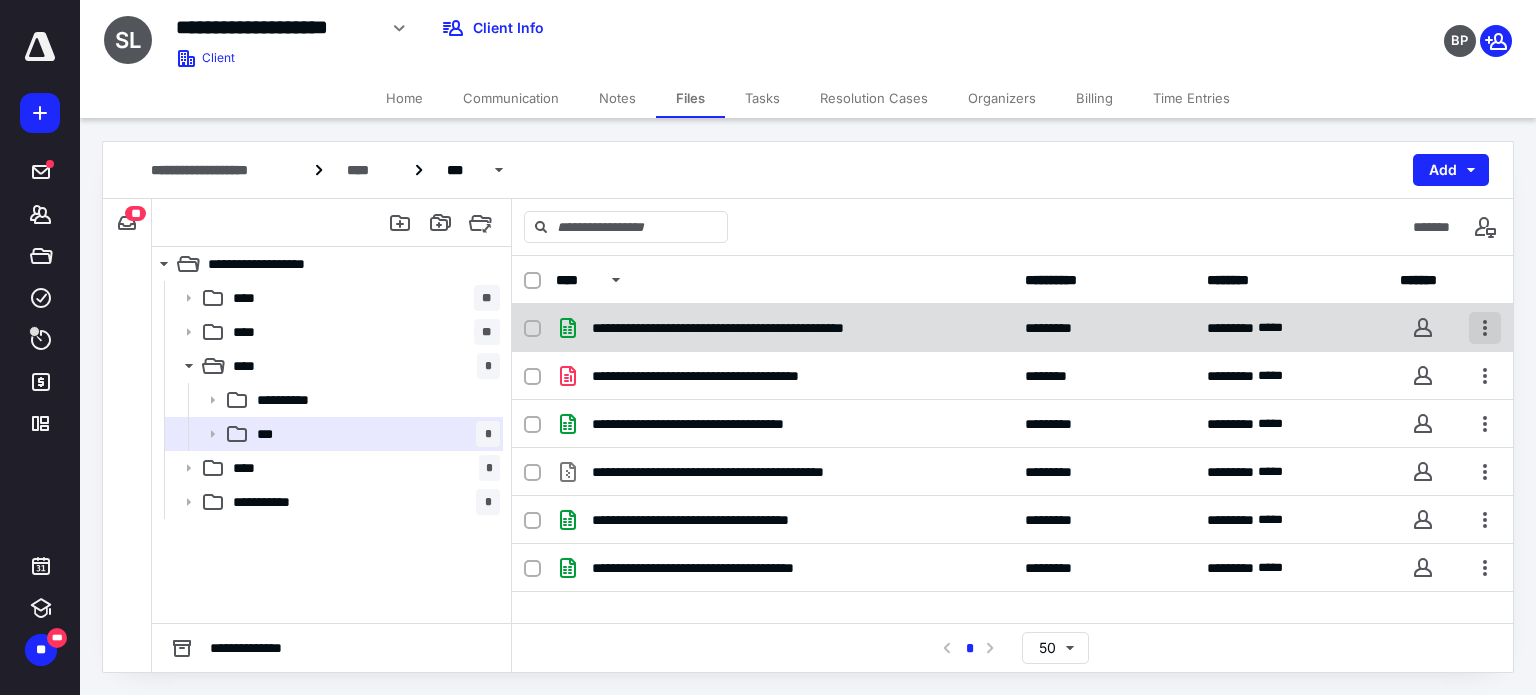 click at bounding box center (1485, 328) 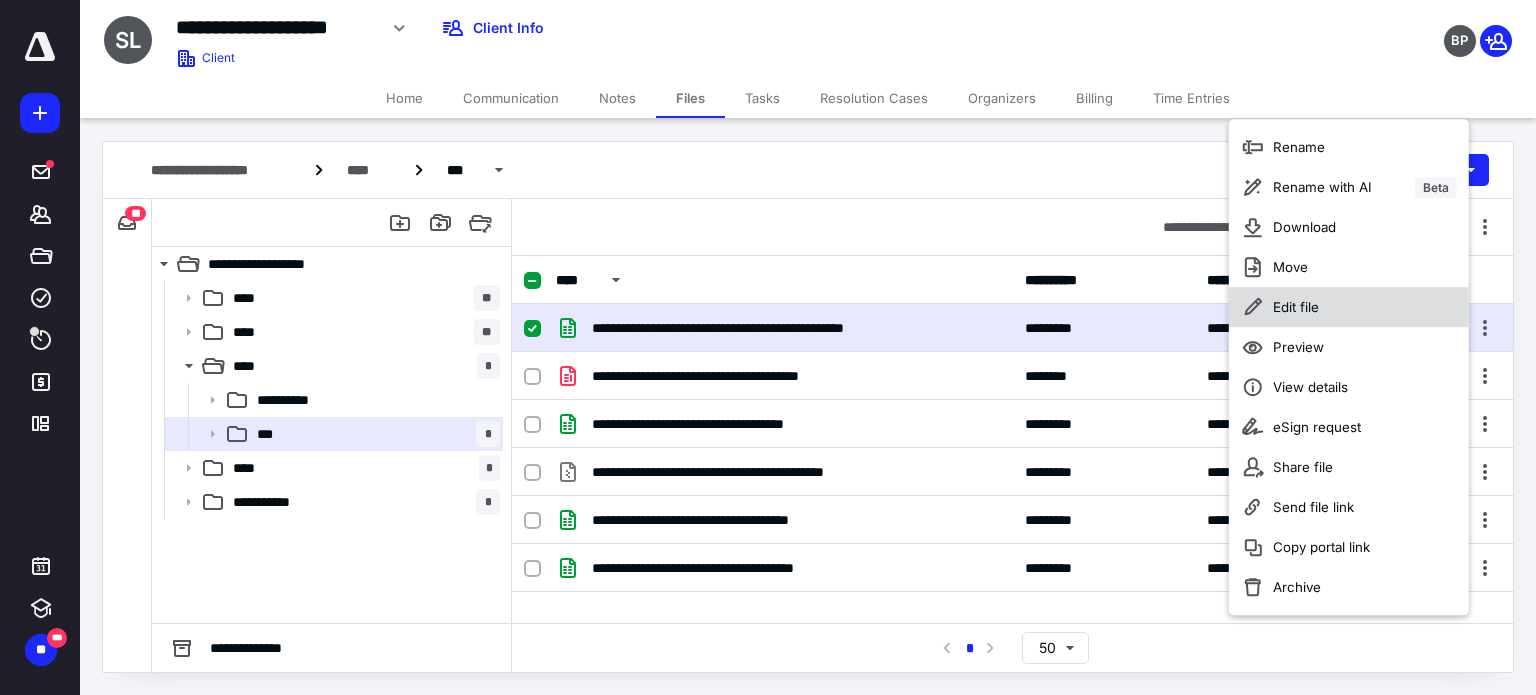 click on "Edit file" at bounding box center [1296, 307] 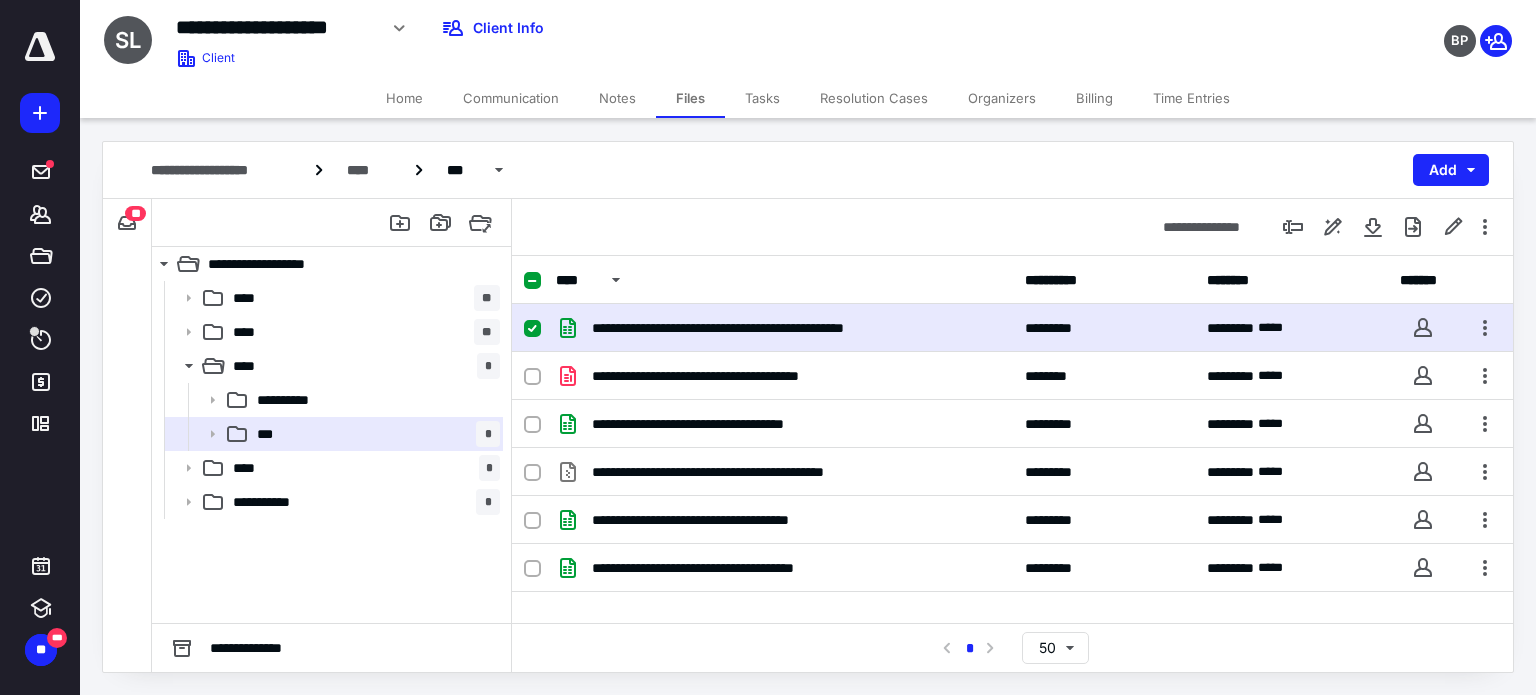 click on "Tasks" at bounding box center (762, 98) 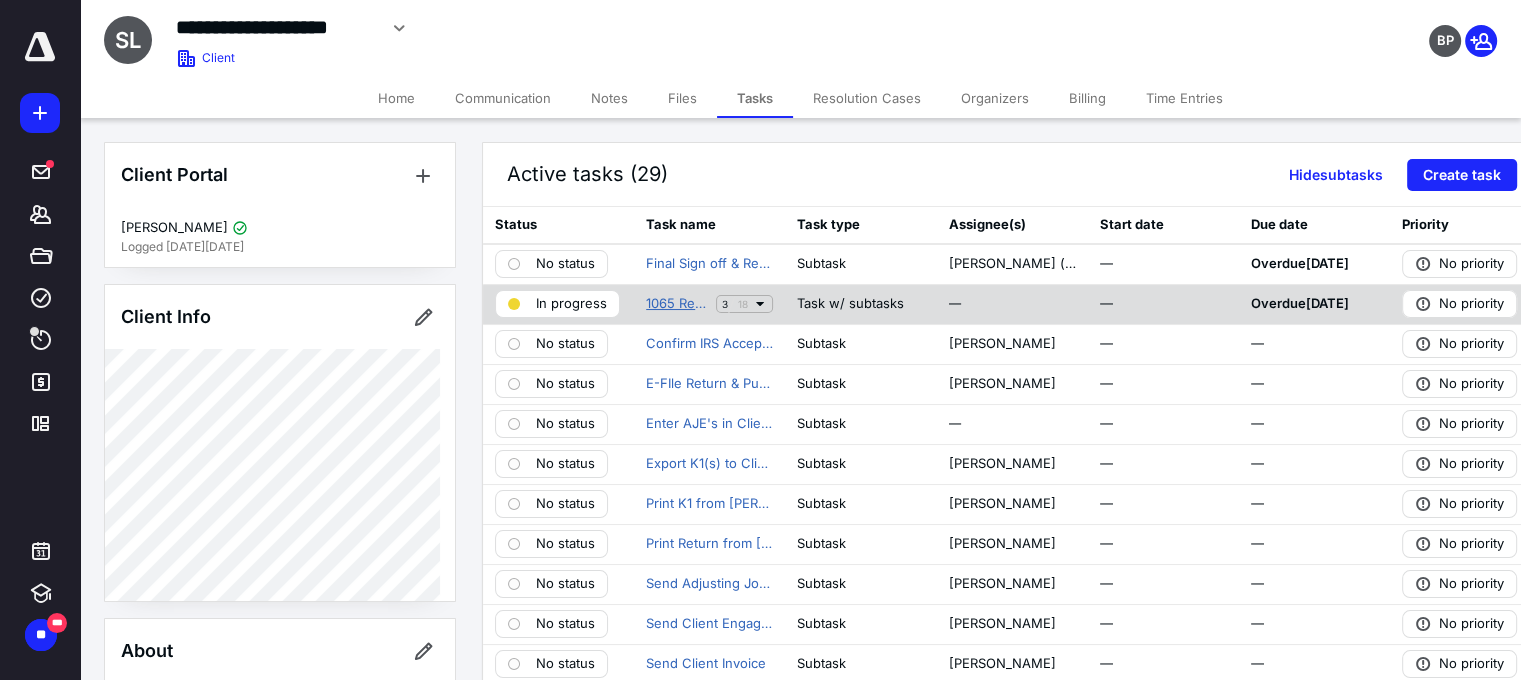 click on "1065 Return [+ automation] - JH Only Review" at bounding box center (677, 304) 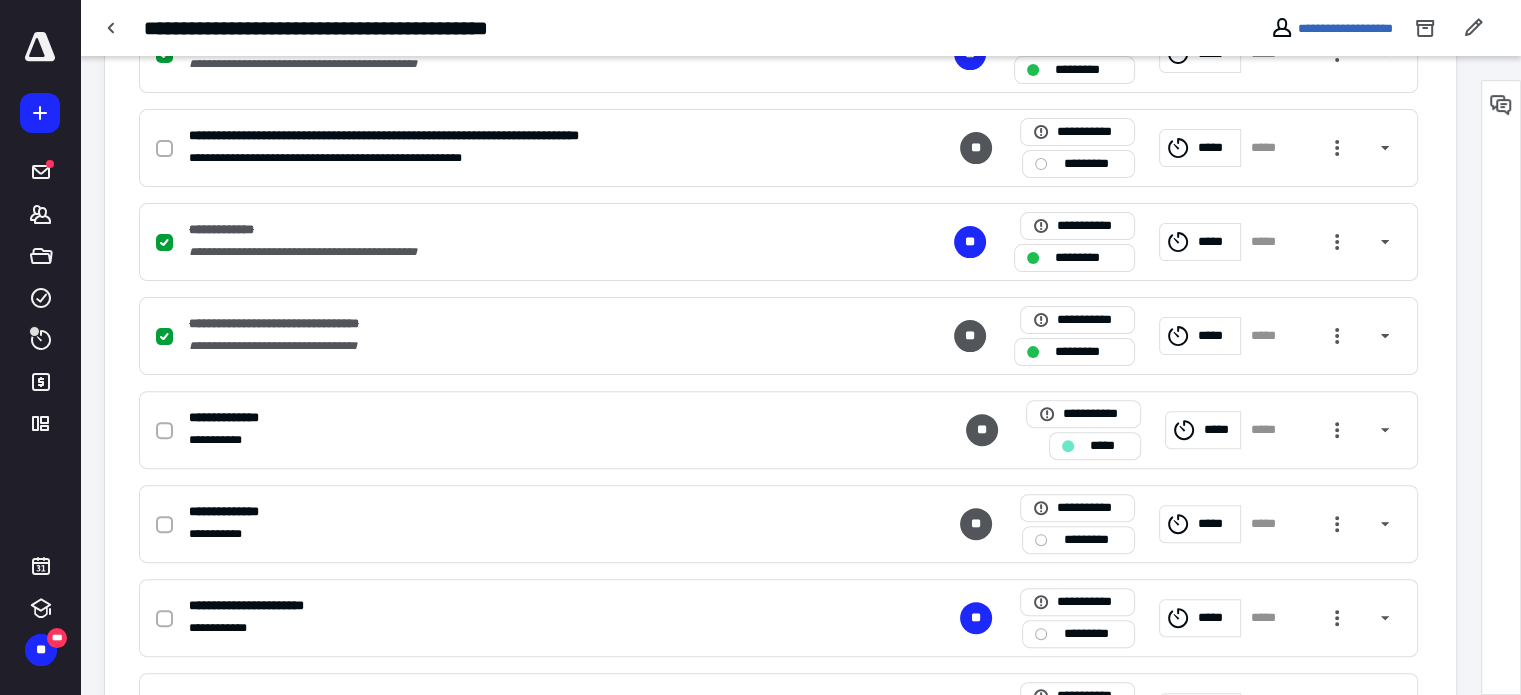 scroll, scrollTop: 600, scrollLeft: 0, axis: vertical 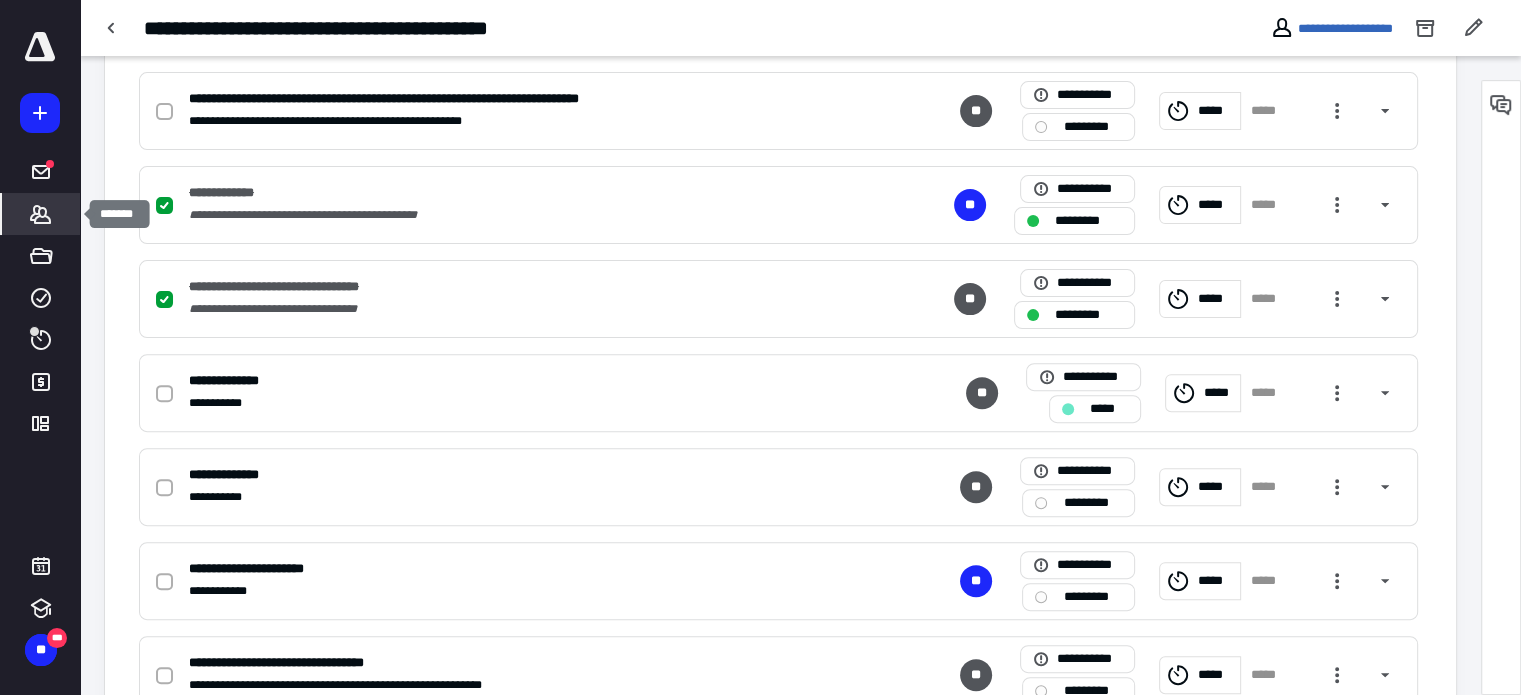 click 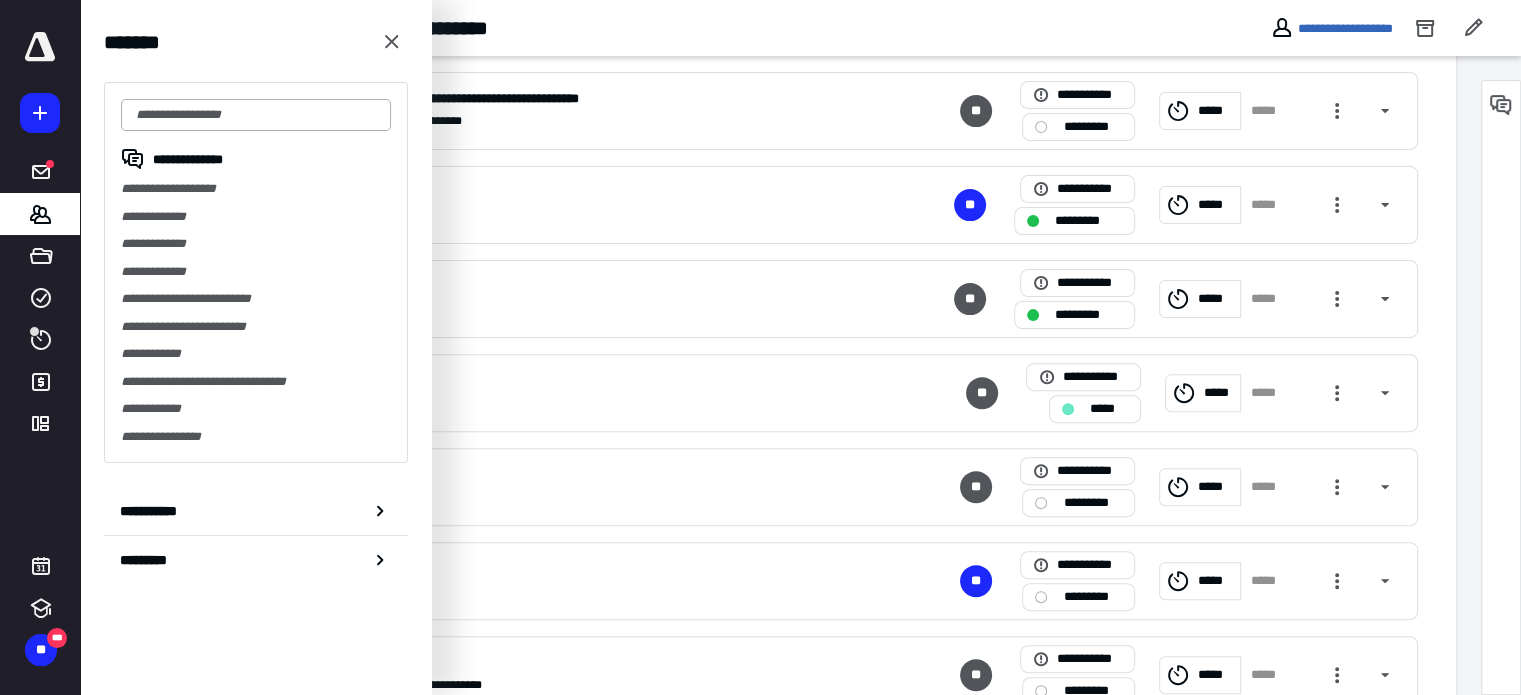 click at bounding box center [256, 115] 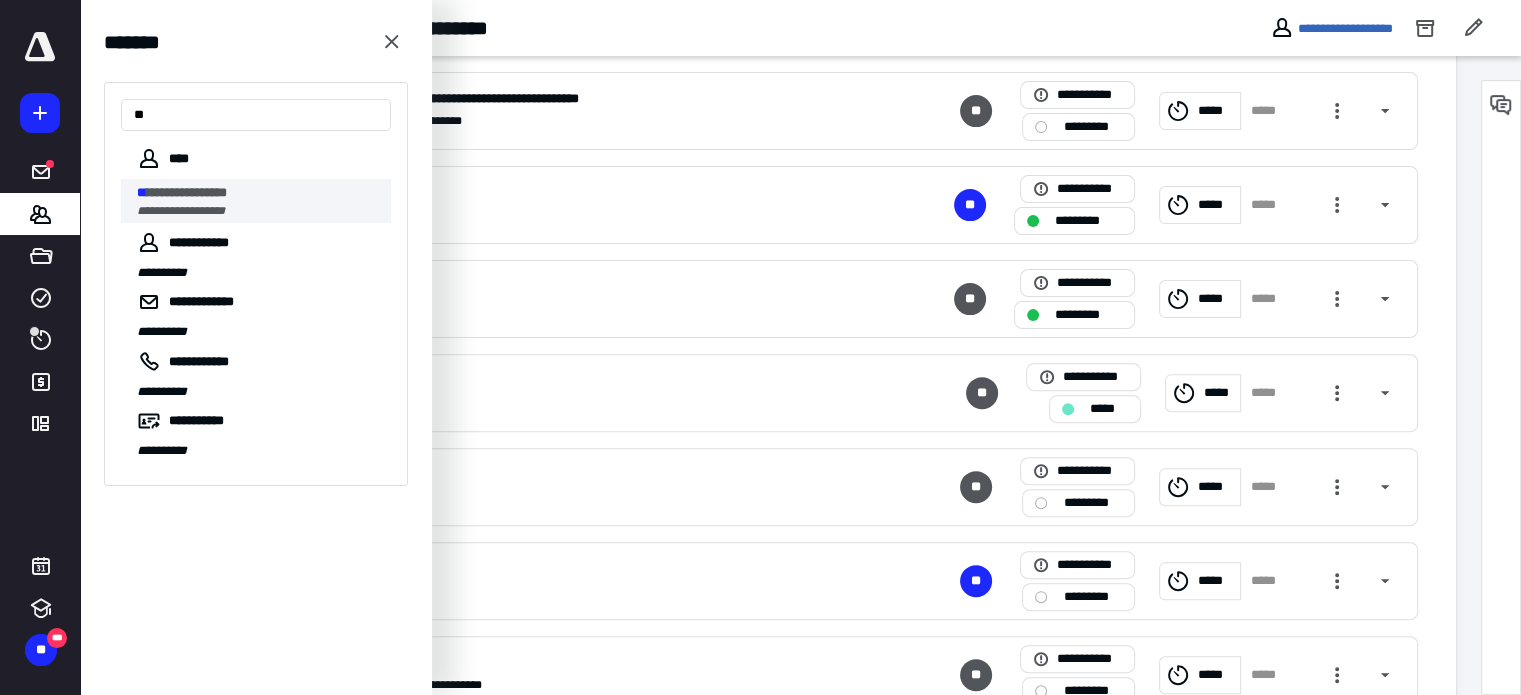 type on "**" 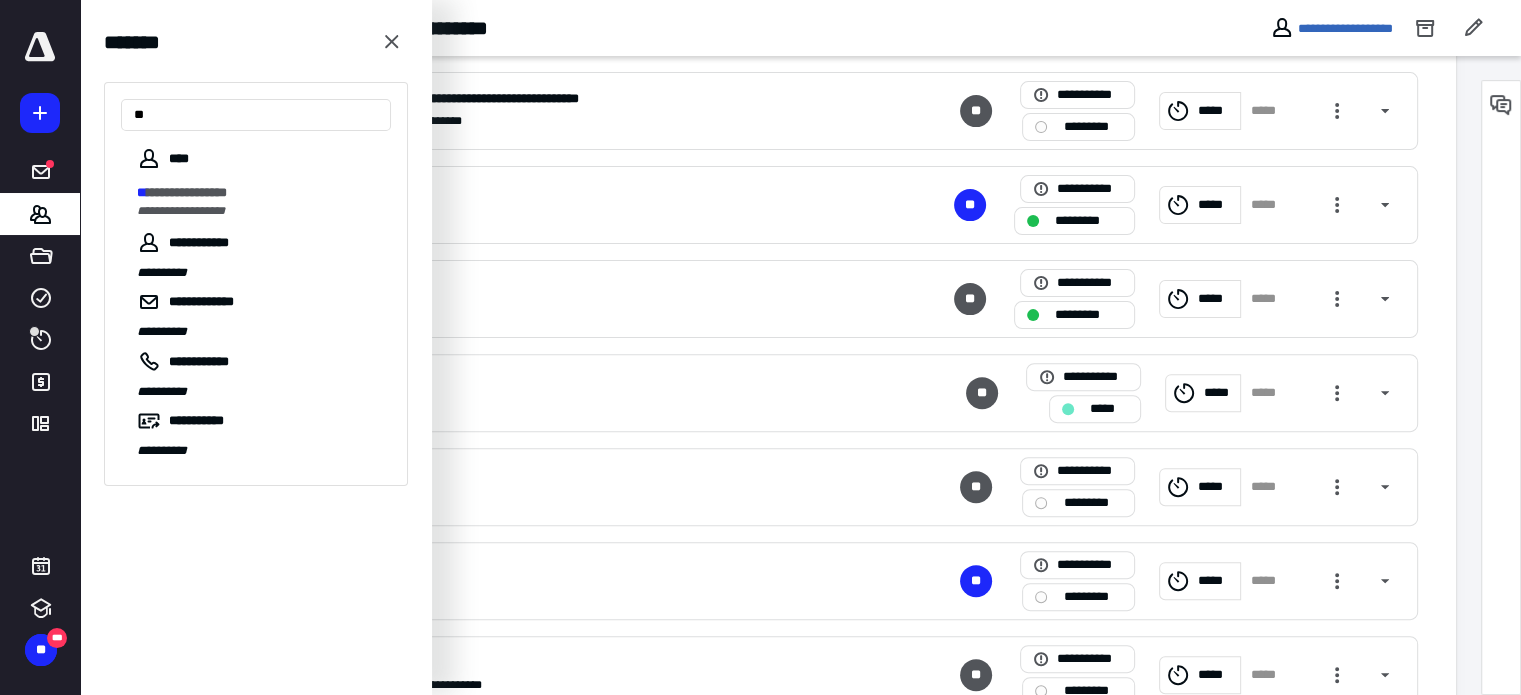 scroll, scrollTop: 0, scrollLeft: 0, axis: both 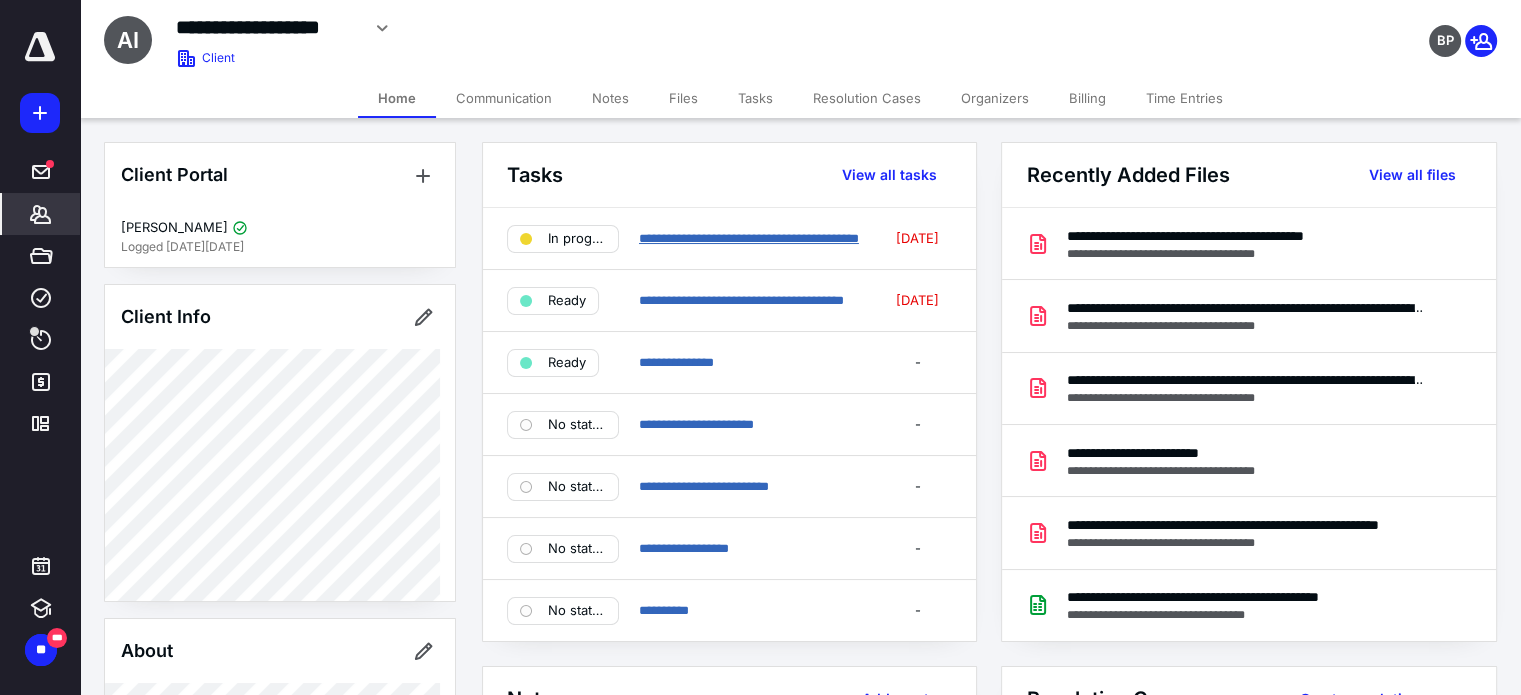 click on "**********" at bounding box center (749, 238) 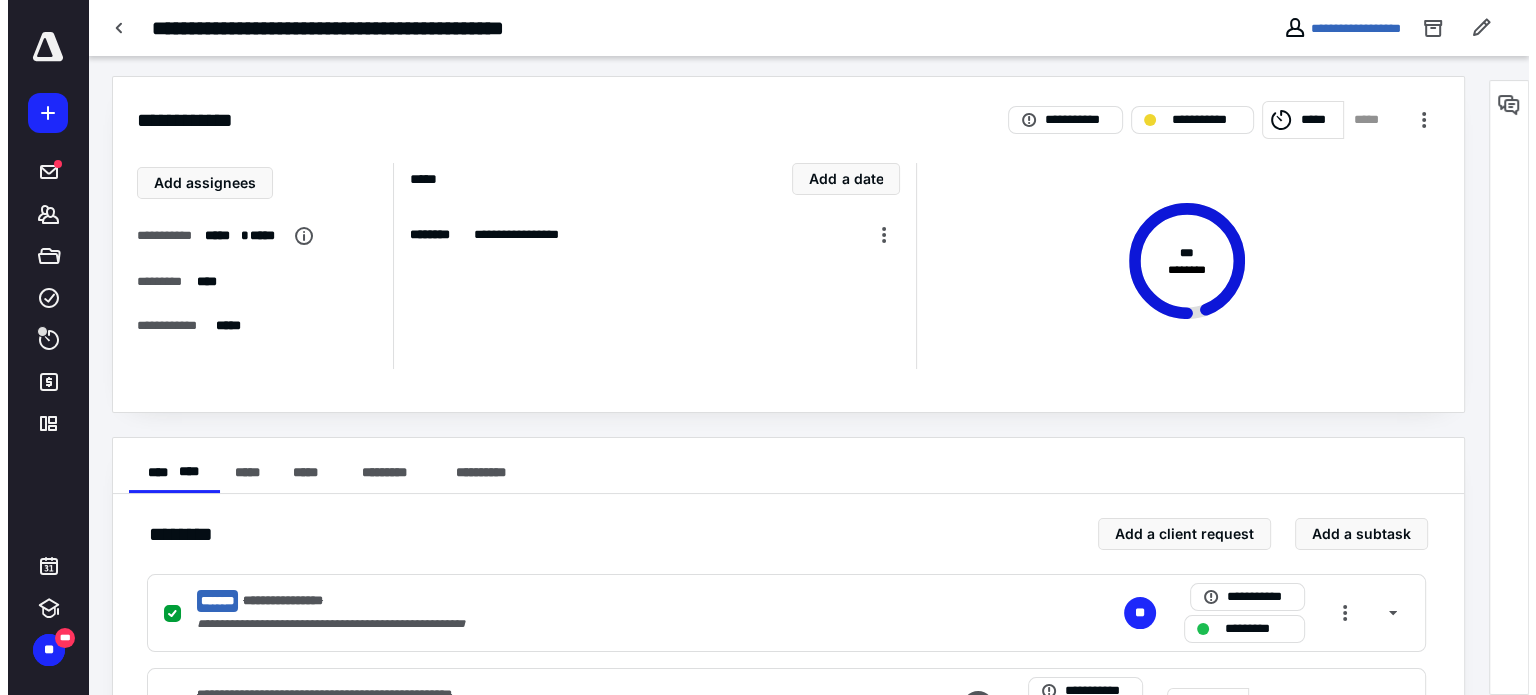 scroll, scrollTop: 0, scrollLeft: 0, axis: both 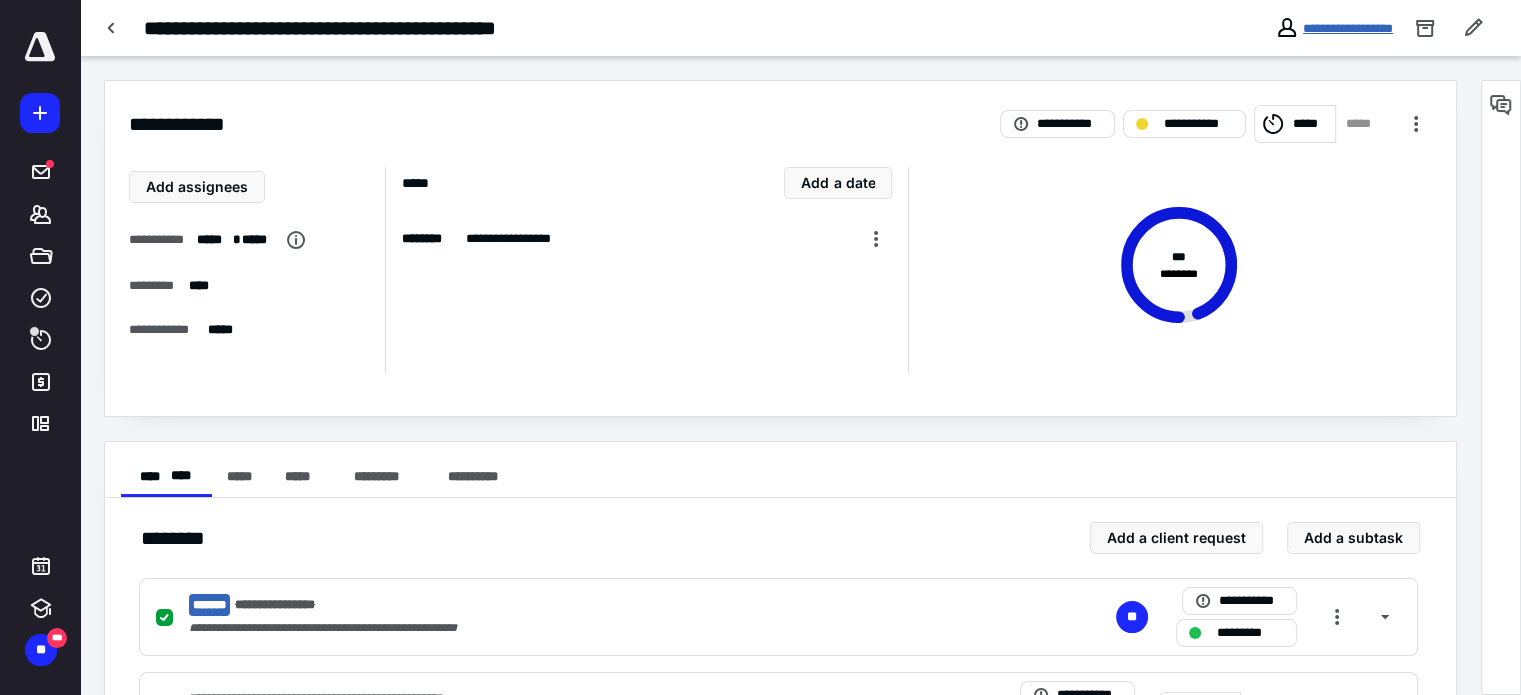 click on "**********" at bounding box center (1348, 28) 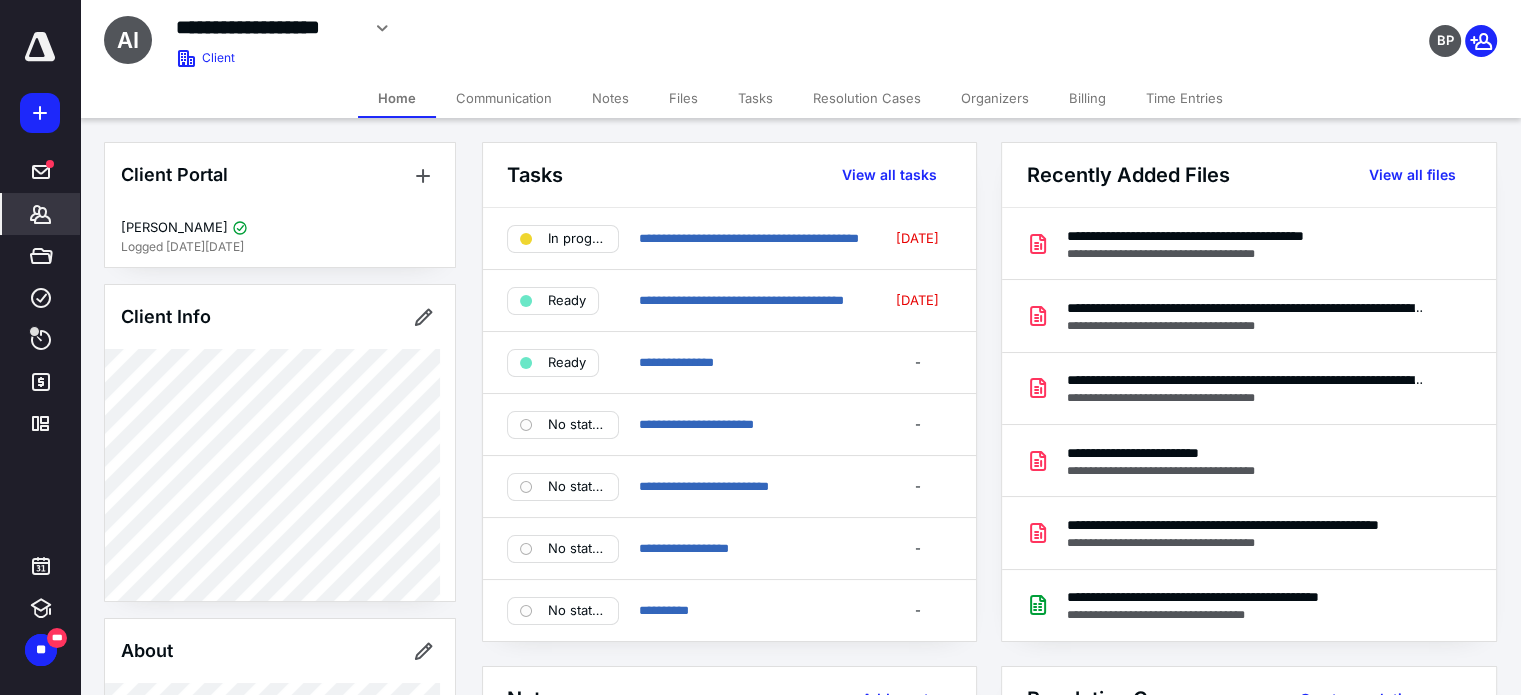 click on "Files" at bounding box center (683, 98) 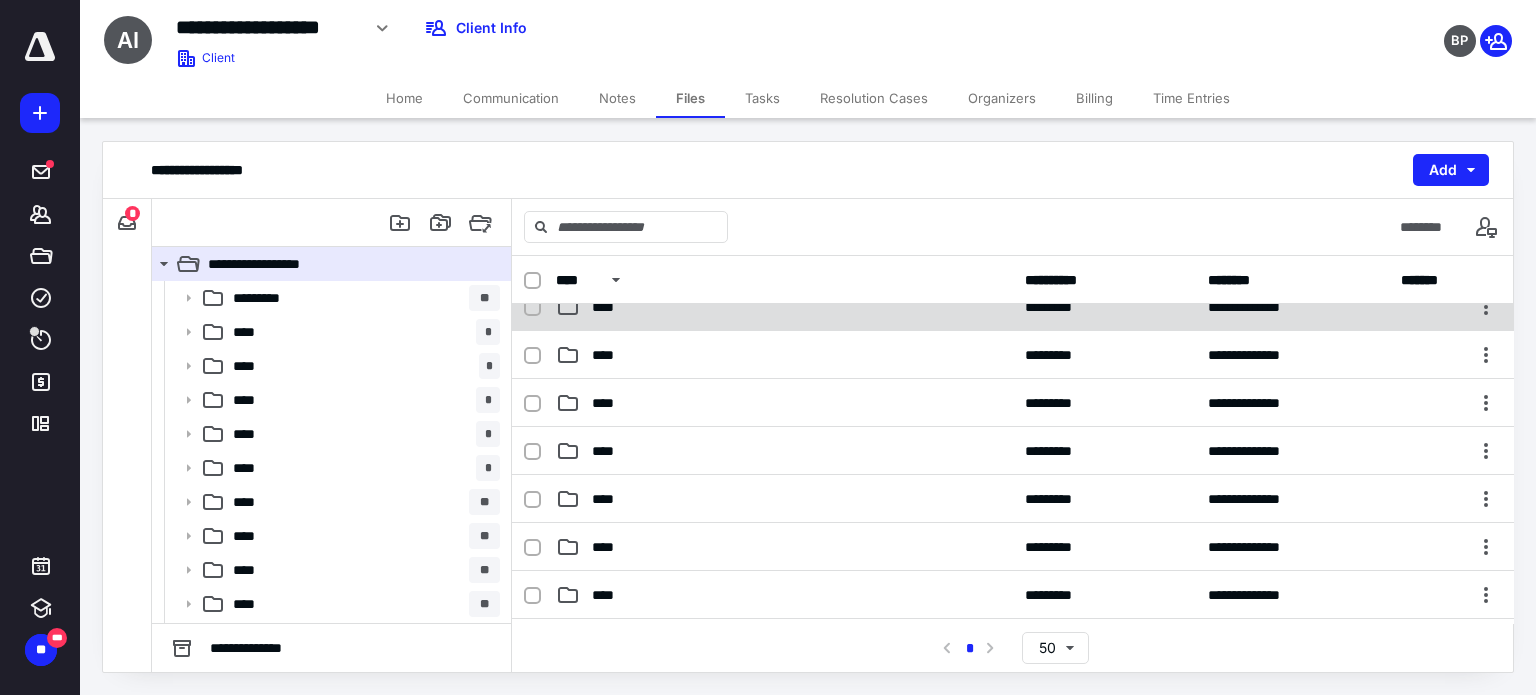 scroll, scrollTop: 300, scrollLeft: 0, axis: vertical 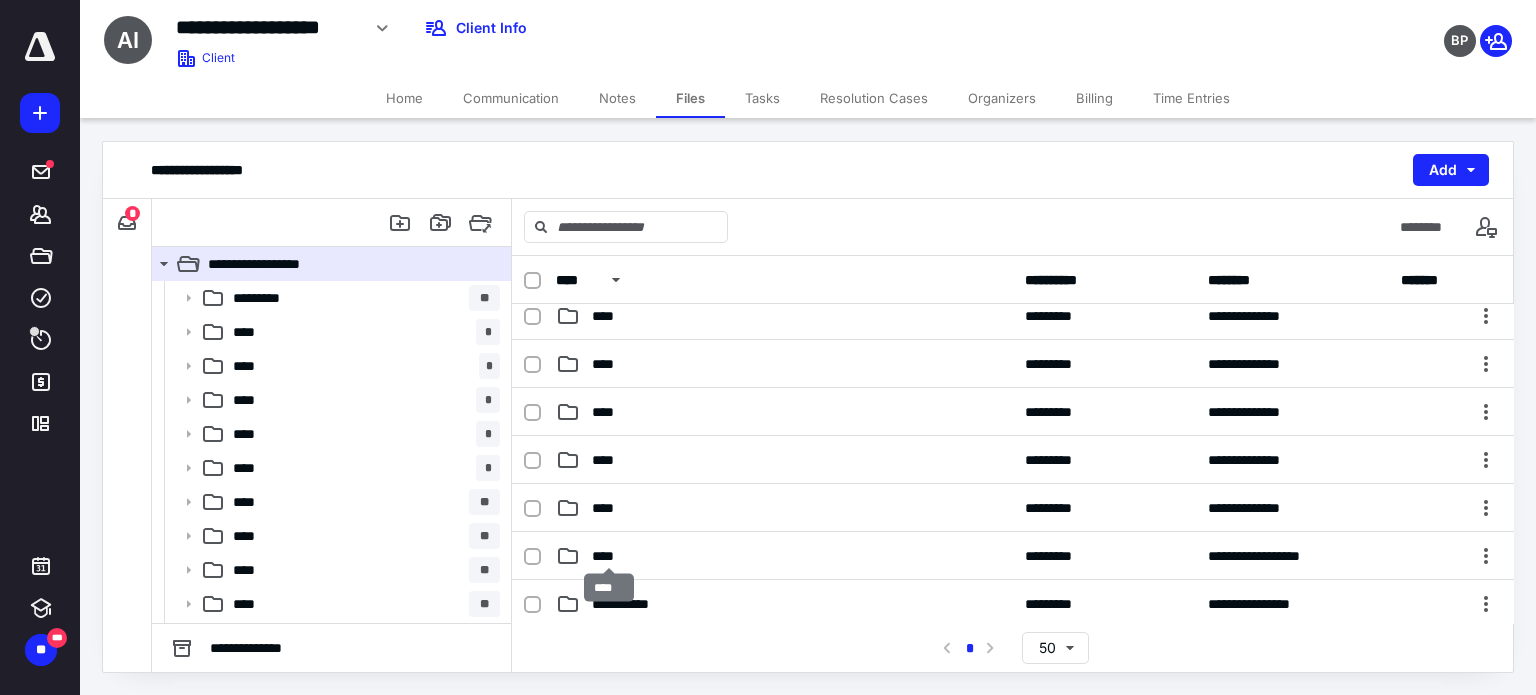 click on "****" at bounding box center (609, 556) 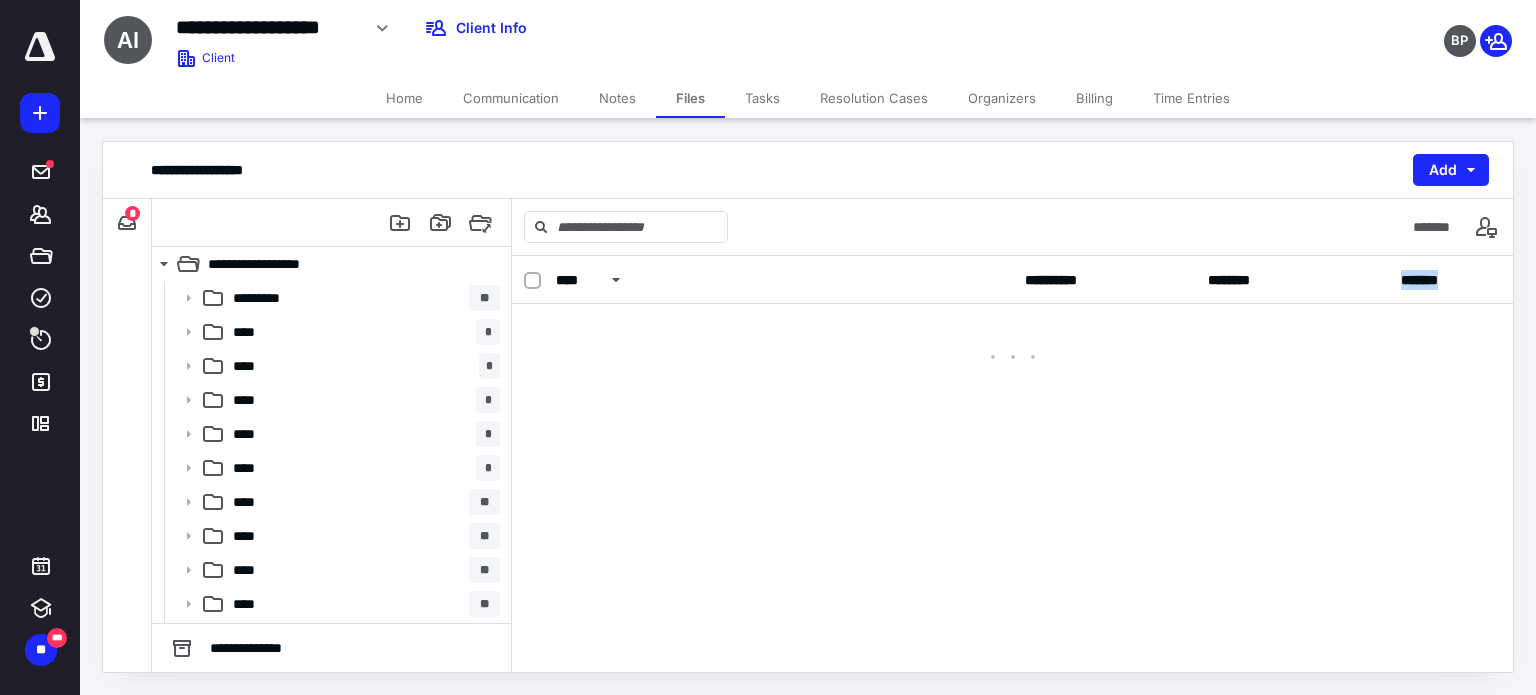 click on "**********" at bounding box center (1013, 464) 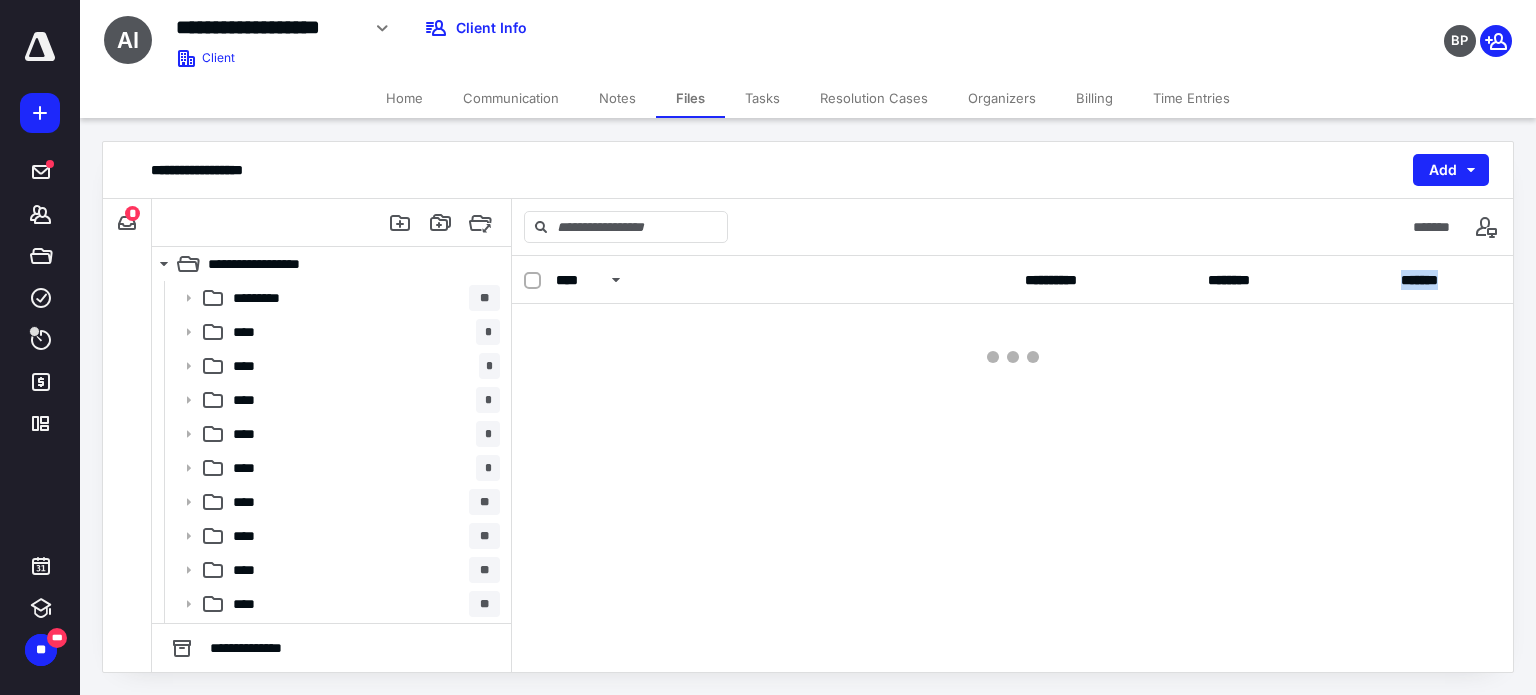 scroll, scrollTop: 0, scrollLeft: 0, axis: both 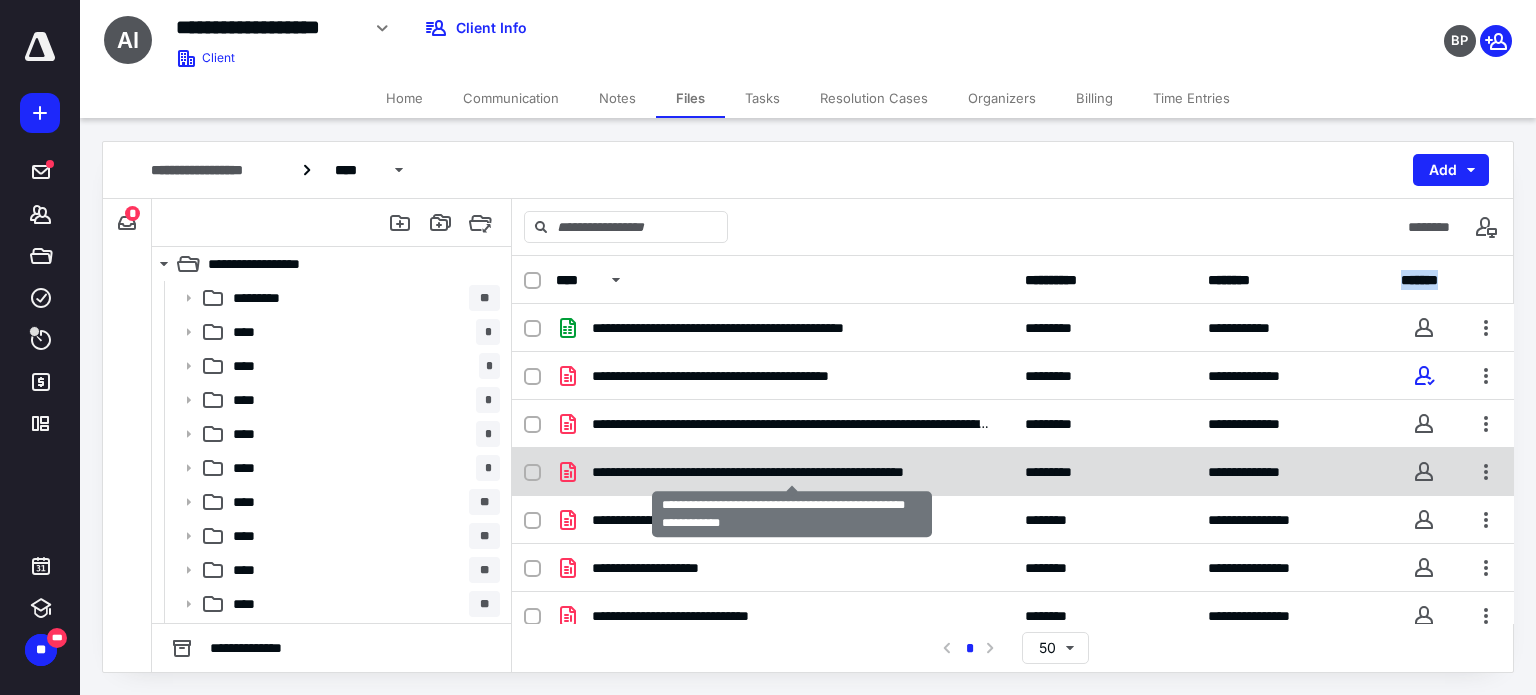 click on "**********" at bounding box center (792, 472) 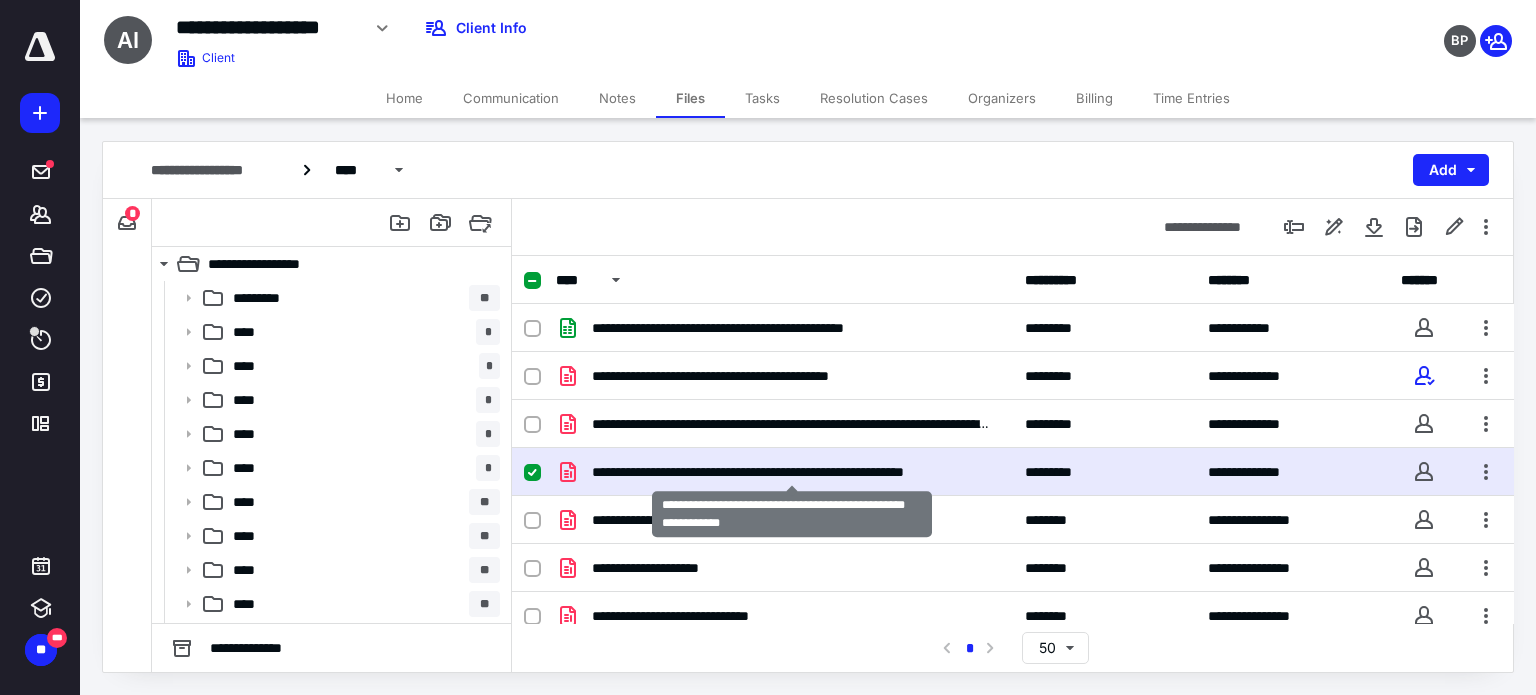 click on "**********" at bounding box center (792, 472) 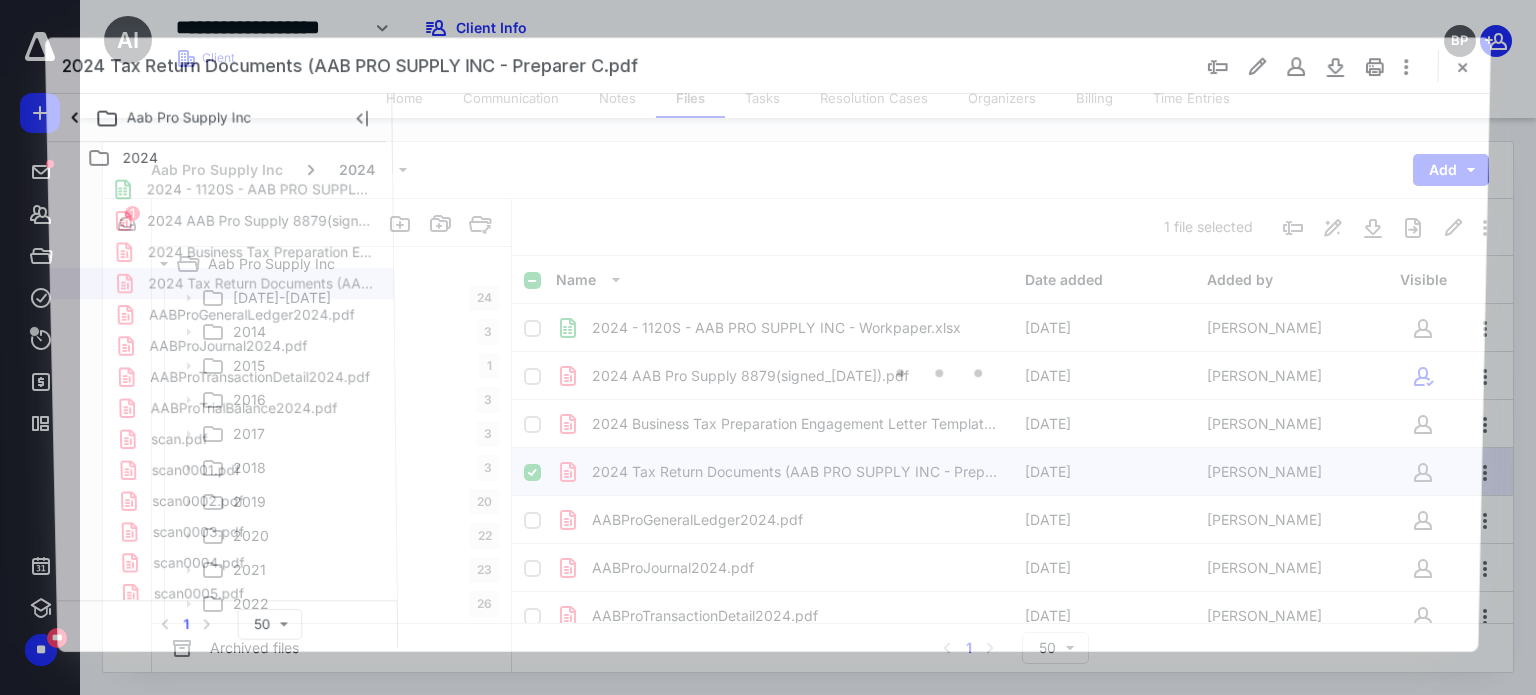 scroll, scrollTop: 0, scrollLeft: 0, axis: both 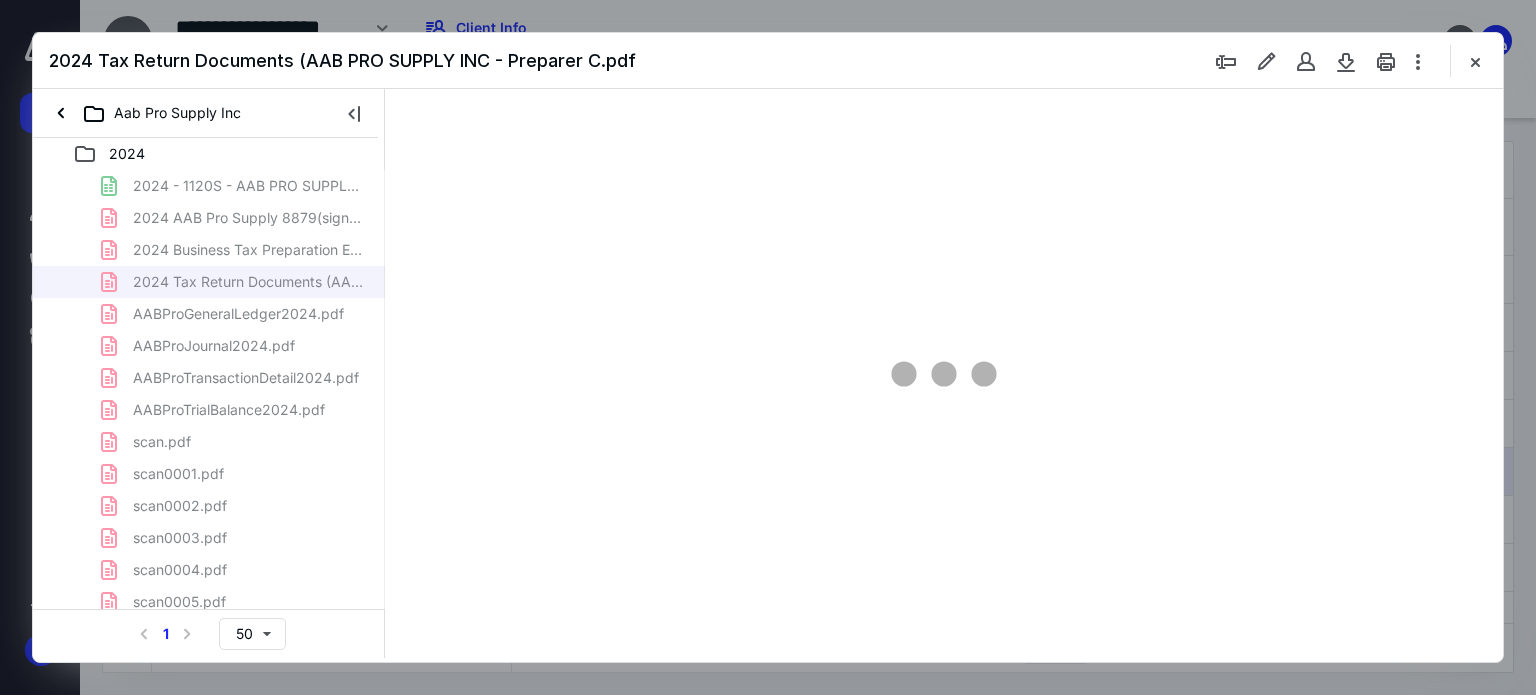 type on "179" 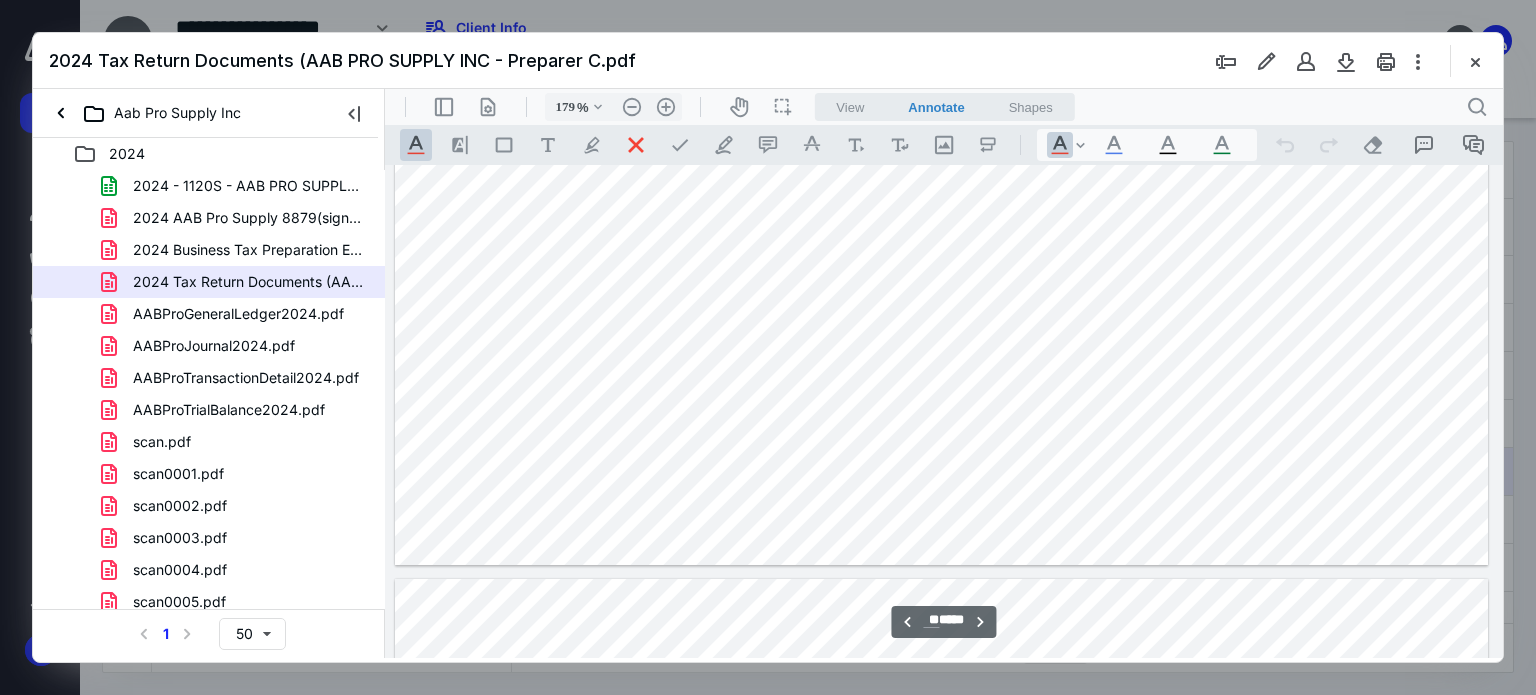 scroll, scrollTop: 14283, scrollLeft: 158, axis: both 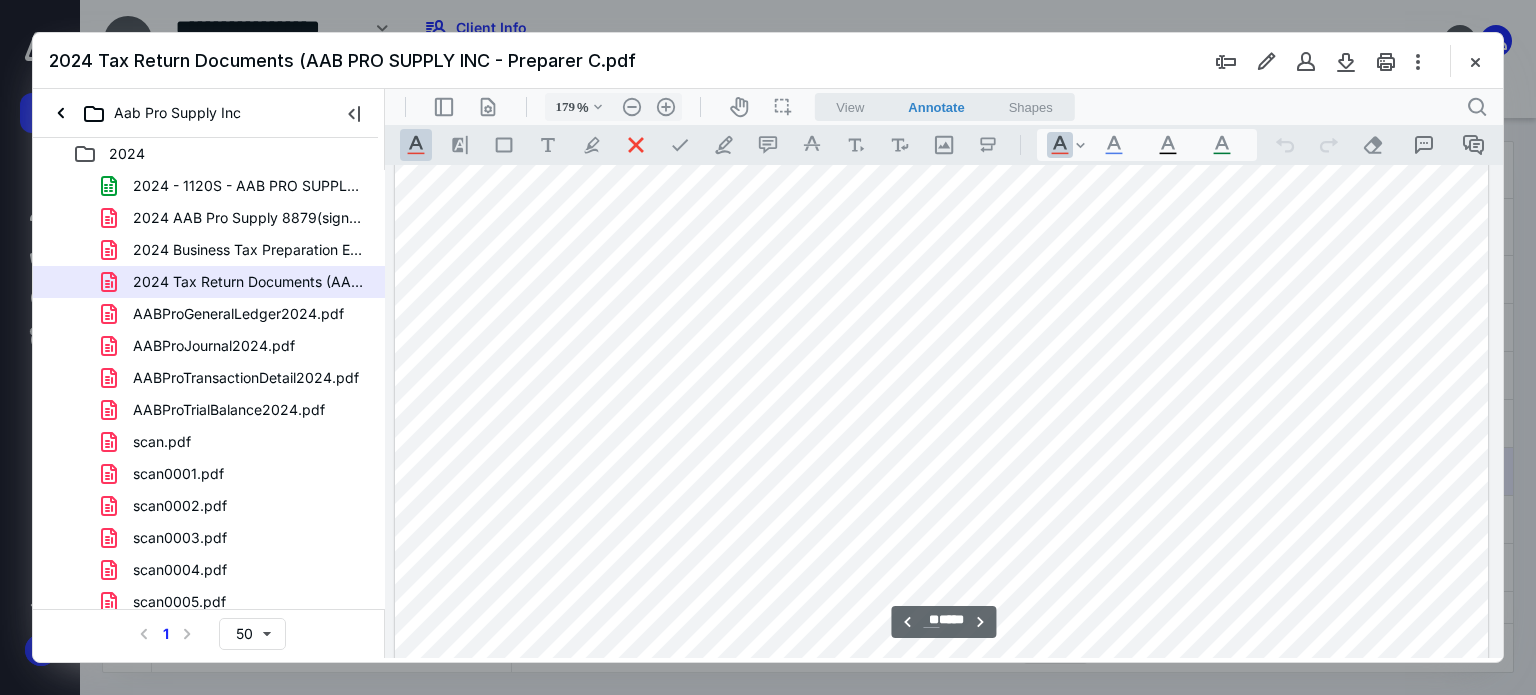 type on "**" 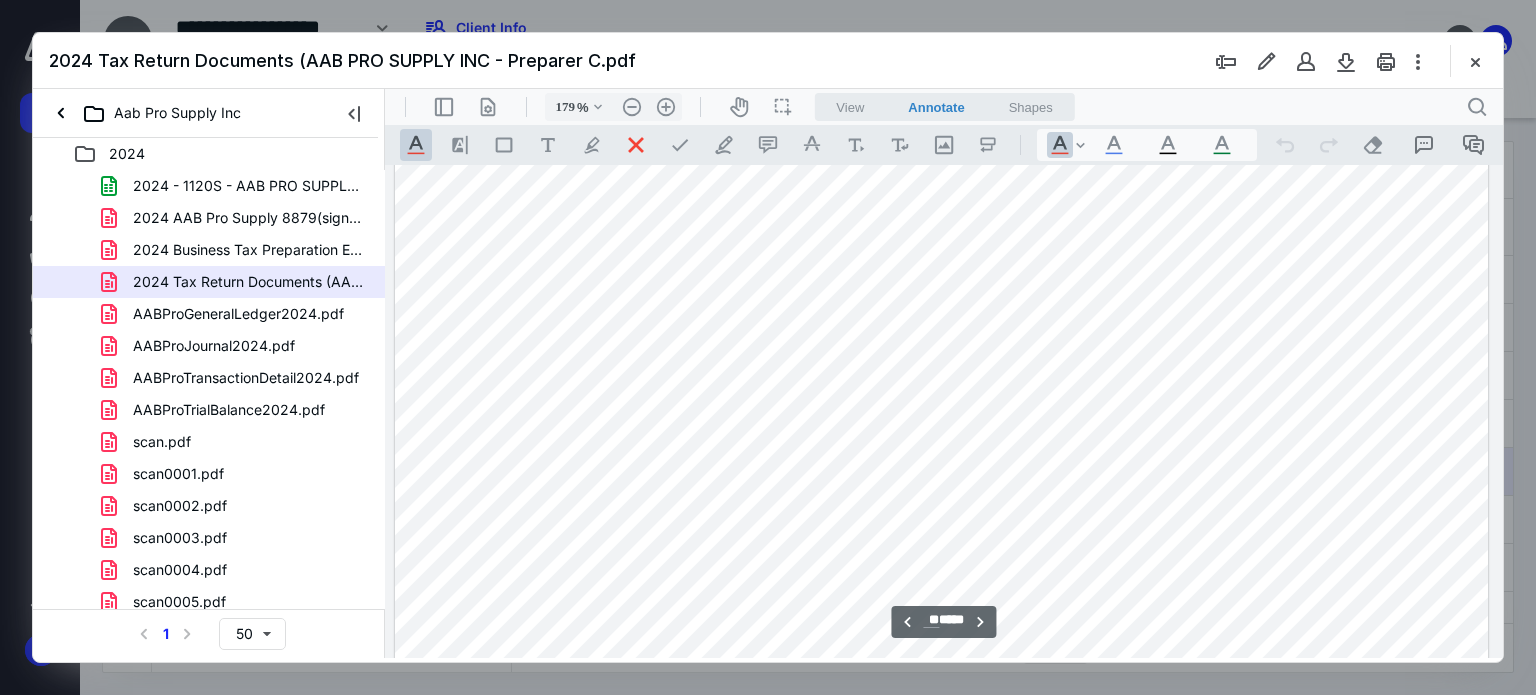 scroll, scrollTop: 16518, scrollLeft: 158, axis: both 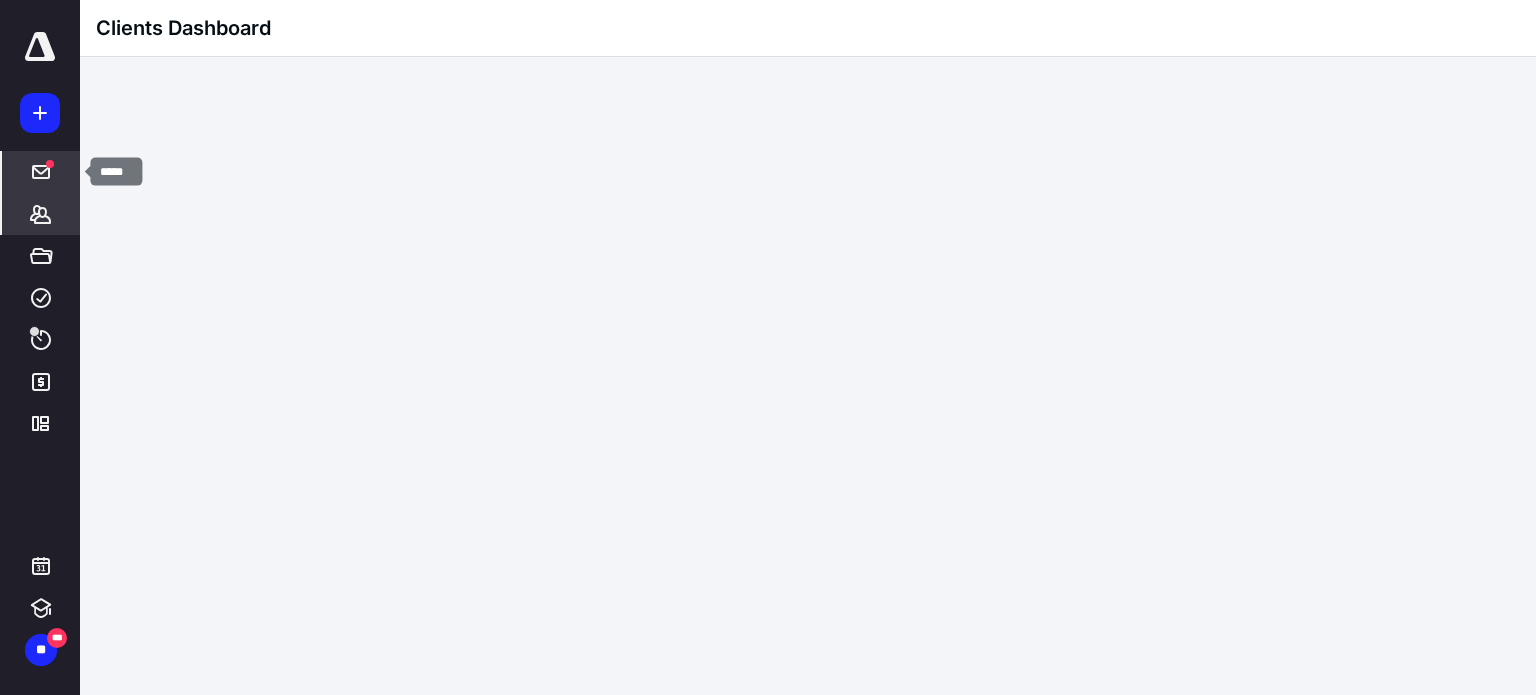 click 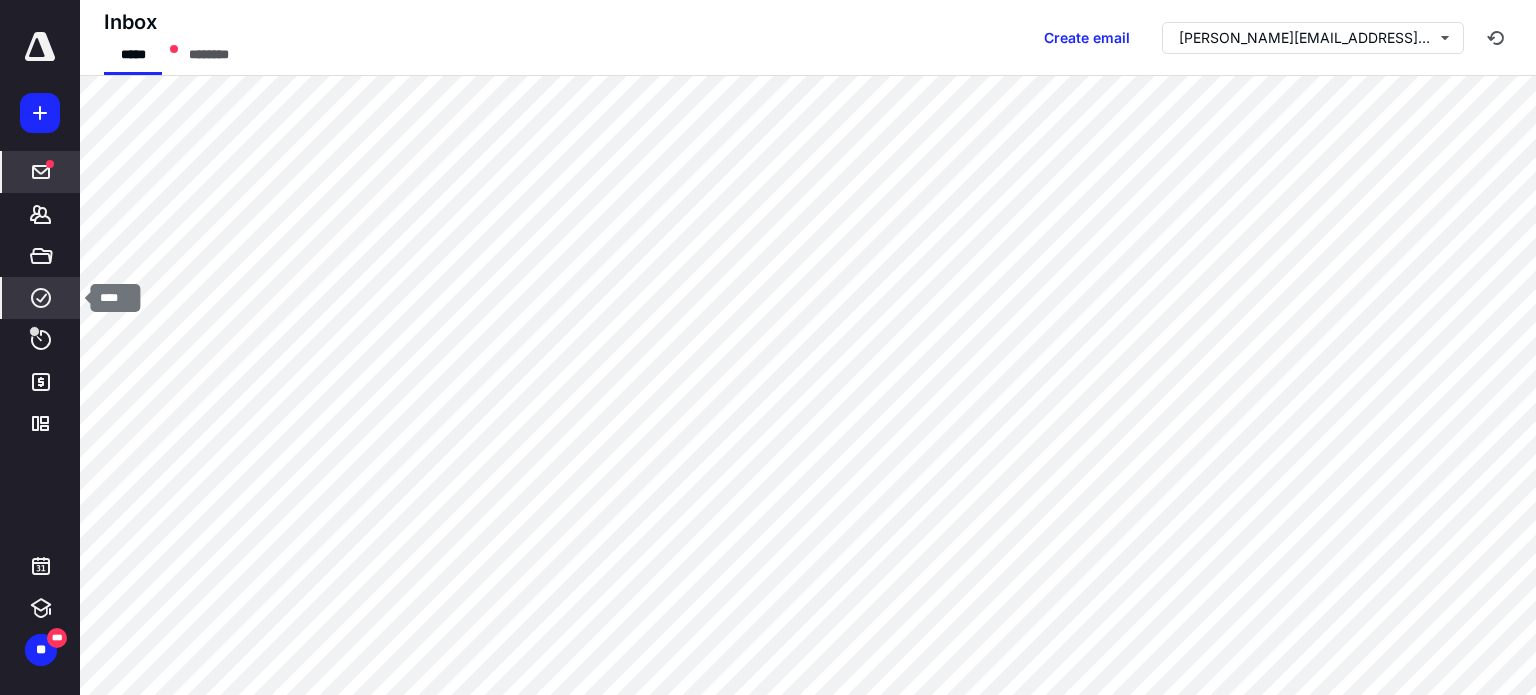 click 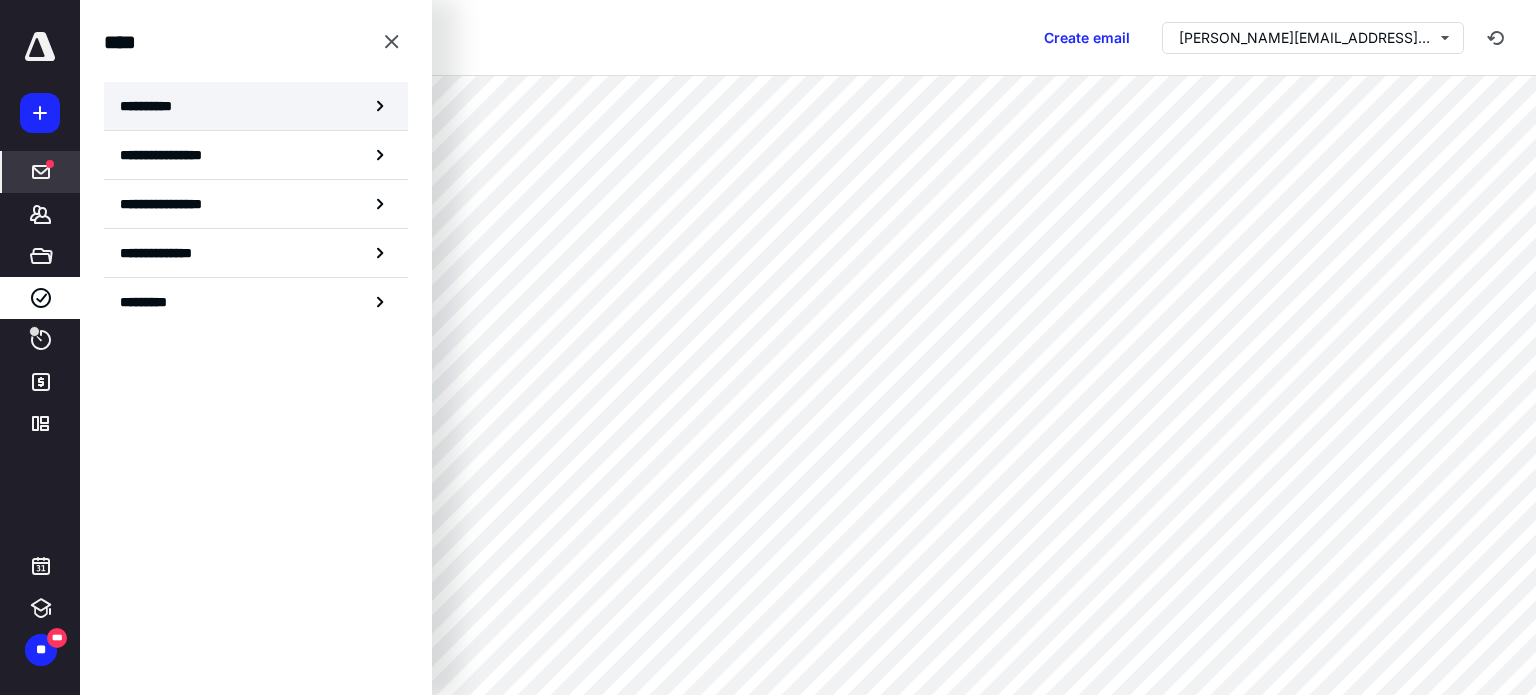 click on "**********" at bounding box center [153, 106] 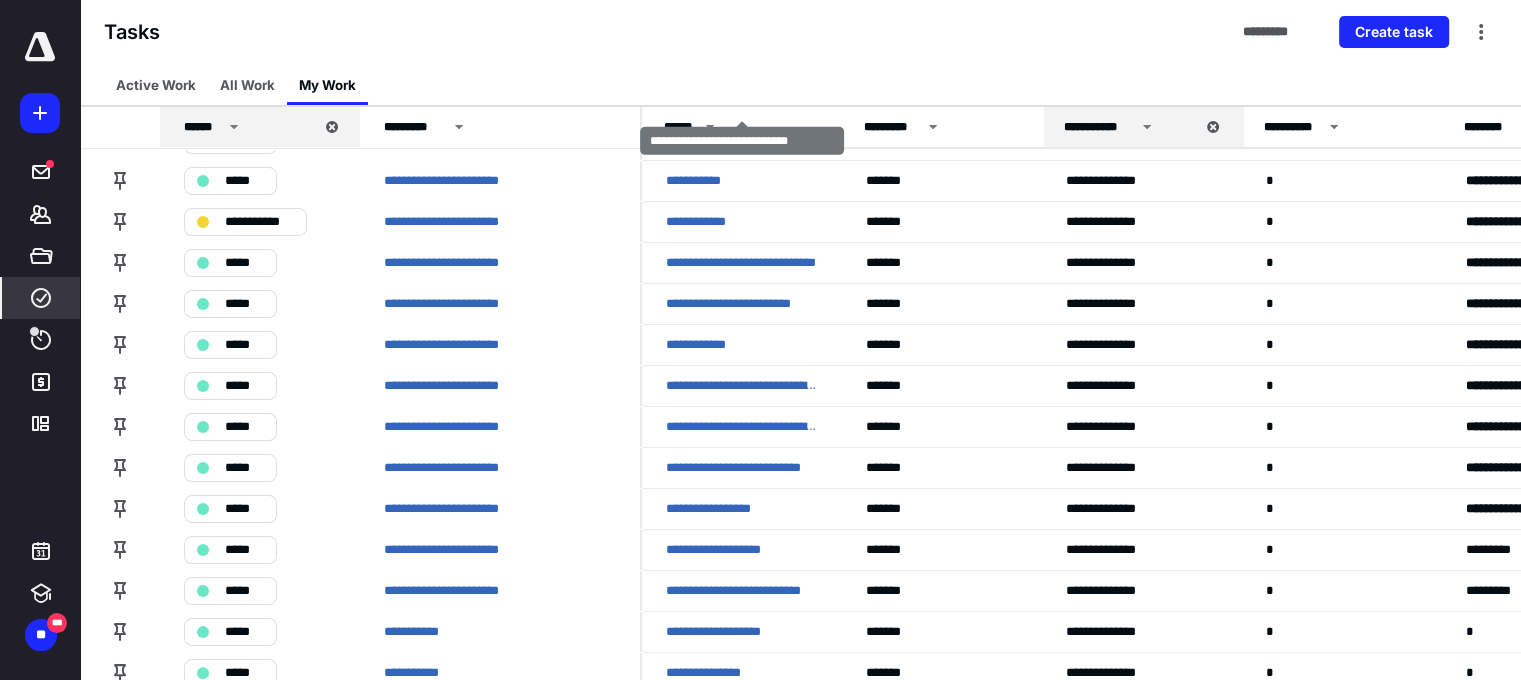 scroll, scrollTop: 300, scrollLeft: 0, axis: vertical 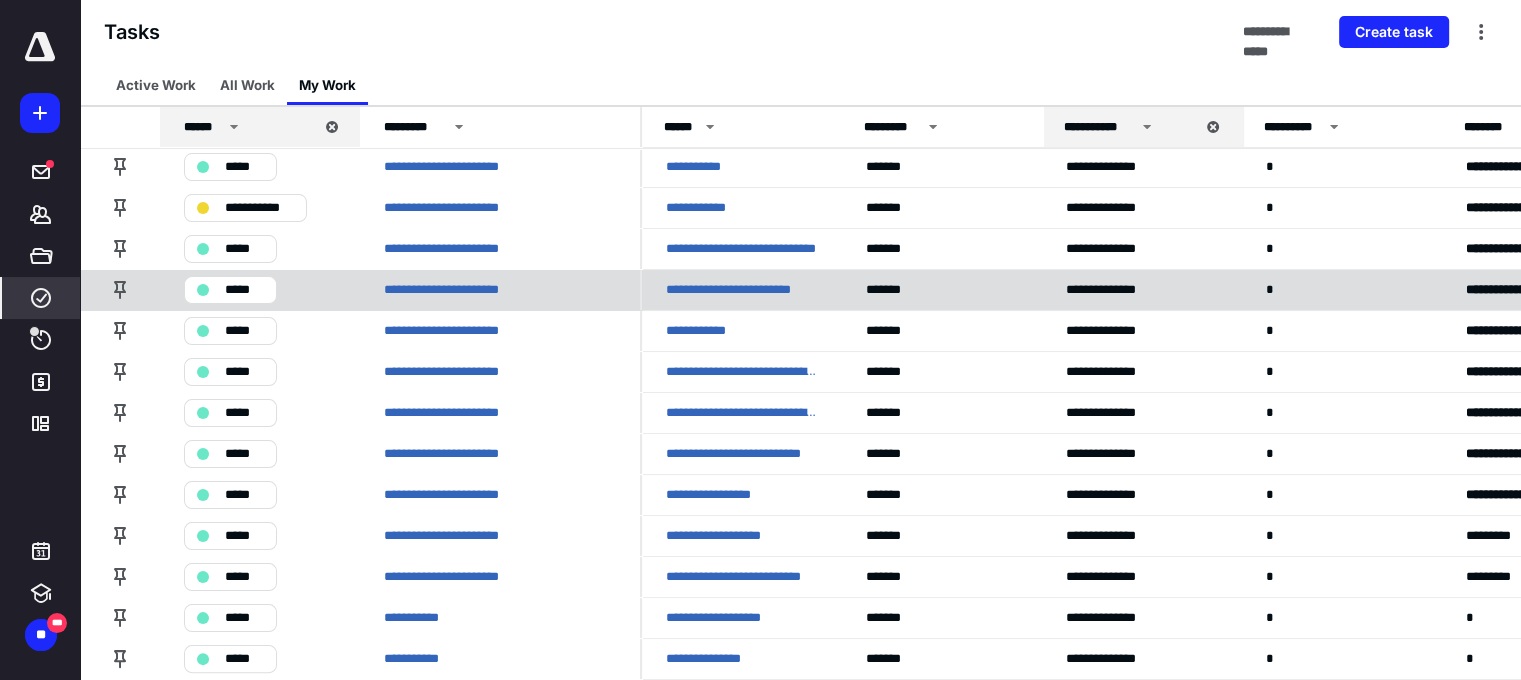 click on "**********" at bounding box center (742, 290) 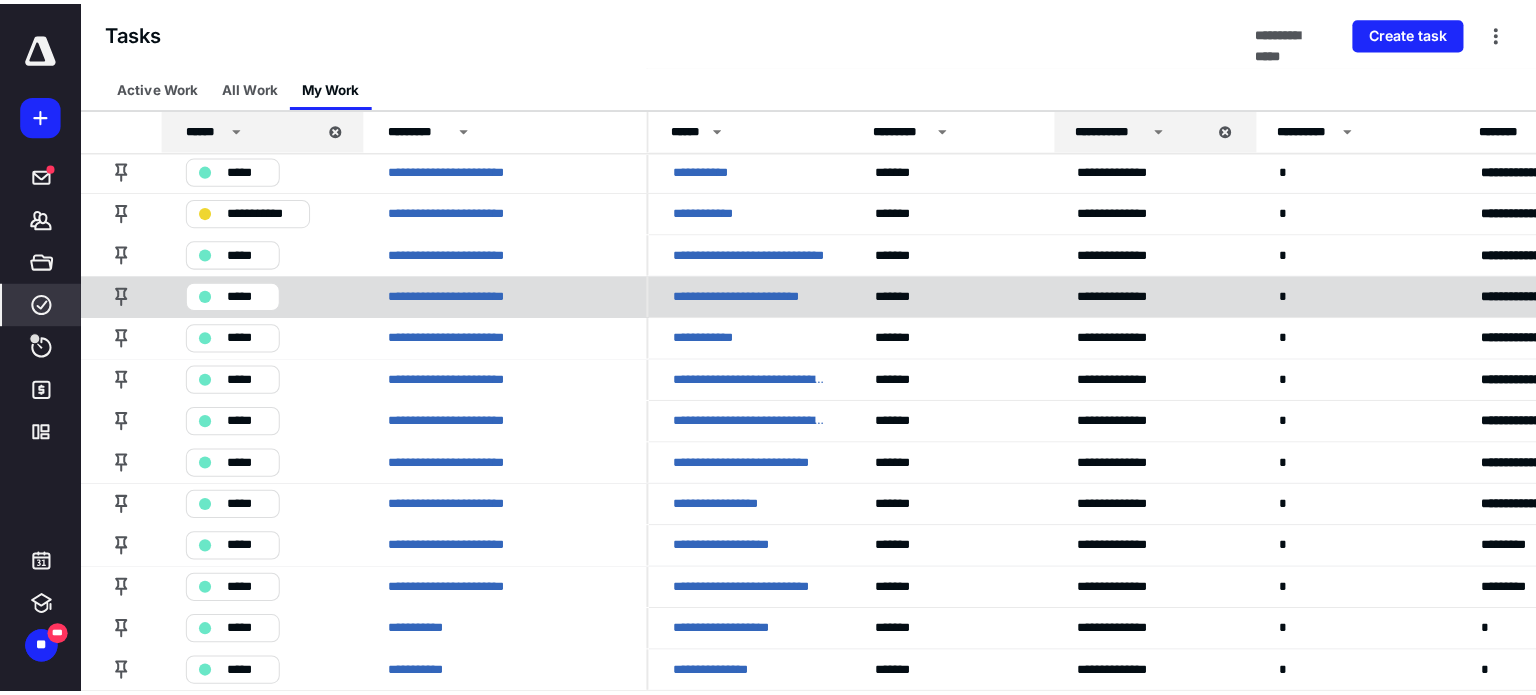 scroll, scrollTop: 0, scrollLeft: 0, axis: both 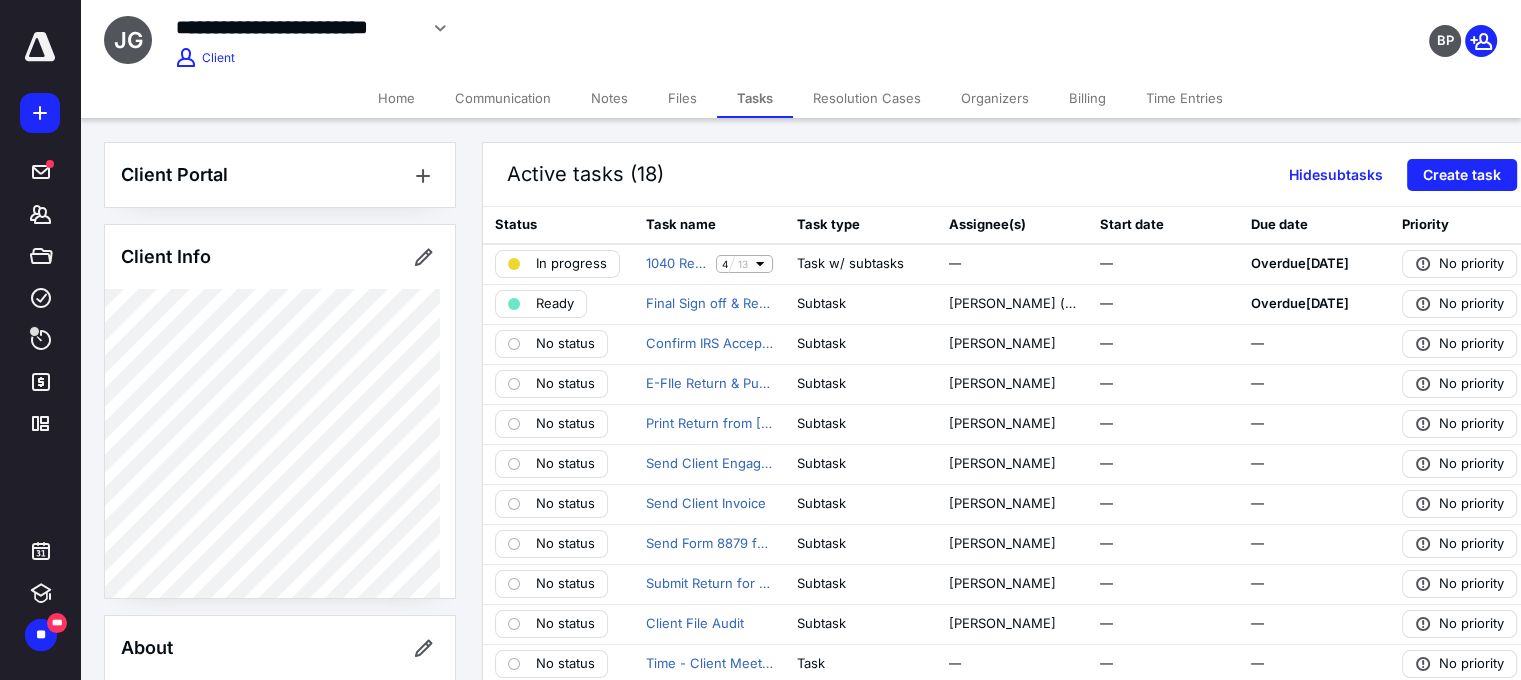 click on "Time Entries" at bounding box center [1184, 98] 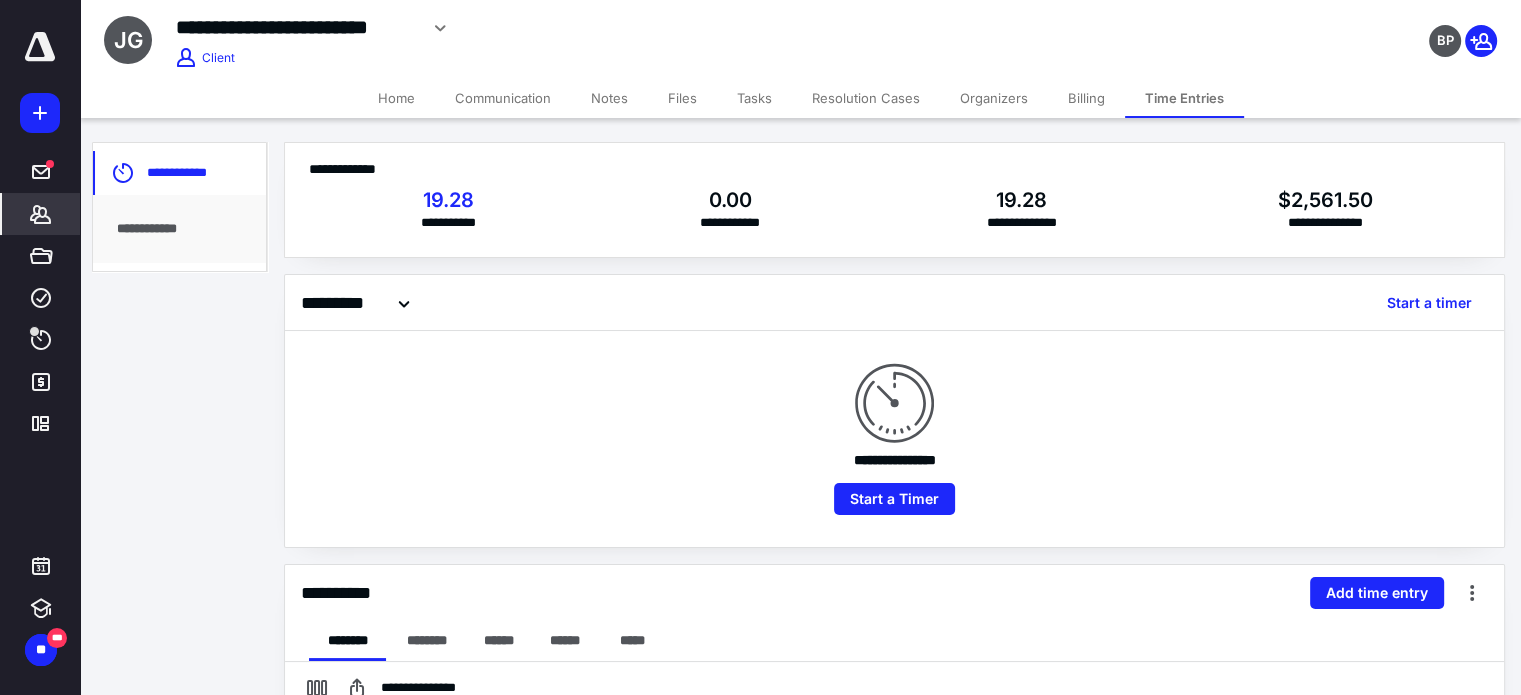 drag, startPoint x: 935, startPoint y: 491, endPoint x: 757, endPoint y: 297, distance: 263.28693 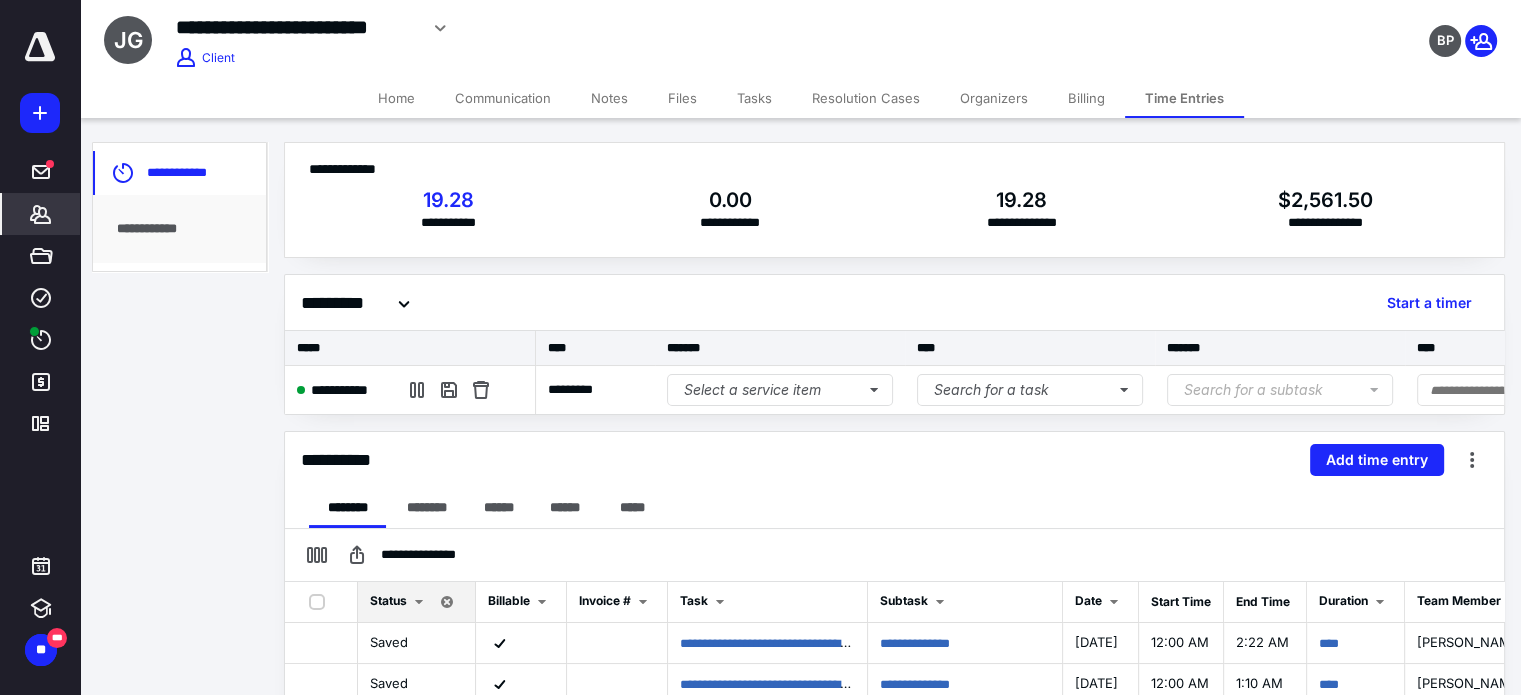 click on "Files" at bounding box center (682, 98) 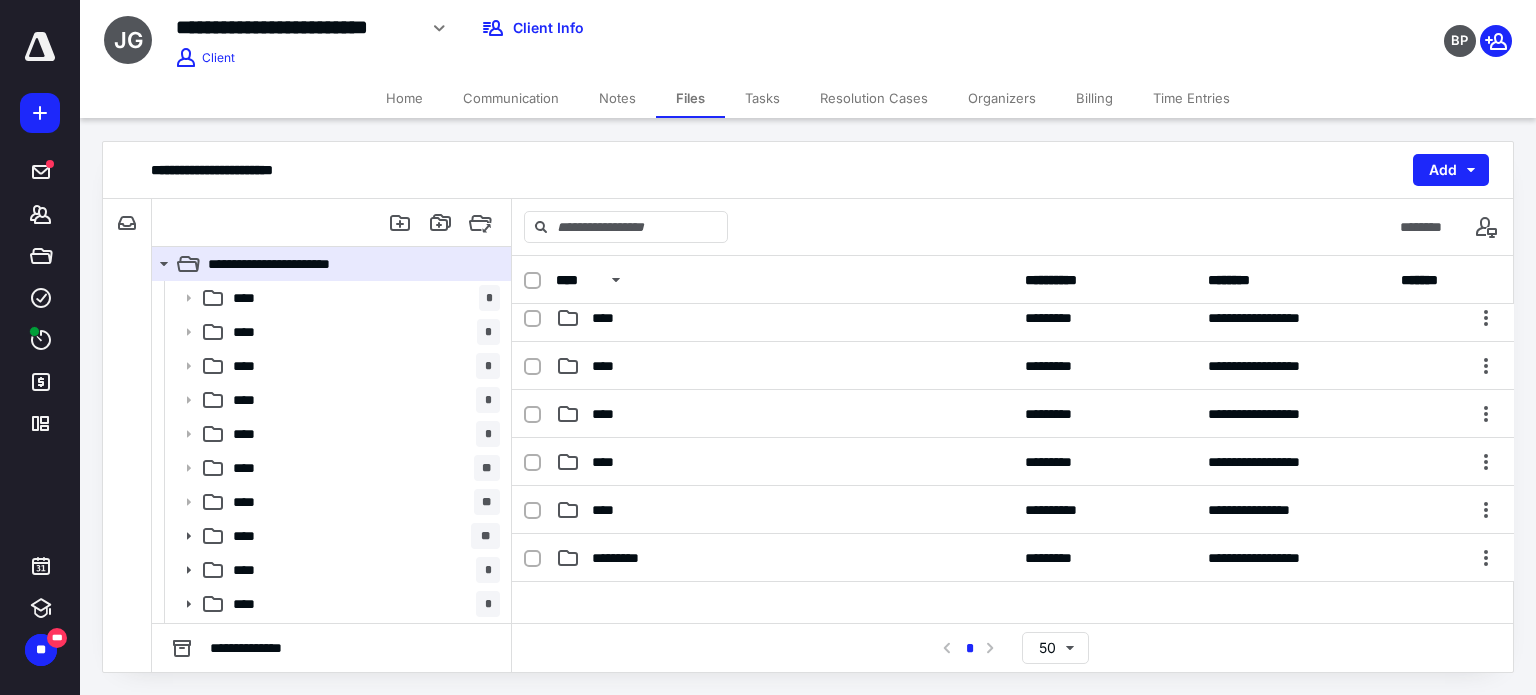 scroll, scrollTop: 300, scrollLeft: 0, axis: vertical 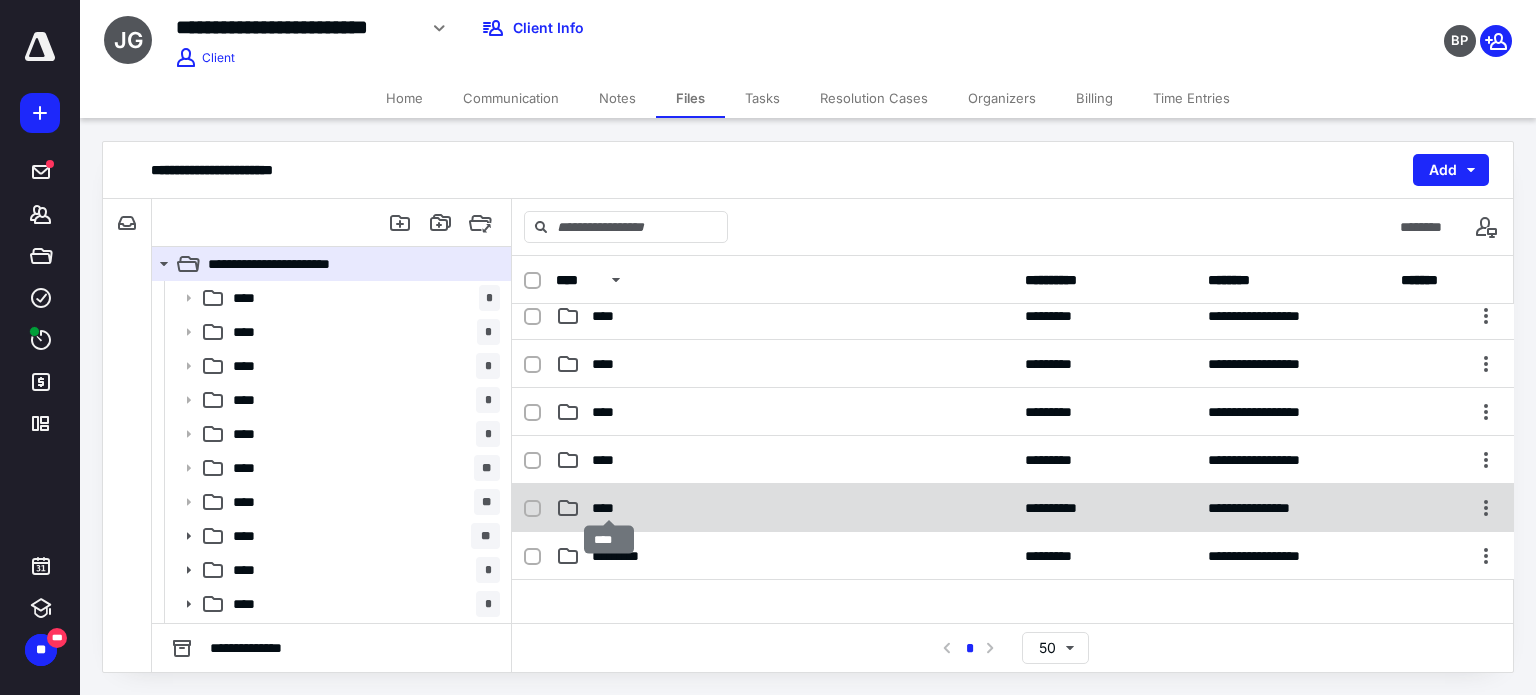 click on "****" at bounding box center [609, 508] 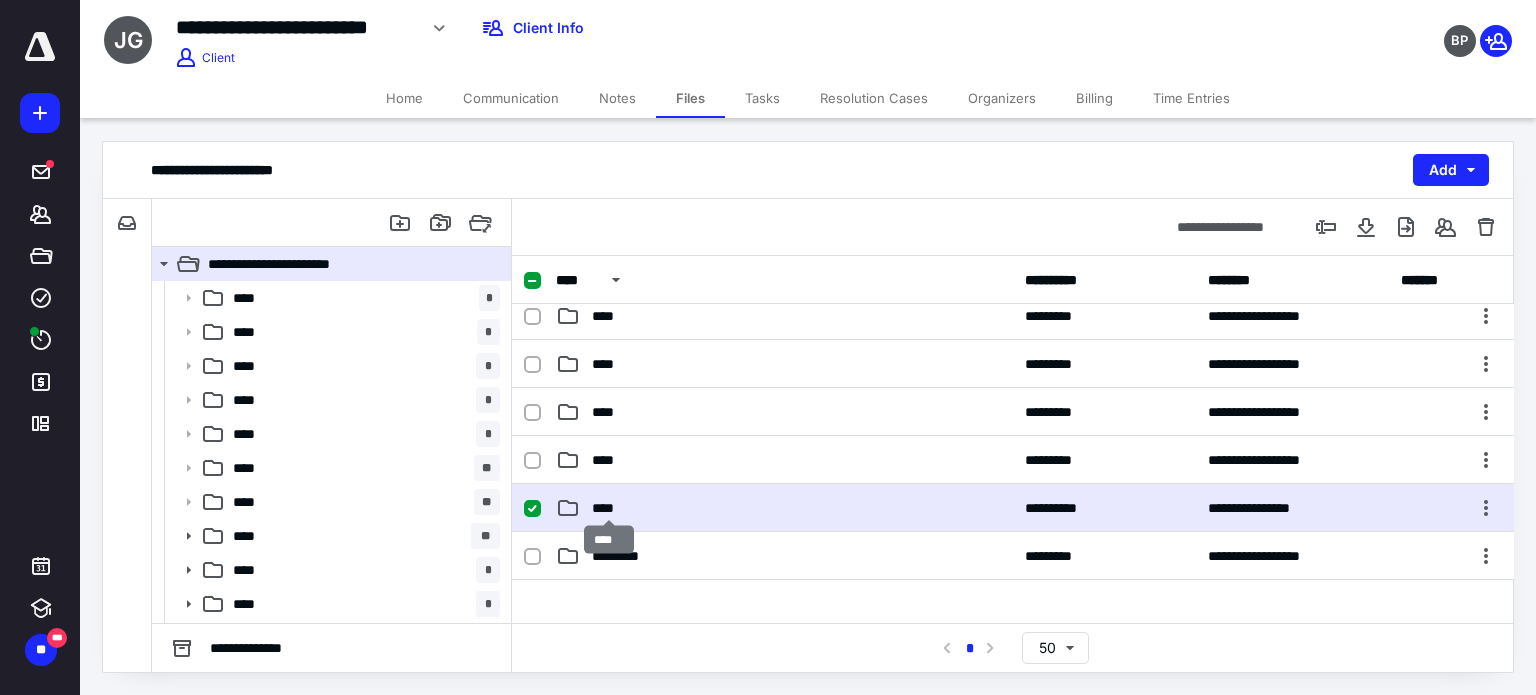 click on "****" at bounding box center (609, 508) 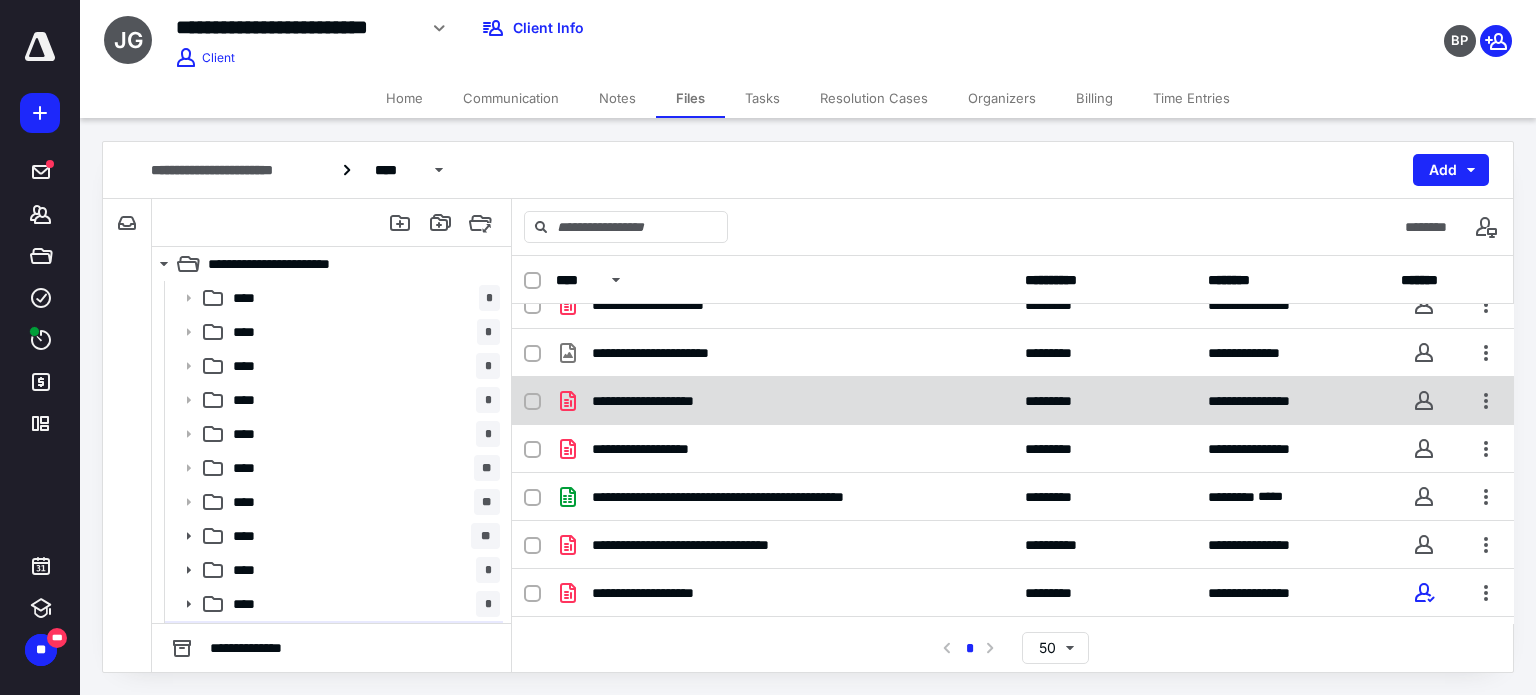 scroll, scrollTop: 300, scrollLeft: 0, axis: vertical 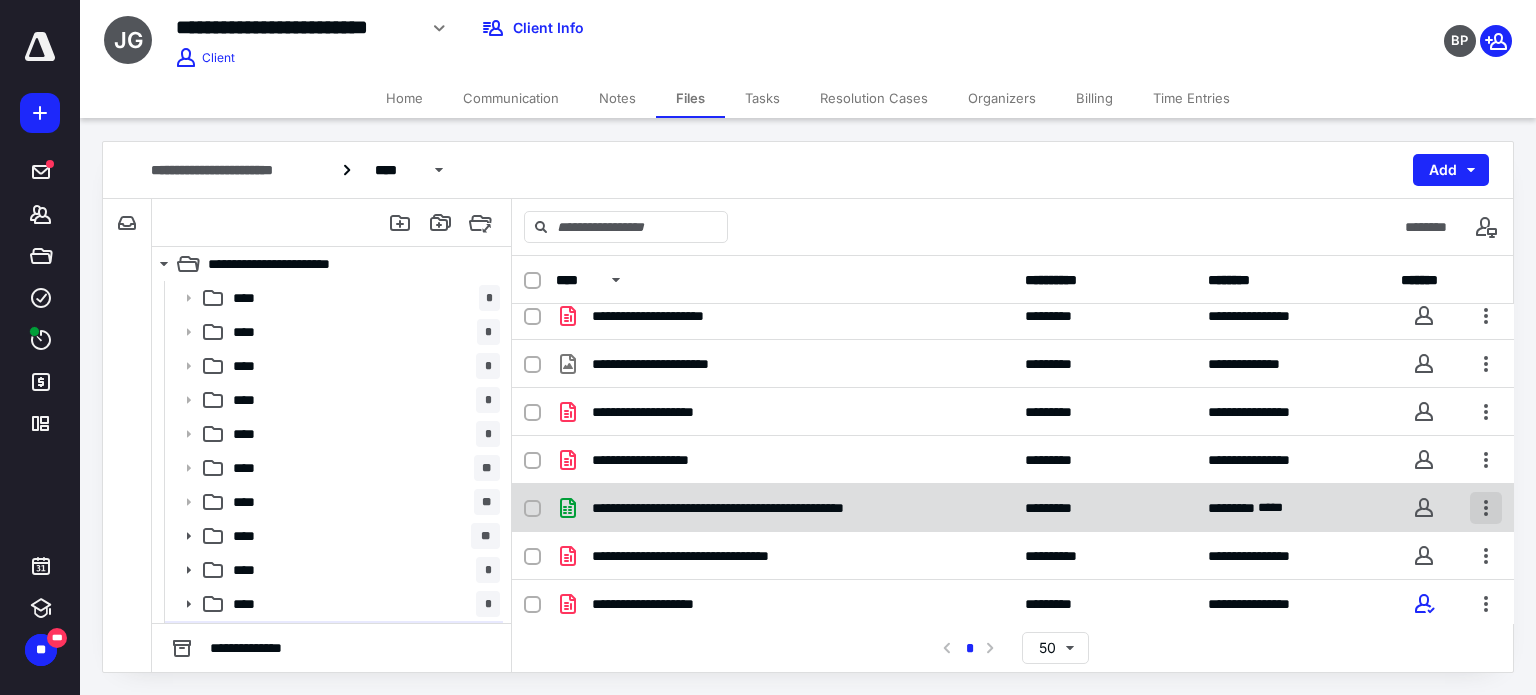 click at bounding box center (1486, 508) 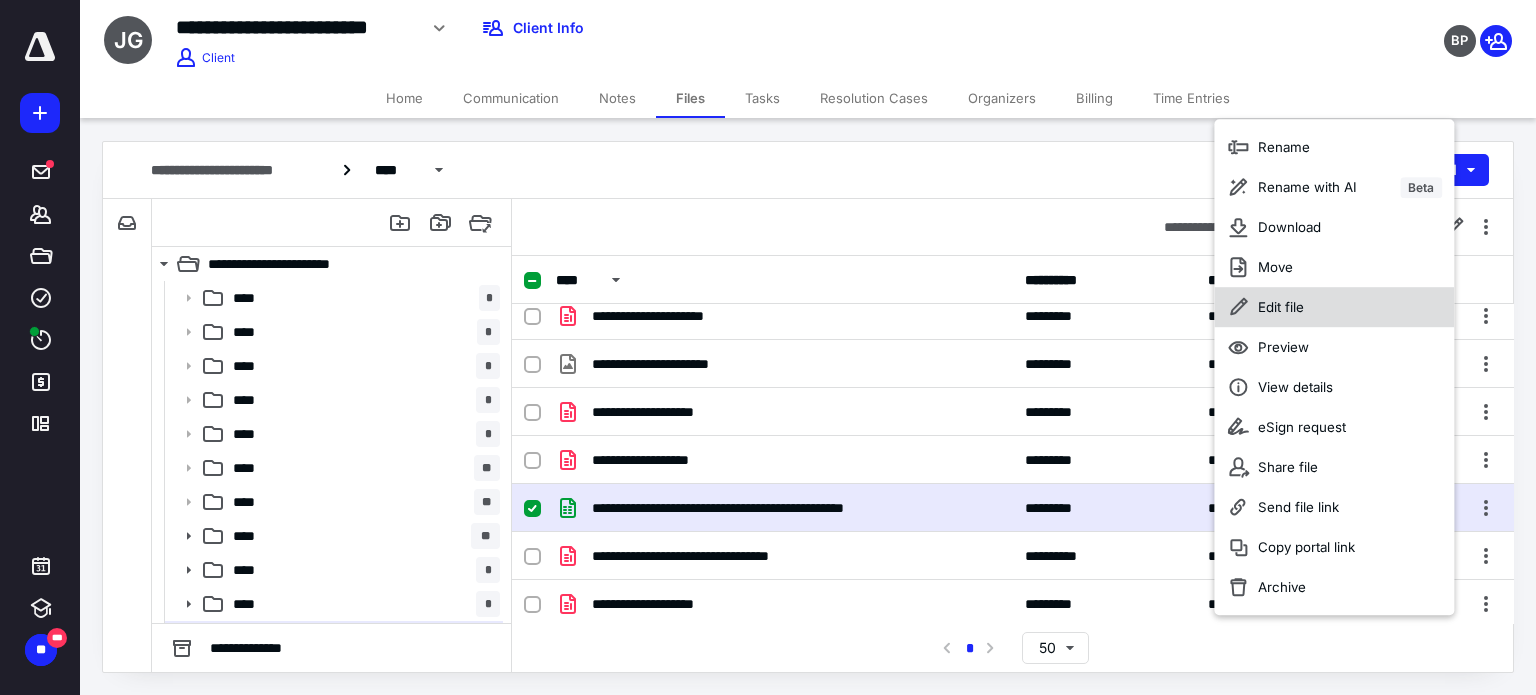 click on "Edit file" at bounding box center [1281, 307] 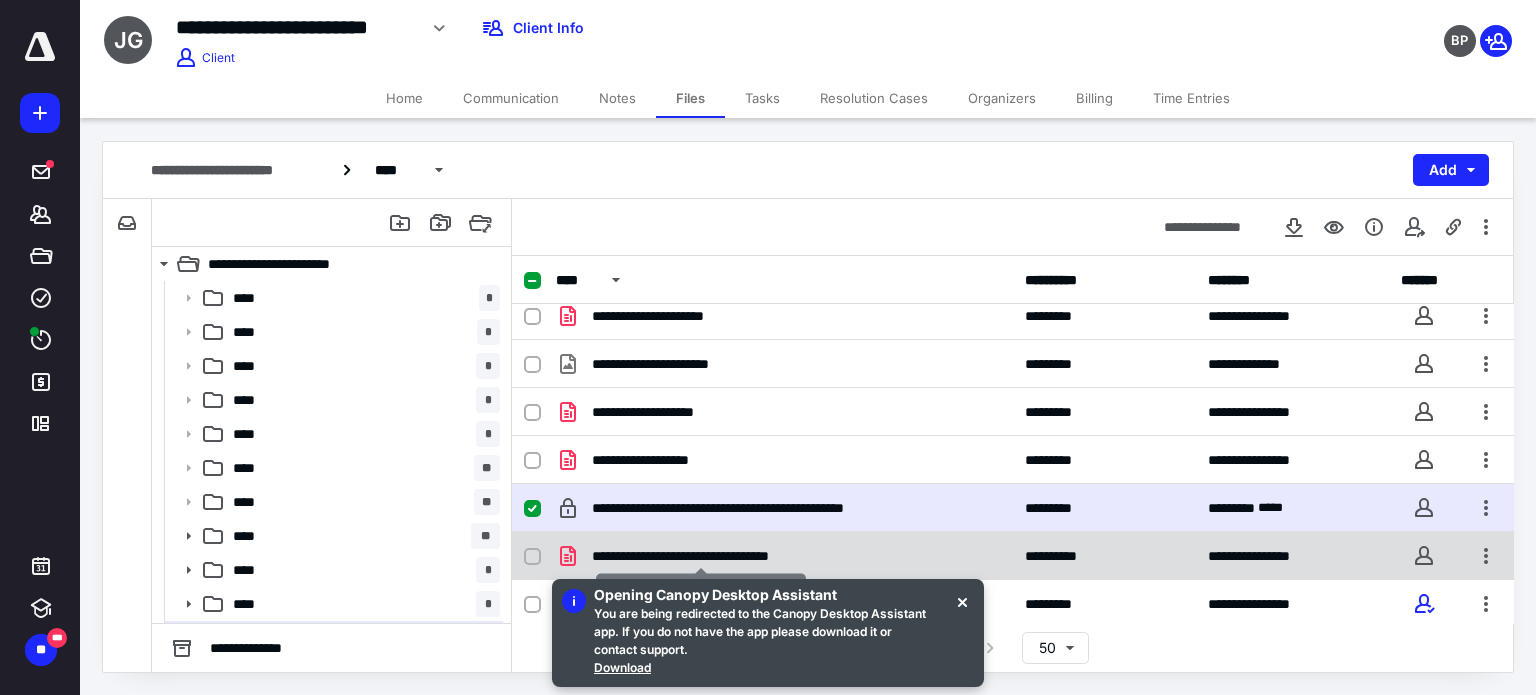 click on "**********" at bounding box center (702, 556) 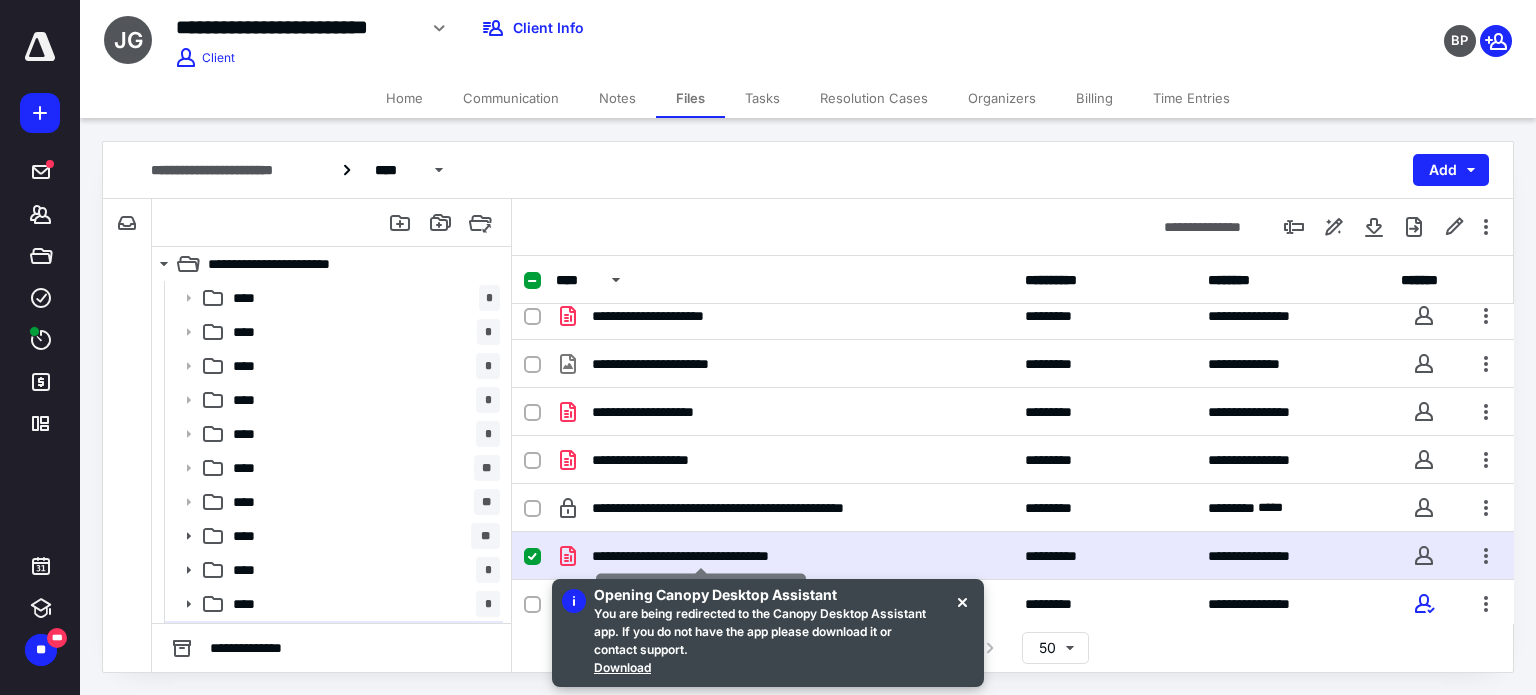 click on "**********" at bounding box center (702, 556) 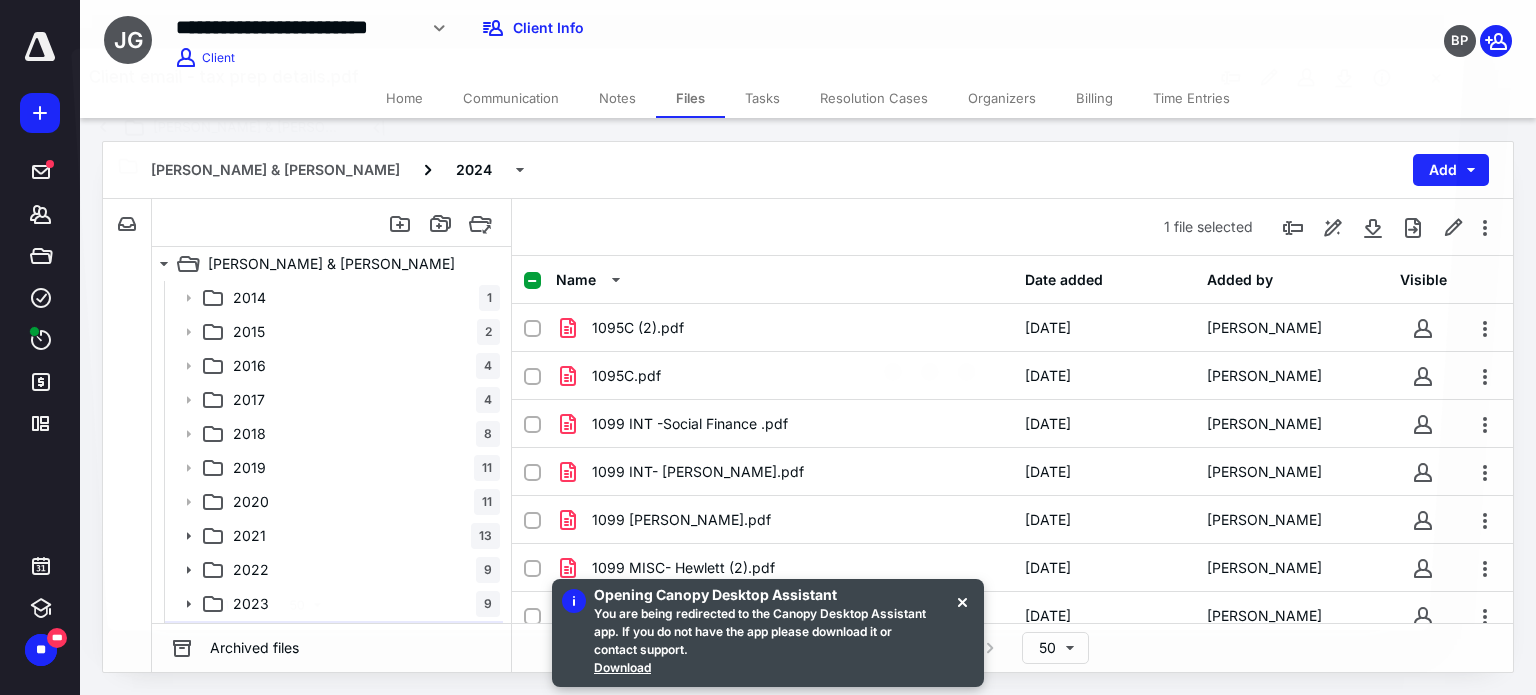 scroll, scrollTop: 300, scrollLeft: 0, axis: vertical 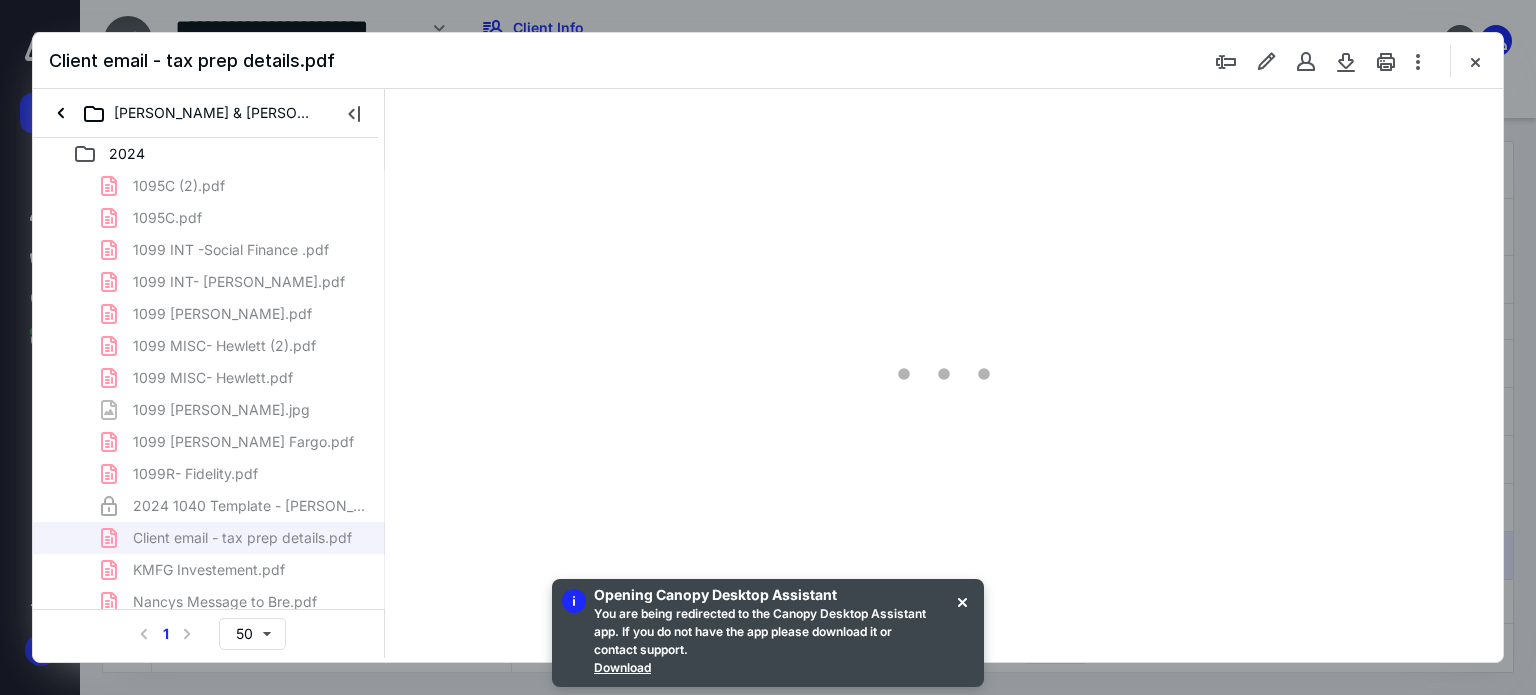 type on "179" 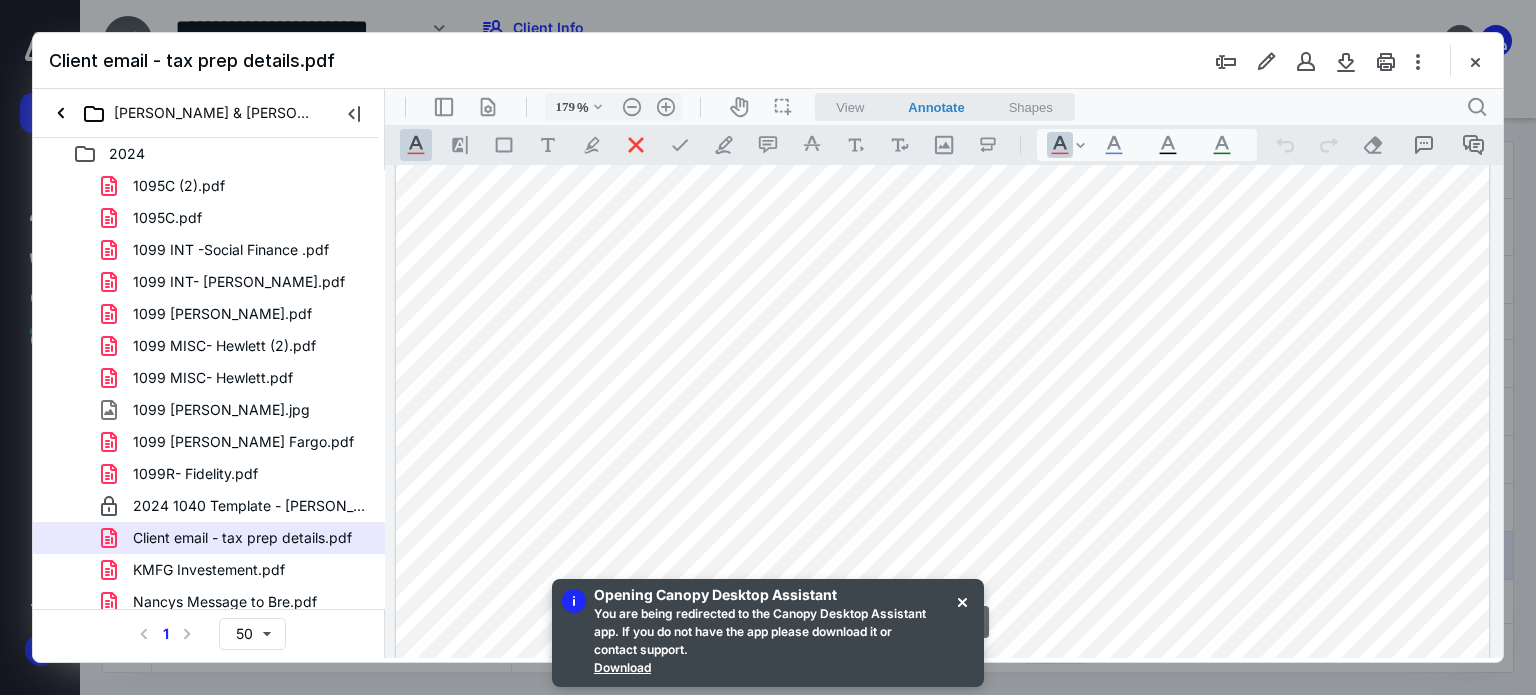 scroll, scrollTop: 83, scrollLeft: 0, axis: vertical 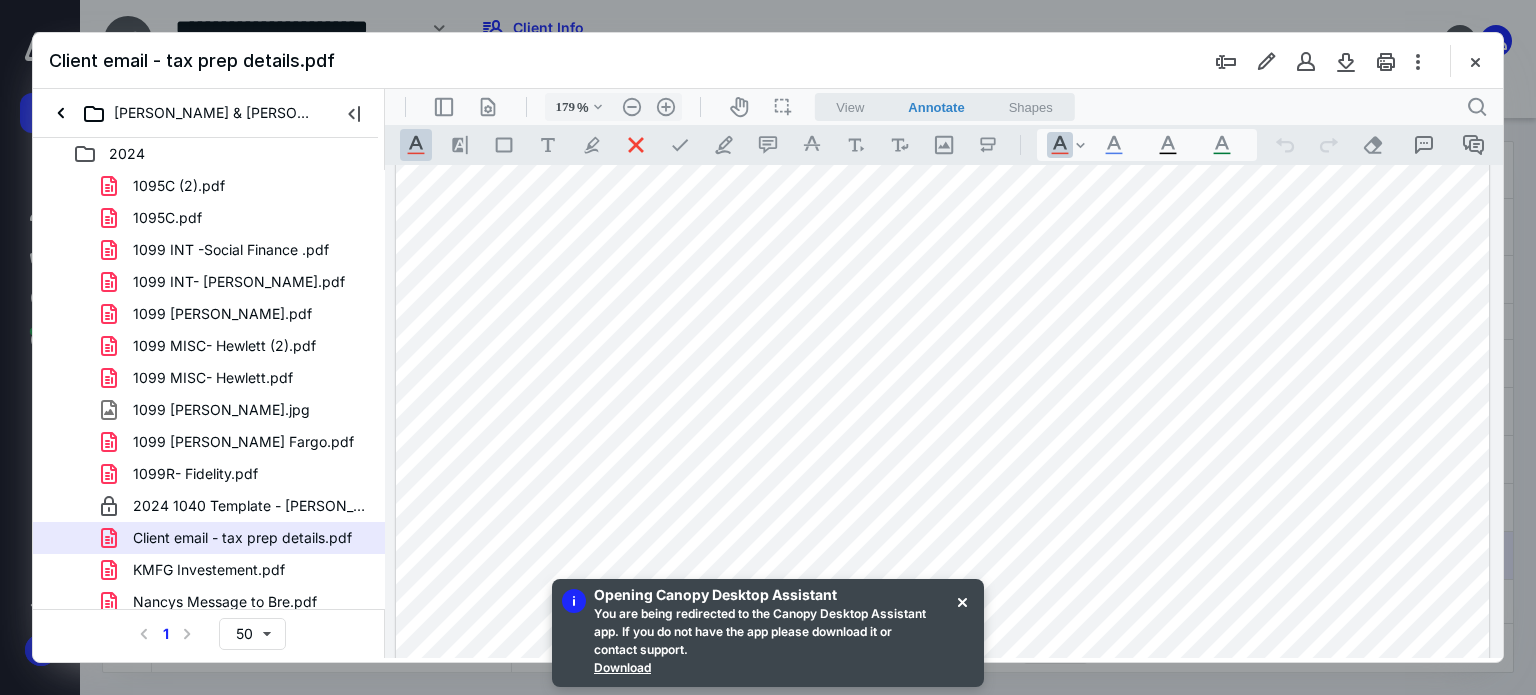 click at bounding box center (1475, 61) 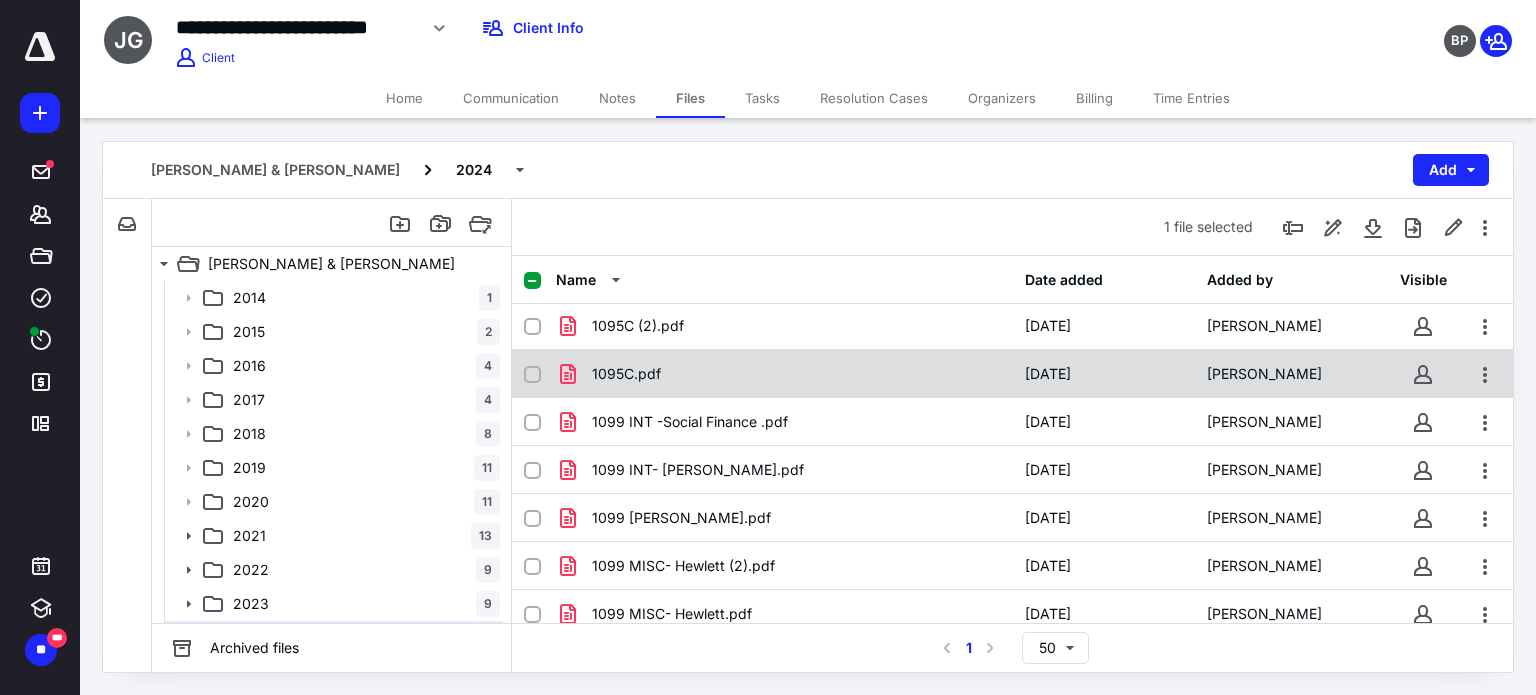 scroll, scrollTop: 0, scrollLeft: 0, axis: both 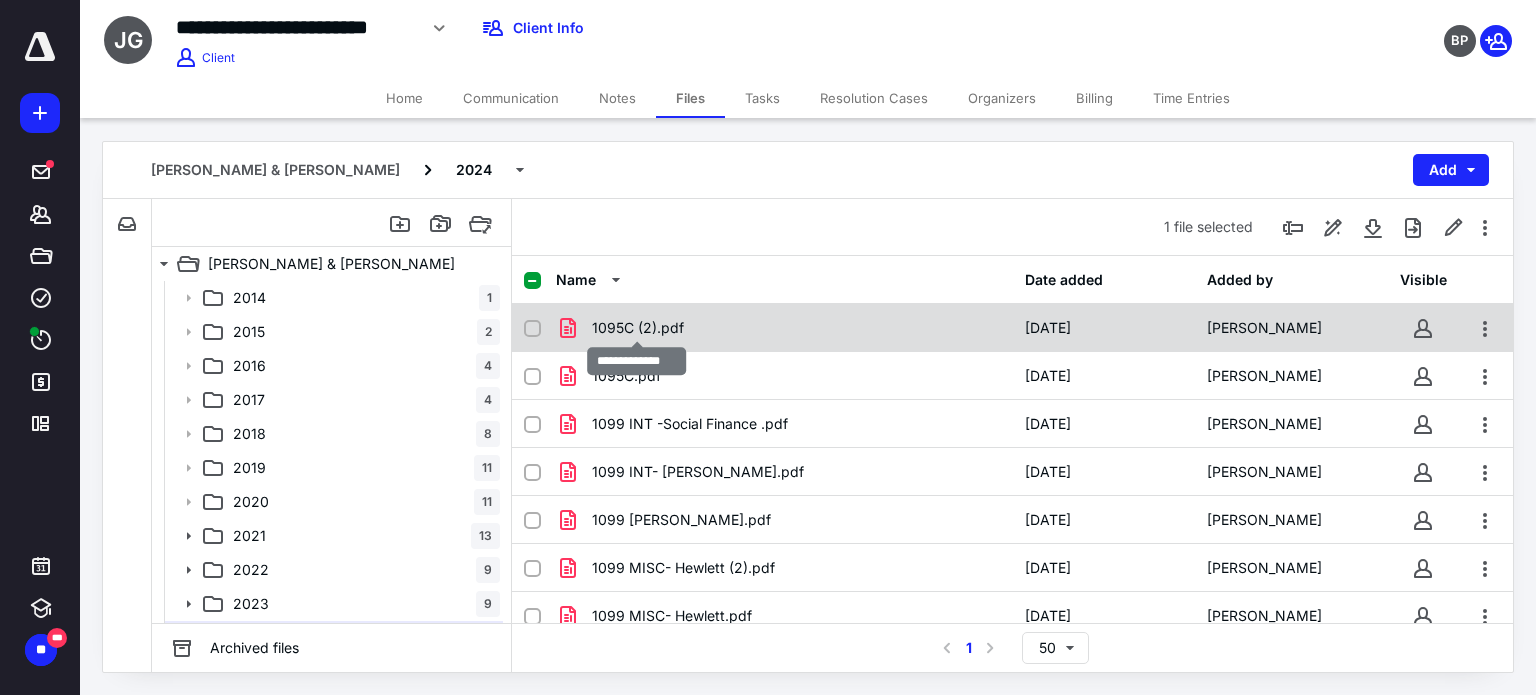 click on "1095C (2).pdf" at bounding box center (638, 328) 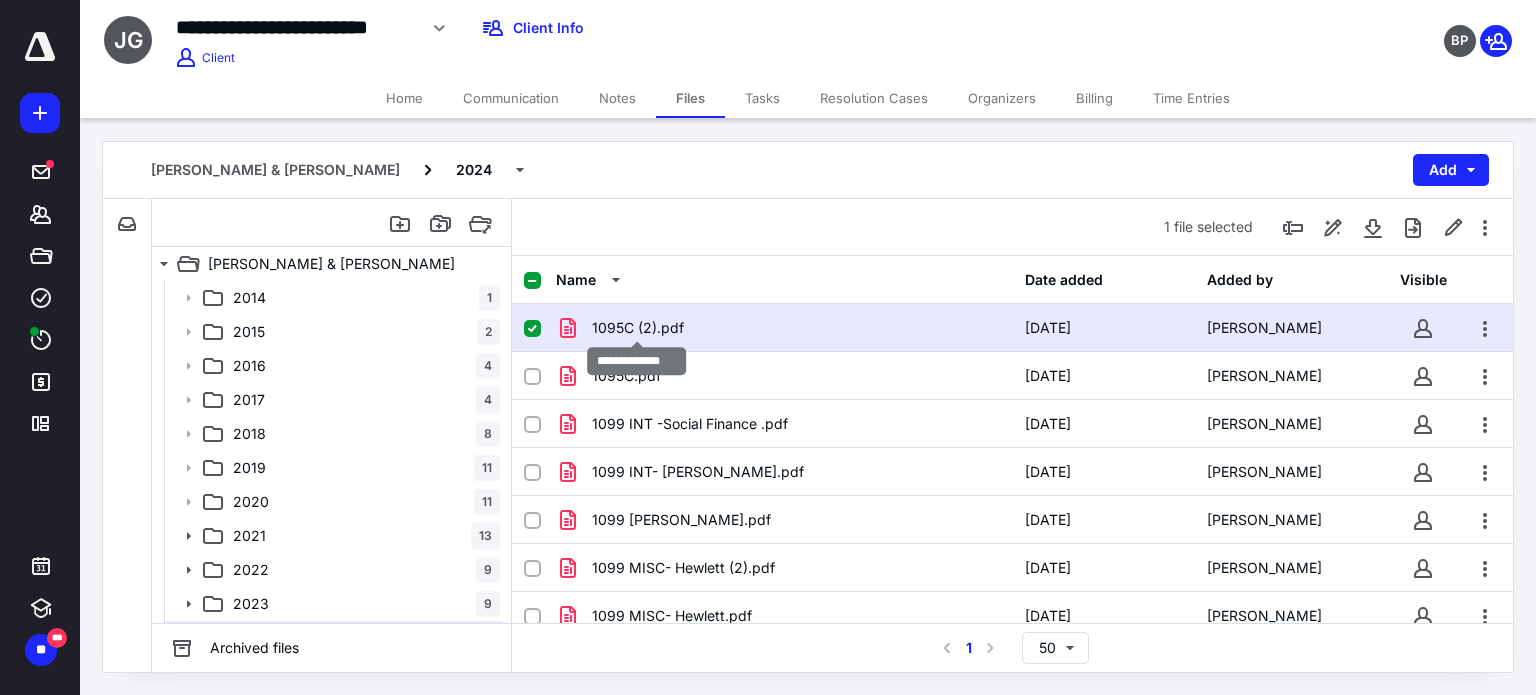 click on "1095C (2).pdf" at bounding box center (638, 328) 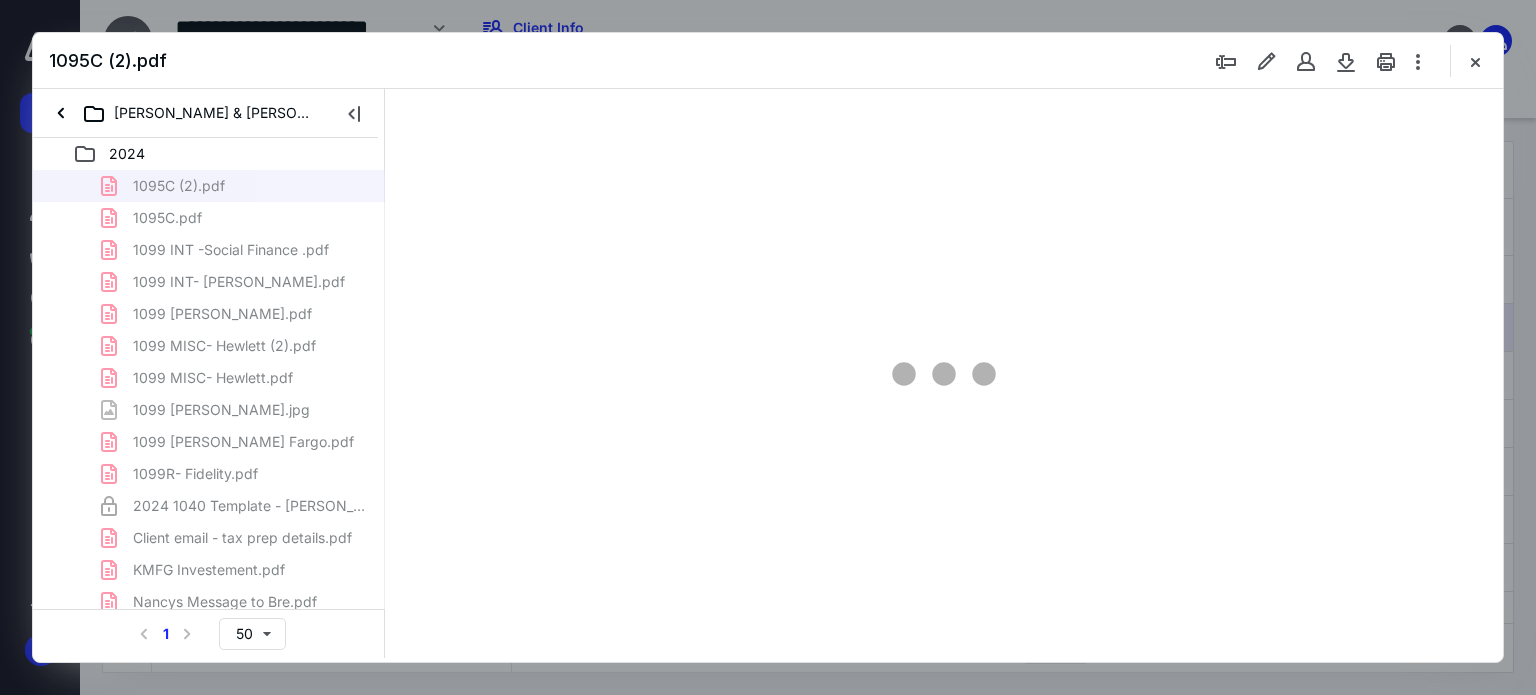 scroll, scrollTop: 0, scrollLeft: 0, axis: both 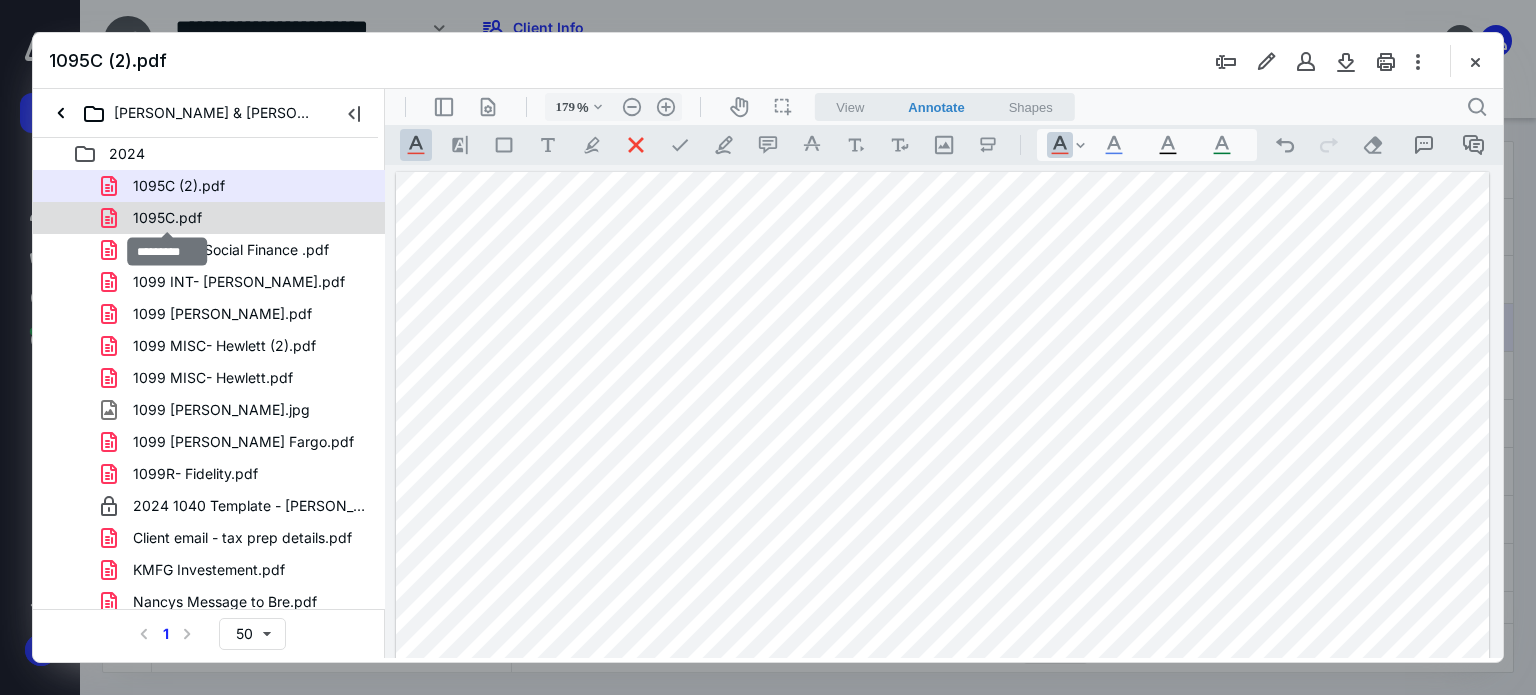 click on "1095C.pdf" at bounding box center [167, 218] 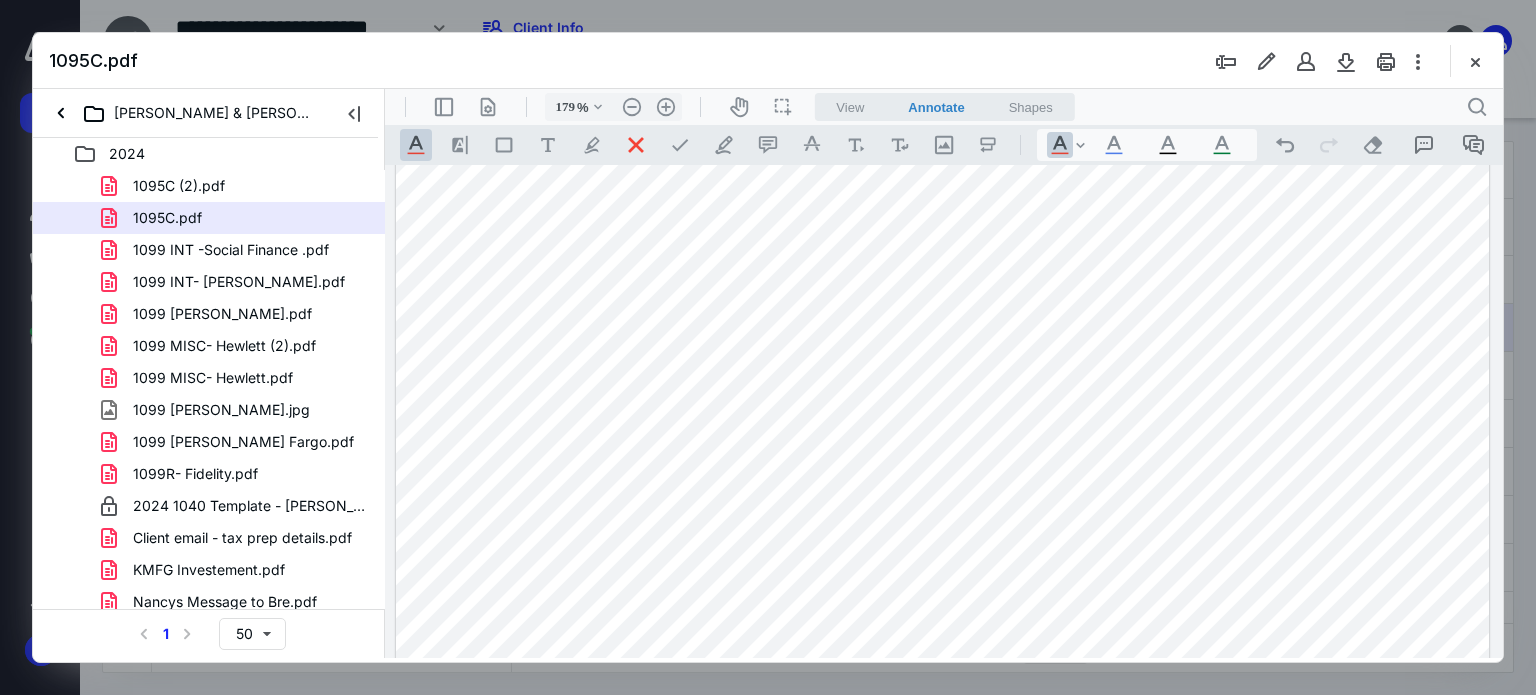 scroll, scrollTop: 100, scrollLeft: 0, axis: vertical 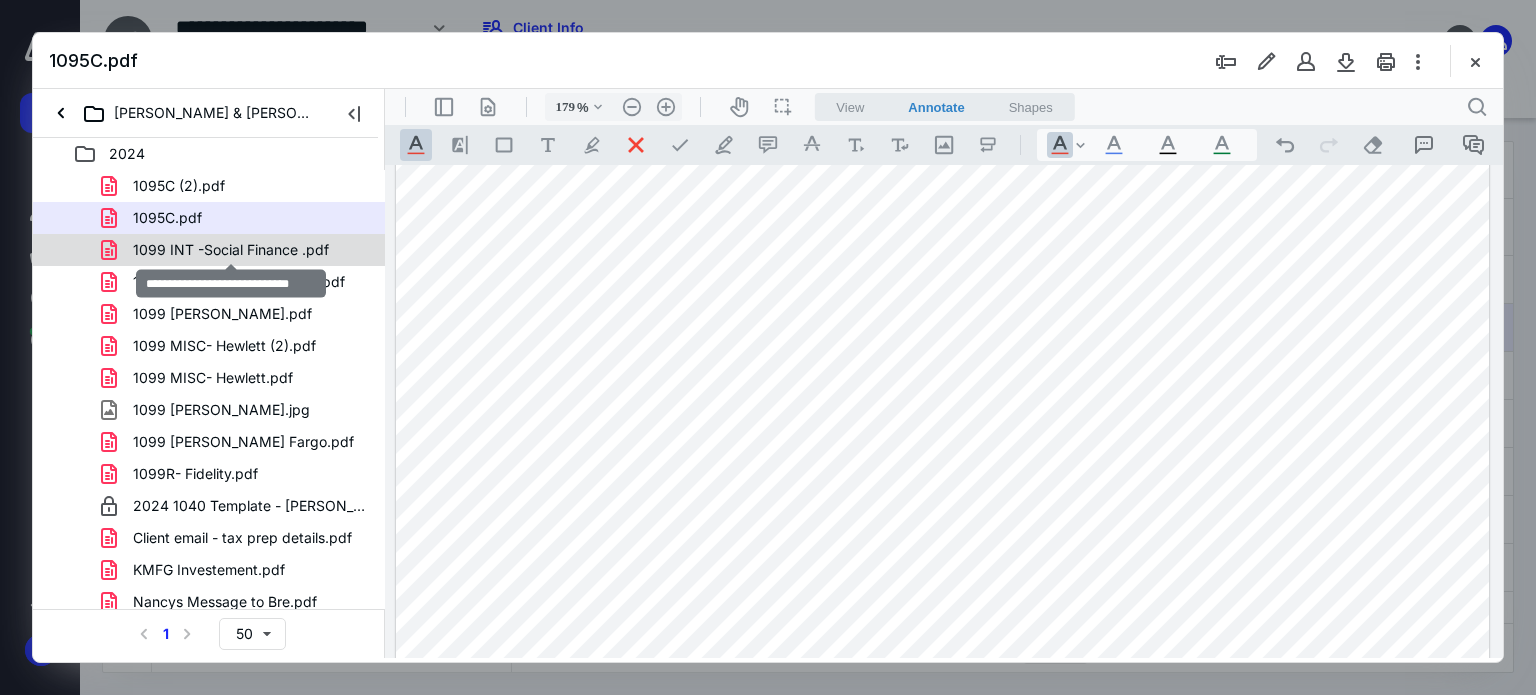click on "1099 INT -Social Finance .pdf" at bounding box center (231, 250) 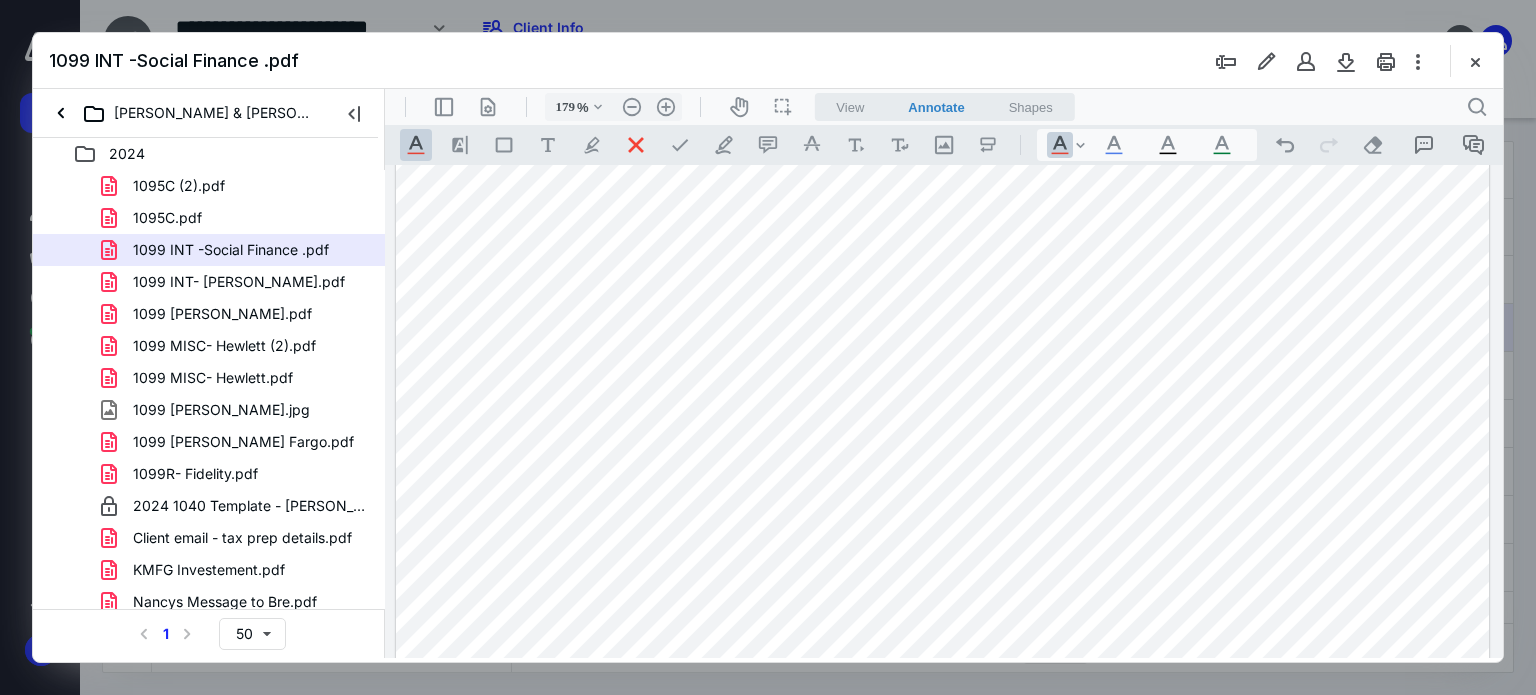 scroll, scrollTop: 700, scrollLeft: 0, axis: vertical 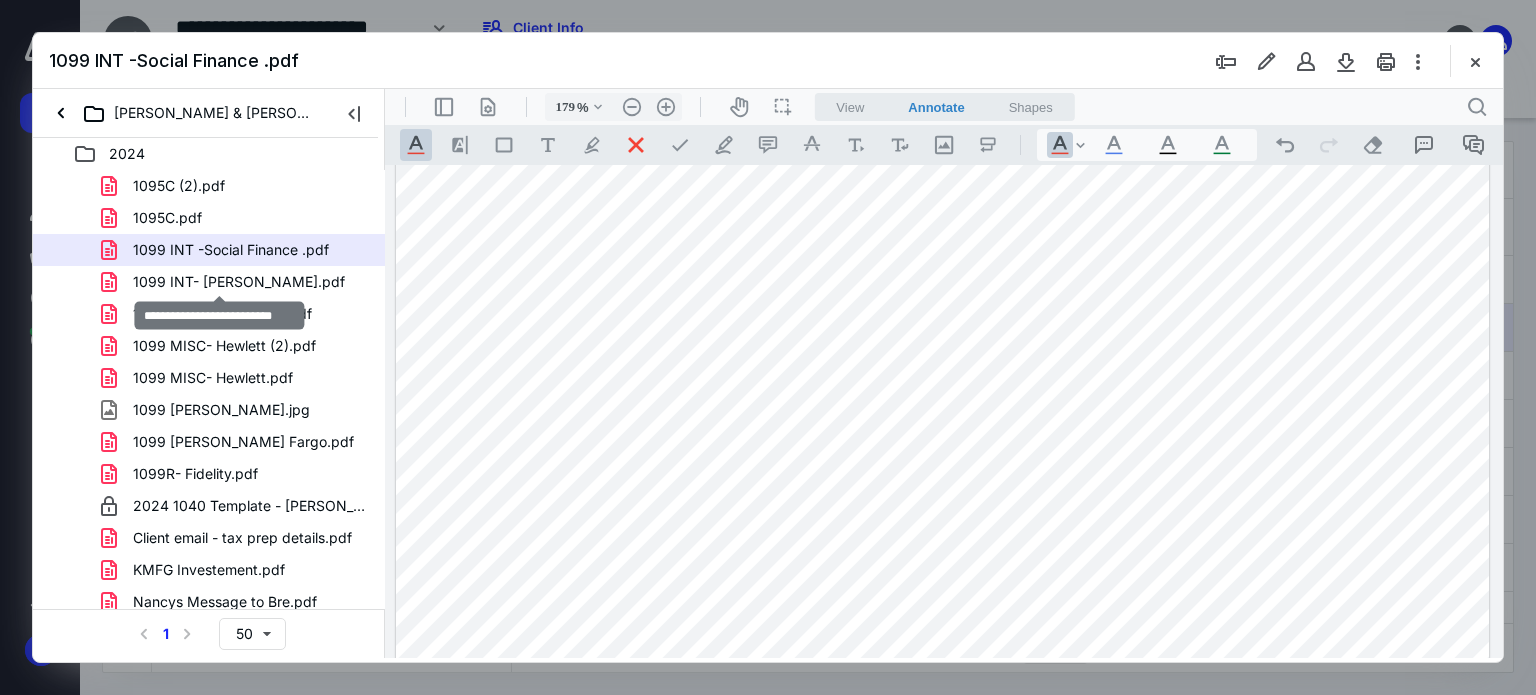 click on "1099 INT- Lina Benefit.pdf" at bounding box center (239, 282) 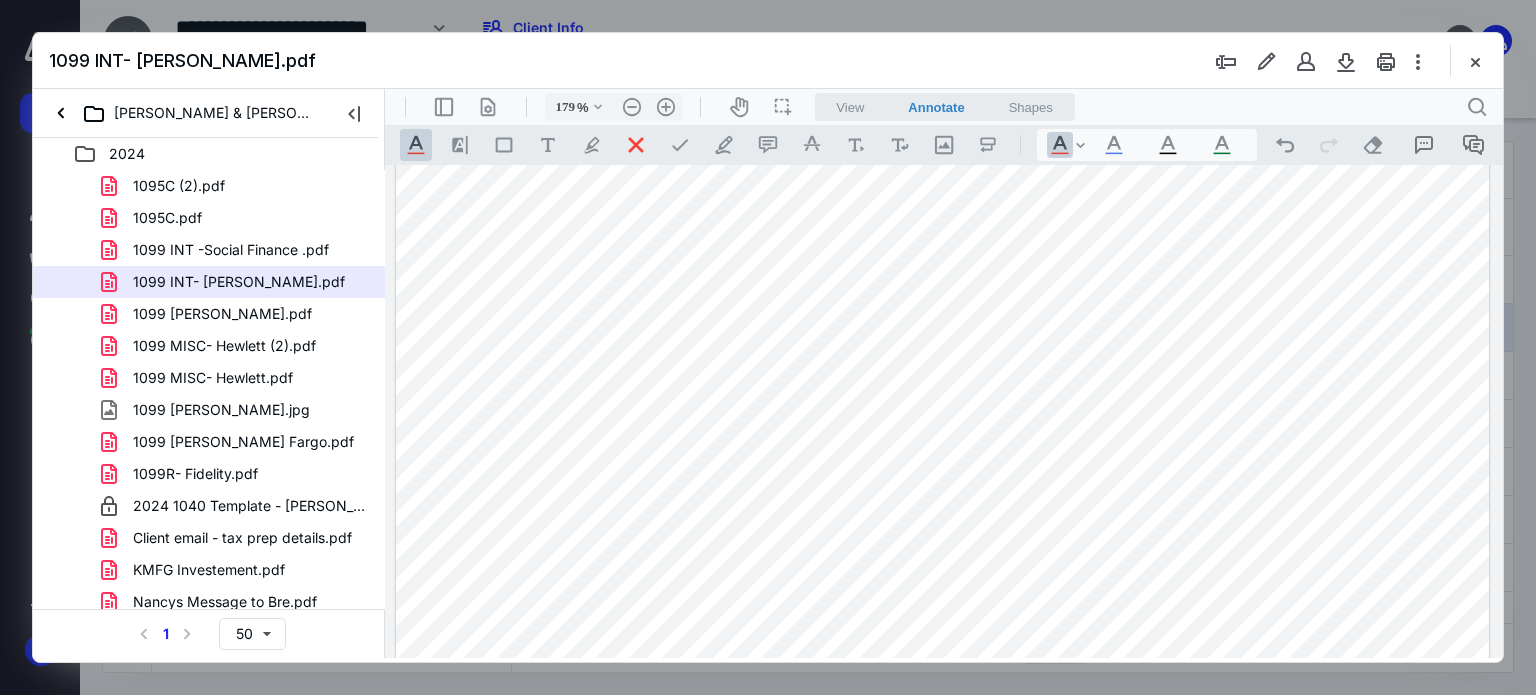 scroll, scrollTop: 700, scrollLeft: 0, axis: vertical 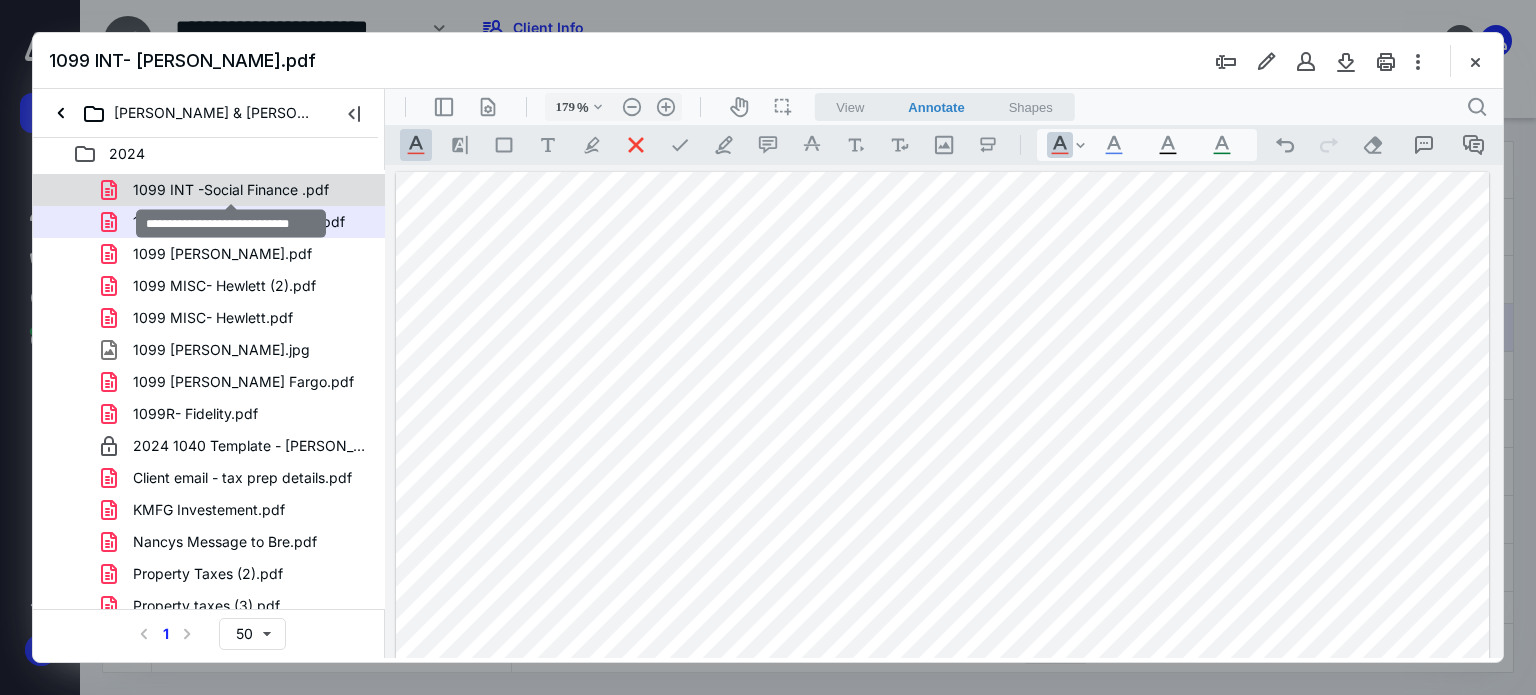 click on "1099 INT -Social Finance .pdf" at bounding box center [231, 190] 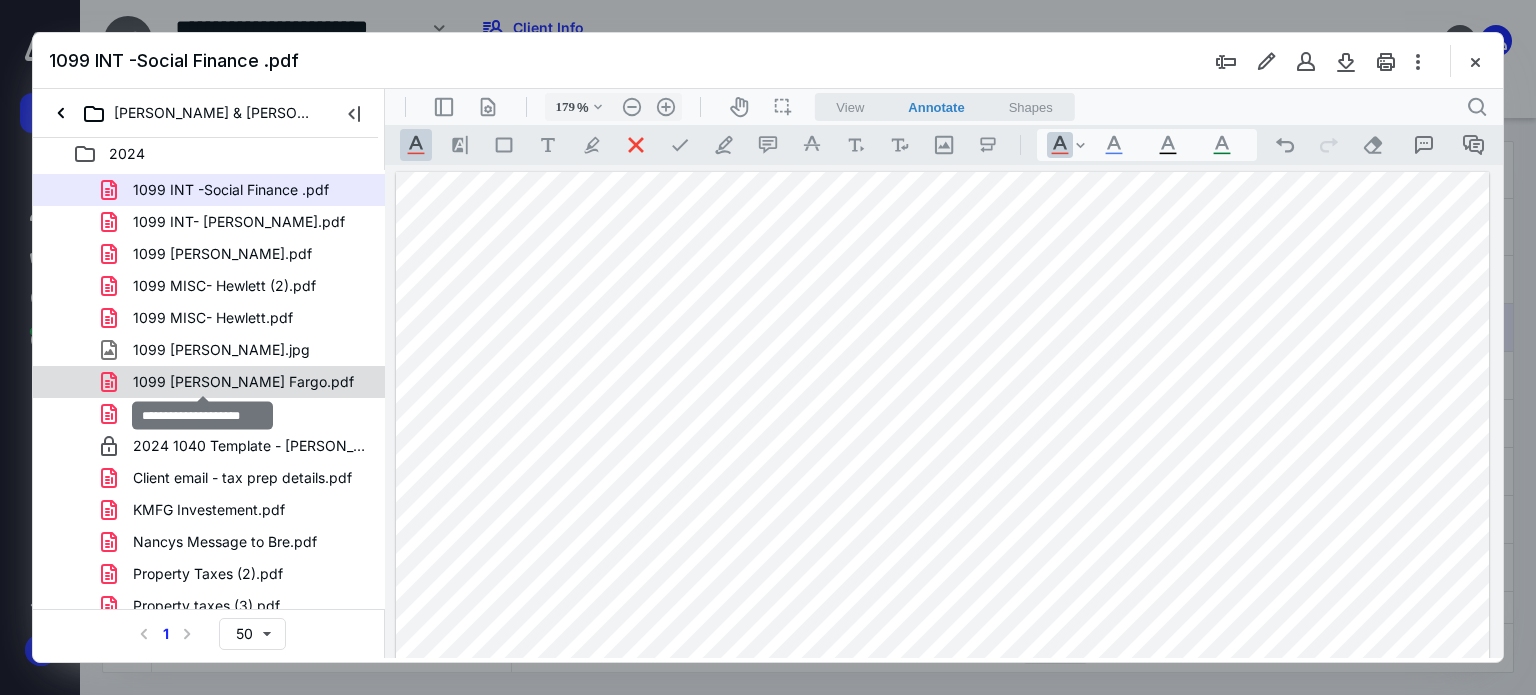 click on "1099 Wells Fargo.pdf" at bounding box center (243, 382) 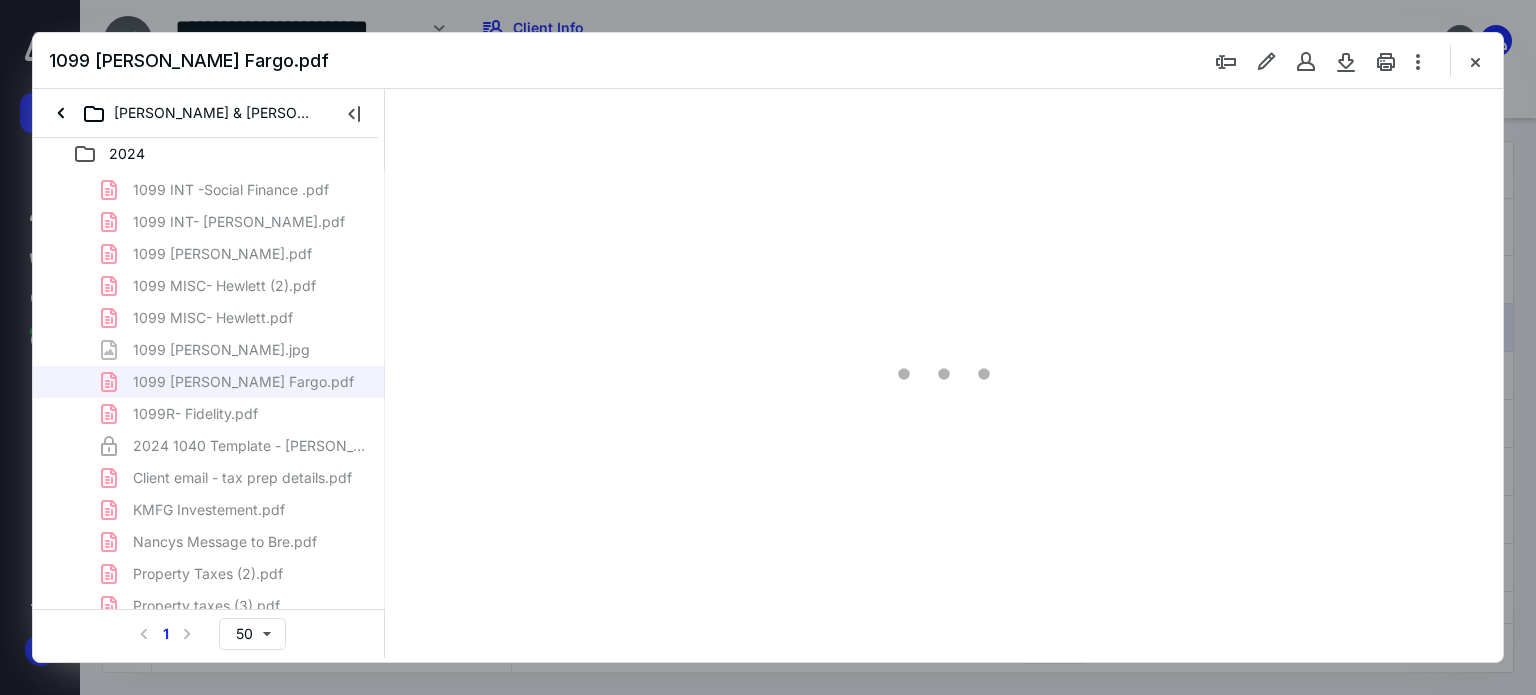 type on "179" 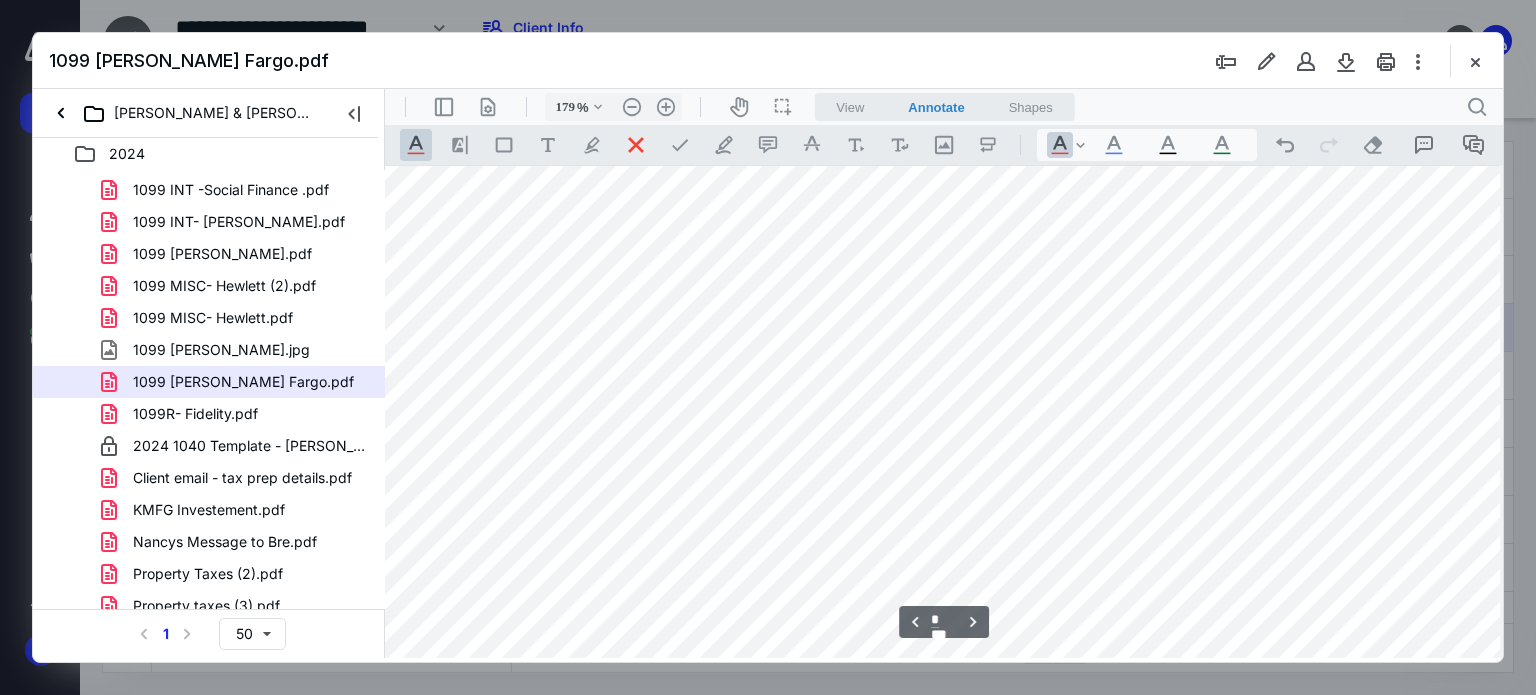scroll, scrollTop: 1483, scrollLeft: 158, axis: both 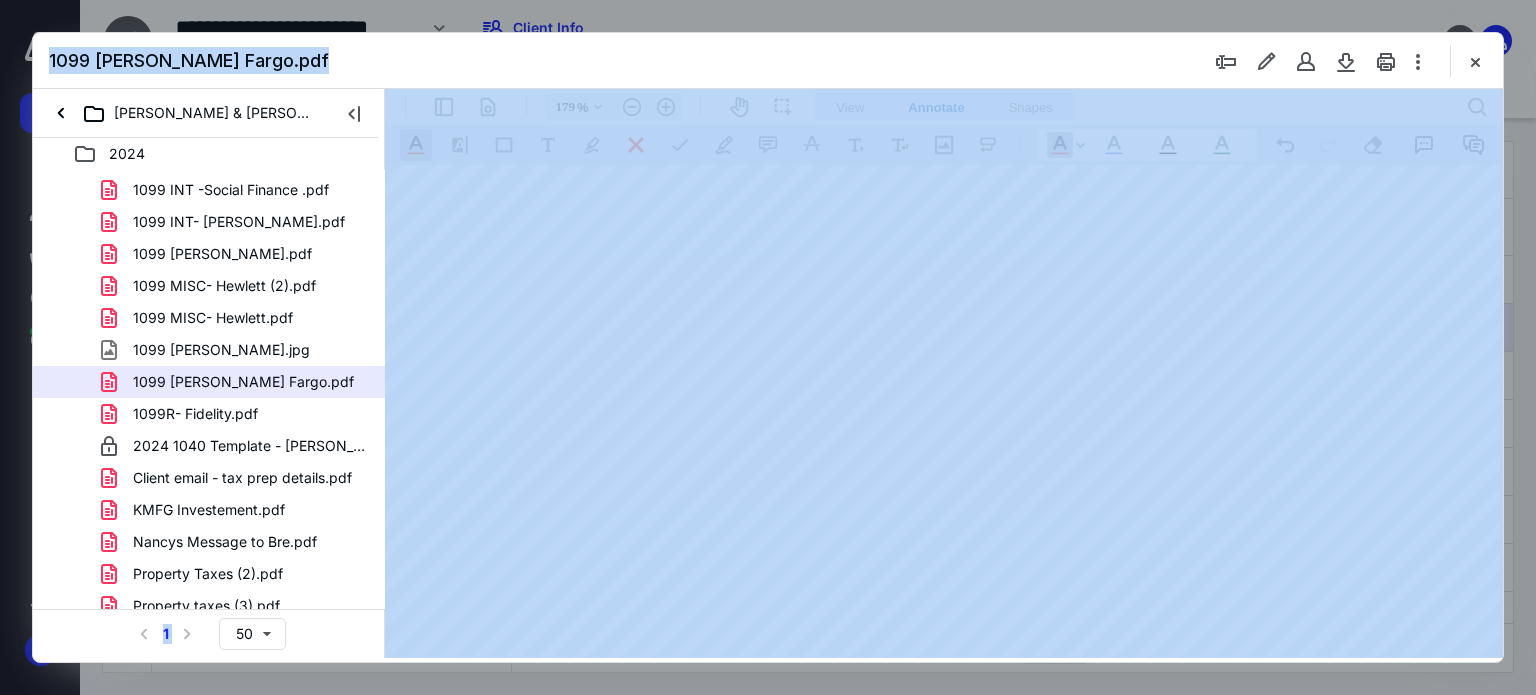 click on "1099 Wells Fargo.pdf Jeffery & Nancy Giardina 2024 1095C (2).pdf 1095C.pdf 1099 INT -Social Finance .pdf 1099 INT- Lina Benefit.pdf 1099 Merrill.pdf 1099 MISC- Hewlett (2).pdf 1099 MISC- Hewlett.pdf 1099 Nancy Giardina.jpg 1099 Wells Fargo.pdf 1099R- Fidelity.pdf 2024 1040 Template - JEFFERY & NANCY GIARDINA.xlsx Client email - tax prep details.pdf KMFG Investement.pdf Nancys Message to Bre.pdf Property Taxes (2).pdf Property taxes (3).pdf Property Taxes (4).pdf Property Taxes (5).pdf Property Taxes (6).pdf Property Taxes (7).pdf Property taxes (8).pdf Tomball ISD Tax Statement.pdf W2- Chasesource.pdf W2- Hewlett Packard Enterprise .pdf W2- Tomball ISD.pdf Select a page number for more results 1 50" at bounding box center (768, 347) 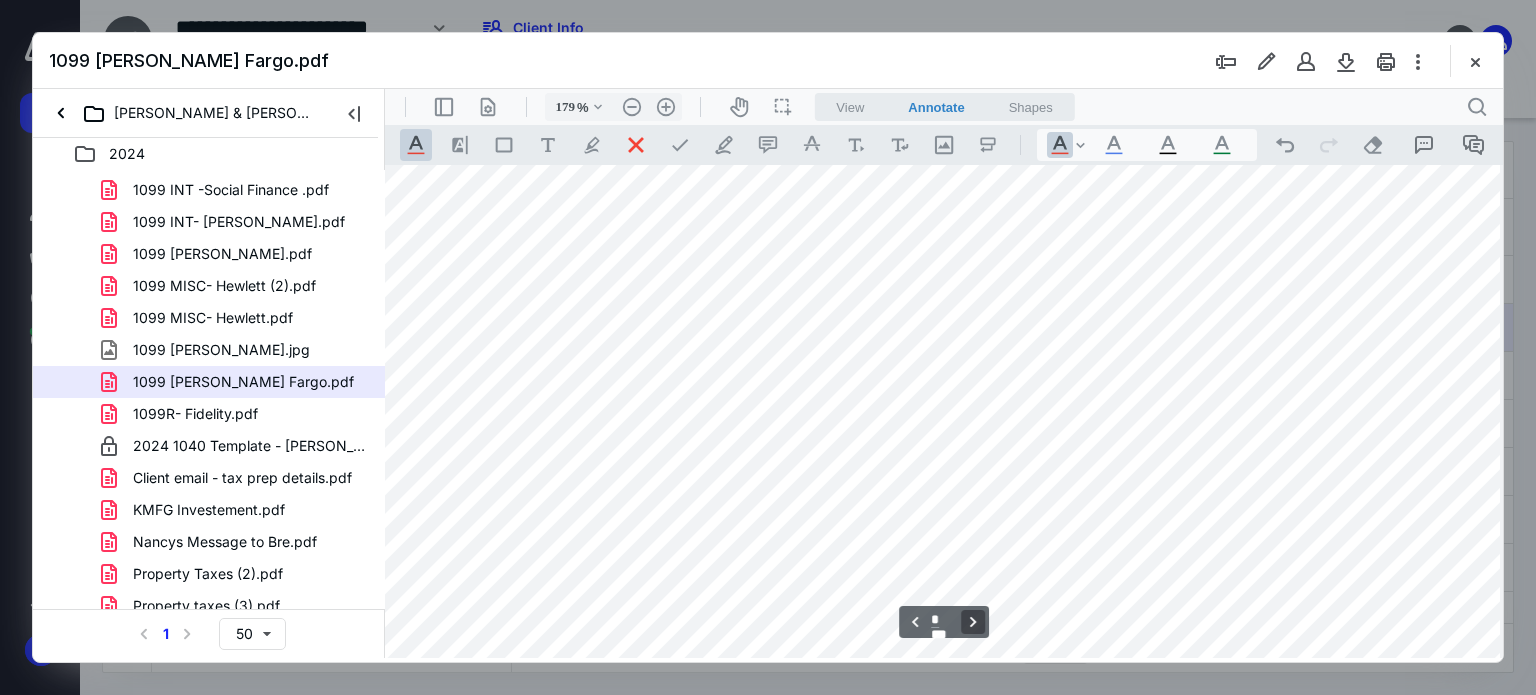 click on "**********" at bounding box center [973, 622] 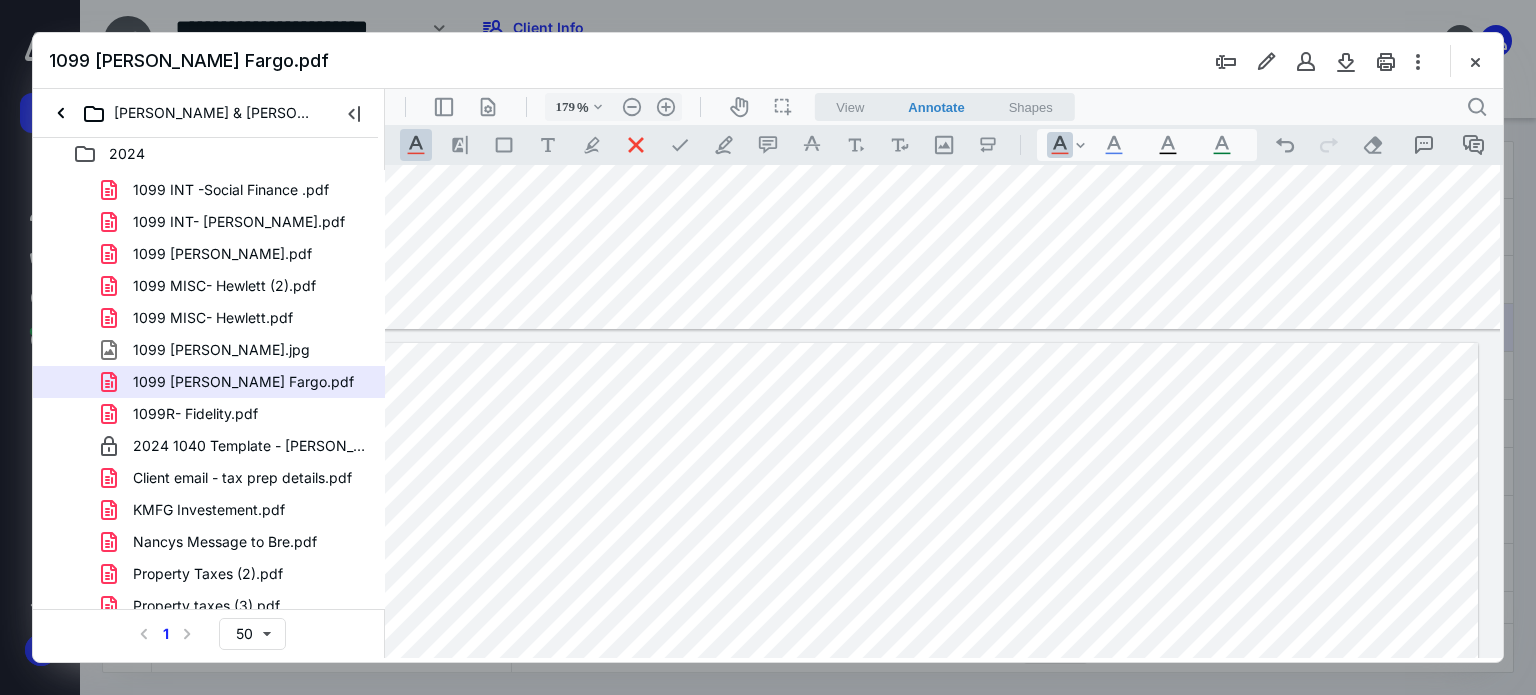 type on "*" 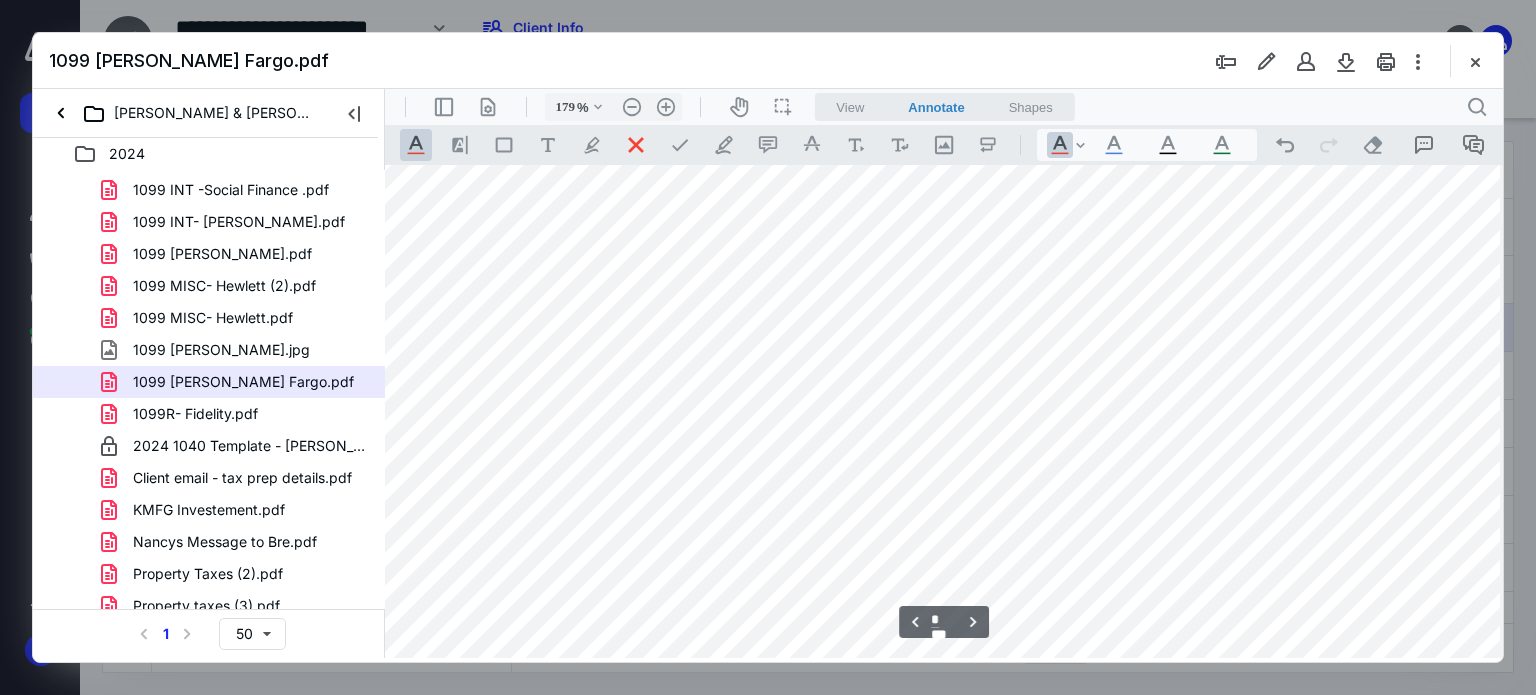 scroll, scrollTop: 1536, scrollLeft: 168, axis: both 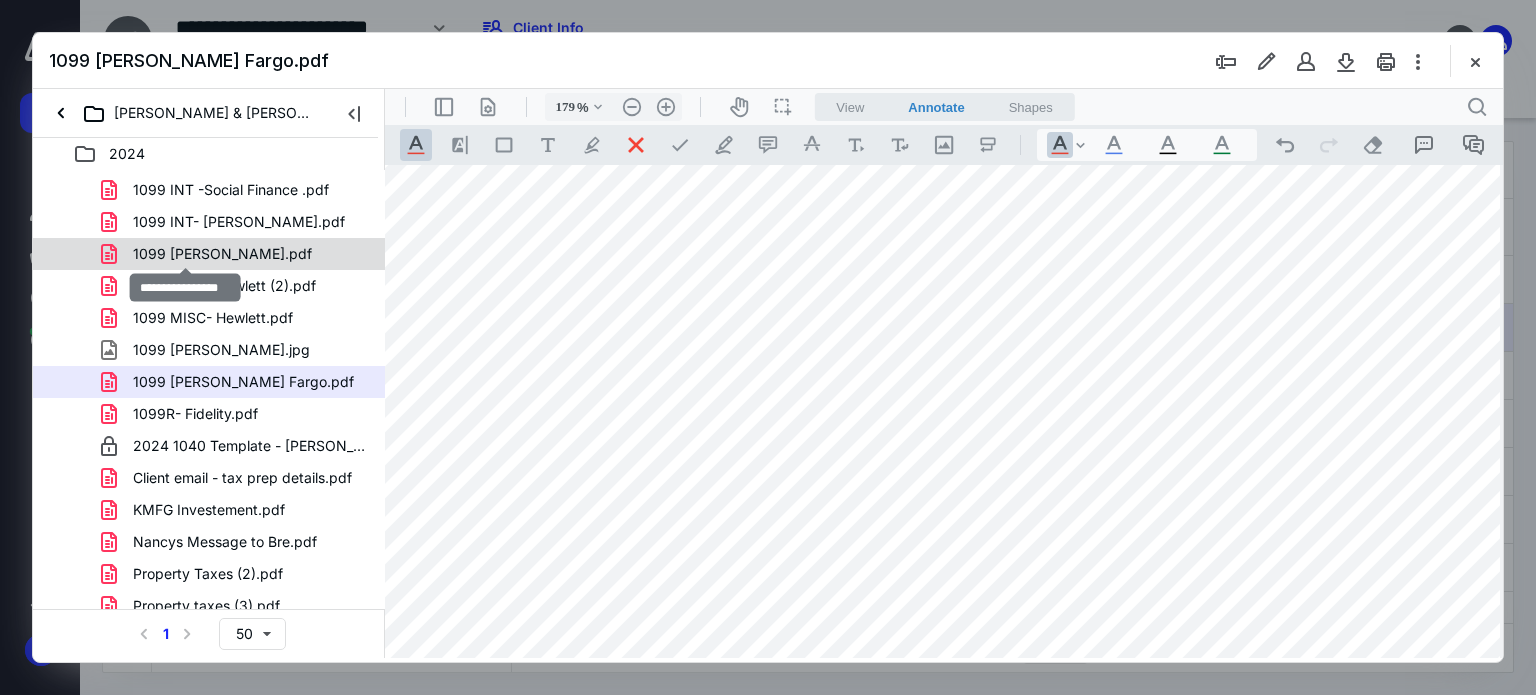click on "1099 Merrill.pdf" at bounding box center [222, 254] 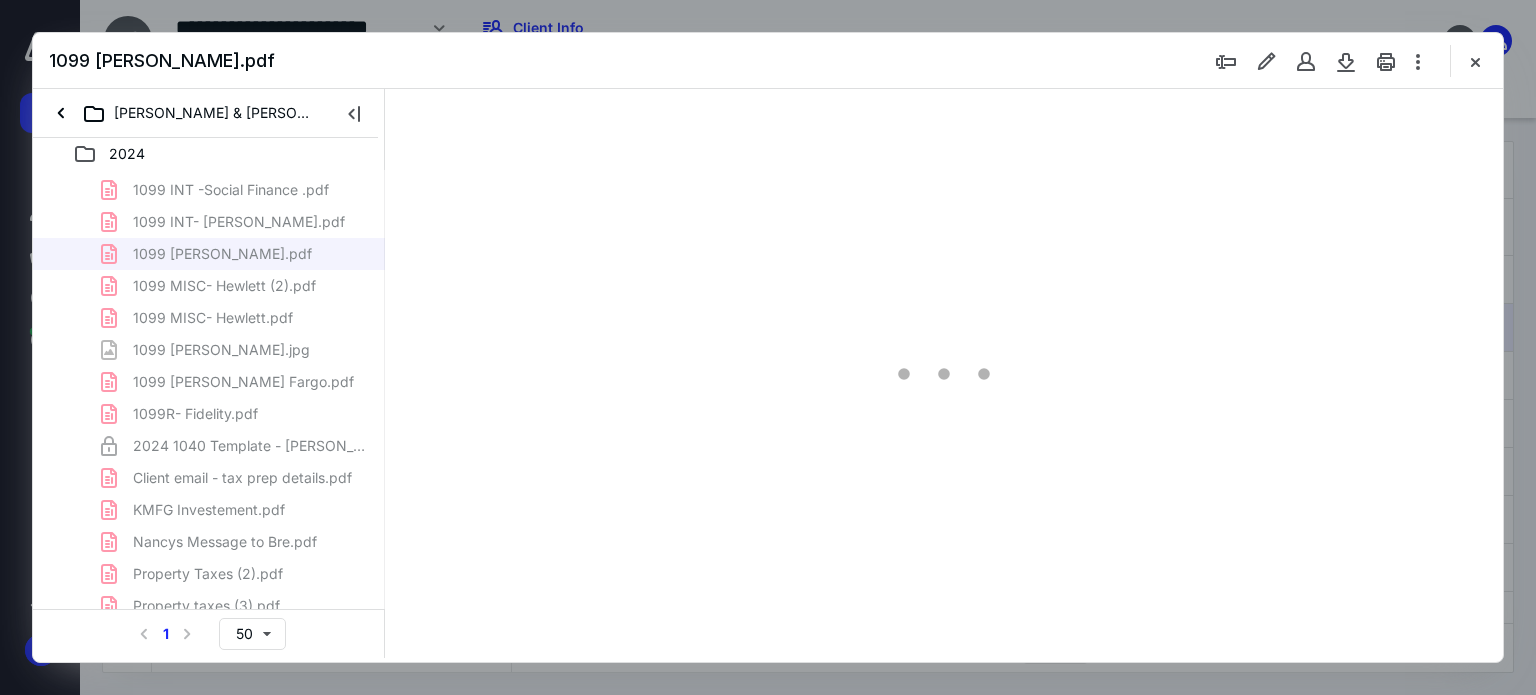 type on "179" 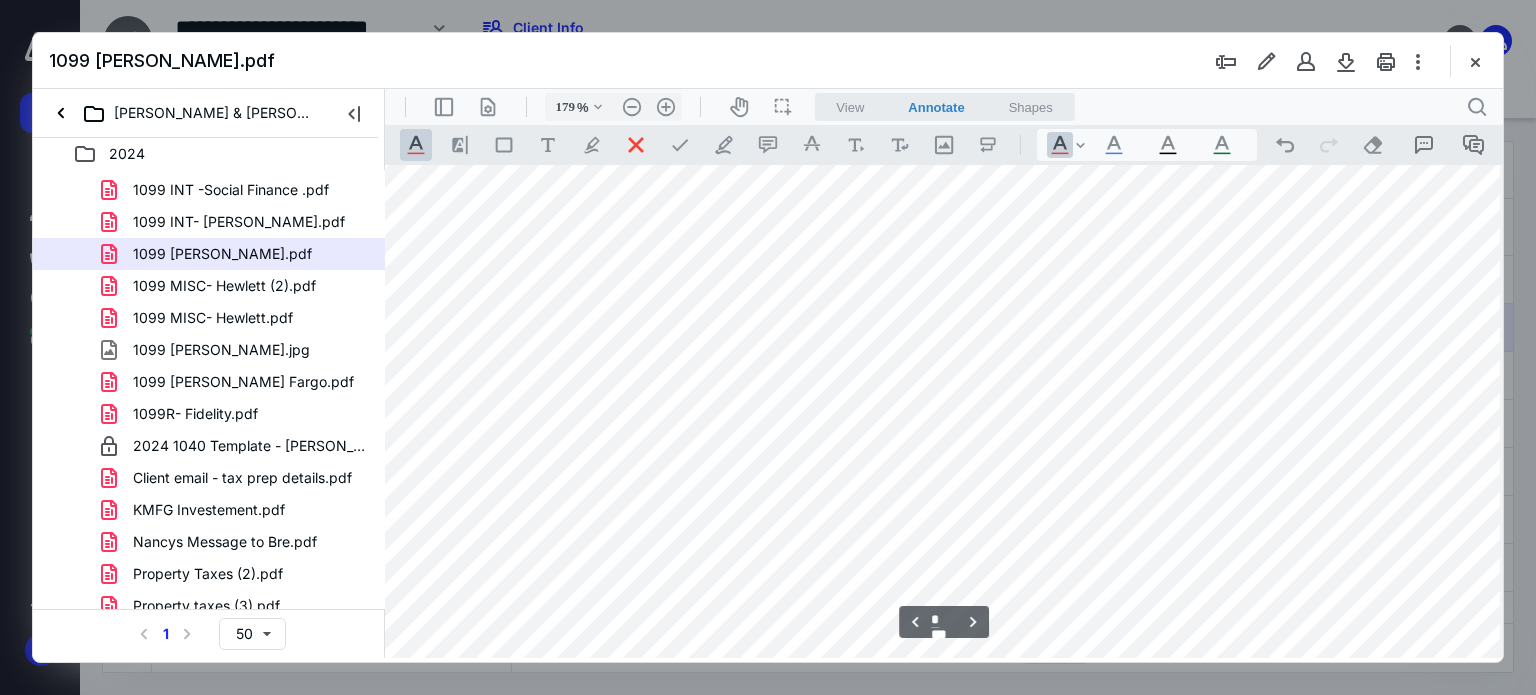 scroll, scrollTop: 1783, scrollLeft: 158, axis: both 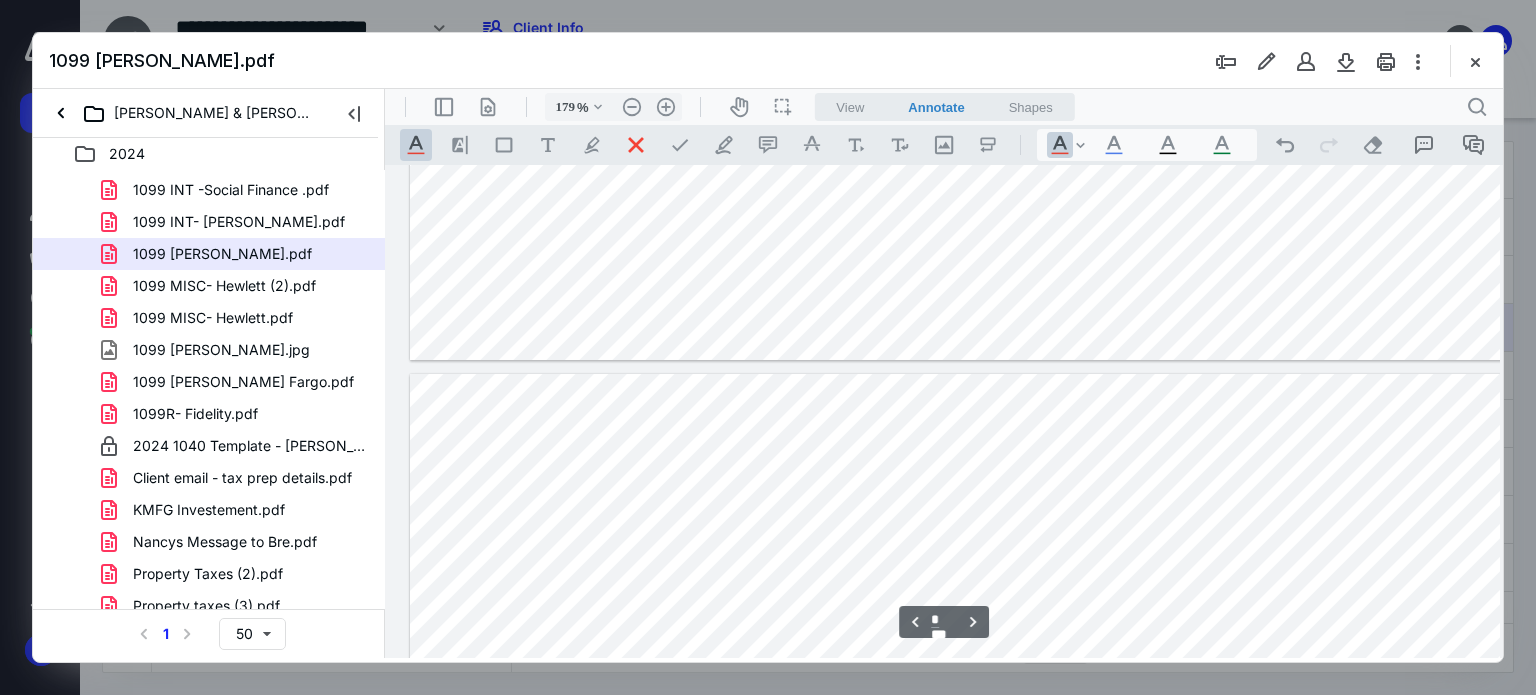 type on "*" 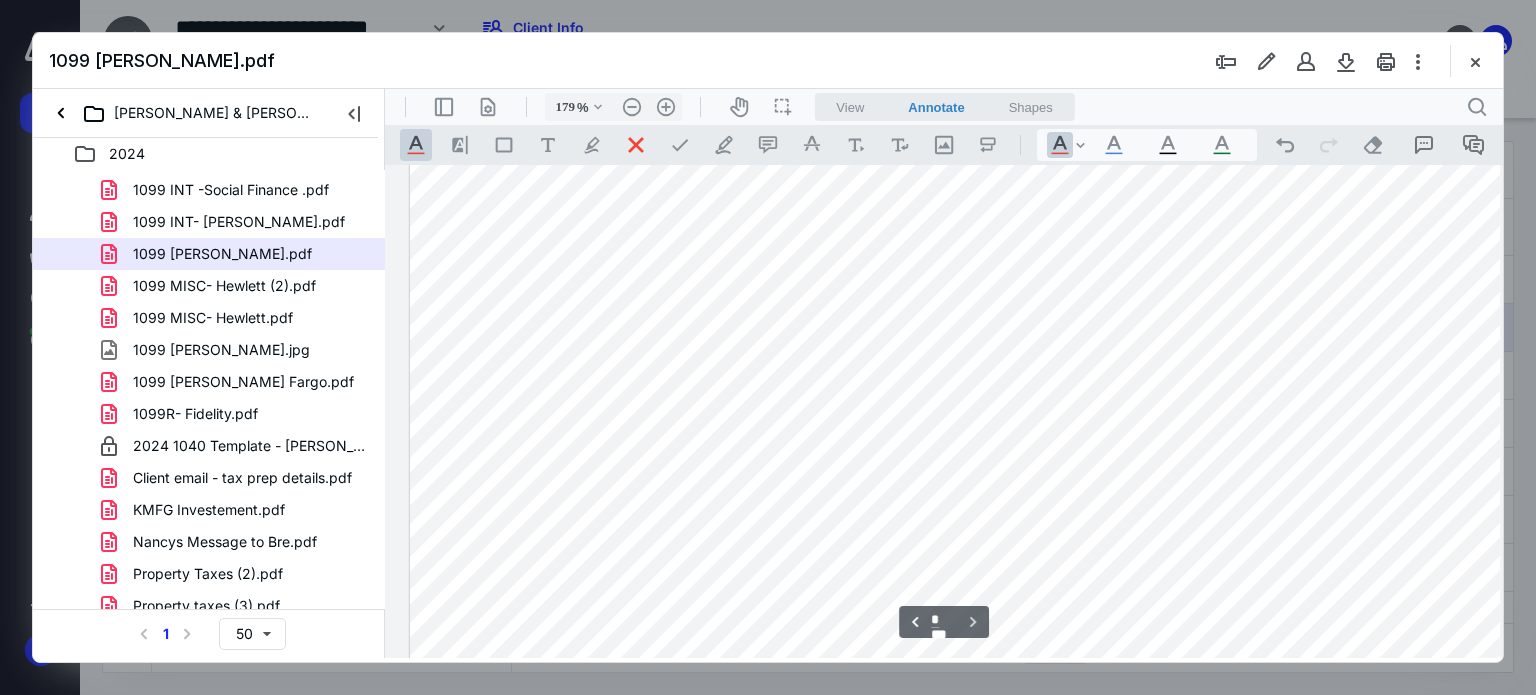 scroll, scrollTop: 4907, scrollLeft: 143, axis: both 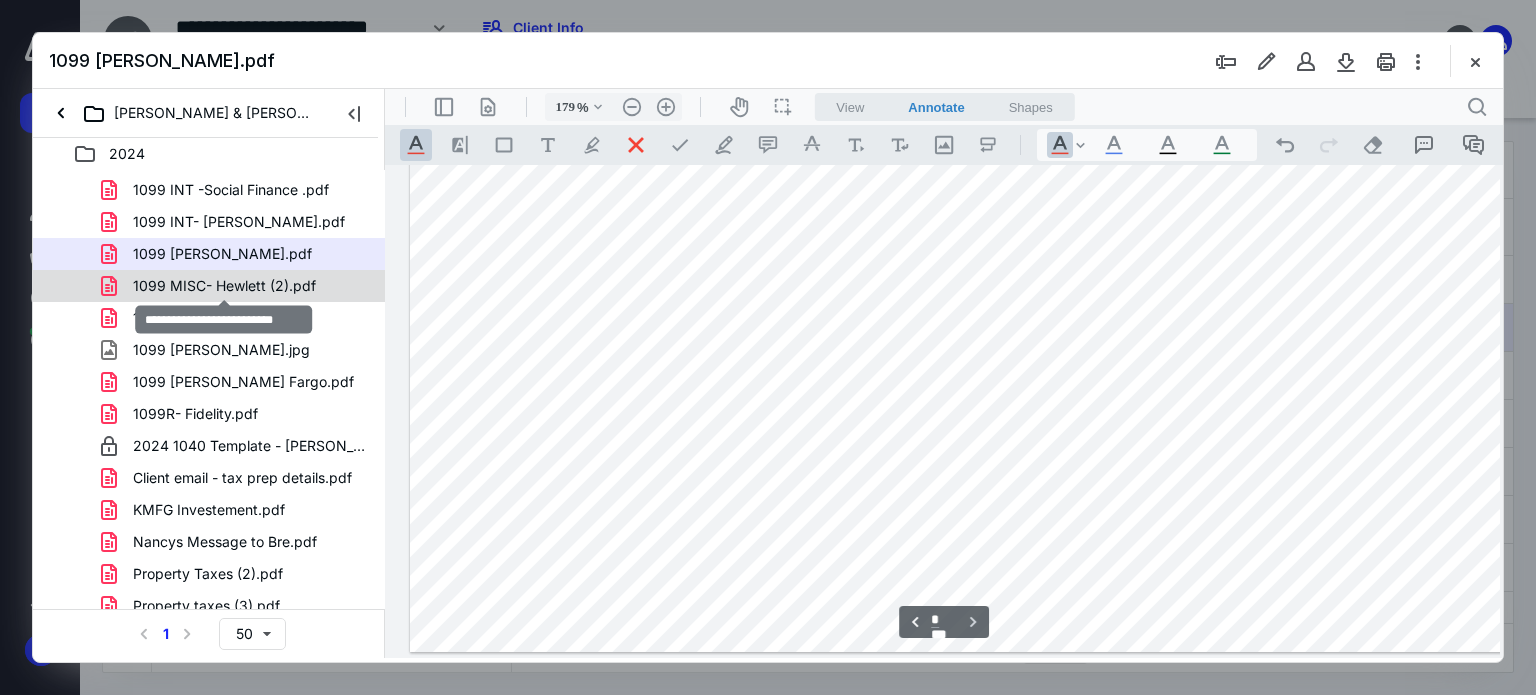click on "1099 MISC- Hewlett (2).pdf" at bounding box center (224, 286) 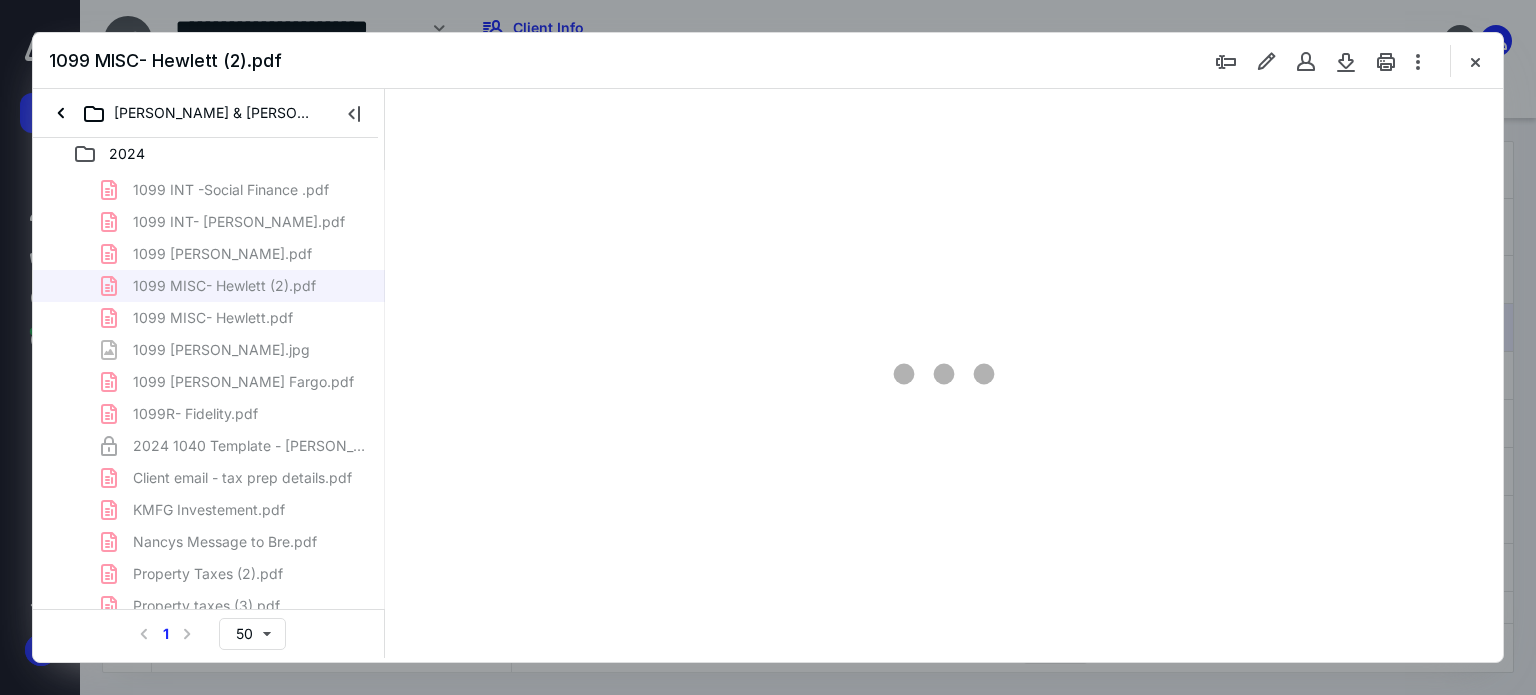 scroll, scrollTop: 0, scrollLeft: 0, axis: both 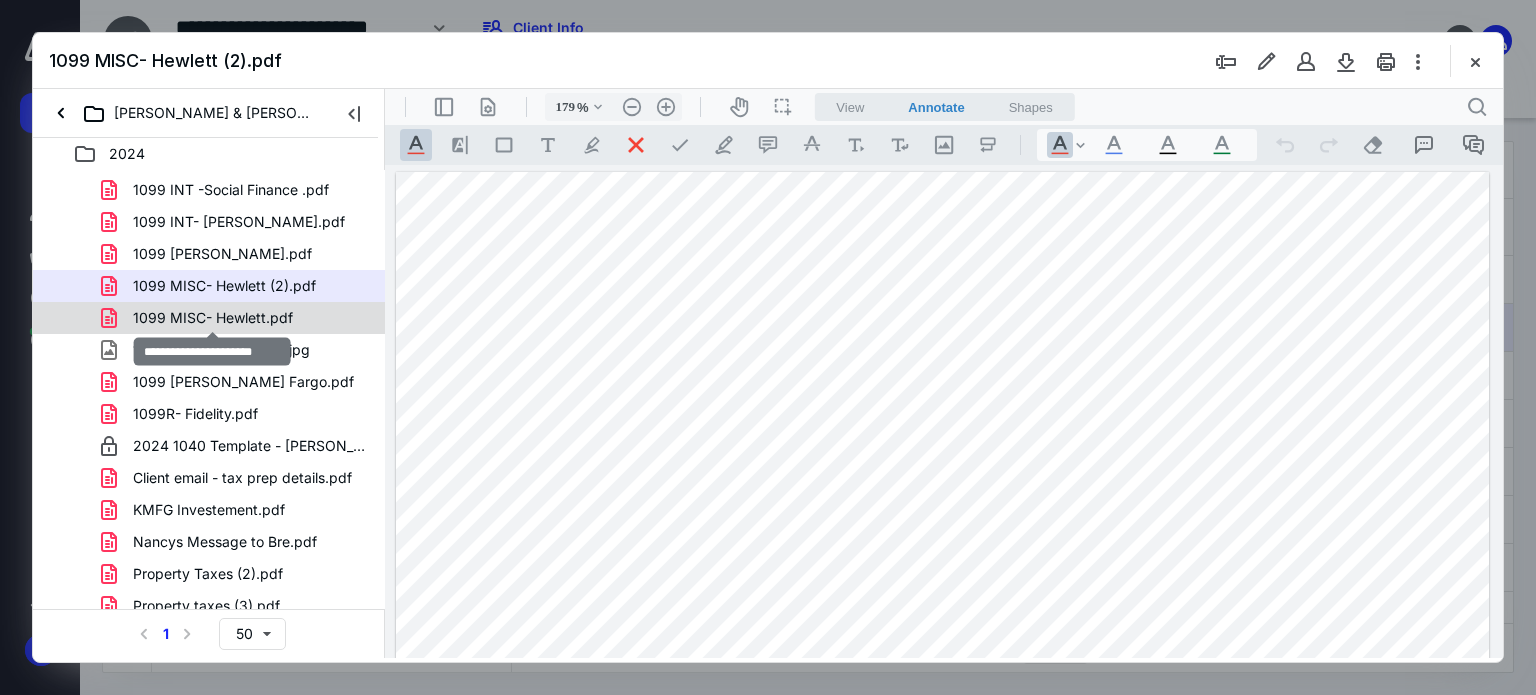 click on "1099 MISC- Hewlett.pdf" at bounding box center (213, 318) 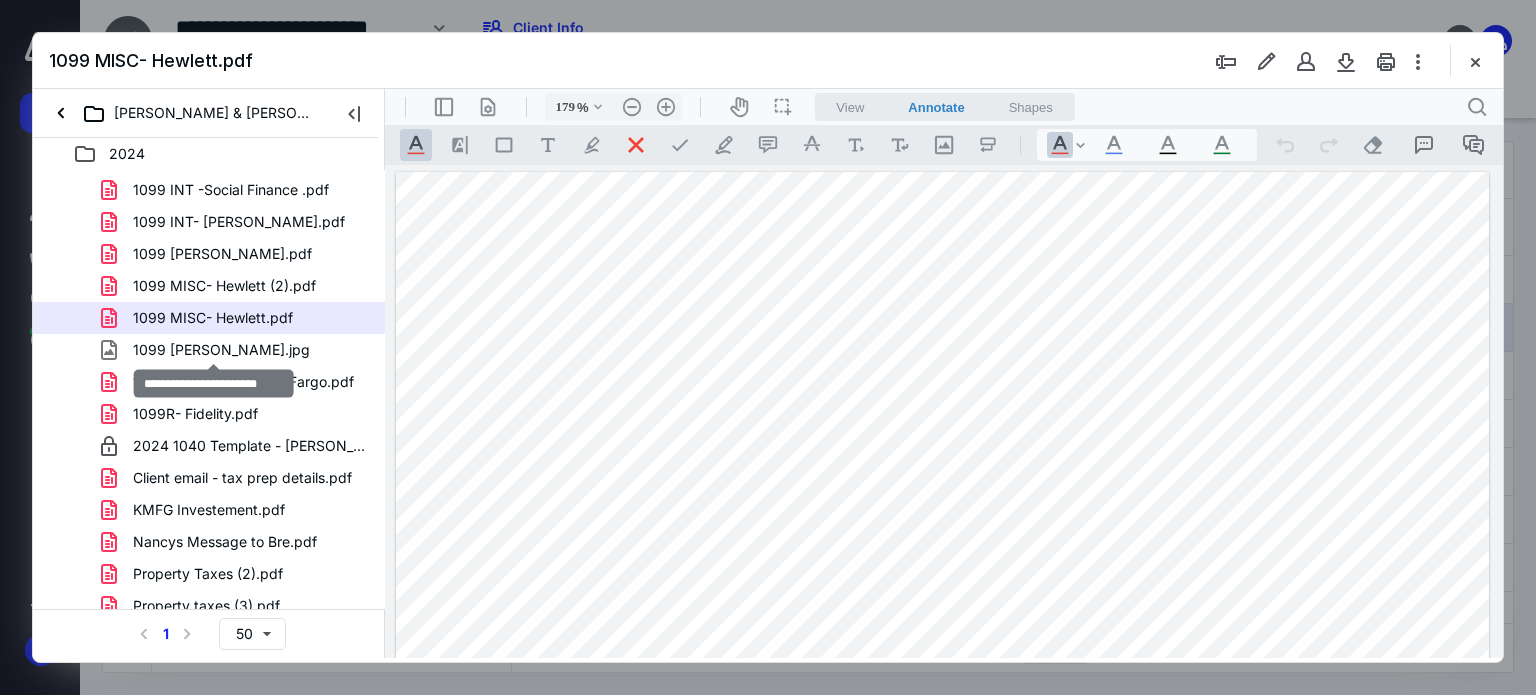 click on "1099 Nancy Giardina.jpg" at bounding box center (221, 350) 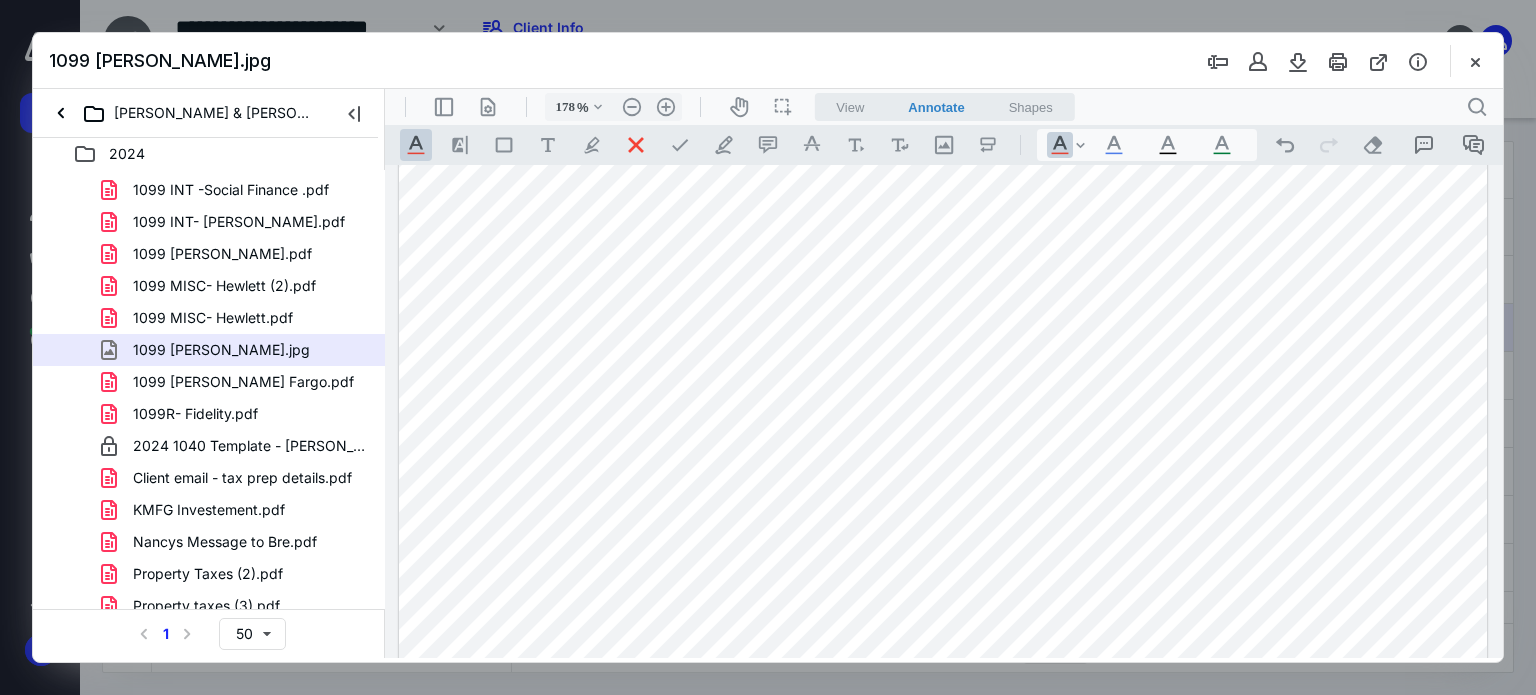 scroll, scrollTop: 910, scrollLeft: 0, axis: vertical 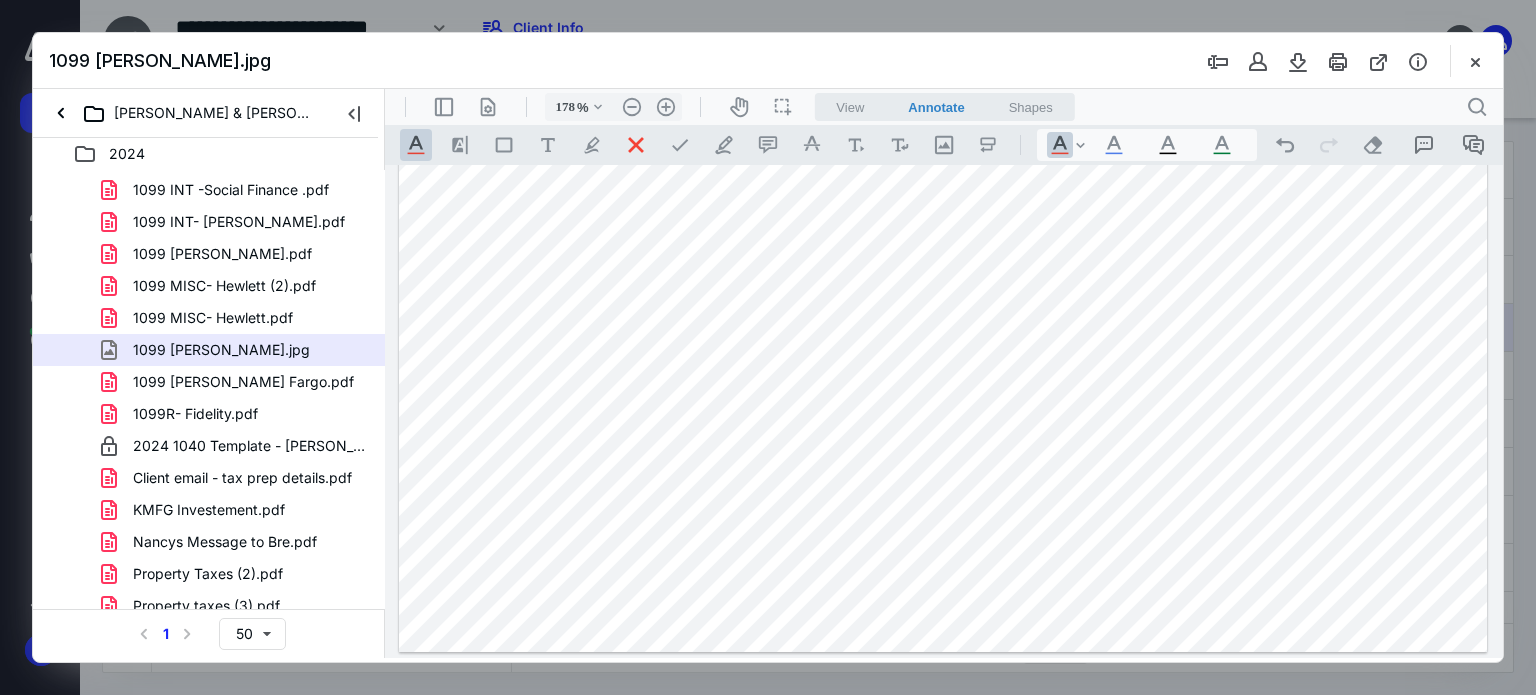 click on "1099 Wells Fargo.pdf" at bounding box center [243, 382] 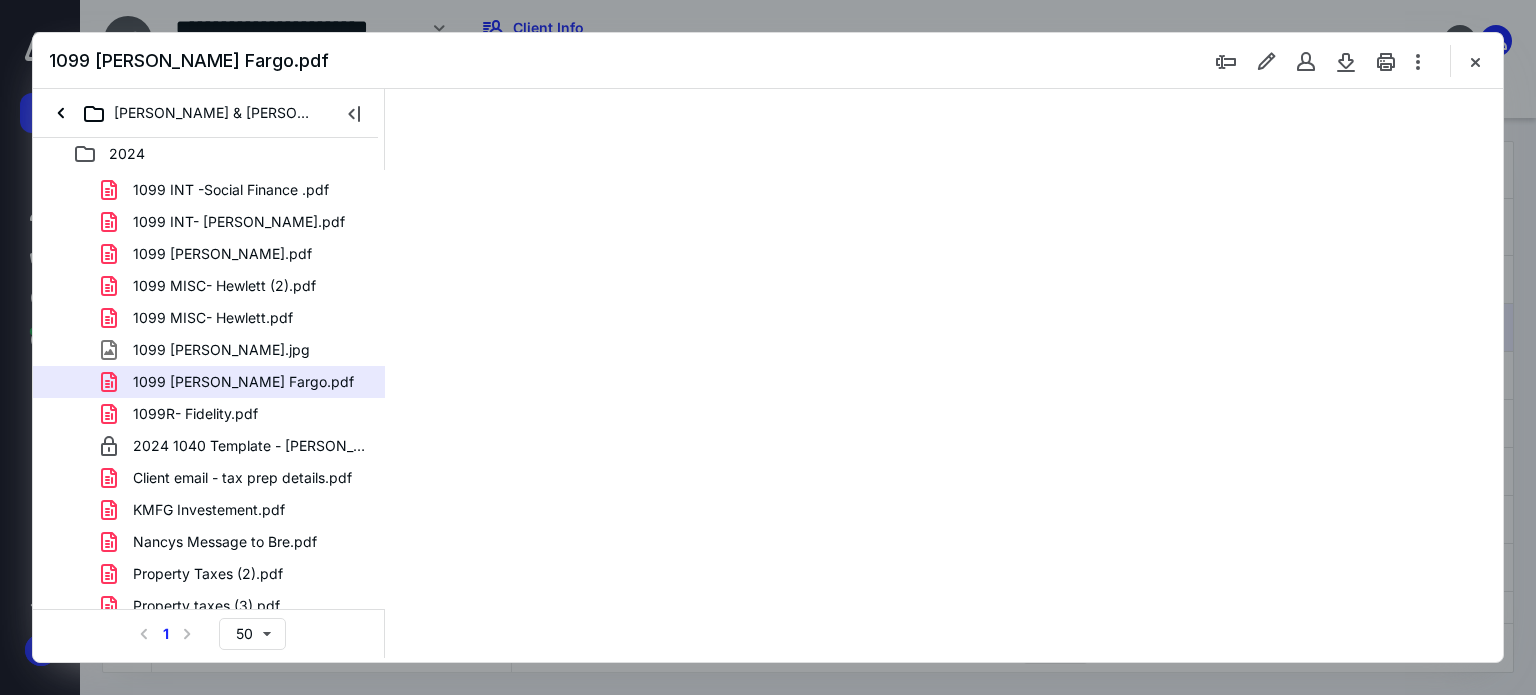 type on "179" 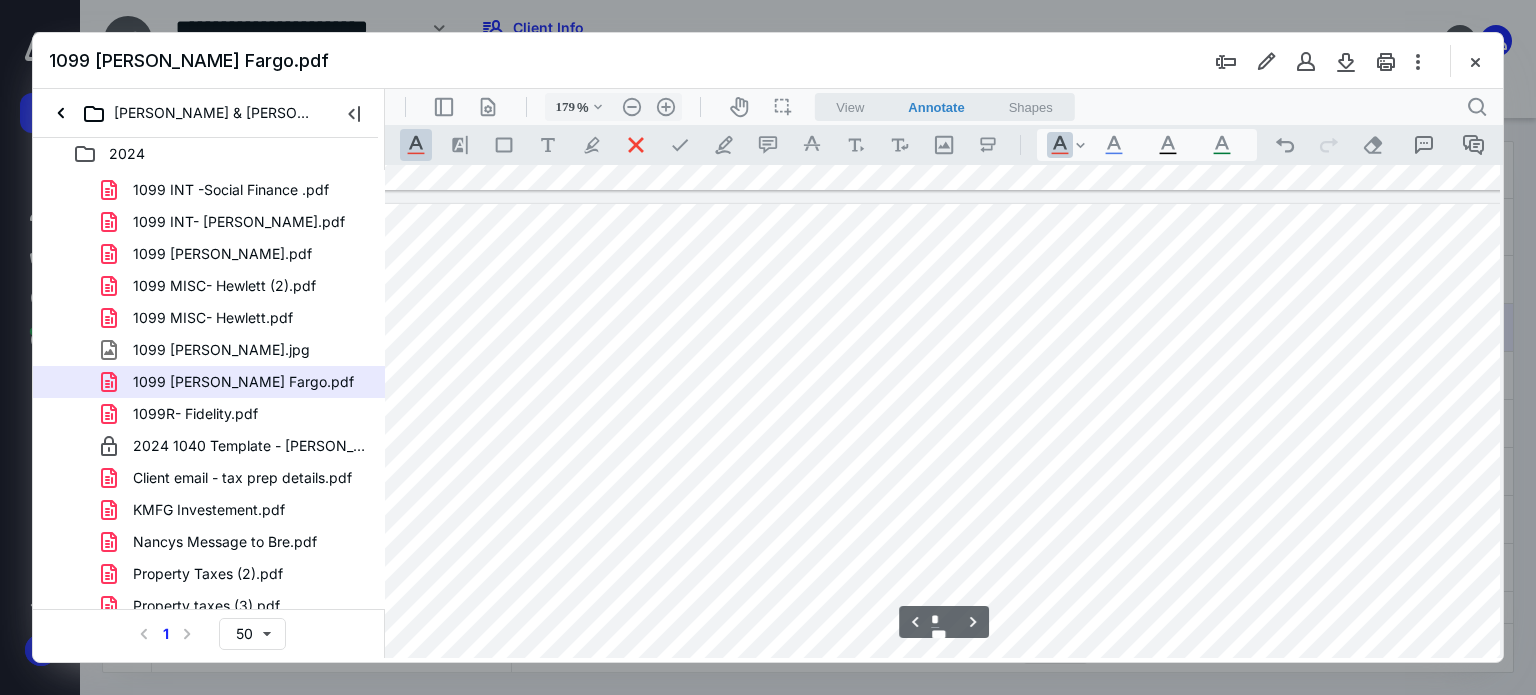 scroll, scrollTop: 5383, scrollLeft: 158, axis: both 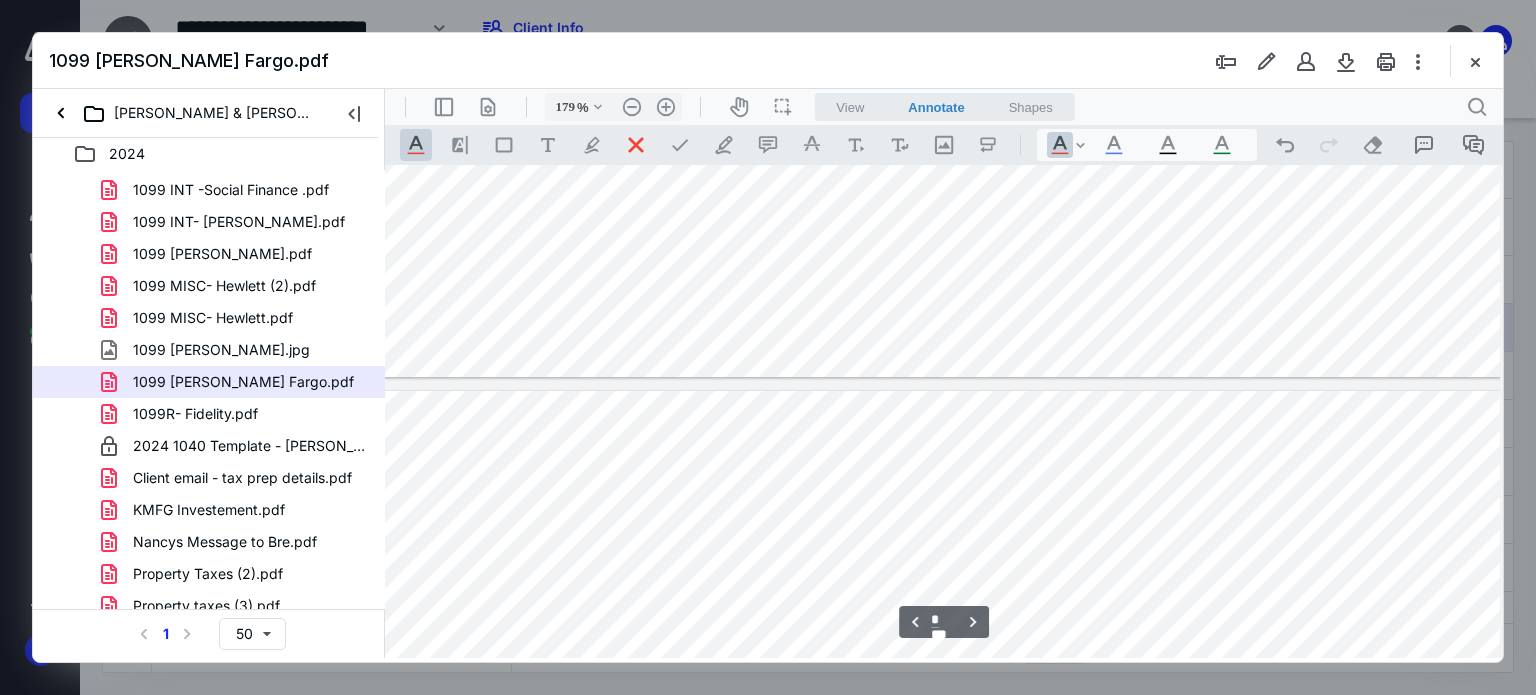 type on "*" 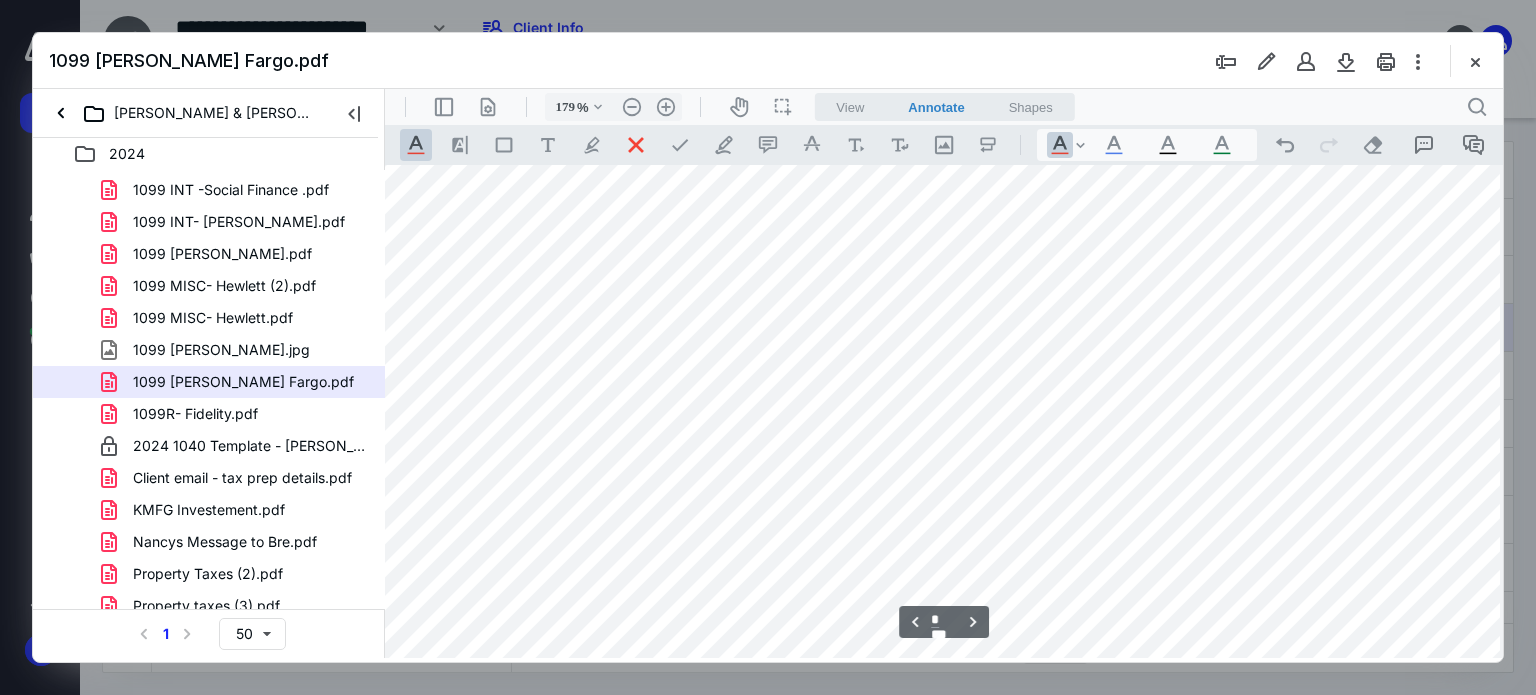 scroll, scrollTop: 6483, scrollLeft: 158, axis: both 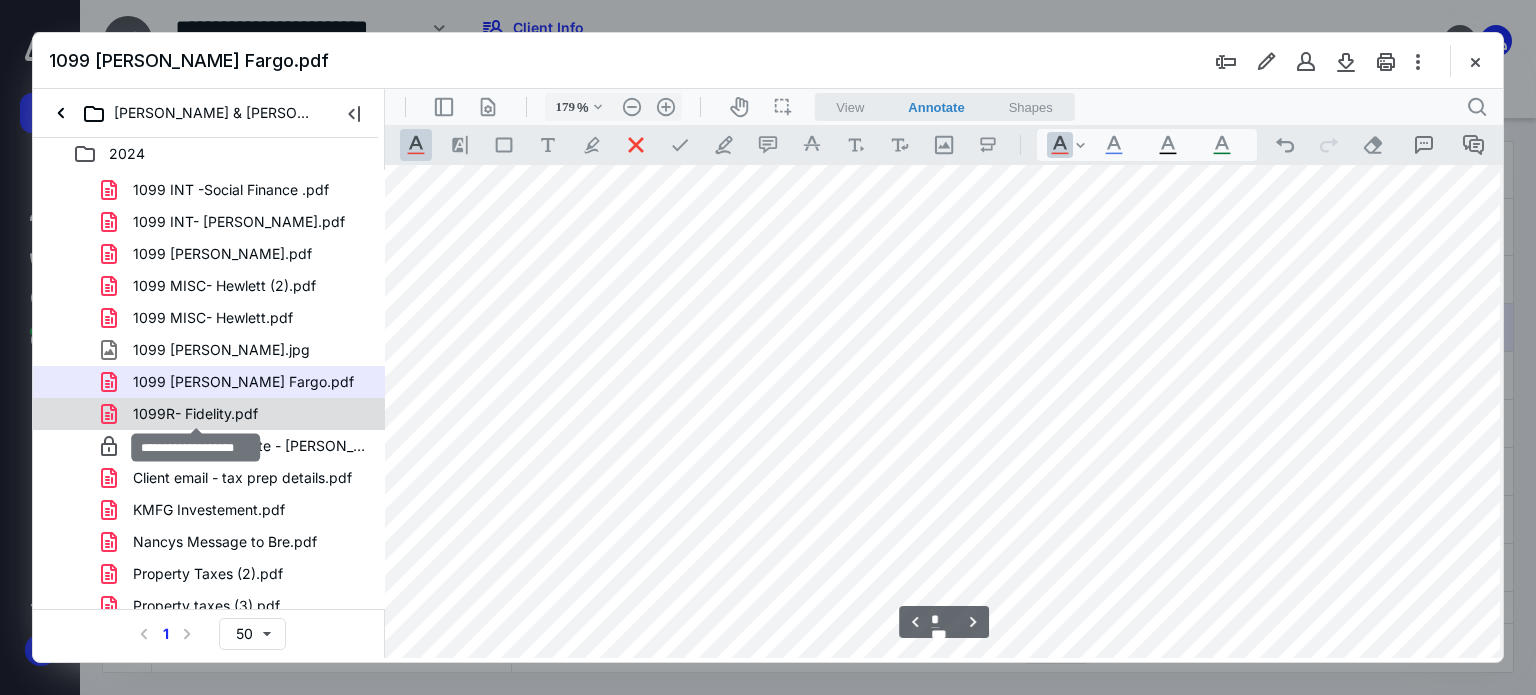 click on "1099R- Fidelity.pdf" at bounding box center (195, 414) 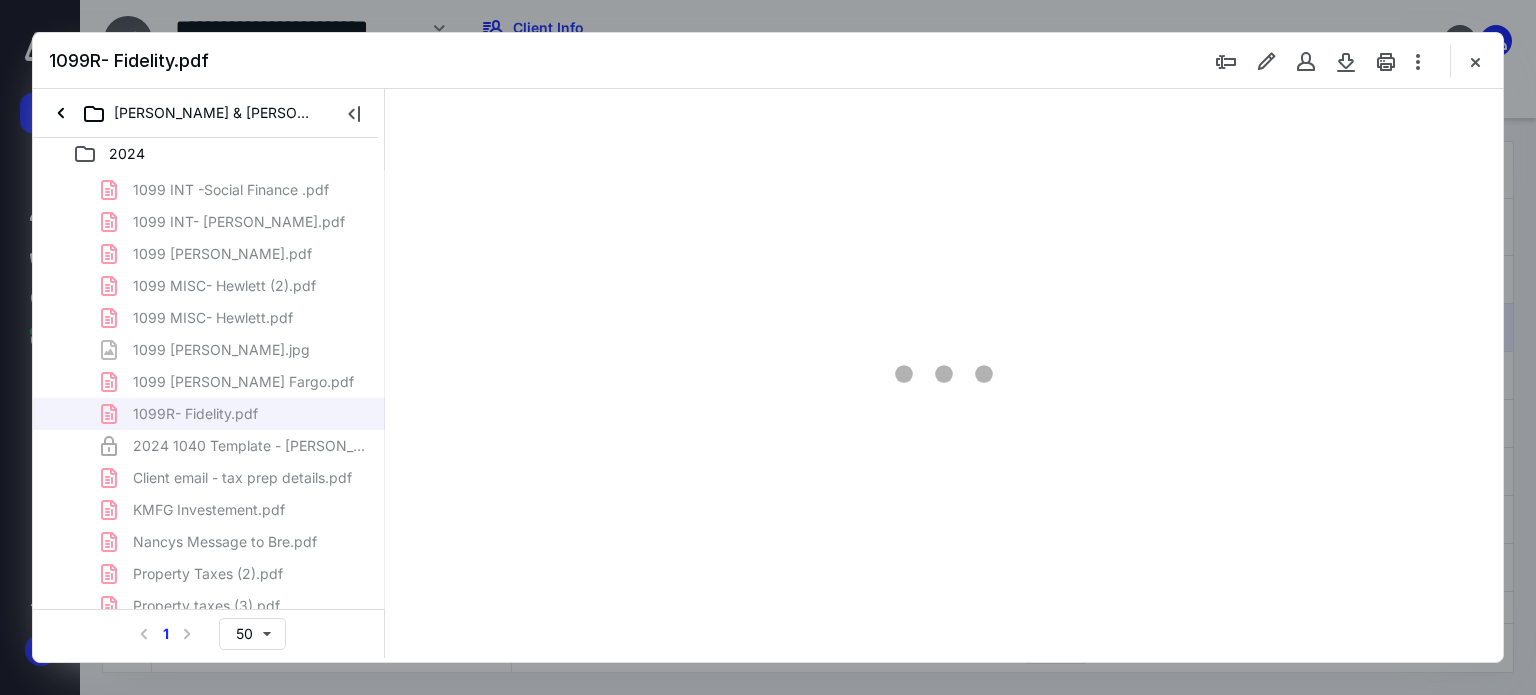 scroll, scrollTop: 0, scrollLeft: 0, axis: both 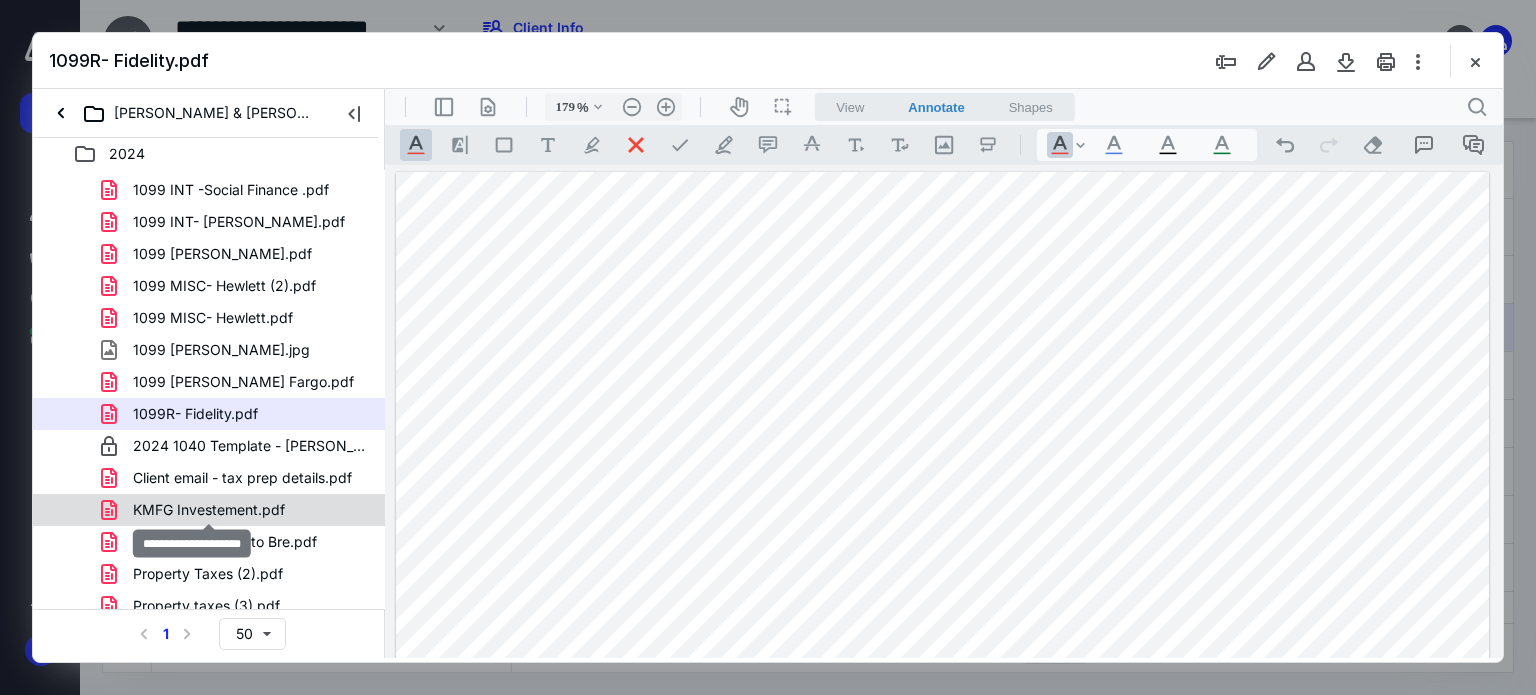 click on "KMFG Investement.pdf" at bounding box center [209, 510] 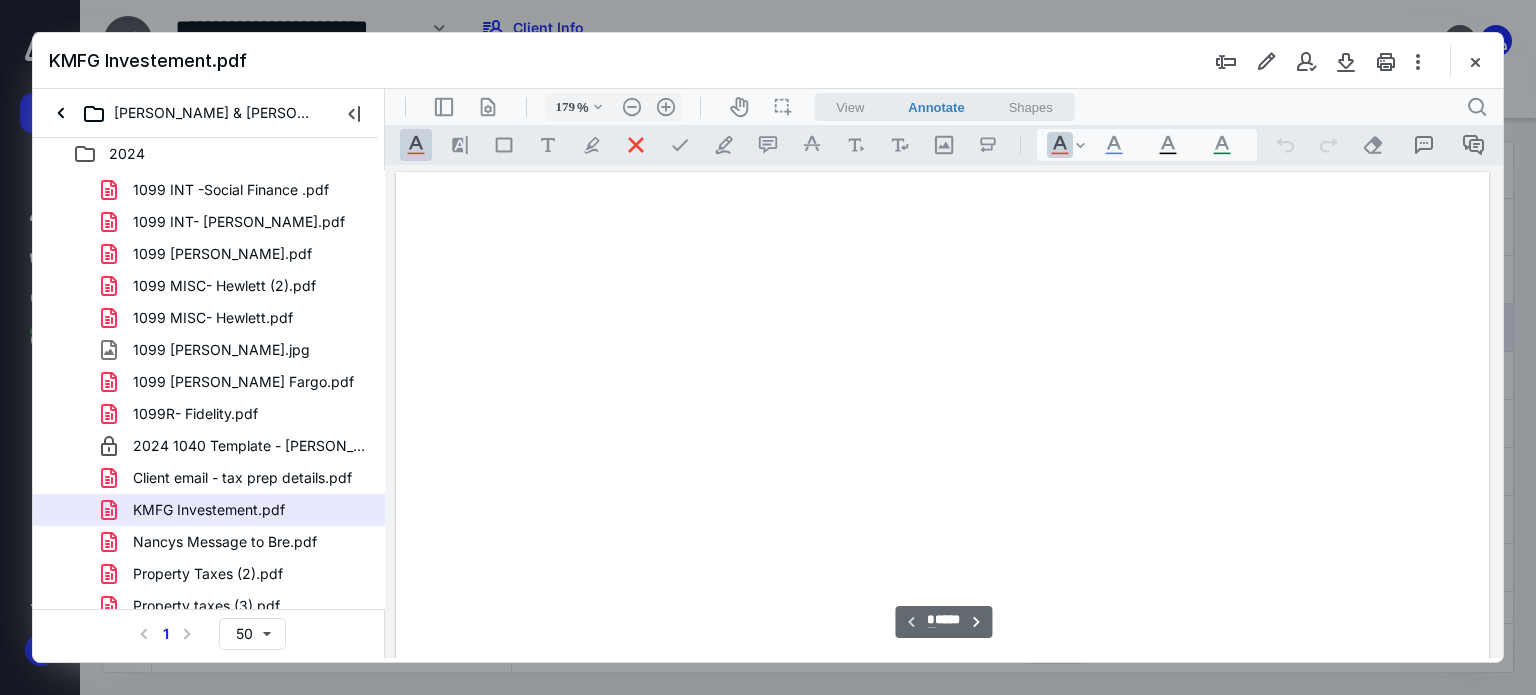 scroll, scrollTop: 83, scrollLeft: 0, axis: vertical 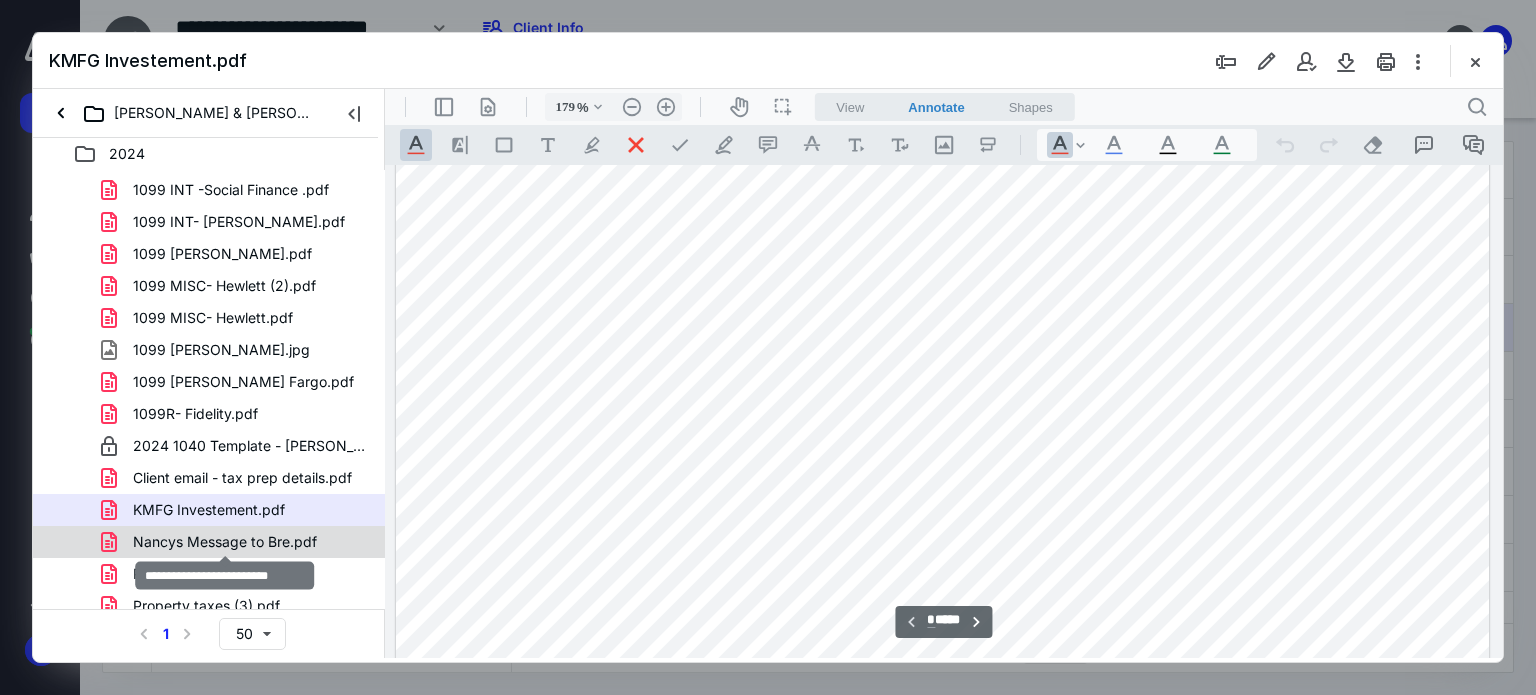 click on "Nancys Message to Bre.pdf" at bounding box center (225, 542) 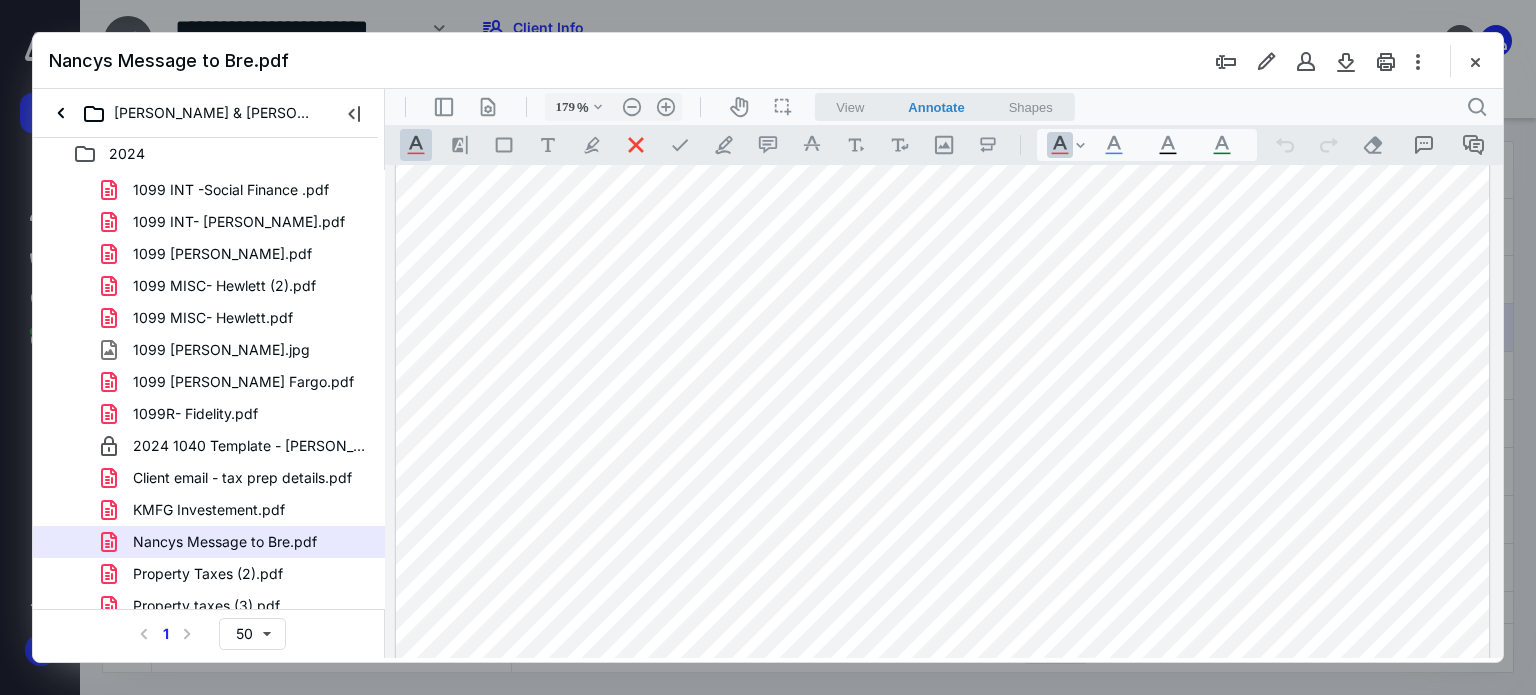 scroll, scrollTop: 500, scrollLeft: 0, axis: vertical 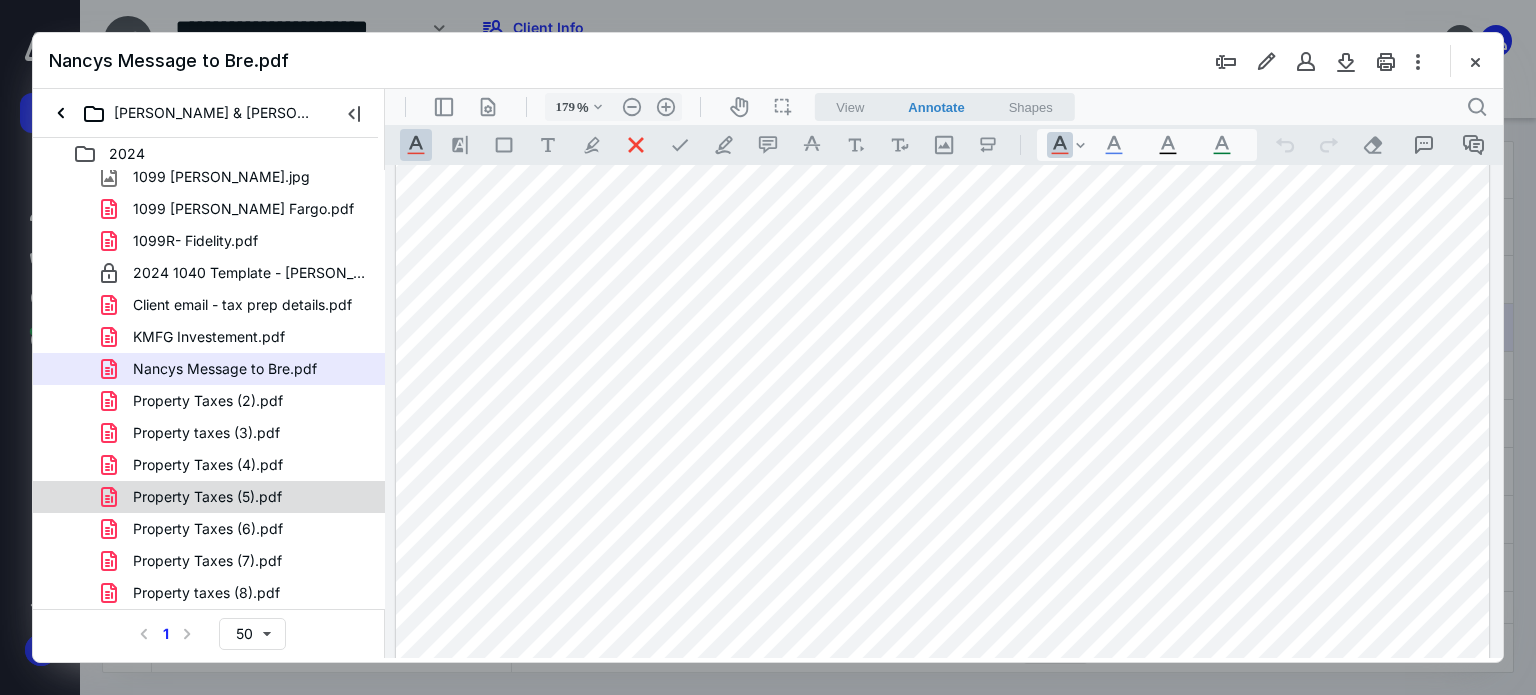 click on "Property Taxes (5).pdf" at bounding box center (209, 497) 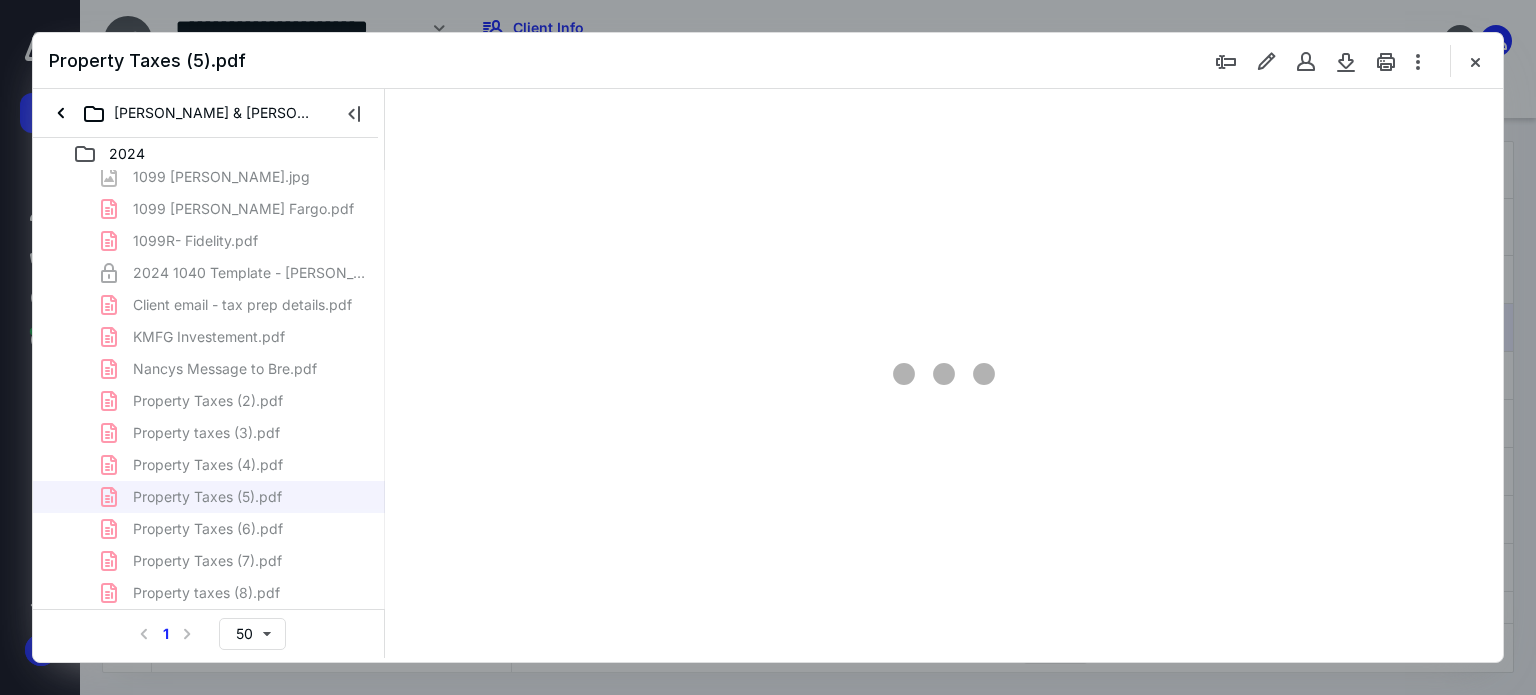 scroll, scrollTop: 0, scrollLeft: 0, axis: both 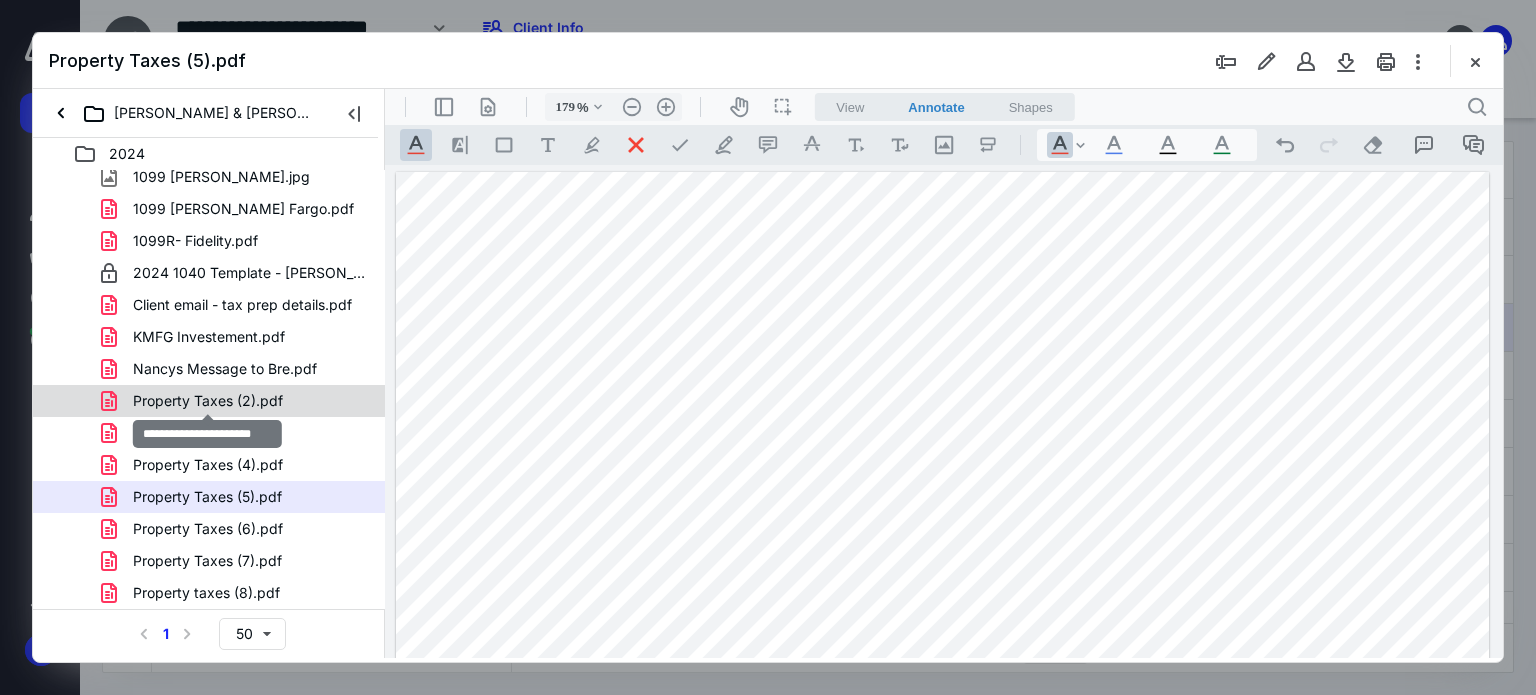 click on "Property Taxes (2).pdf" at bounding box center [208, 401] 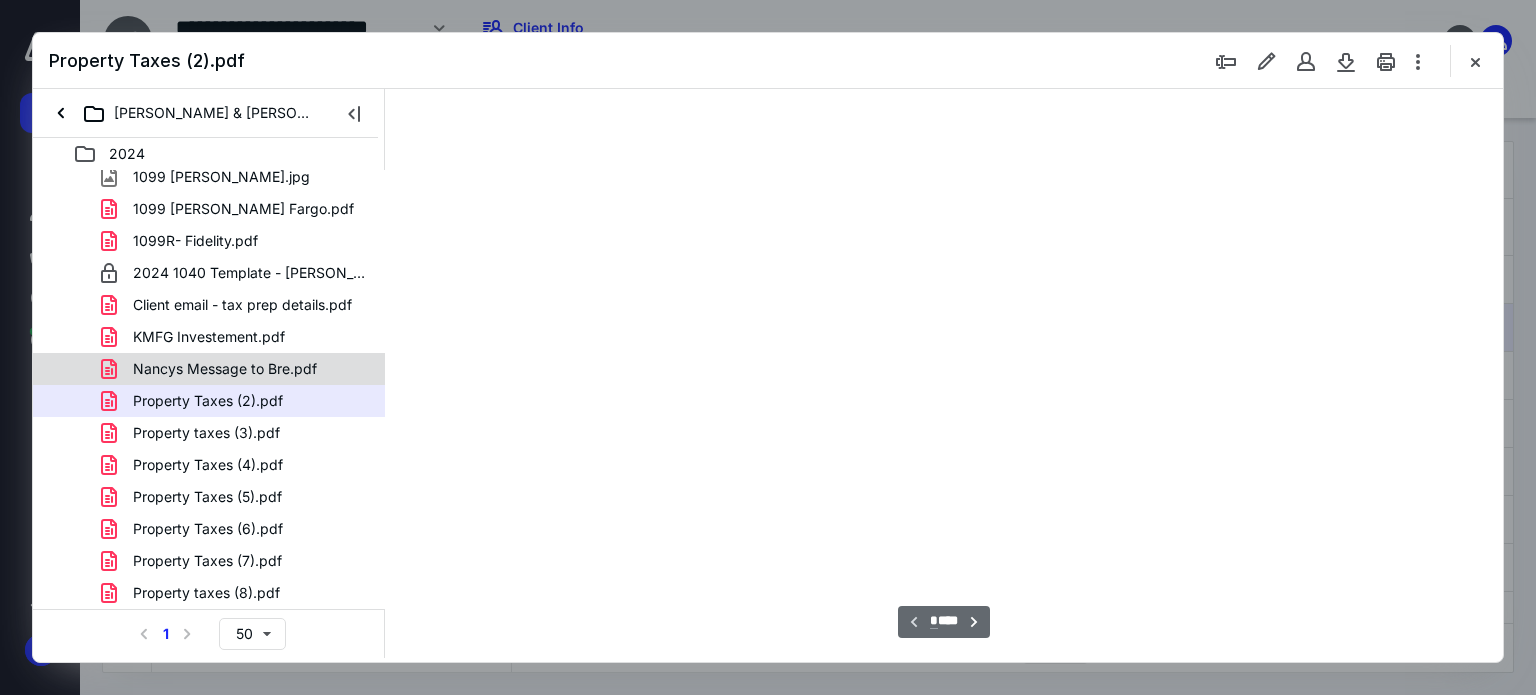 scroll, scrollTop: 83, scrollLeft: 0, axis: vertical 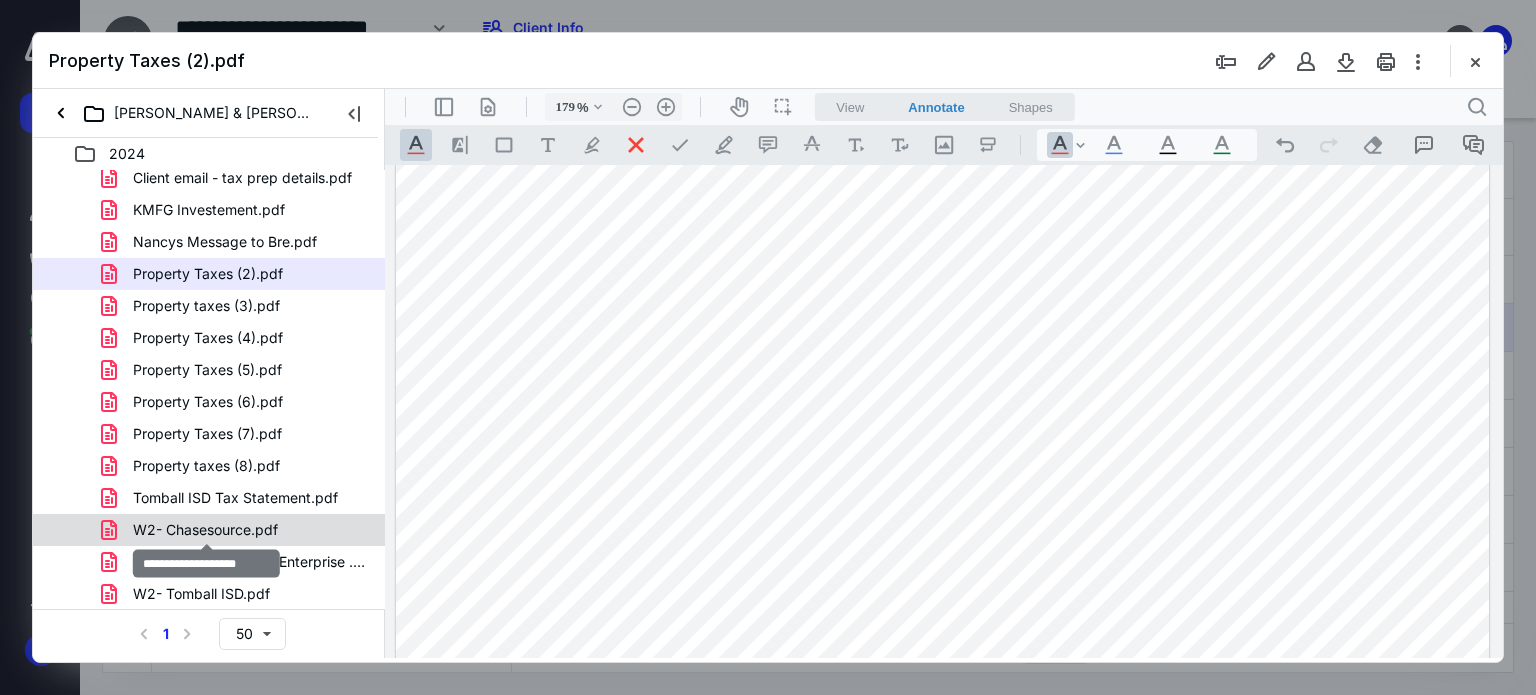 click on "W2- Chasesource.pdf" at bounding box center (205, 530) 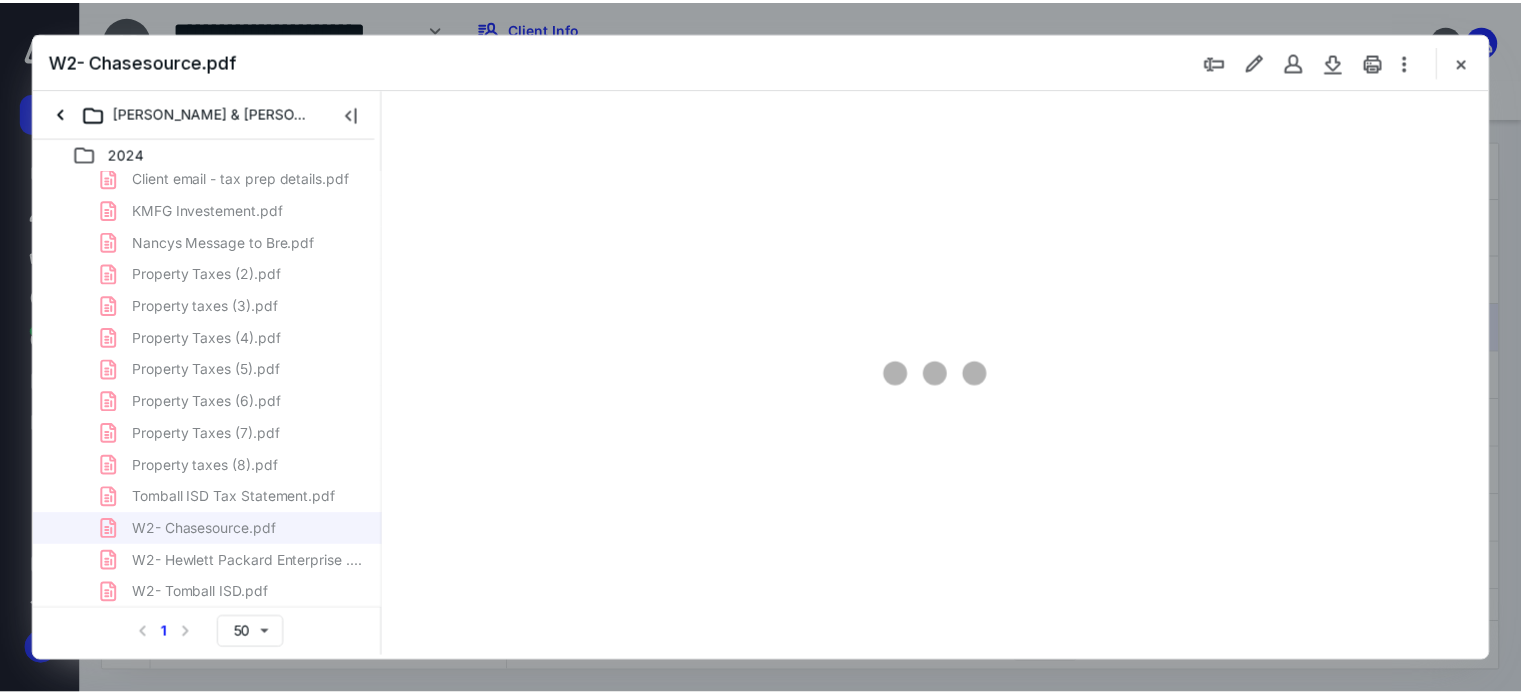 scroll, scrollTop: 0, scrollLeft: 0, axis: both 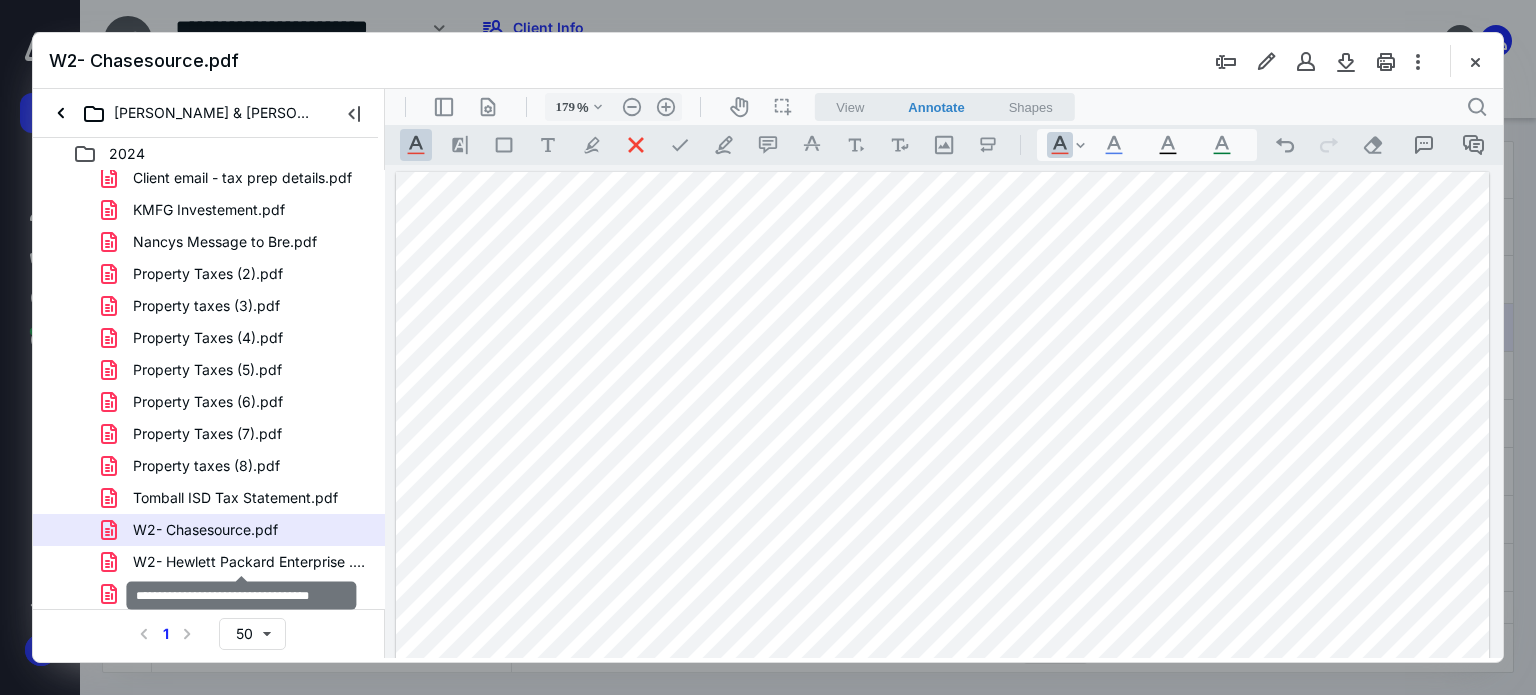 click on "W2- Hewlett Packard Enterprise .pdf" at bounding box center (249, 562) 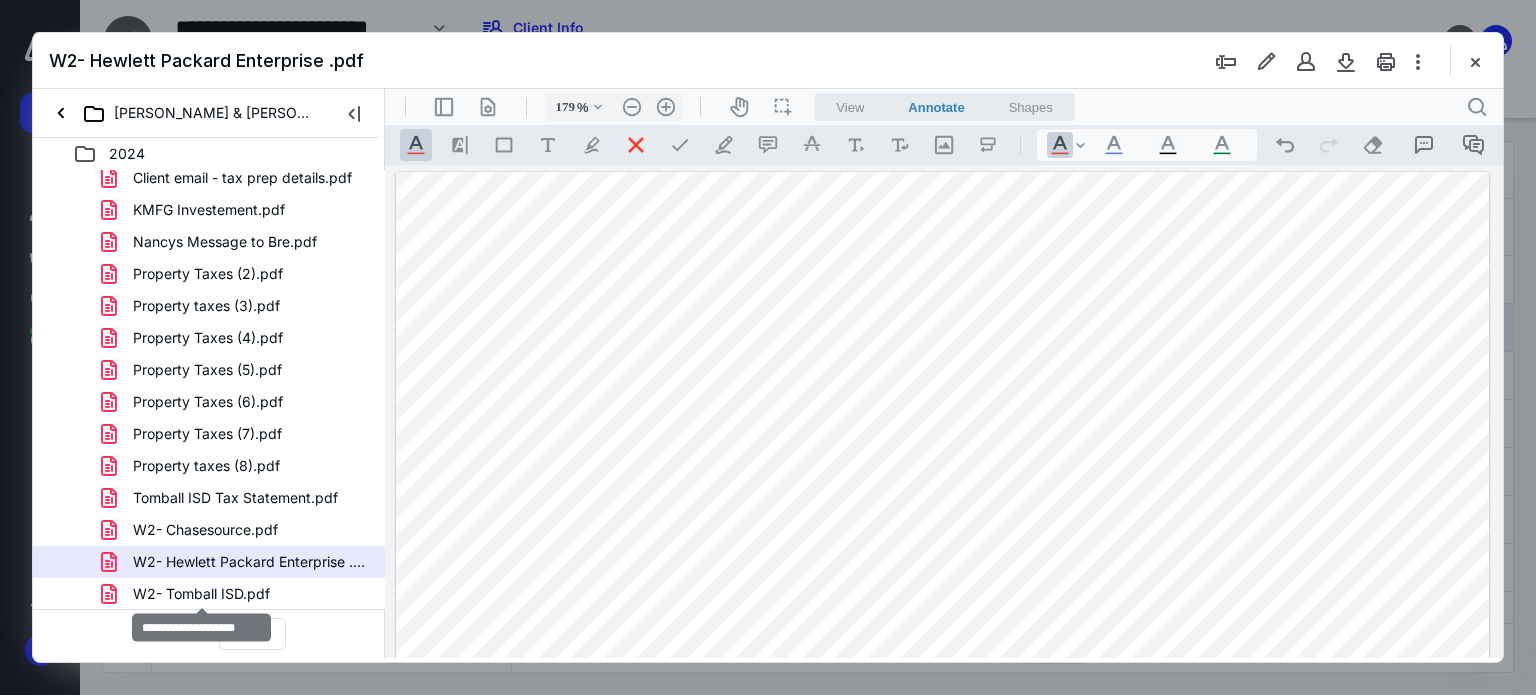 click on "W2- Tomball ISD.pdf" at bounding box center (201, 594) 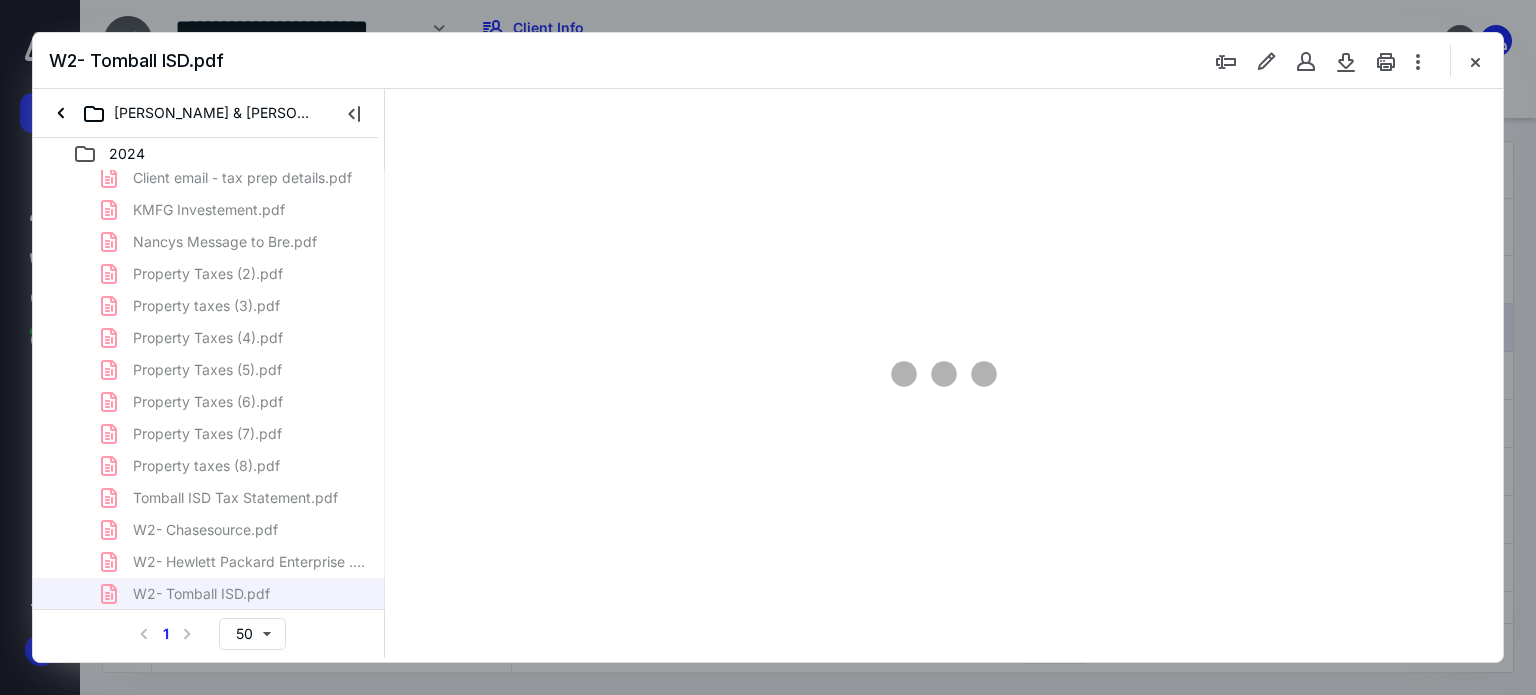 type on "179" 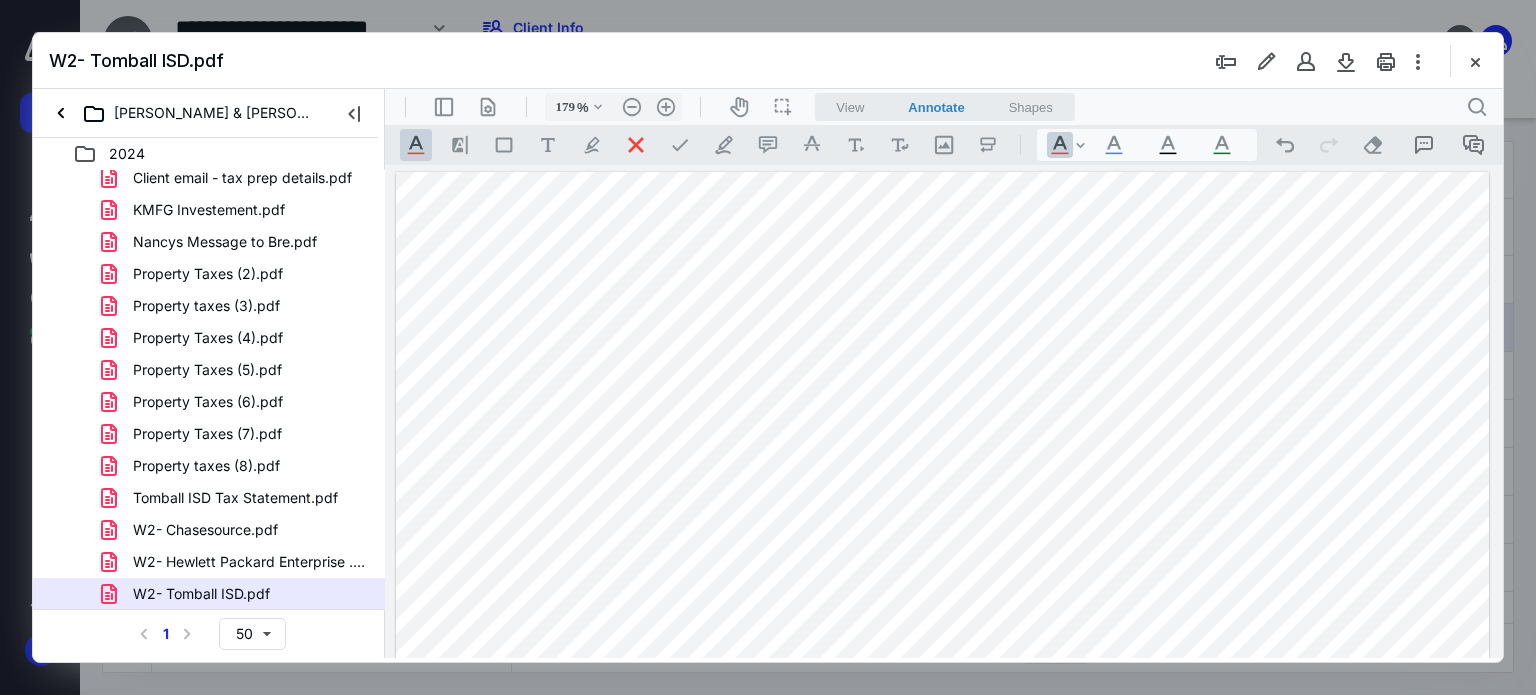 drag, startPoint x: 1470, startPoint y: 60, endPoint x: 1452, endPoint y: 52, distance: 19.697716 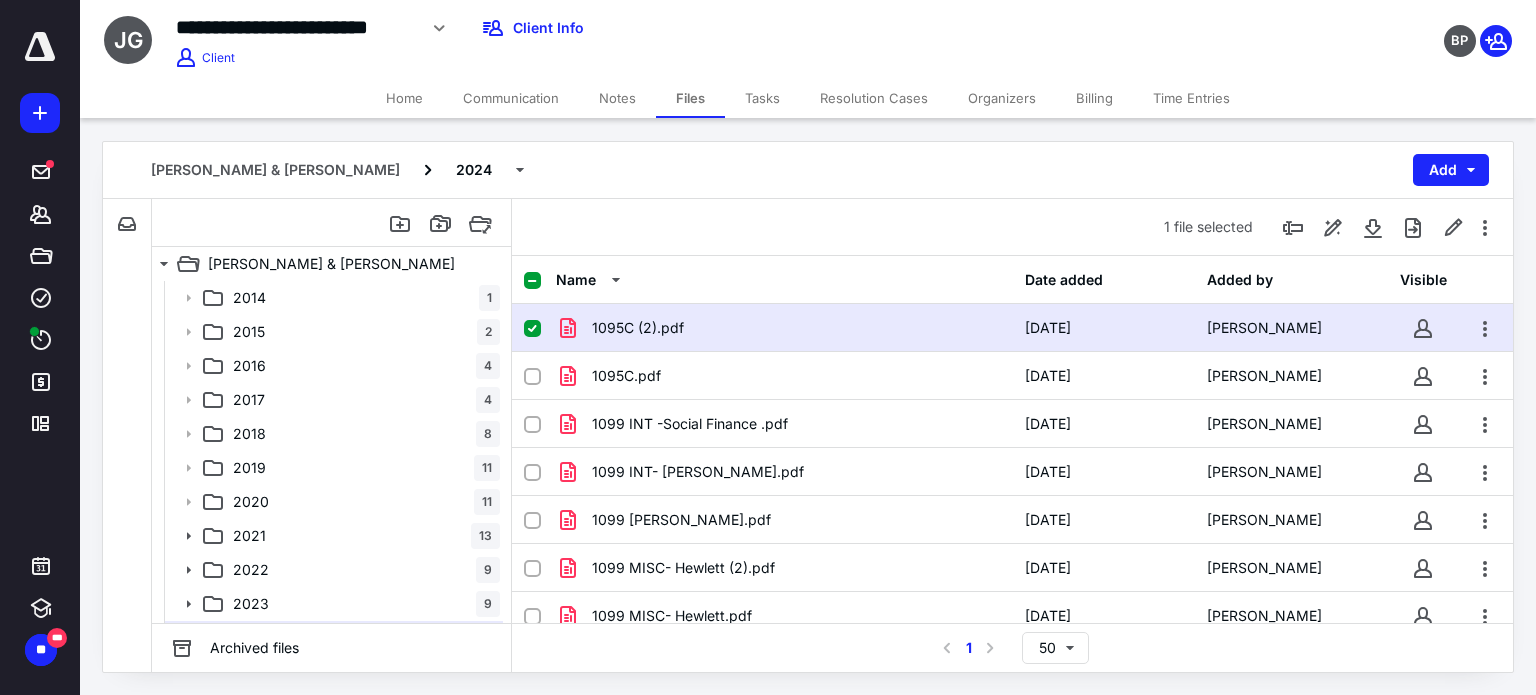 click on "Tasks" at bounding box center [762, 98] 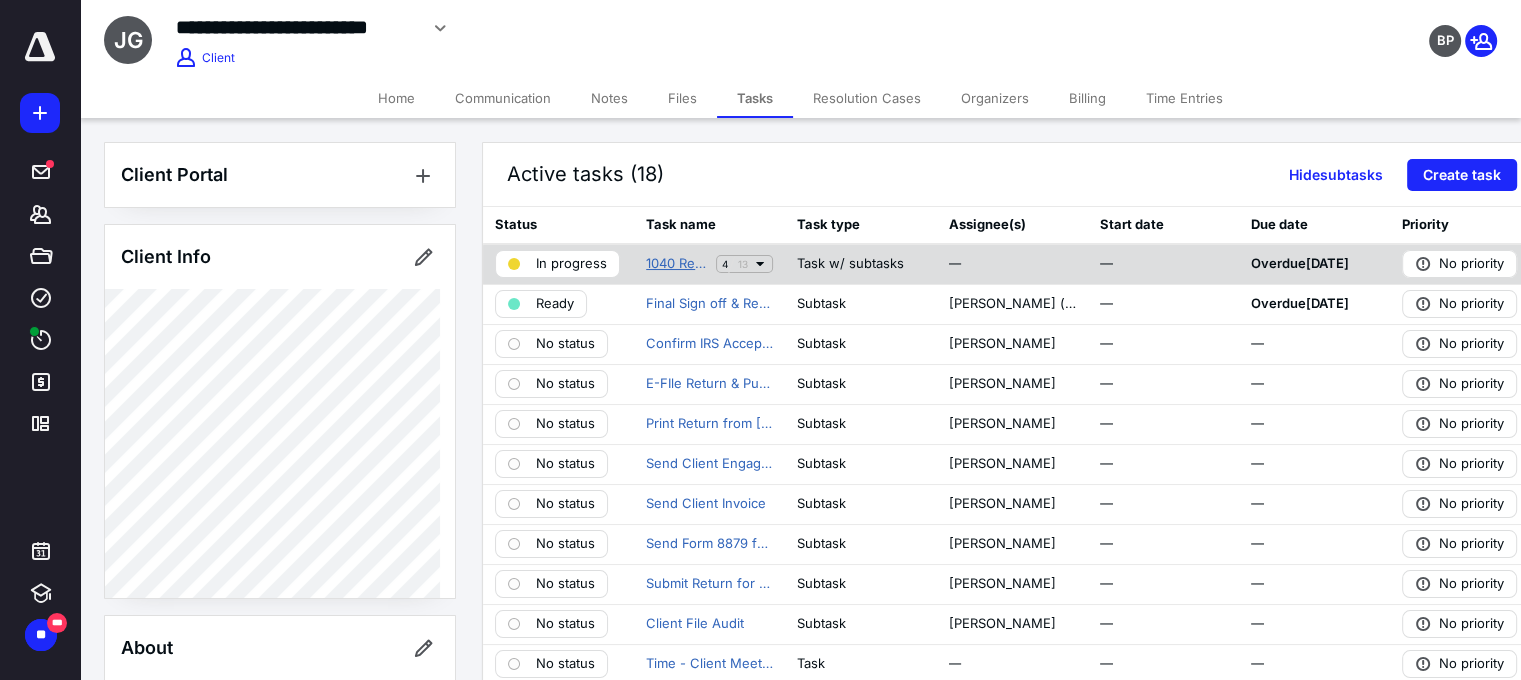 click on "1040 Return [+ automation] - JH Only Review" at bounding box center (677, 264) 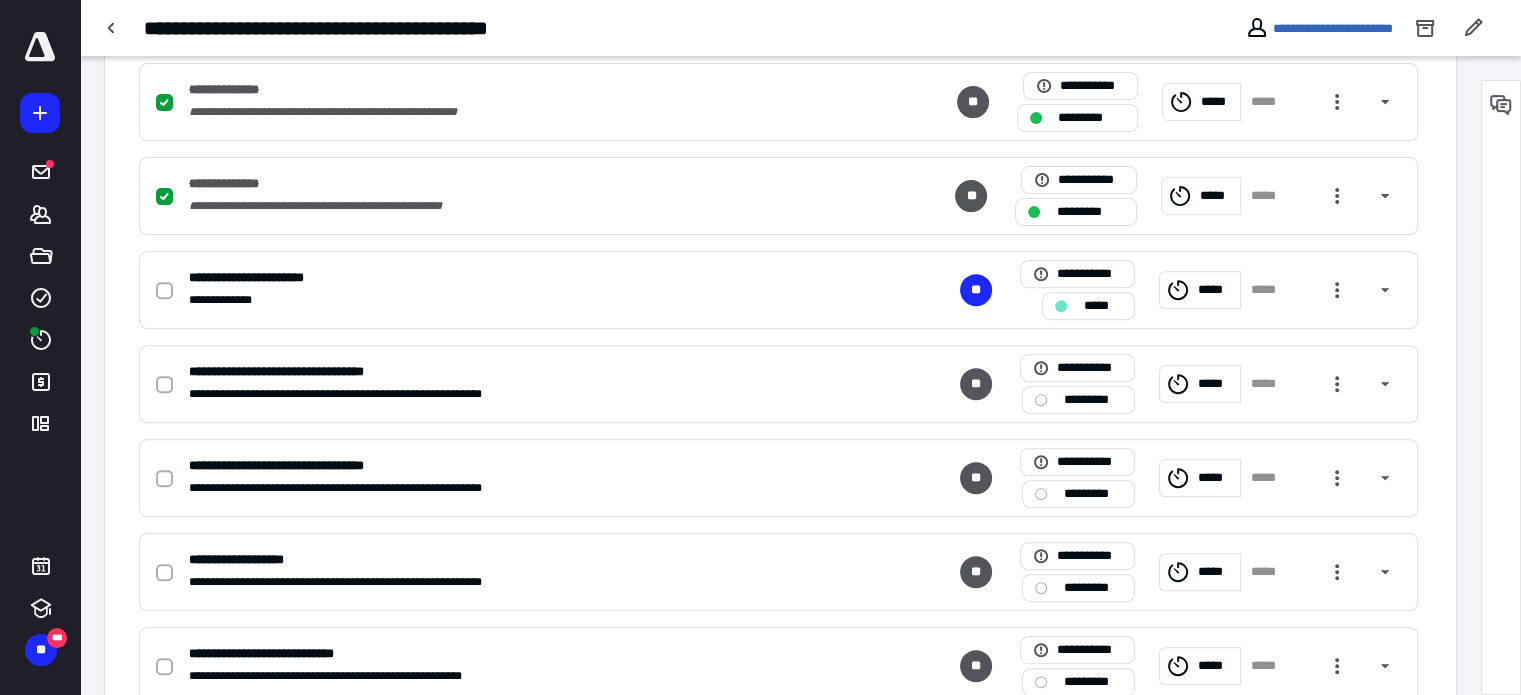 scroll, scrollTop: 700, scrollLeft: 0, axis: vertical 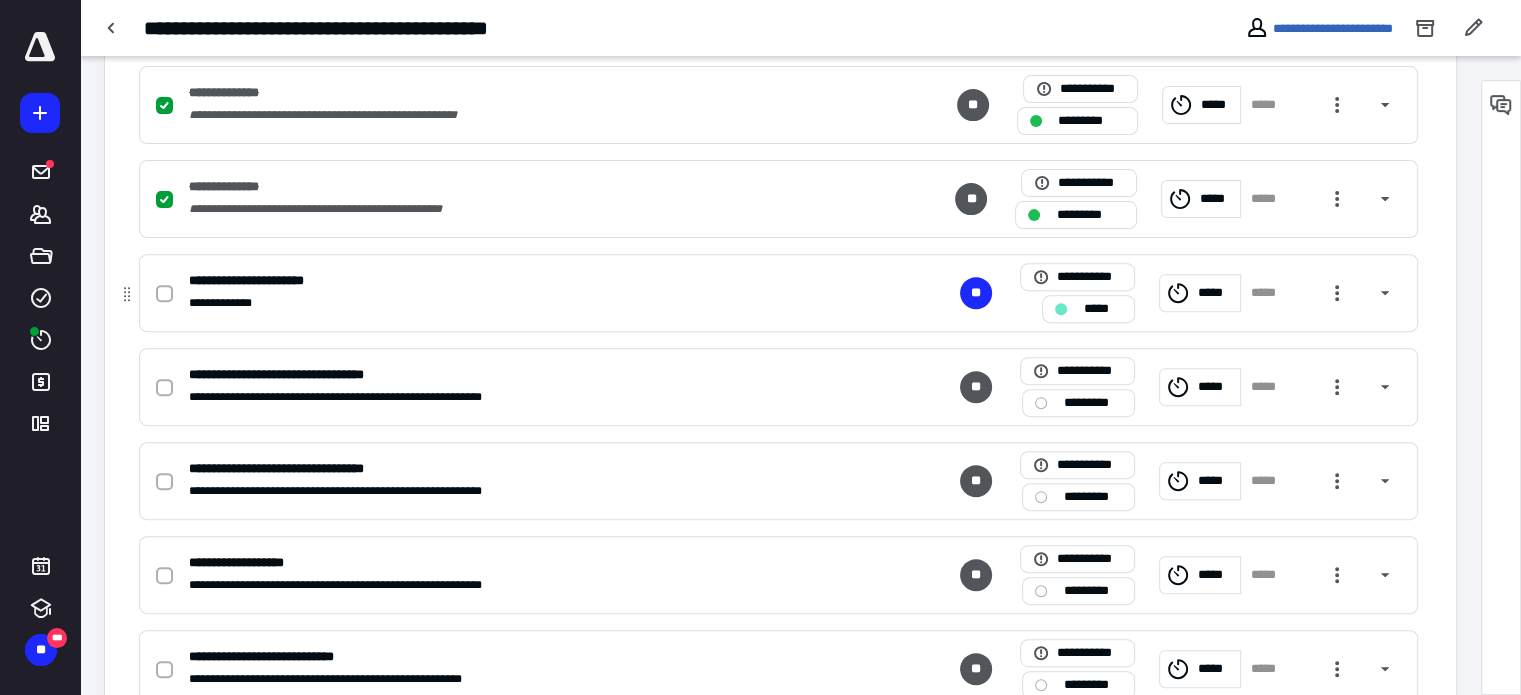 click on "*****" at bounding box center [1088, 309] 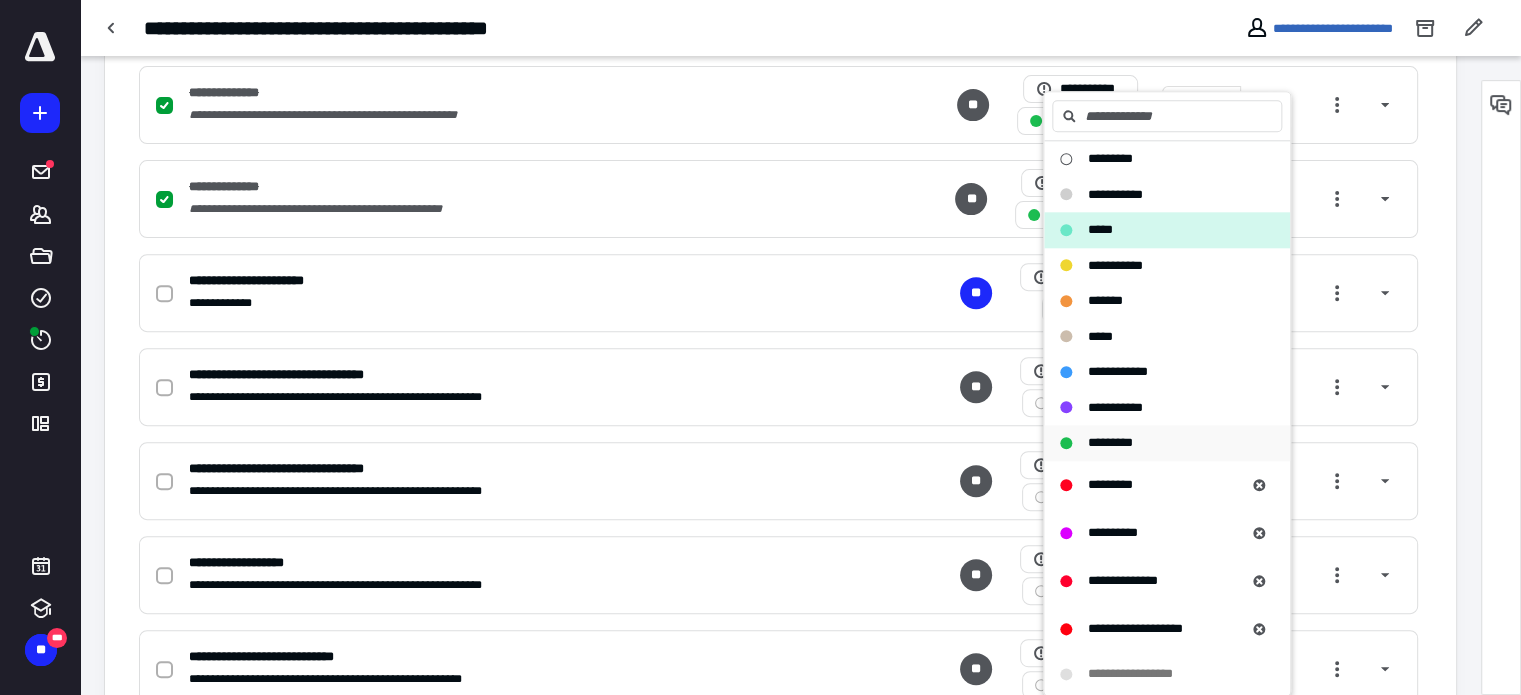 click on "*********" at bounding box center (1110, 442) 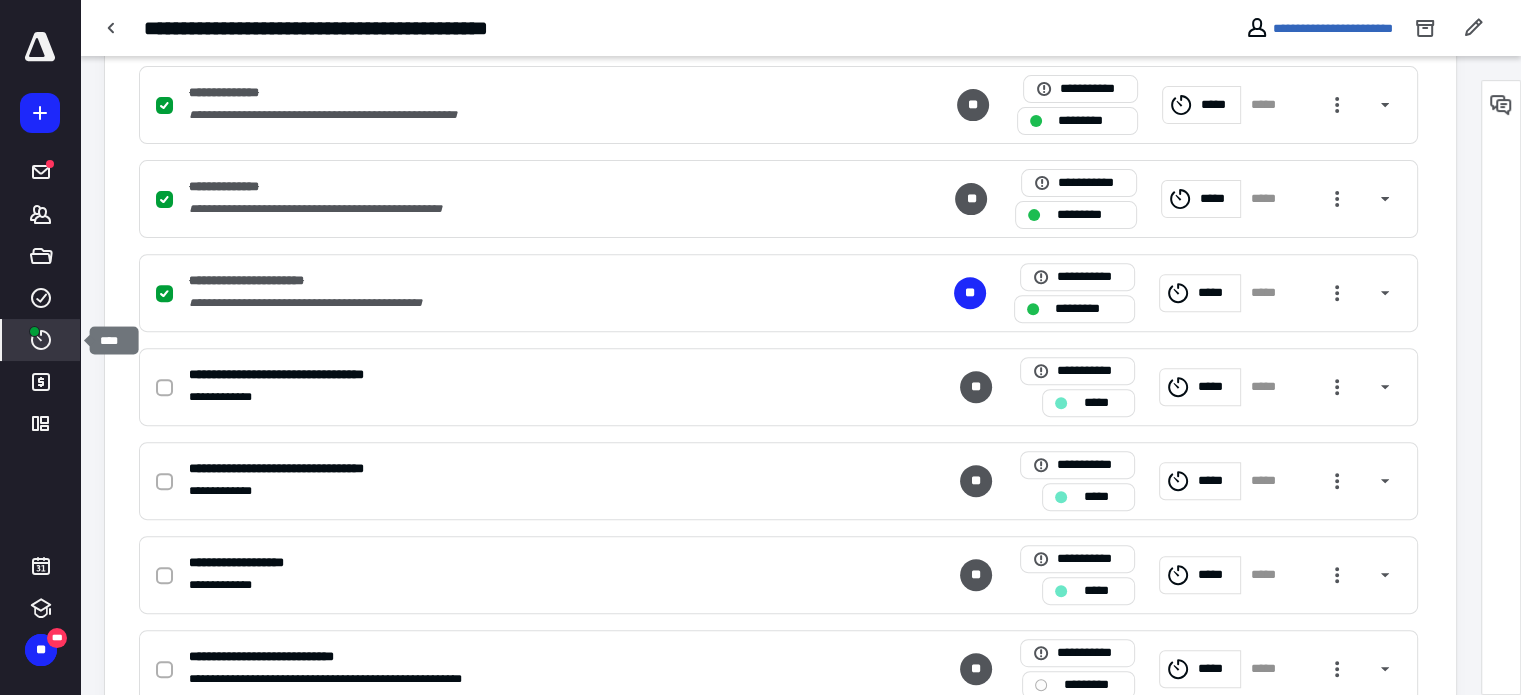 click 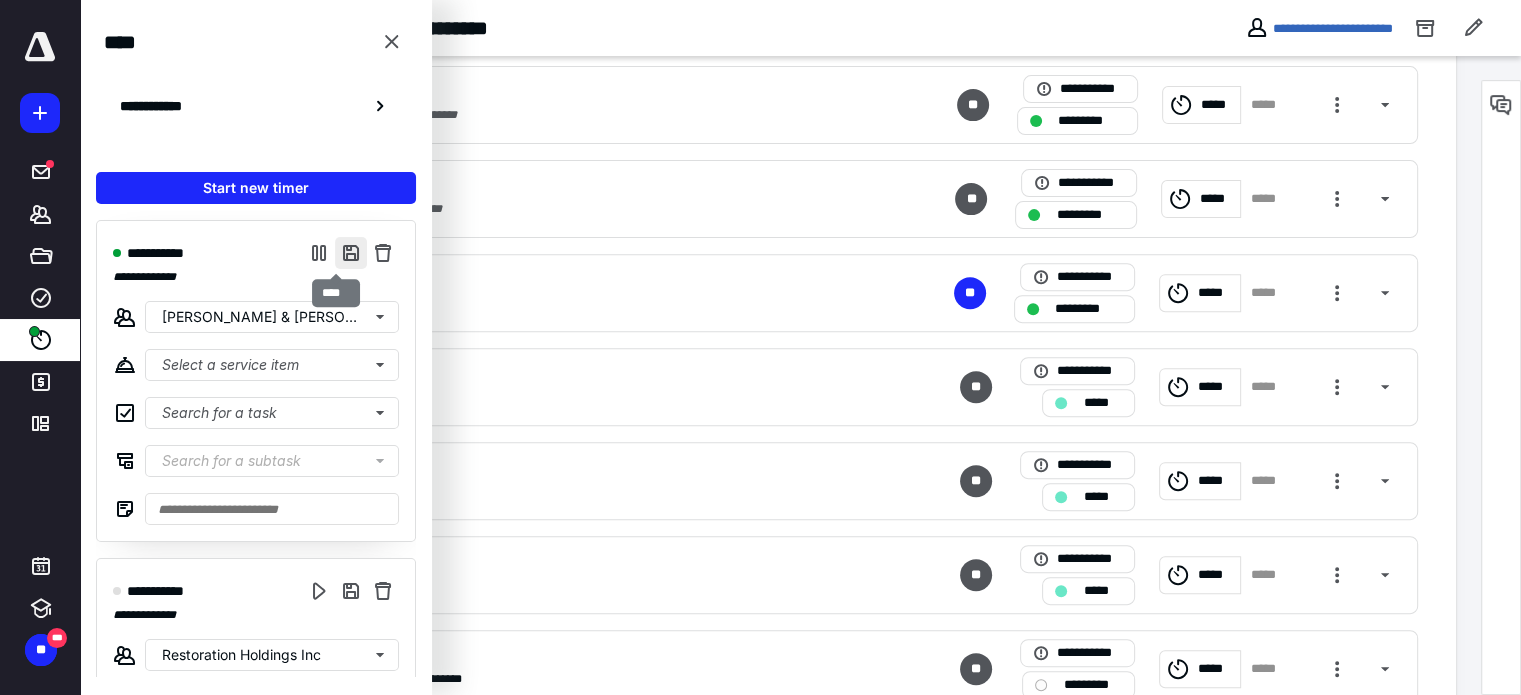 click at bounding box center (351, 253) 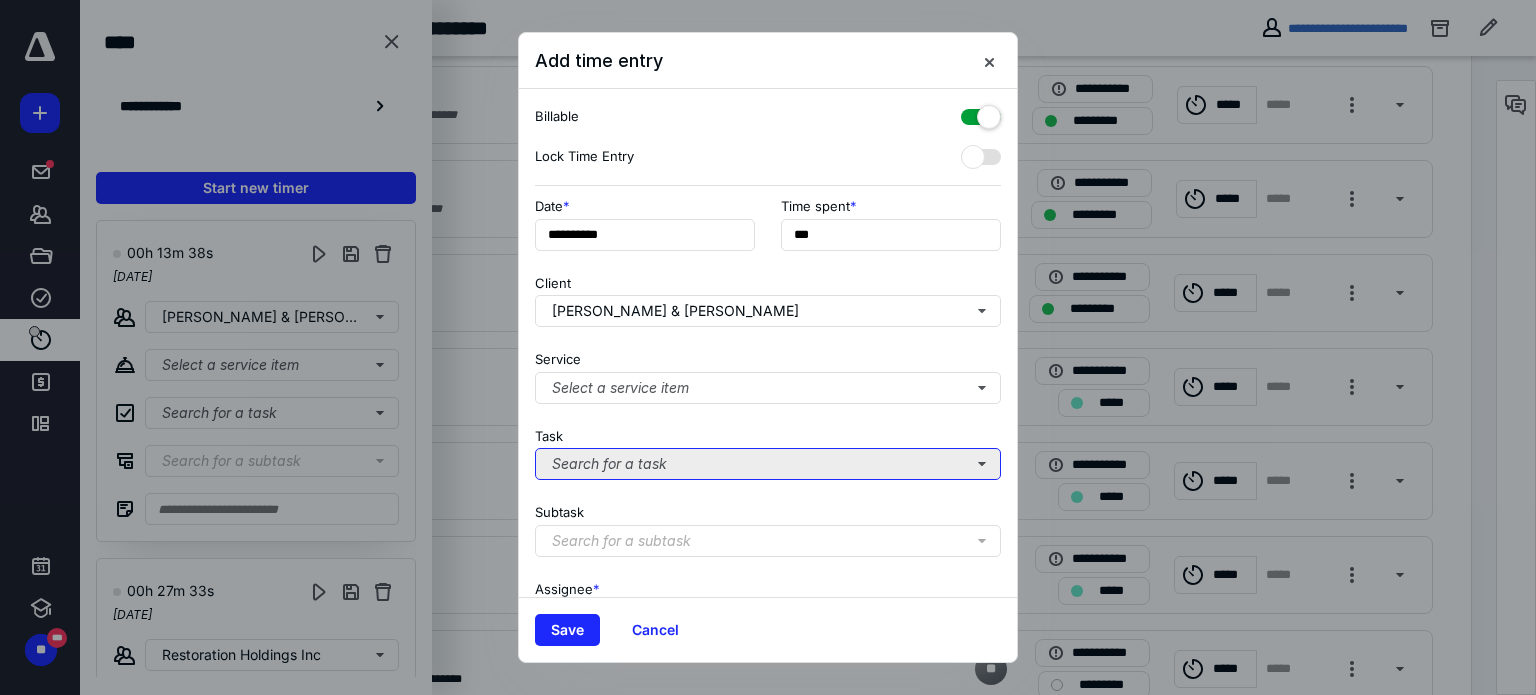 click on "Search for a task" at bounding box center (768, 464) 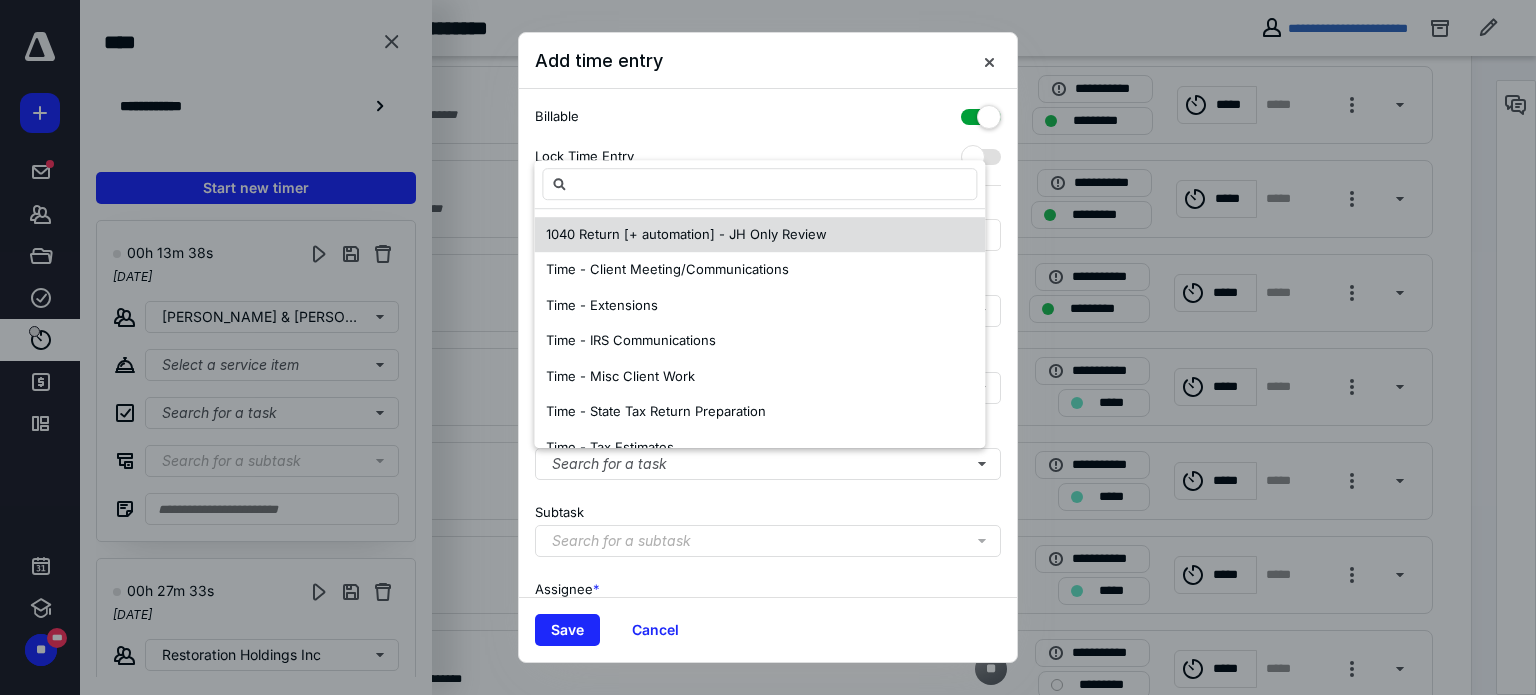 click on "1040 Return [+ automation] - JH Only Review" at bounding box center (686, 234) 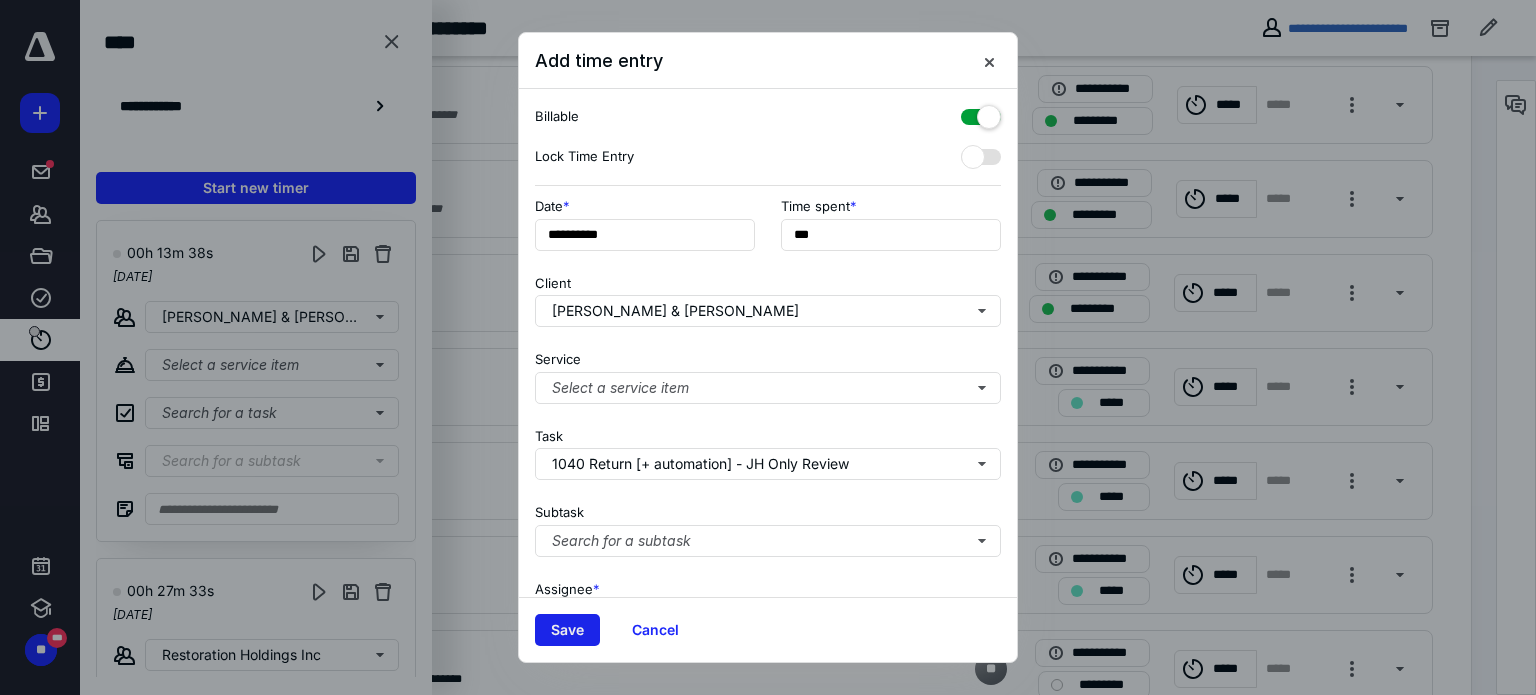 click on "Save" at bounding box center [567, 630] 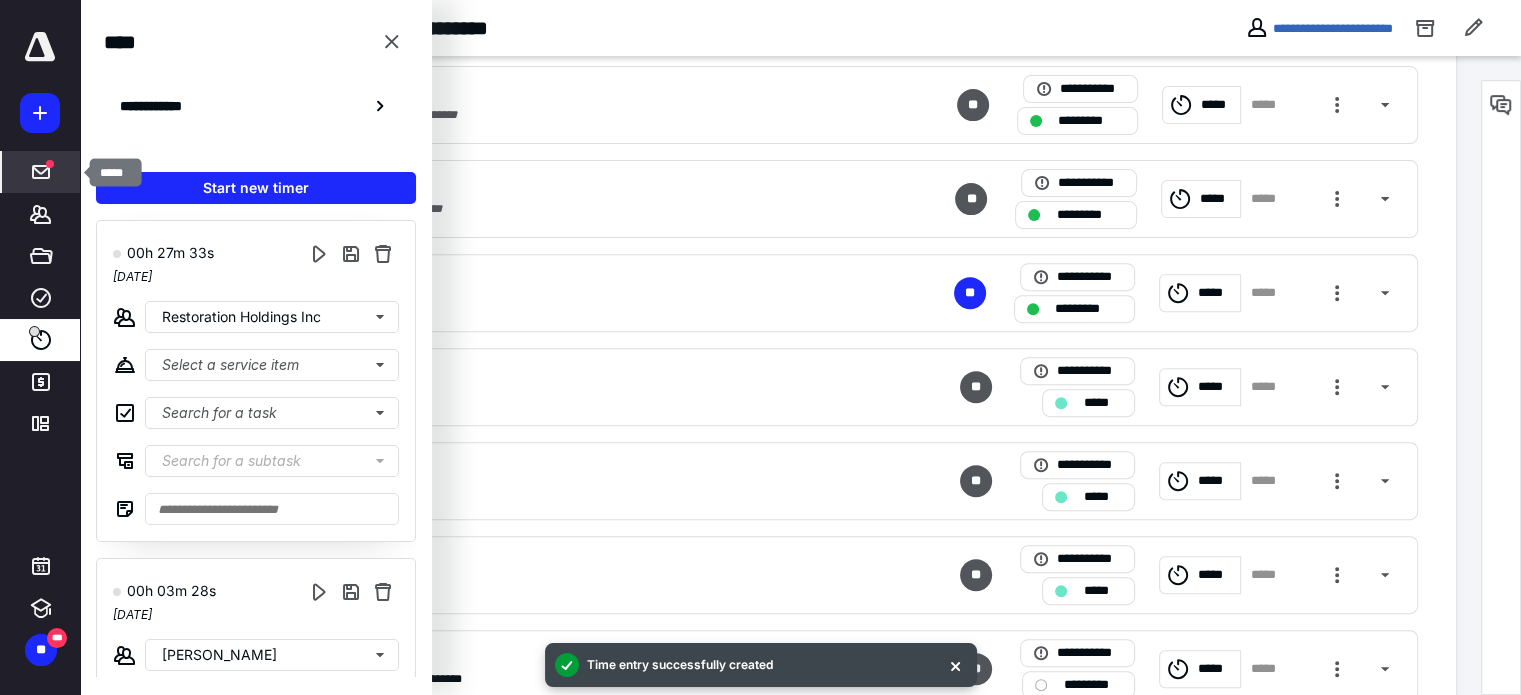 click 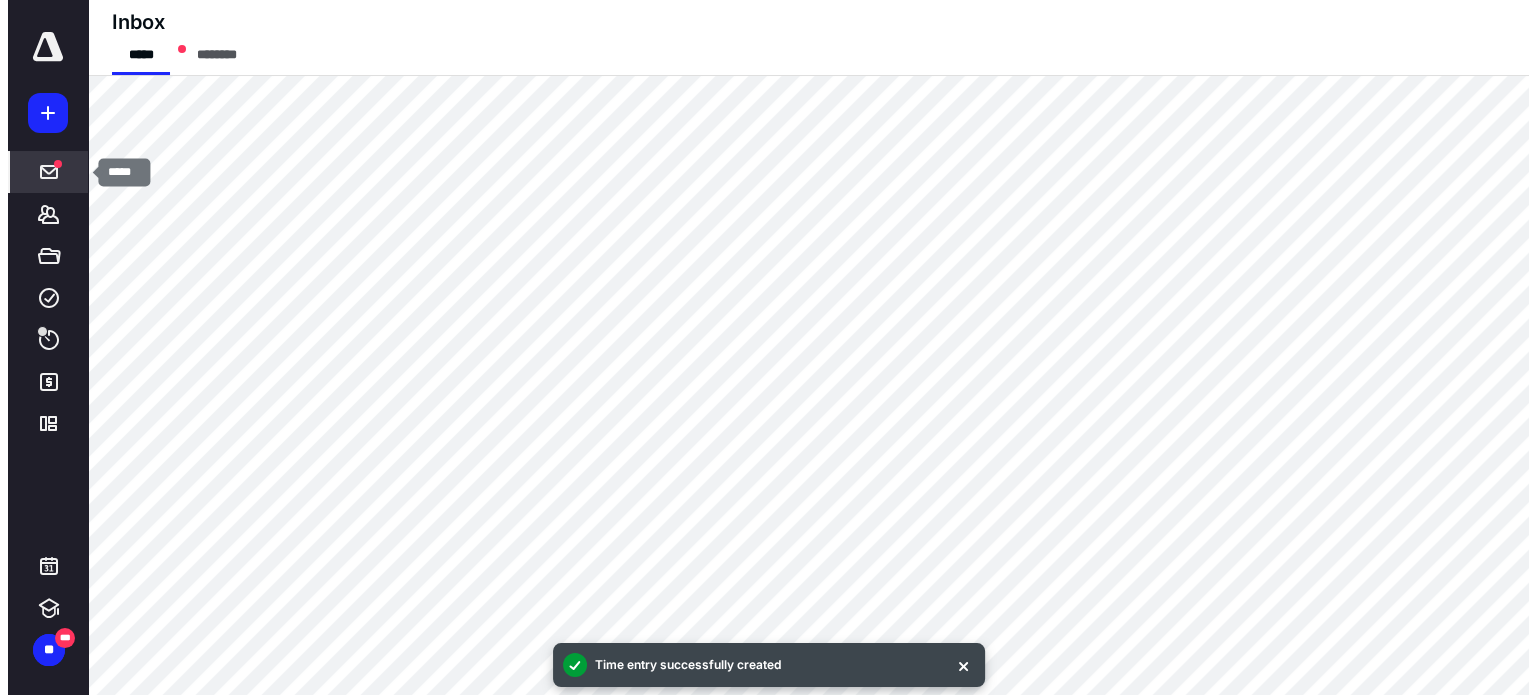 scroll, scrollTop: 0, scrollLeft: 0, axis: both 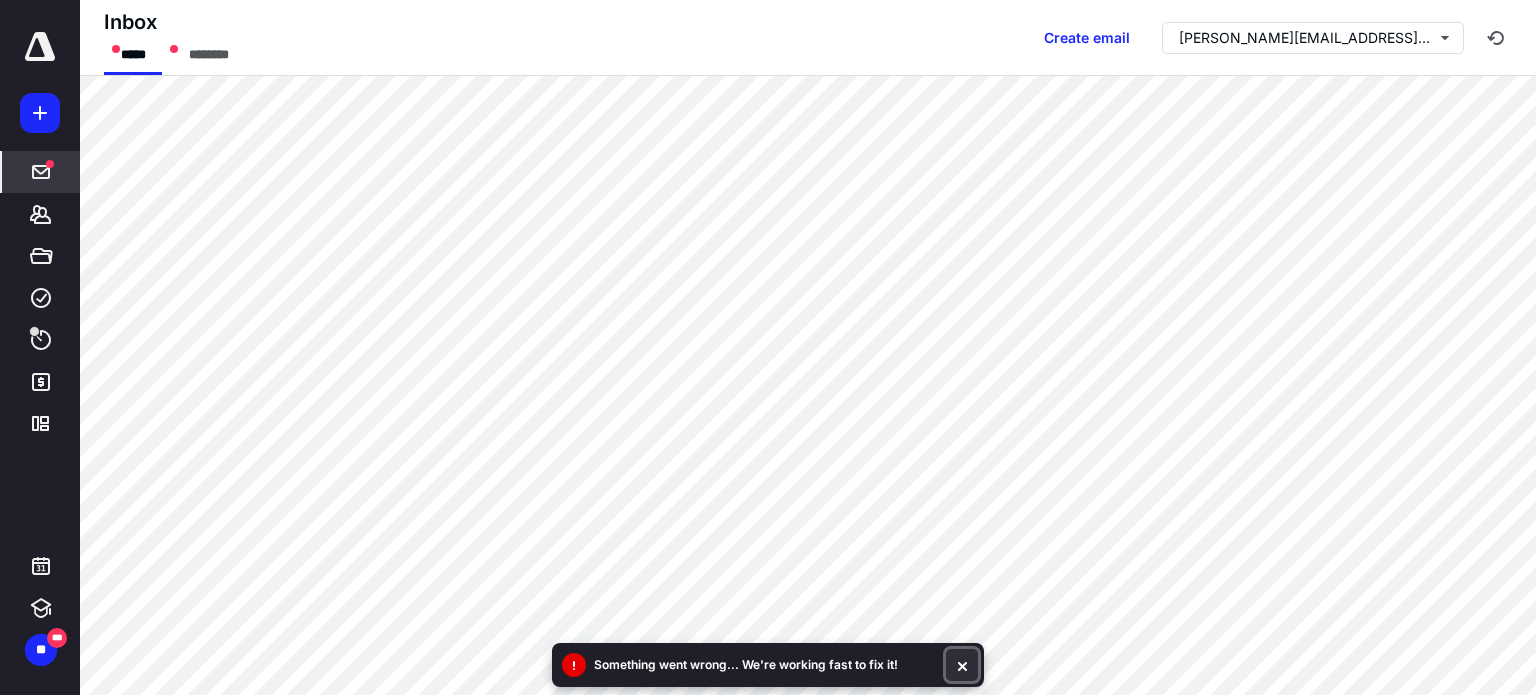 click at bounding box center [962, 665] 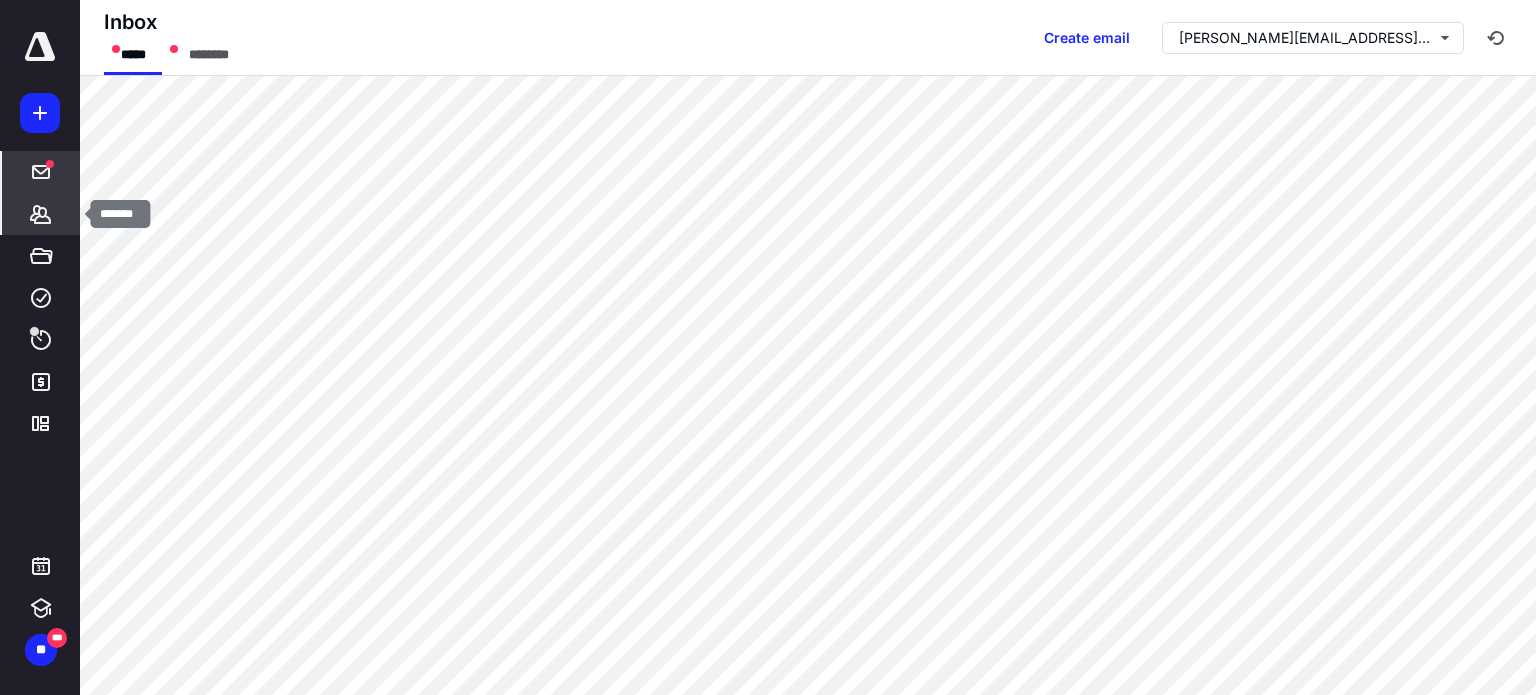 click 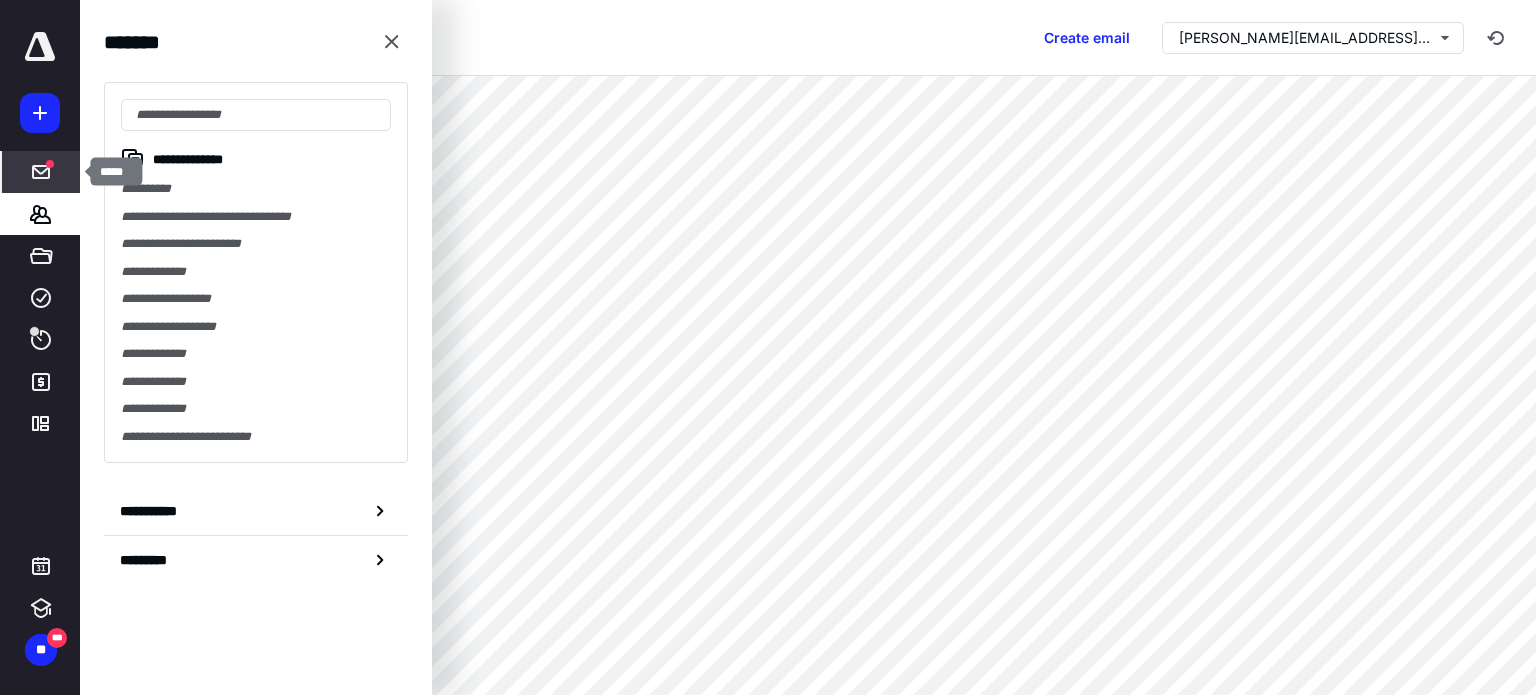 click 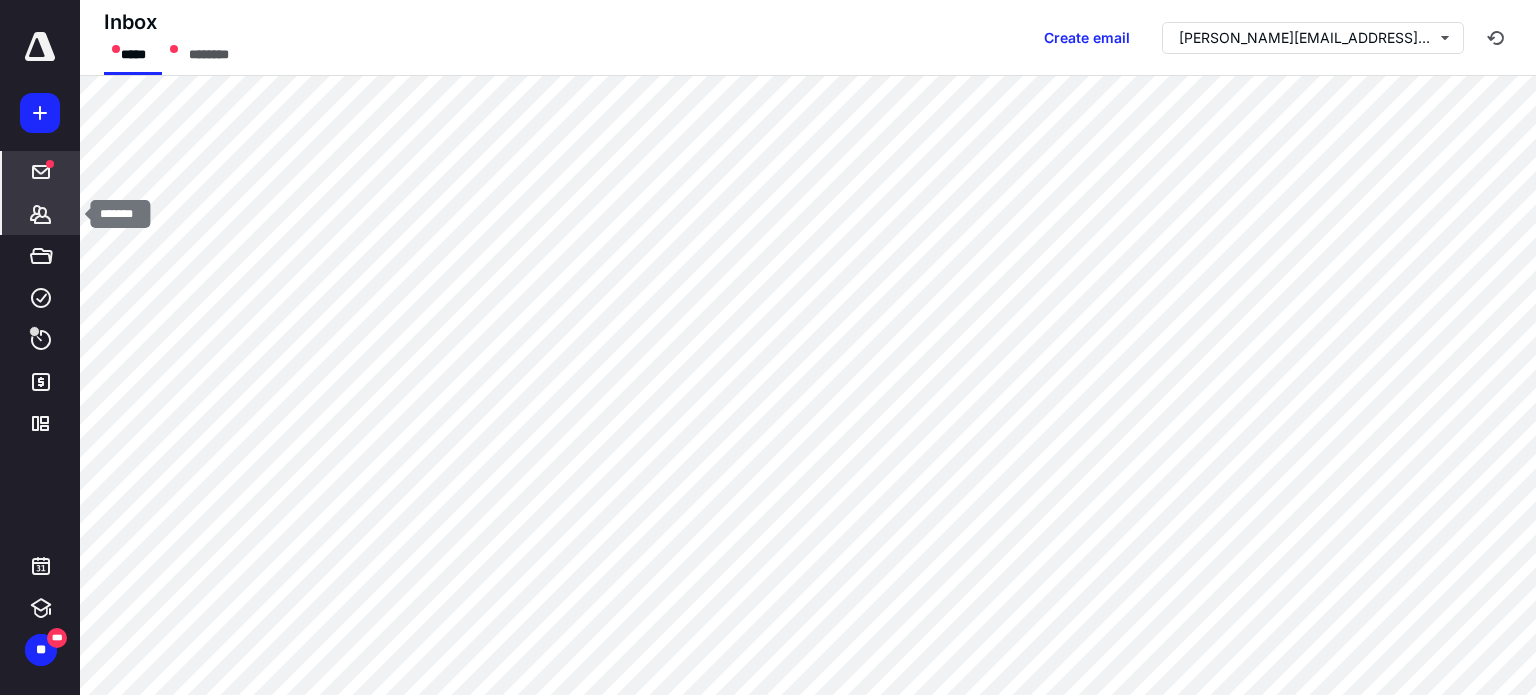 click on "*******" at bounding box center [41, 214] 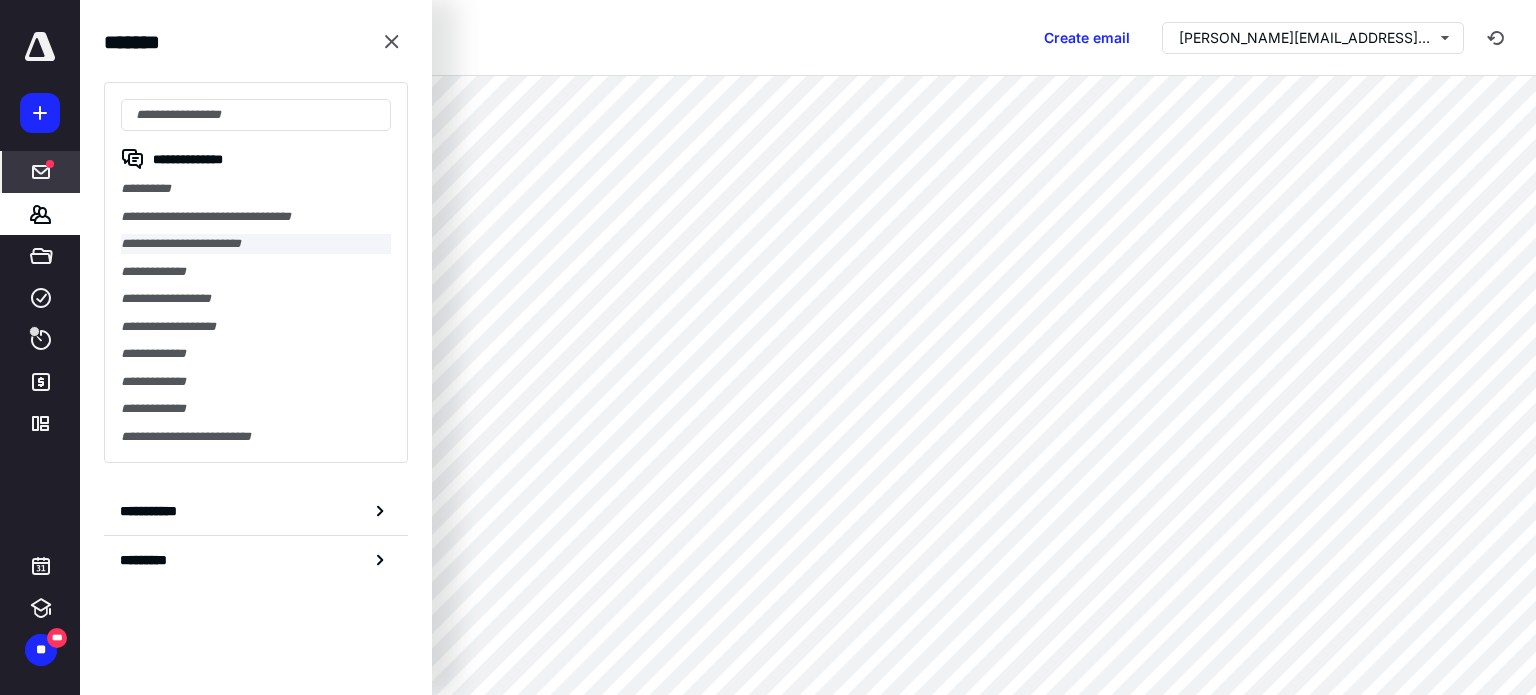 click on "**********" at bounding box center [256, 244] 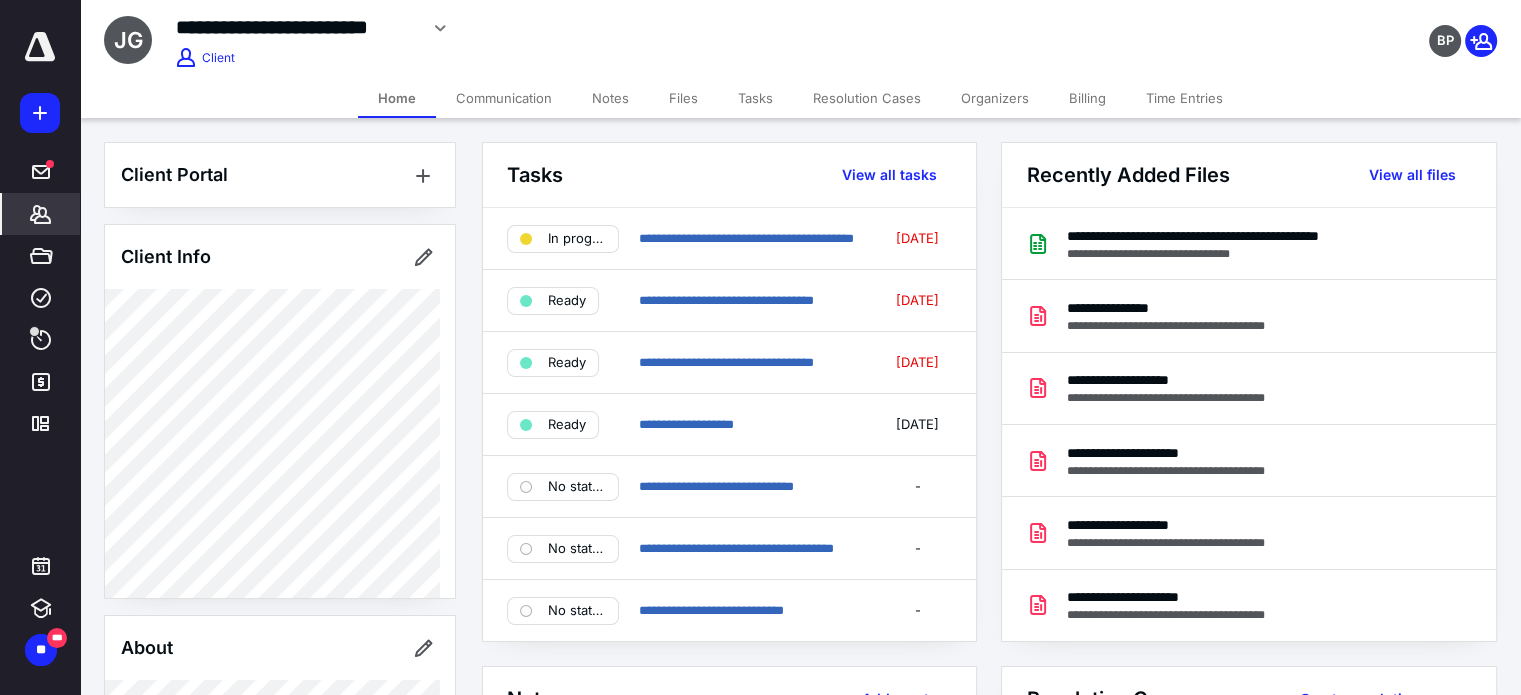 click on "Communication" at bounding box center (504, 98) 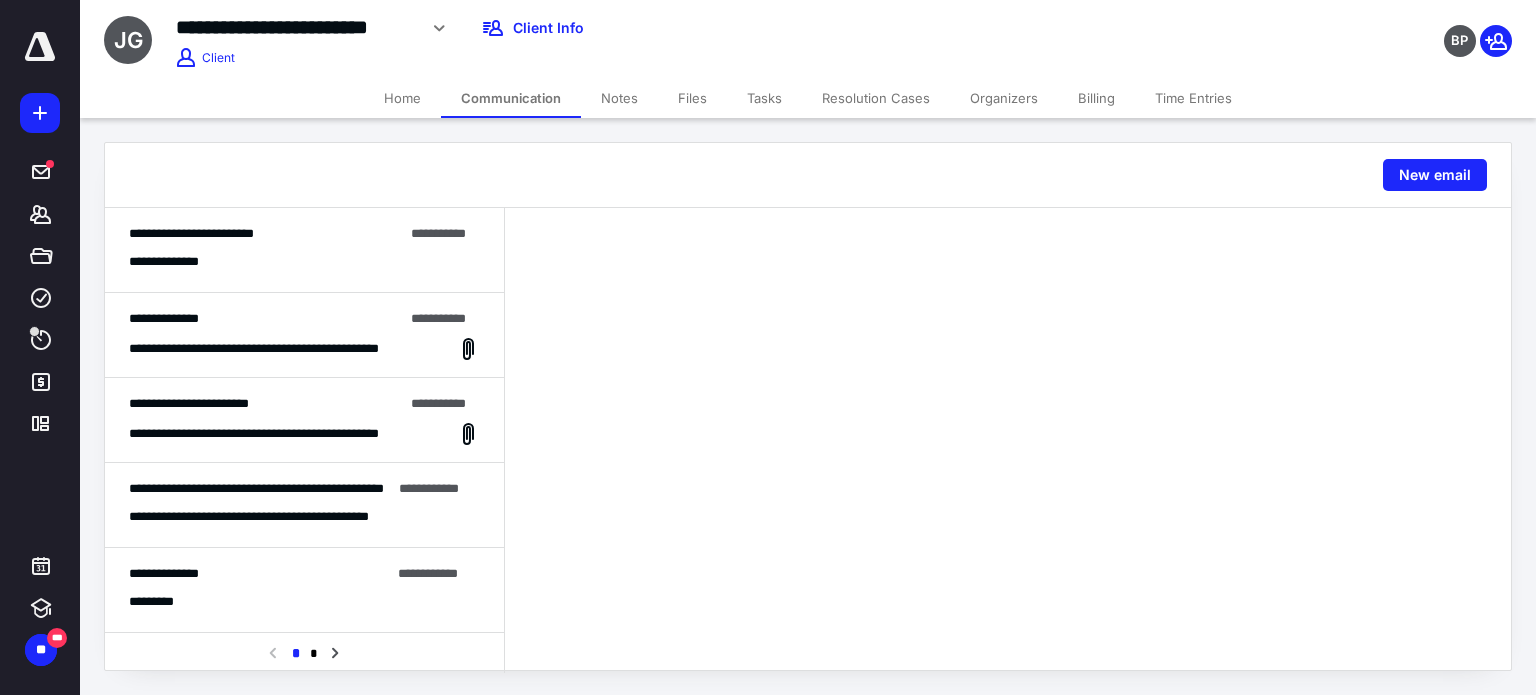 click on "**********" at bounding box center [266, 234] 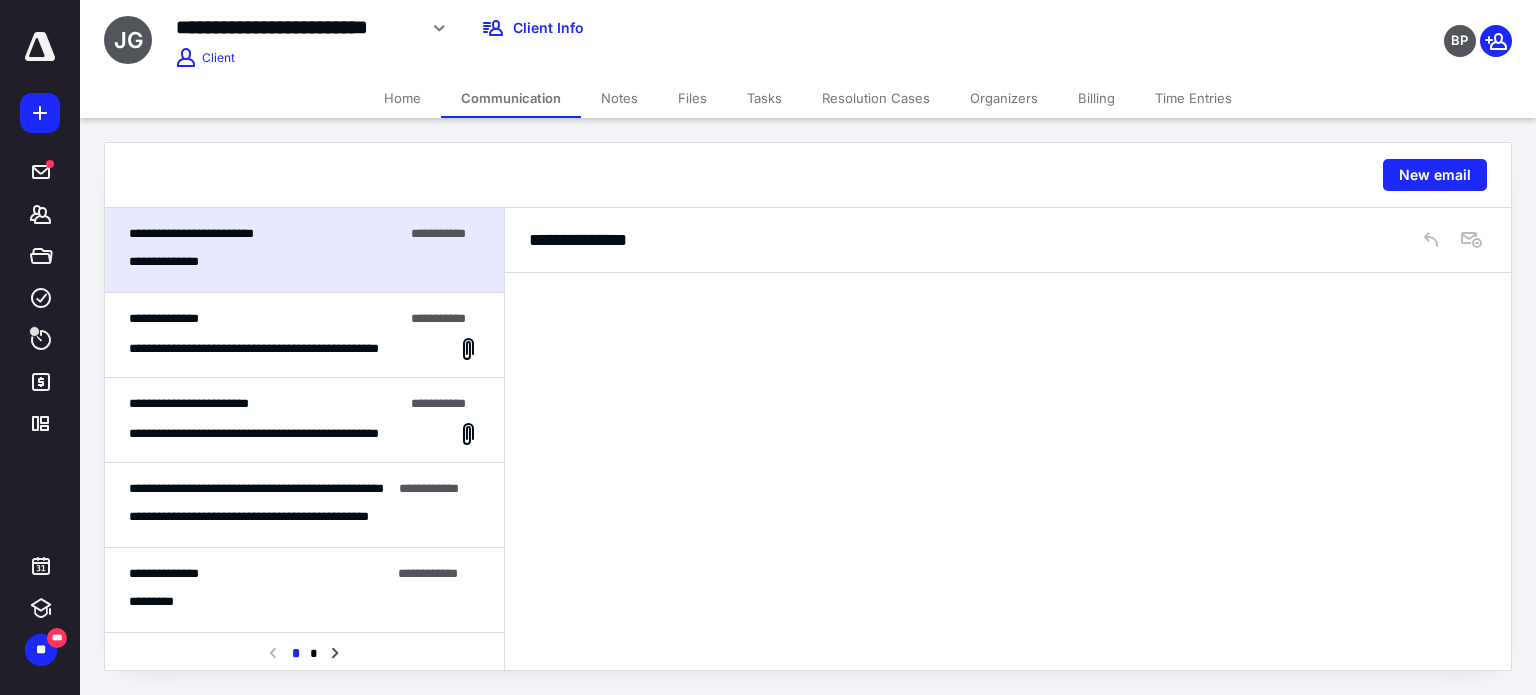 click on "**********" at bounding box center (266, 234) 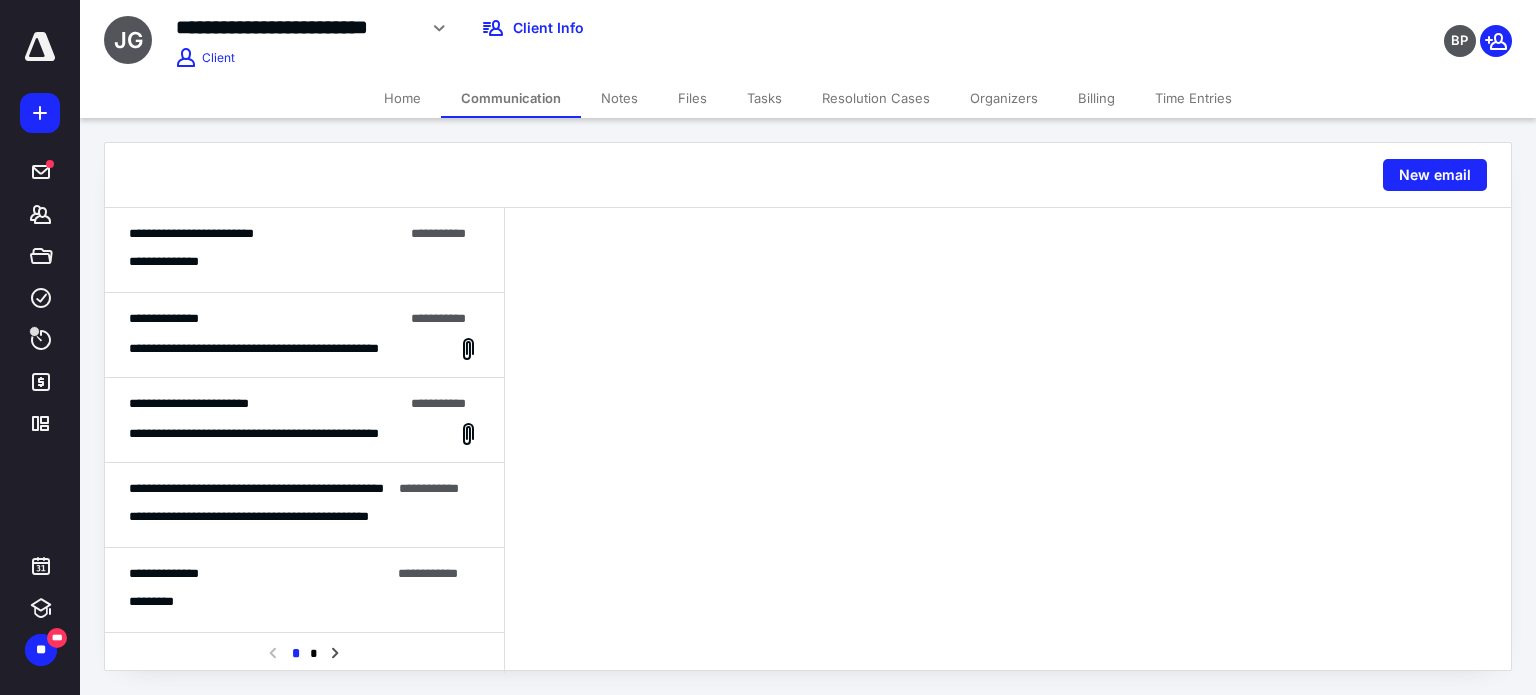 click on "**********" at bounding box center [266, 234] 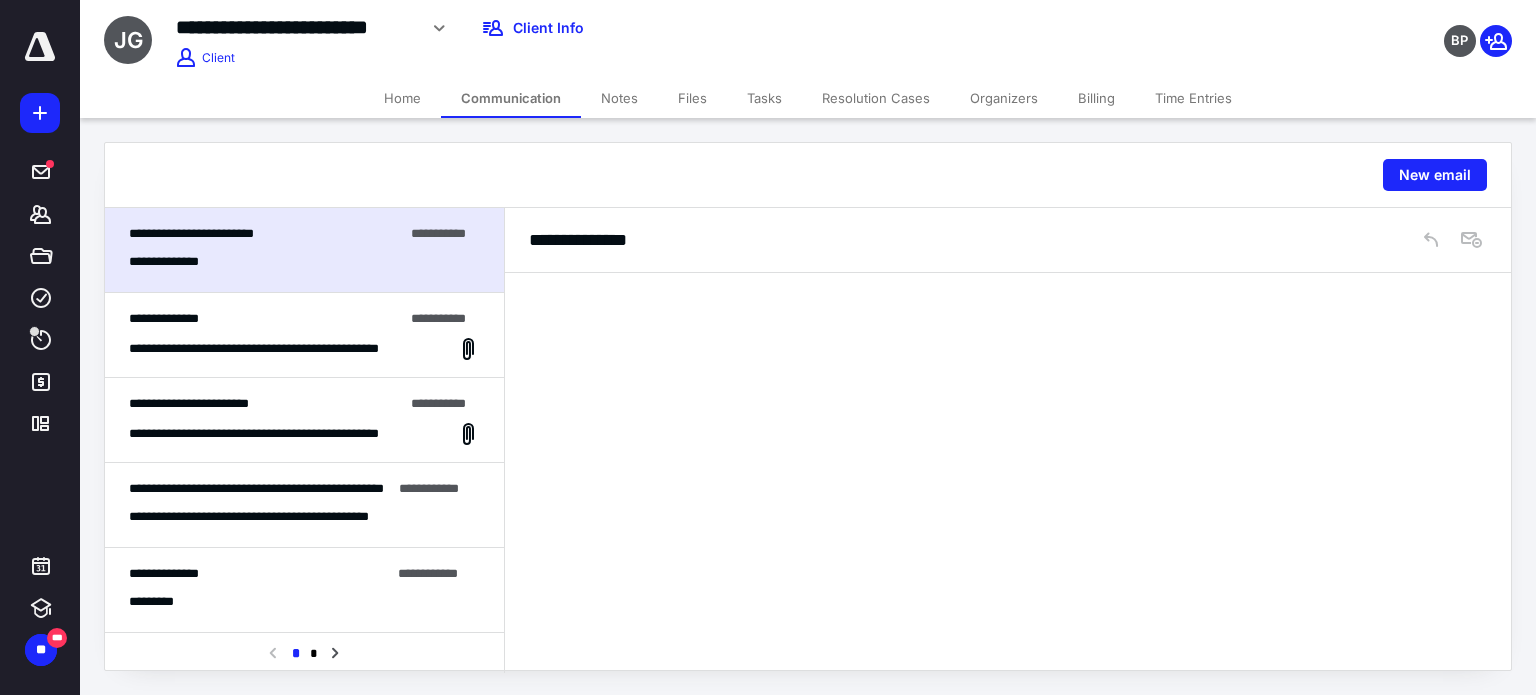 click on "**********" at bounding box center (304, 335) 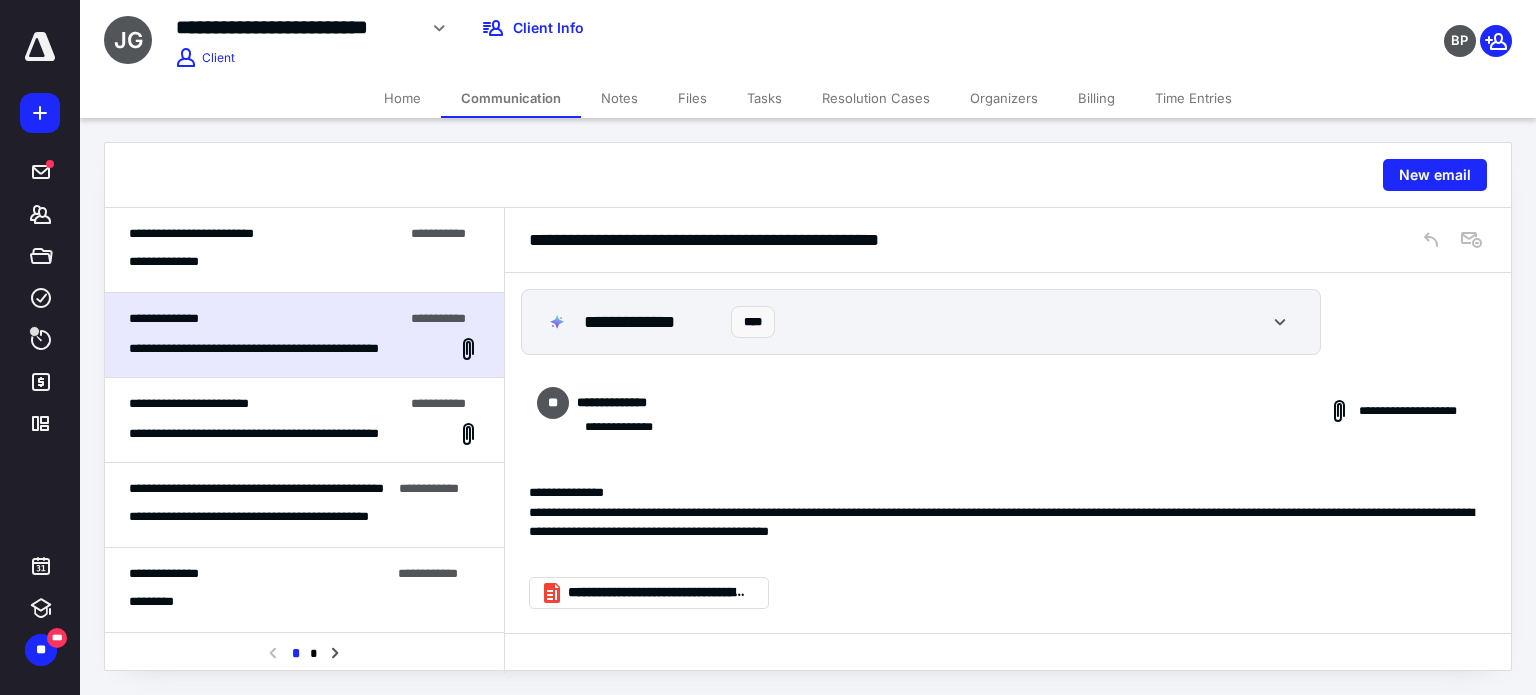 click on "**********" at bounding box center (304, 250) 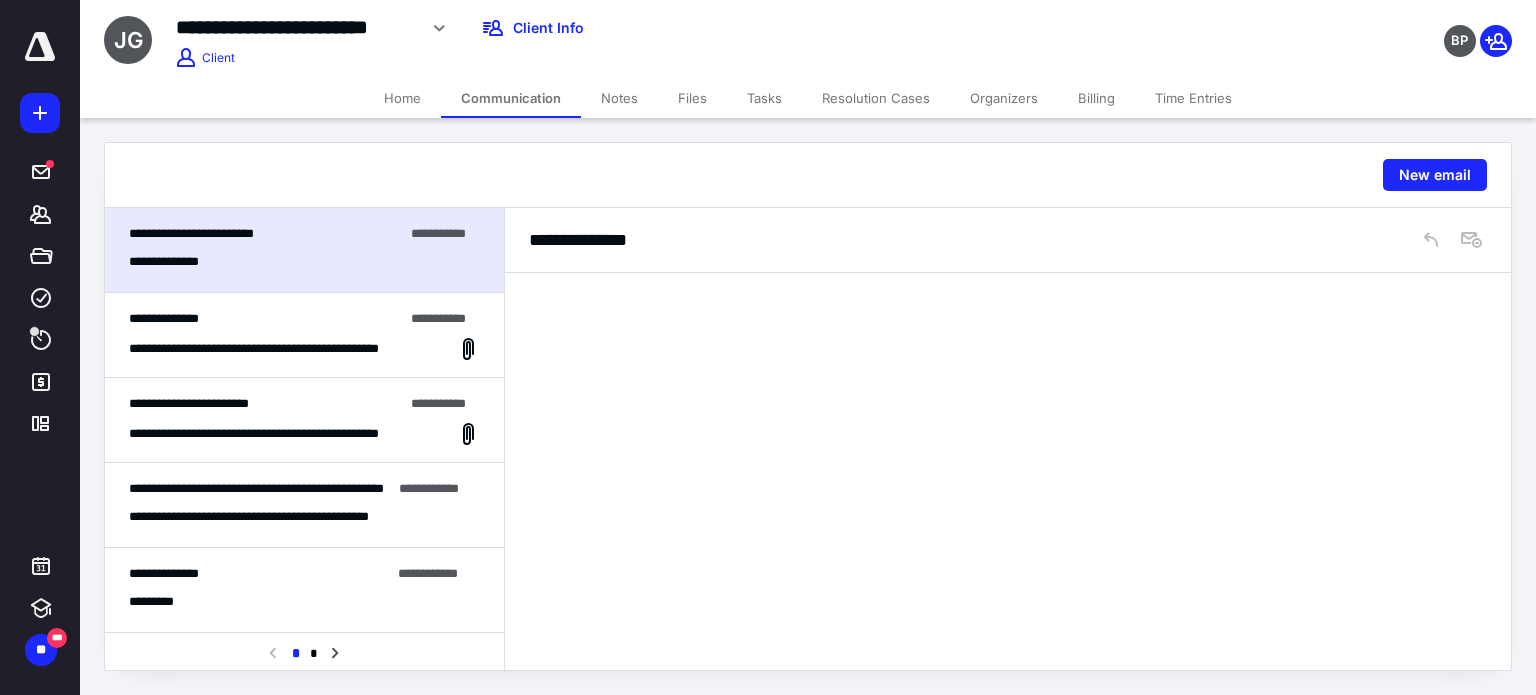 click on "**********" at bounding box center (304, 250) 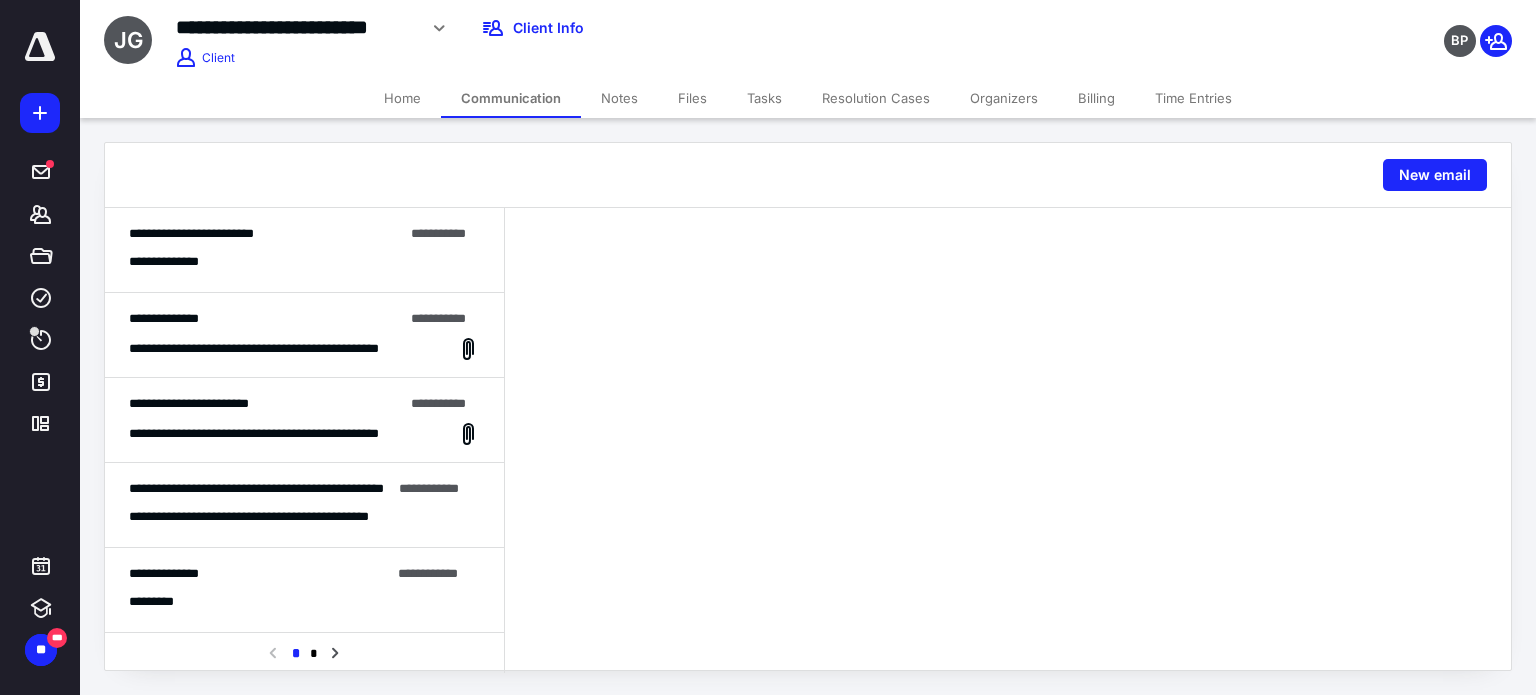 click on "**********" at bounding box center (266, 319) 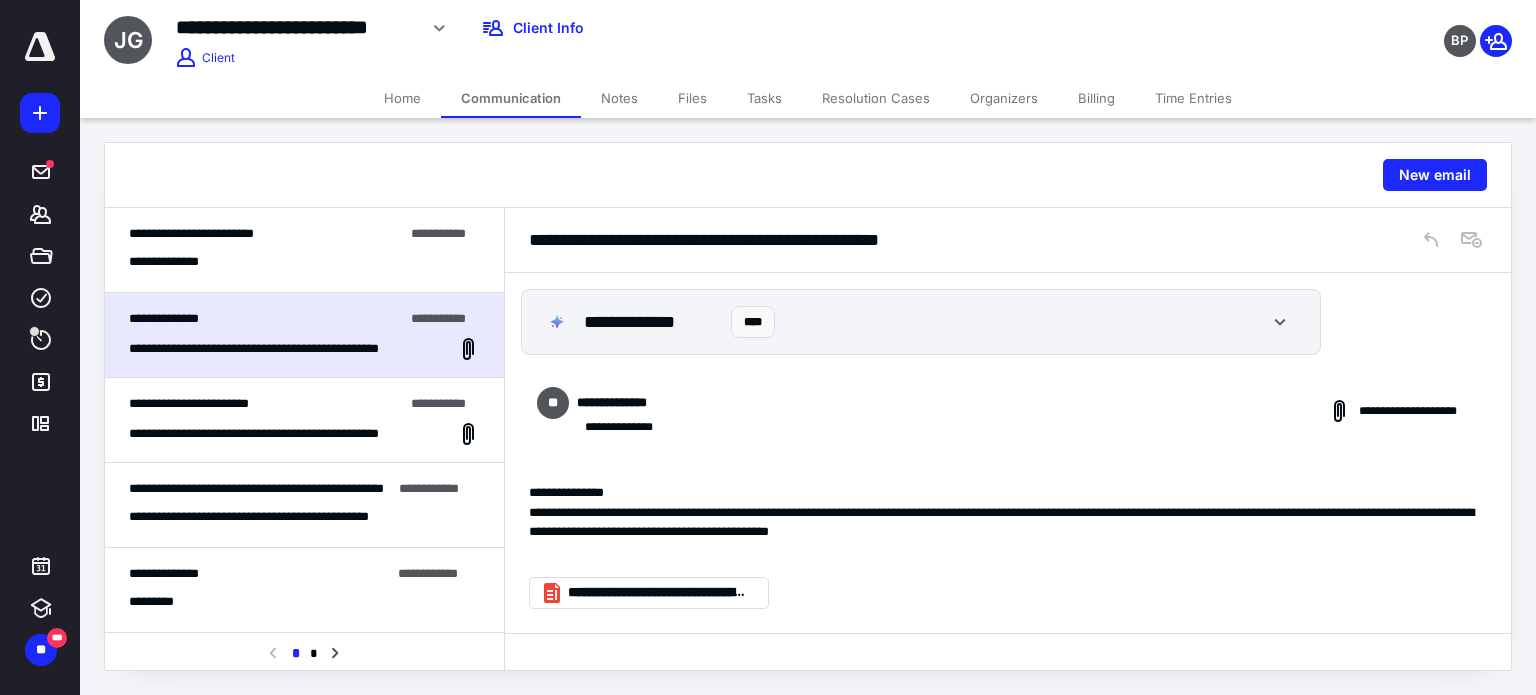 click on "**********" at bounding box center [304, 262] 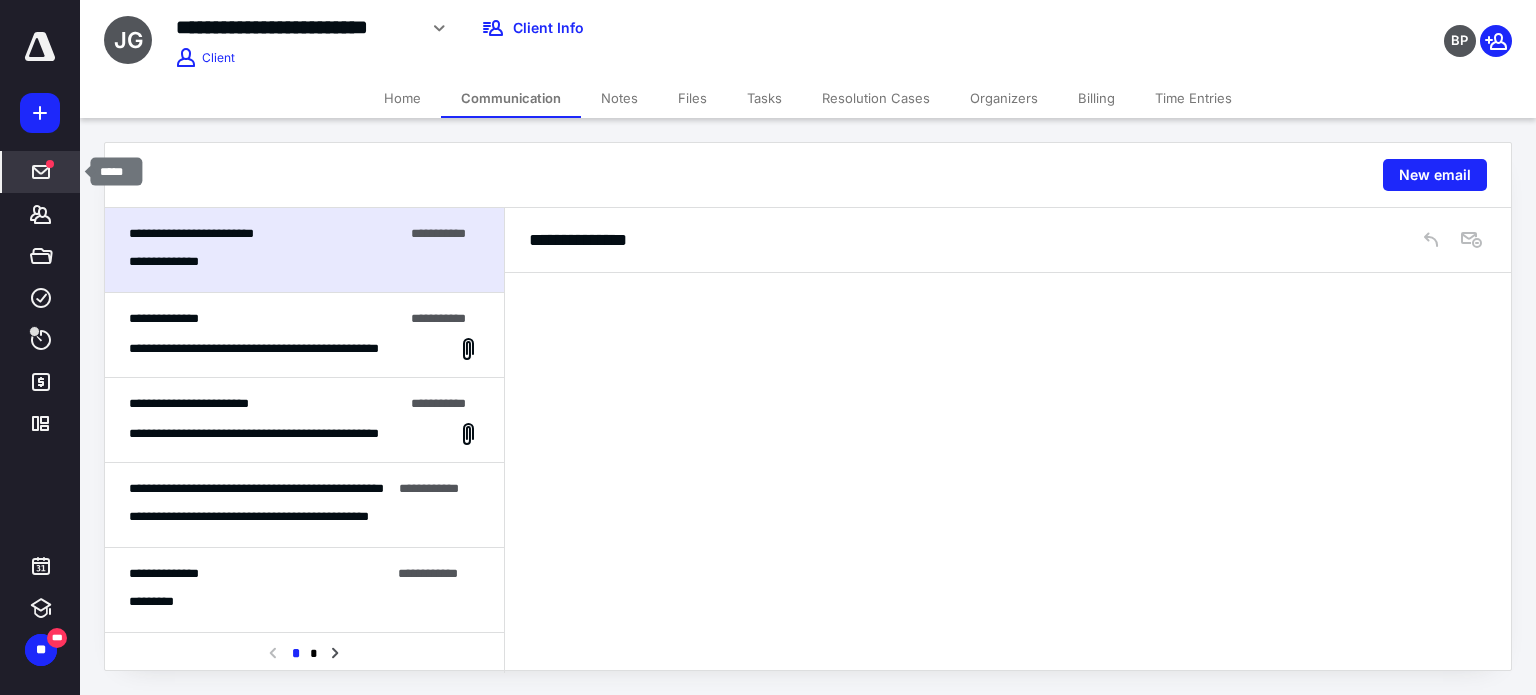 click 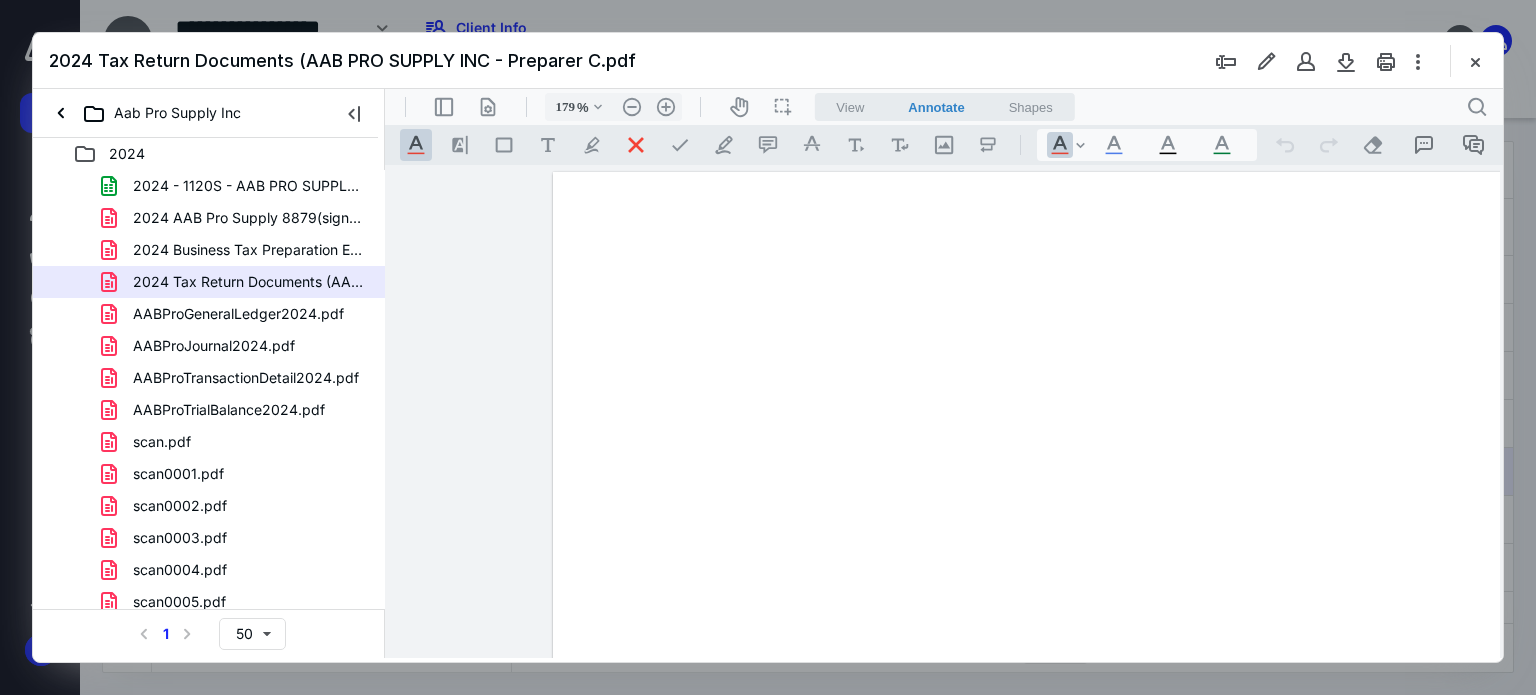 scroll, scrollTop: 0, scrollLeft: 0, axis: both 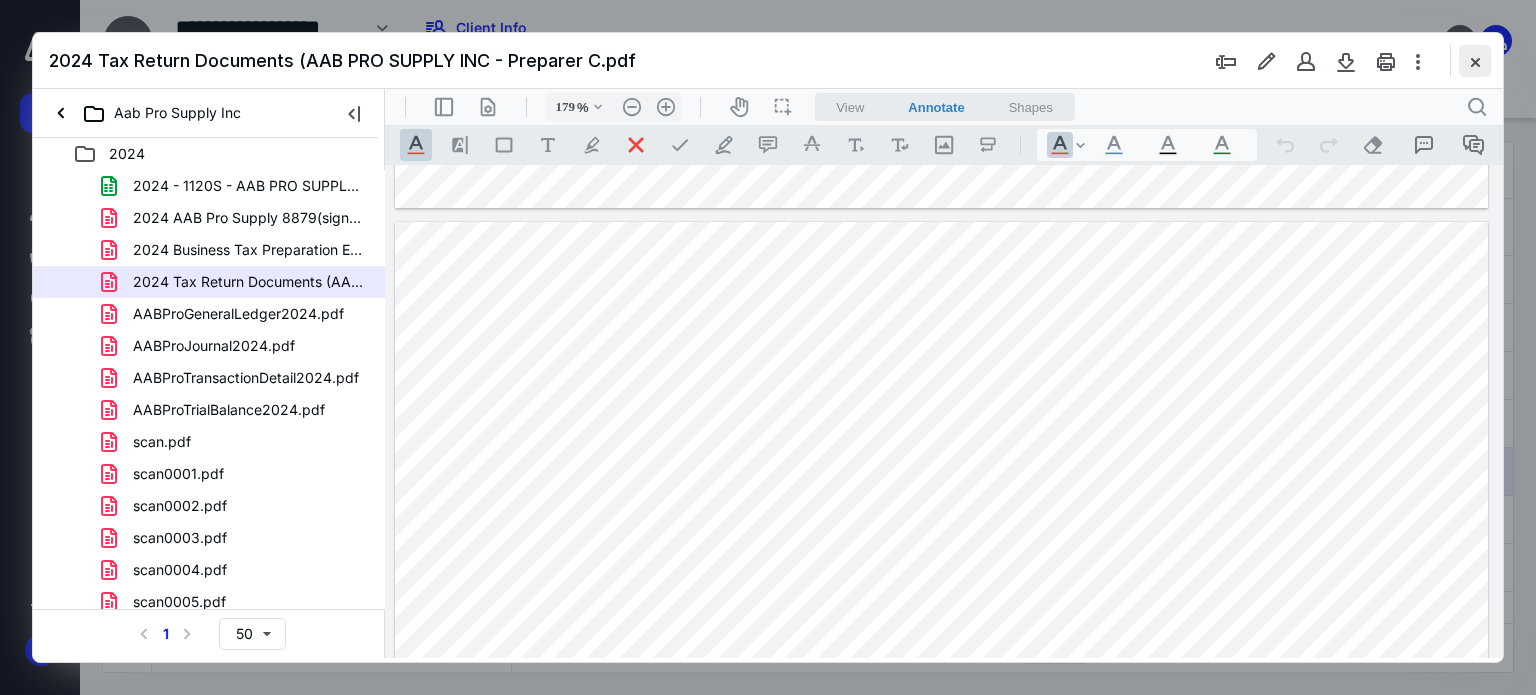 drag, startPoint x: 1478, startPoint y: 55, endPoint x: 1412, endPoint y: 50, distance: 66.189125 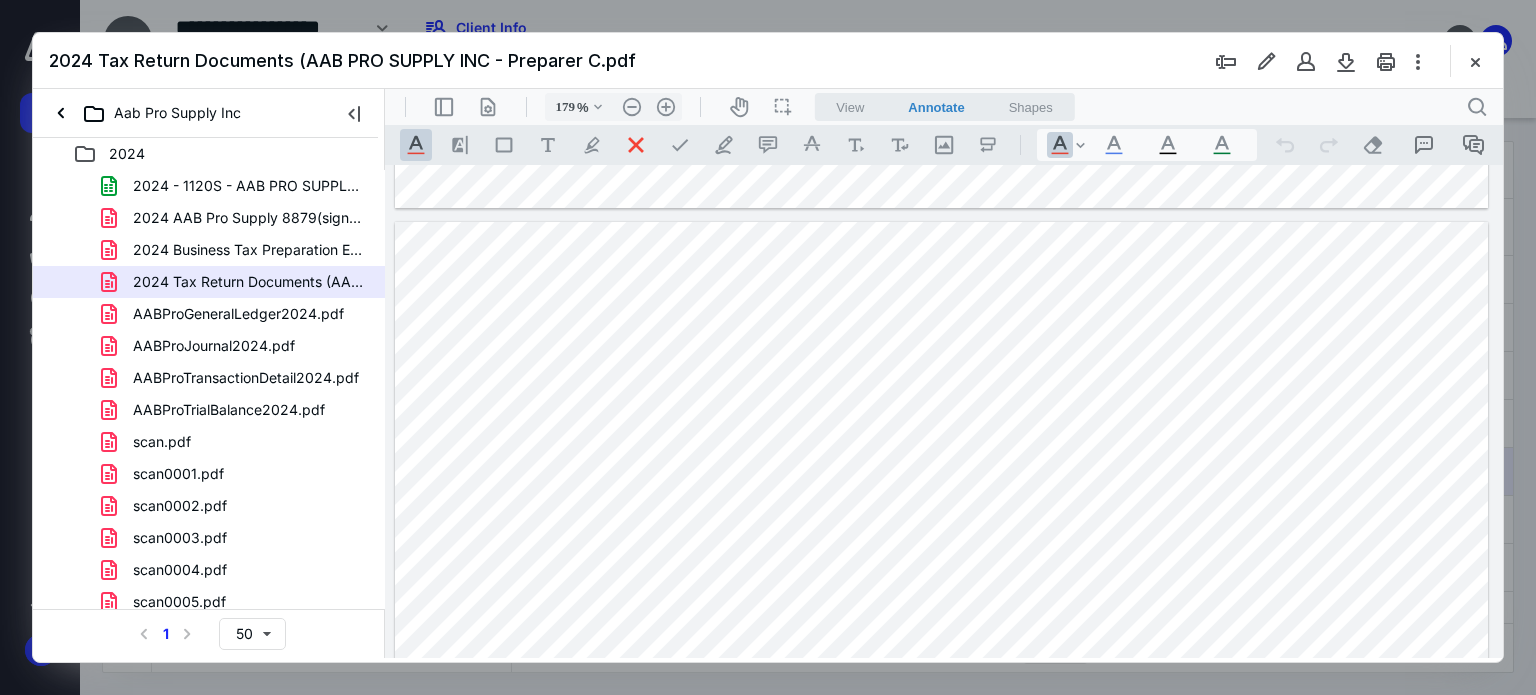click at bounding box center [1475, 61] 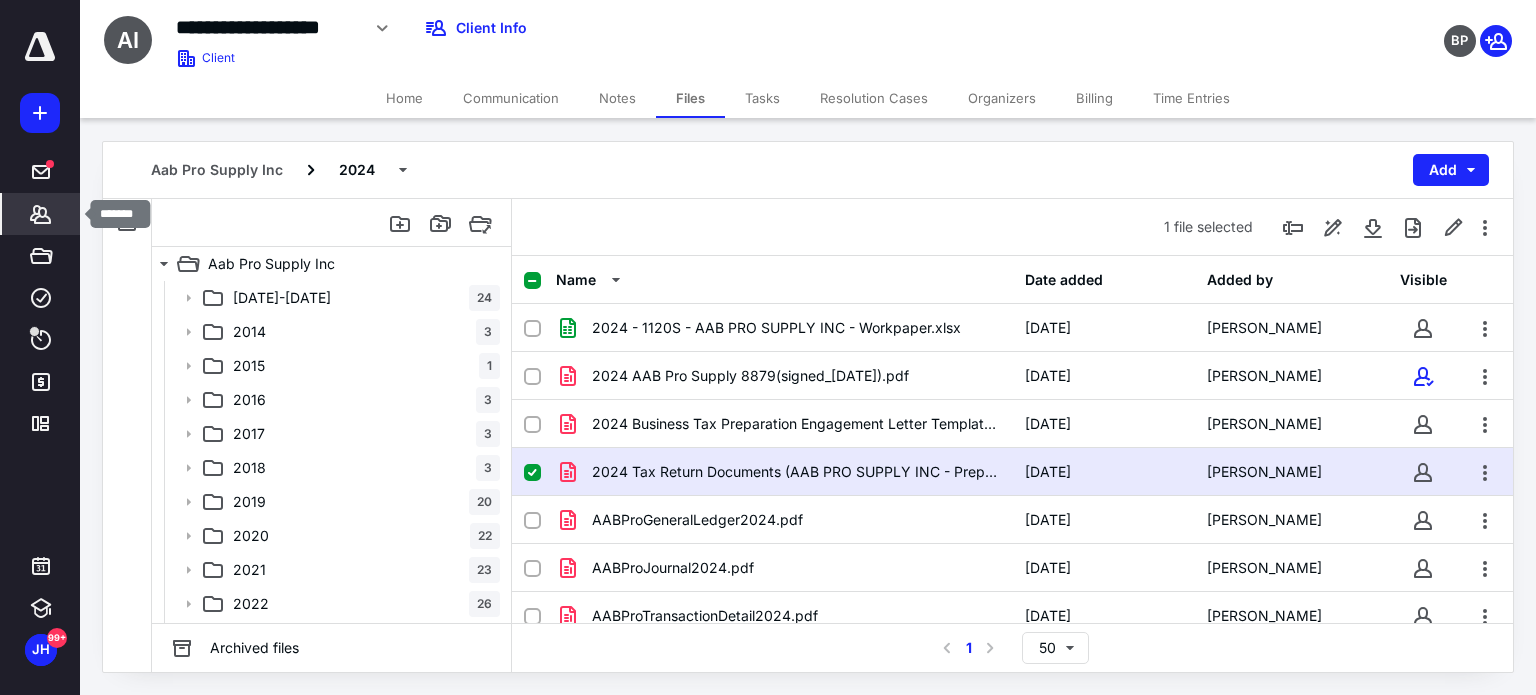 click 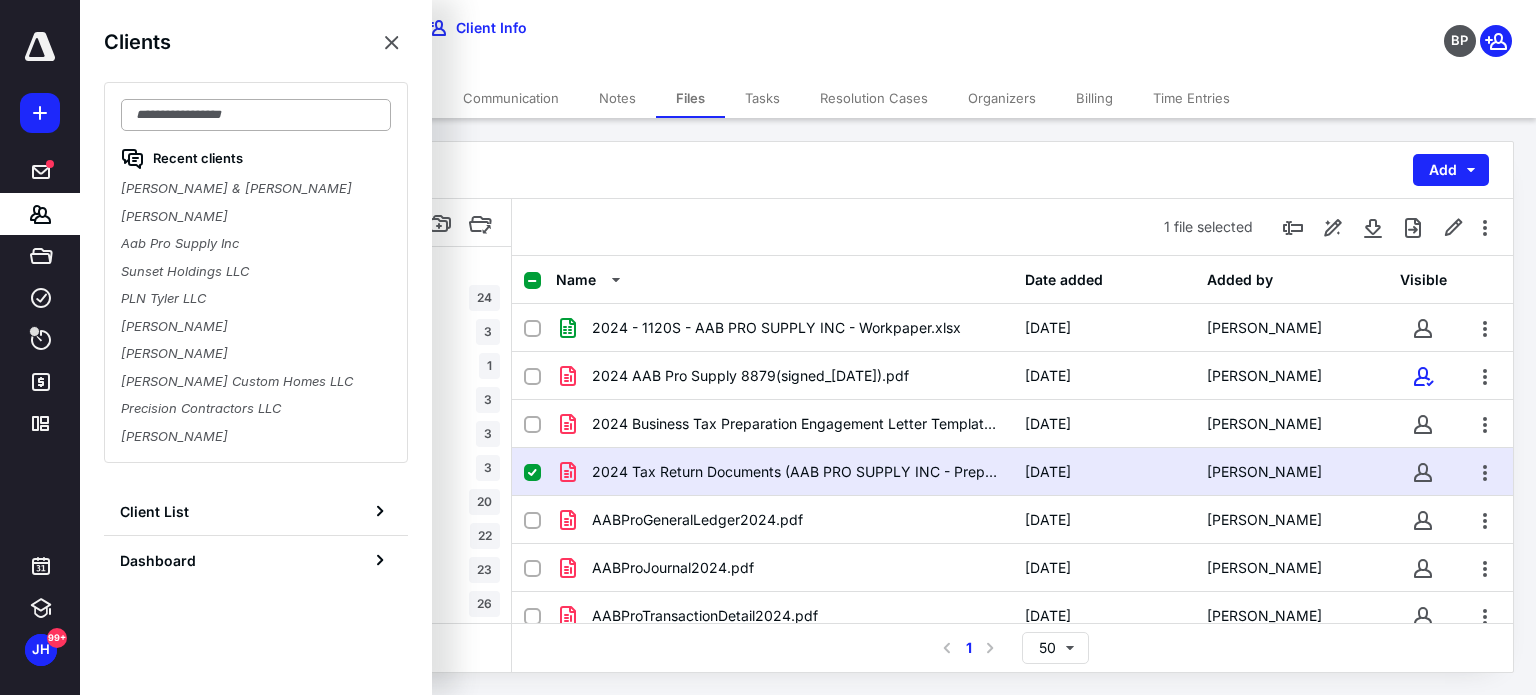 click at bounding box center (256, 115) 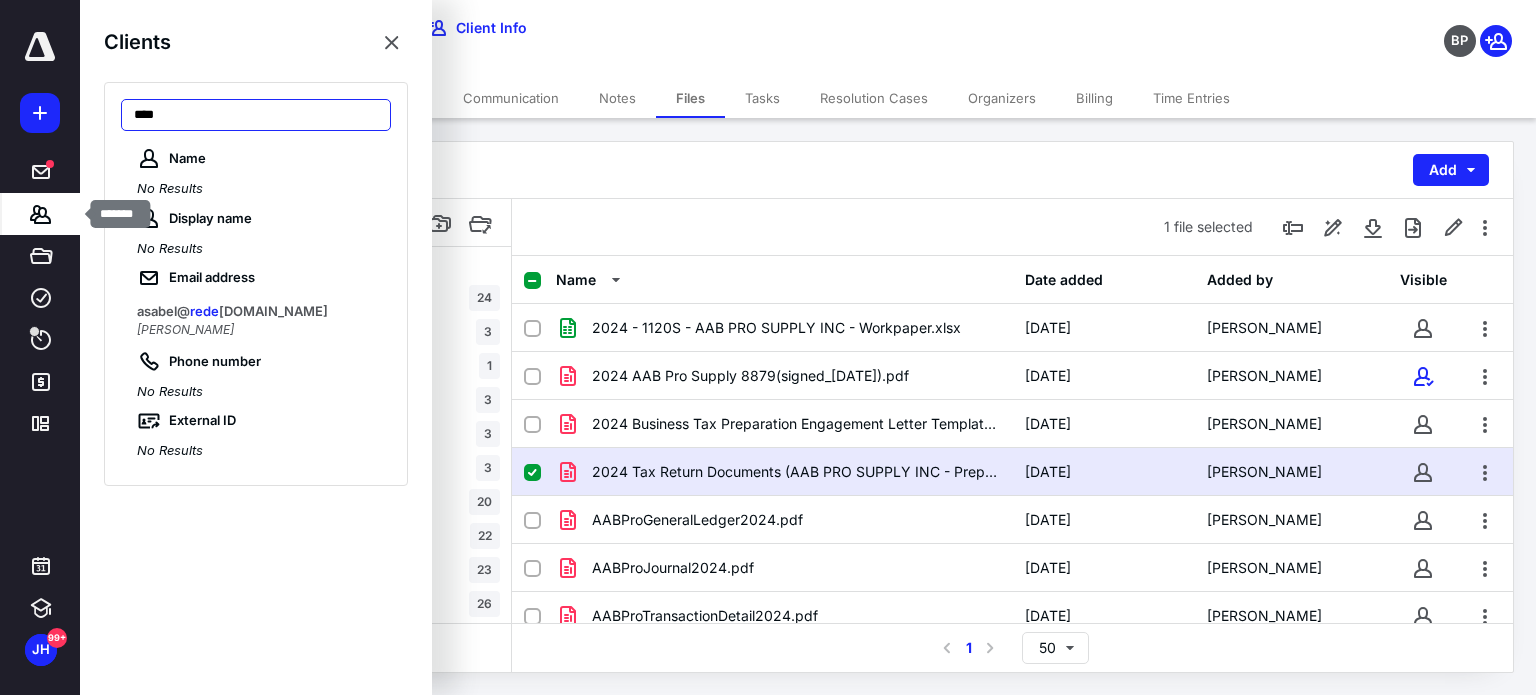 type on "****" 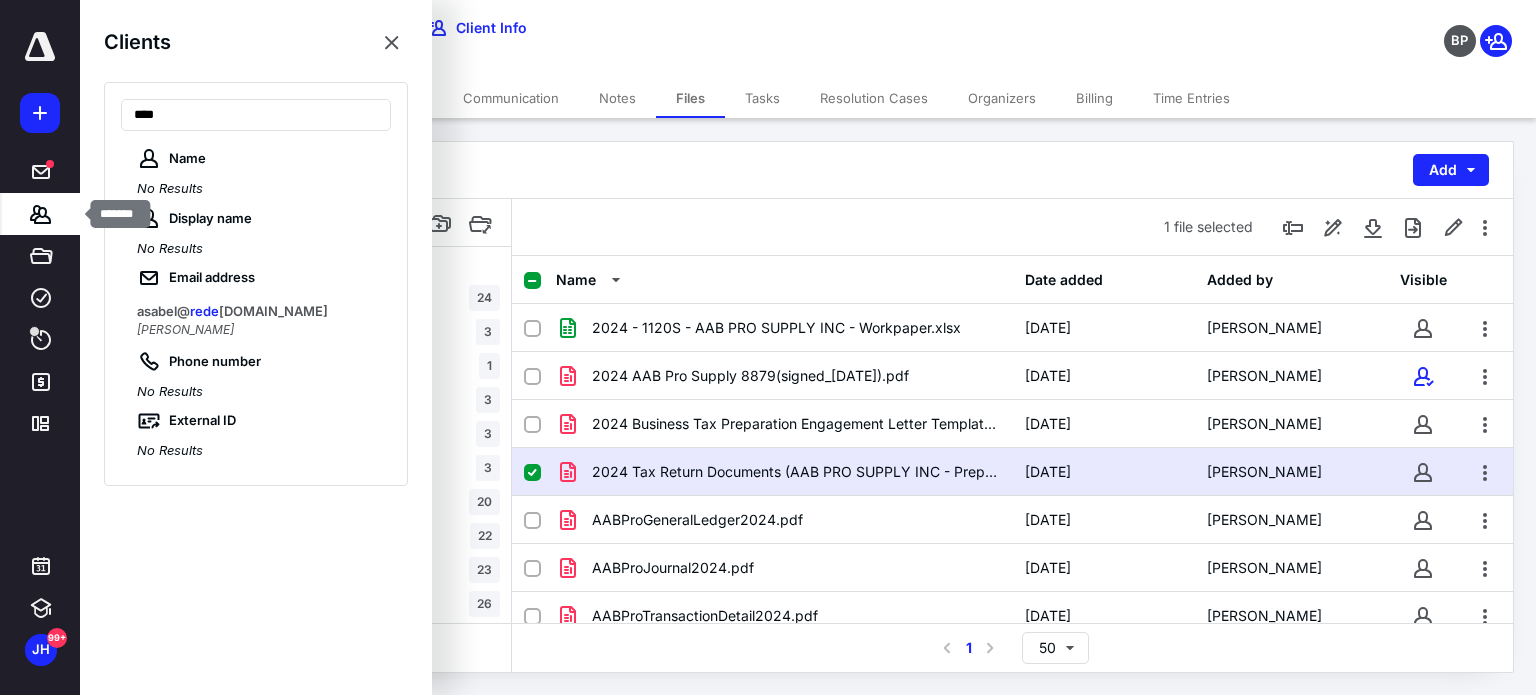 click 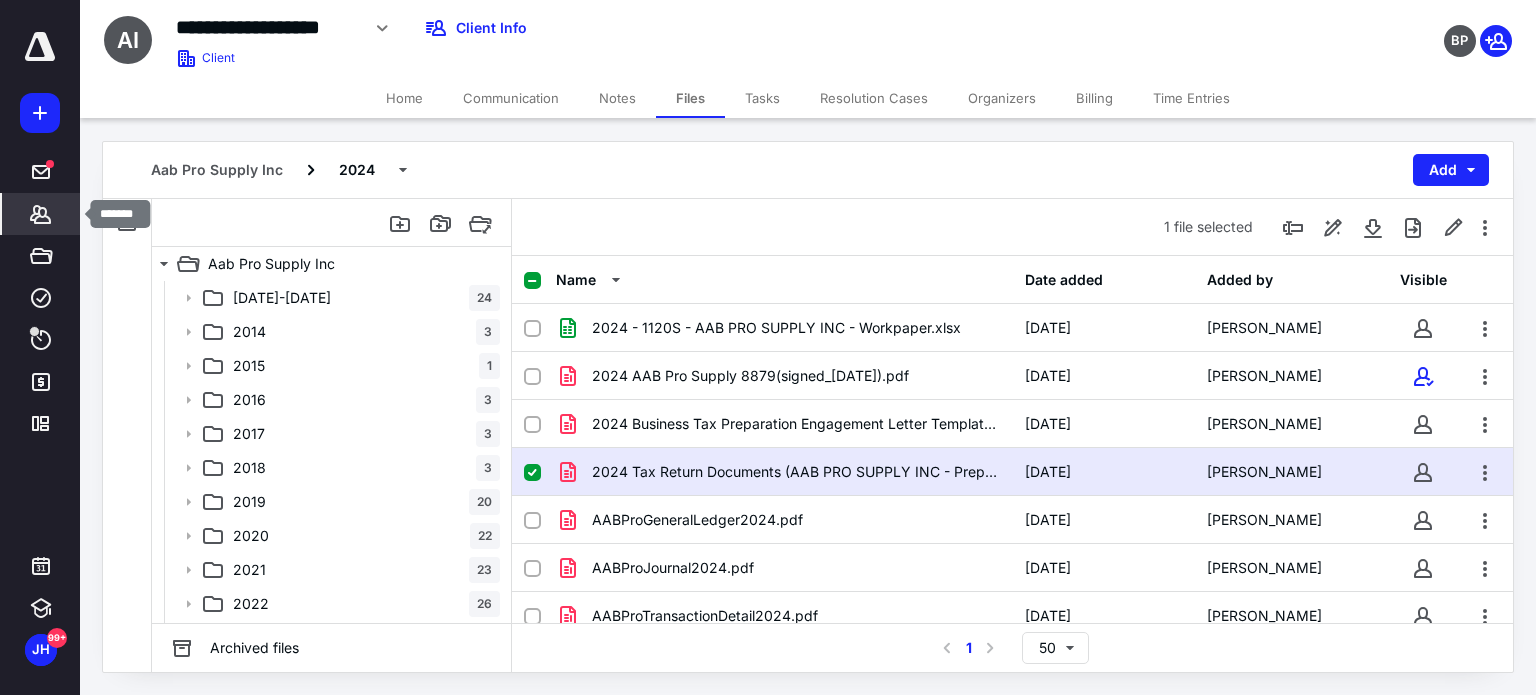 click 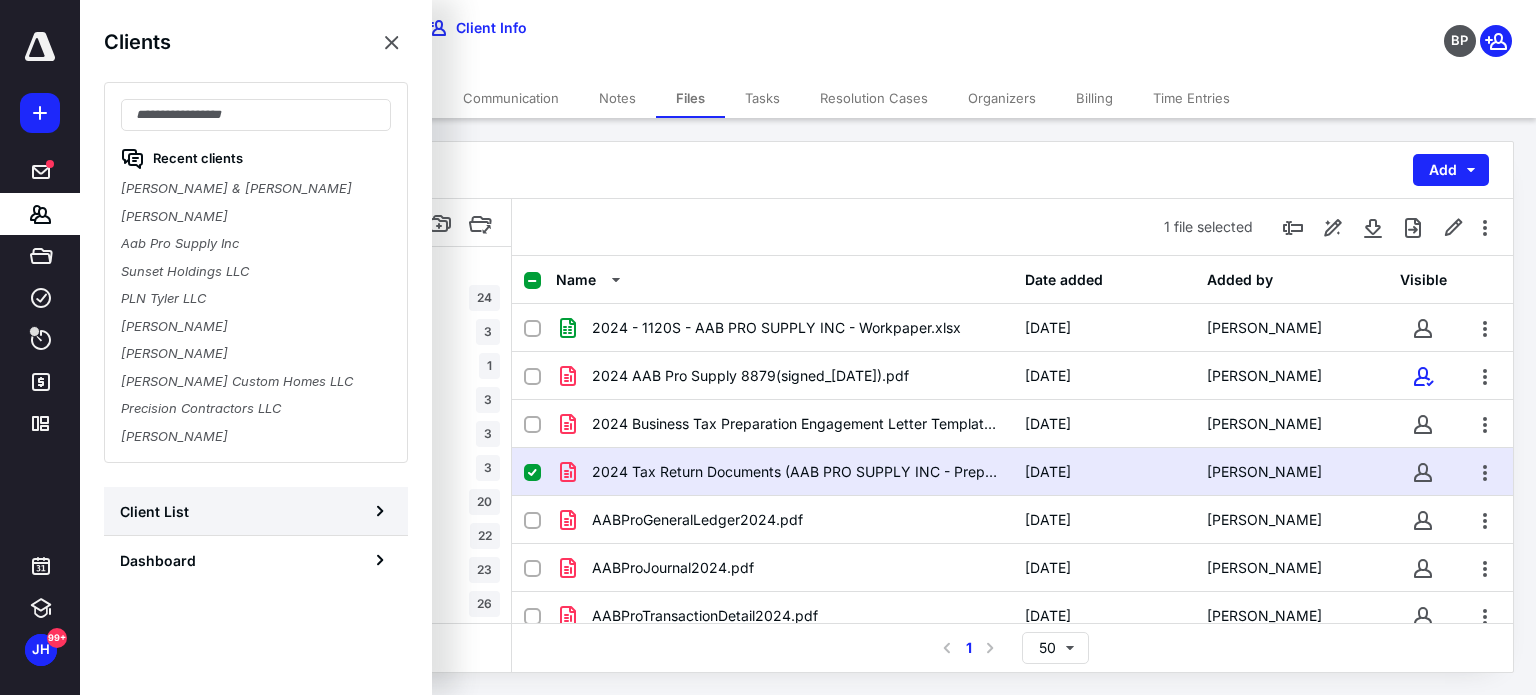 click on "Client List" at bounding box center [256, 511] 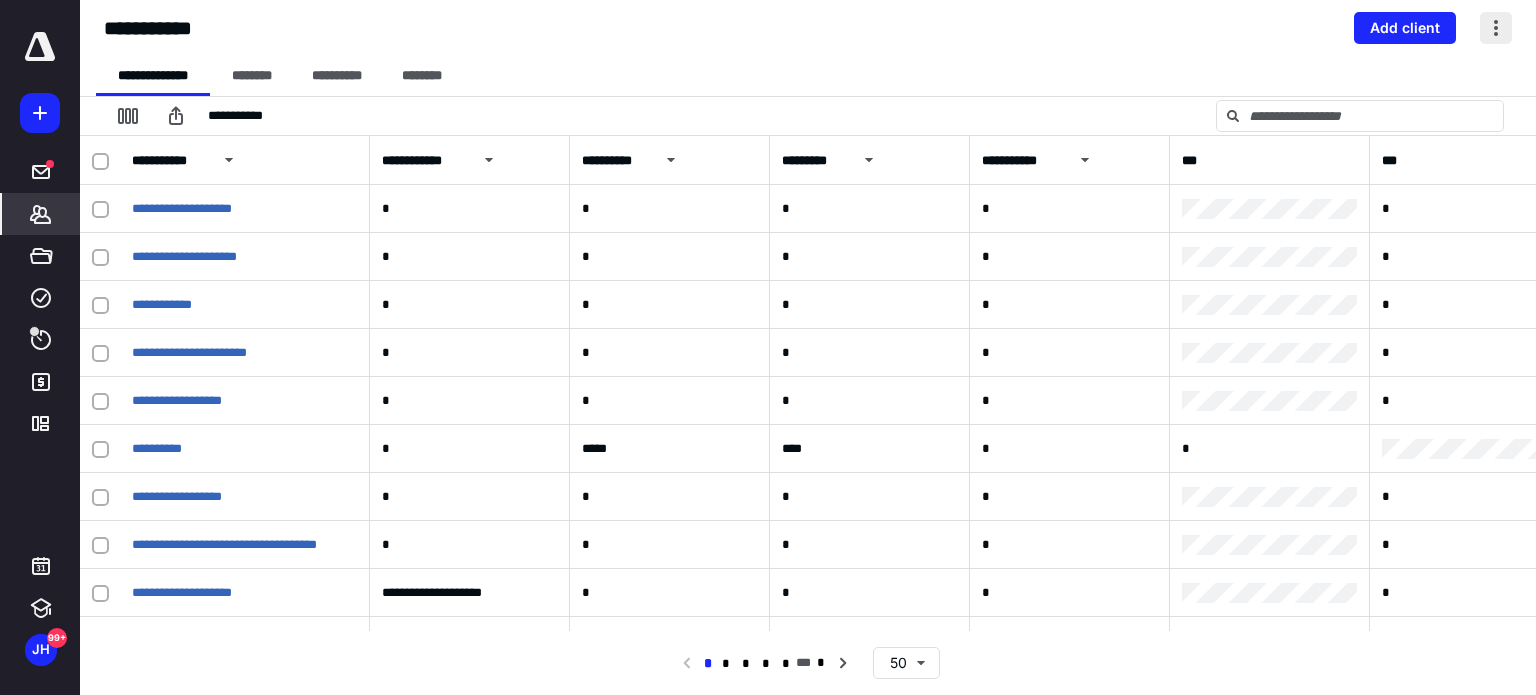 click at bounding box center (1496, 28) 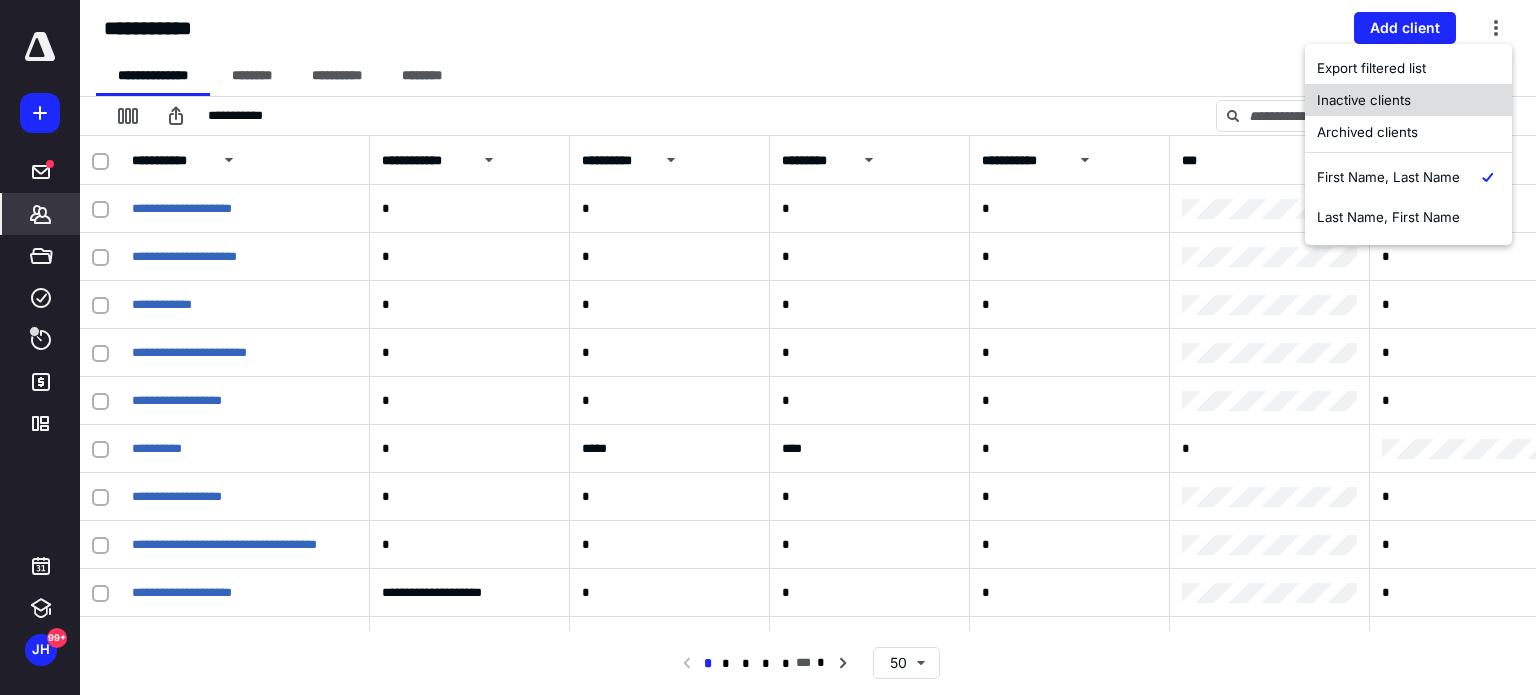 click on "Archived clients" at bounding box center [1408, 132] 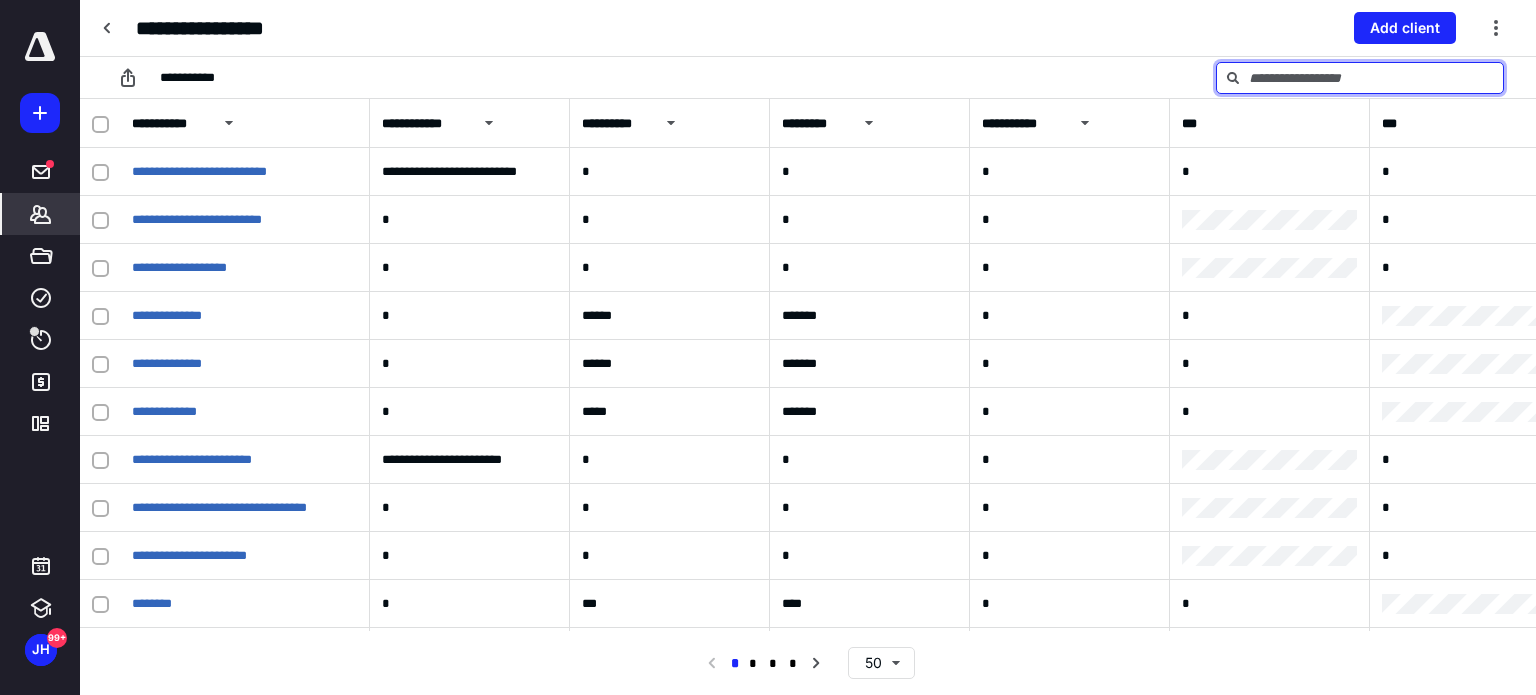 click at bounding box center [1360, 78] 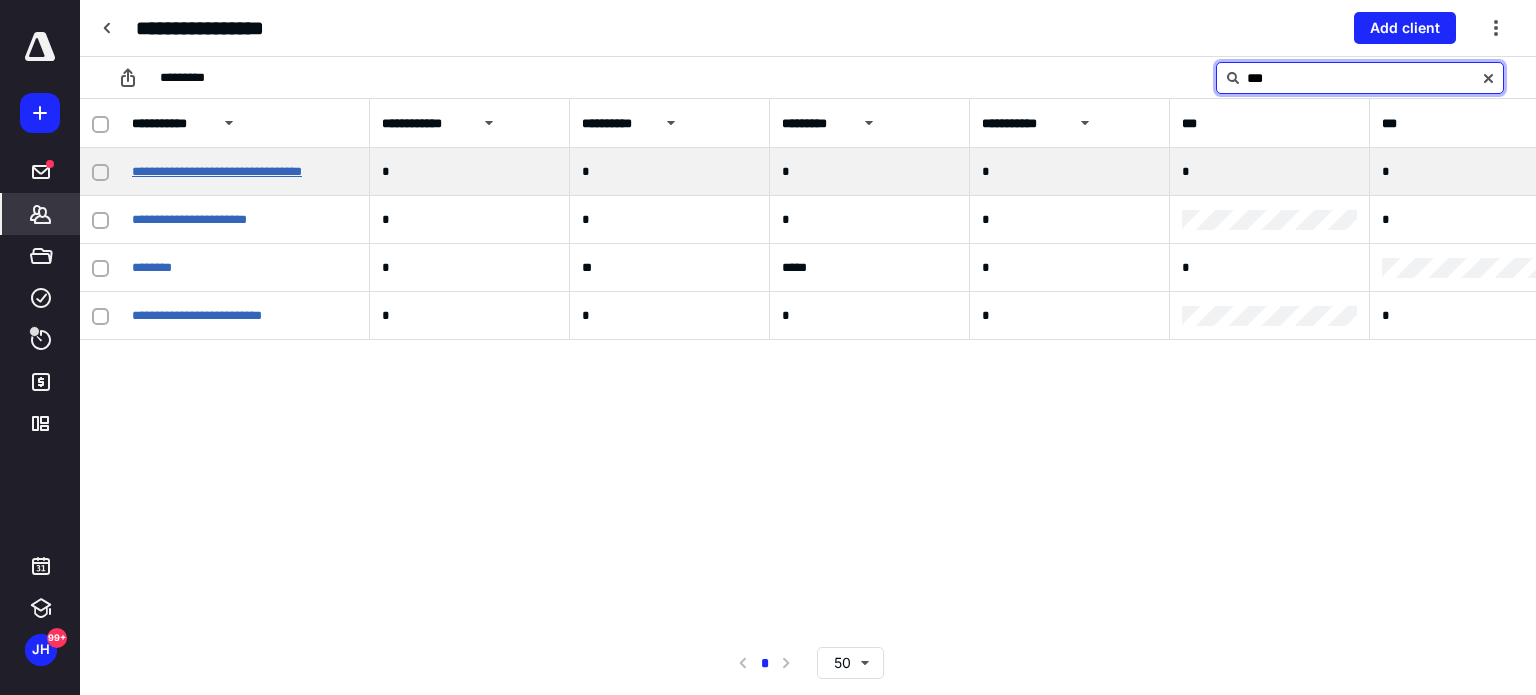 type on "***" 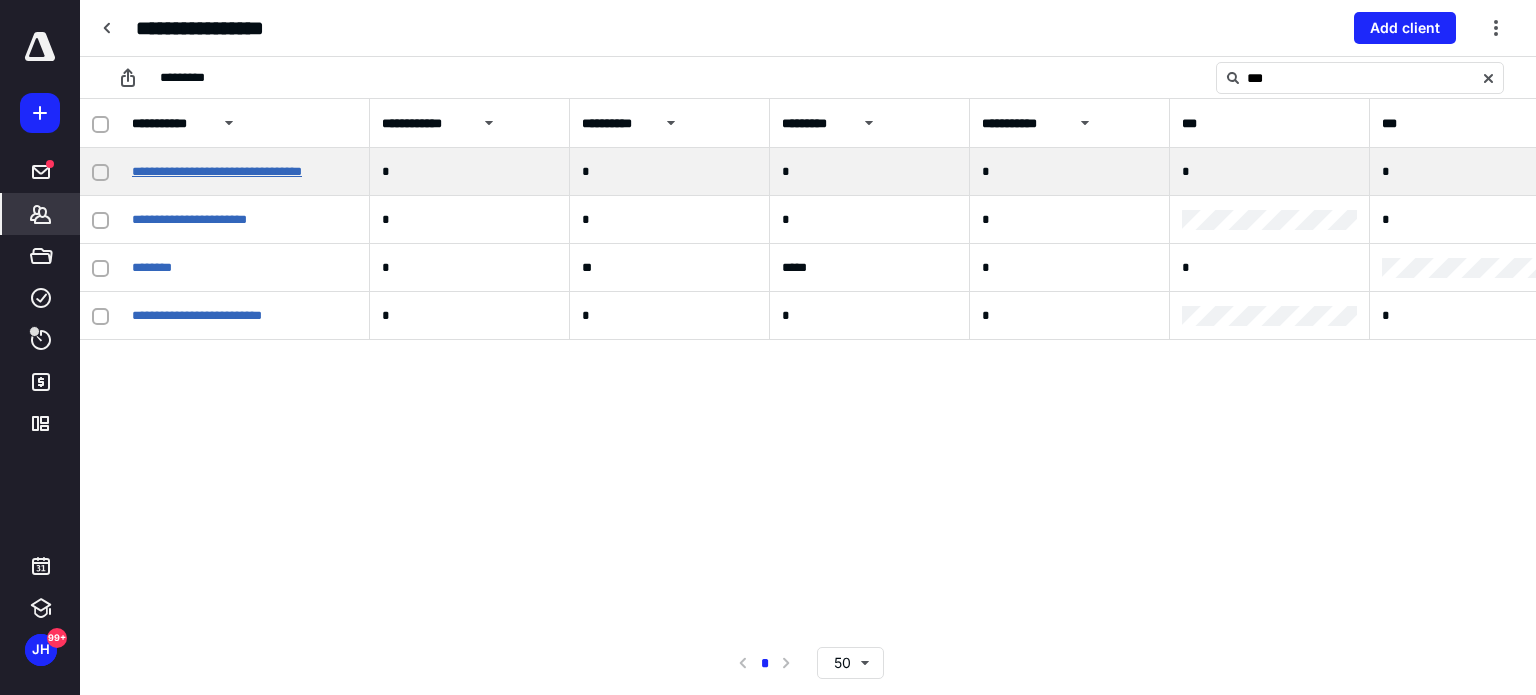 click on "**********" at bounding box center (217, 171) 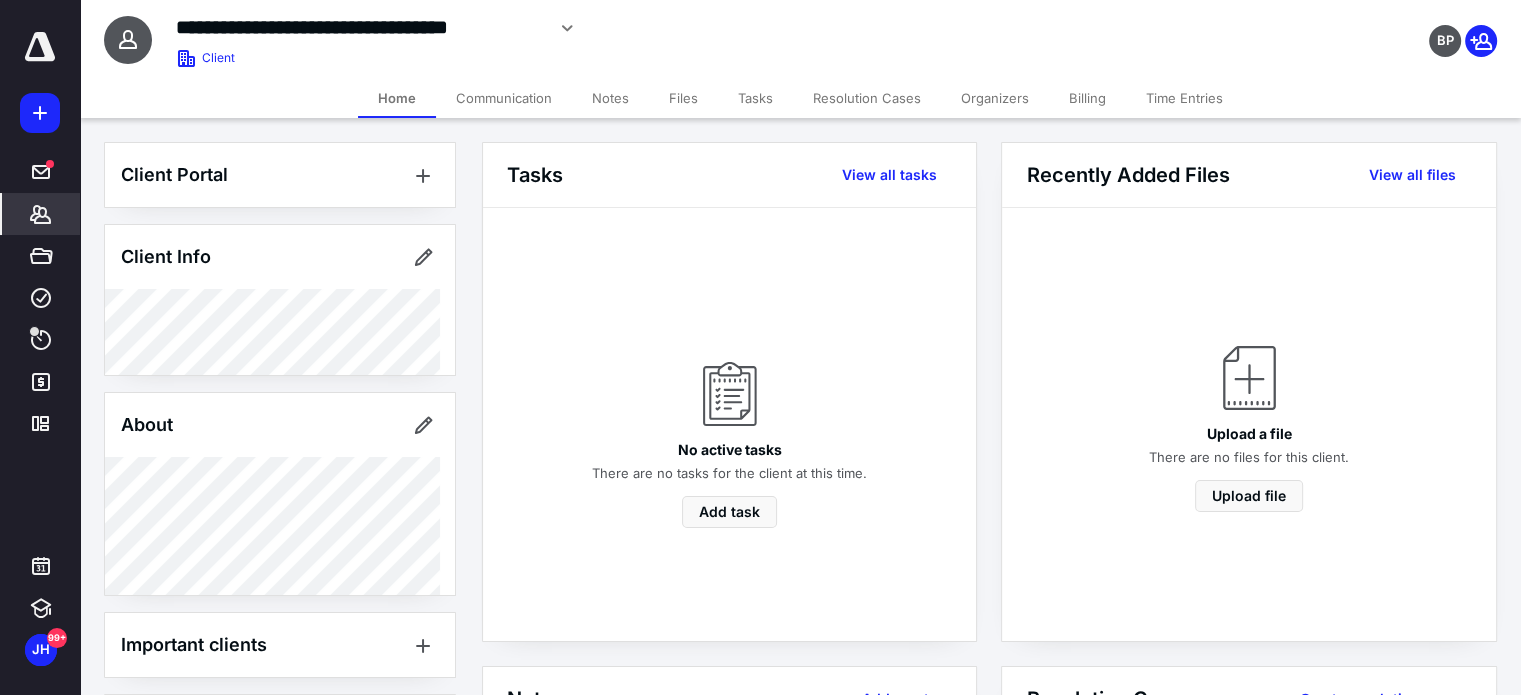 click on "Files" at bounding box center [683, 98] 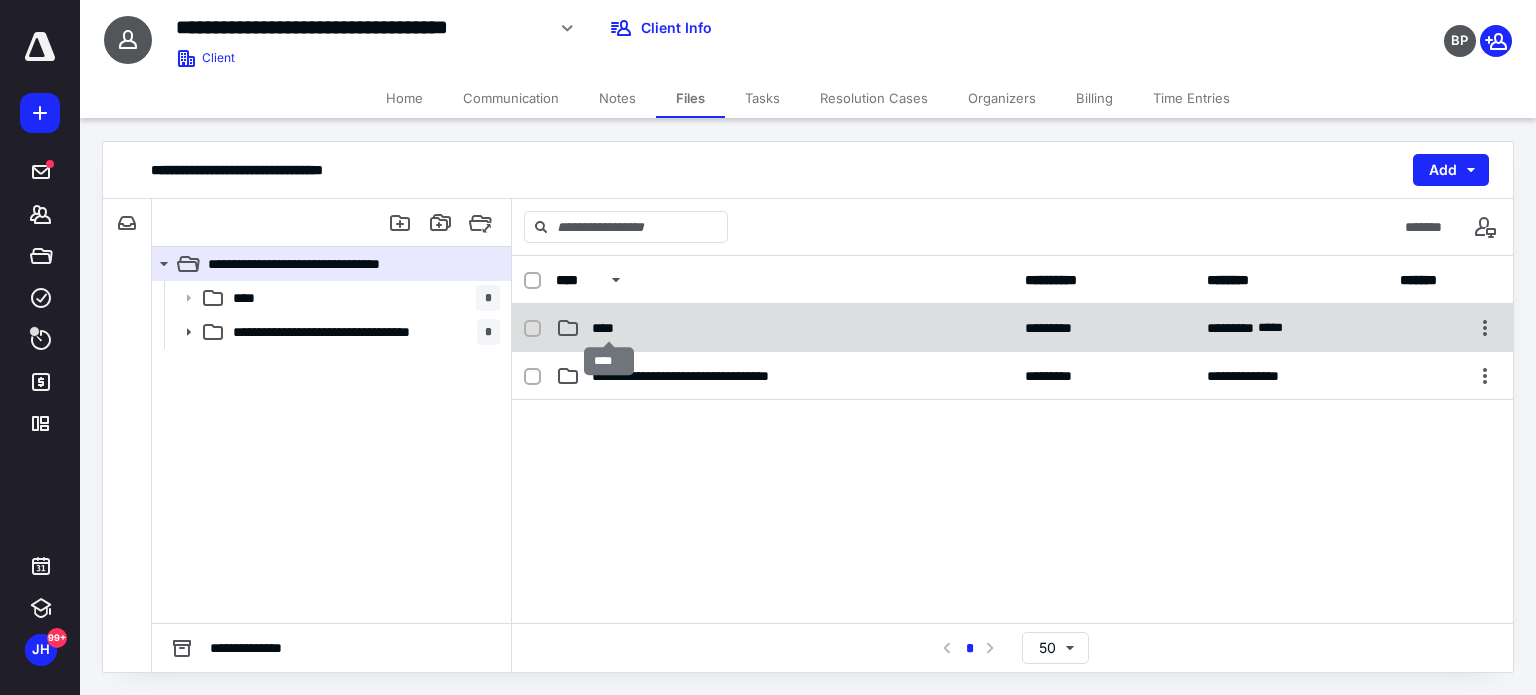 click on "****" at bounding box center [609, 328] 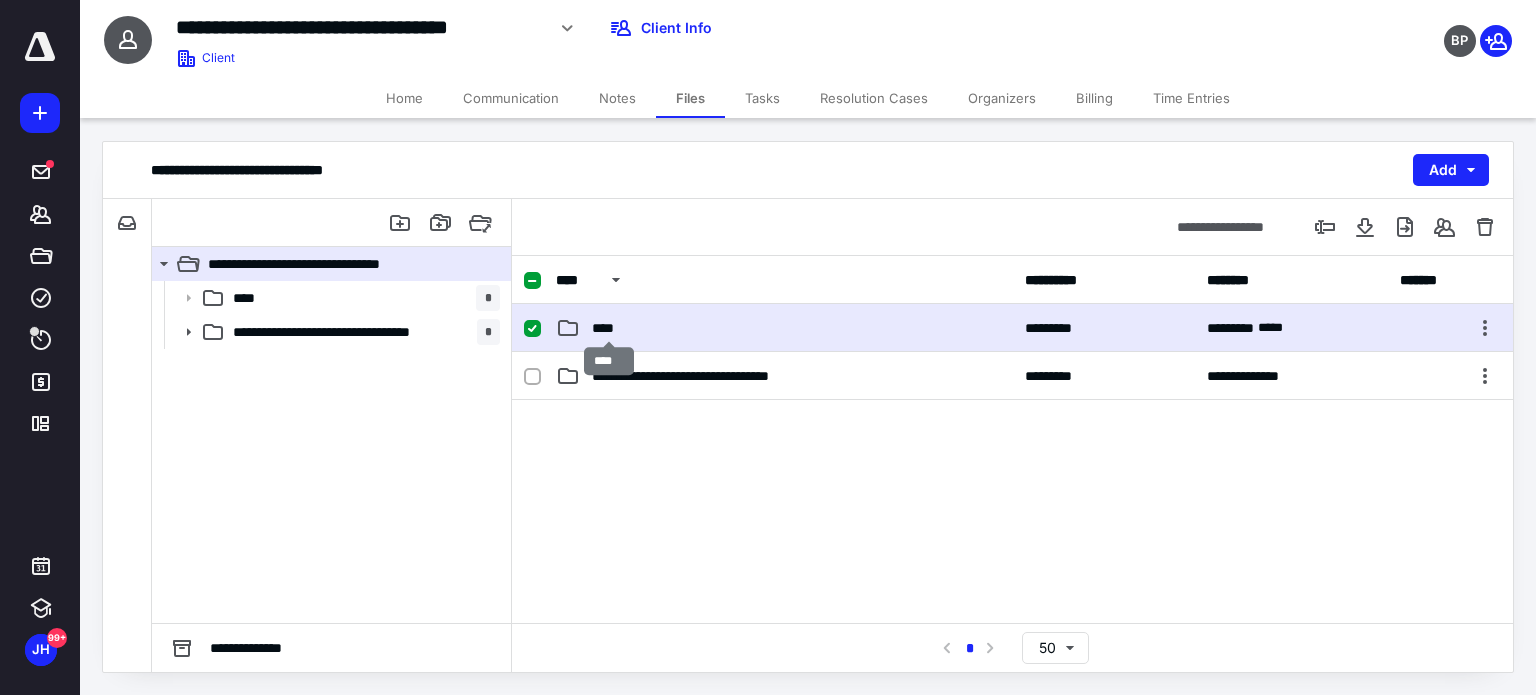 click on "****" at bounding box center [609, 328] 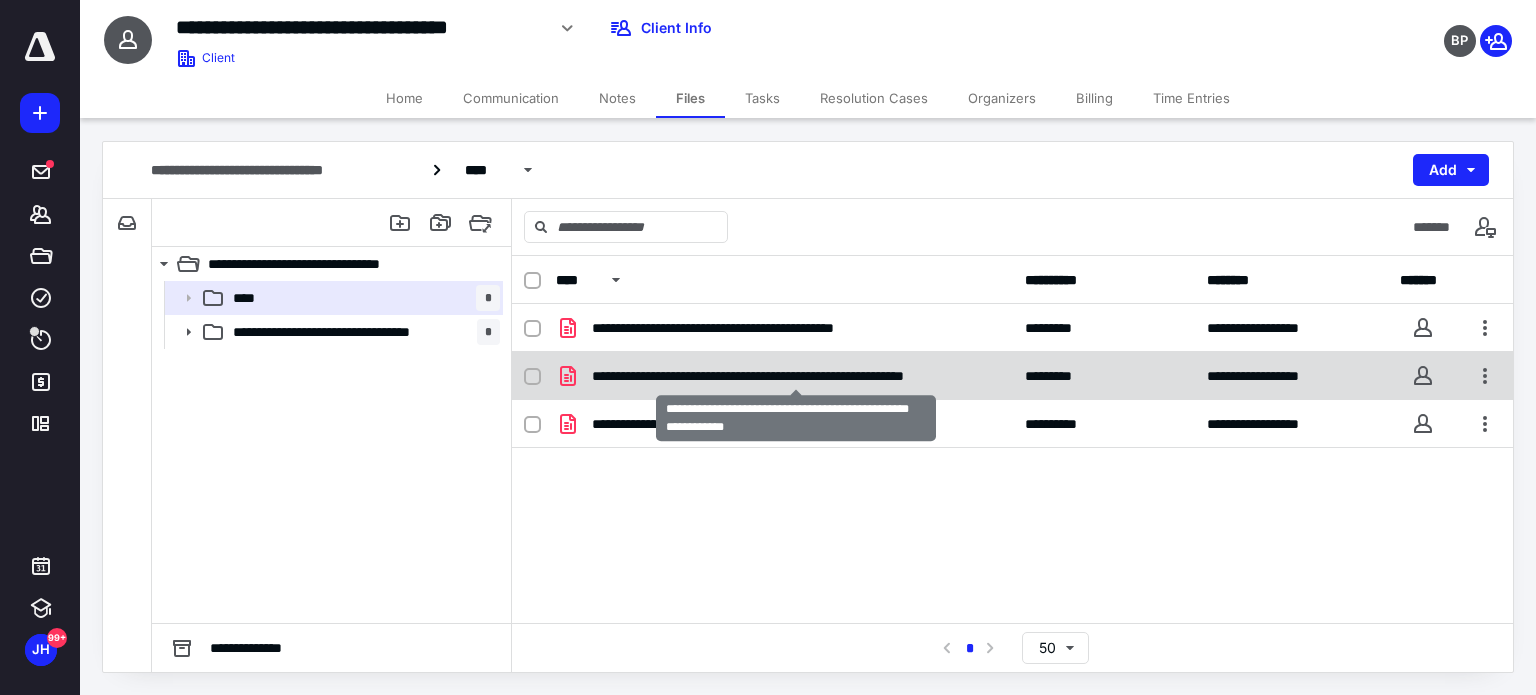 click on "**********" at bounding box center [796, 376] 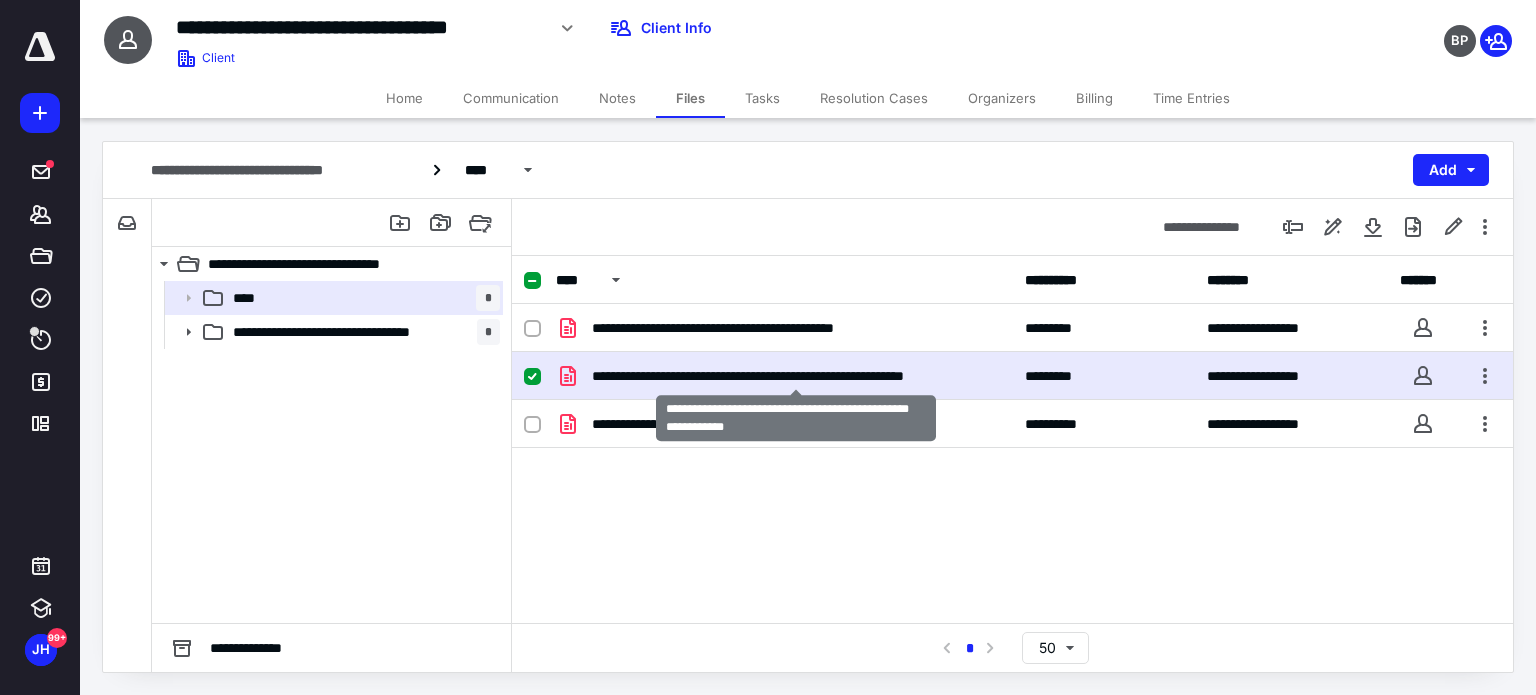 click on "**********" at bounding box center [796, 376] 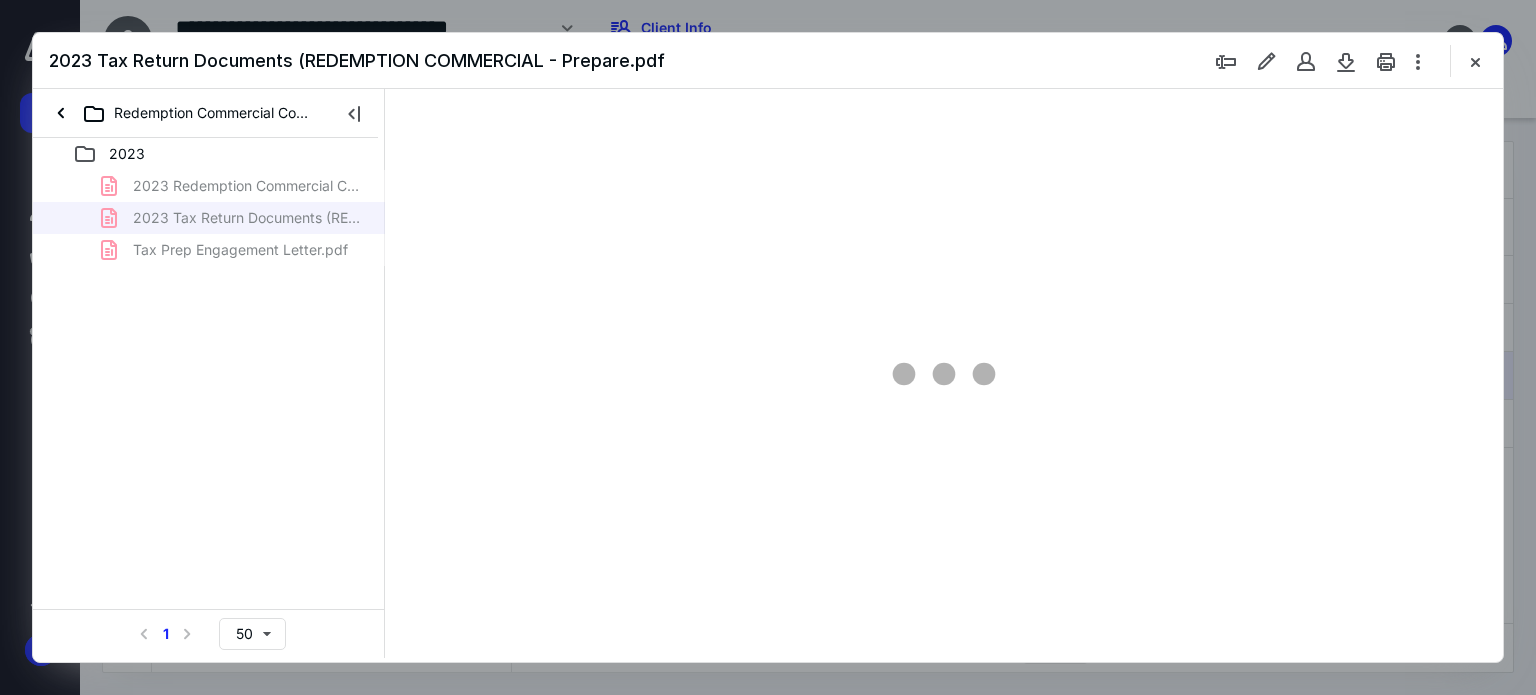 scroll, scrollTop: 0, scrollLeft: 0, axis: both 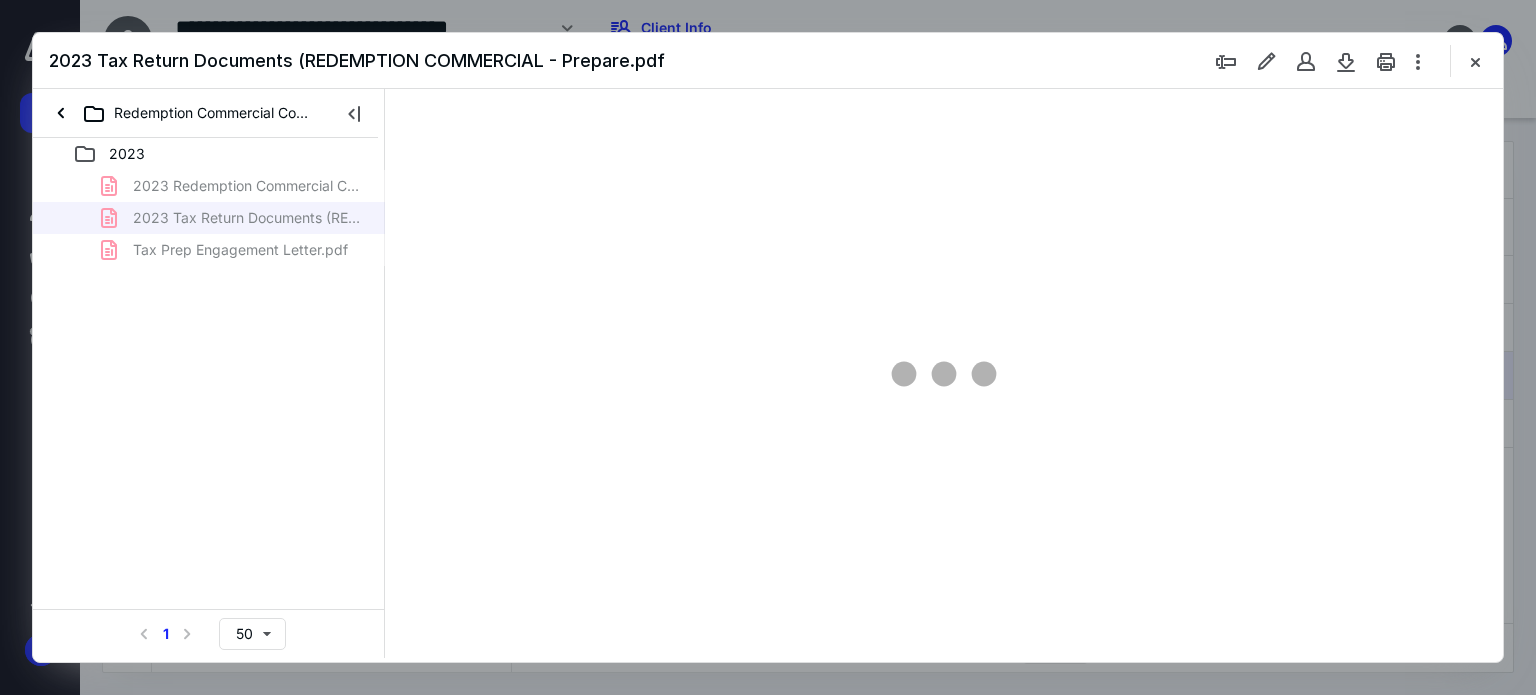type on "179" 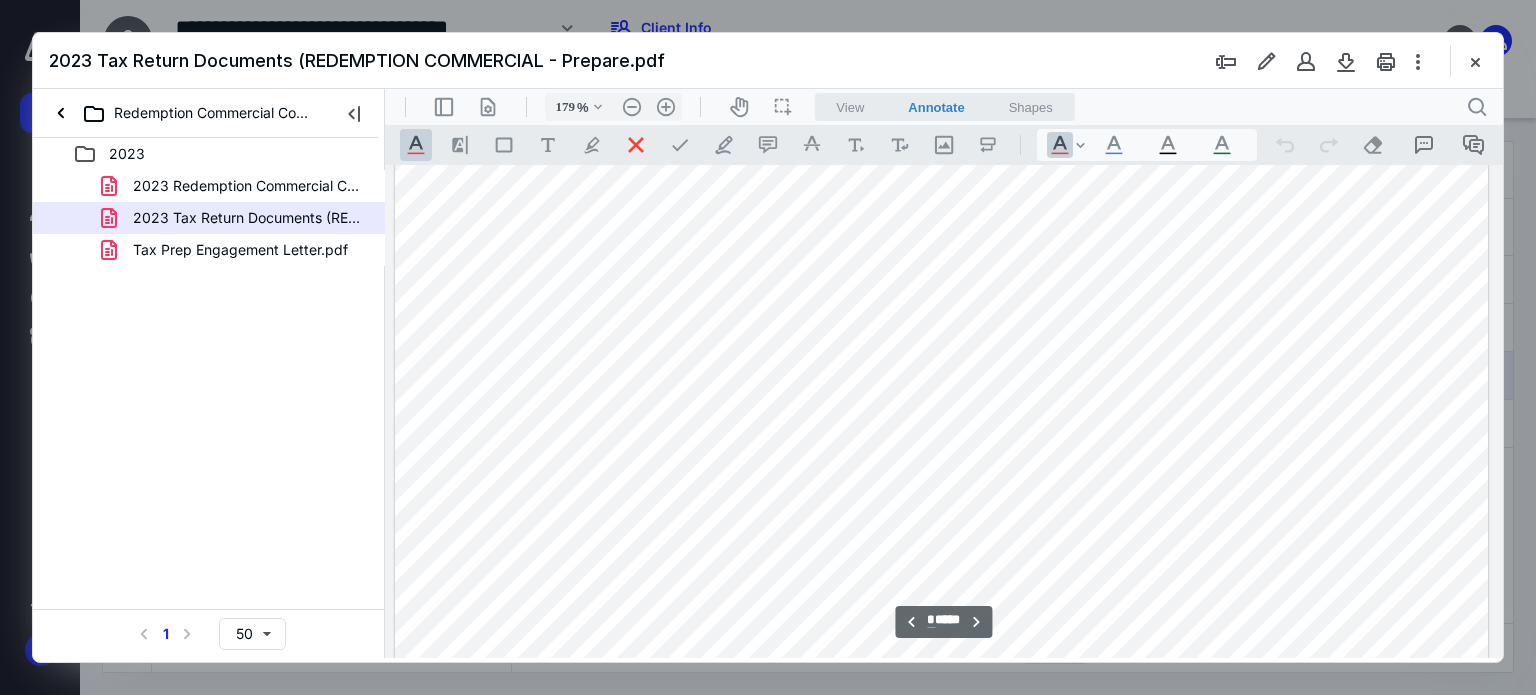 scroll, scrollTop: 3583, scrollLeft: 158, axis: both 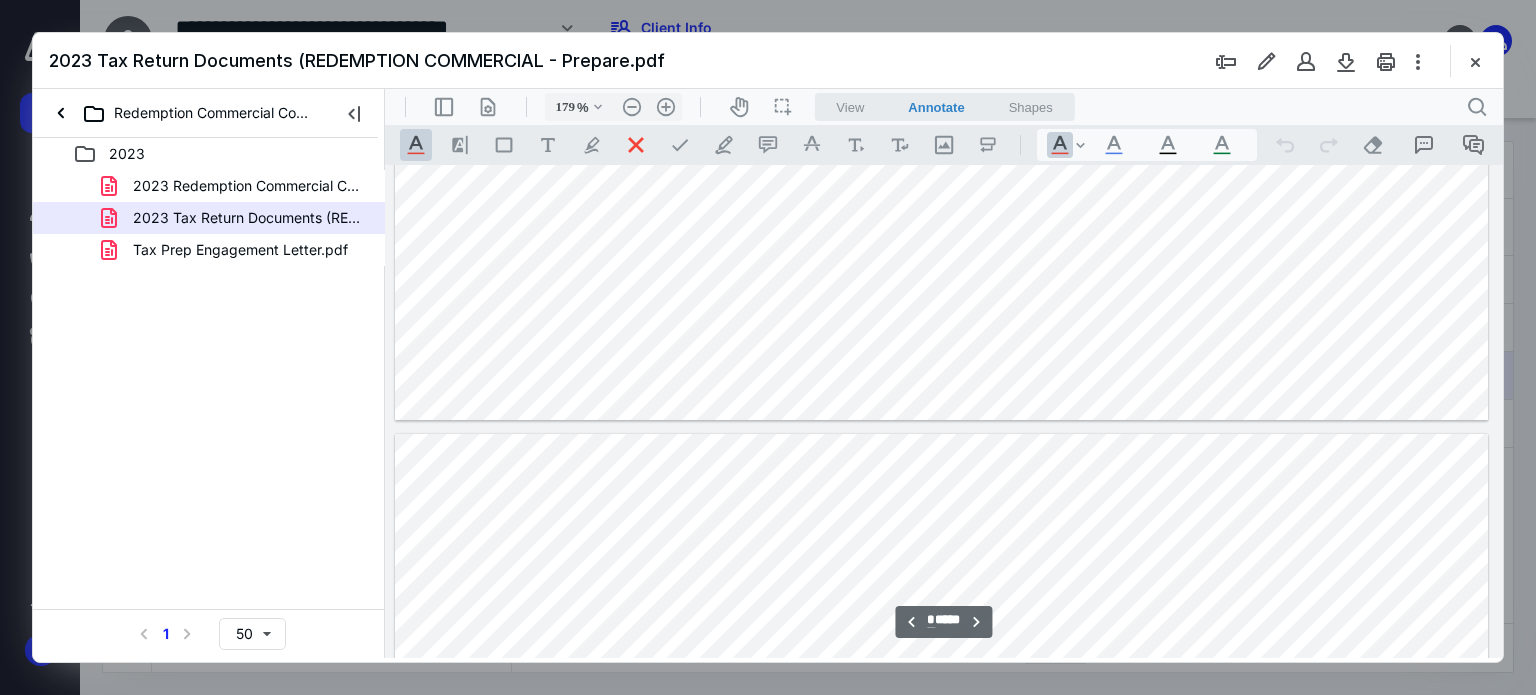 type on "*" 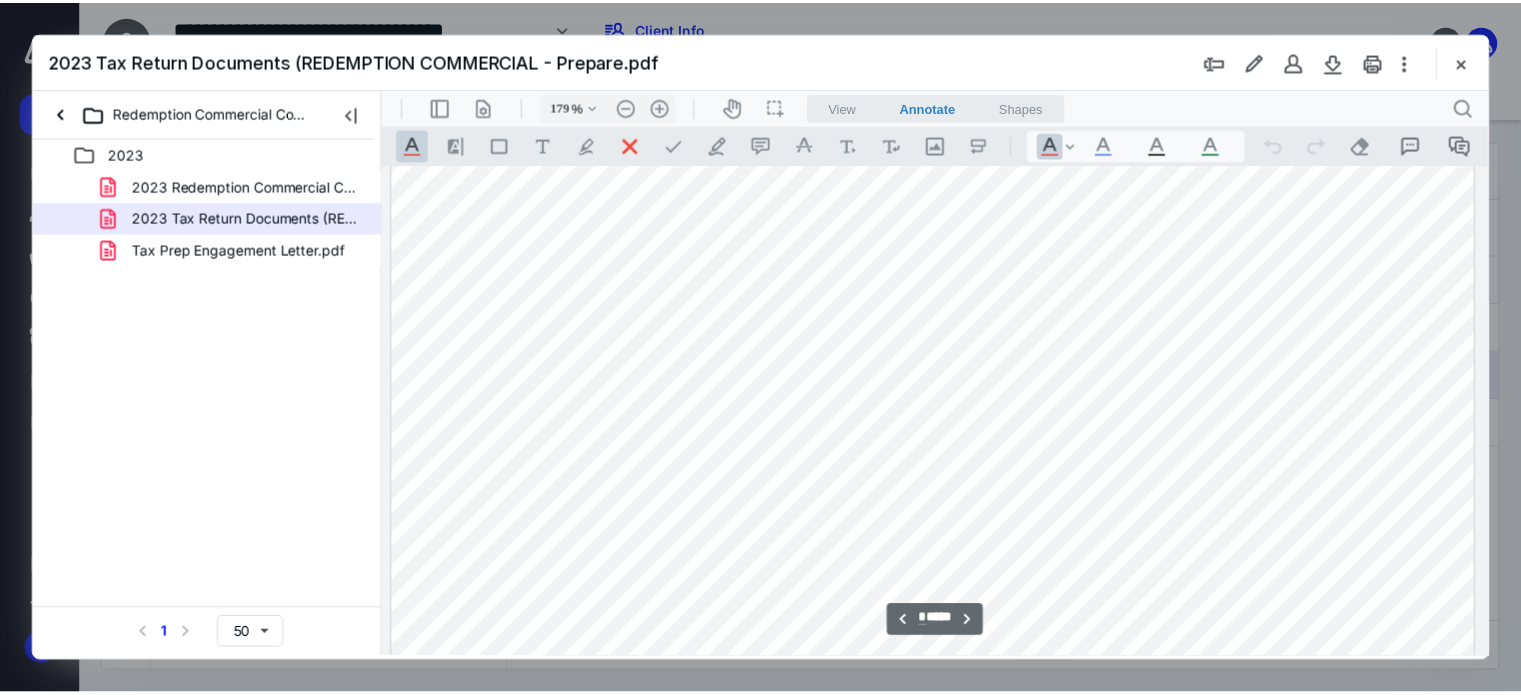 scroll, scrollTop: 7283, scrollLeft: 158, axis: both 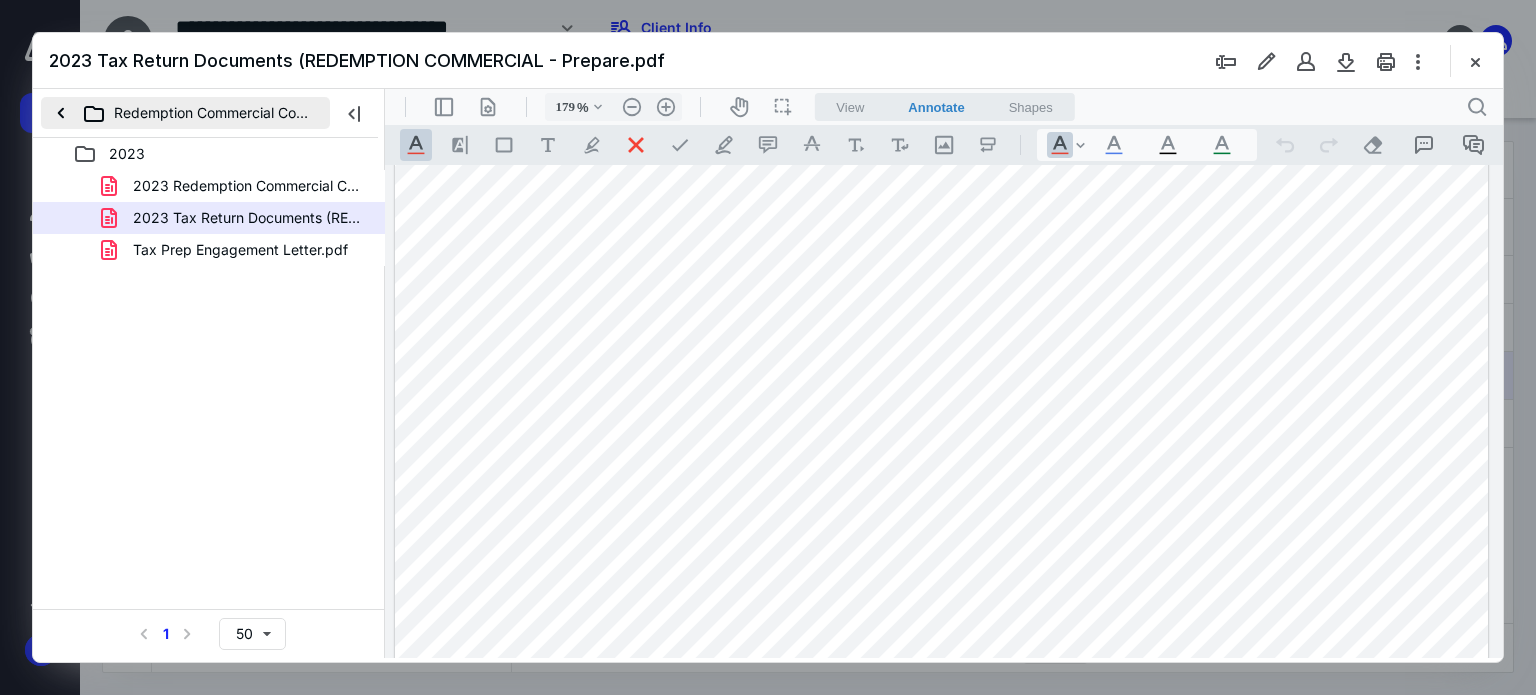 click on "Redemption Commercial Contract LLC" at bounding box center (185, 113) 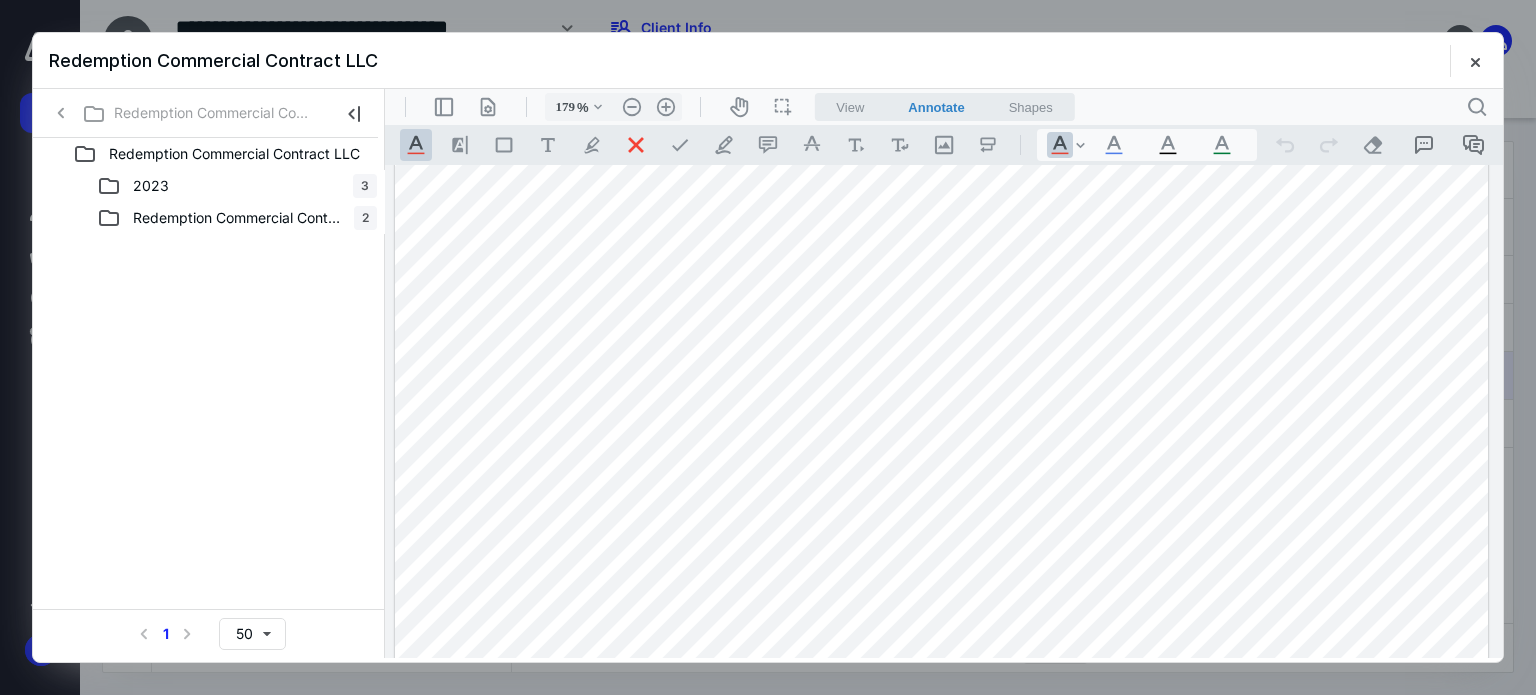 click 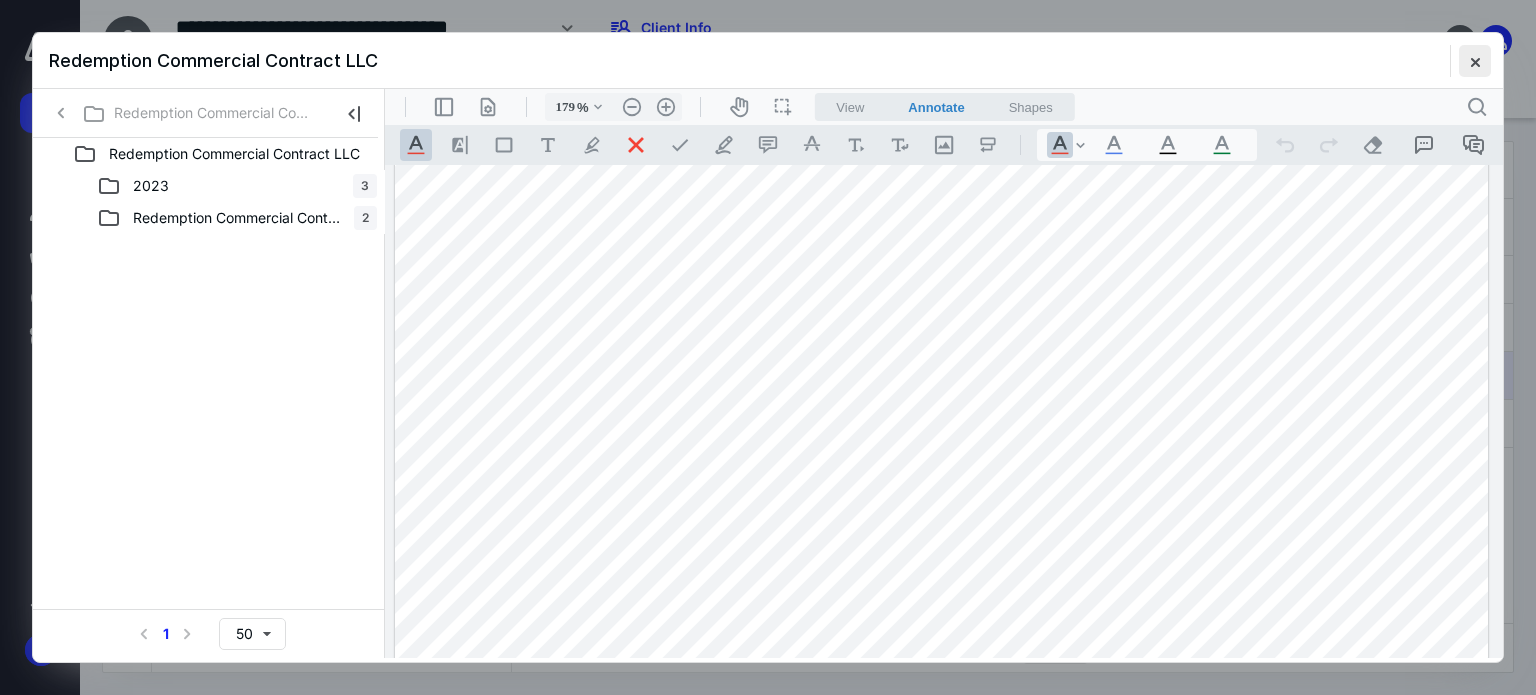 click at bounding box center [1475, 61] 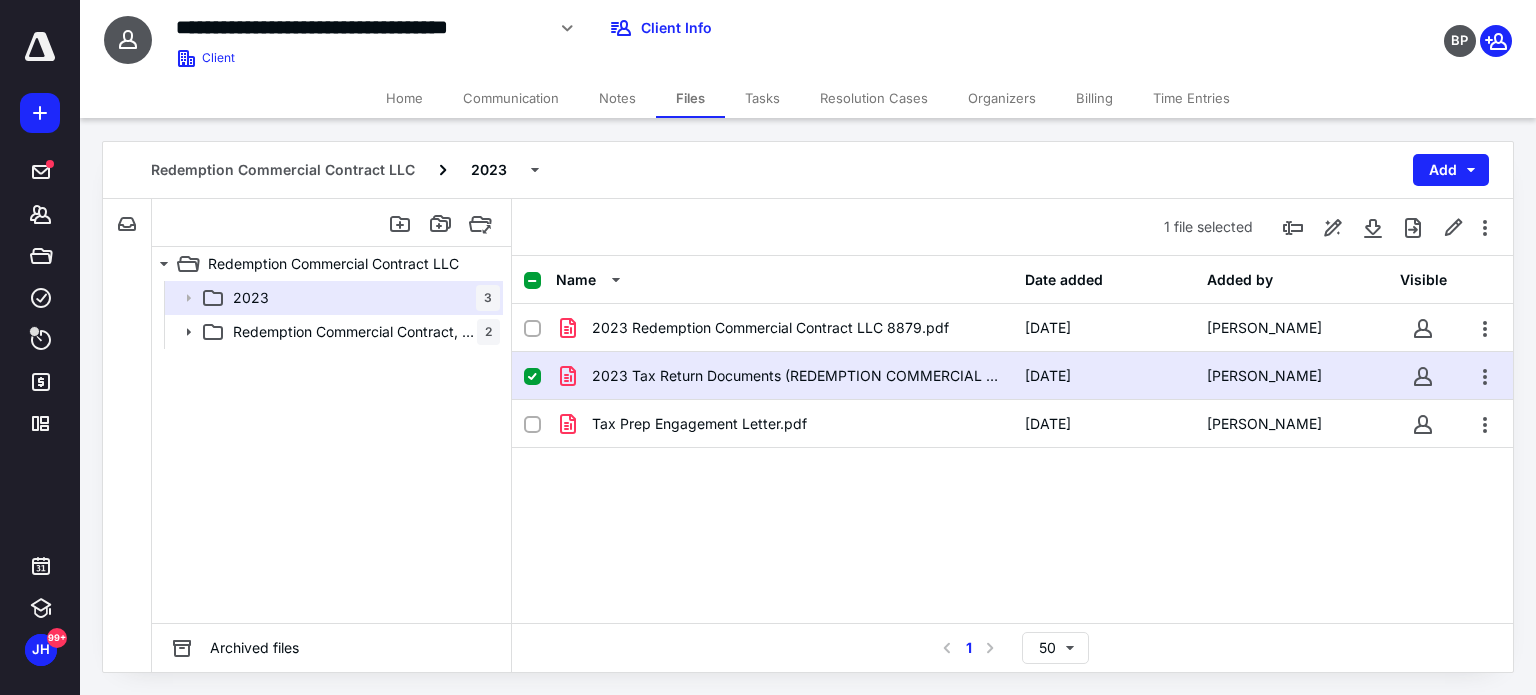 click on "Home" at bounding box center (404, 98) 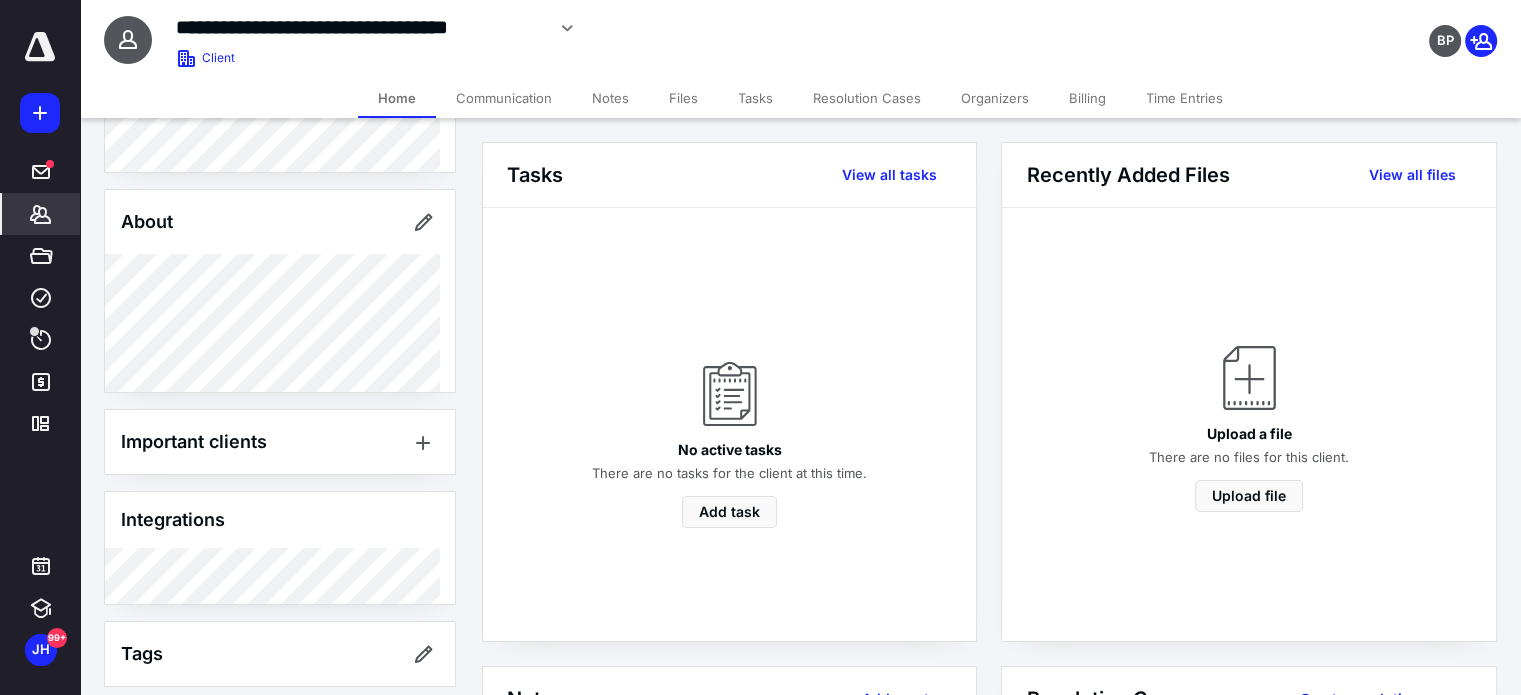 scroll, scrollTop: 215, scrollLeft: 0, axis: vertical 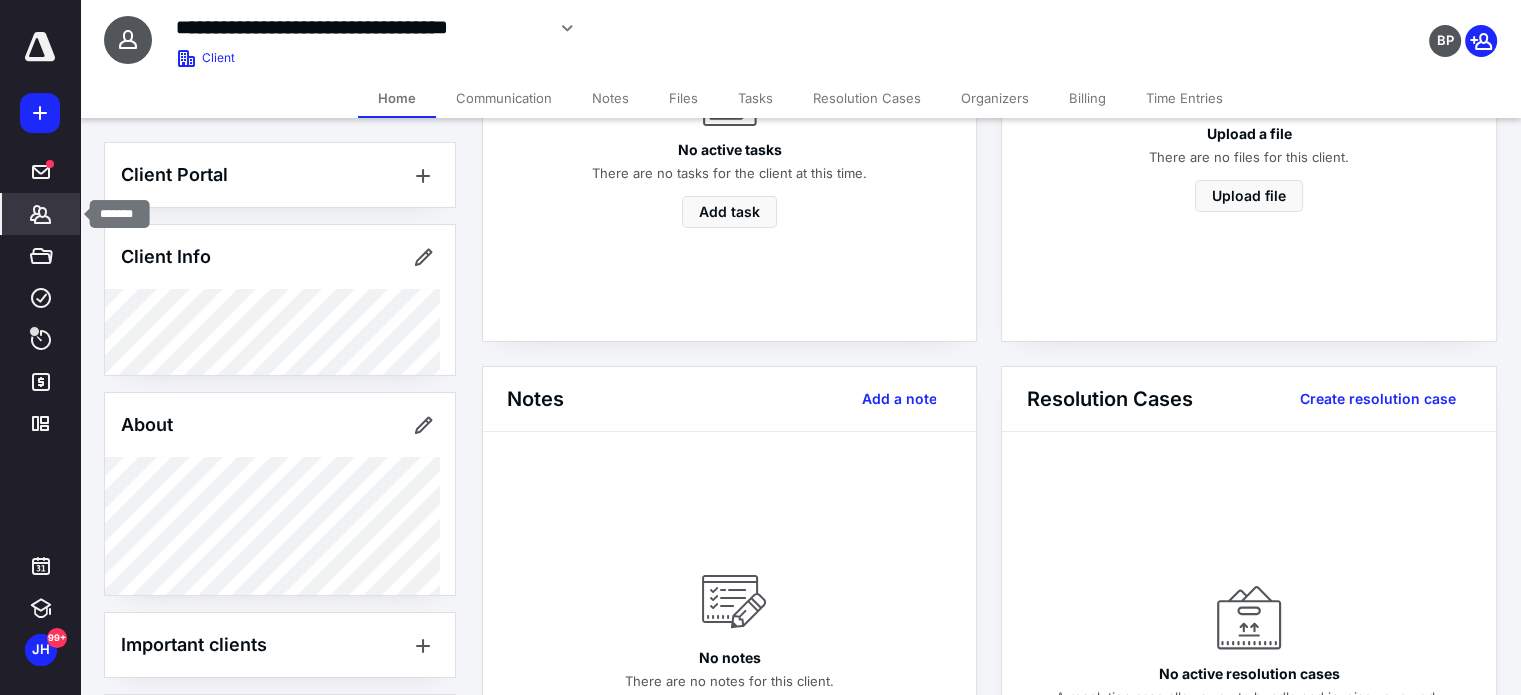 click 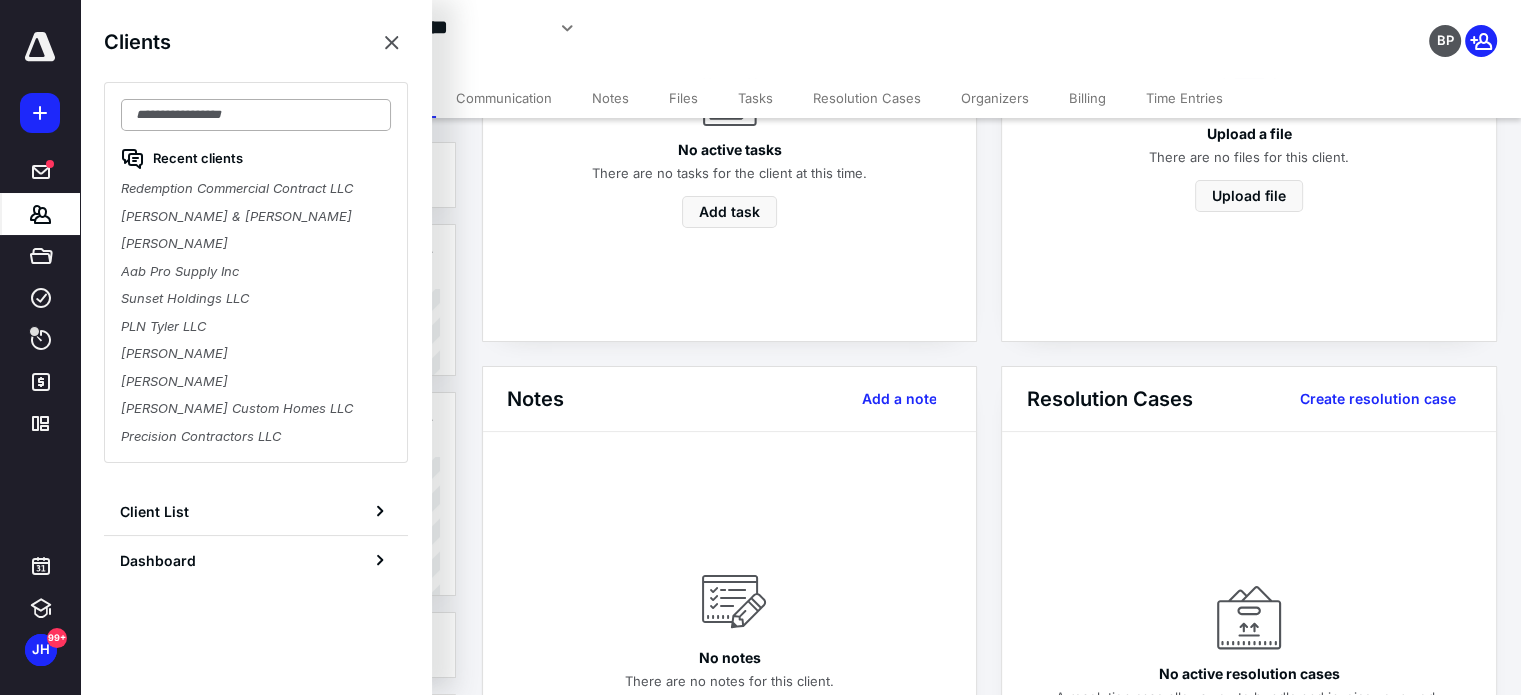 click at bounding box center (256, 115) 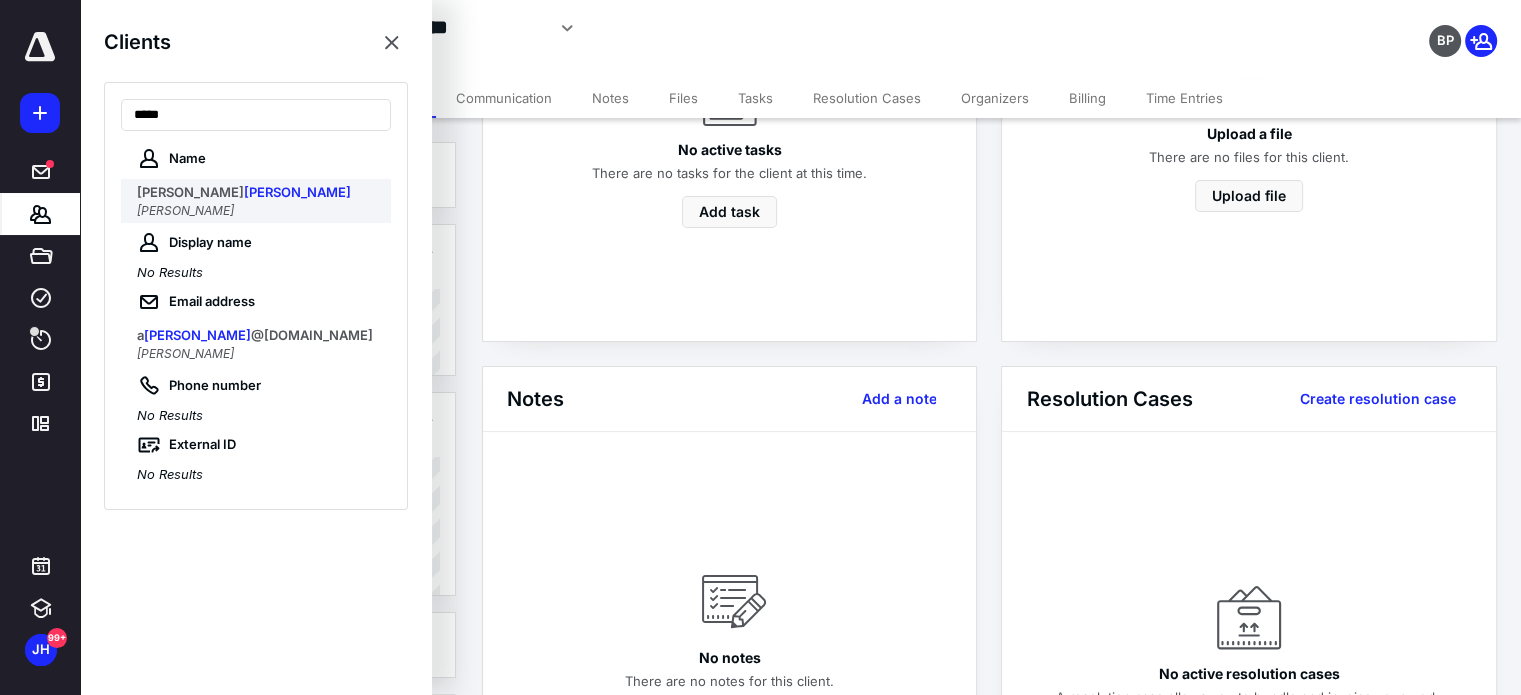 type on "*****" 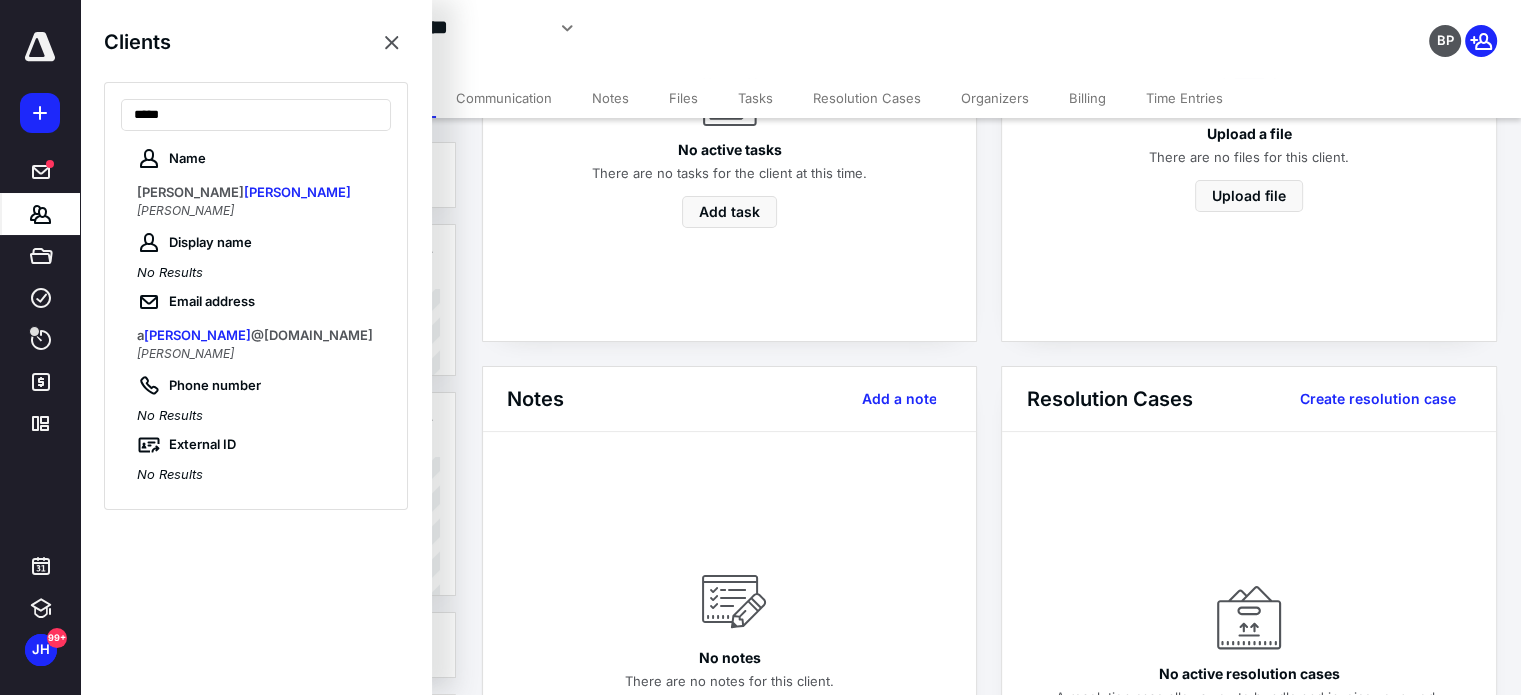 scroll, scrollTop: 0, scrollLeft: 0, axis: both 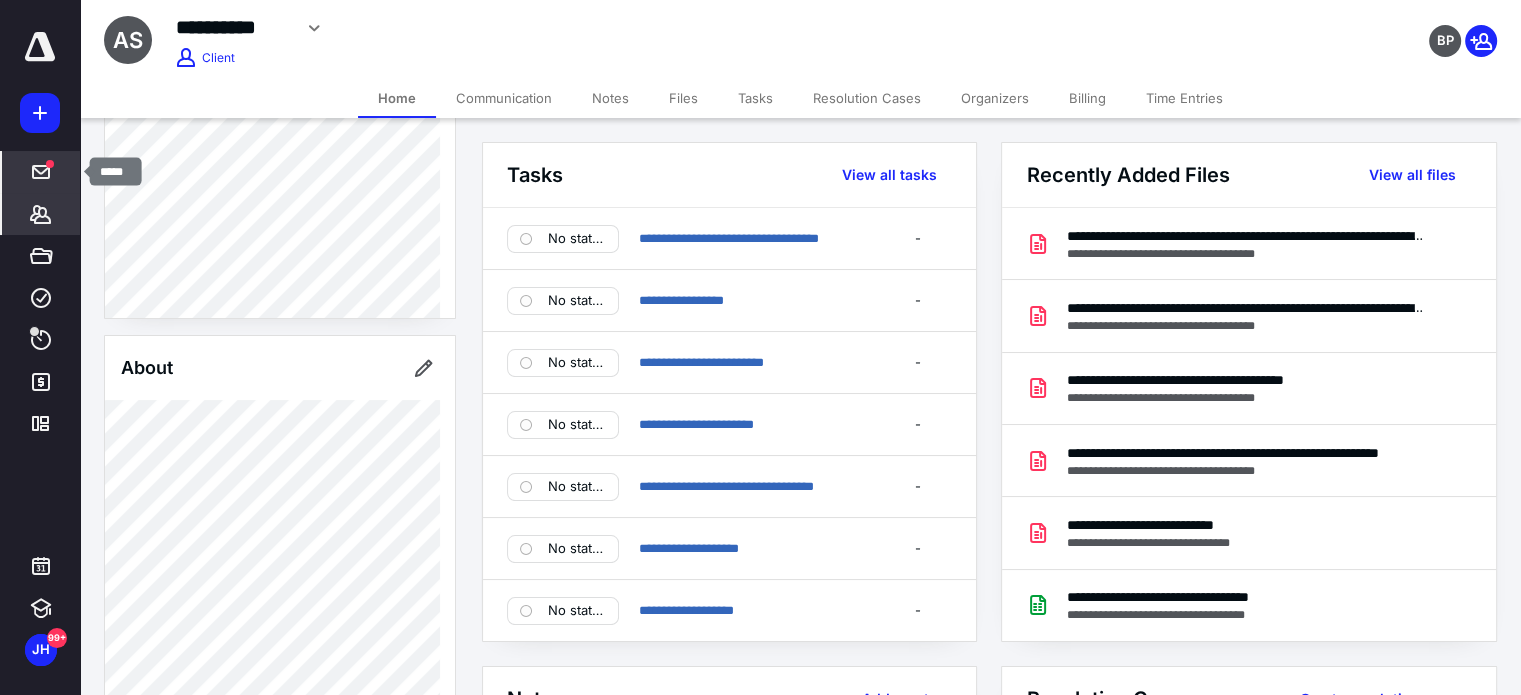 click 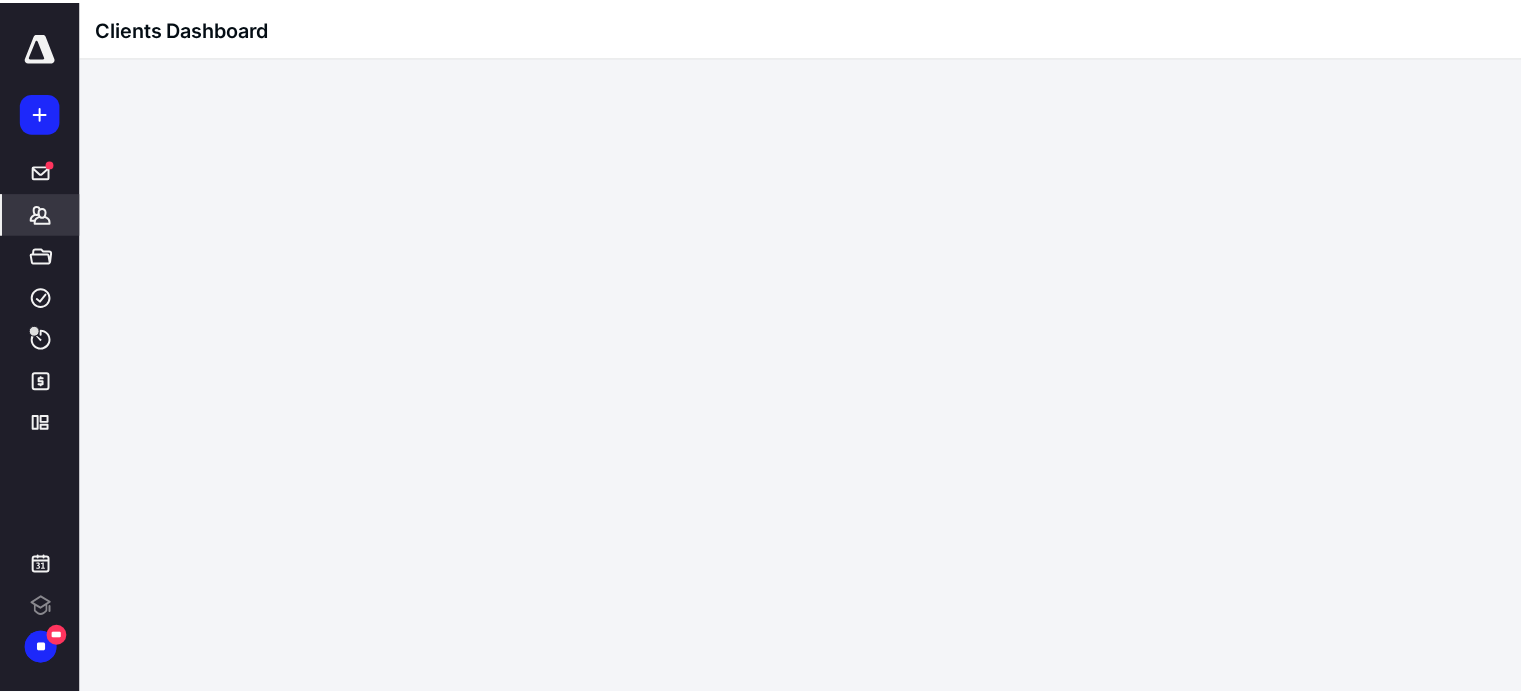 scroll, scrollTop: 0, scrollLeft: 0, axis: both 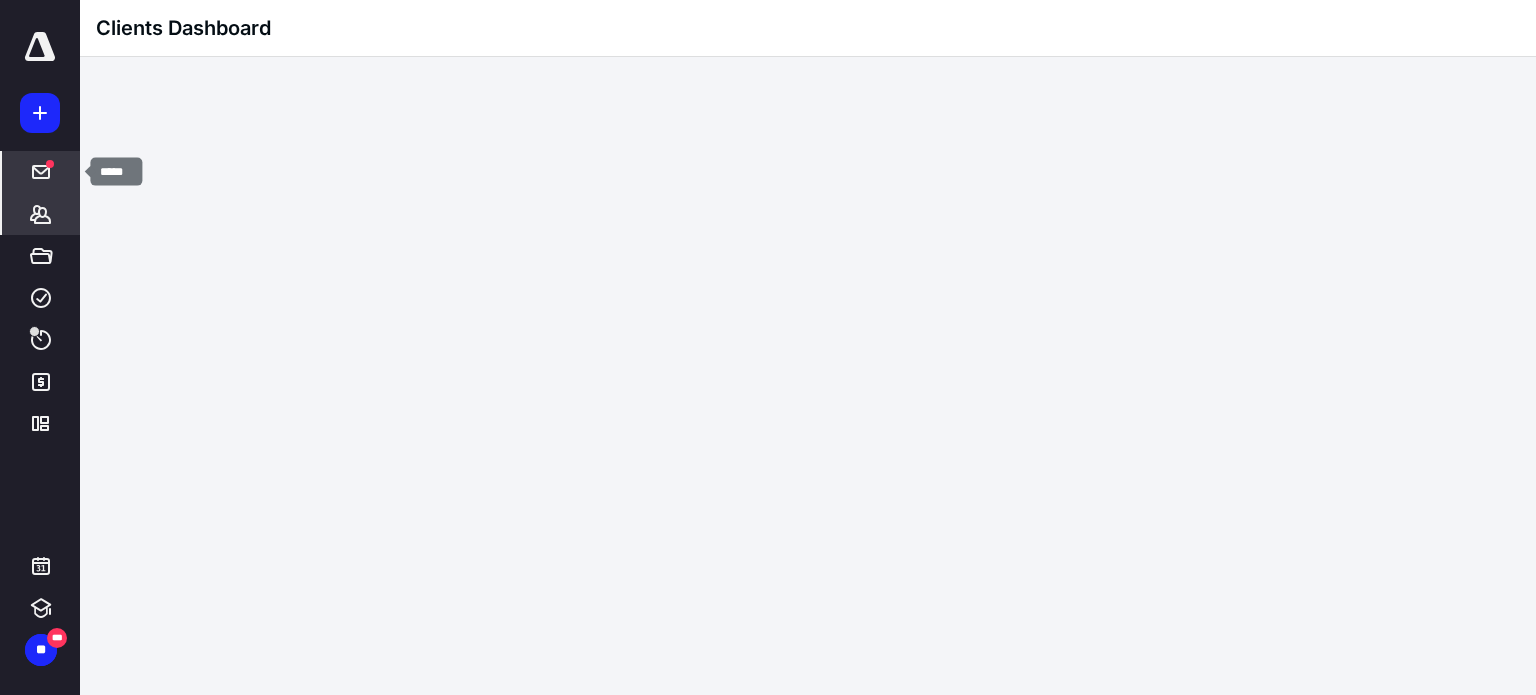 click 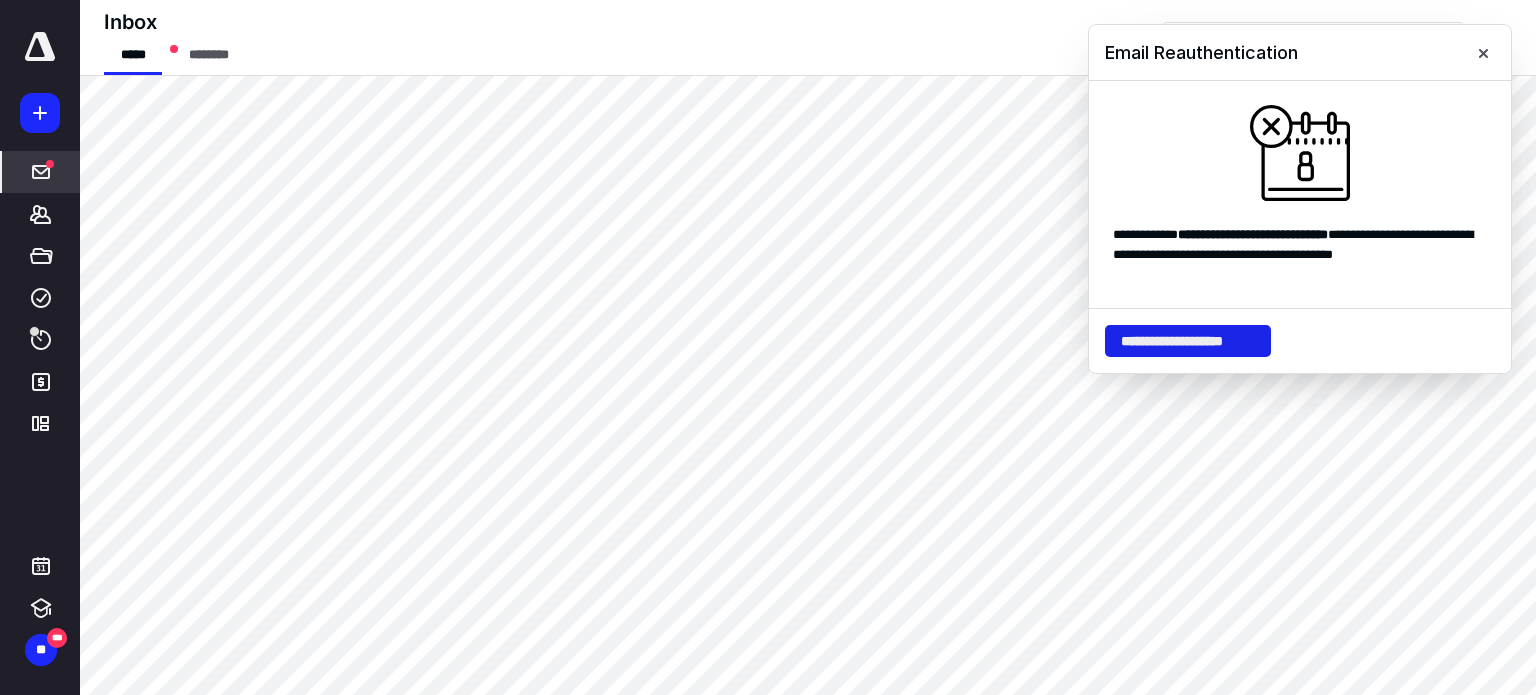 click on "**********" at bounding box center [1188, 341] 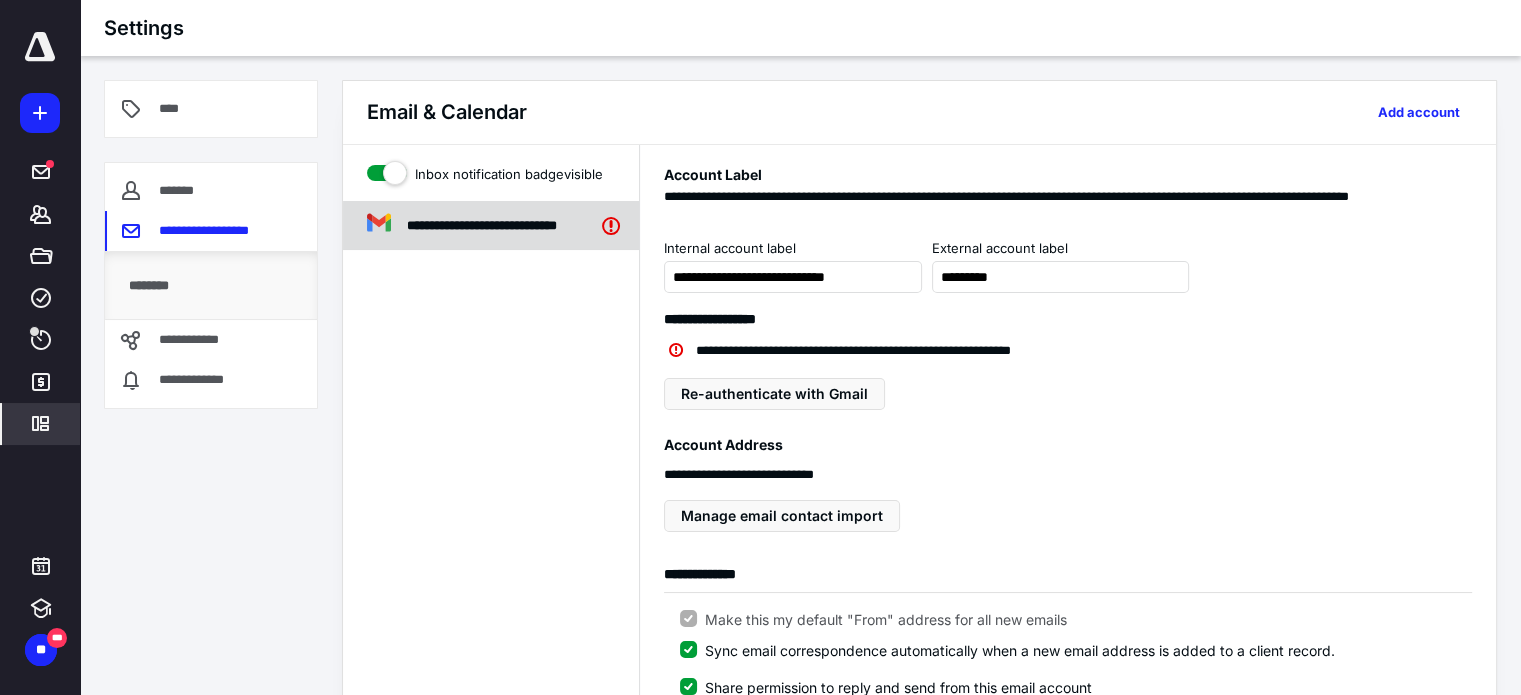 click 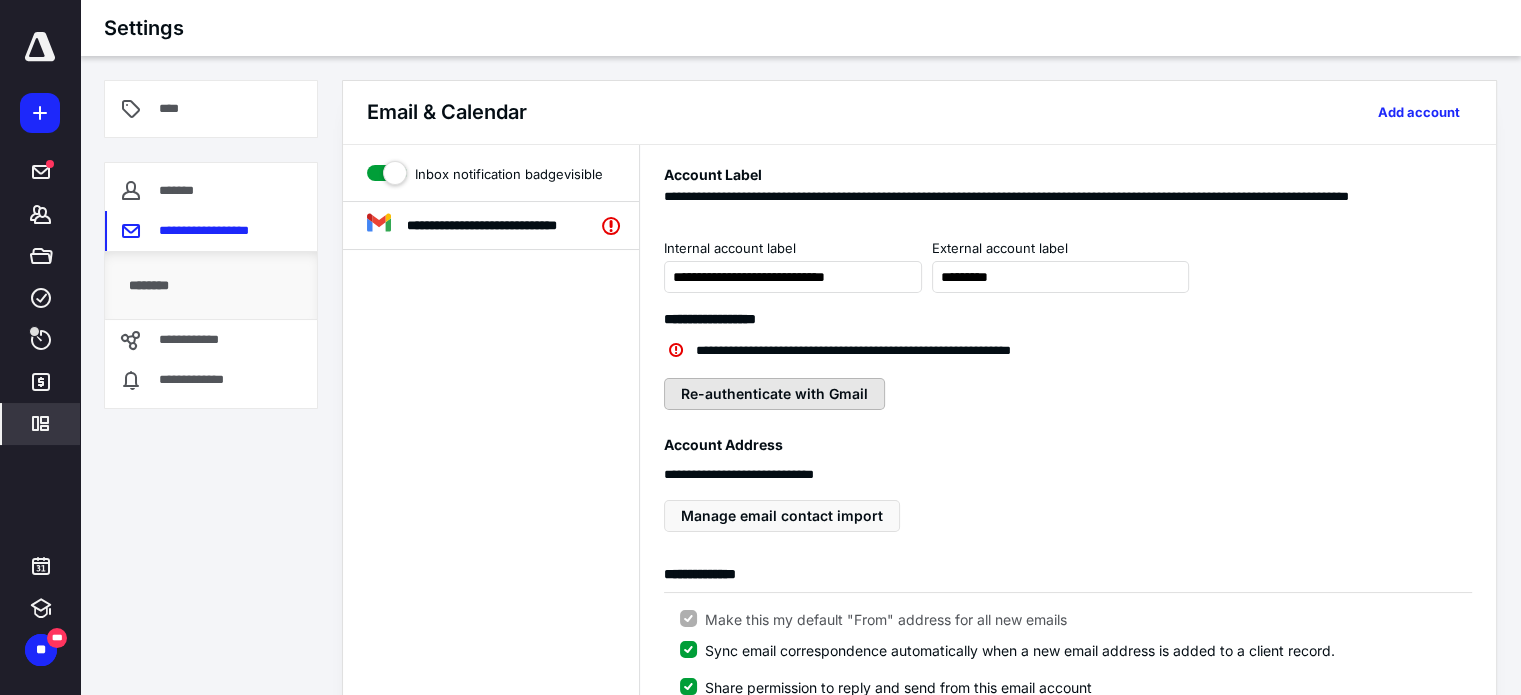 click on "Re-authenticate with Gmail" at bounding box center (774, 394) 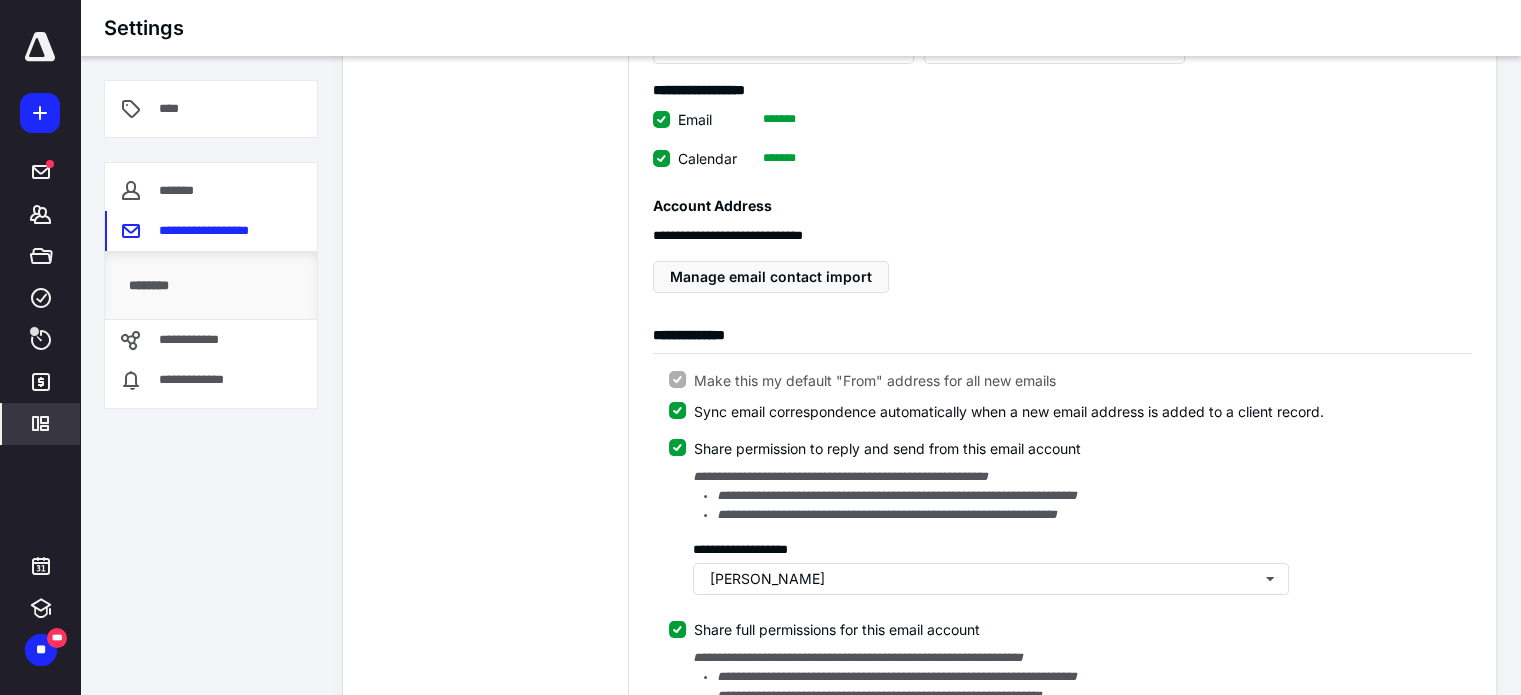scroll, scrollTop: 300, scrollLeft: 0, axis: vertical 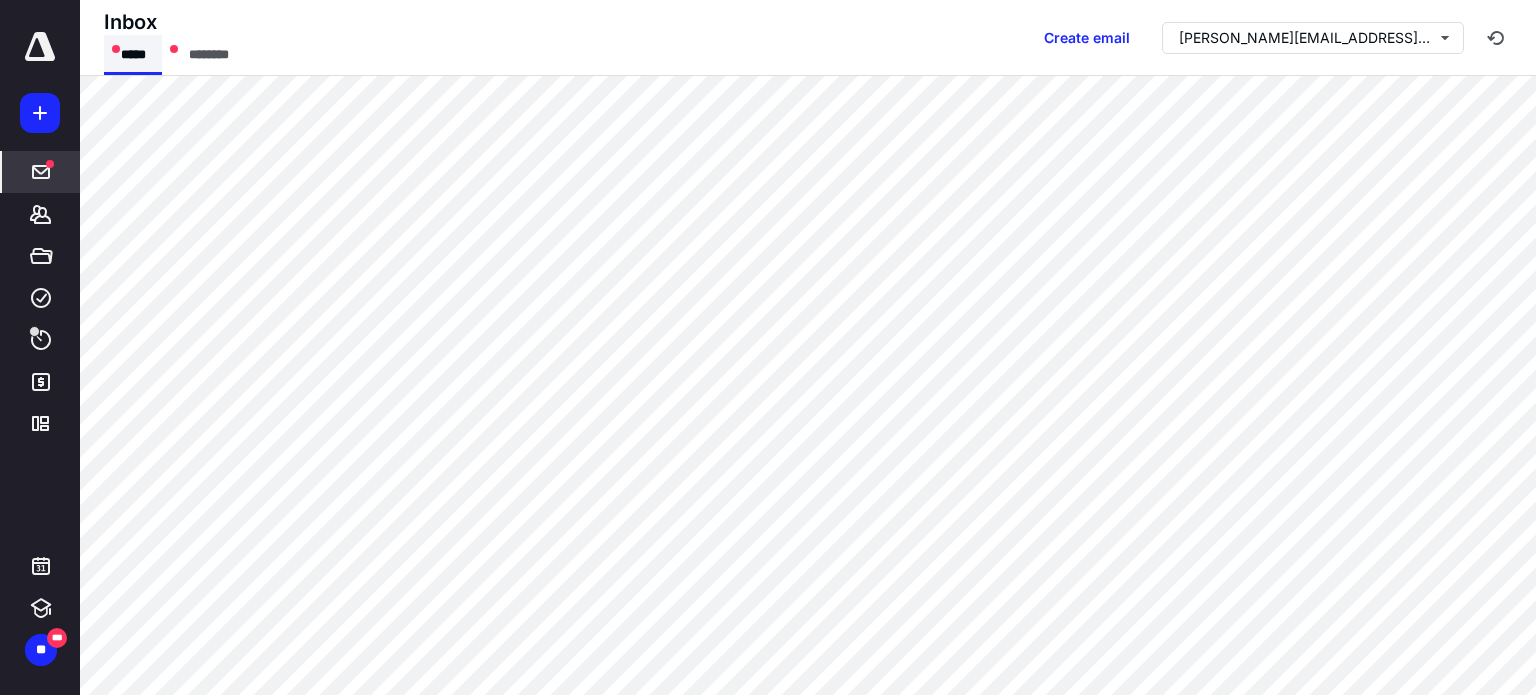 click on "*****" at bounding box center [133, 55] 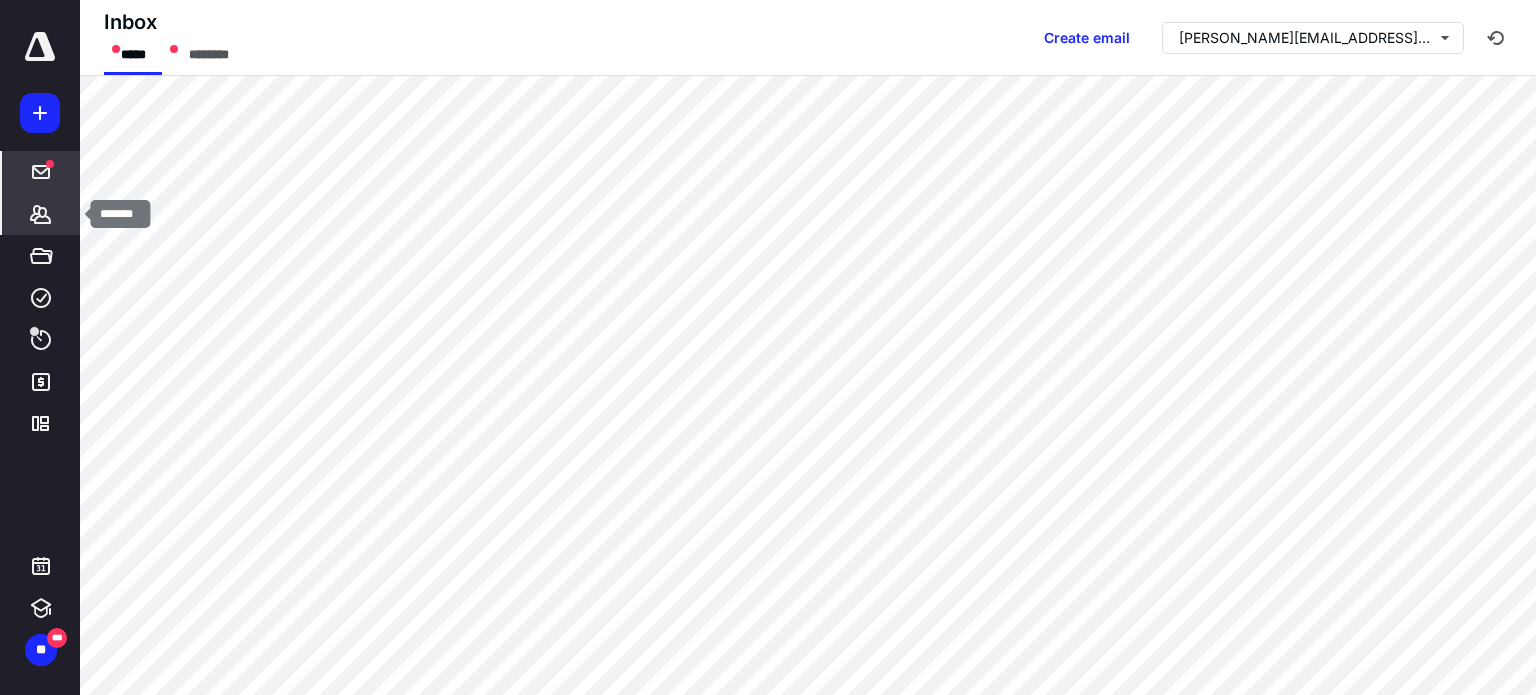 click 